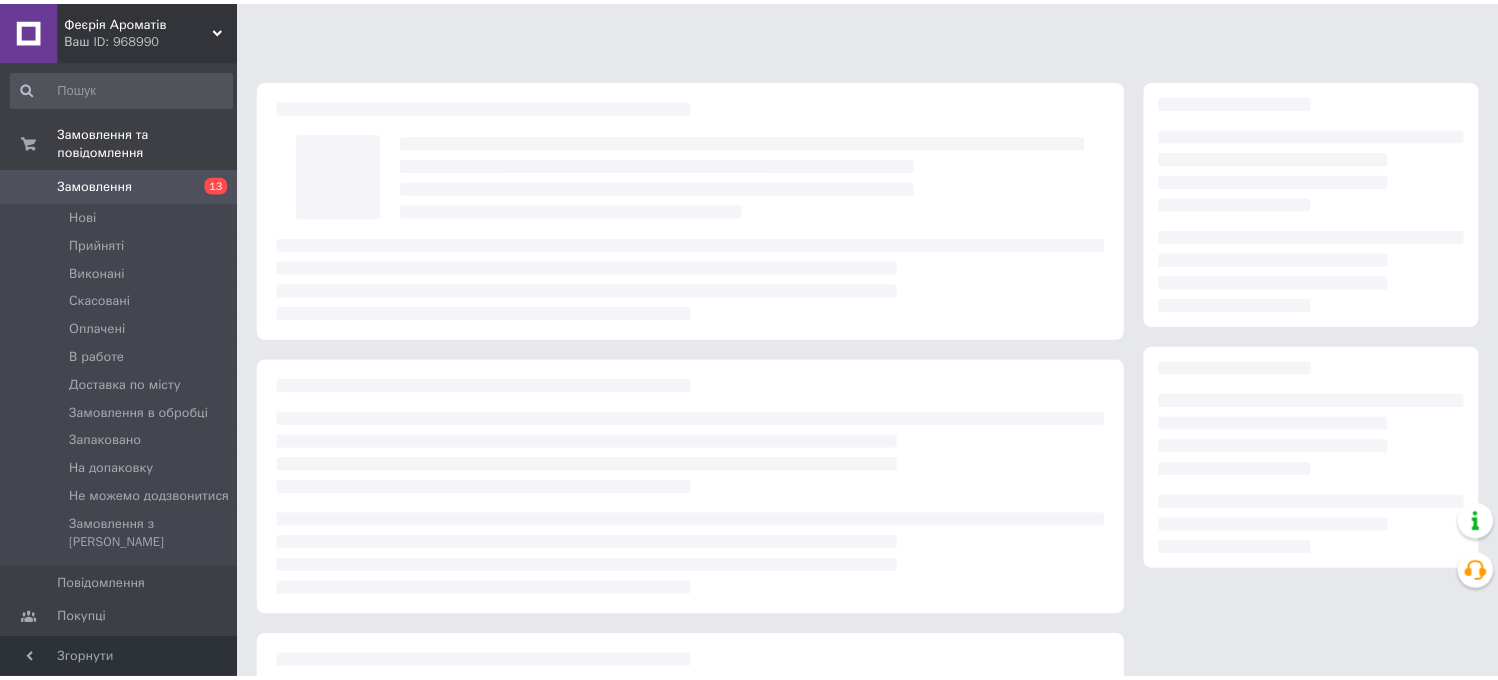 scroll, scrollTop: 0, scrollLeft: 0, axis: both 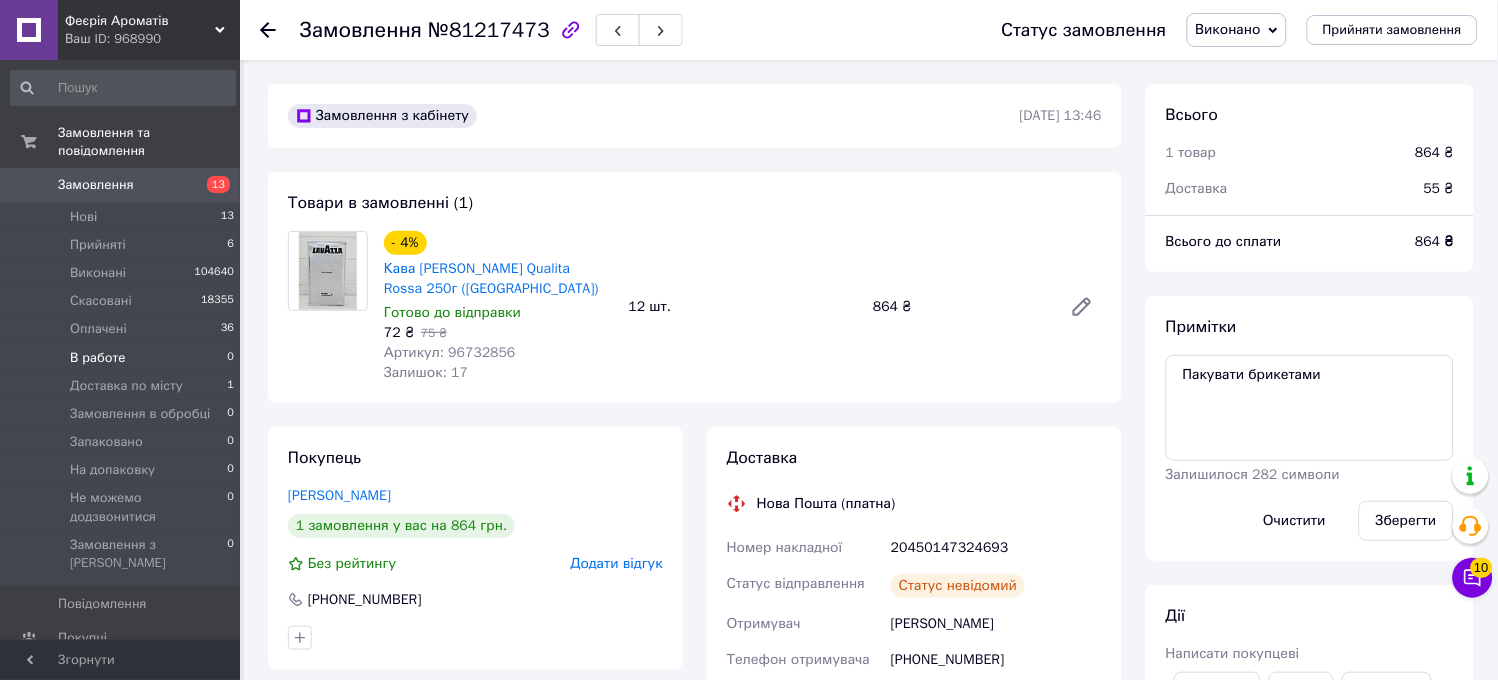 click on "В работе 0" at bounding box center (123, 358) 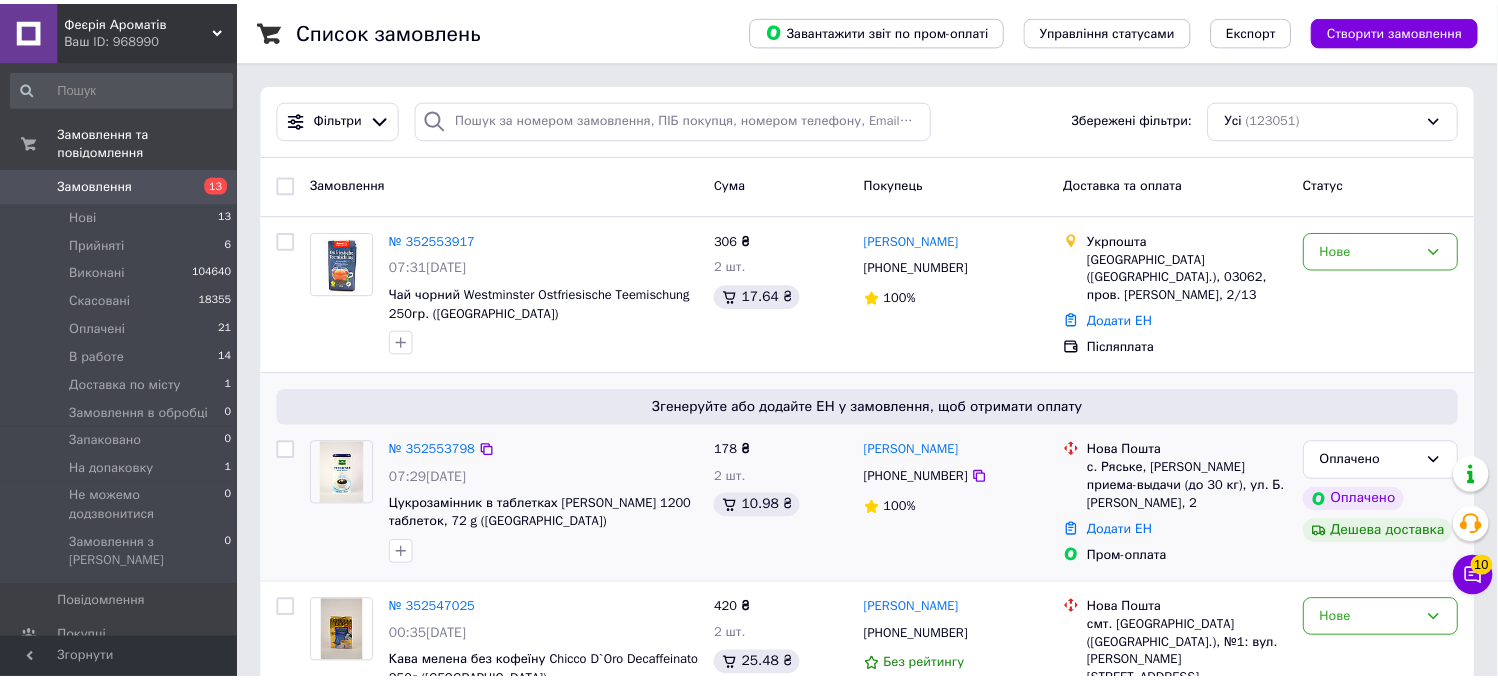 scroll, scrollTop: 111, scrollLeft: 0, axis: vertical 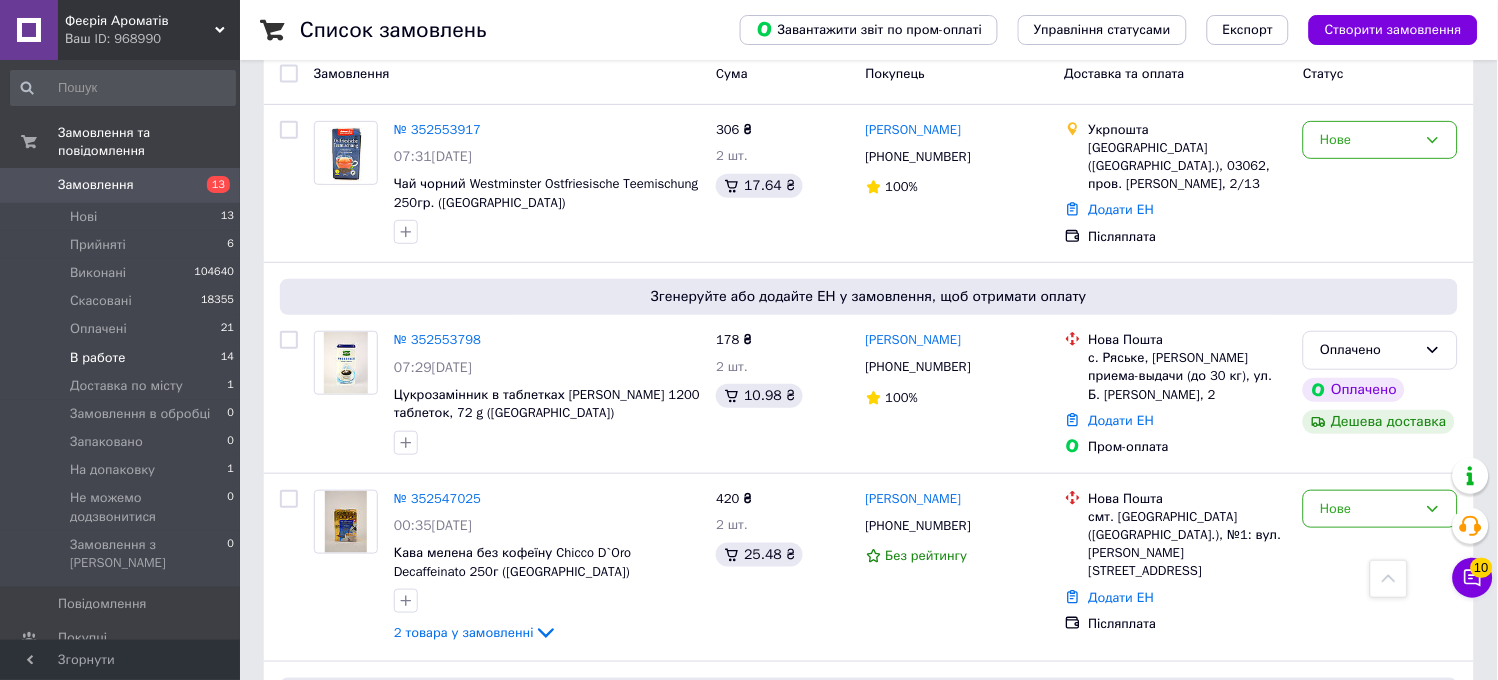 click on "В работе 14" at bounding box center (123, 358) 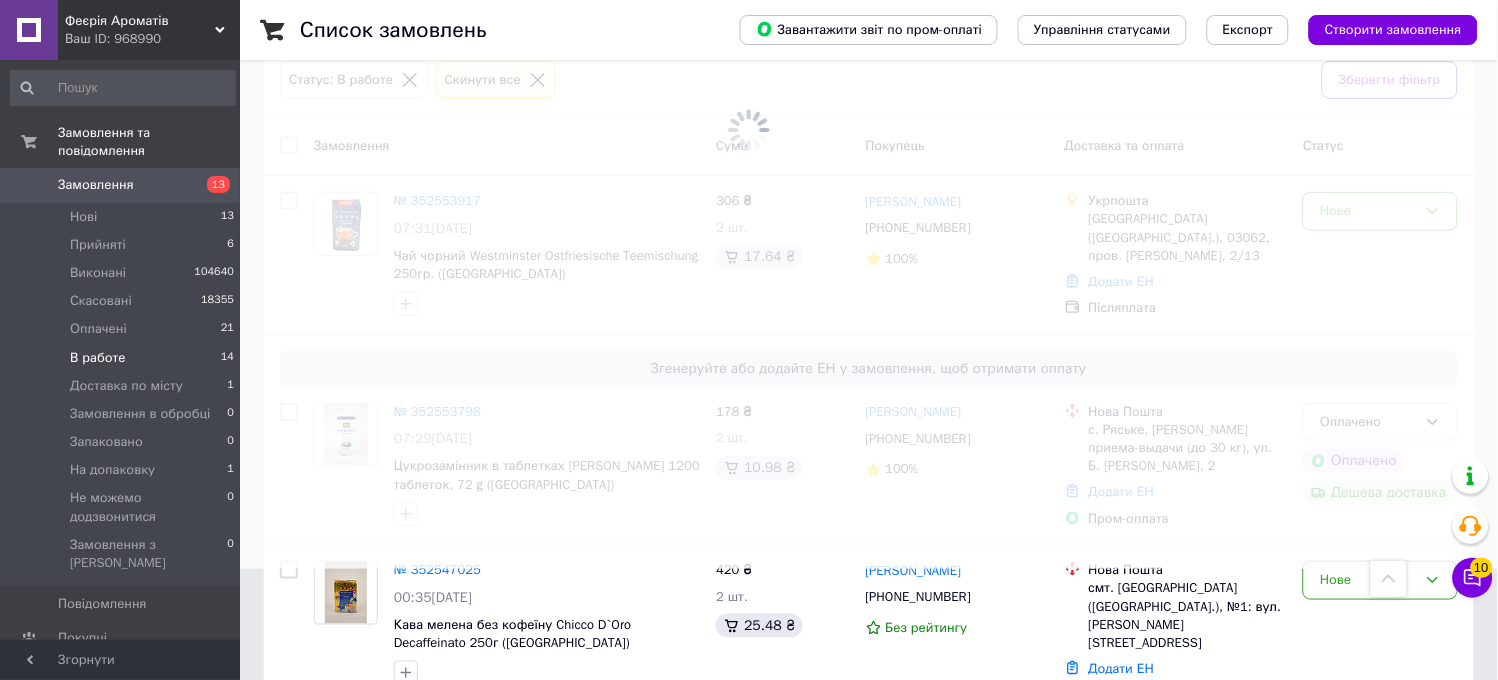 scroll, scrollTop: 1515, scrollLeft: 0, axis: vertical 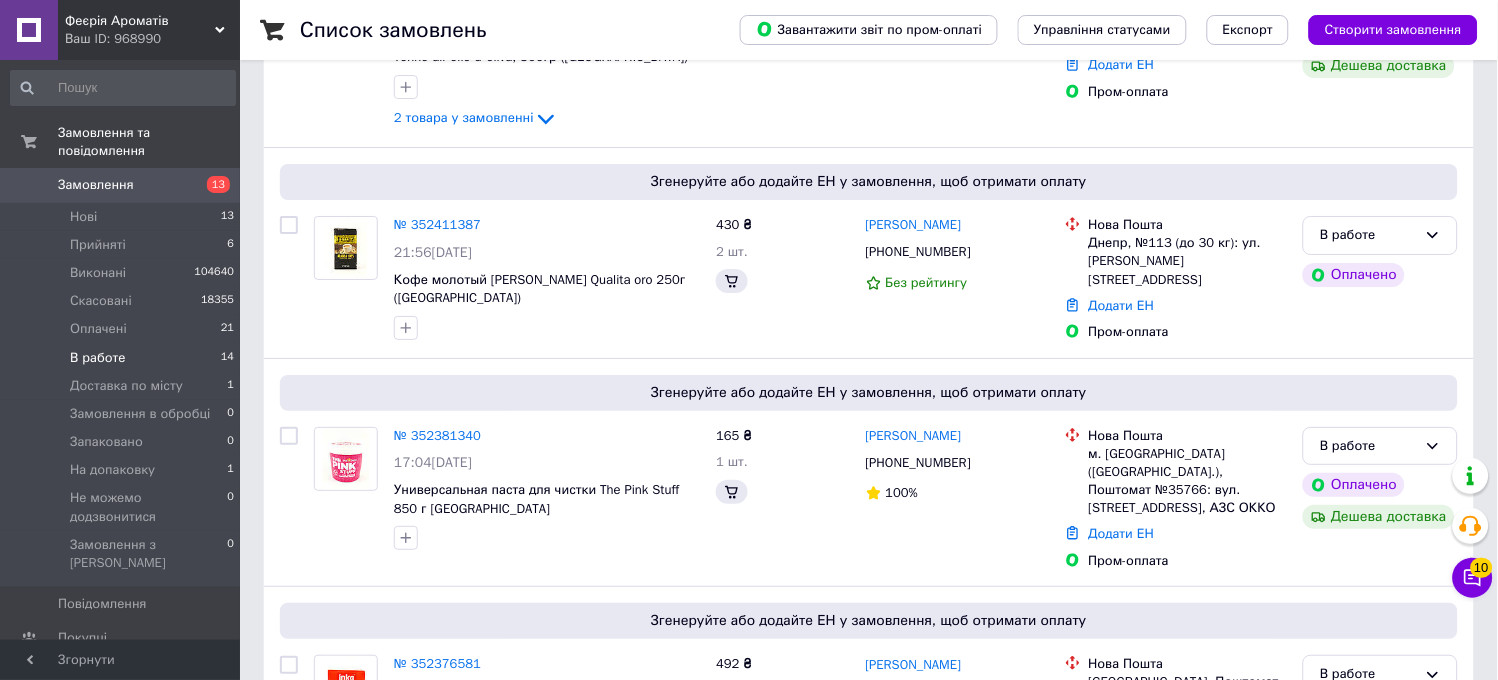 click on "В работе" at bounding box center (98, 358) 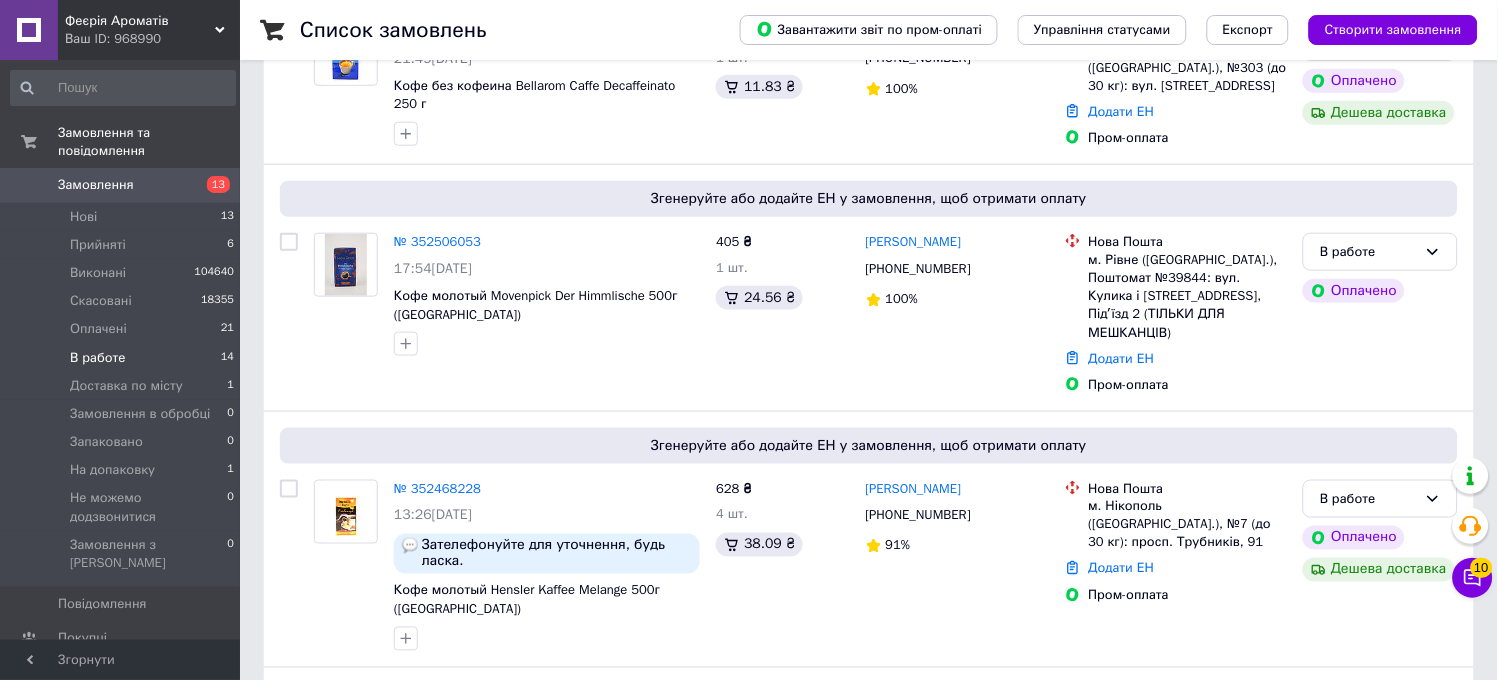 scroll, scrollTop: 444, scrollLeft: 0, axis: vertical 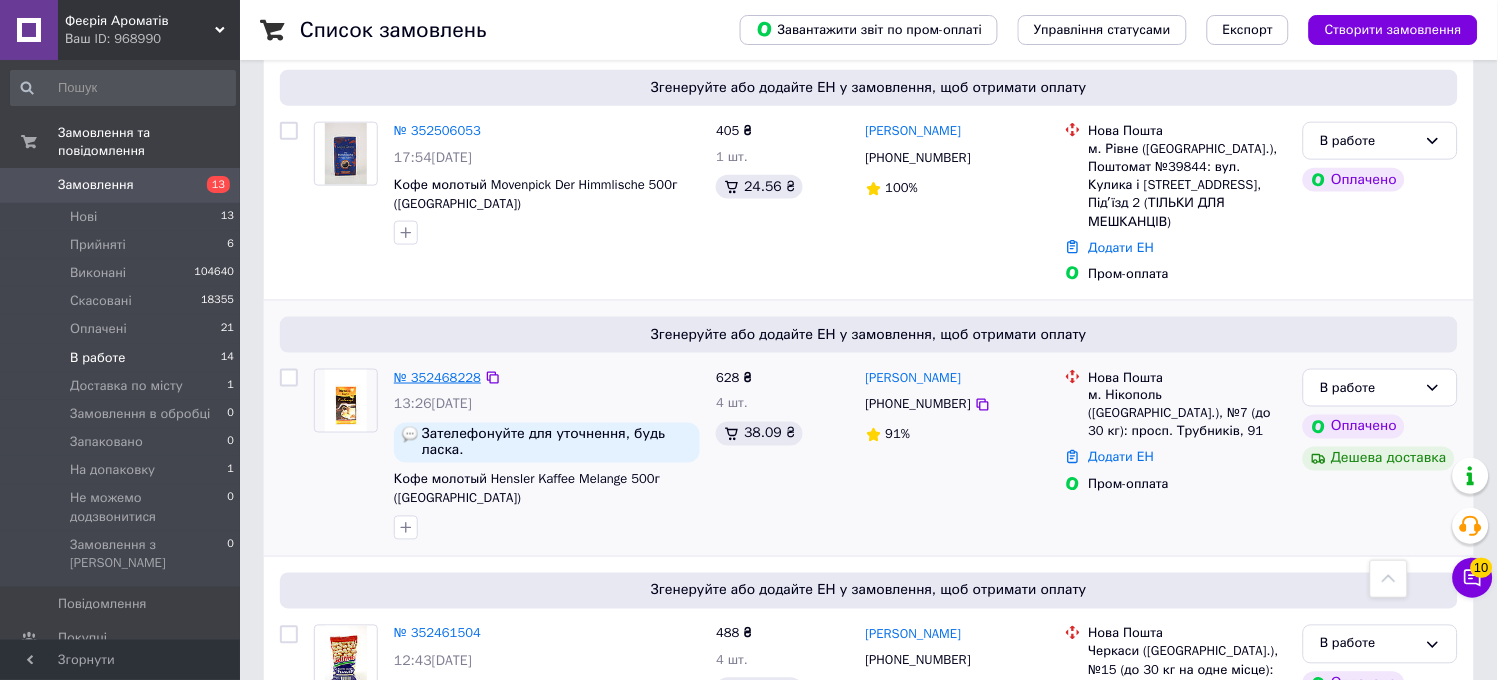 click on "№ 352468228" at bounding box center (437, 377) 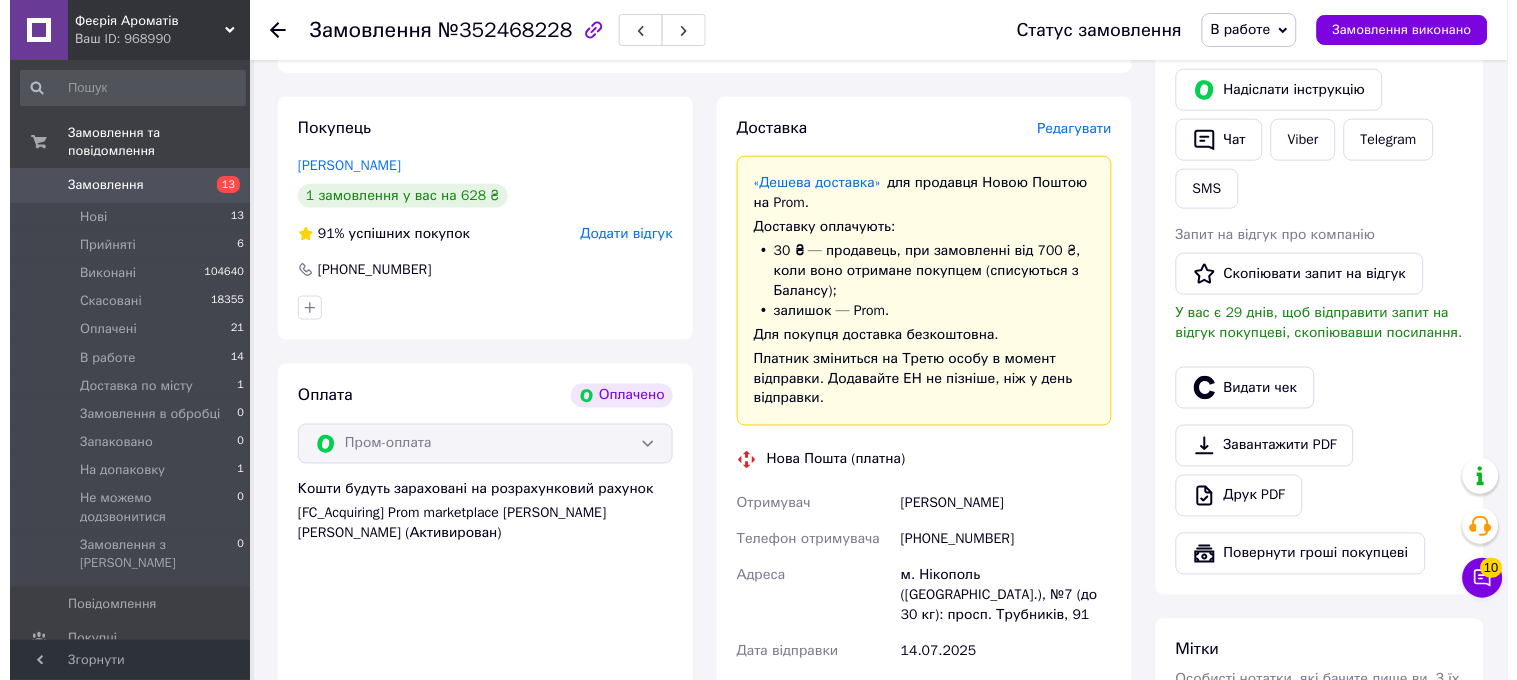 scroll, scrollTop: 111, scrollLeft: 0, axis: vertical 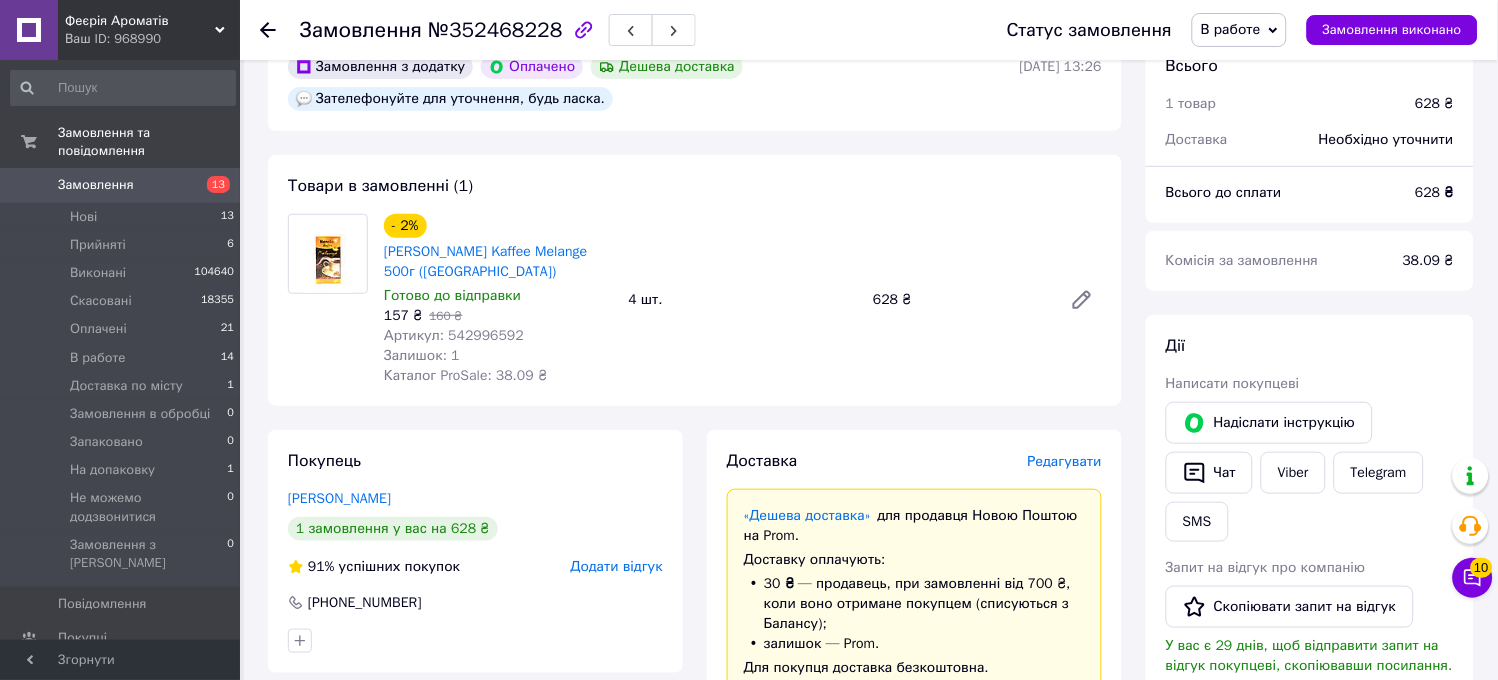 click on "Редагувати" at bounding box center (1065, 461) 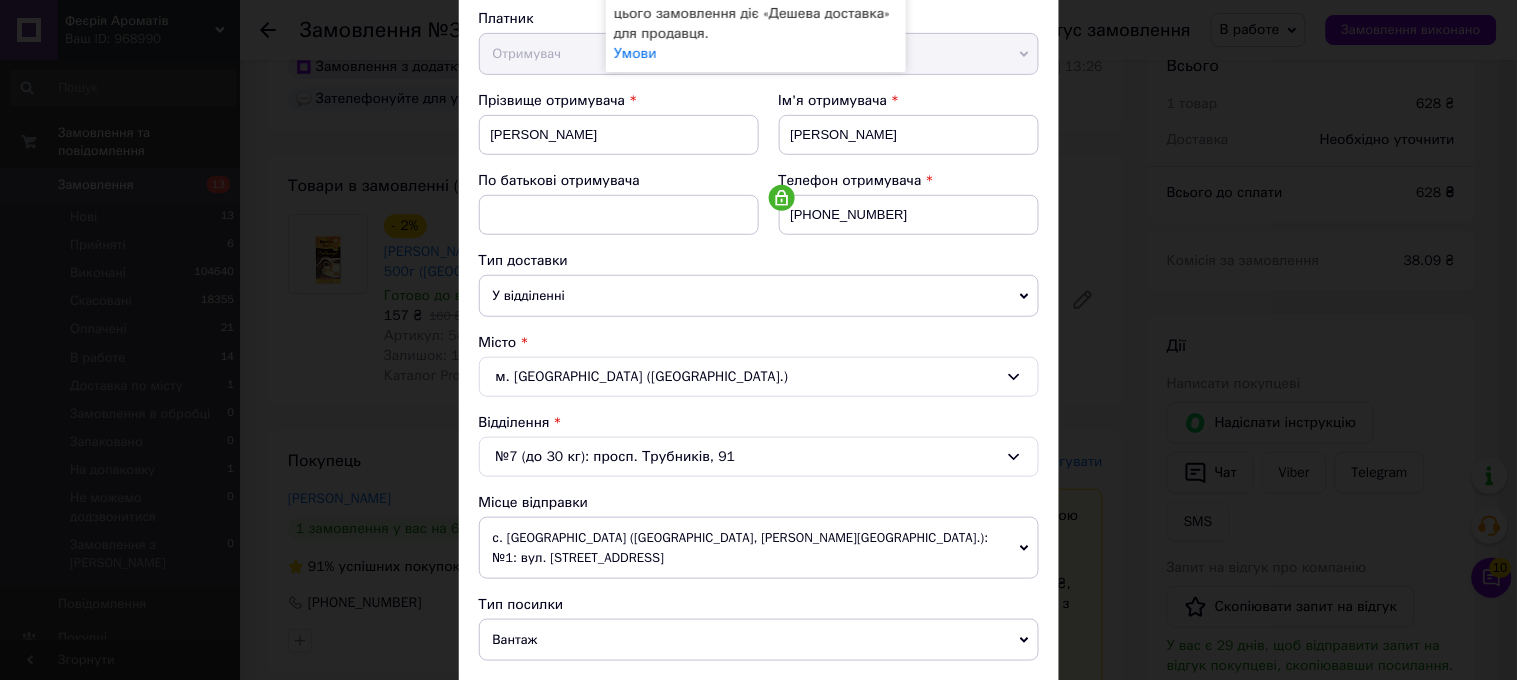 scroll, scrollTop: 650, scrollLeft: 0, axis: vertical 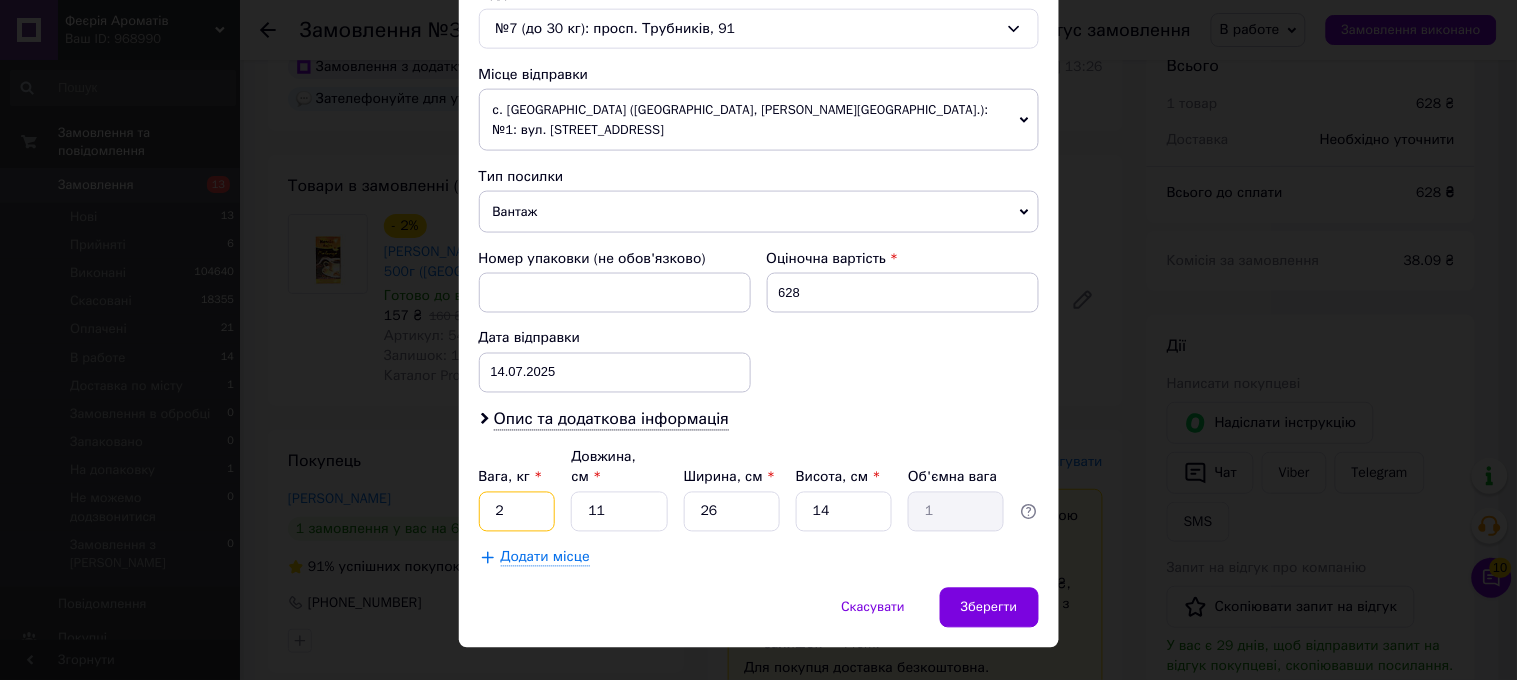 click on "2" at bounding box center [517, 512] 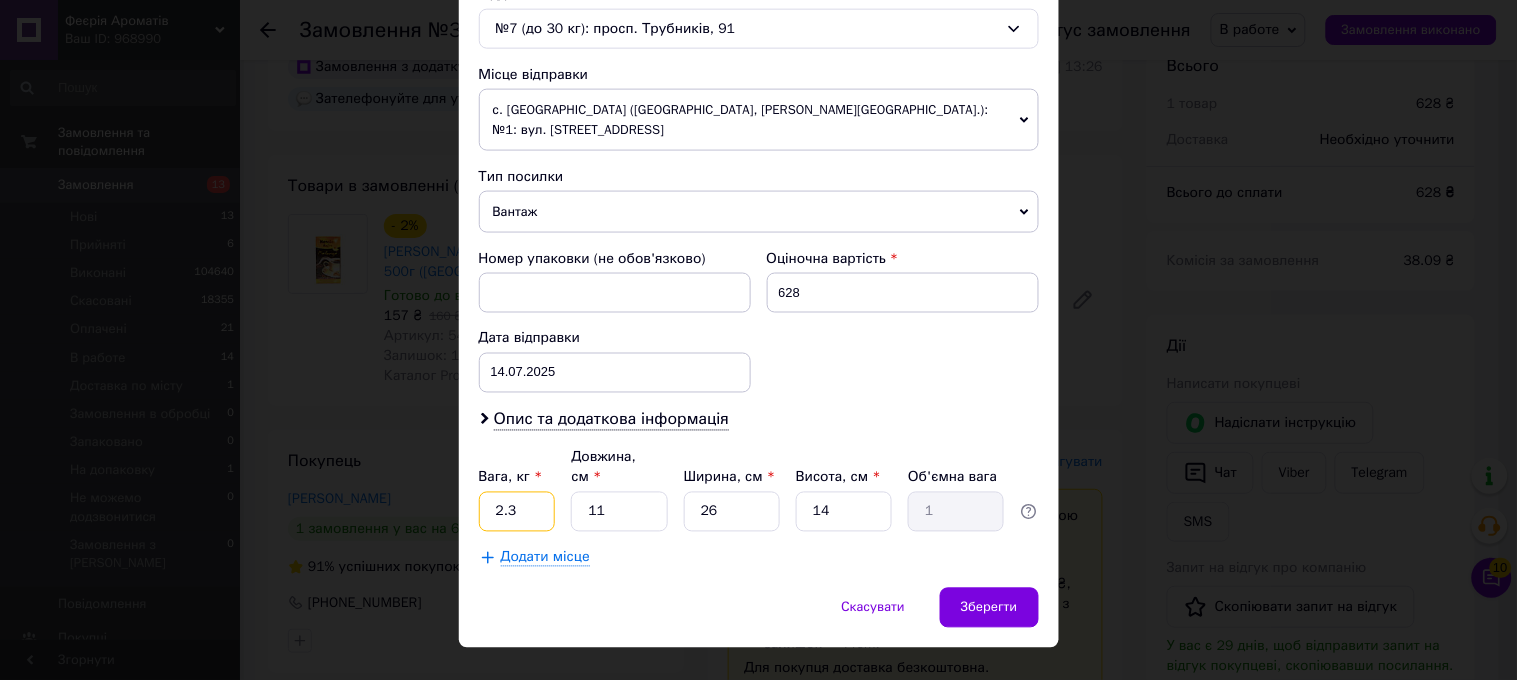 type on "2.3" 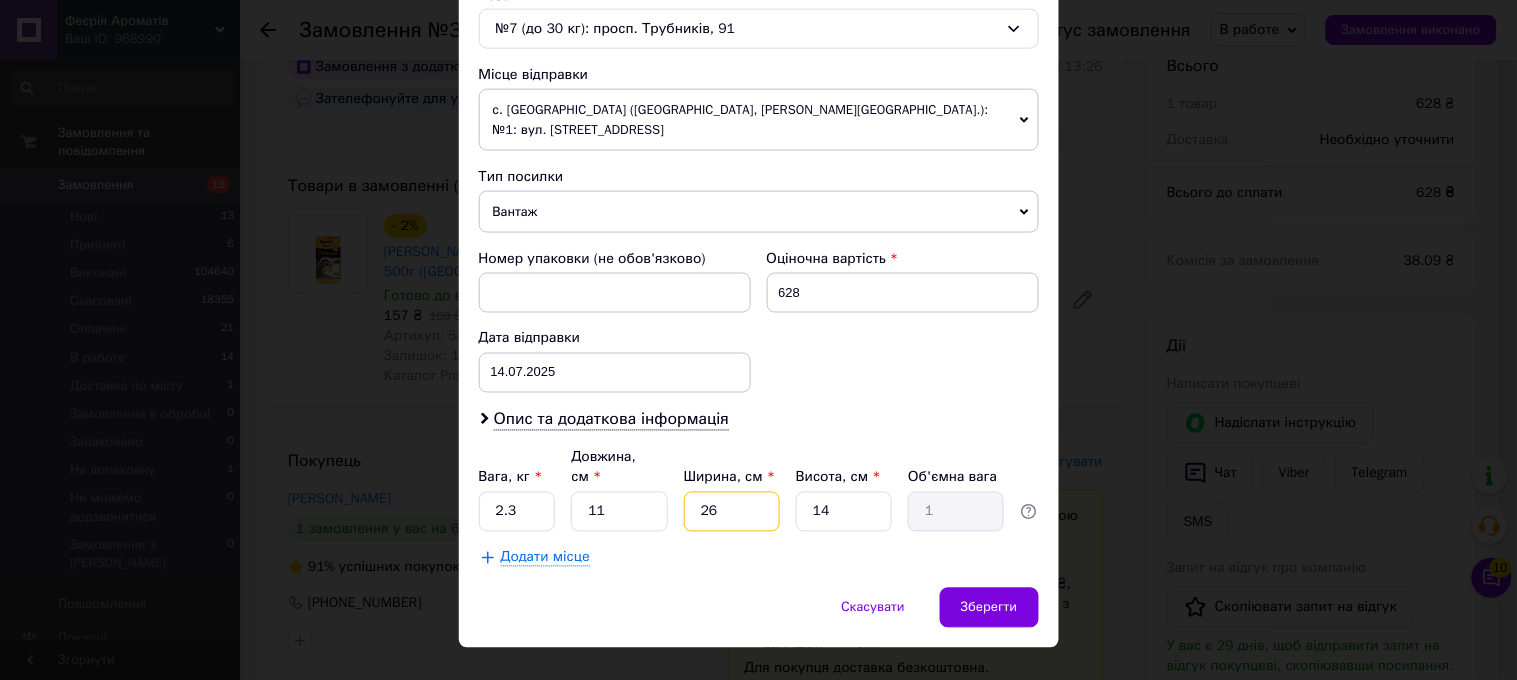 click on "26" at bounding box center (732, 512) 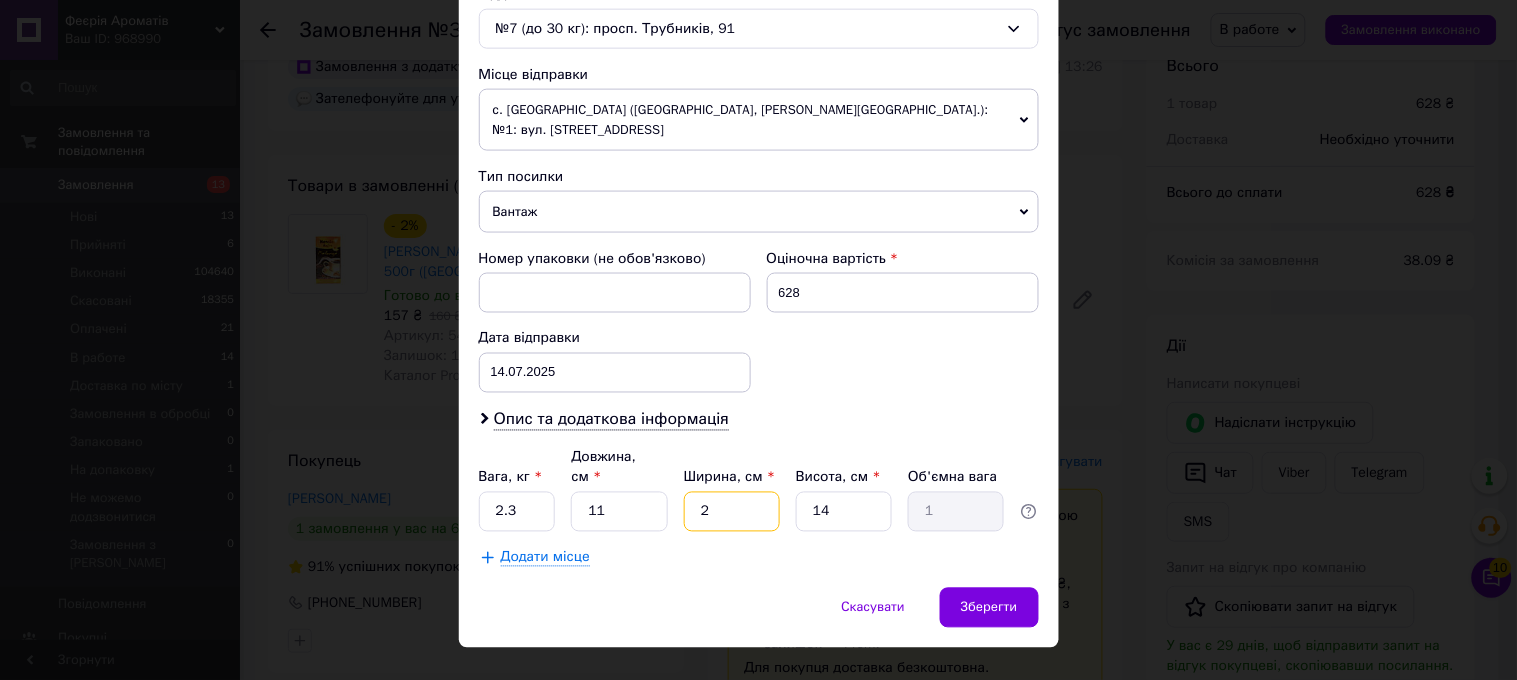 type on "0.1" 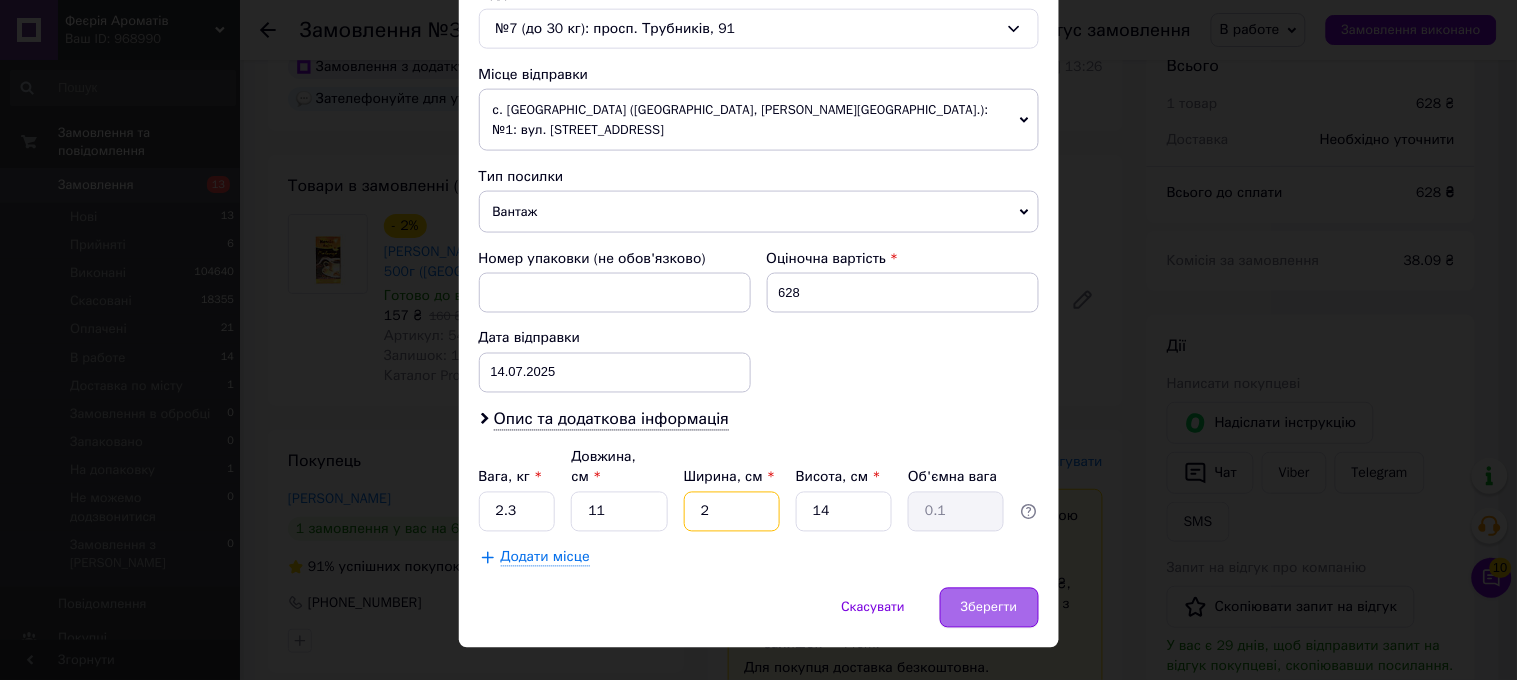 type on "2" 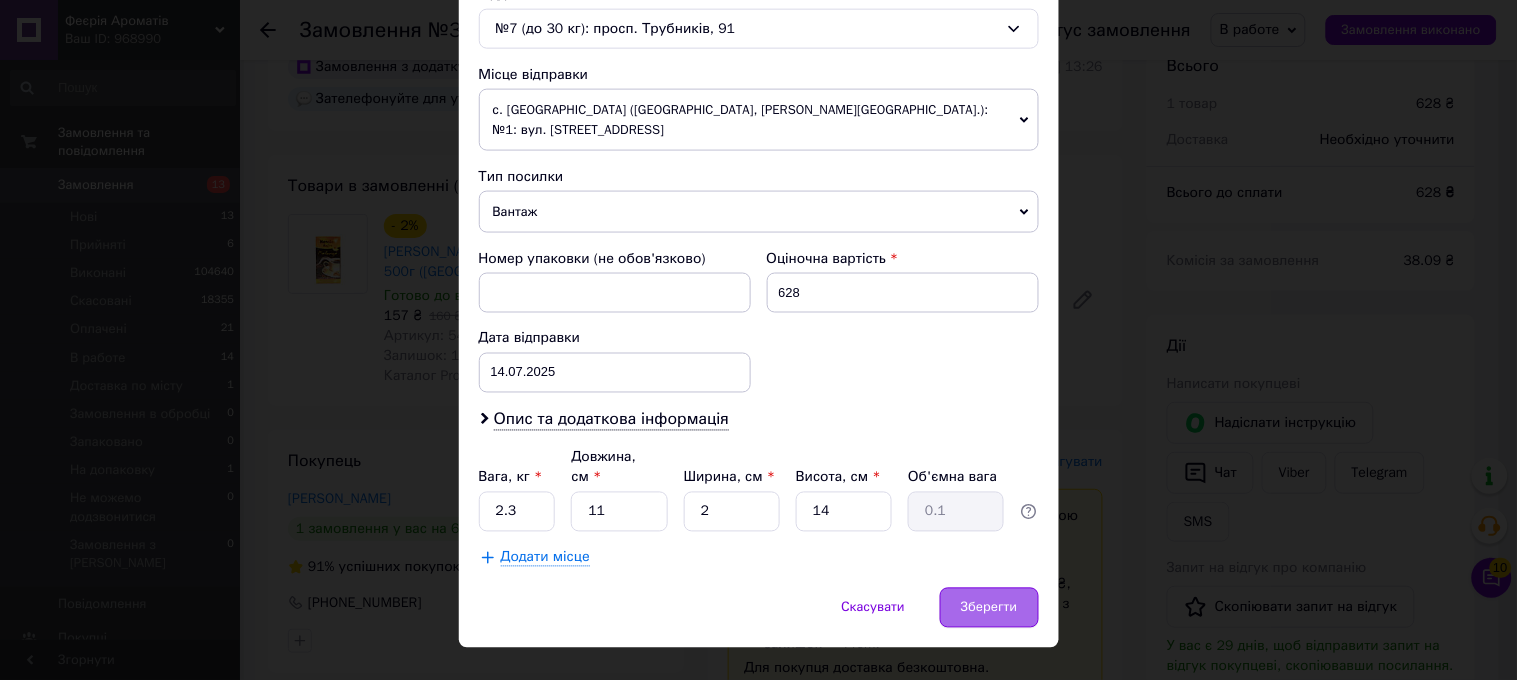 click on "Зберегти" at bounding box center (989, 608) 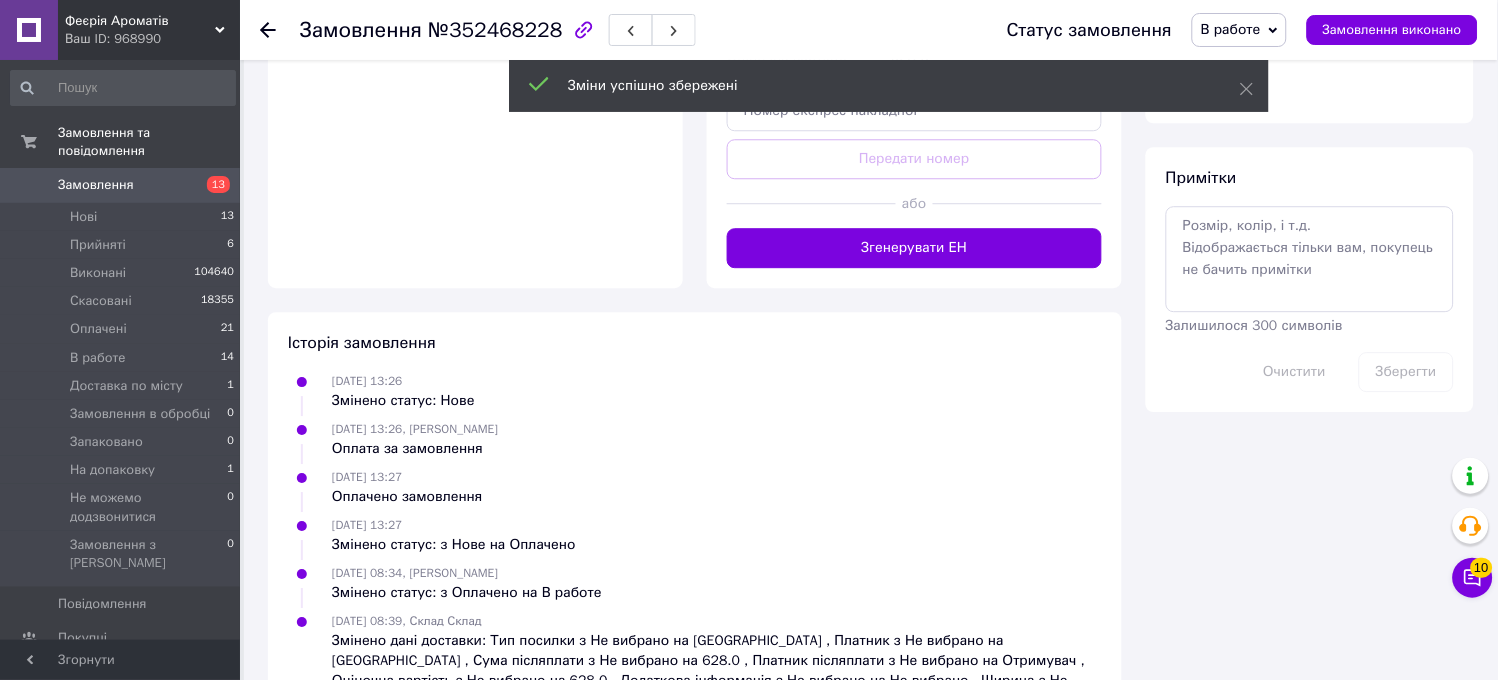 scroll, scrollTop: 1207, scrollLeft: 0, axis: vertical 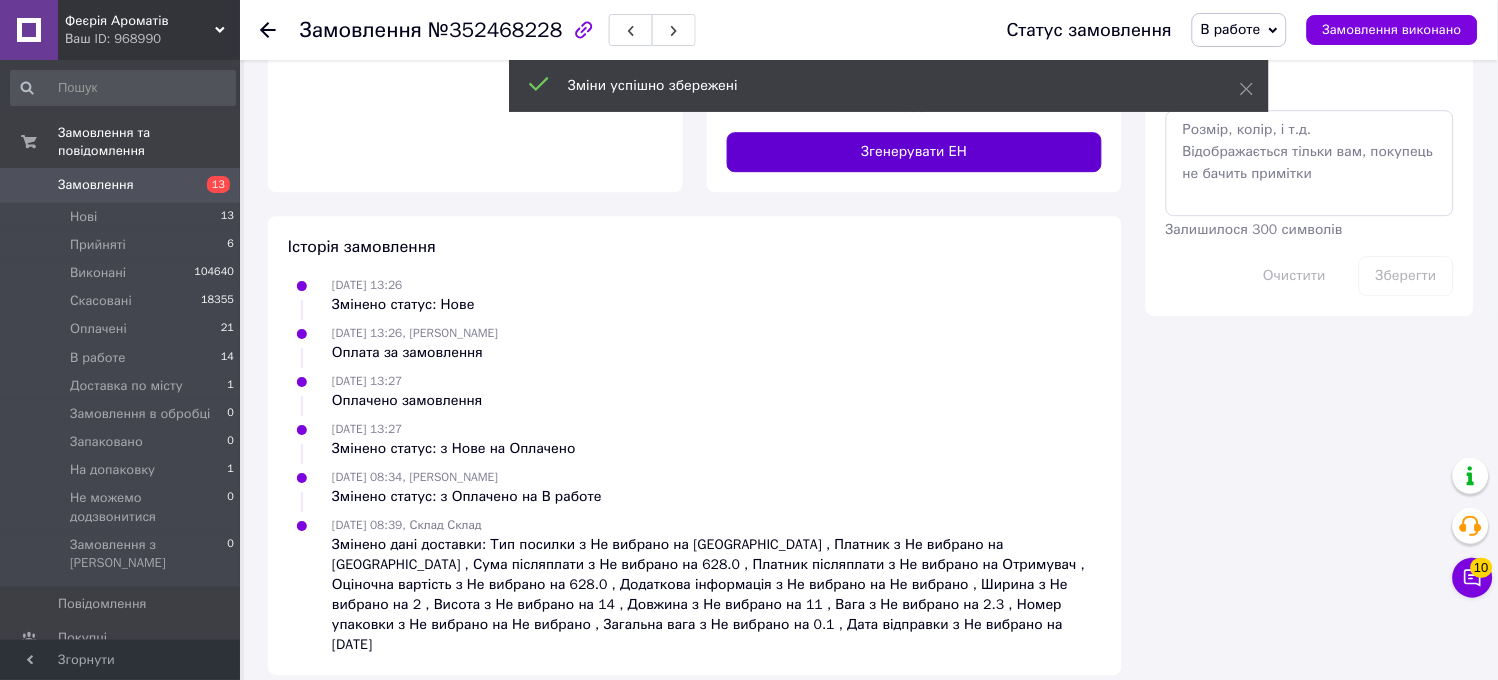 click on "Згенерувати ЕН" at bounding box center (914, 152) 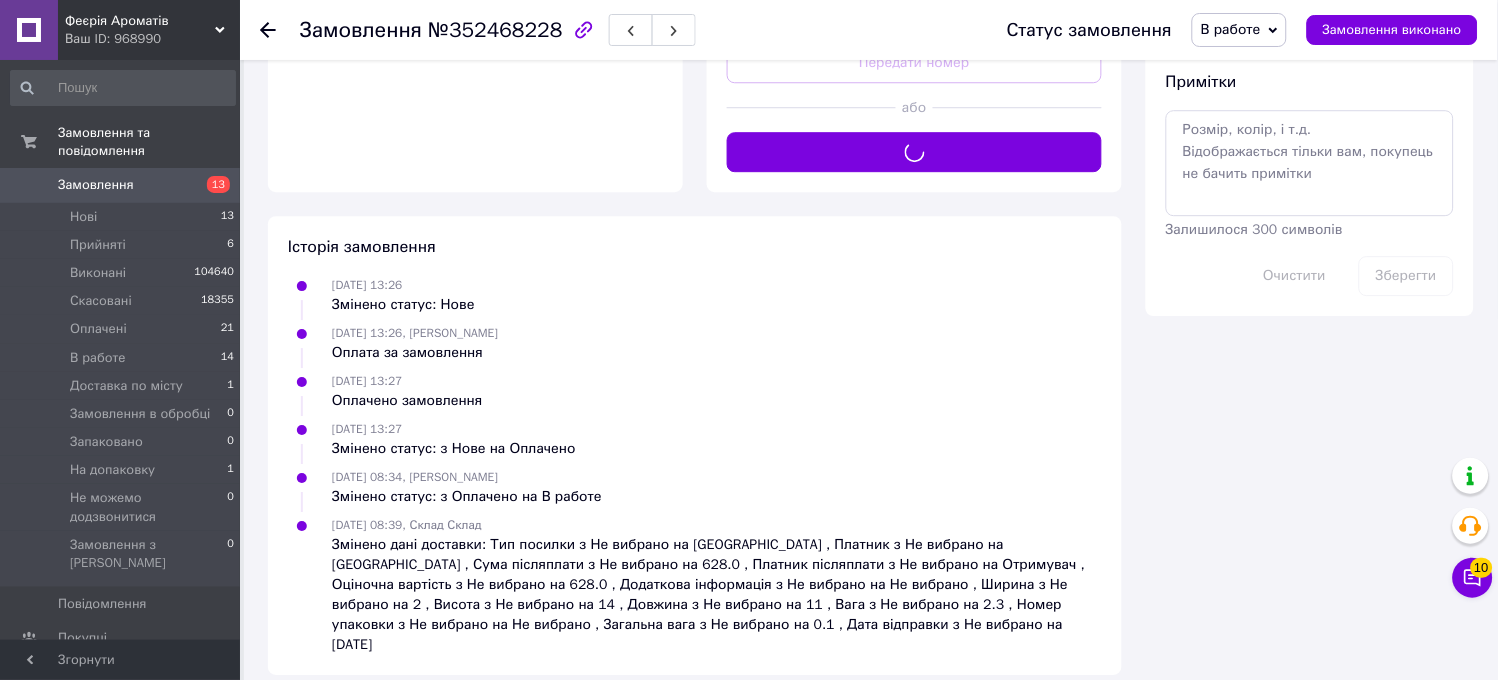 click on "В работе" at bounding box center [1231, 29] 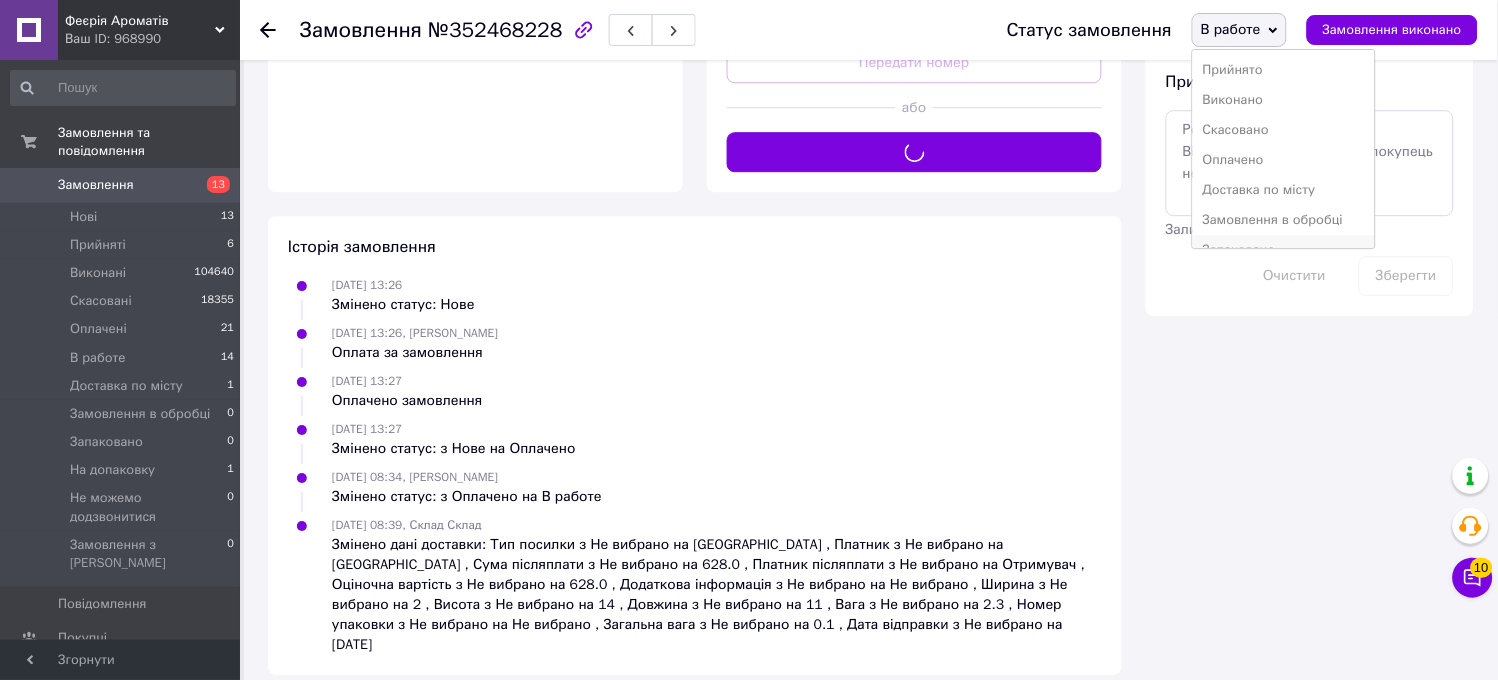 scroll, scrollTop: 82, scrollLeft: 0, axis: vertical 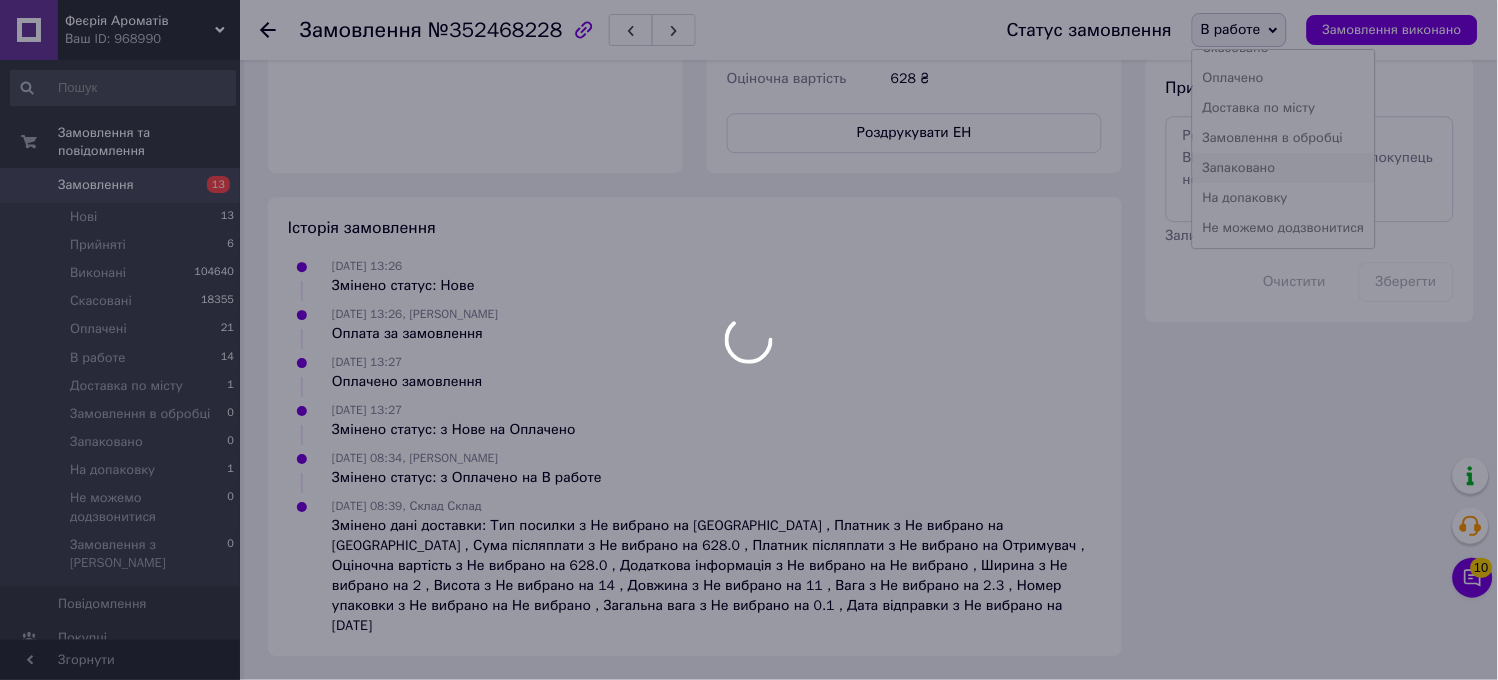 click on "Запаковано" at bounding box center (1284, 168) 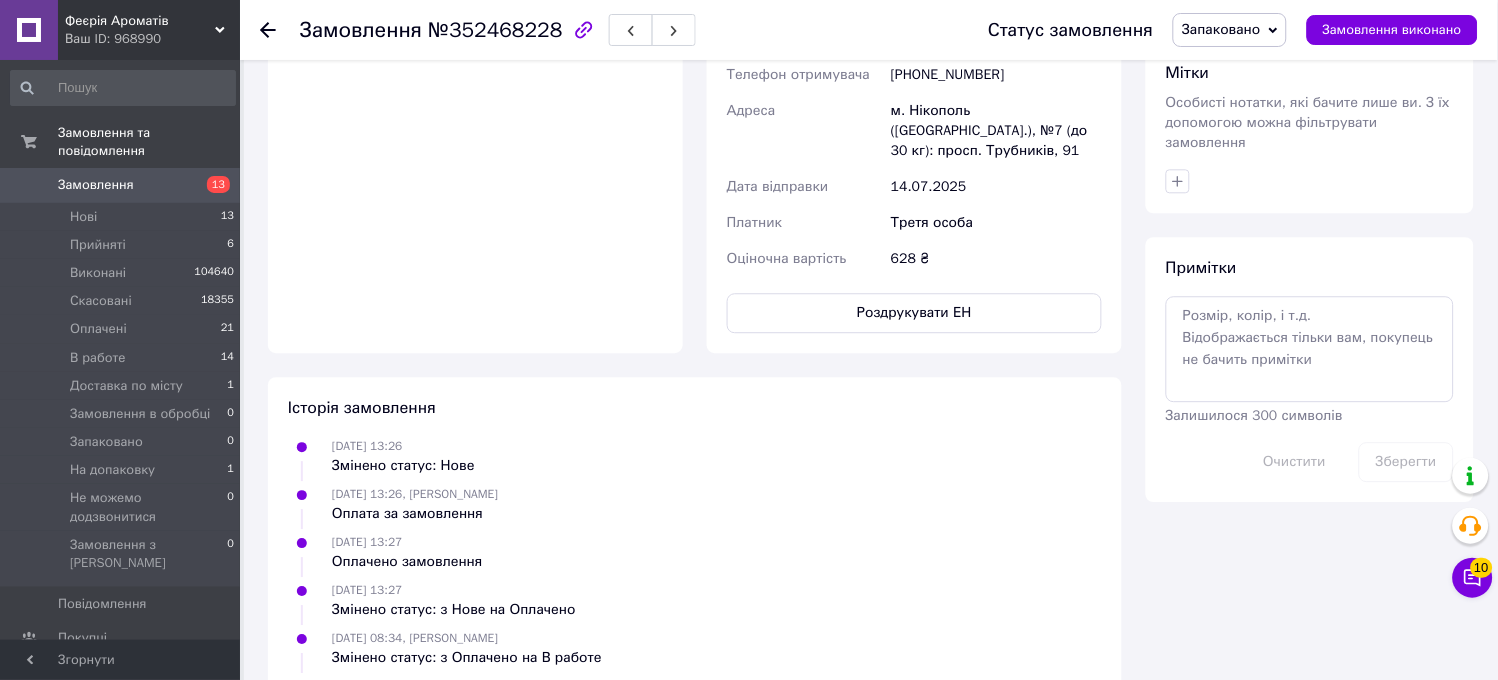 scroll, scrollTop: 874, scrollLeft: 0, axis: vertical 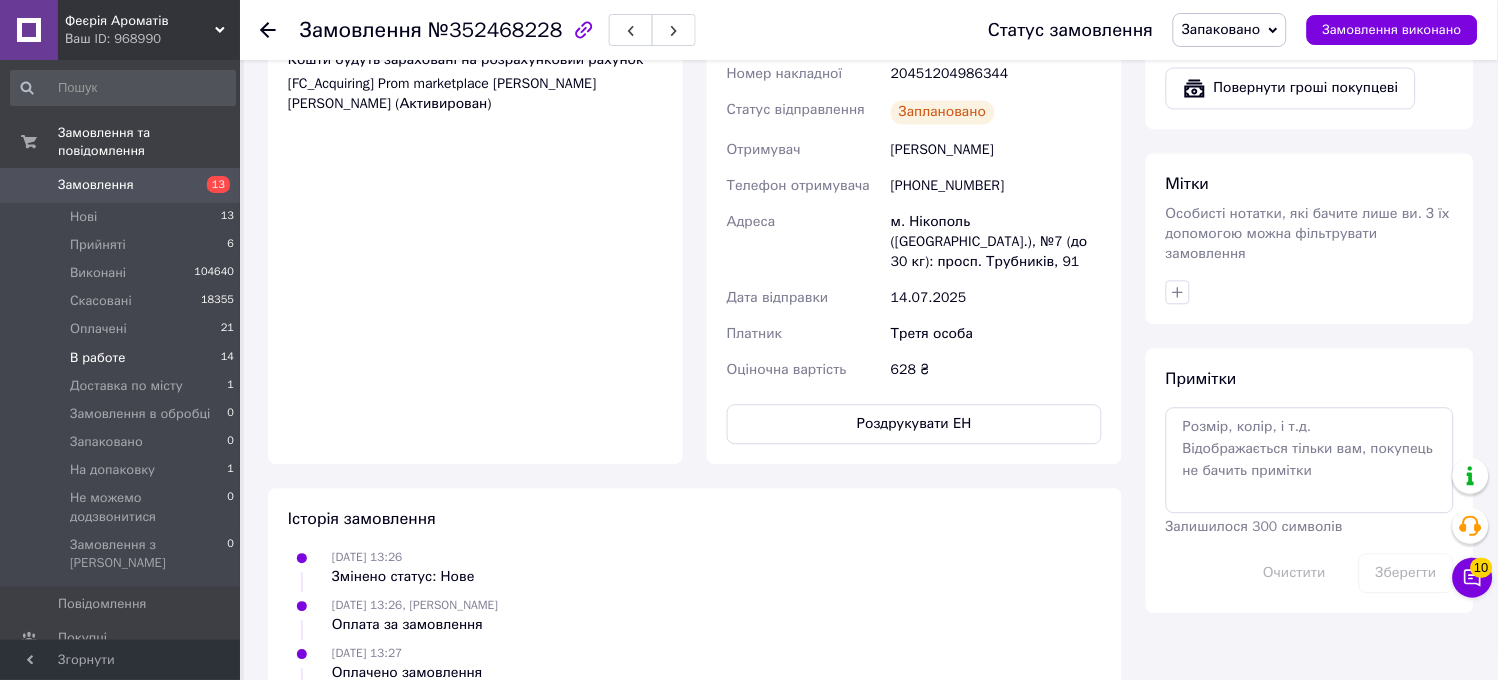 click on "В работе 14" at bounding box center (123, 358) 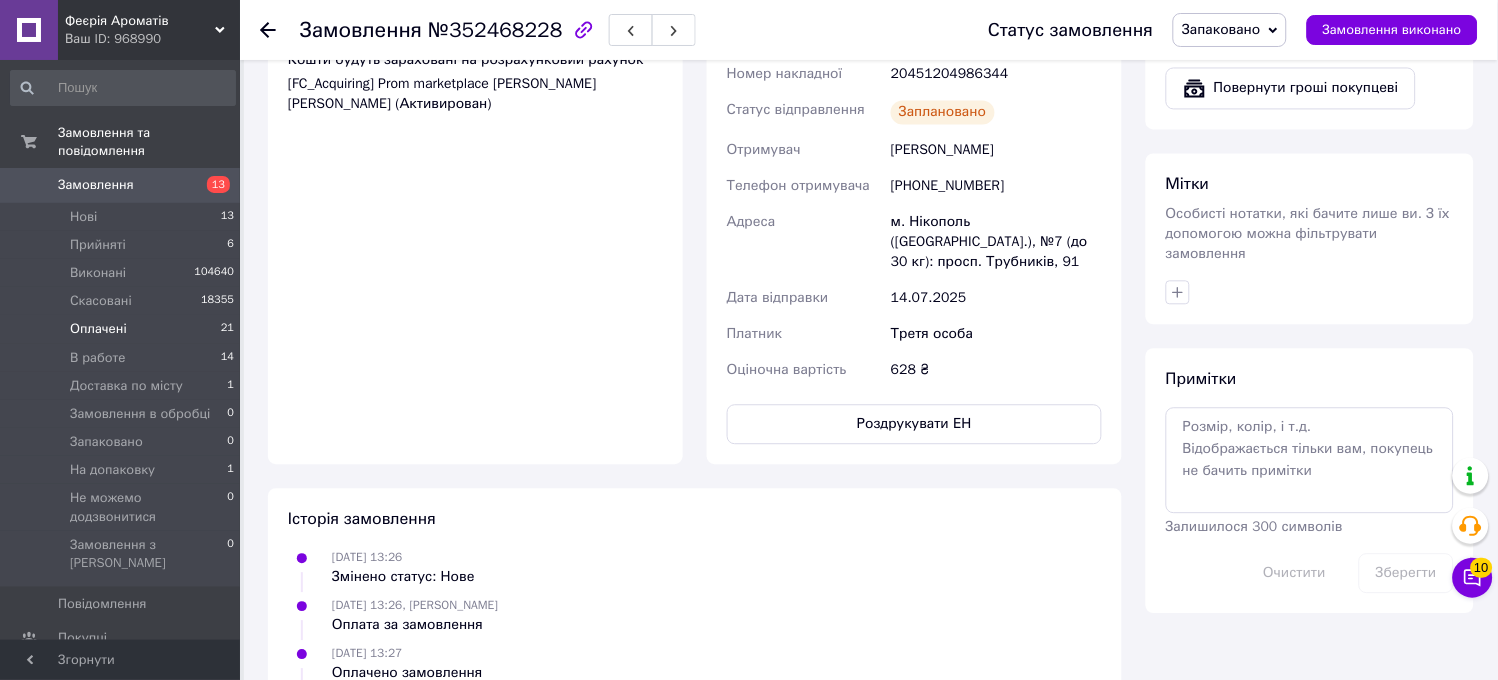 scroll, scrollTop: 0, scrollLeft: 0, axis: both 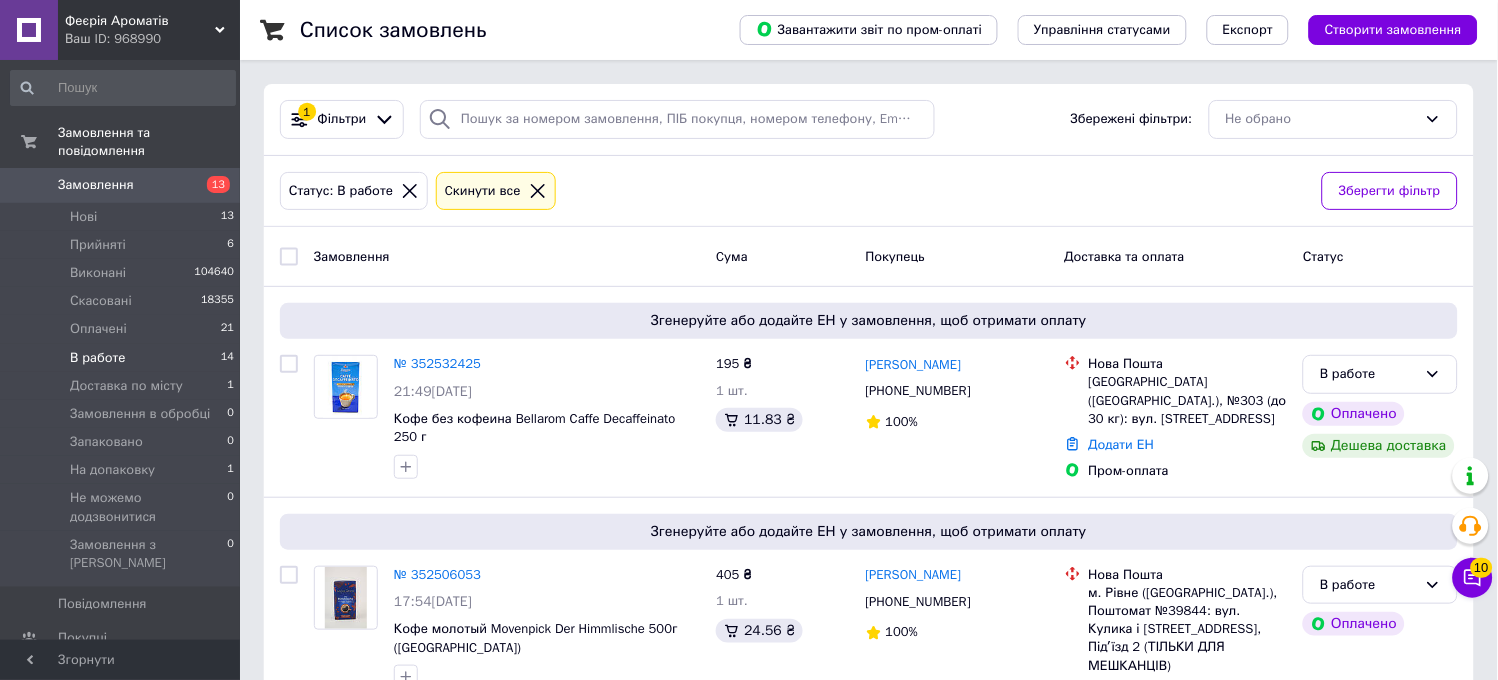 click on "В работе" at bounding box center [98, 358] 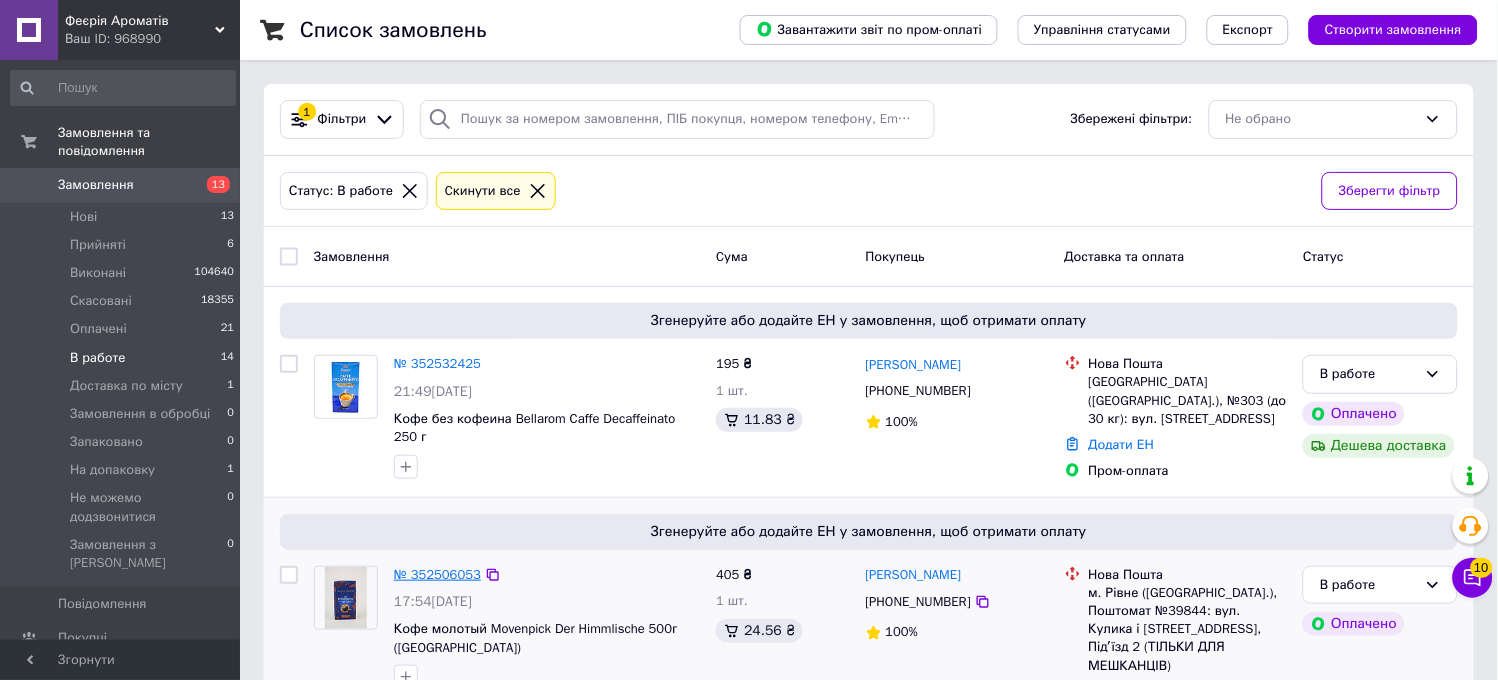 click on "№ 352506053 17:54[DATE] Кофе молотый Movenpick Der Himmlische 500г ([GEOGRAPHIC_DATA])" at bounding box center [547, 628] 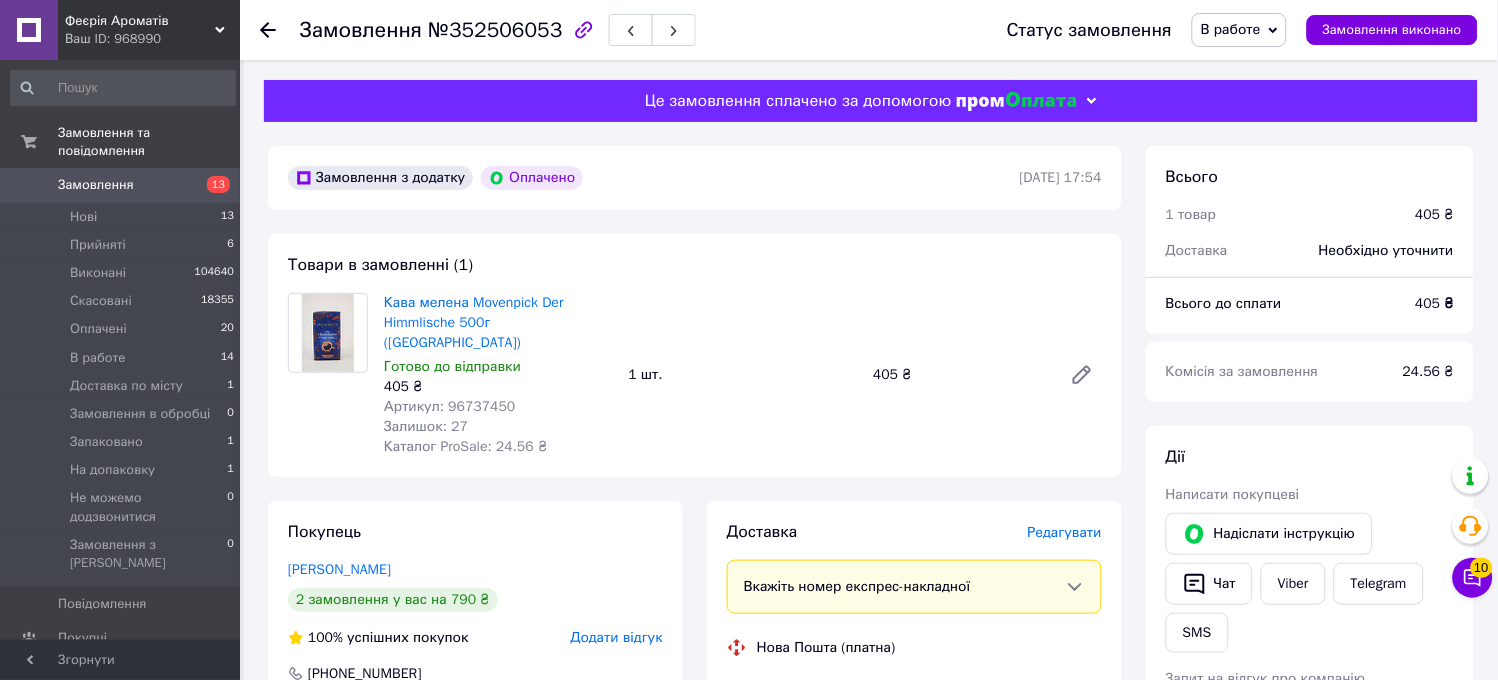 click on "Доставка [PERSON_NAME] Вкажіть номер експрес-накладної Обов'язково введіть номер експрес-накладної,
якщо створювали її не на цій сторінці. У разі,
якщо номер ЕН не буде доданий, ми не зможемо
виплатити гроші за замовлення Мобільний номер покупця (із замовлення) повинен відповідати номеру отримувача за накладною Нова Пошта (платна) Отримувач [PERSON_NAME] Телефон отримувача [PHONE_NUMBER] Адреса м. Рівне ([GEOGRAPHIC_DATA].), Поштомат №39844: вул. Кулика і Гудачека, 44, Підʼїзд 2 (ТІЛЬКИ ДЛЯ МЕШКАНЦІВ) Дата відправки [DATE] Платник Отримувач Оціночна вартість 405 ₴" at bounding box center [914, 842] 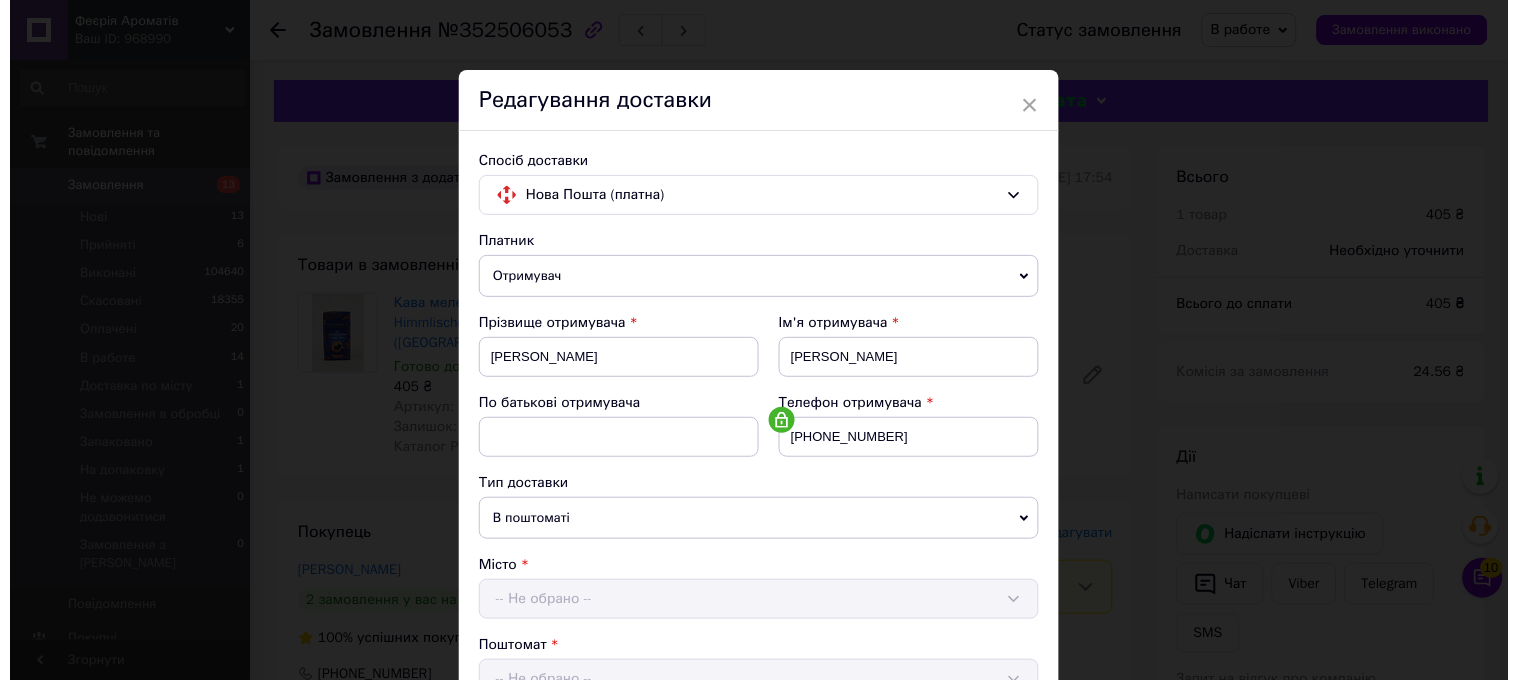 scroll, scrollTop: 444, scrollLeft: 0, axis: vertical 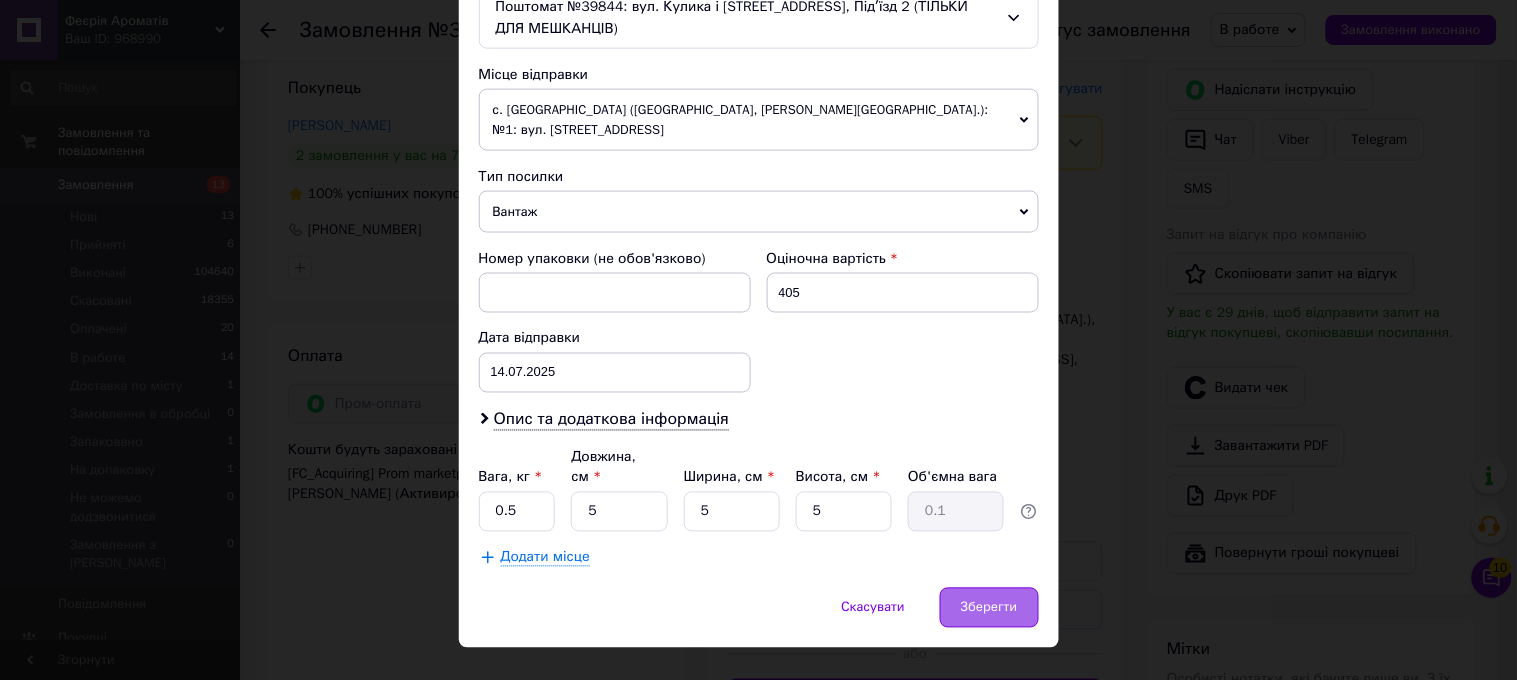 click on "Зберегти" at bounding box center [989, 608] 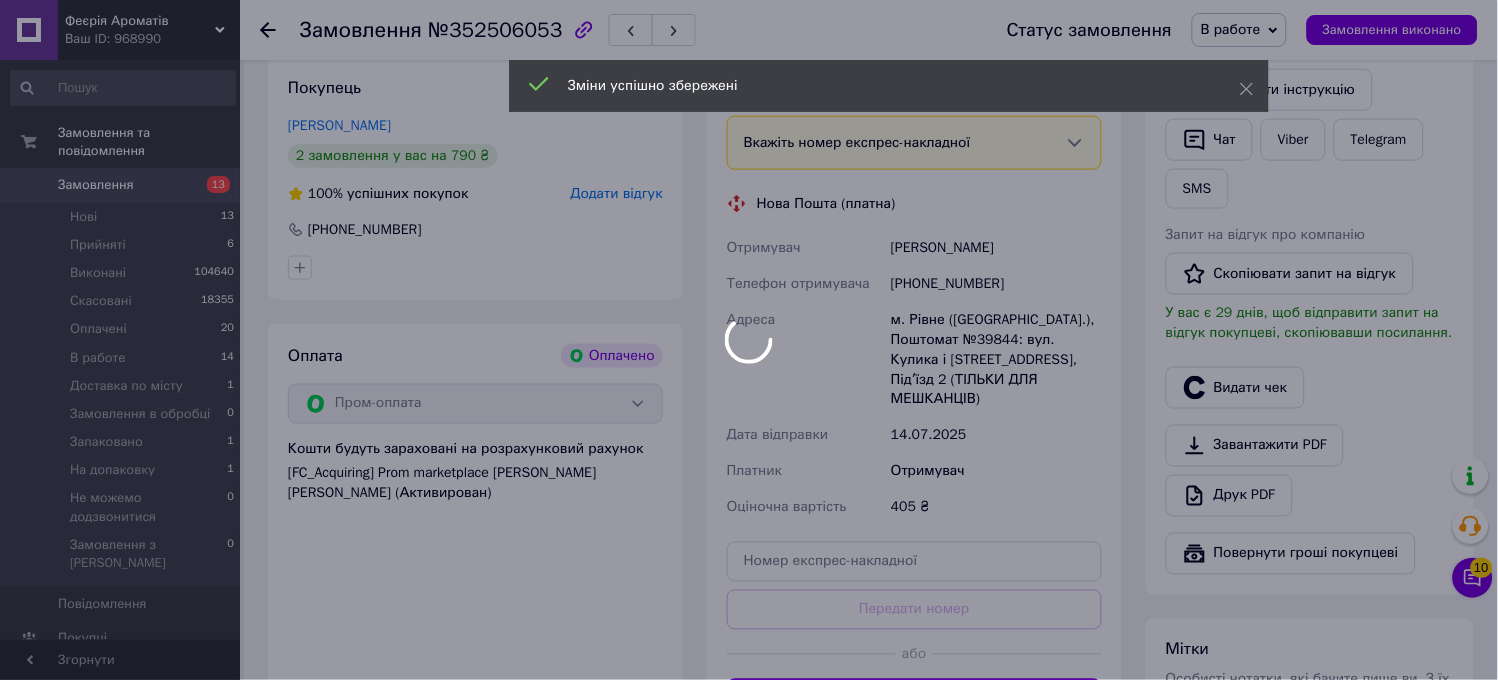 scroll, scrollTop: 666, scrollLeft: 0, axis: vertical 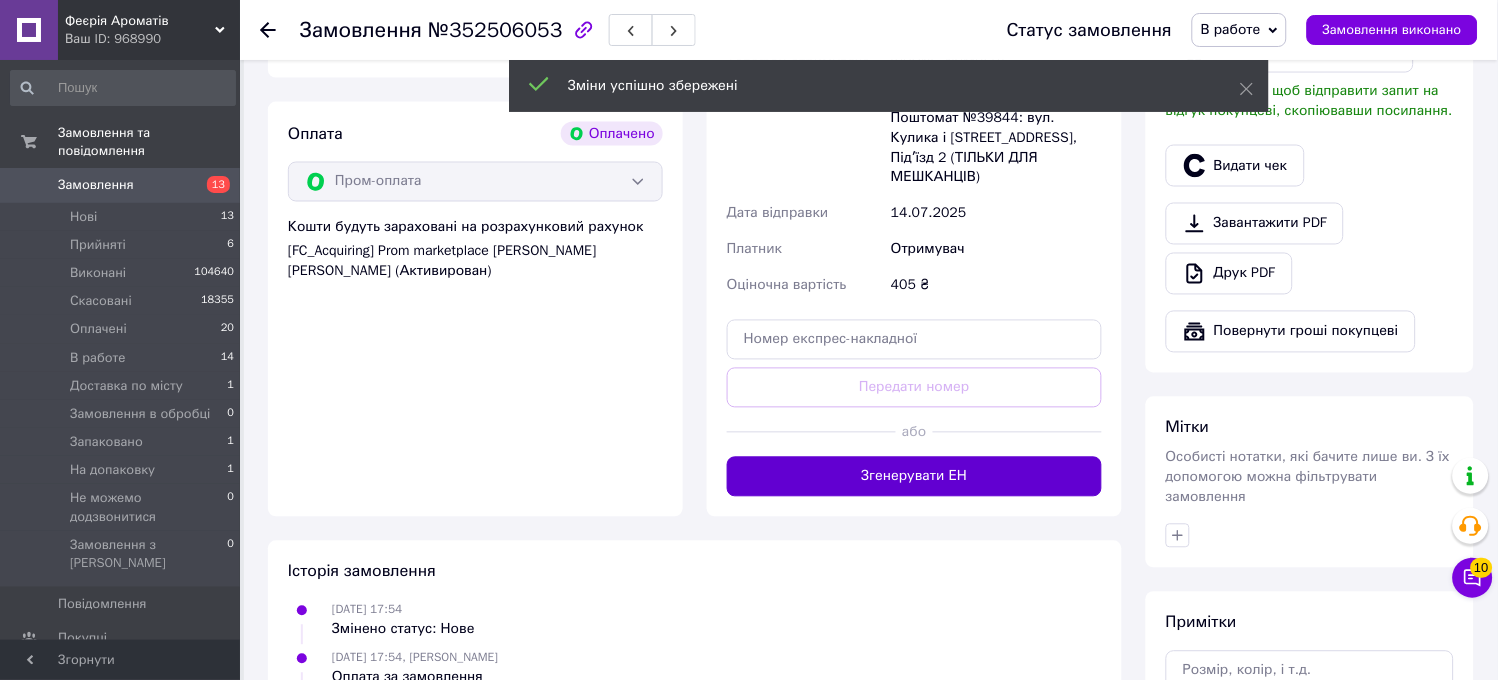 click on "Згенерувати ЕН" at bounding box center [914, 477] 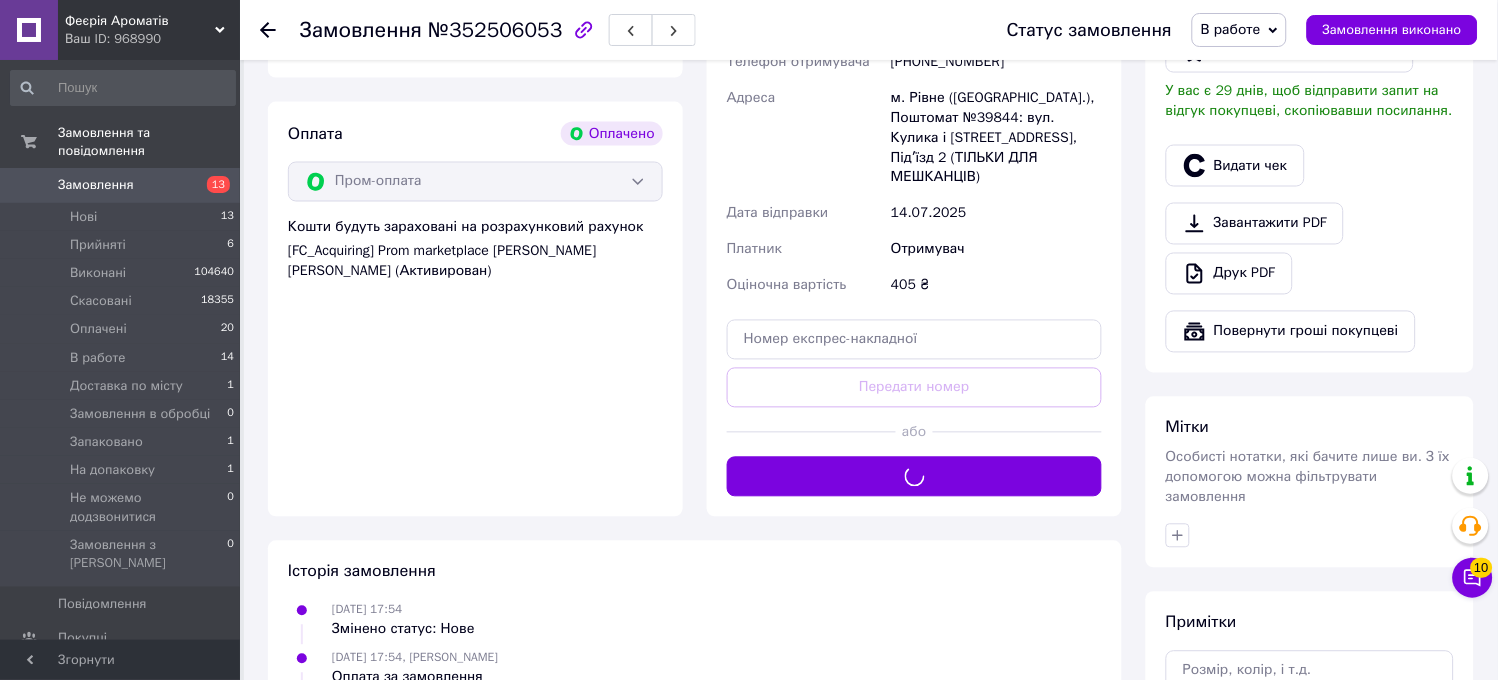 click on "В работе" at bounding box center (1231, 29) 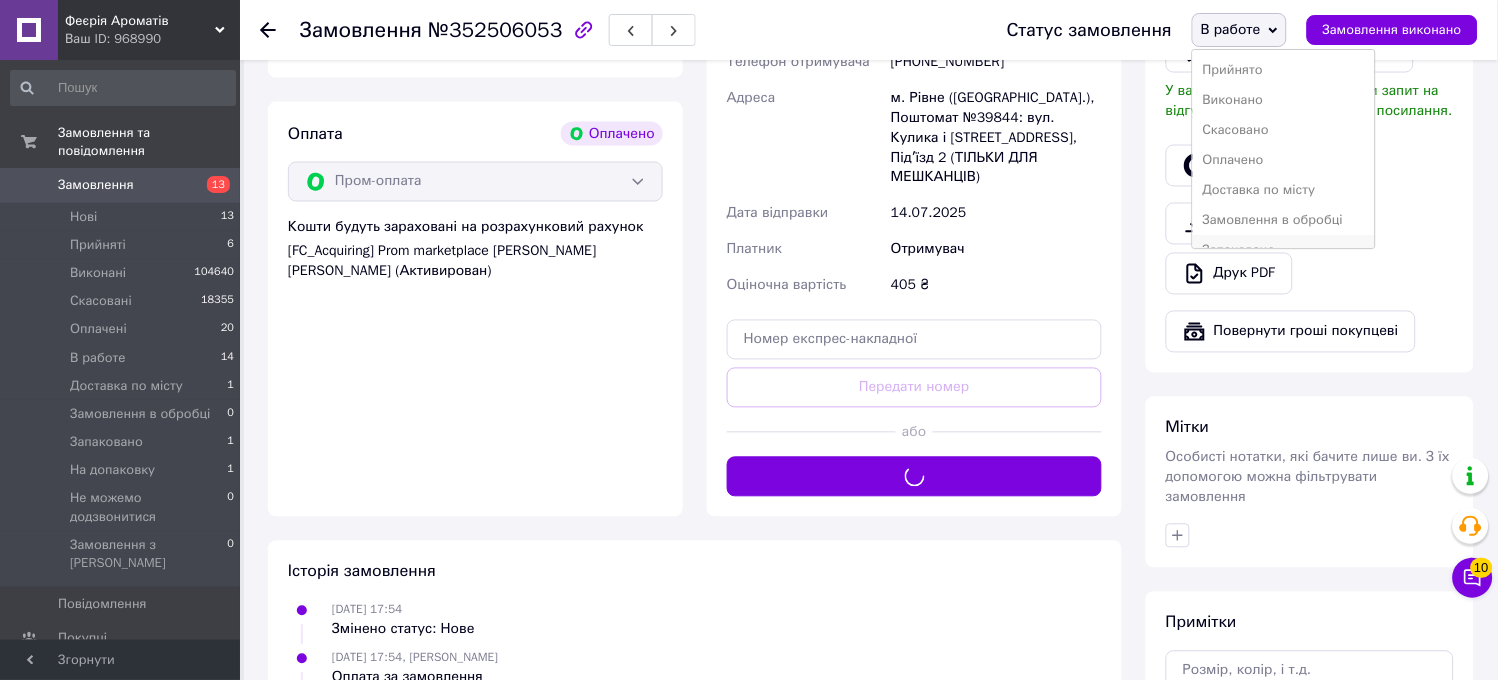 scroll, scrollTop: 82, scrollLeft: 0, axis: vertical 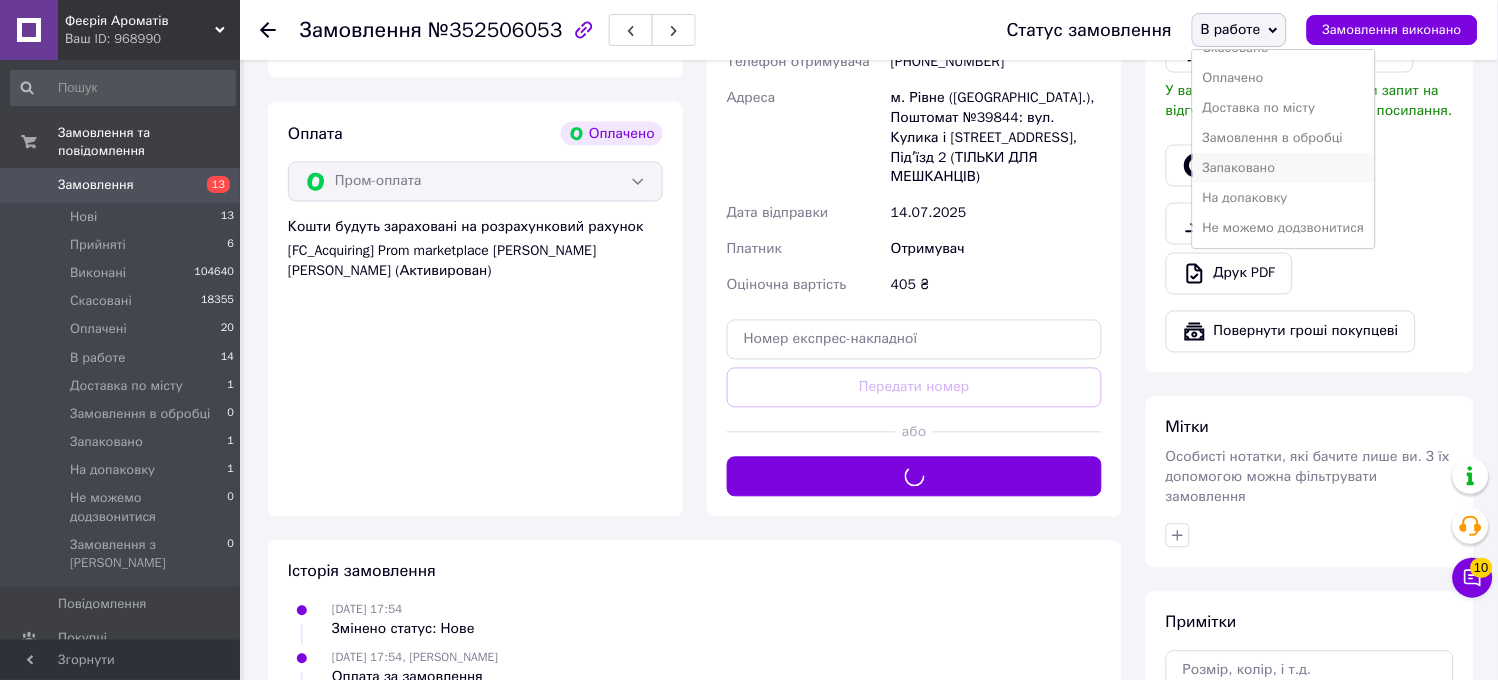 click on "Запаковано" at bounding box center (1284, 168) 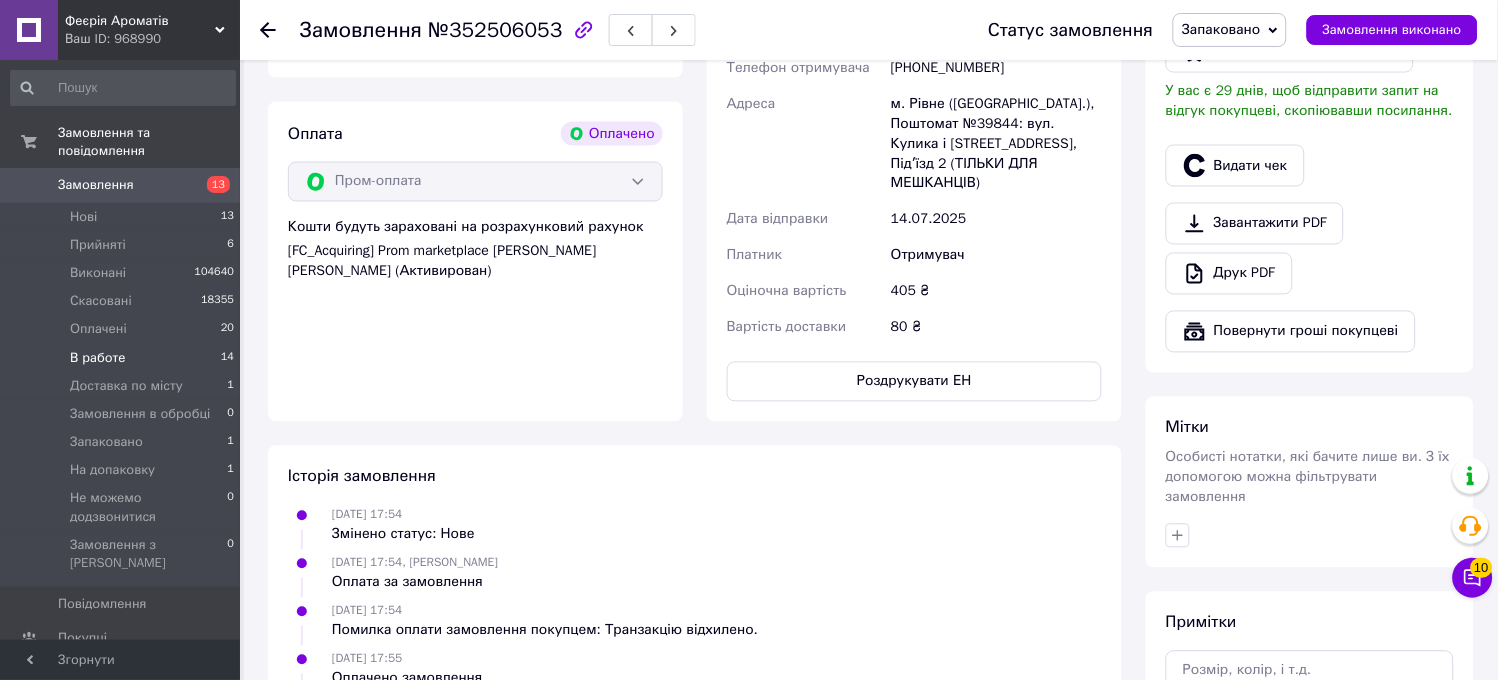 click on "В работе 14" at bounding box center [123, 358] 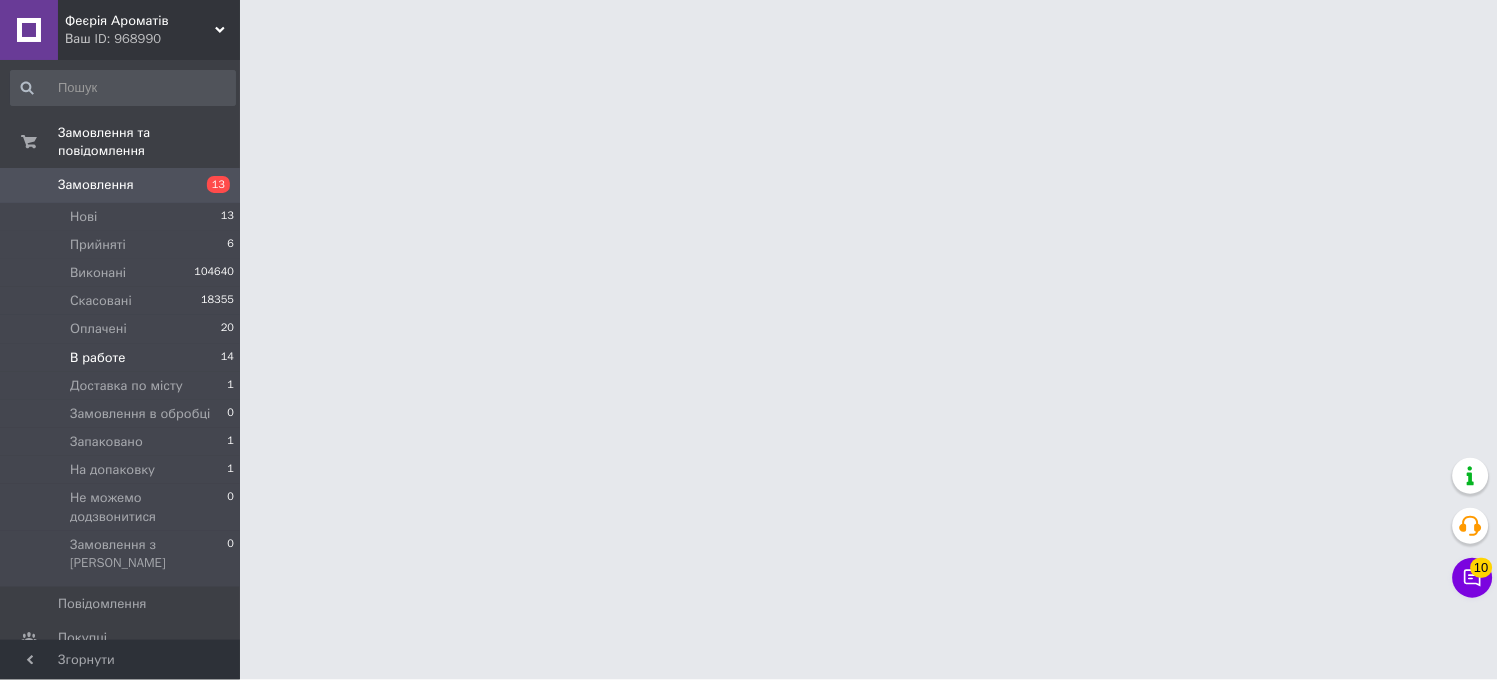 scroll, scrollTop: 0, scrollLeft: 0, axis: both 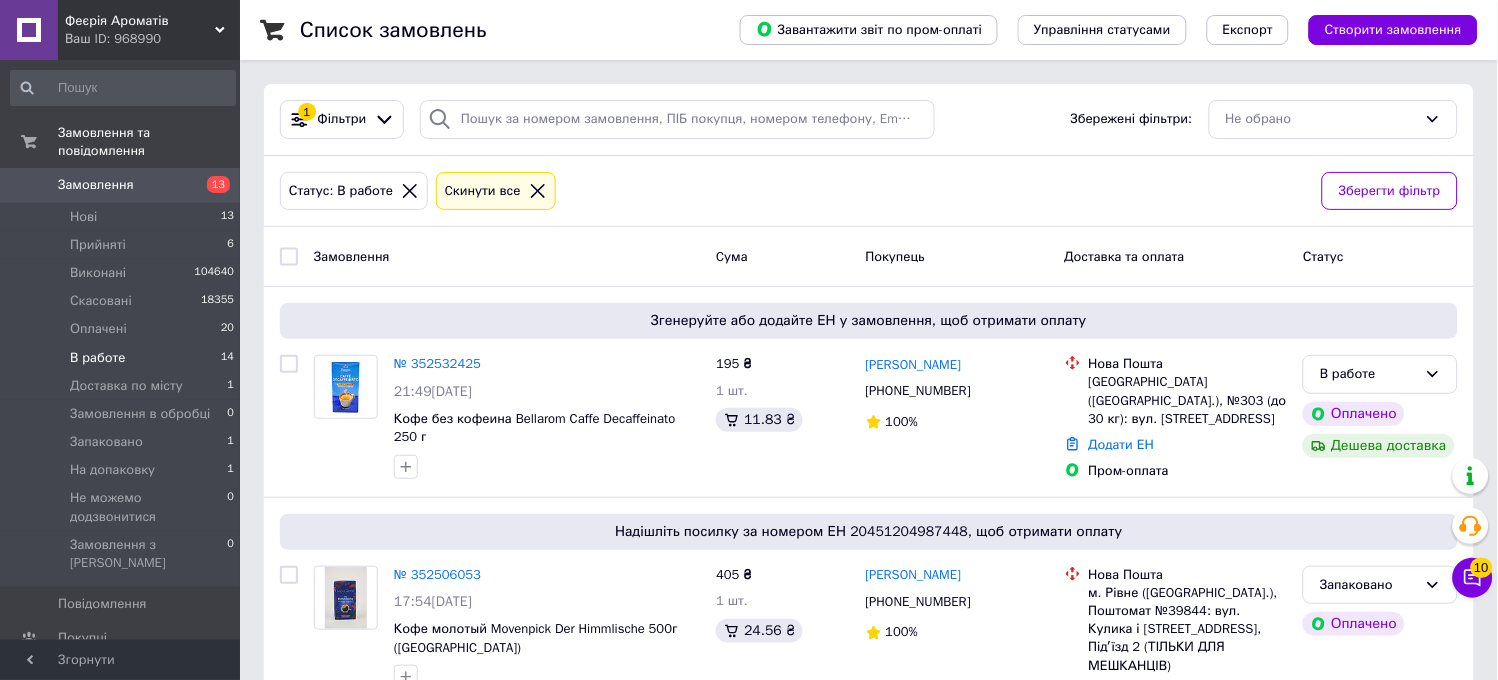 click on "В работе 14" at bounding box center (123, 358) 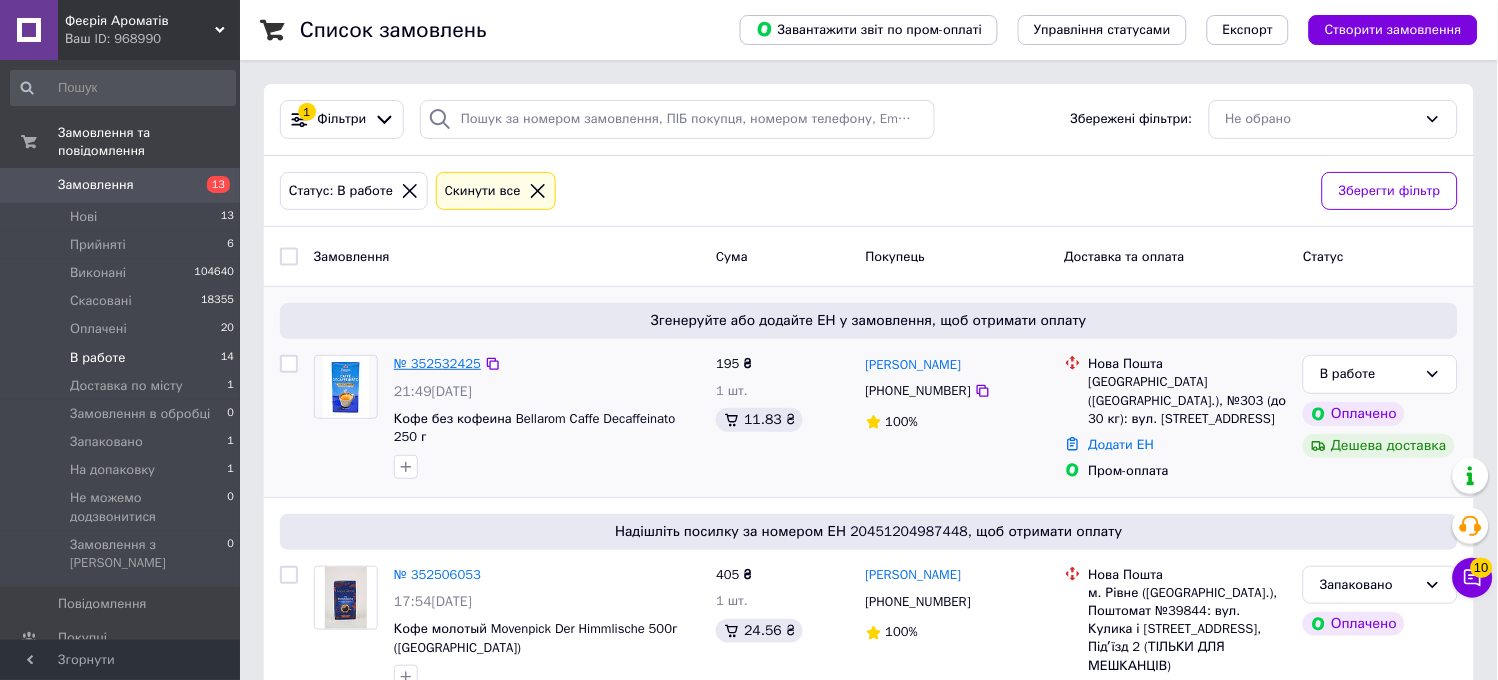 click on "№ 352532425" at bounding box center (437, 363) 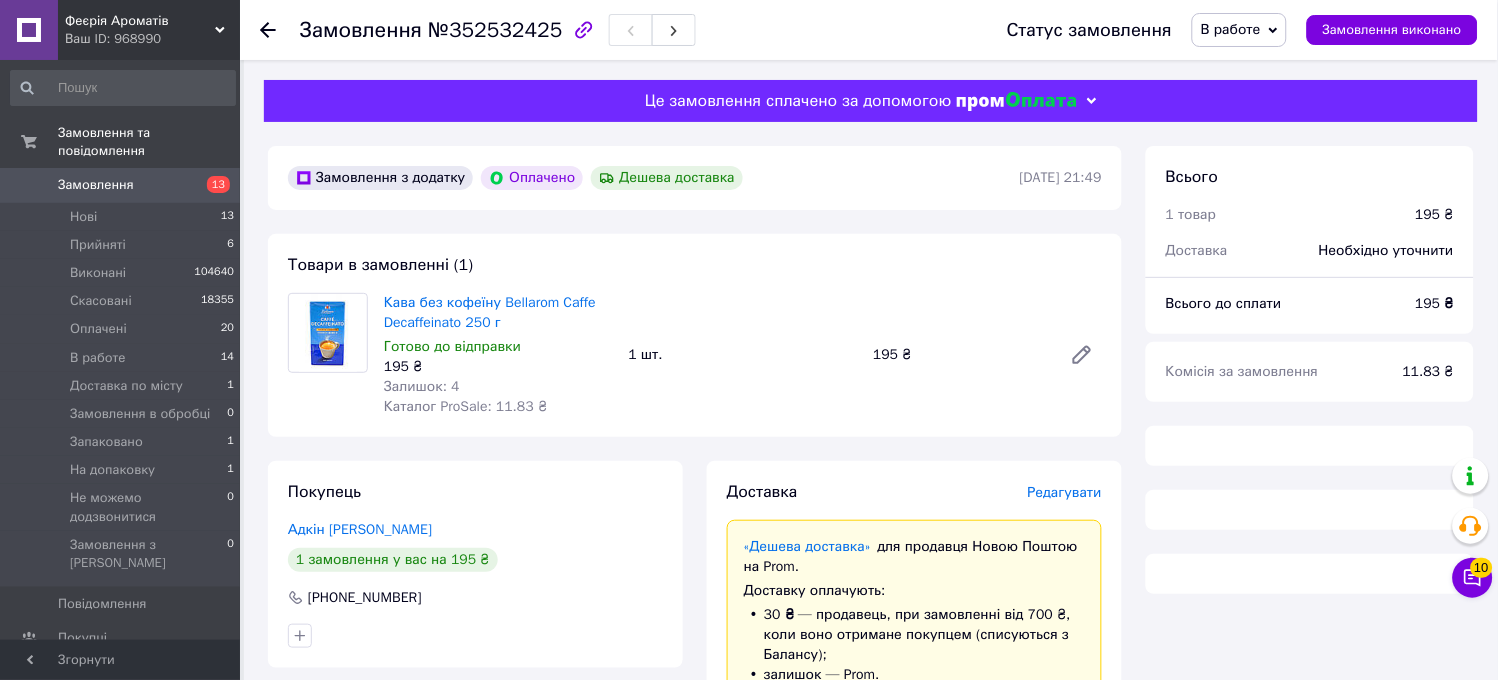 click on "Редагувати" at bounding box center (1065, 492) 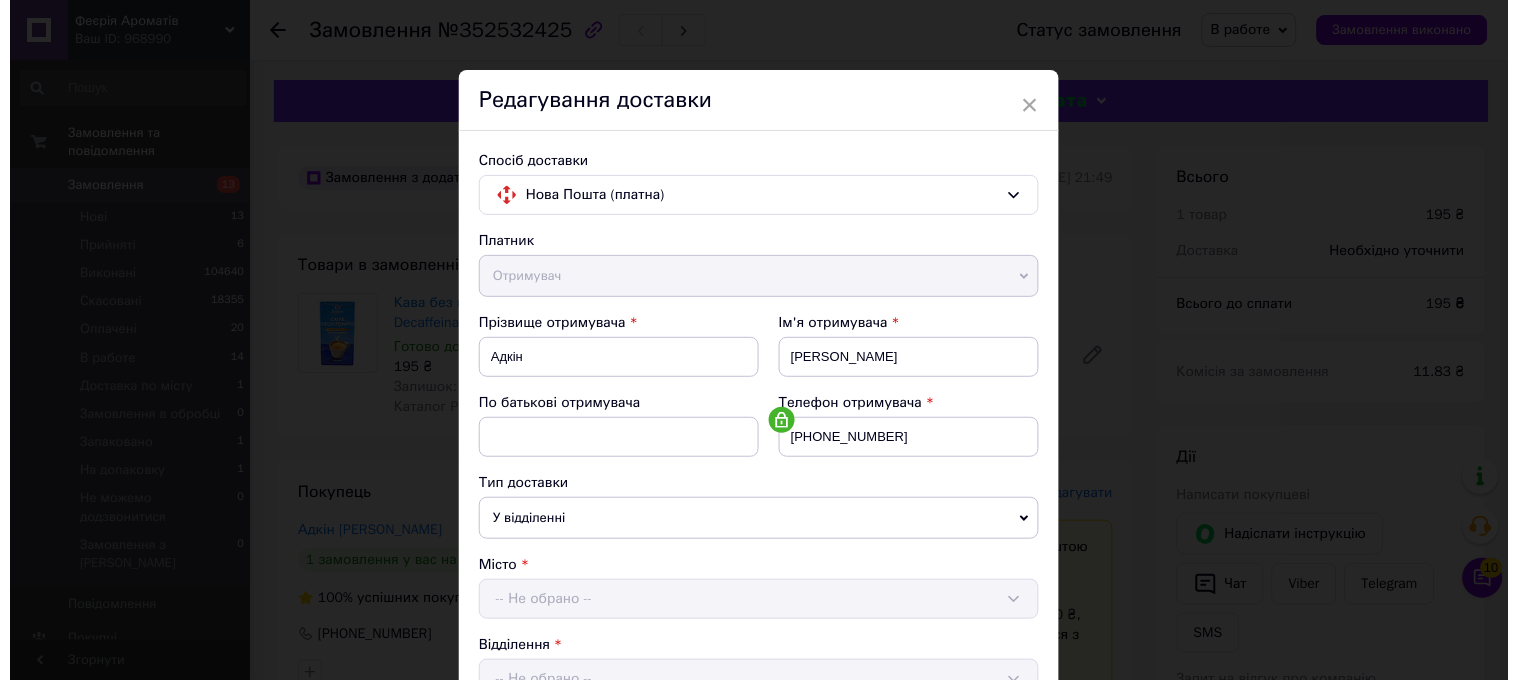 scroll, scrollTop: 111, scrollLeft: 0, axis: vertical 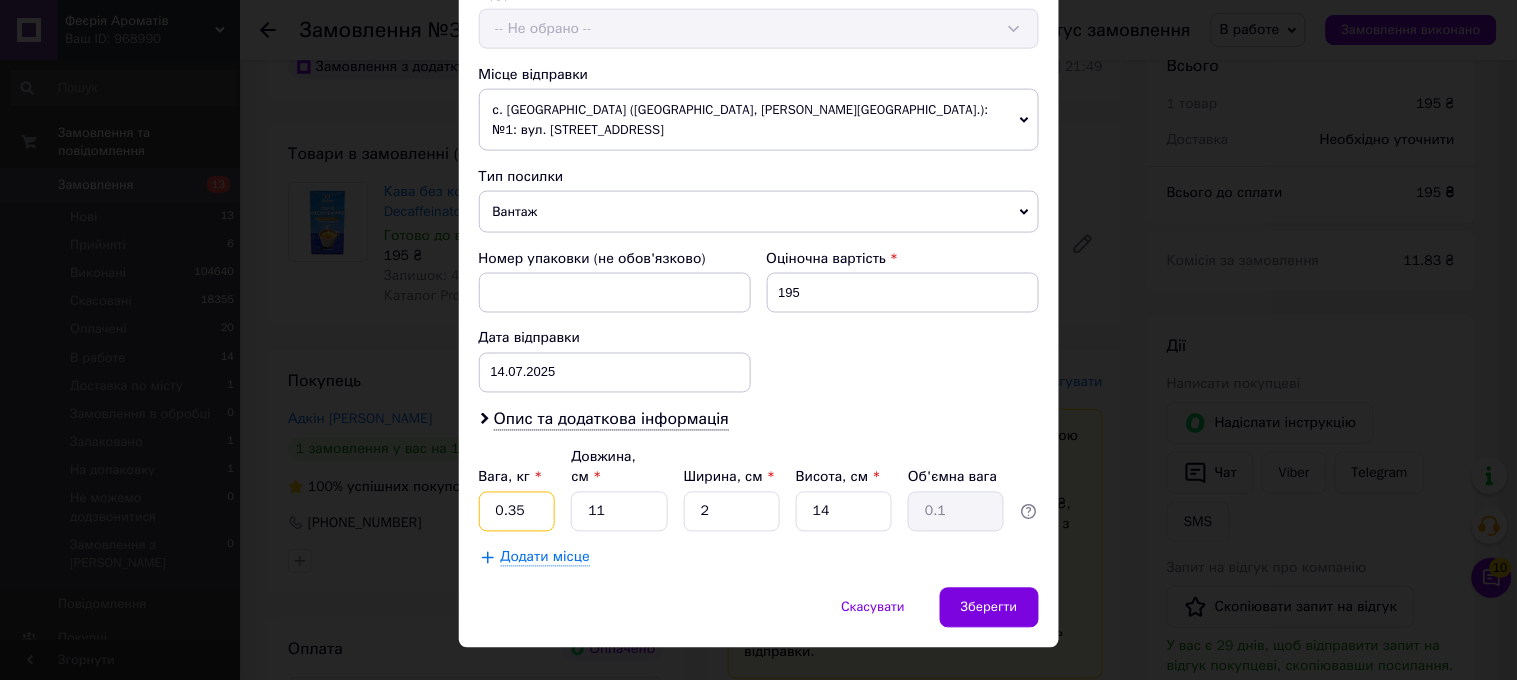 click on "0.35" at bounding box center (517, 512) 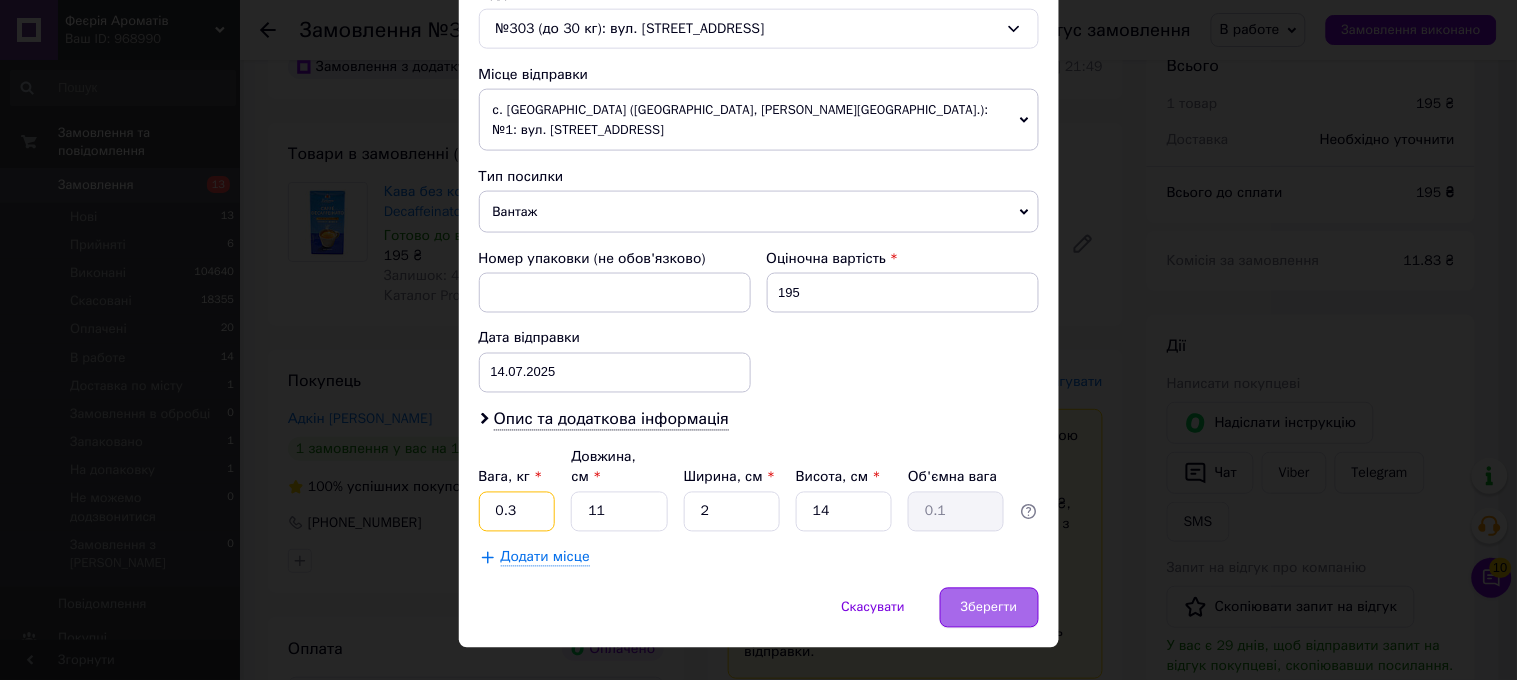 type on "0.3" 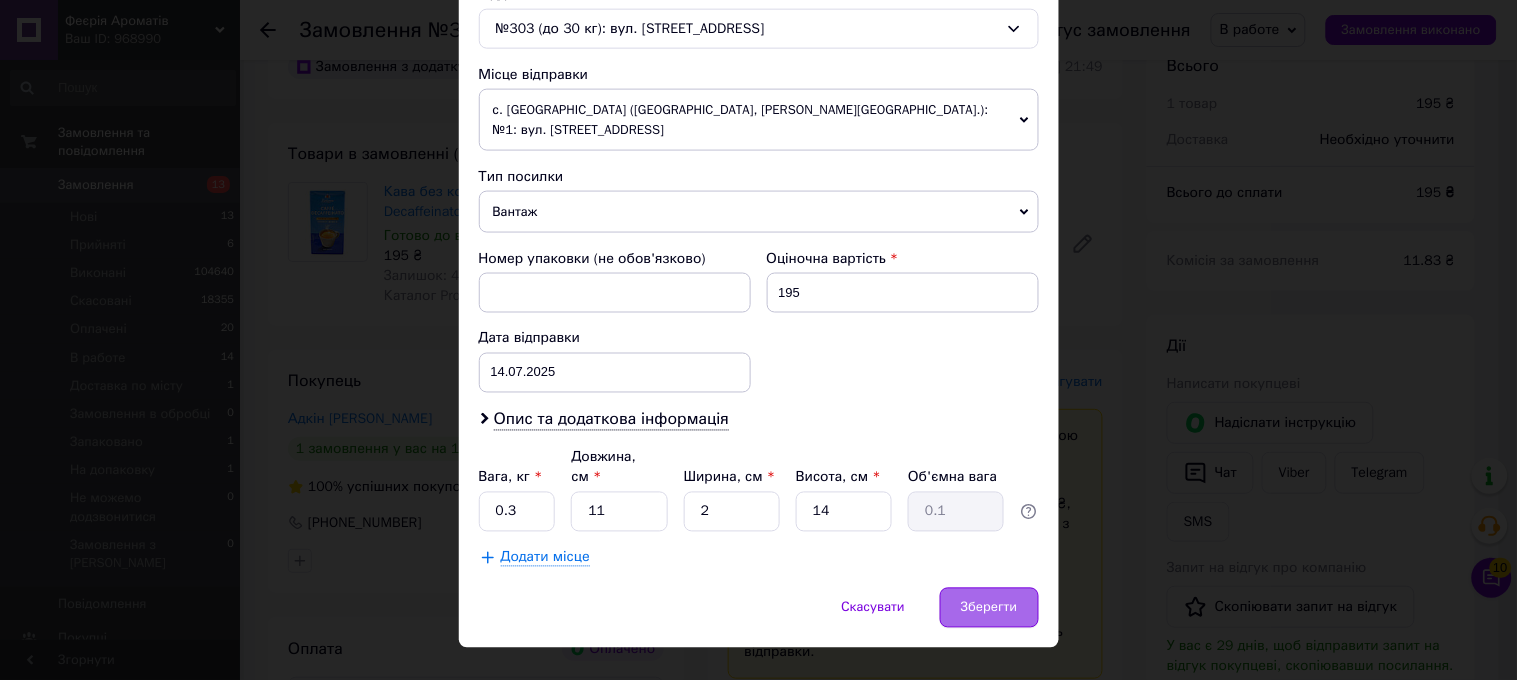 click on "Зберегти" at bounding box center [989, 608] 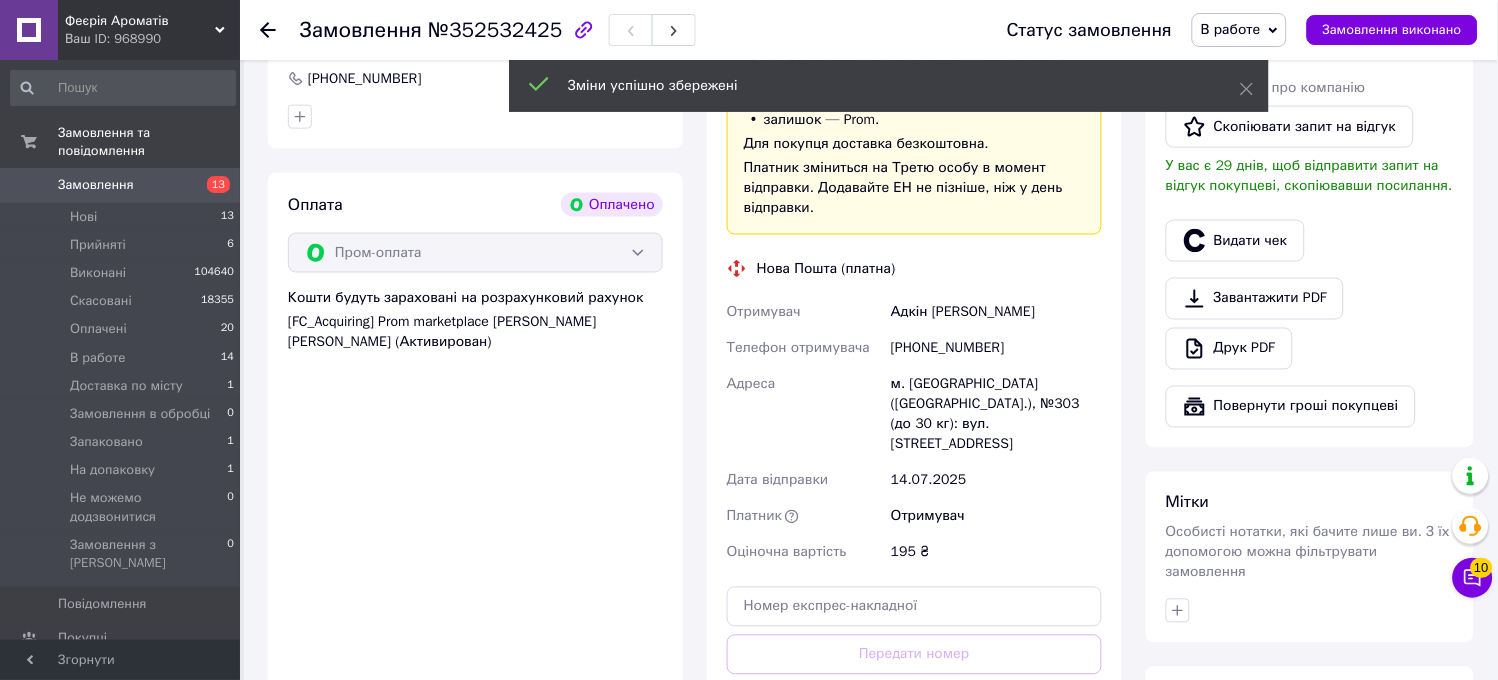 scroll, scrollTop: 978, scrollLeft: 0, axis: vertical 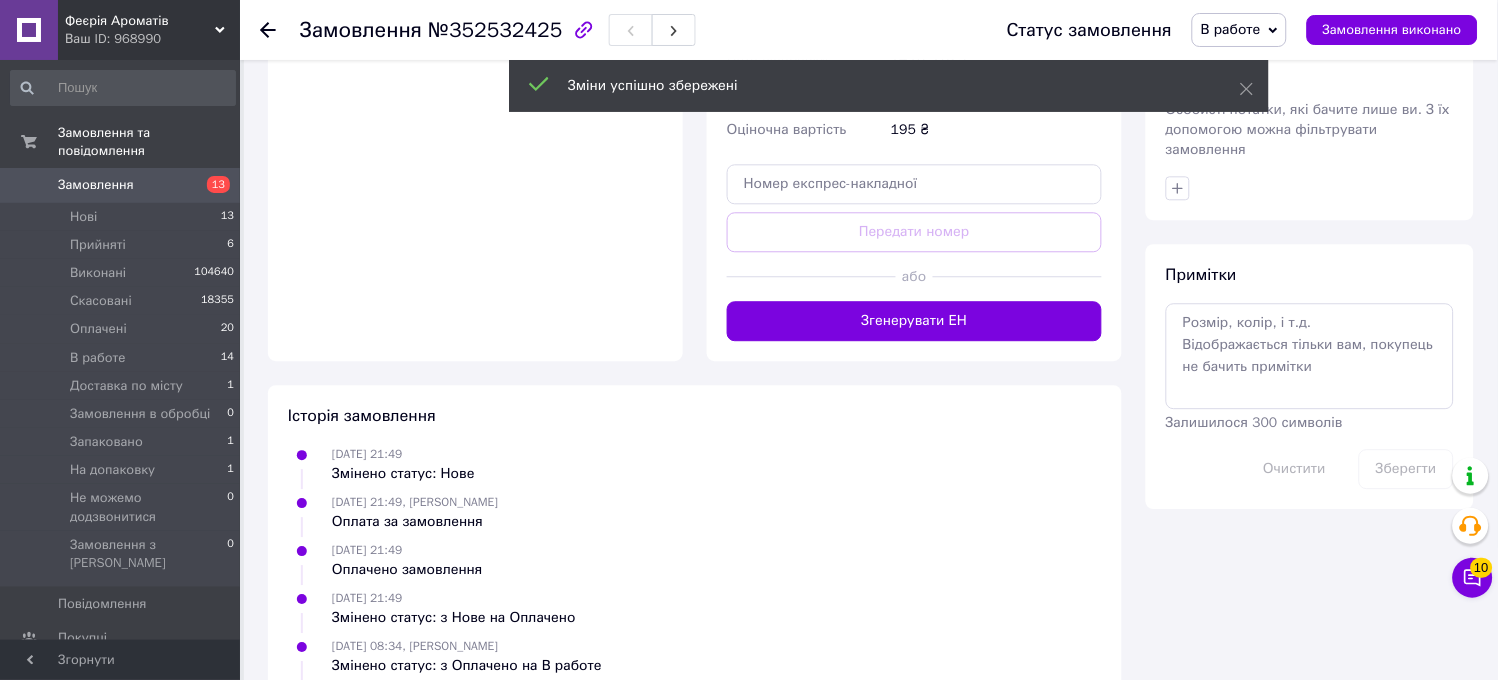 click on "Згенерувати ЕН" at bounding box center [914, 321] 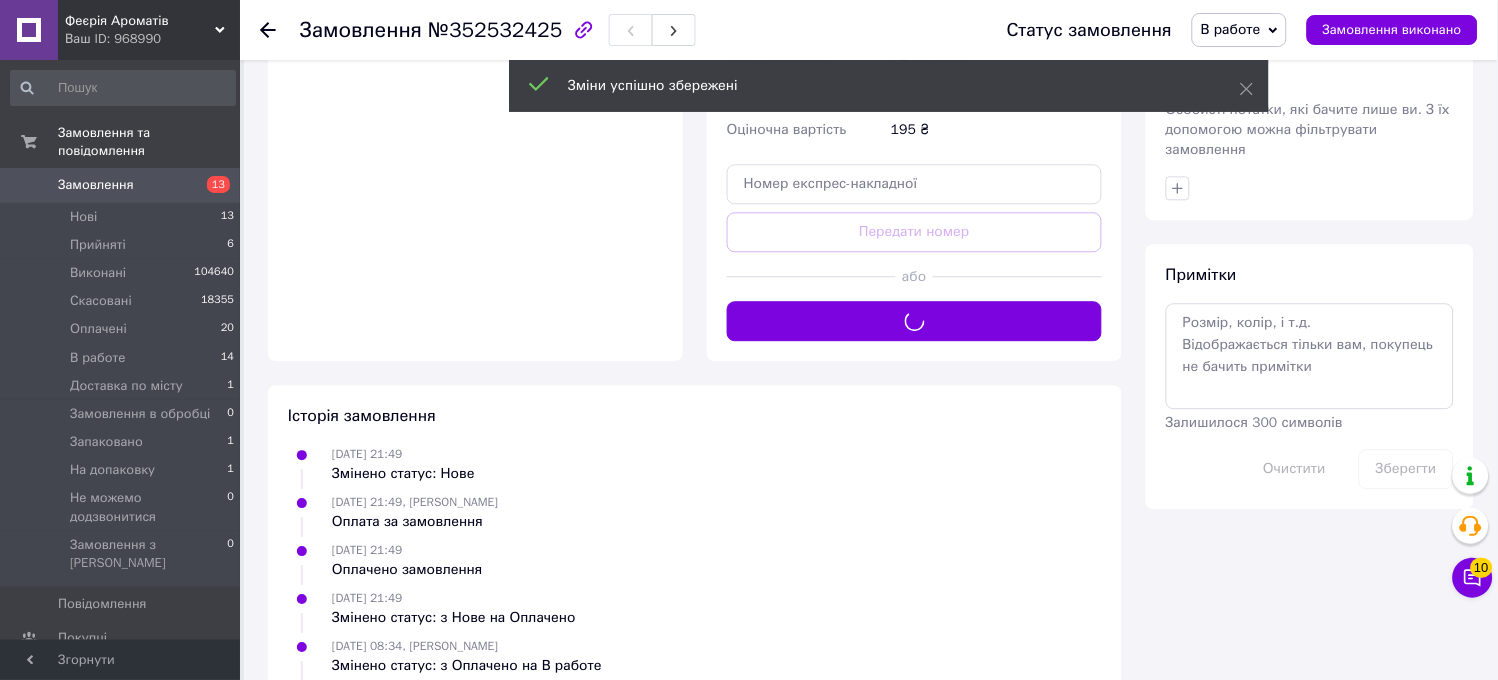 click on "В работе" at bounding box center [1239, 30] 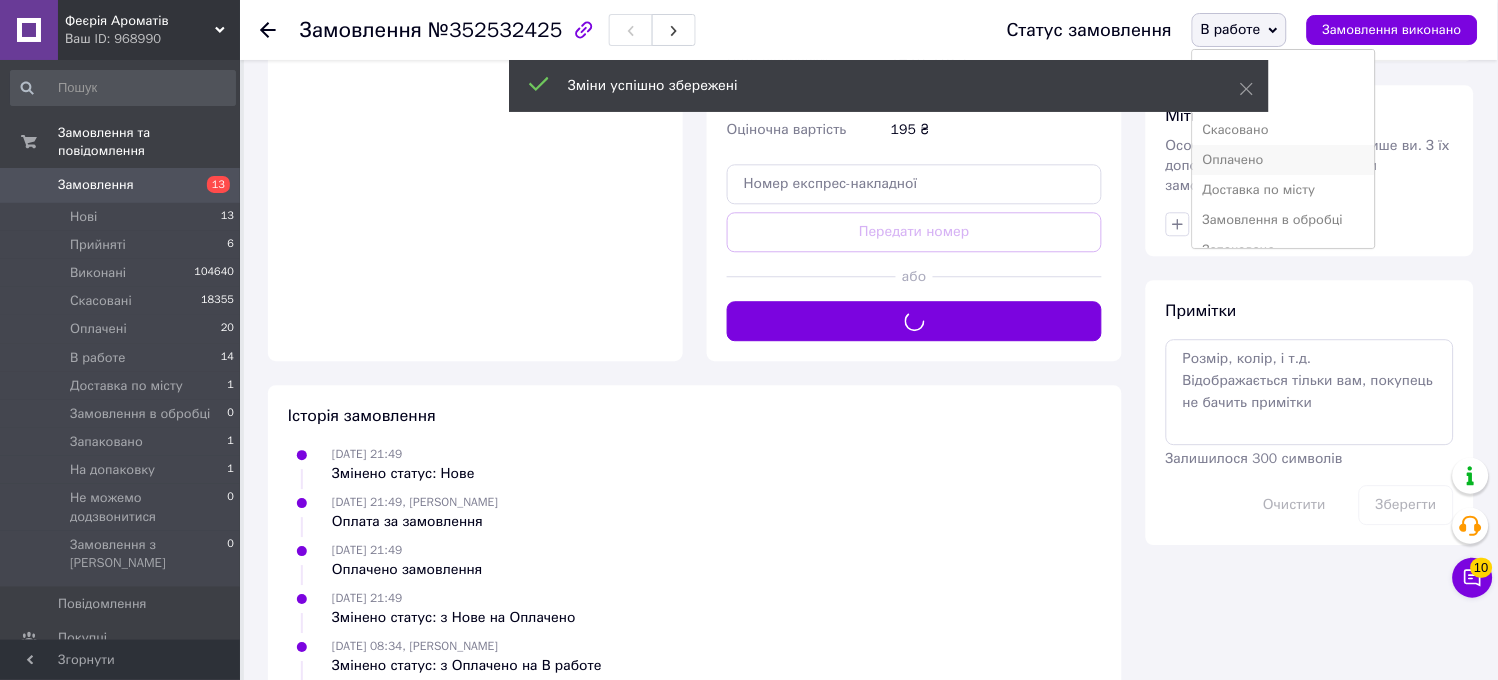 scroll, scrollTop: 82, scrollLeft: 0, axis: vertical 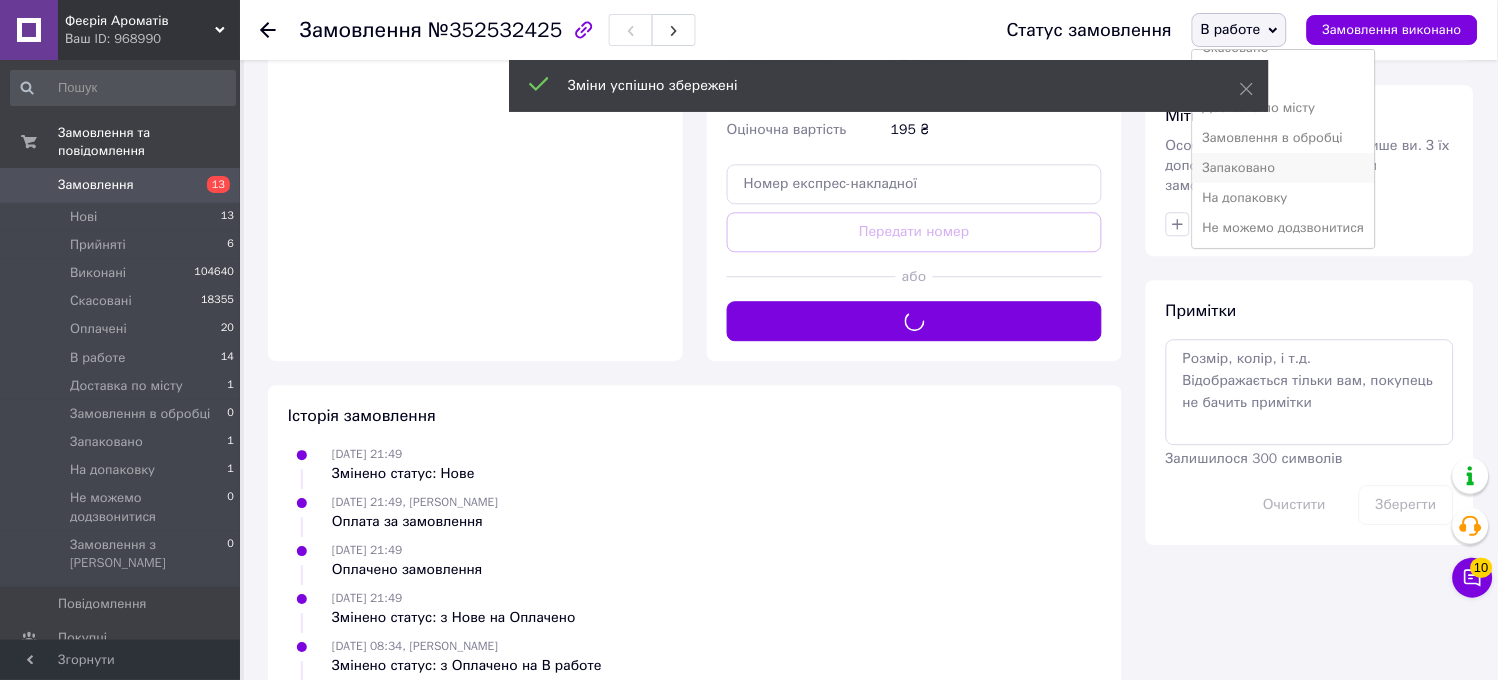click on "Запаковано" at bounding box center (1284, 168) 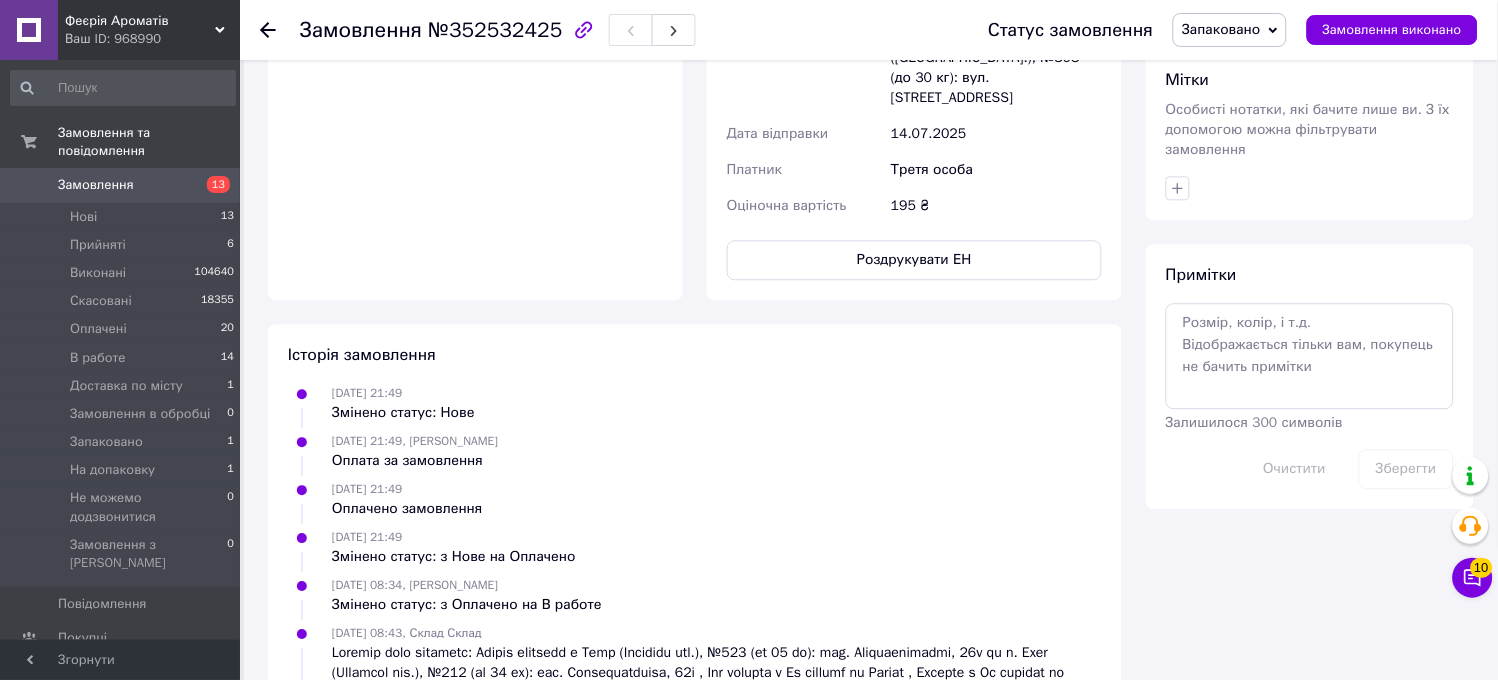 drag, startPoint x: 195, startPoint y: 333, endPoint x: 431, endPoint y: 7, distance: 402.45746 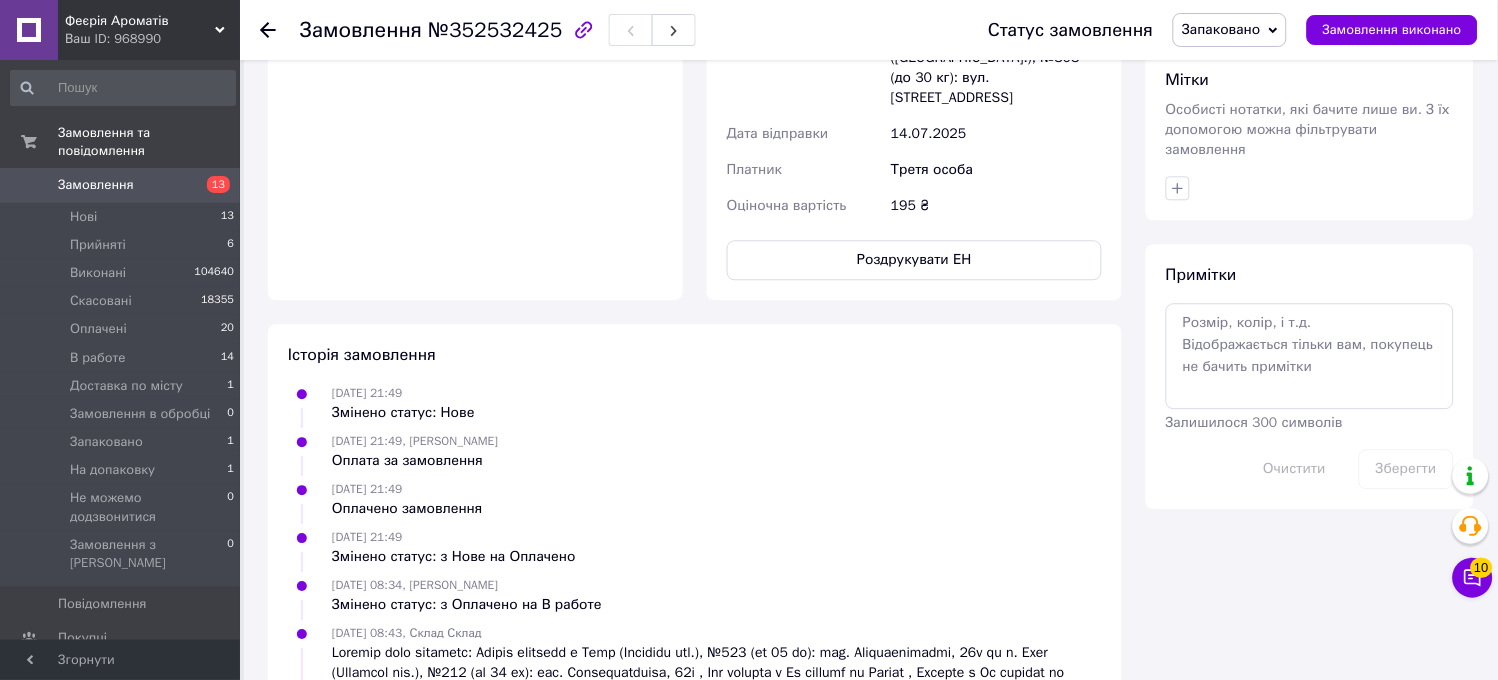 click on "Нові 13 Прийняті 6 Виконані 104640 Скасовані 18355 Оплачені 20 В работе 14 Доставка по місту 1 Замовлення в обробці 0 Запаковано 1 На допаковку 1 Не можемо додзвонитися 0 Замовлення з Розетки 0" at bounding box center [123, 395] 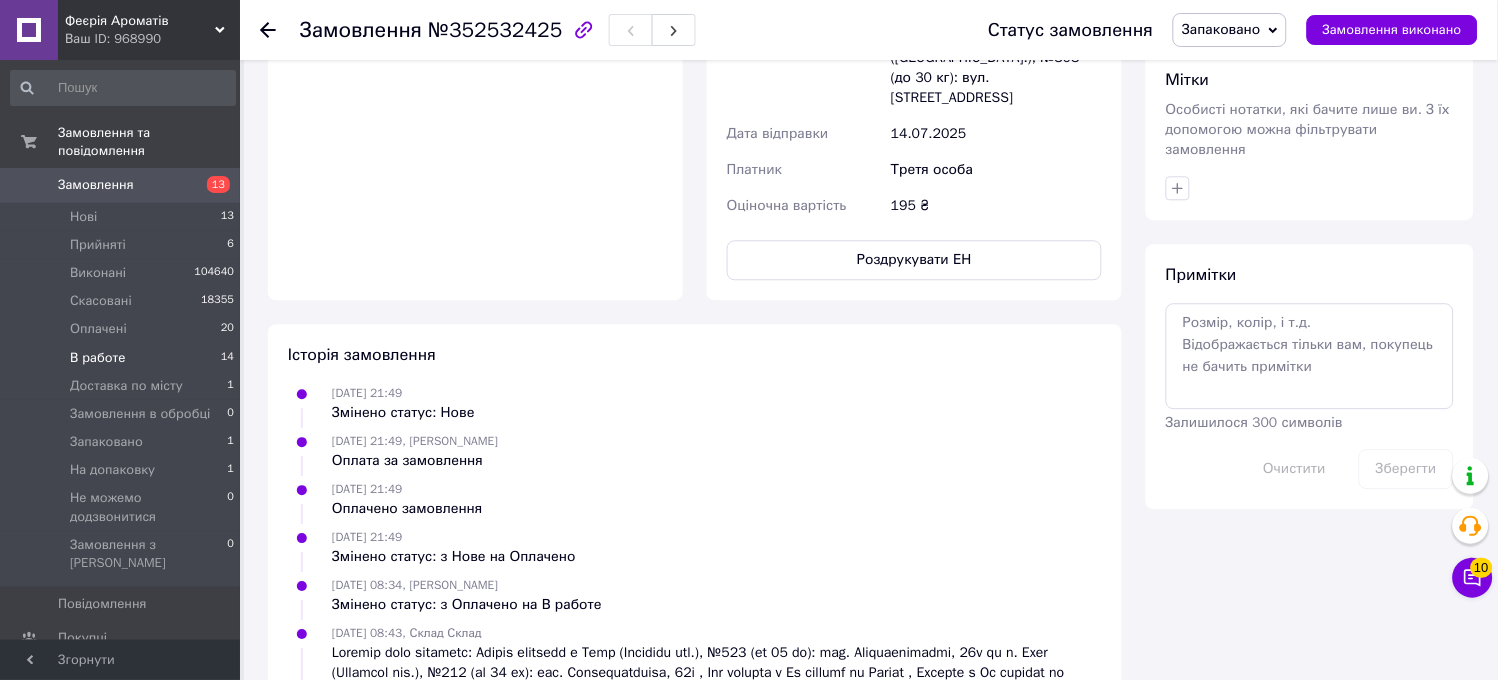 click on "14" at bounding box center [227, 358] 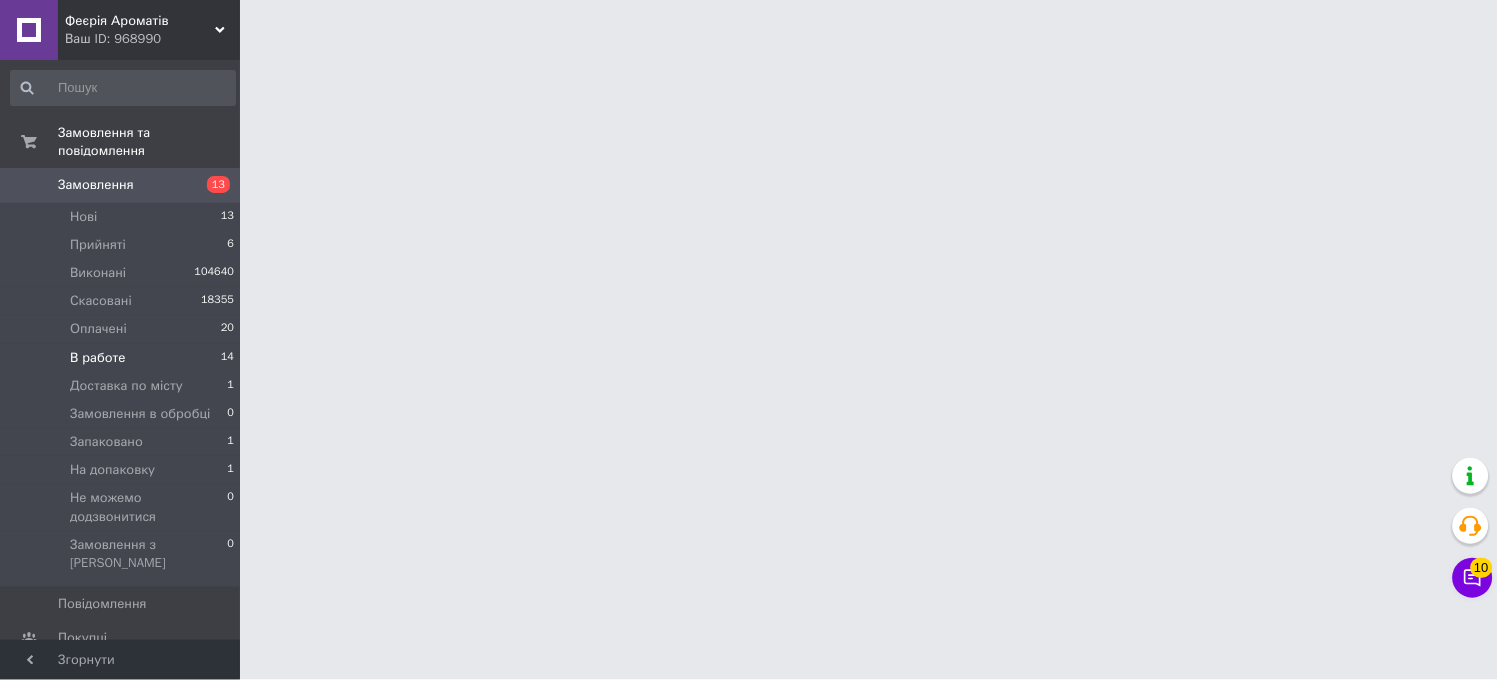 scroll, scrollTop: 0, scrollLeft: 0, axis: both 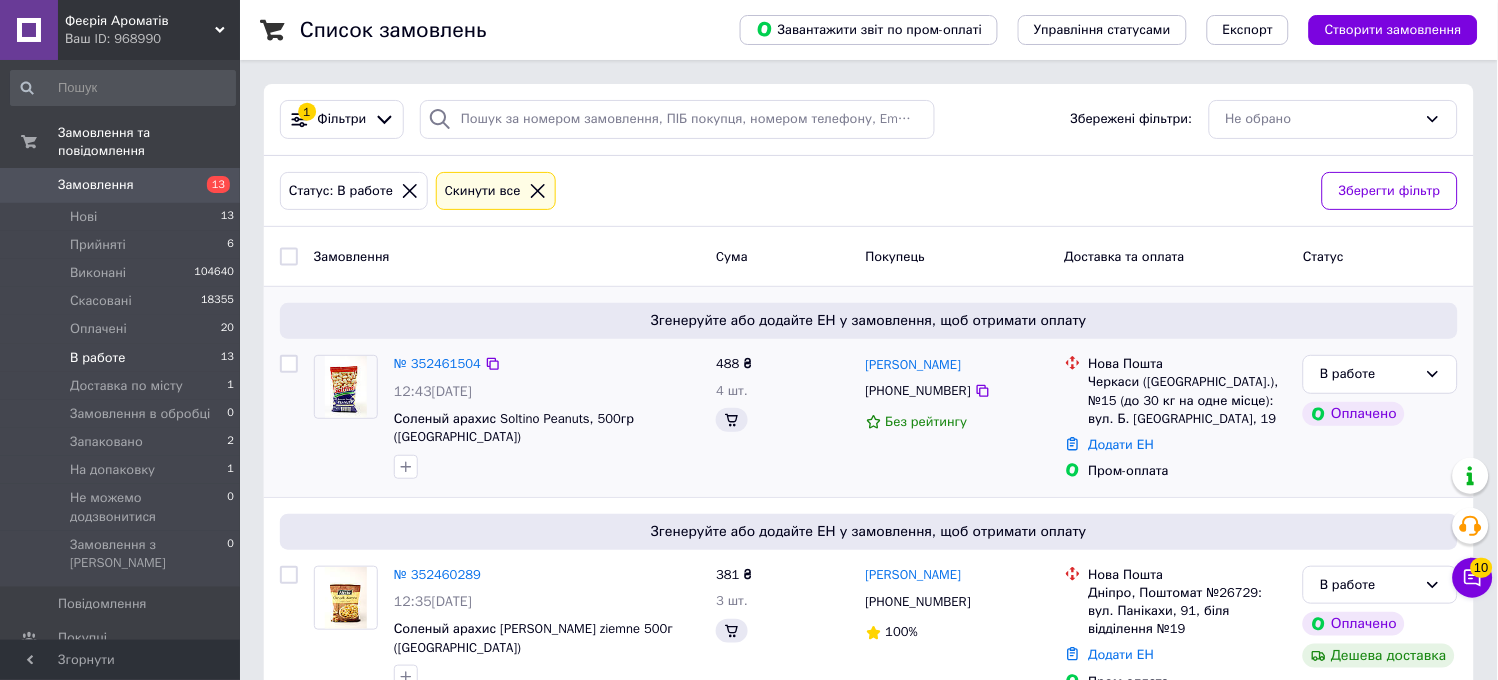 click on "Згенеруйте або додайте ЕН у замовлення, щоб отримати оплату № 352461504 12:43[DATE] Соленый арахис Soltino Peanuts, 500гр (Аргентина) 488 ₴ 4 шт. [PERSON_NAME] [PHONE_NUMBER] Без рейтингу Нова Пошта Черкаси ([GEOGRAPHIC_DATA].), №15 (до 30 кг на одне місце): вул. Б. [PERSON_NAME], 19 Додати ЕН Пром-оплата В работе Оплачено" at bounding box center [869, 392] 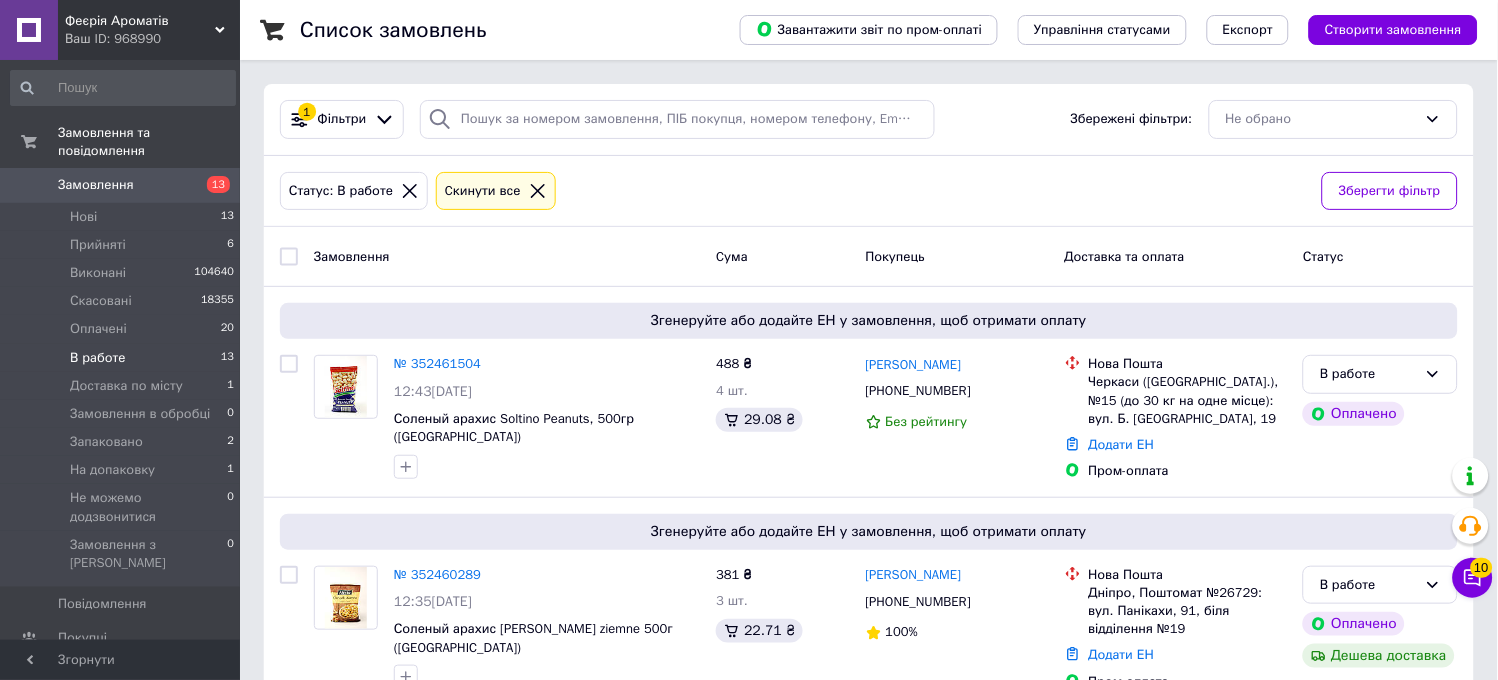 click on "В работе 13" at bounding box center (123, 358) 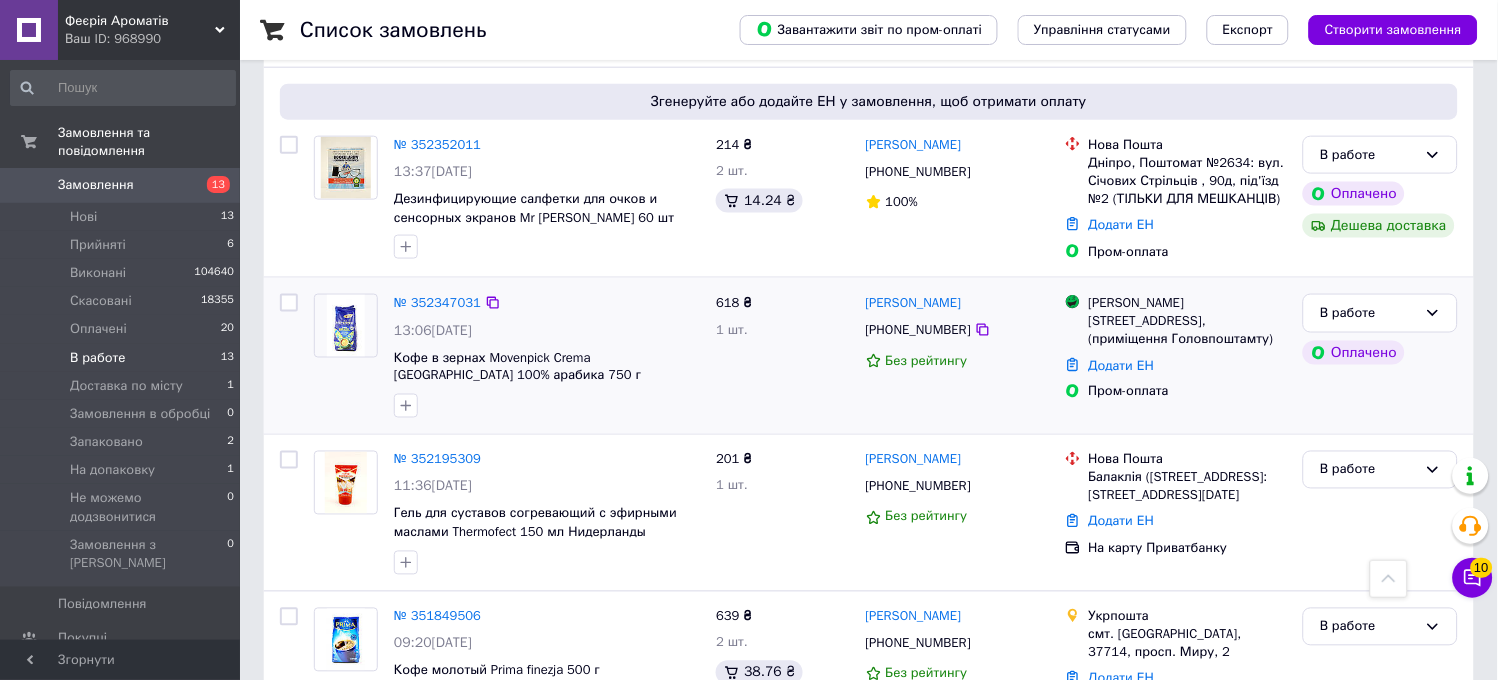 scroll, scrollTop: 1933, scrollLeft: 0, axis: vertical 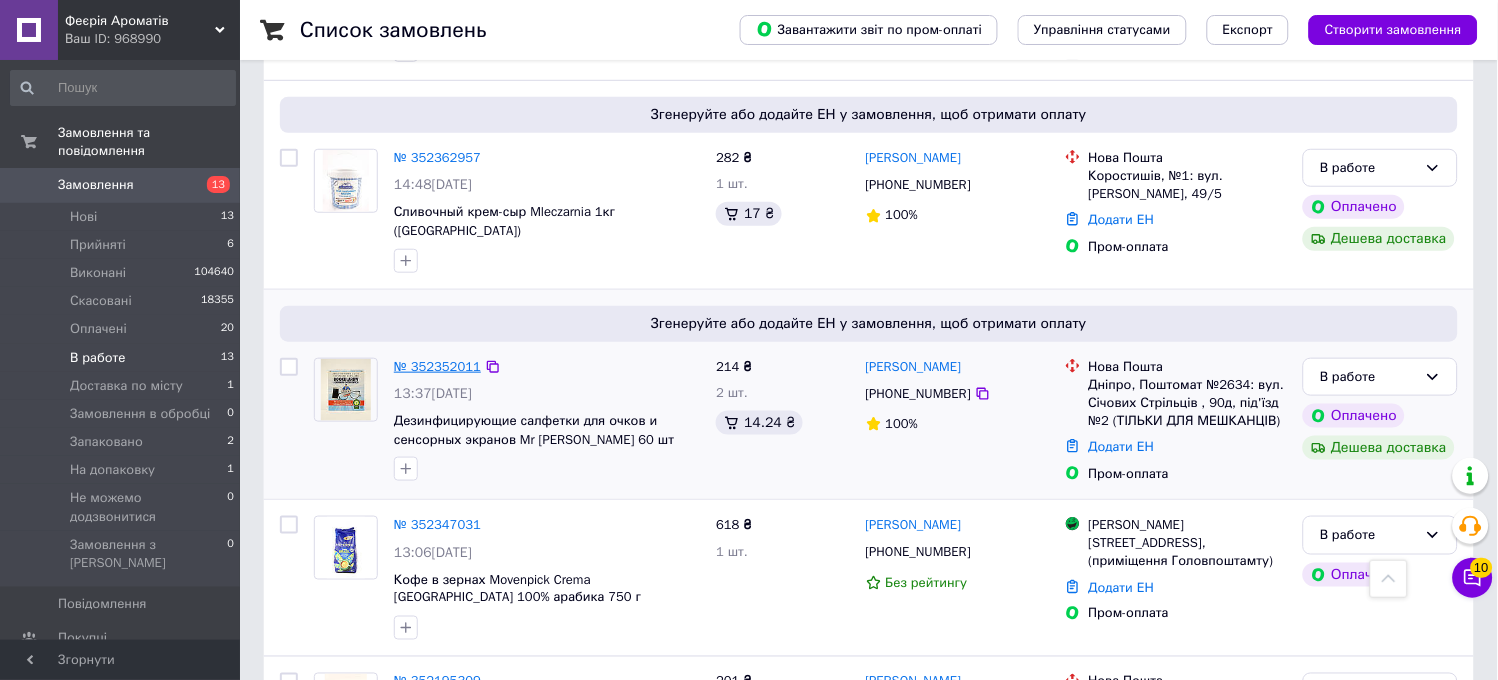click on "№ 352352011" at bounding box center [437, 366] 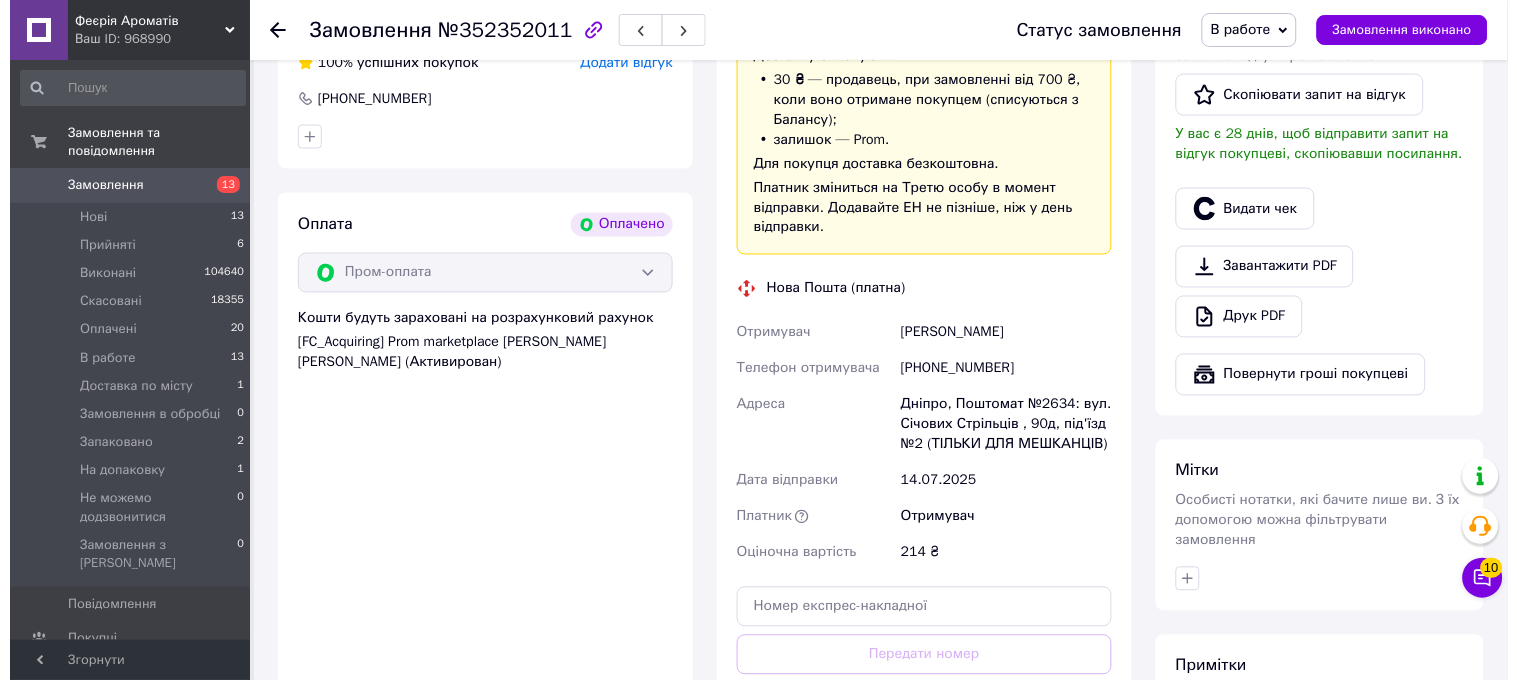 scroll, scrollTop: 401, scrollLeft: 0, axis: vertical 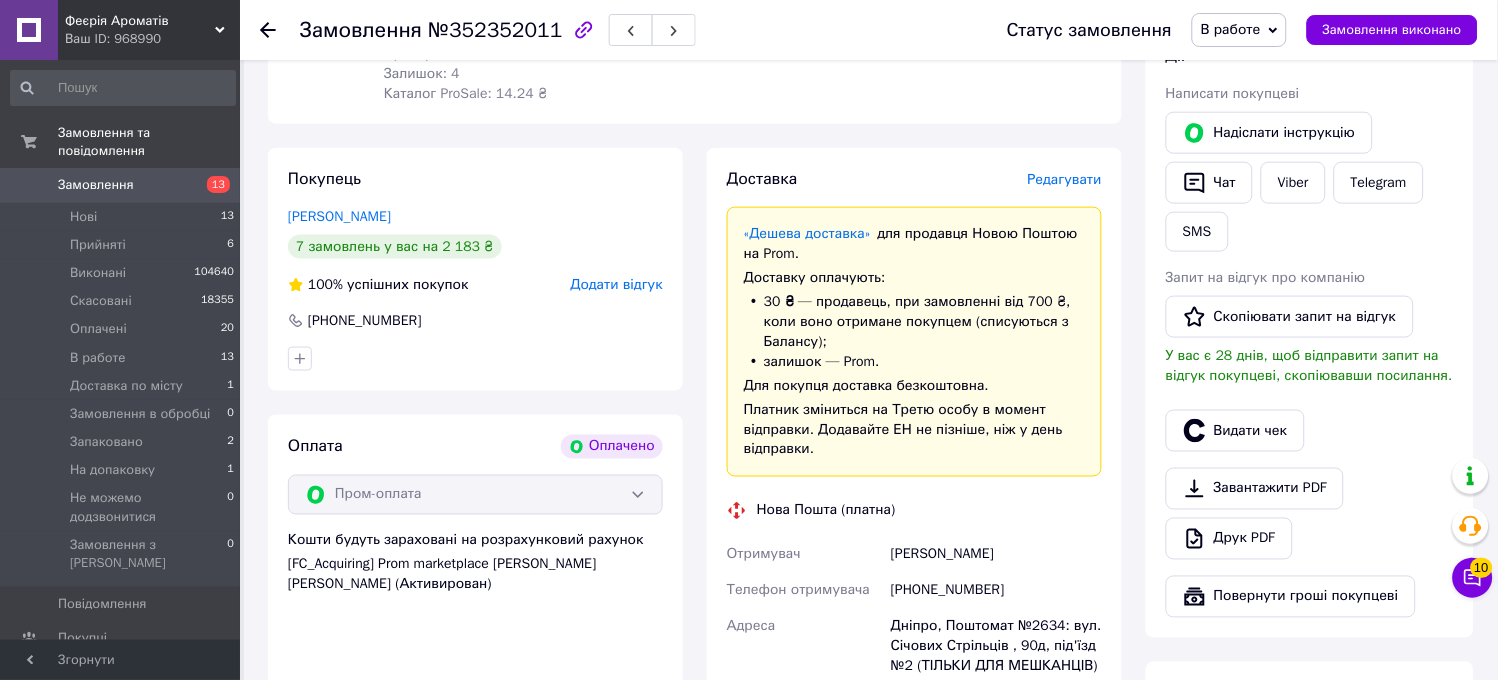 click on "Редагувати" at bounding box center (1065, 179) 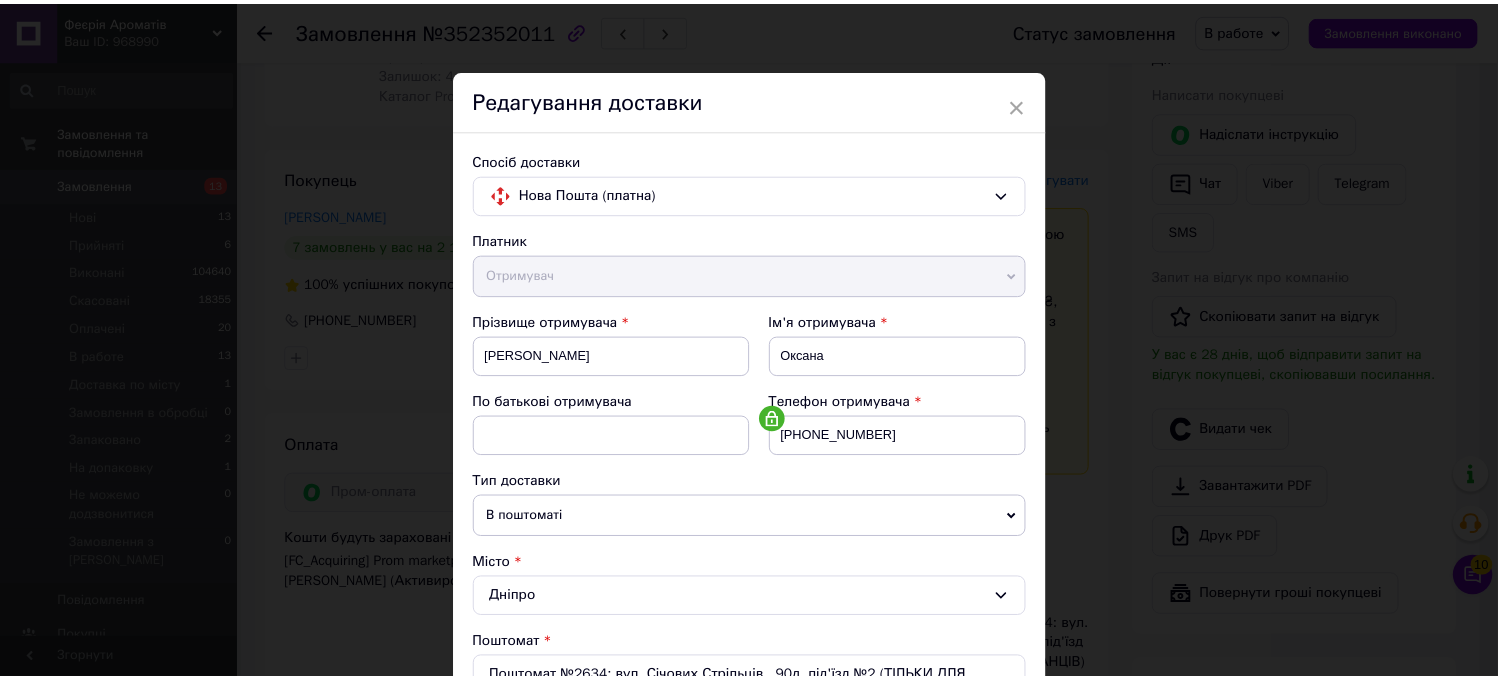 scroll, scrollTop: 672, scrollLeft: 0, axis: vertical 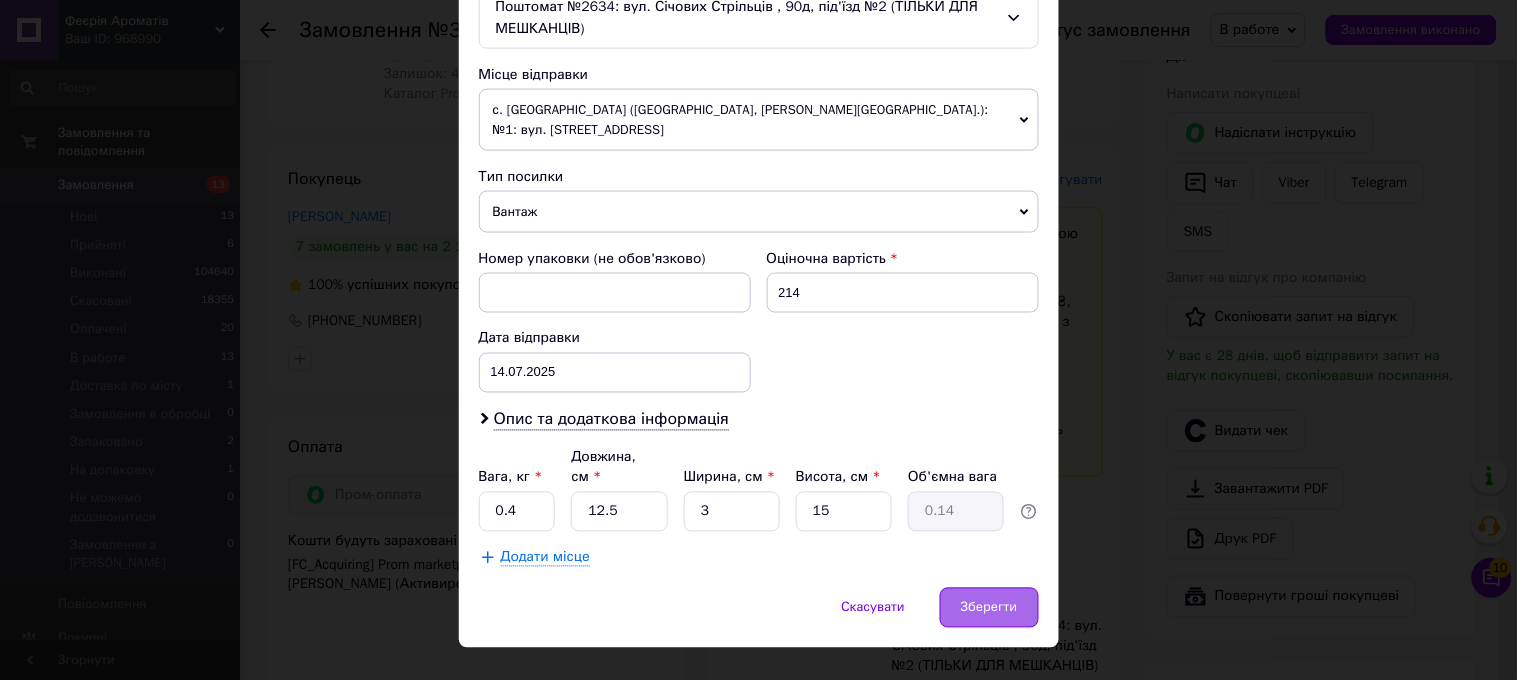 click on "Зберегти" at bounding box center [989, 608] 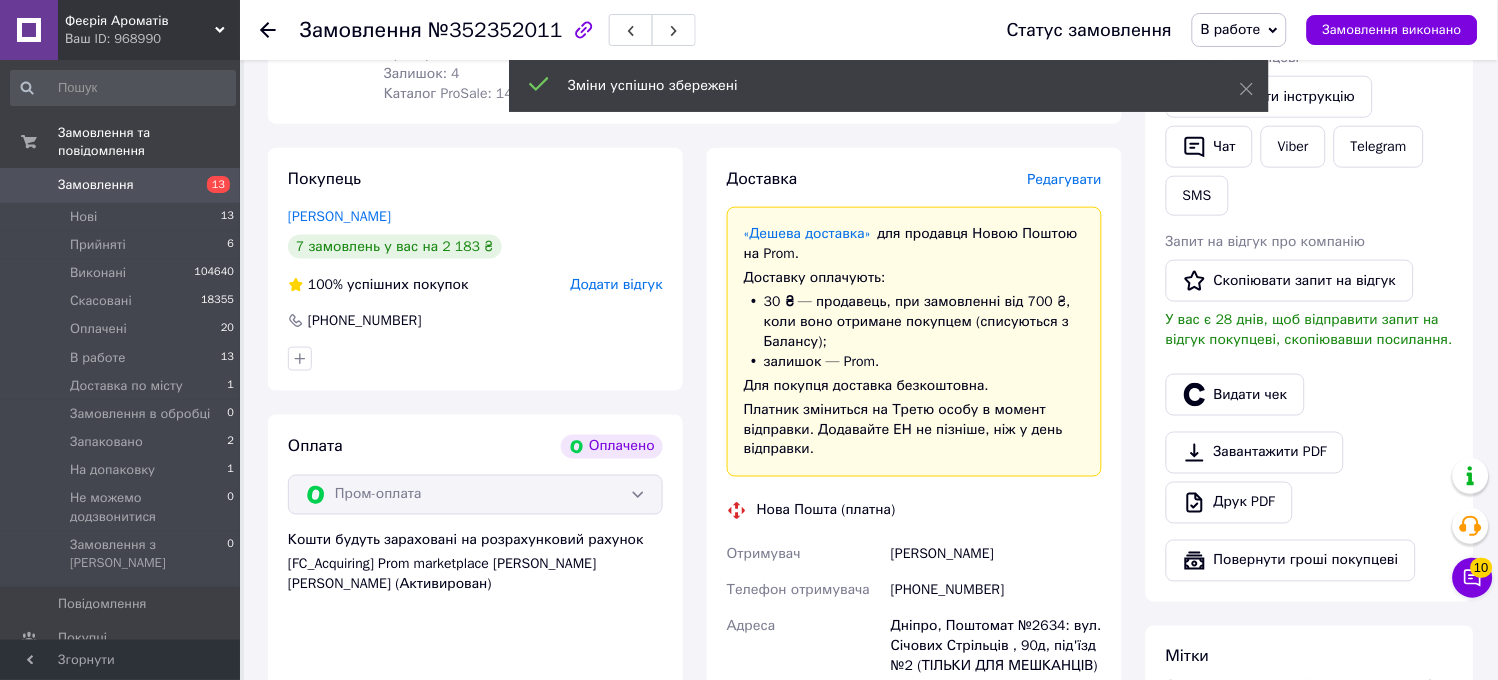 click on "В работе" at bounding box center [1239, 30] 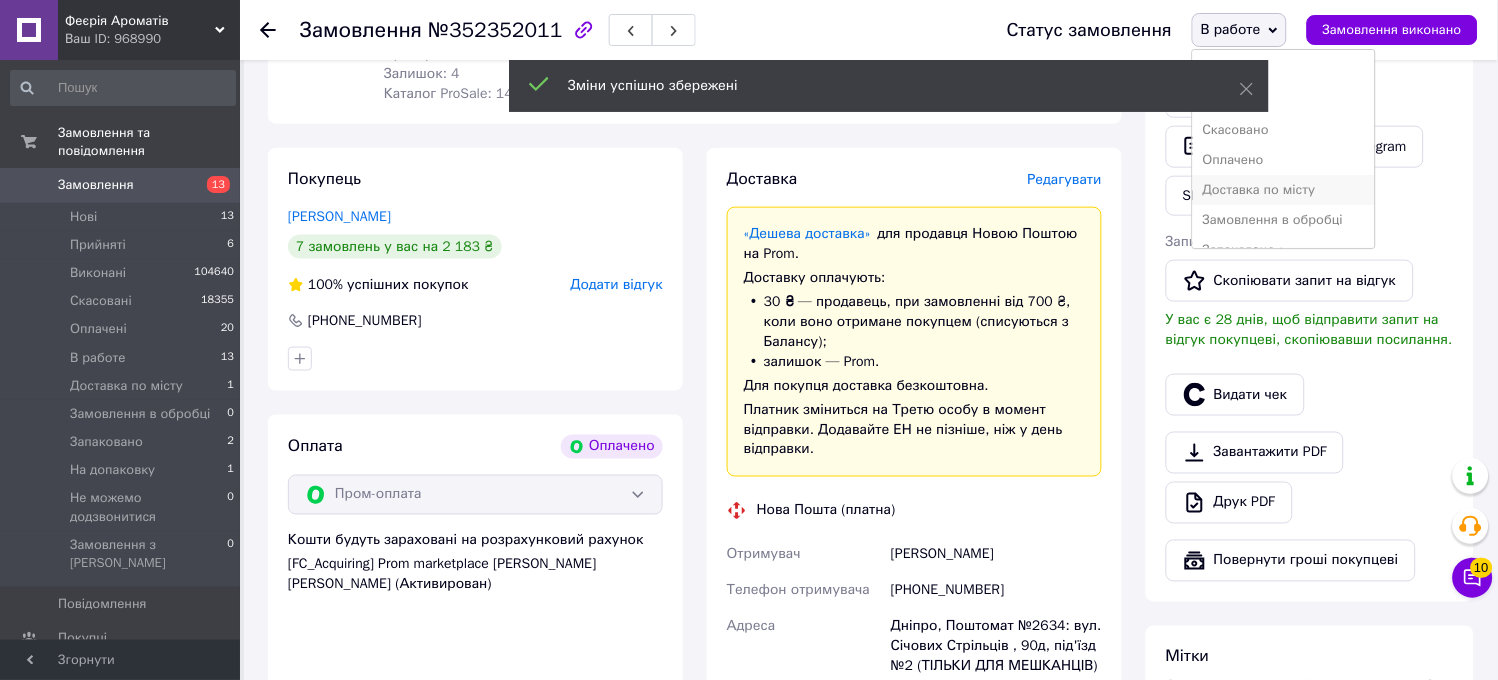 scroll, scrollTop: 82, scrollLeft: 0, axis: vertical 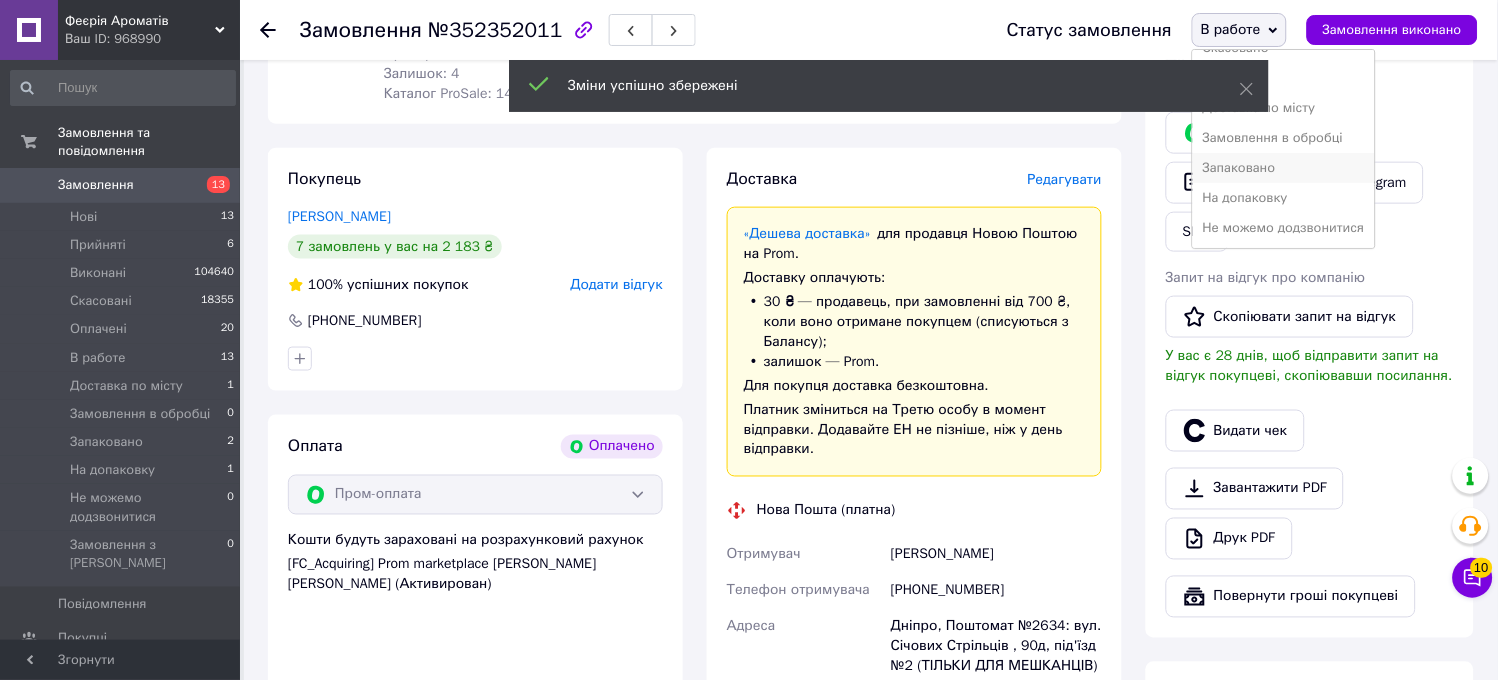 click on "Запаковано" at bounding box center [1284, 168] 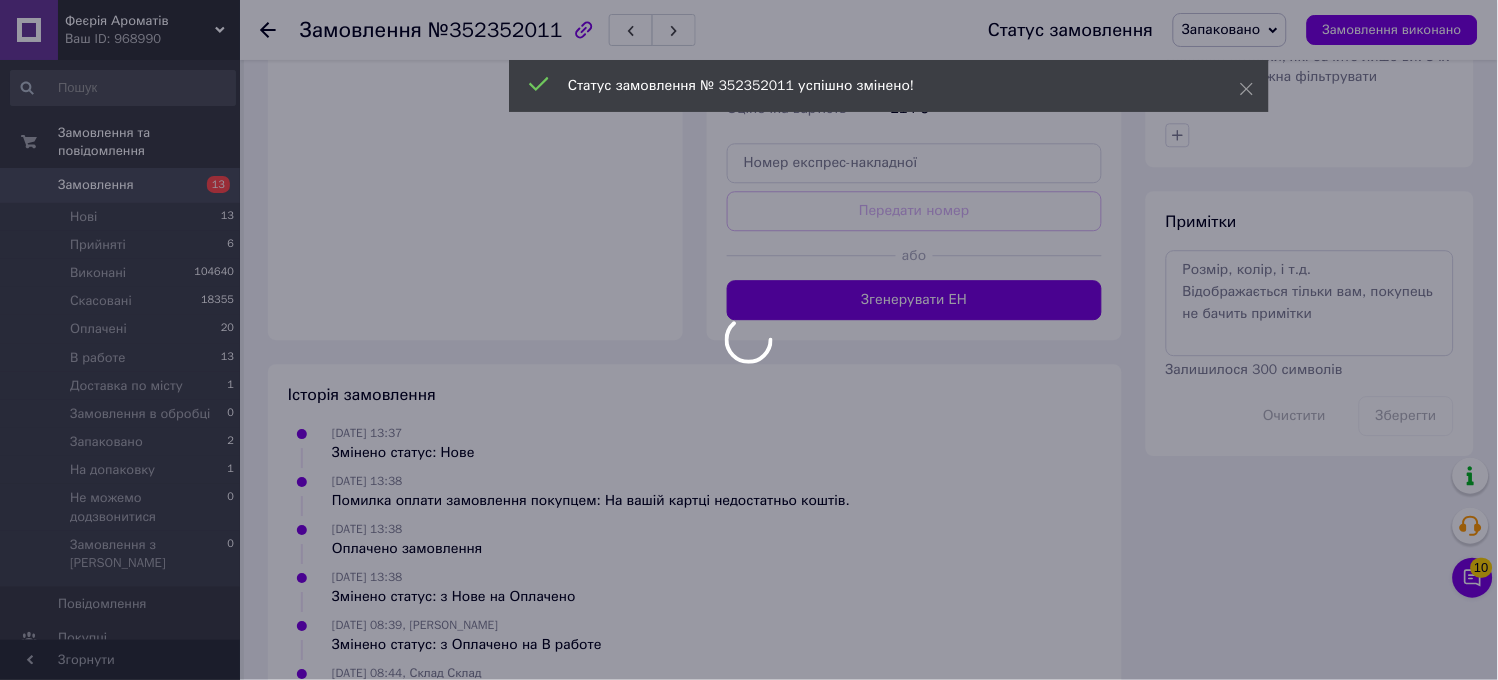 scroll, scrollTop: 1178, scrollLeft: 0, axis: vertical 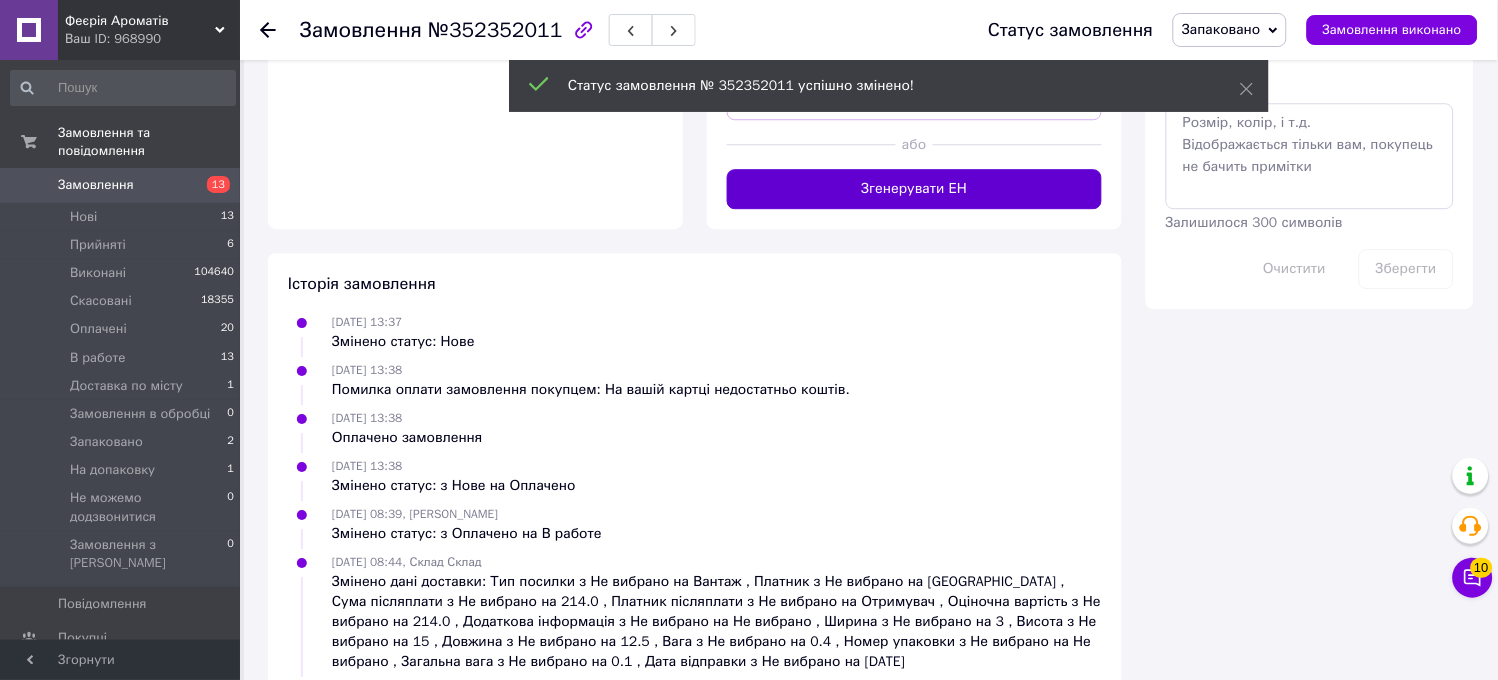 click on "Згенерувати ЕН" at bounding box center [914, 189] 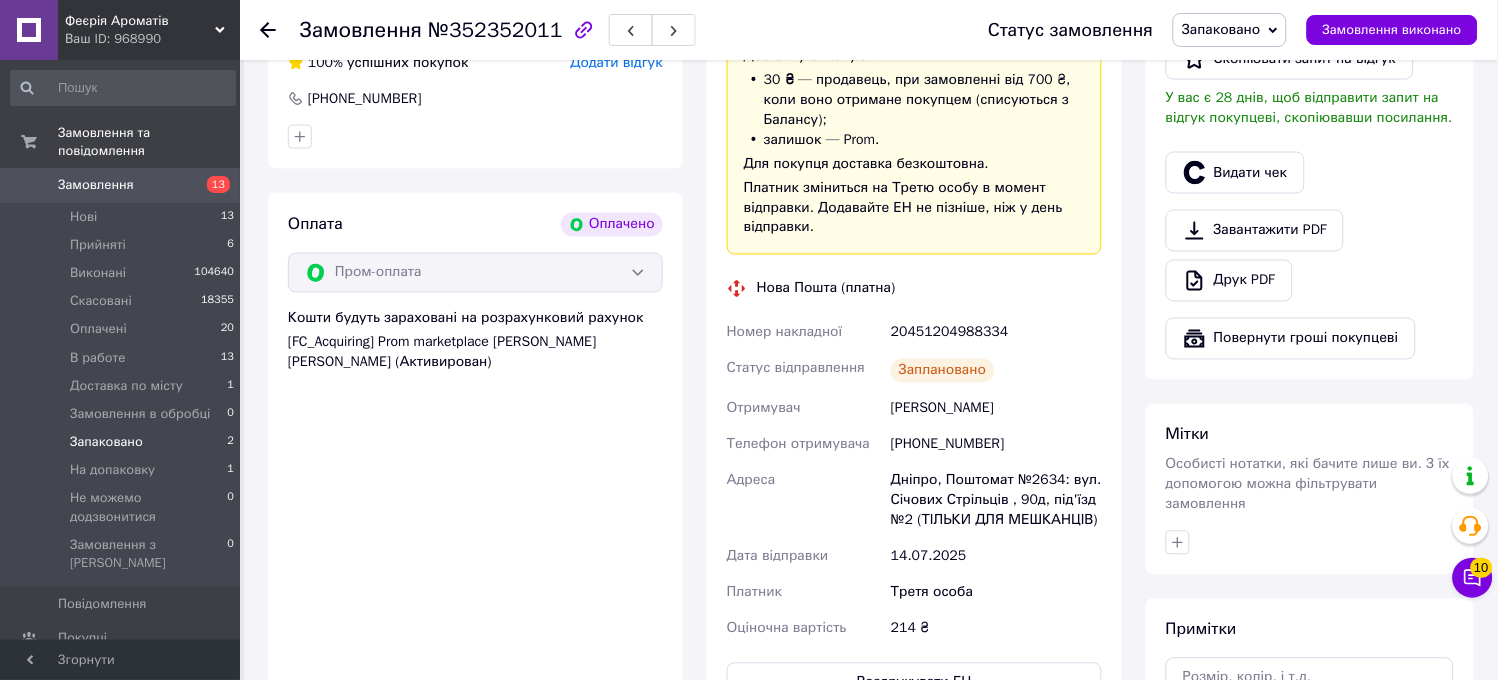 scroll, scrollTop: 67, scrollLeft: 0, axis: vertical 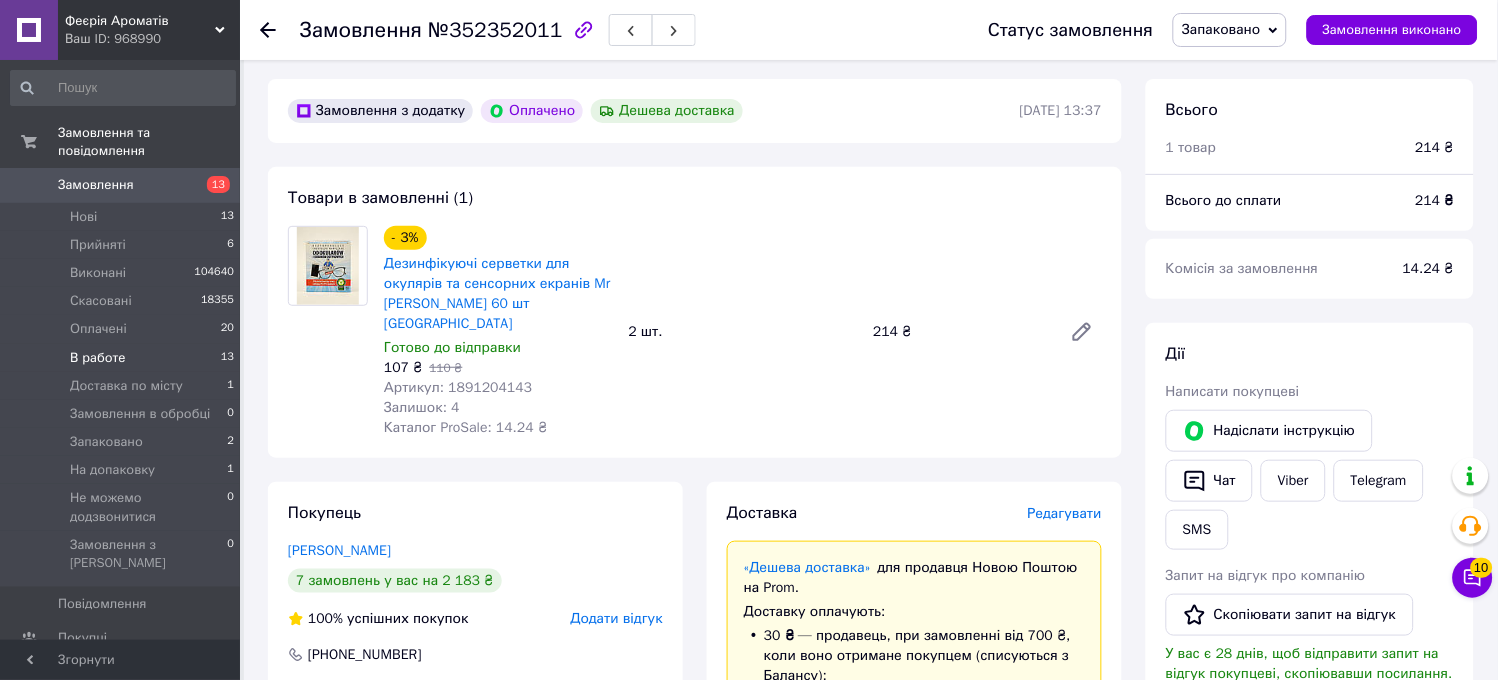 click on "В работе" at bounding box center [98, 358] 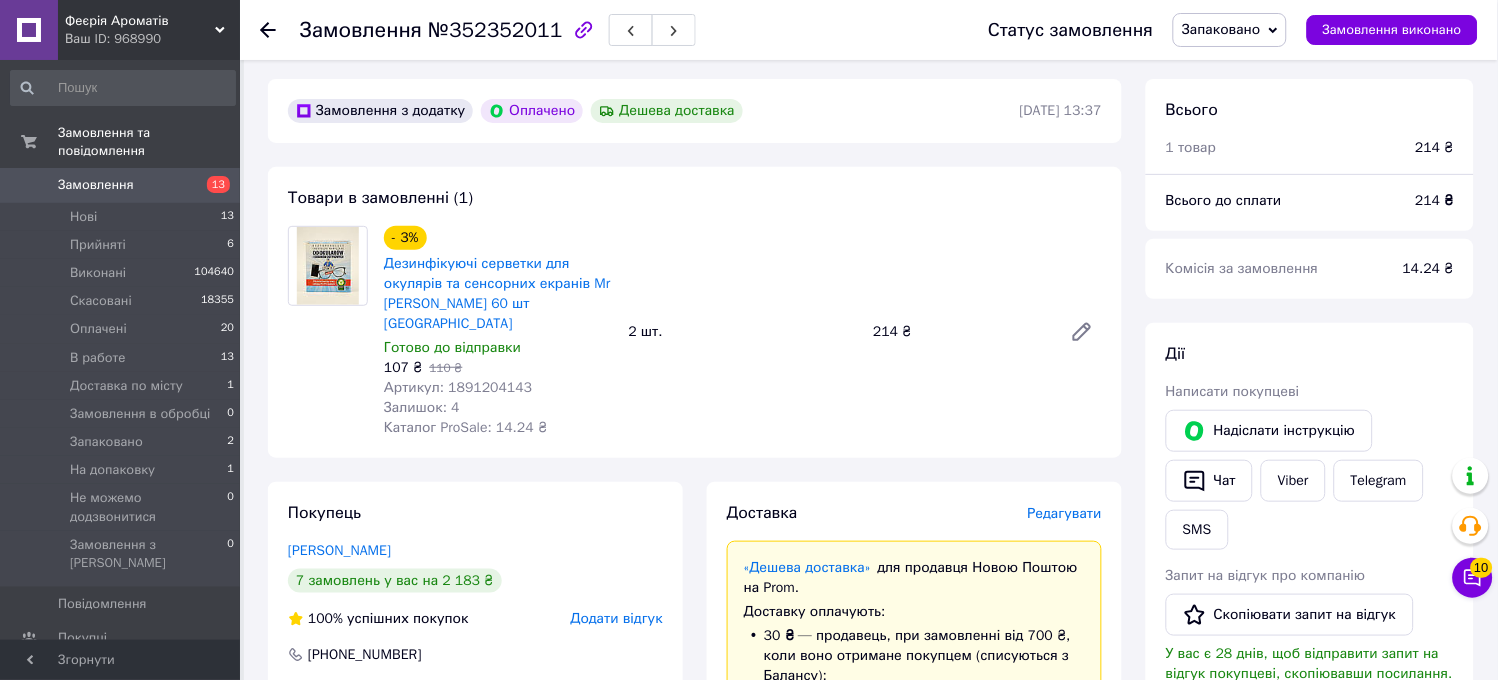 scroll, scrollTop: 0, scrollLeft: 0, axis: both 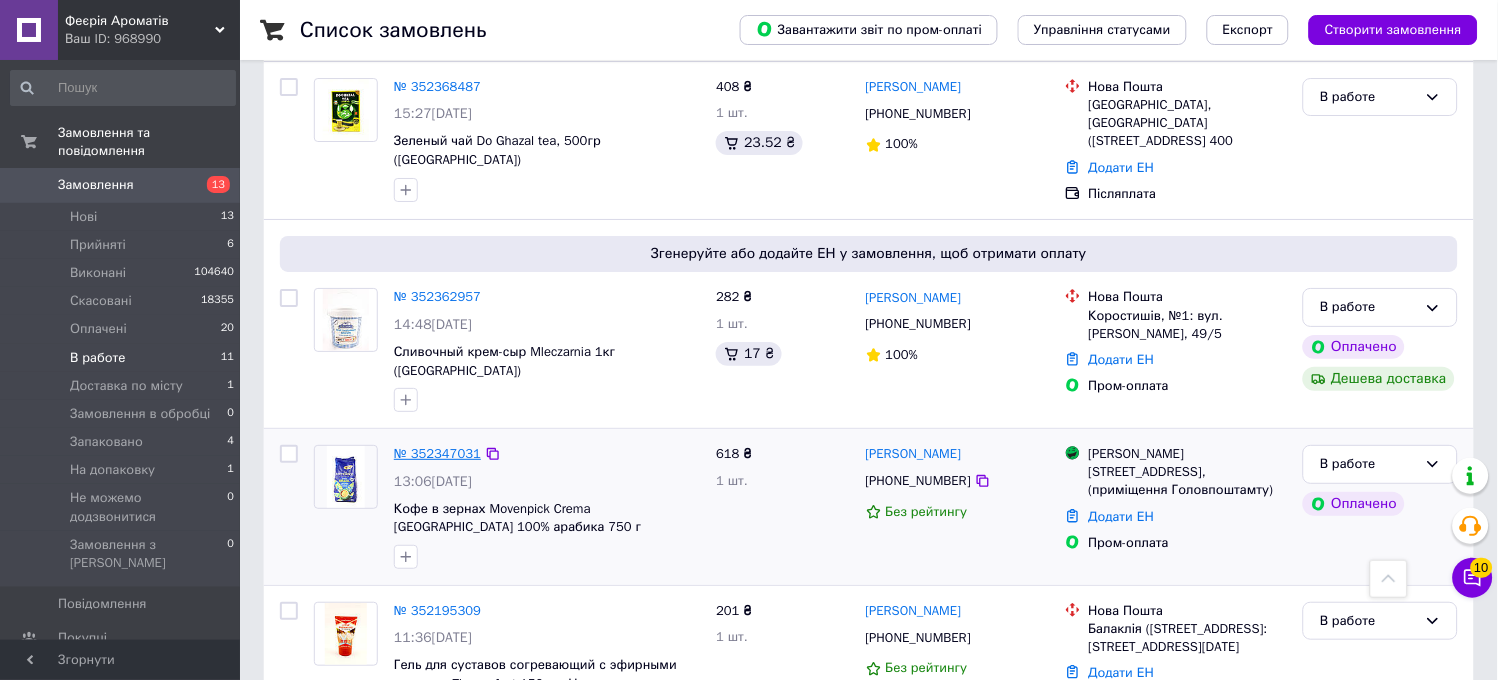 click on "№ 352347031" at bounding box center (437, 453) 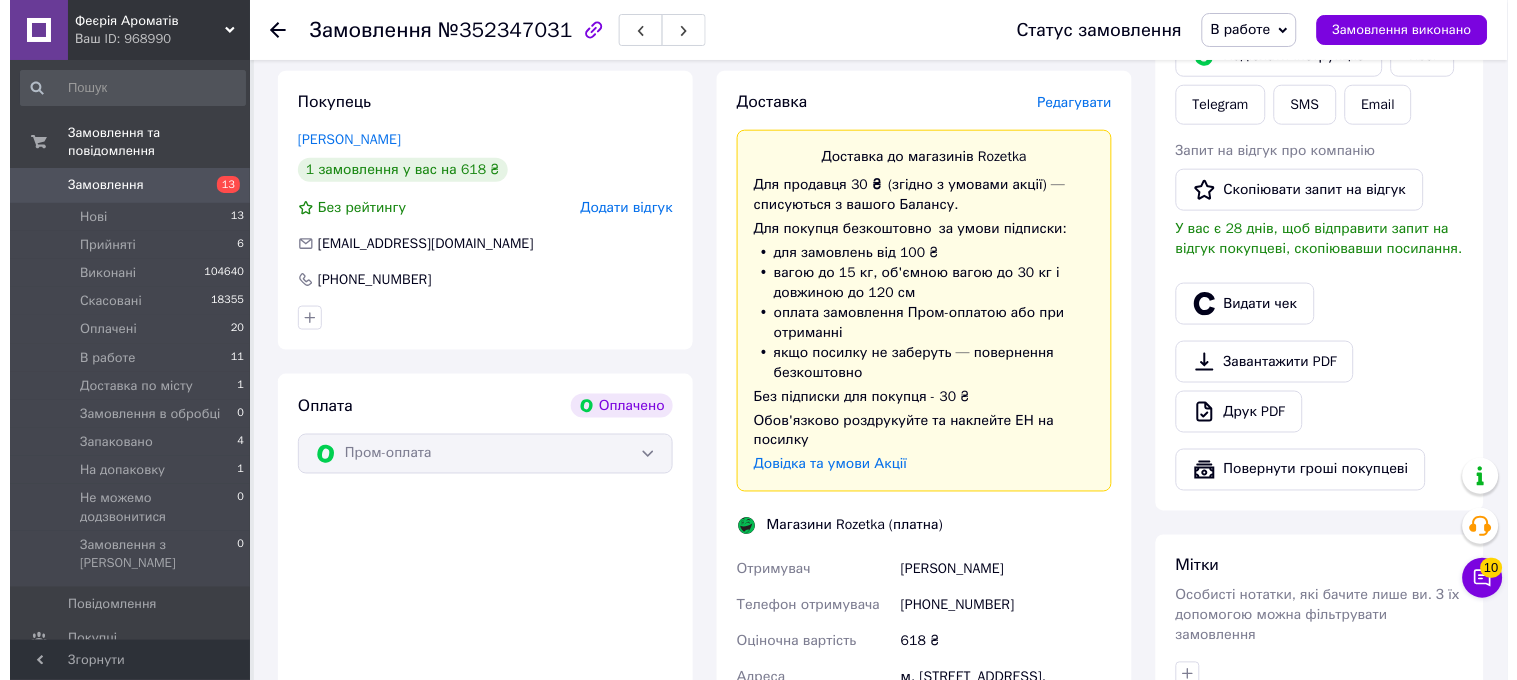 scroll, scrollTop: 0, scrollLeft: 0, axis: both 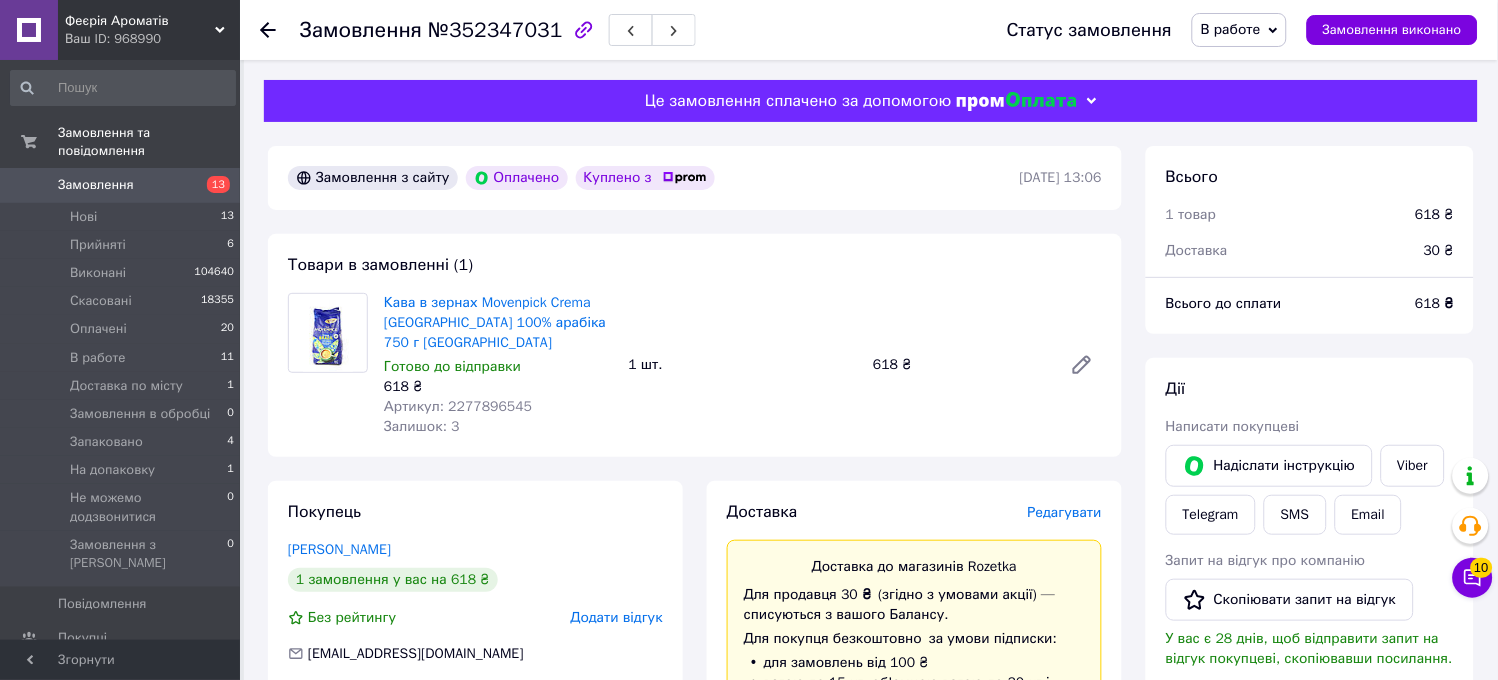 click on "Редагувати" at bounding box center [1065, 512] 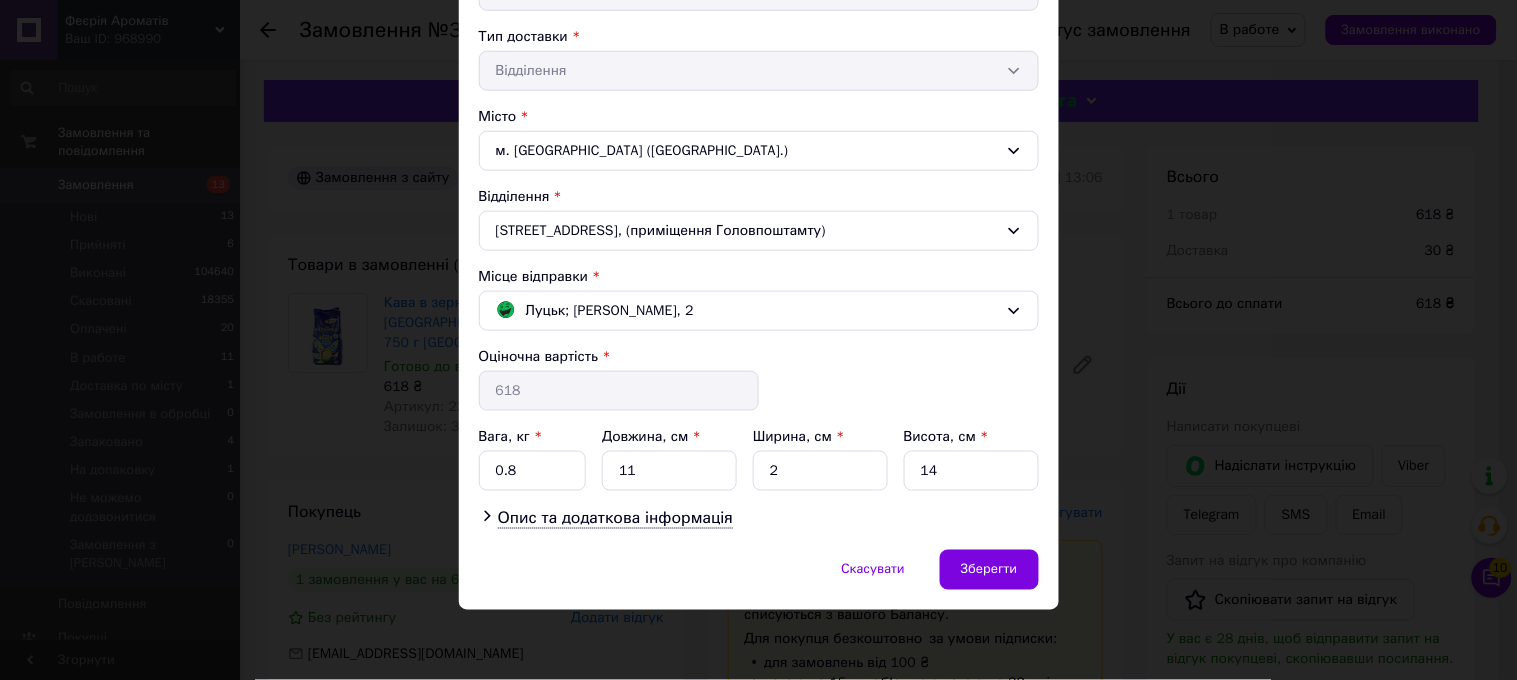 scroll, scrollTop: 445, scrollLeft: 0, axis: vertical 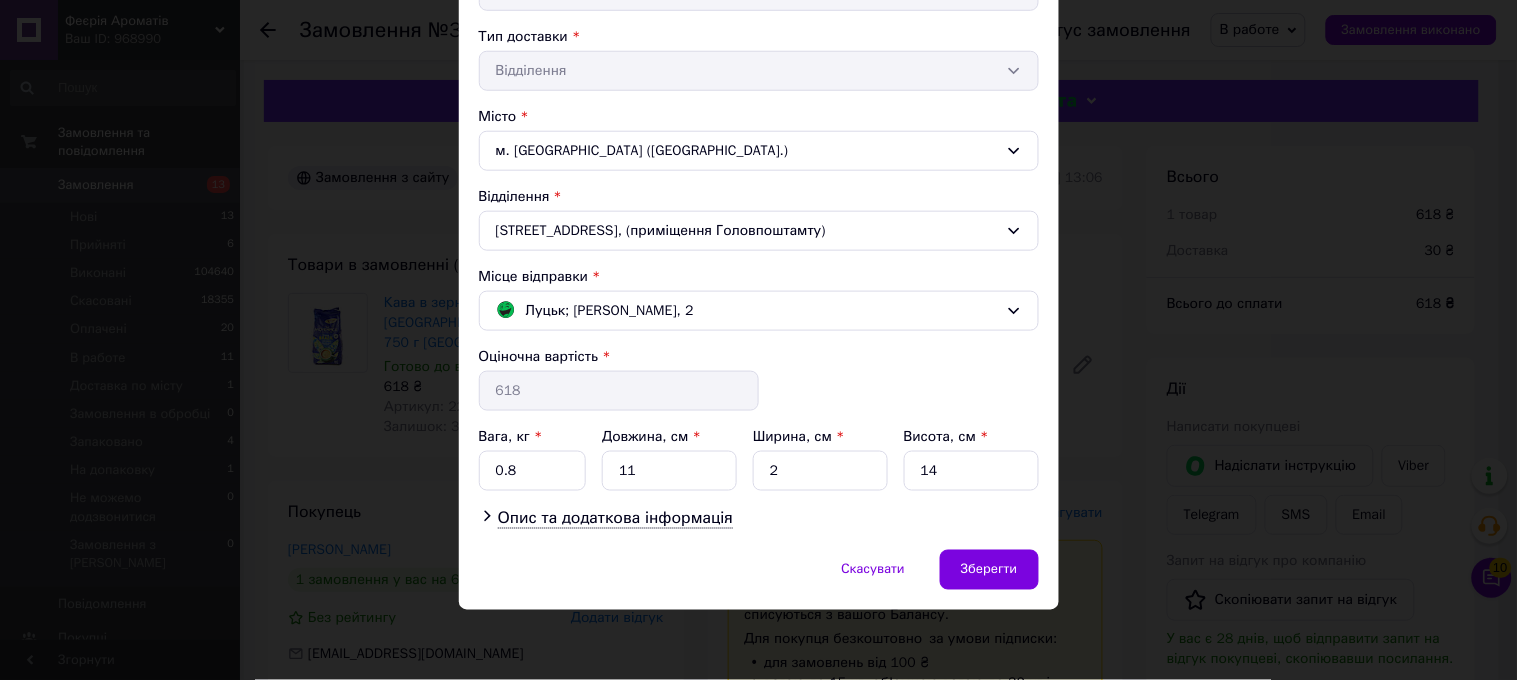 drag, startPoint x: 997, startPoint y: 576, endPoint x: 973, endPoint y: 523, distance: 58.18075 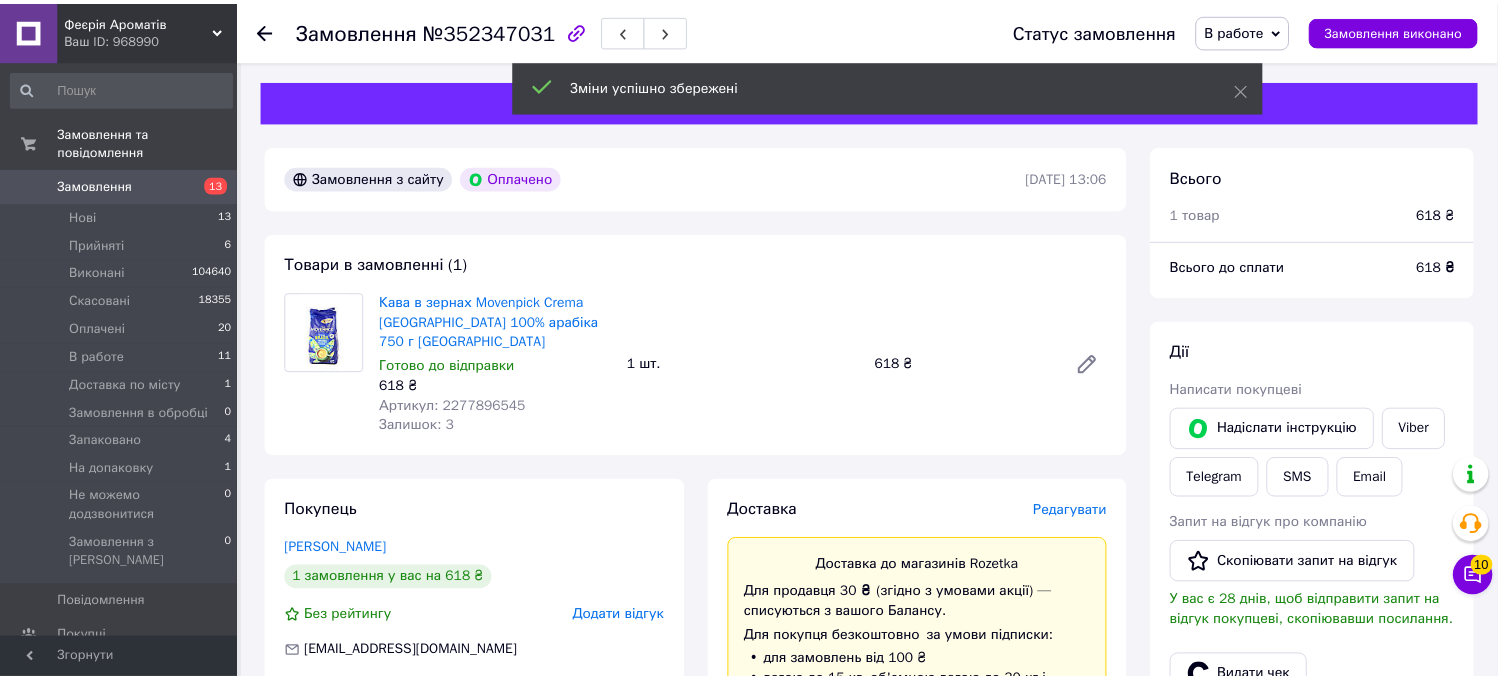 scroll, scrollTop: 1238, scrollLeft: 0, axis: vertical 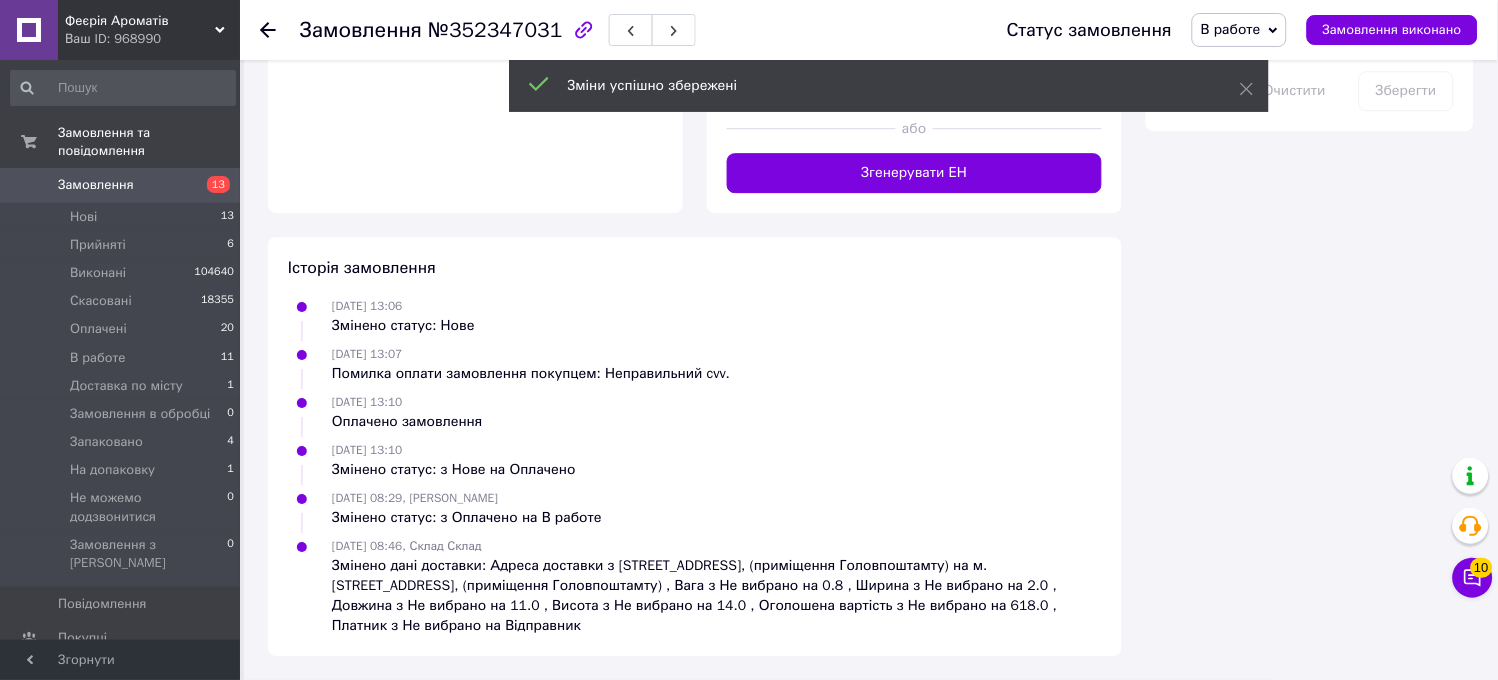 click on "Згенерувати ЕН" at bounding box center [914, 173] 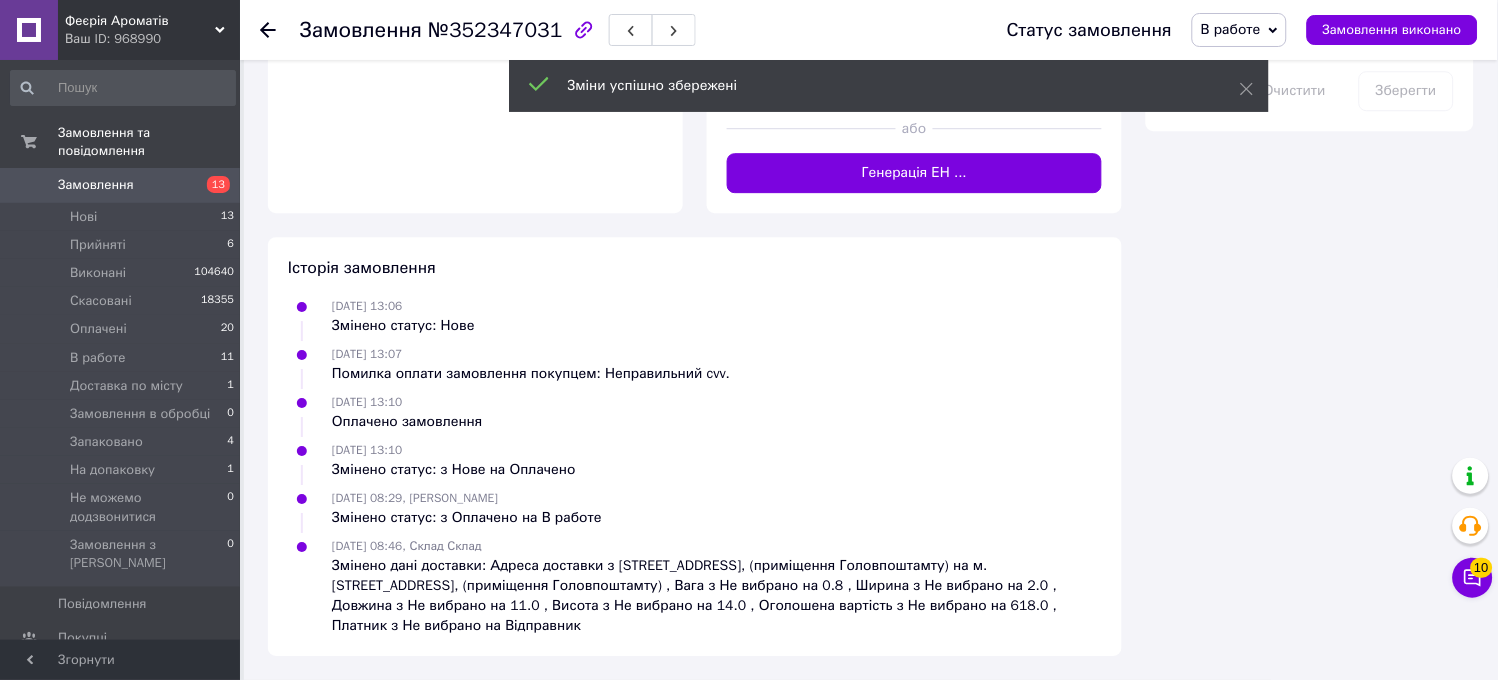 click on "В работе" at bounding box center (1239, 30) 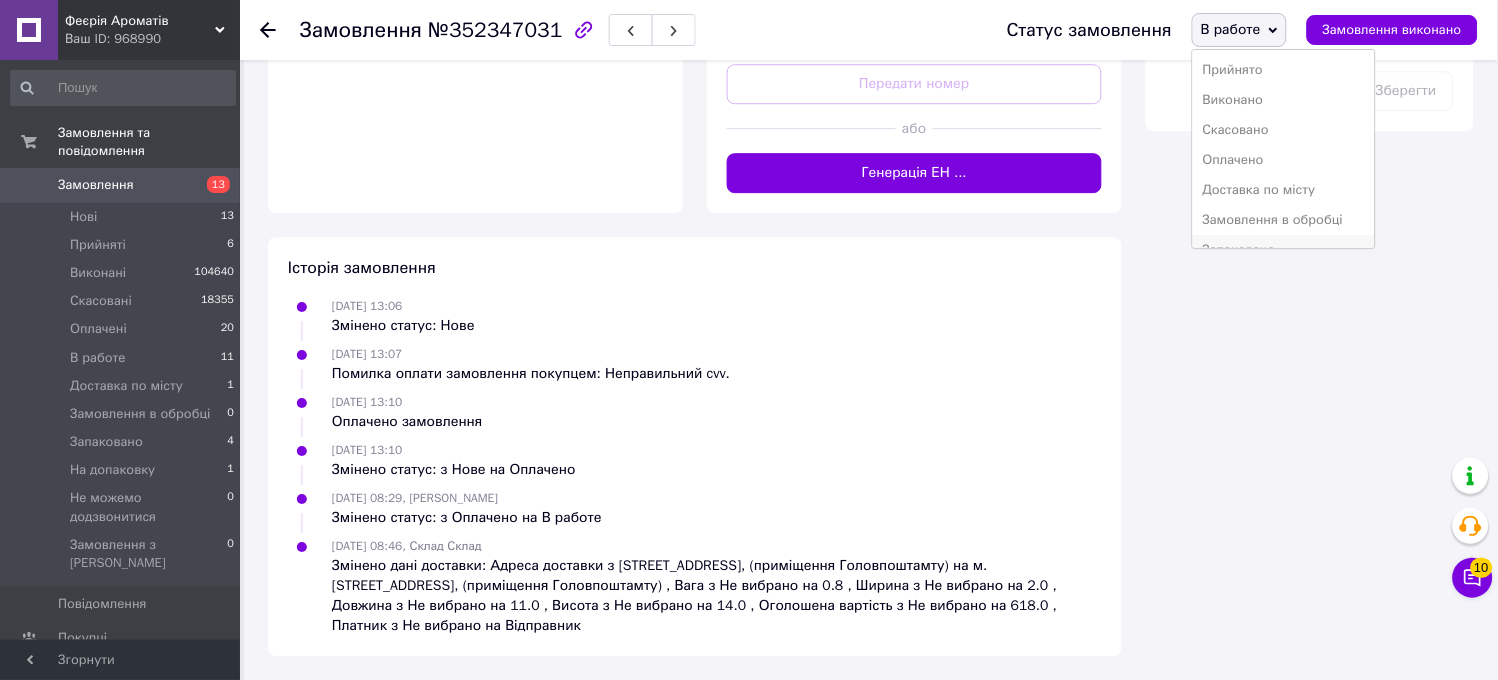 scroll, scrollTop: 1102, scrollLeft: 0, axis: vertical 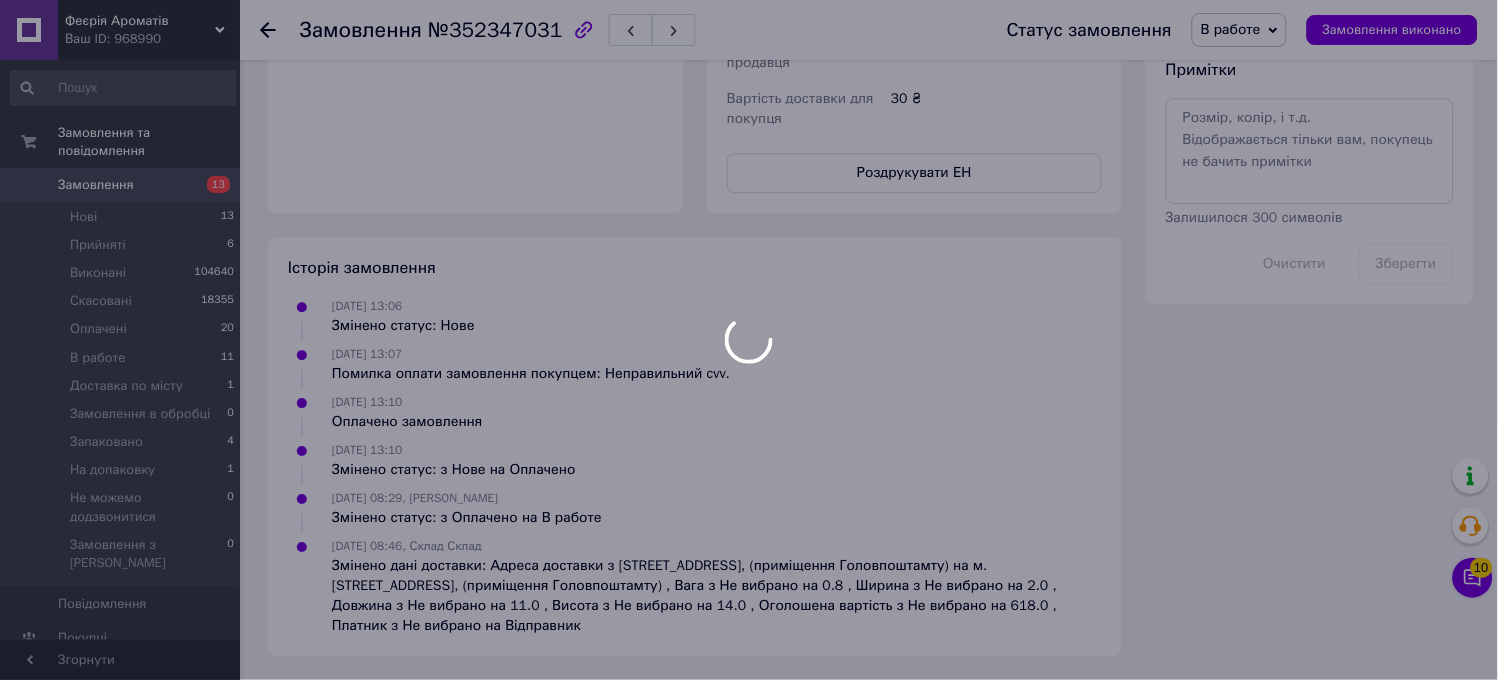 click at bounding box center (749, 340) 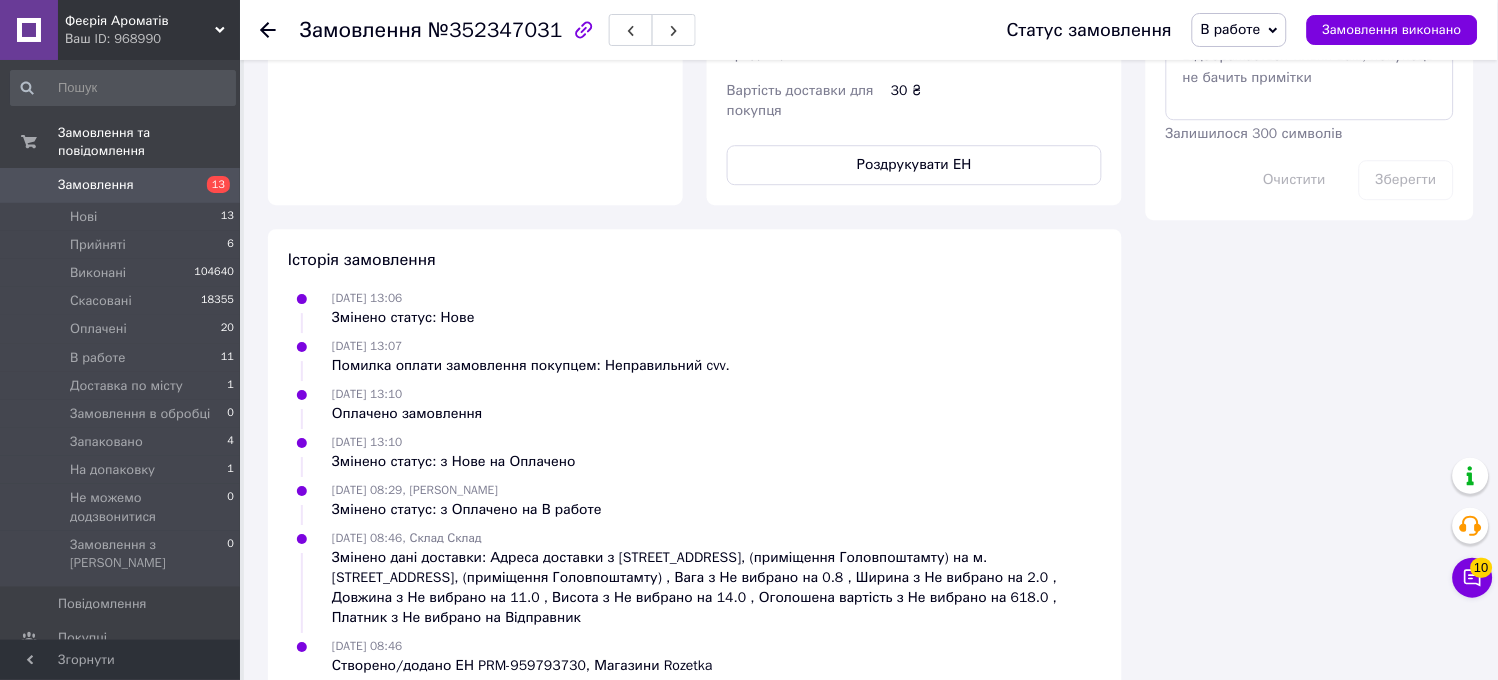 scroll, scrollTop: 1225, scrollLeft: 0, axis: vertical 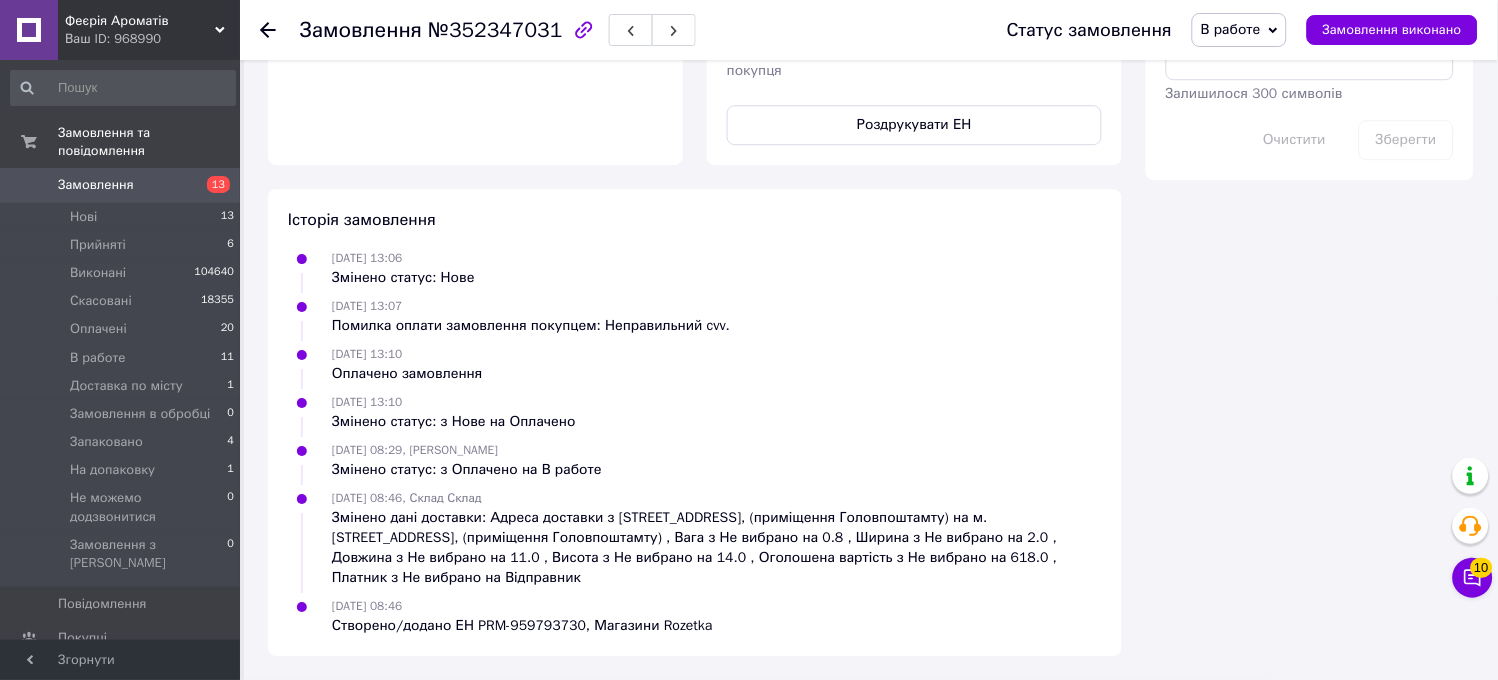 click 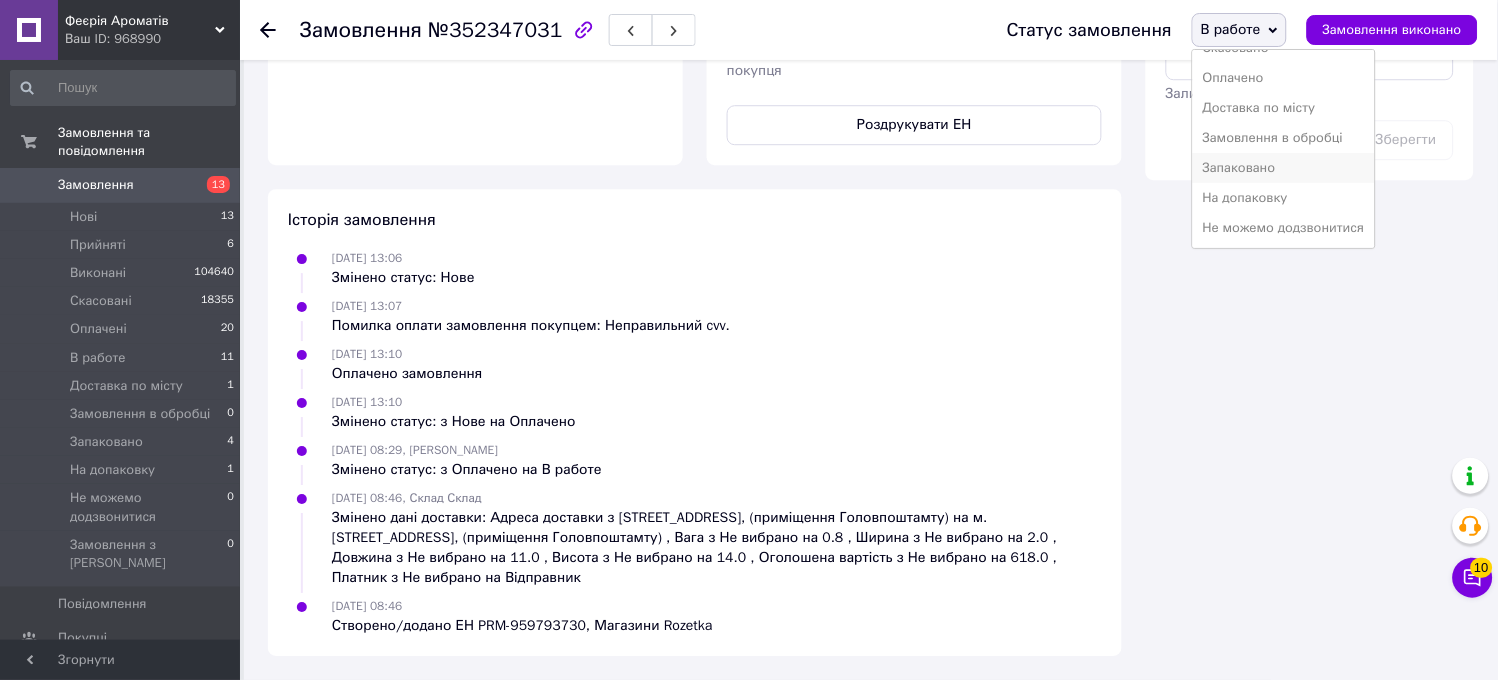 click on "Запаковано" at bounding box center (1284, 168) 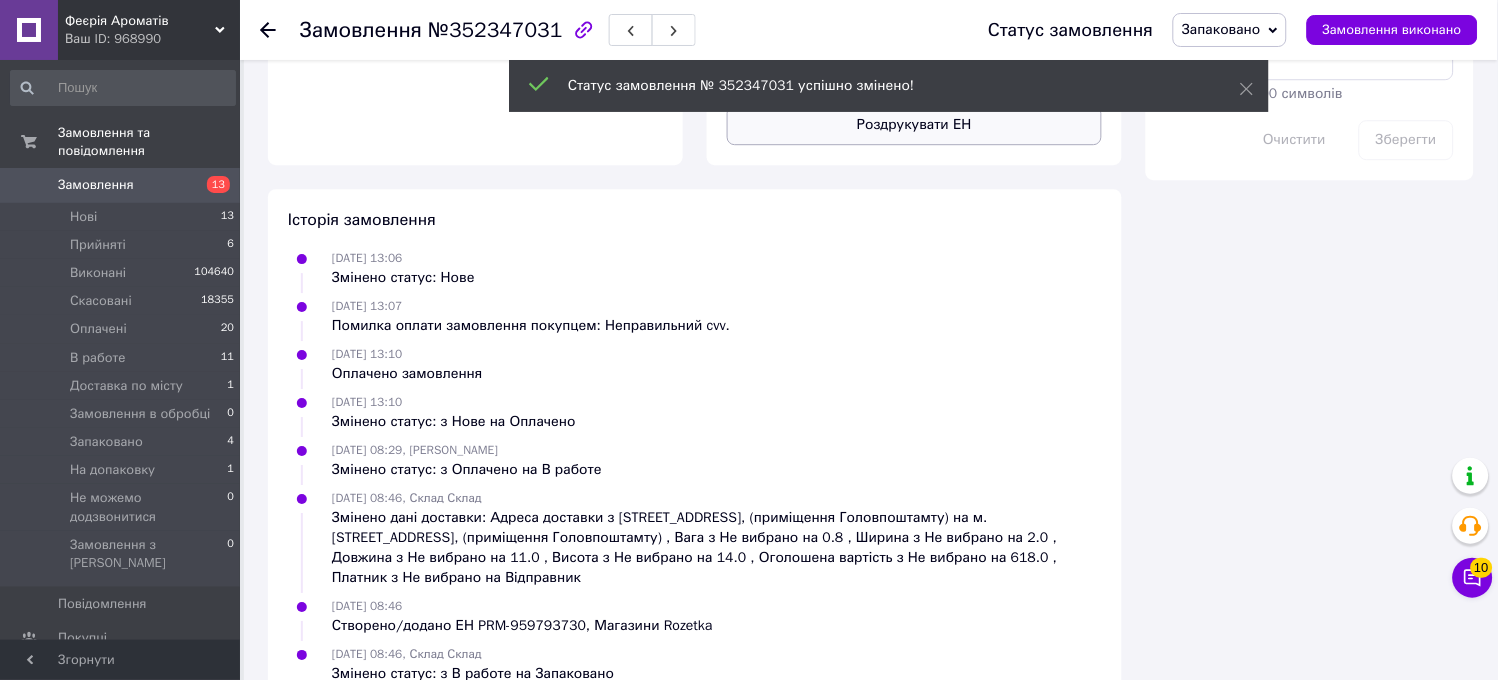 scroll, scrollTop: 1238, scrollLeft: 0, axis: vertical 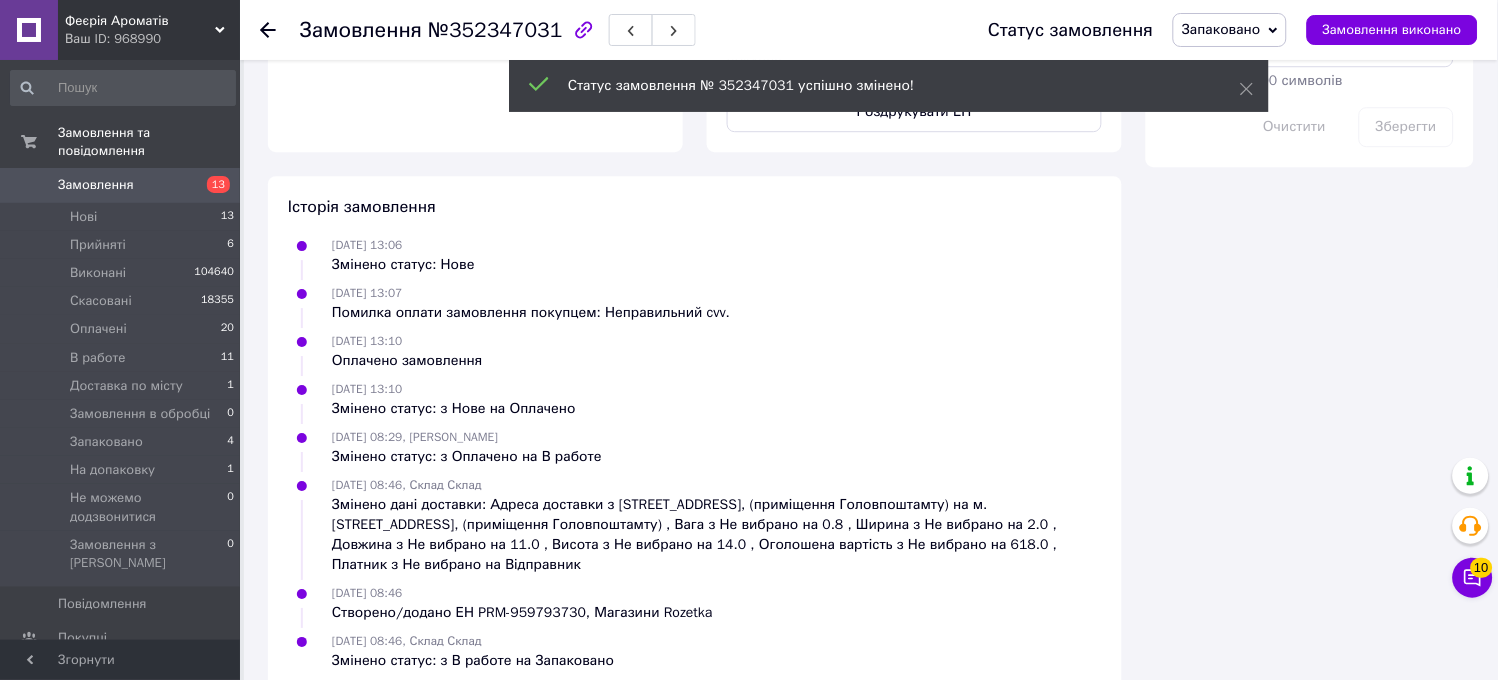 click on "Доставка Редагувати Доставка до магазинів Rozetka Для продавця 30 ₴   (згідно з умовами акції) — списуються з вашого Балансу. Для покупця безкоштовно   за умови підписки: для замовлень від 100 ₴ вагою до 15 кг,
об'ємною вагою до 30 кг
і довжиною до 120 см оплата замовлення Пром-оплатою або при отриманні якщо посилку не заберуть — повернення безкоштовно Без підписки для покупця - 30 ₴ Обов'язково роздрукуйте та наклейте ЕН на посилку Довідка та умови Акції Магазини Rozetka (платна) Номер накладної PRM-959793730 Статус відправлення Заплановано Отримувач [PERSON_NAME]  618 ₴" at bounding box center [914, -303] 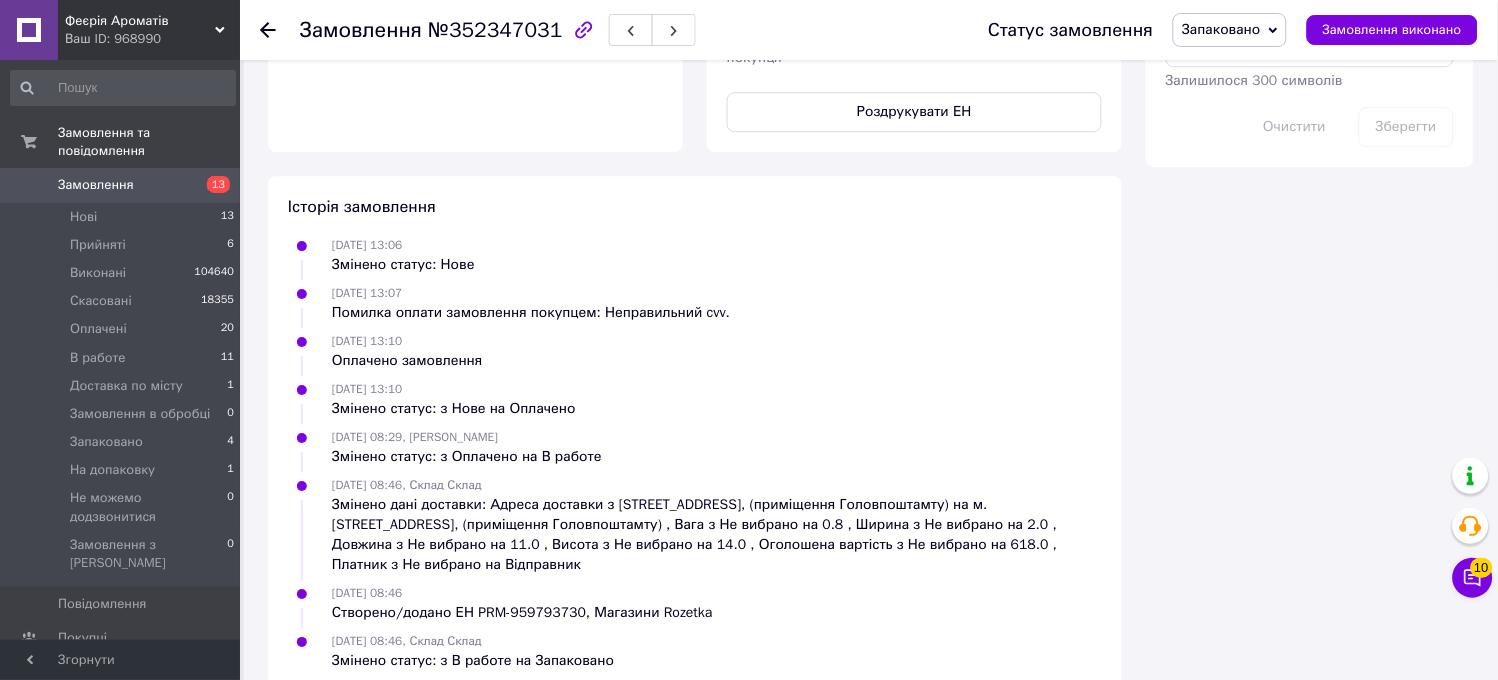 click on "Доставка Редагувати Доставка до магазинів Rozetka Для продавця 30 ₴   (згідно з умовами акції) — списуються з вашого Балансу. Для покупця безкоштовно   за умови підписки: для замовлень від 100 ₴ вагою до 15 кг,
об'ємною вагою до 30 кг
і довжиною до 120 см оплата замовлення Пром-оплатою або при отриманні якщо посилку не заберуть — повернення безкоштовно Без підписки для покупця - 30 ₴ Обов'язково роздрукуйте та наклейте ЕН на посилку Довідка та умови Акції Магазини Rozetka (платна) Номер накладної PRM-959793730 Статус відправлення Заплановано Отримувач [PERSON_NAME]  618 ₴" at bounding box center [914, -303] 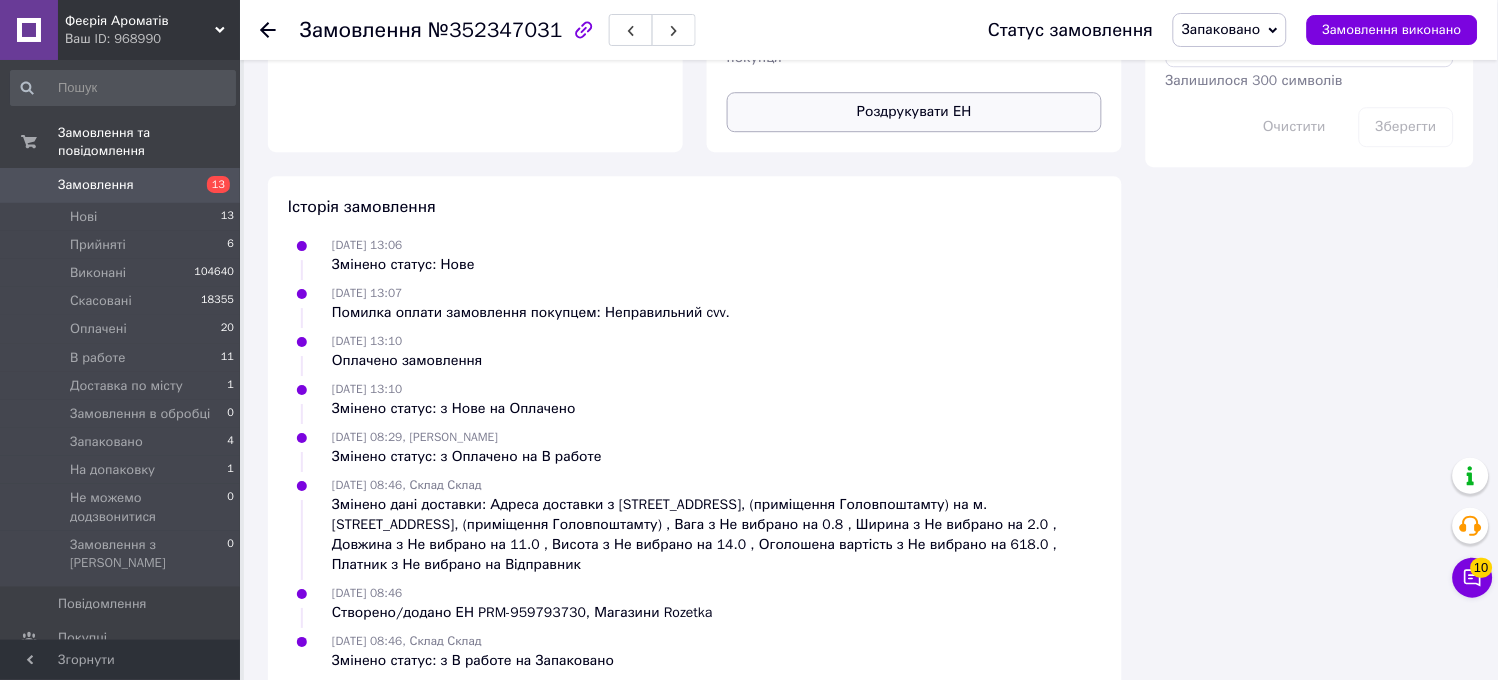 click on "Роздрукувати ЕН" at bounding box center [914, 112] 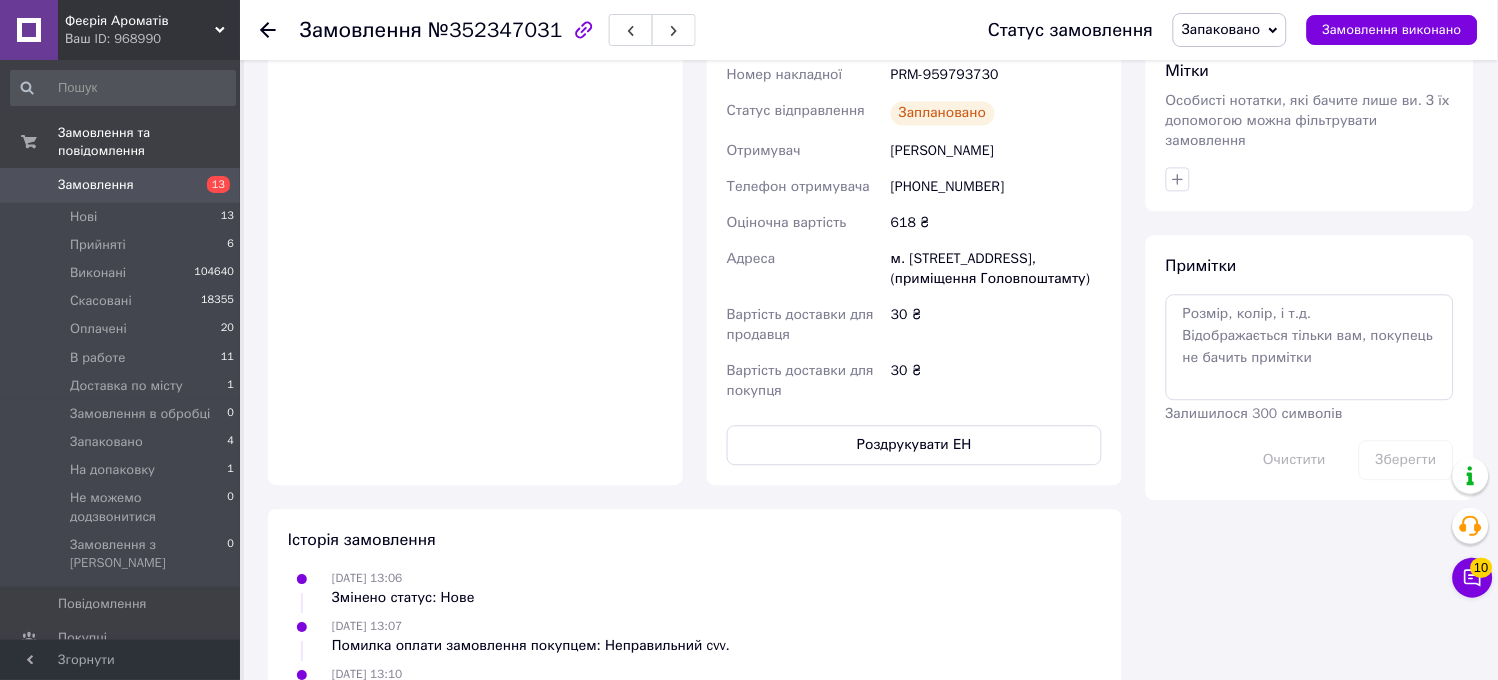 scroll, scrollTop: 794, scrollLeft: 0, axis: vertical 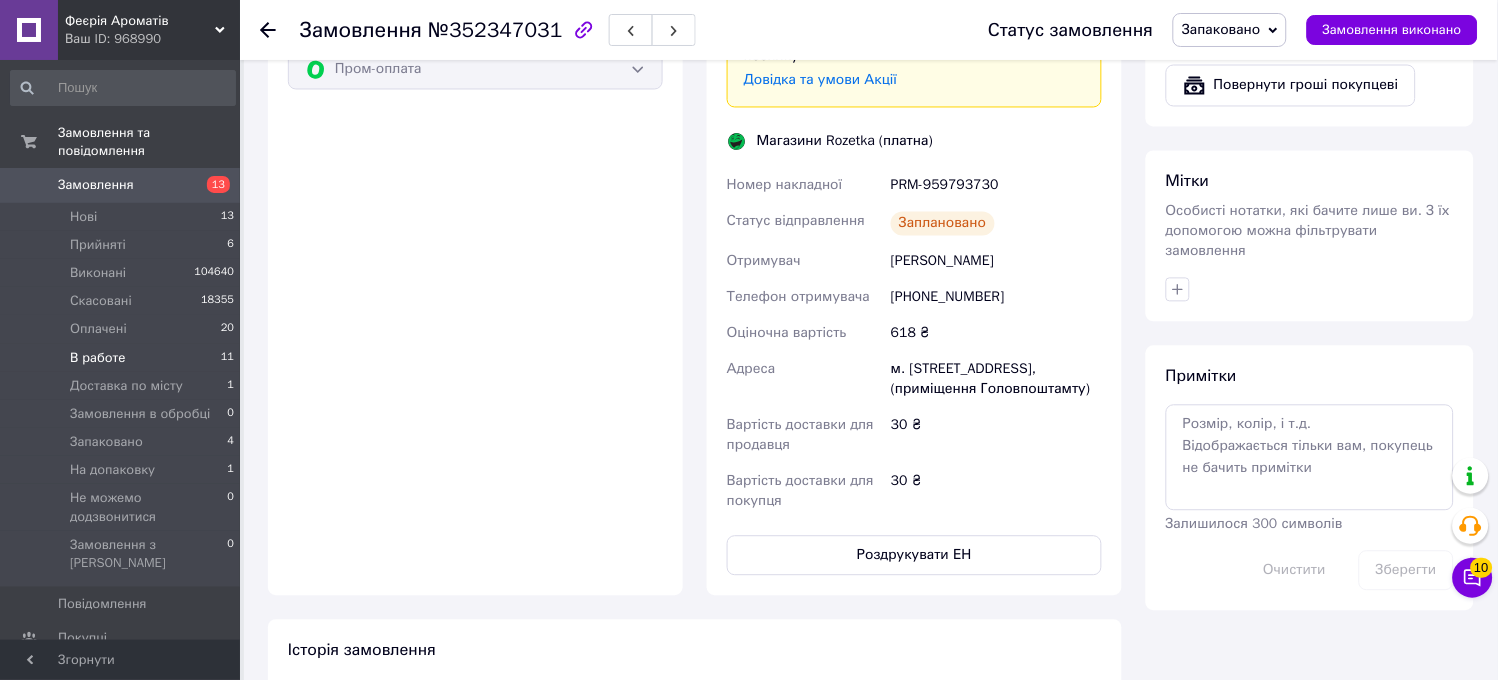 click on "11" at bounding box center [227, 358] 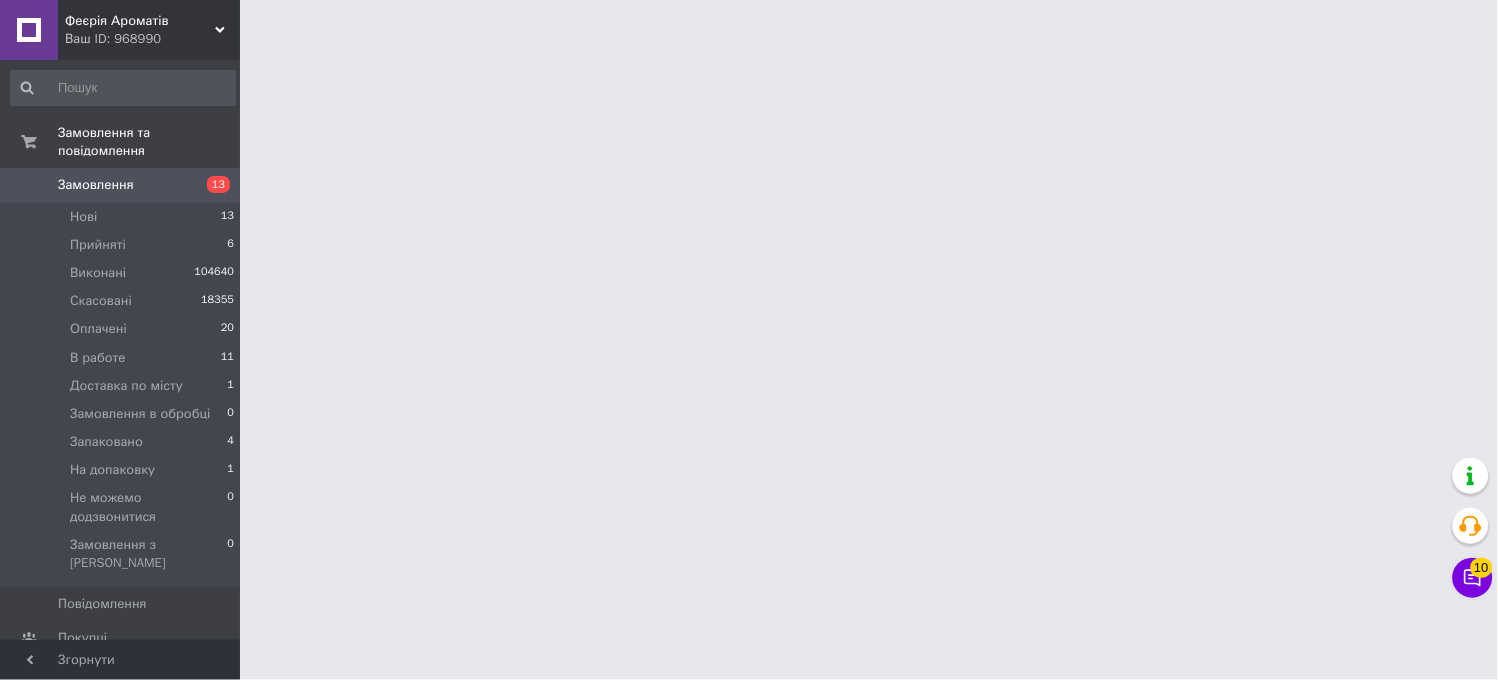scroll, scrollTop: 0, scrollLeft: 0, axis: both 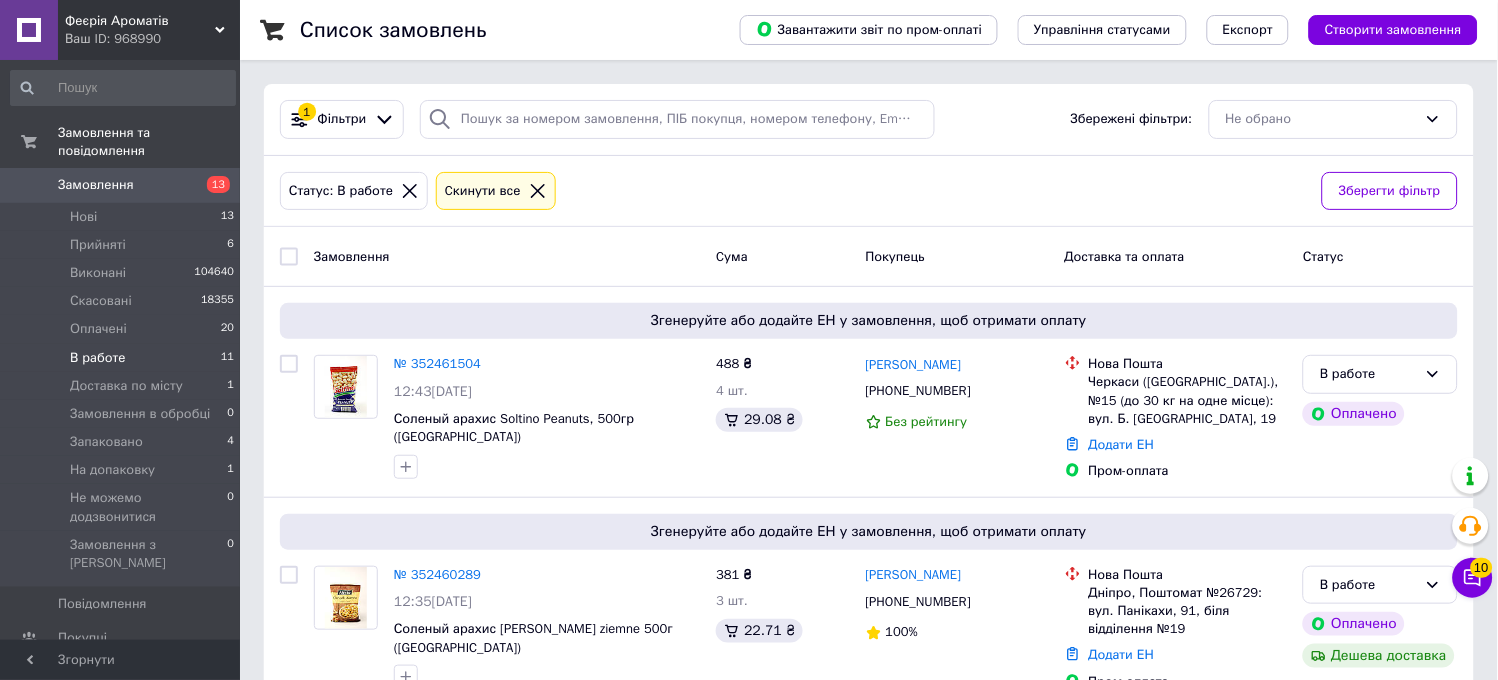 drag, startPoint x: 213, startPoint y: 340, endPoint x: 534, endPoint y: 1, distance: 466.864 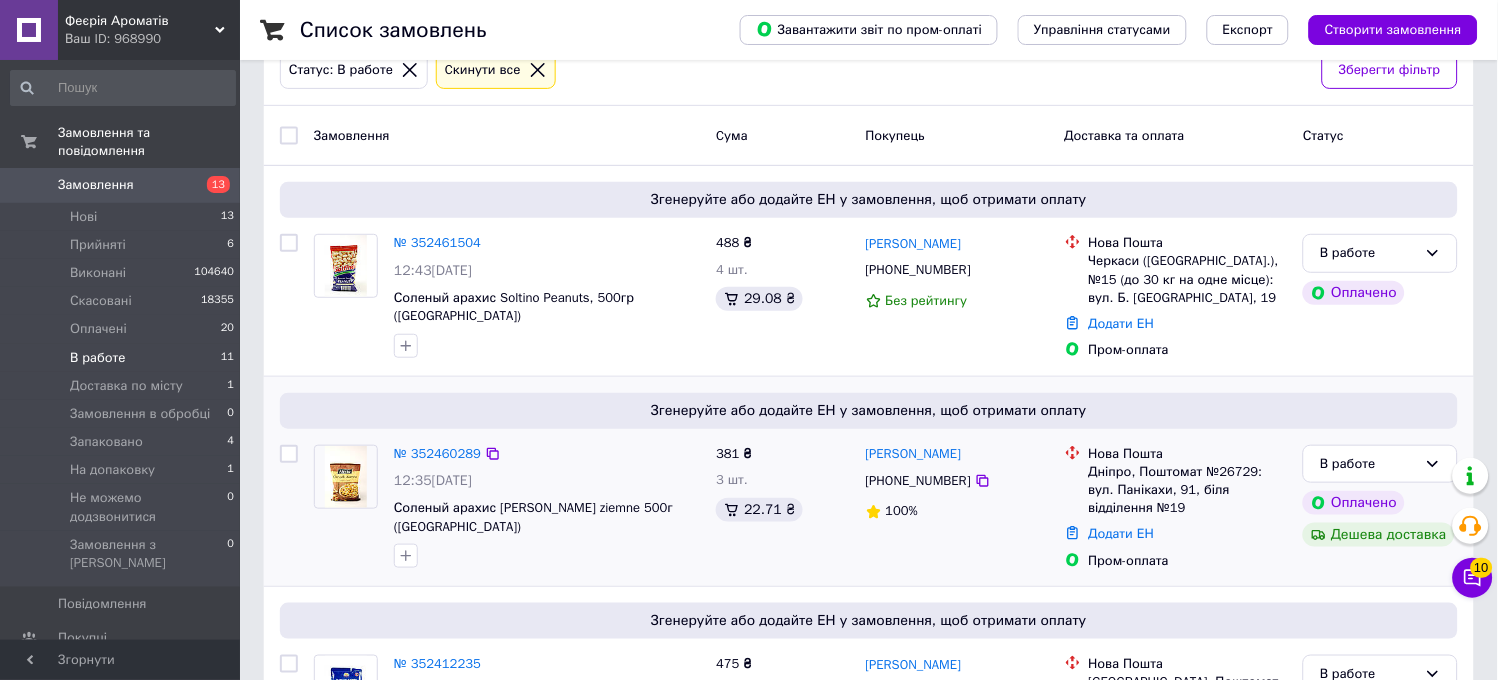 scroll, scrollTop: 0, scrollLeft: 0, axis: both 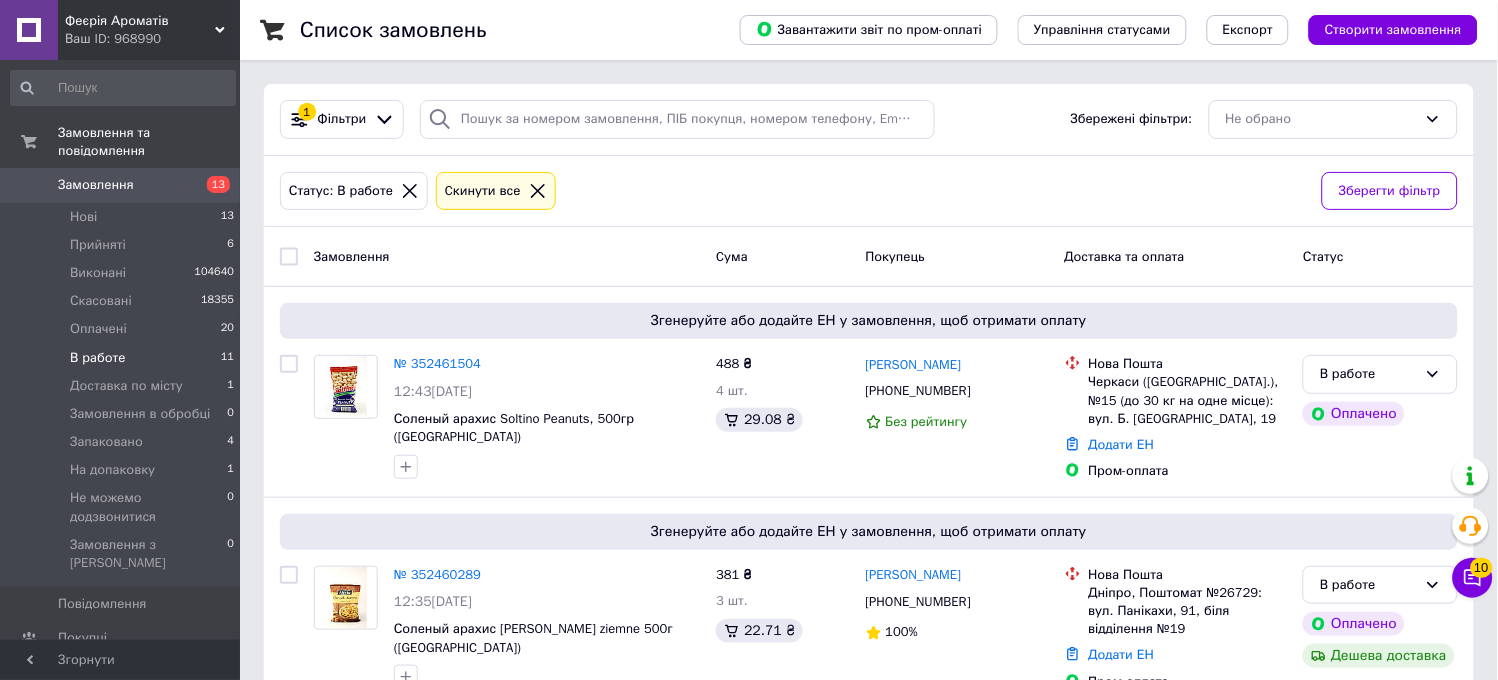 click on "В работе 11" at bounding box center [123, 358] 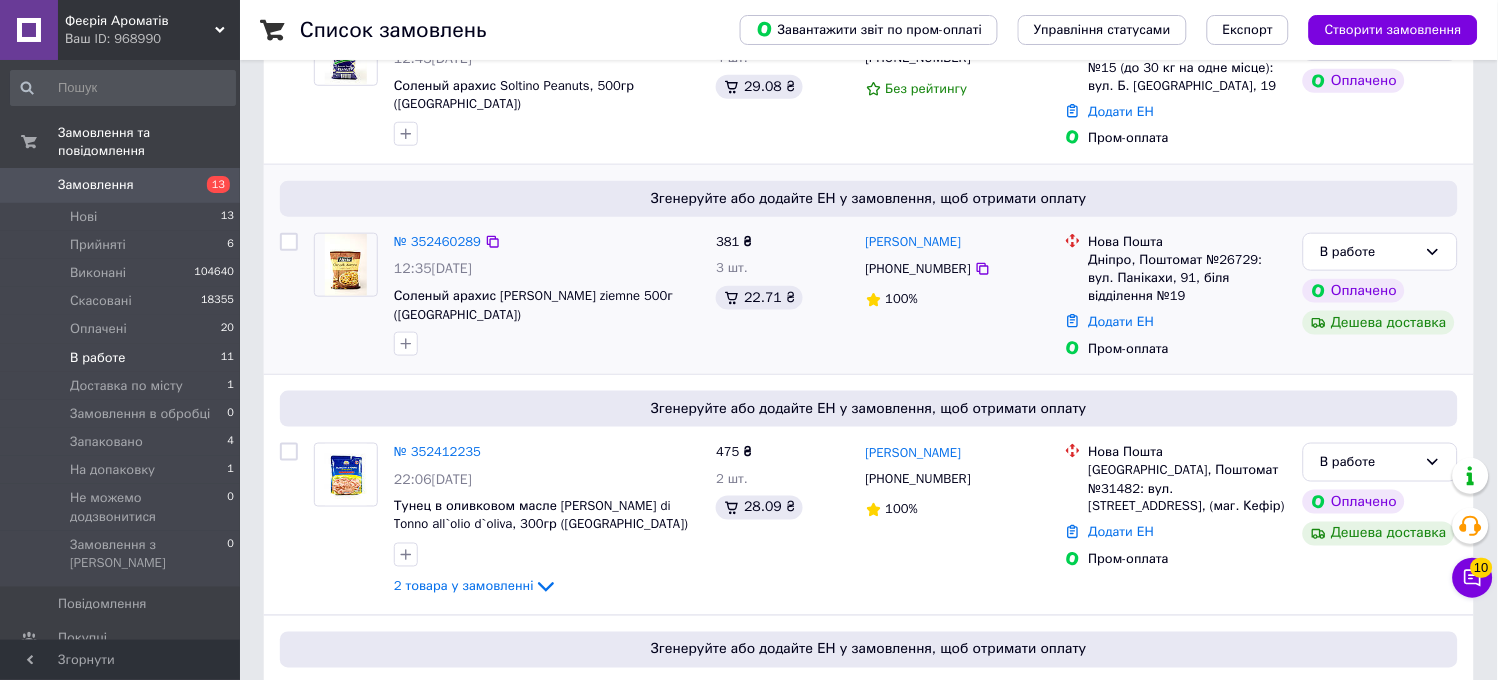 scroll, scrollTop: 666, scrollLeft: 0, axis: vertical 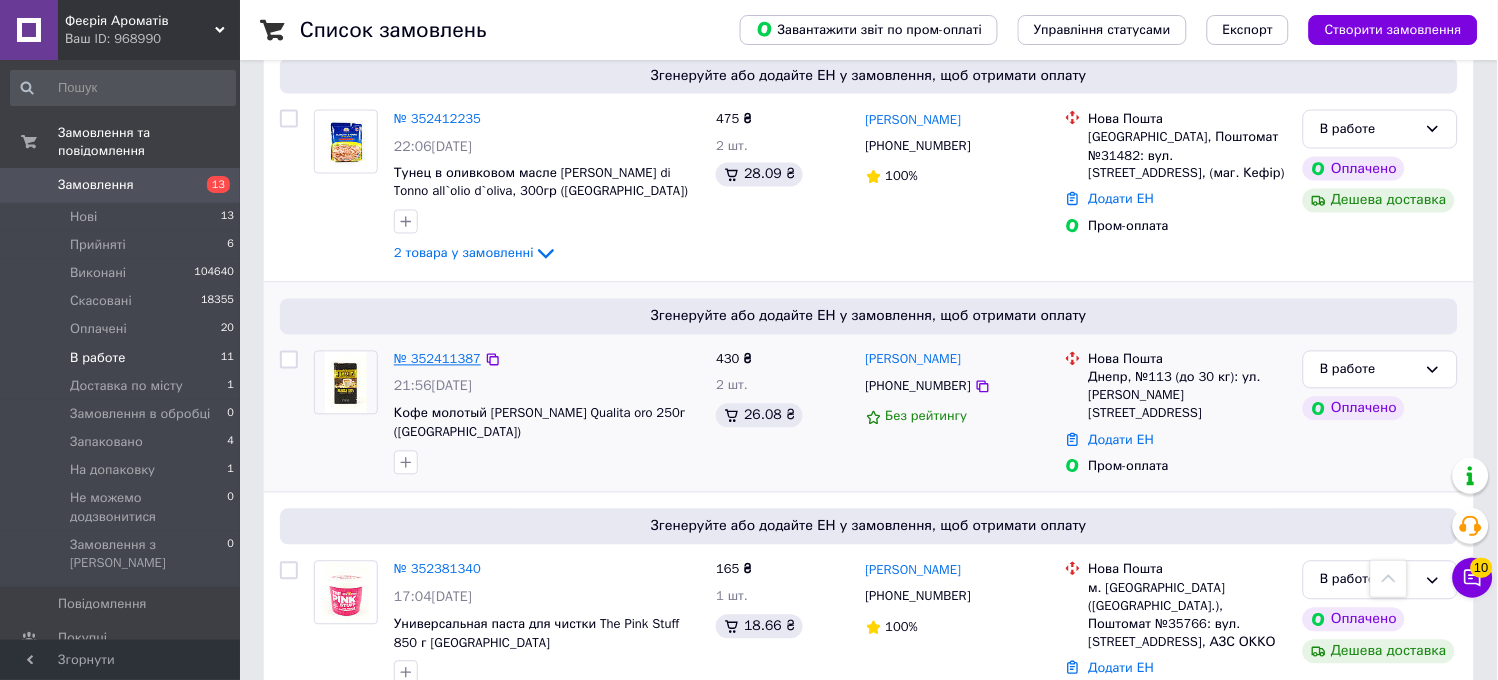 click on "№ 352411387" at bounding box center [437, 359] 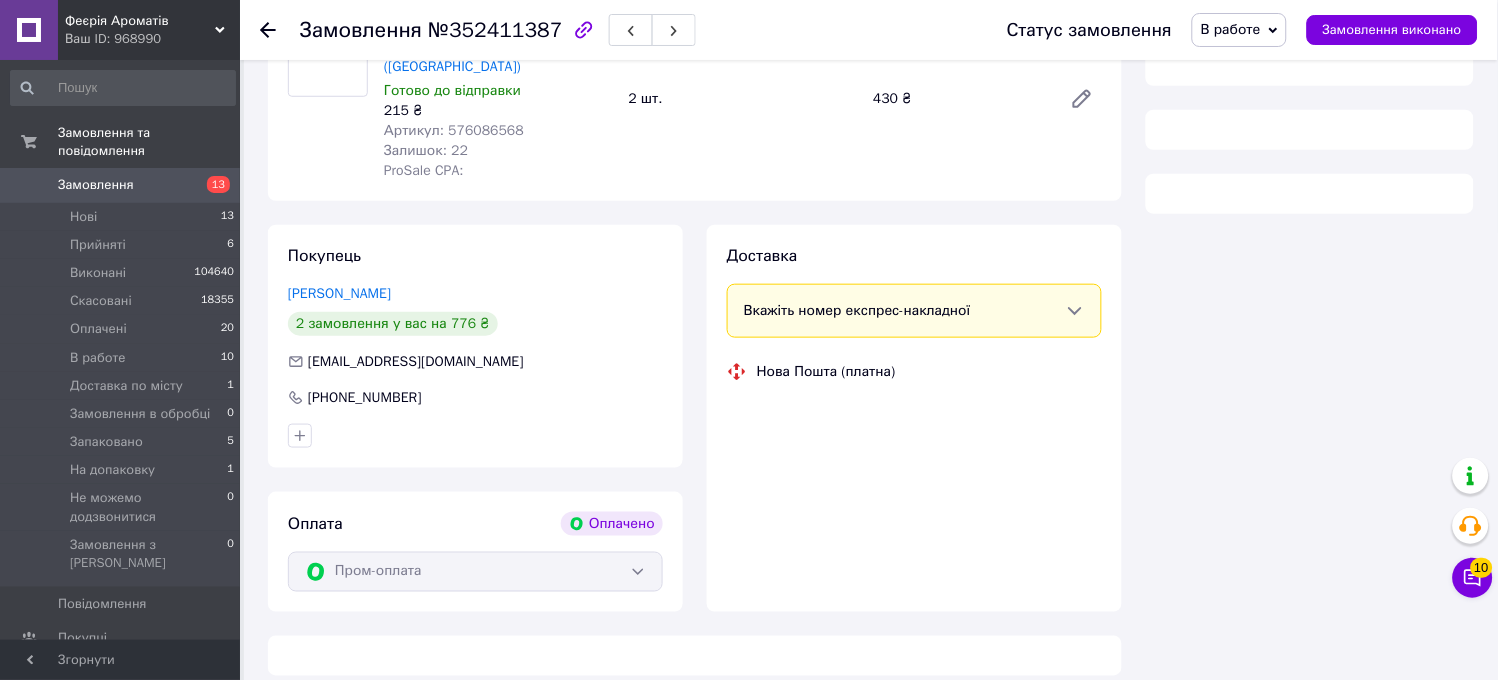 click on "Покупець [PERSON_NAME] 2 замовлення у вас на 776 ₴ [EMAIL_ADDRESS][DOMAIN_NAME] [PHONE_NUMBER]" at bounding box center (475, 346) 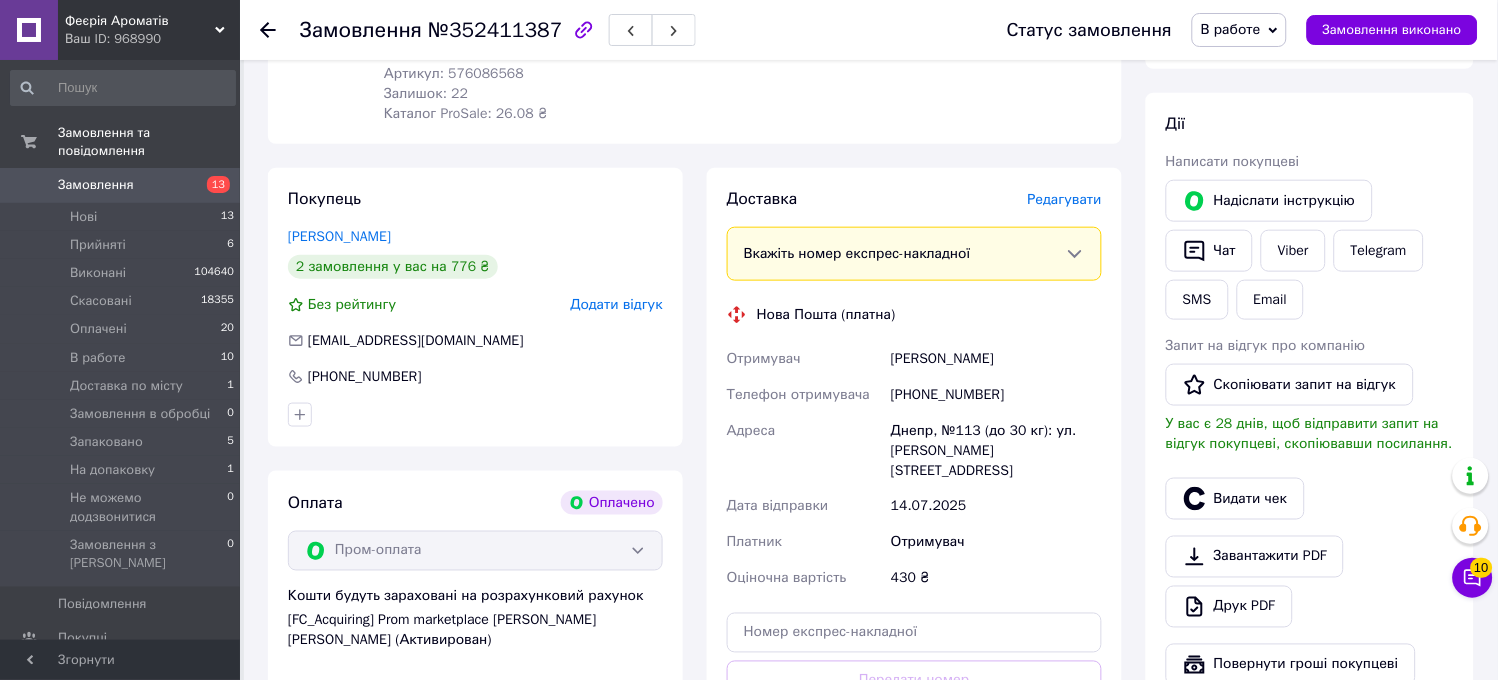 scroll, scrollTop: 0, scrollLeft: 0, axis: both 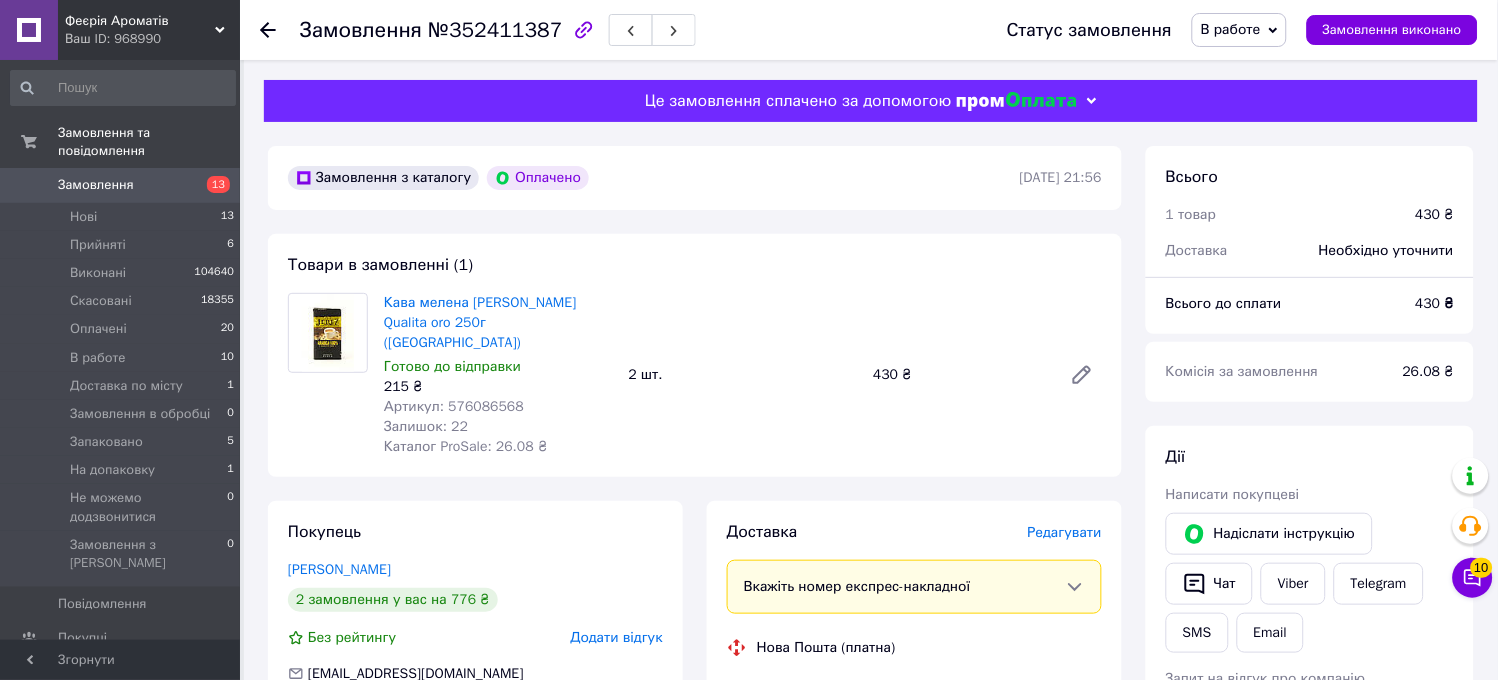 click on "Редагувати" at bounding box center [1065, 532] 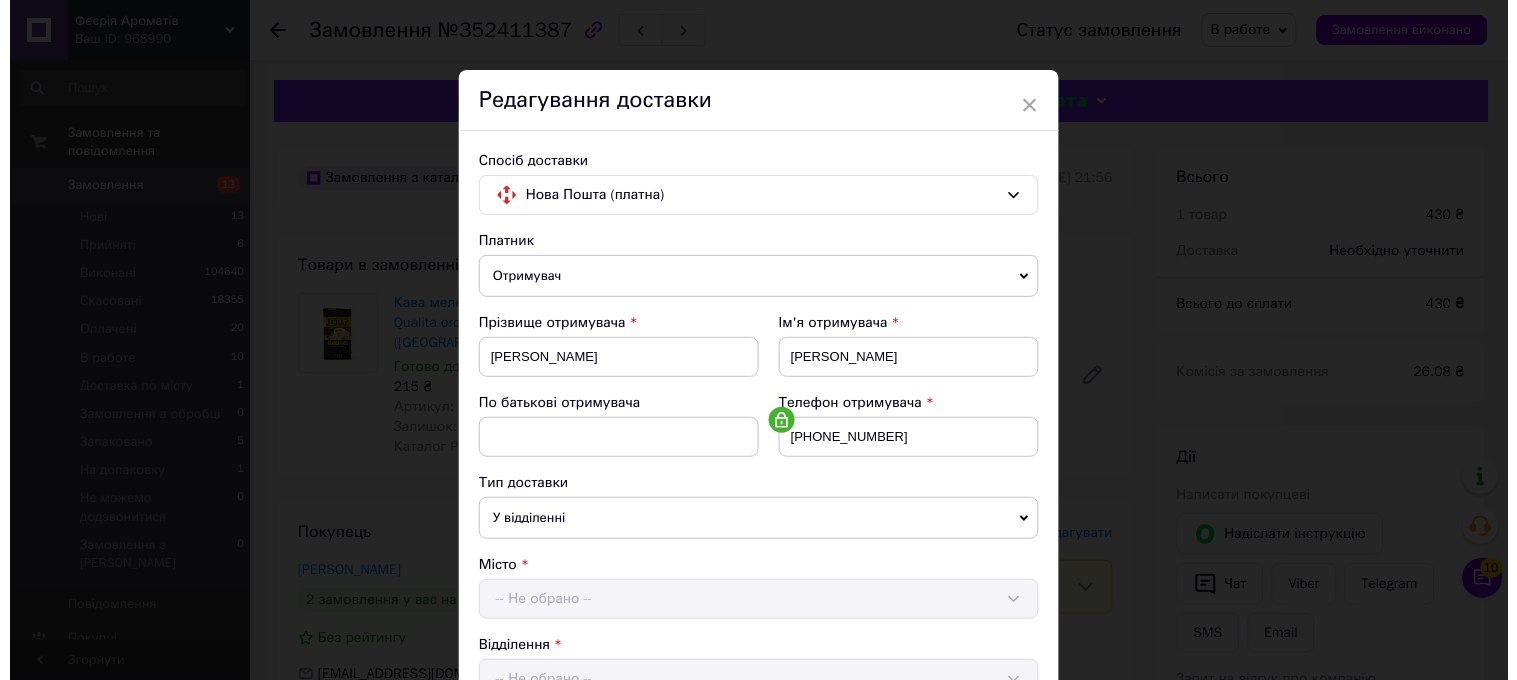 scroll, scrollTop: 555, scrollLeft: 0, axis: vertical 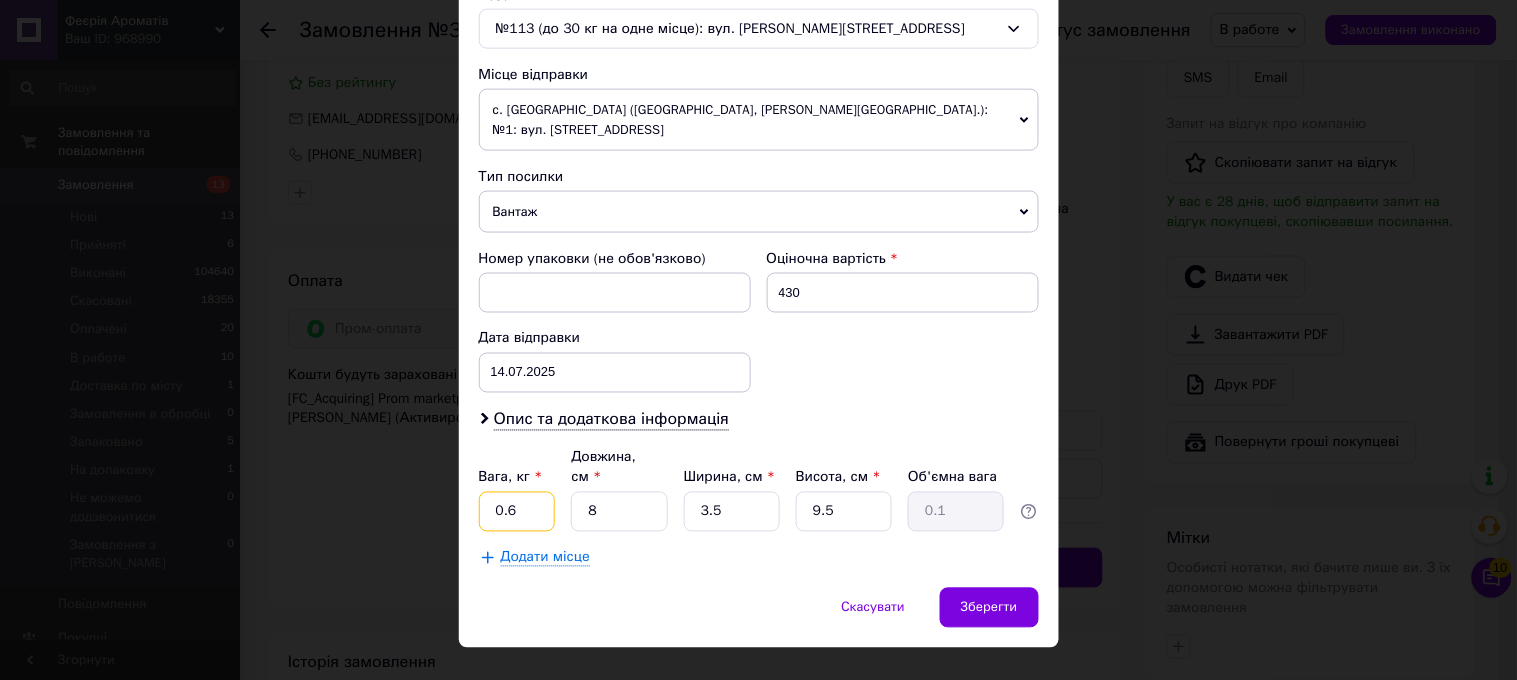 click on "0.6" at bounding box center (517, 512) 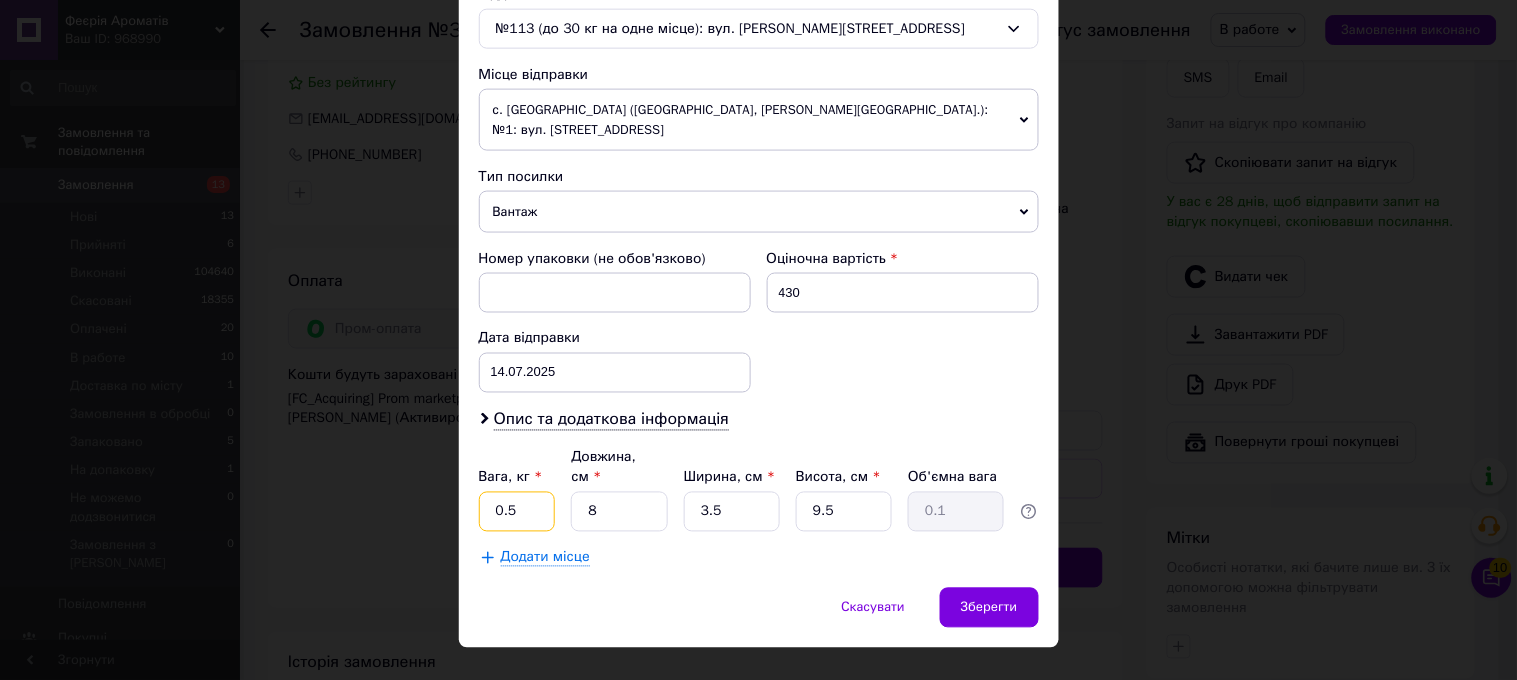 type on "0.5" 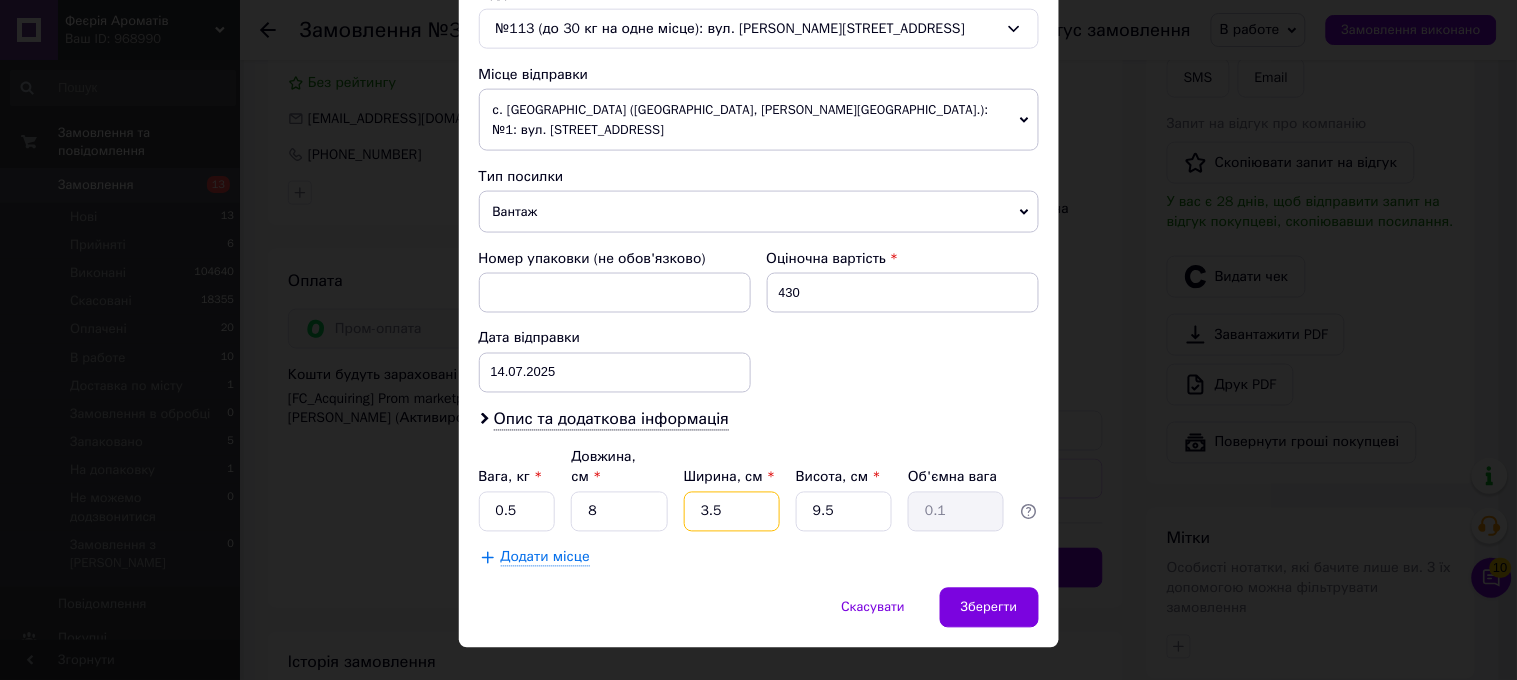 click on "3.5" at bounding box center (732, 512) 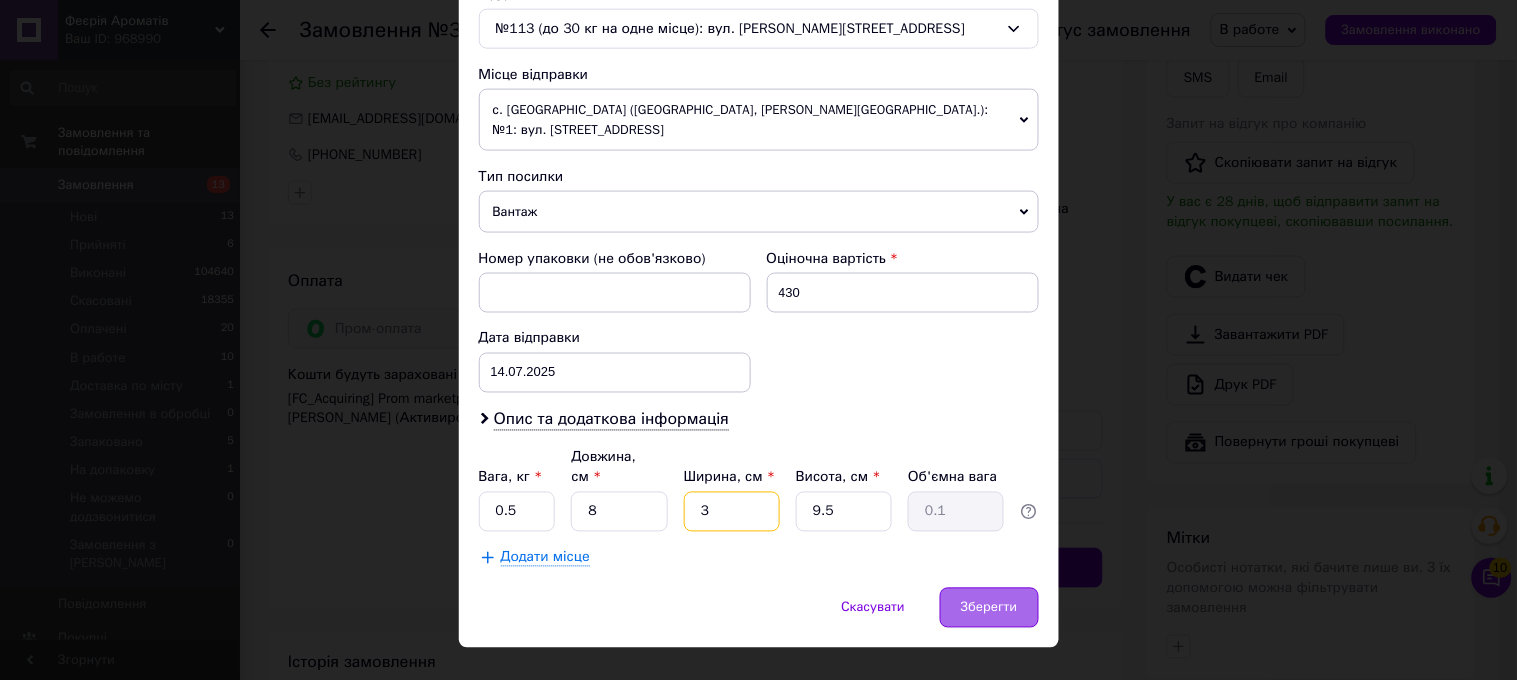 type on "3" 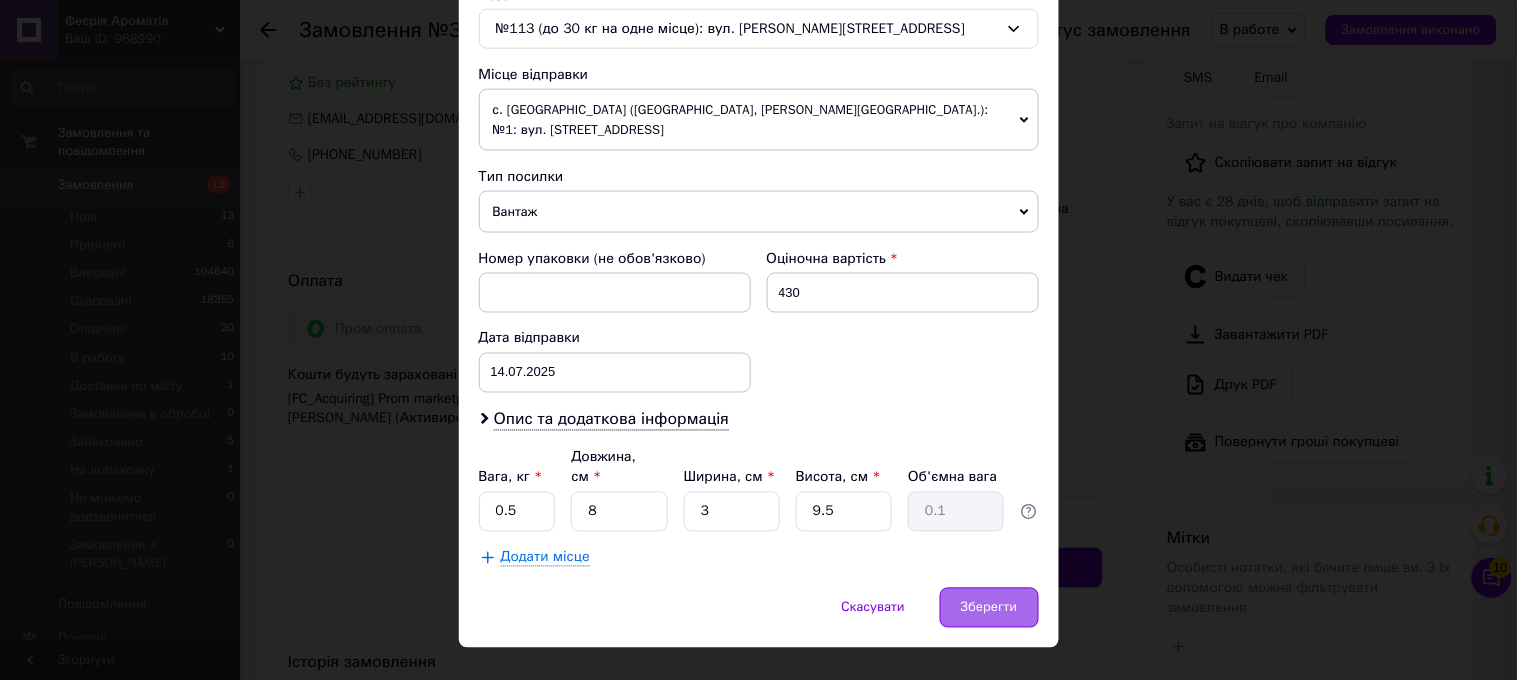 click on "Зберегти" at bounding box center [989, 608] 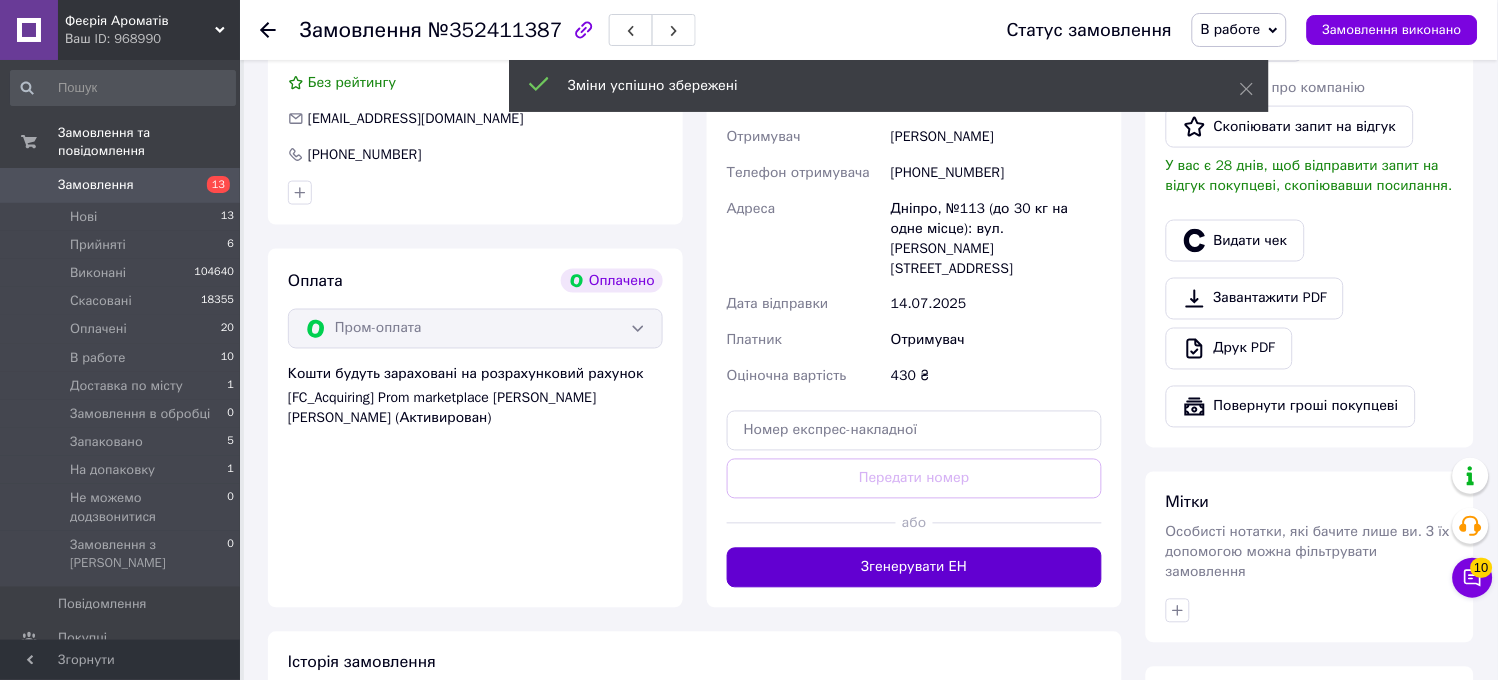 scroll, scrollTop: 848, scrollLeft: 0, axis: vertical 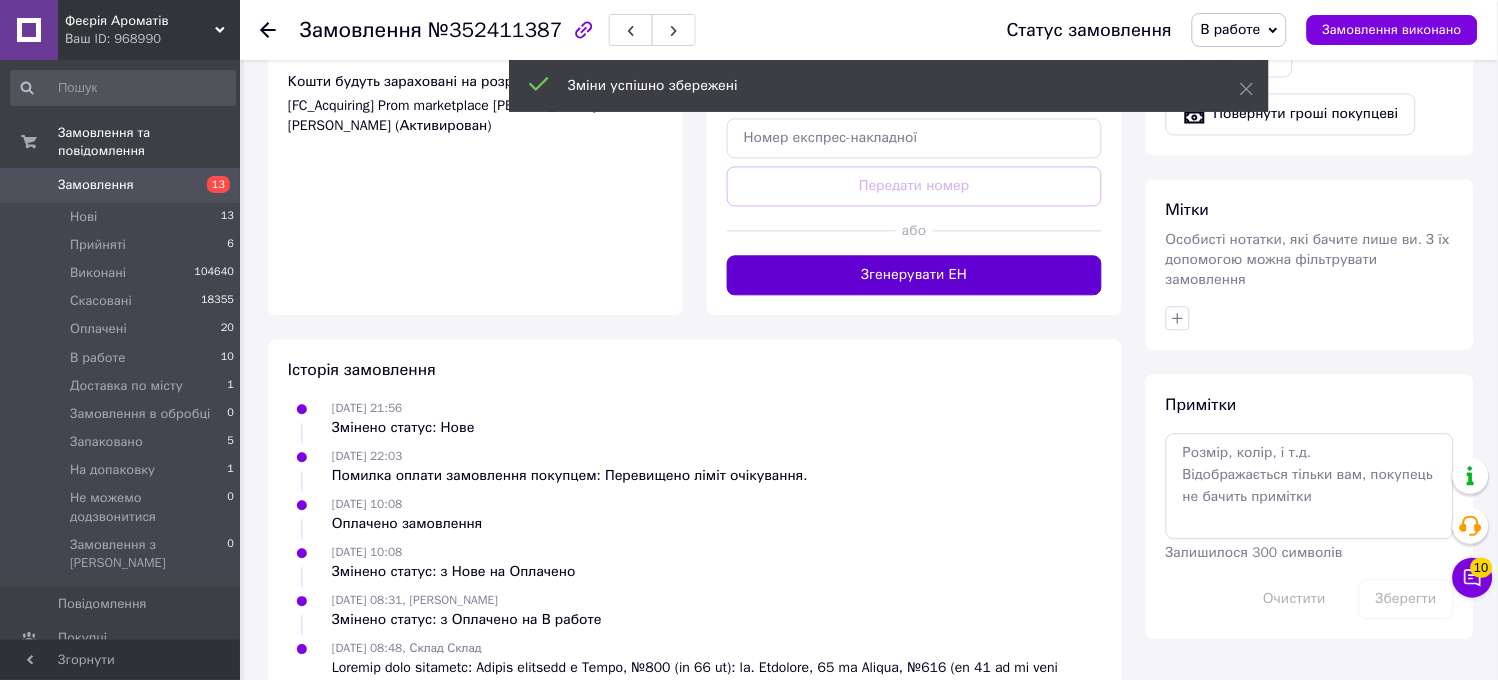 click on "Згенерувати ЕН" at bounding box center [914, 275] 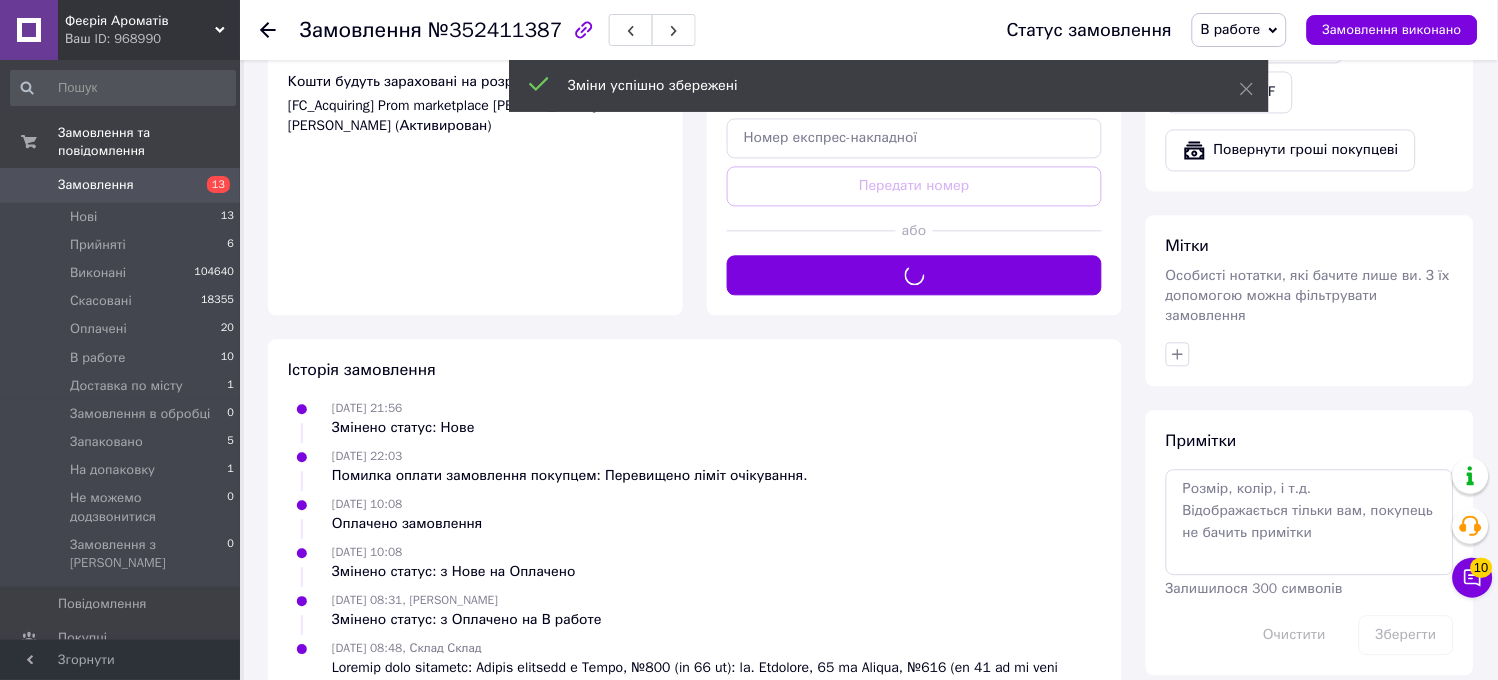 click on "В работе" at bounding box center (1231, 29) 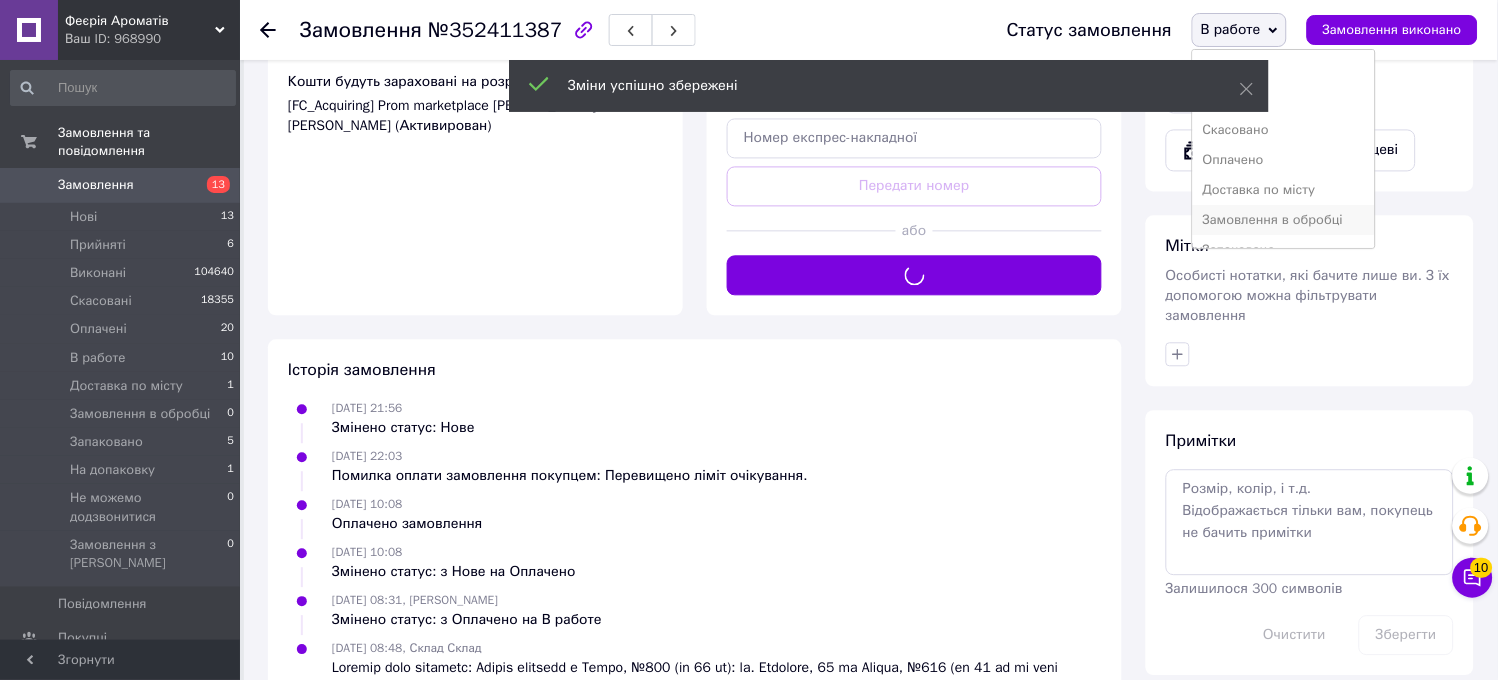 scroll, scrollTop: 82, scrollLeft: 0, axis: vertical 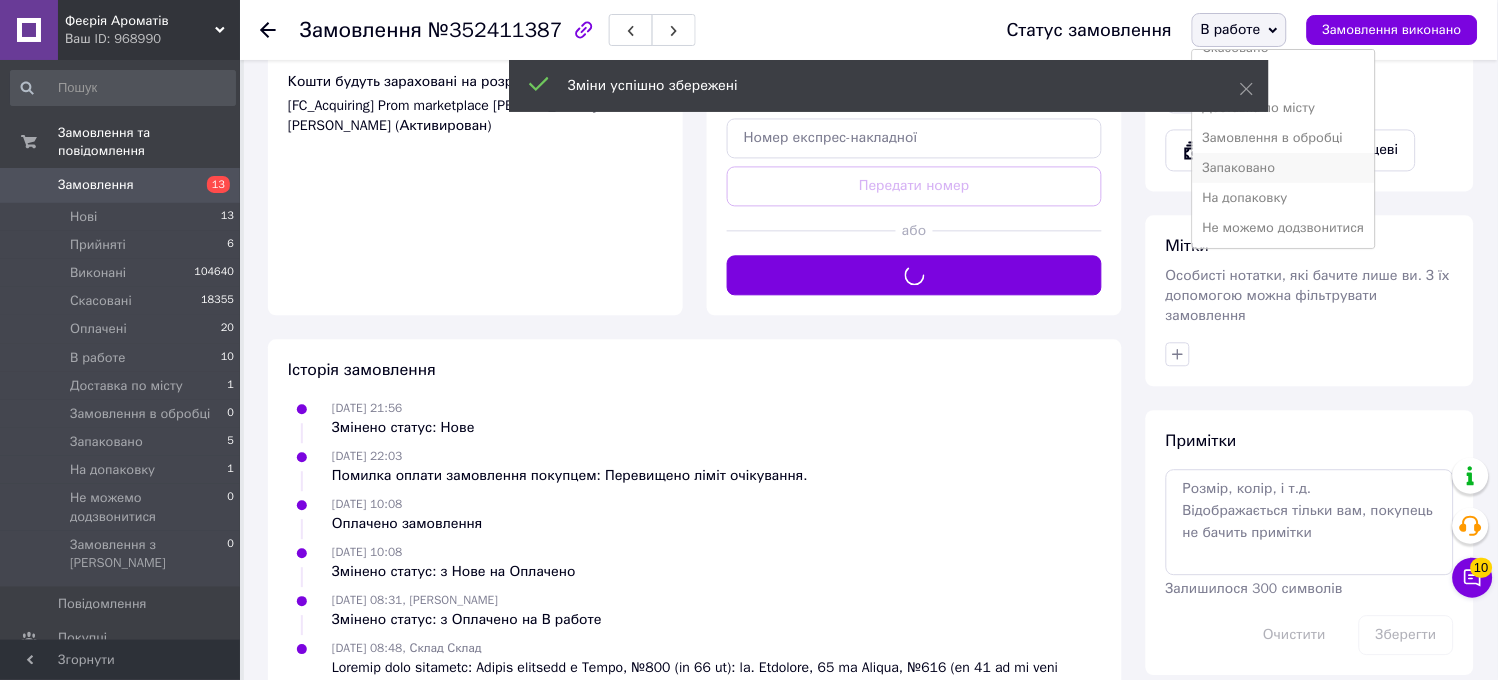 click on "Запаковано" at bounding box center [1284, 168] 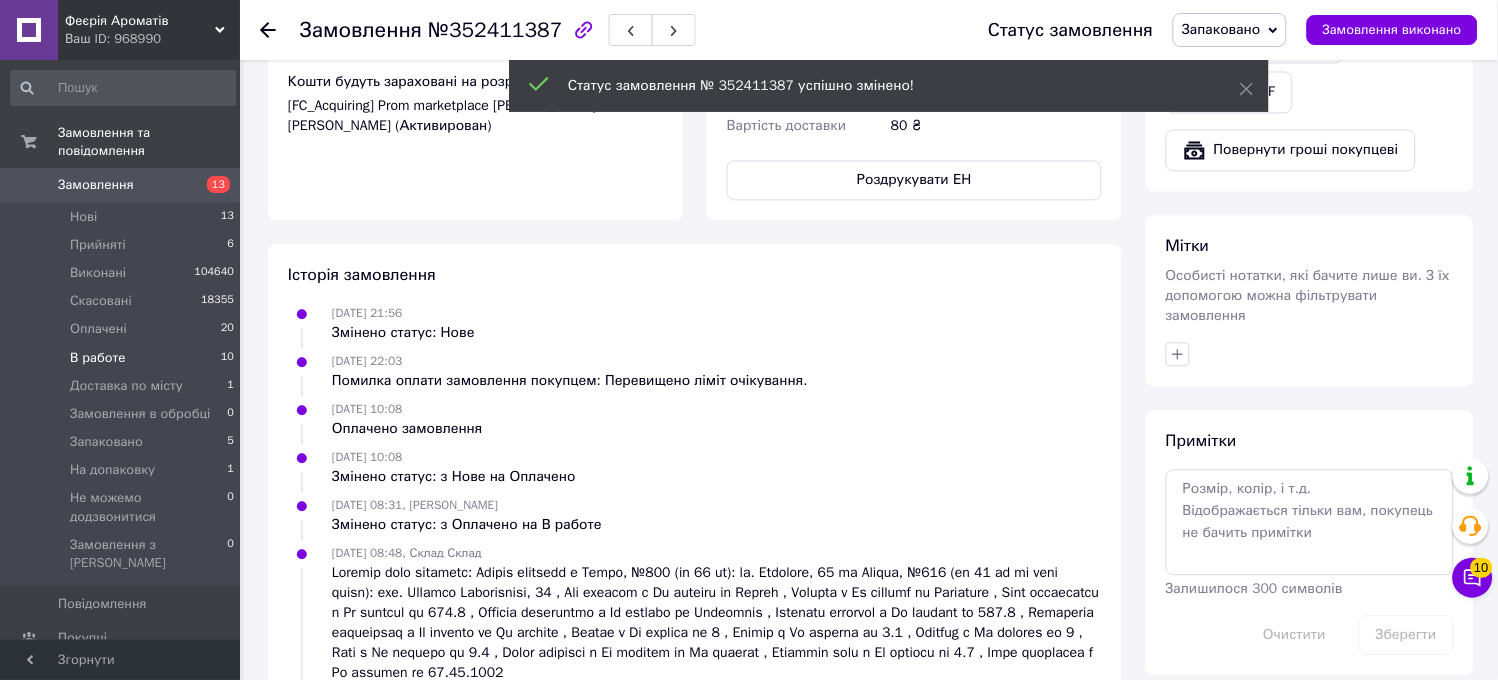 click on "В работе 10" at bounding box center [123, 358] 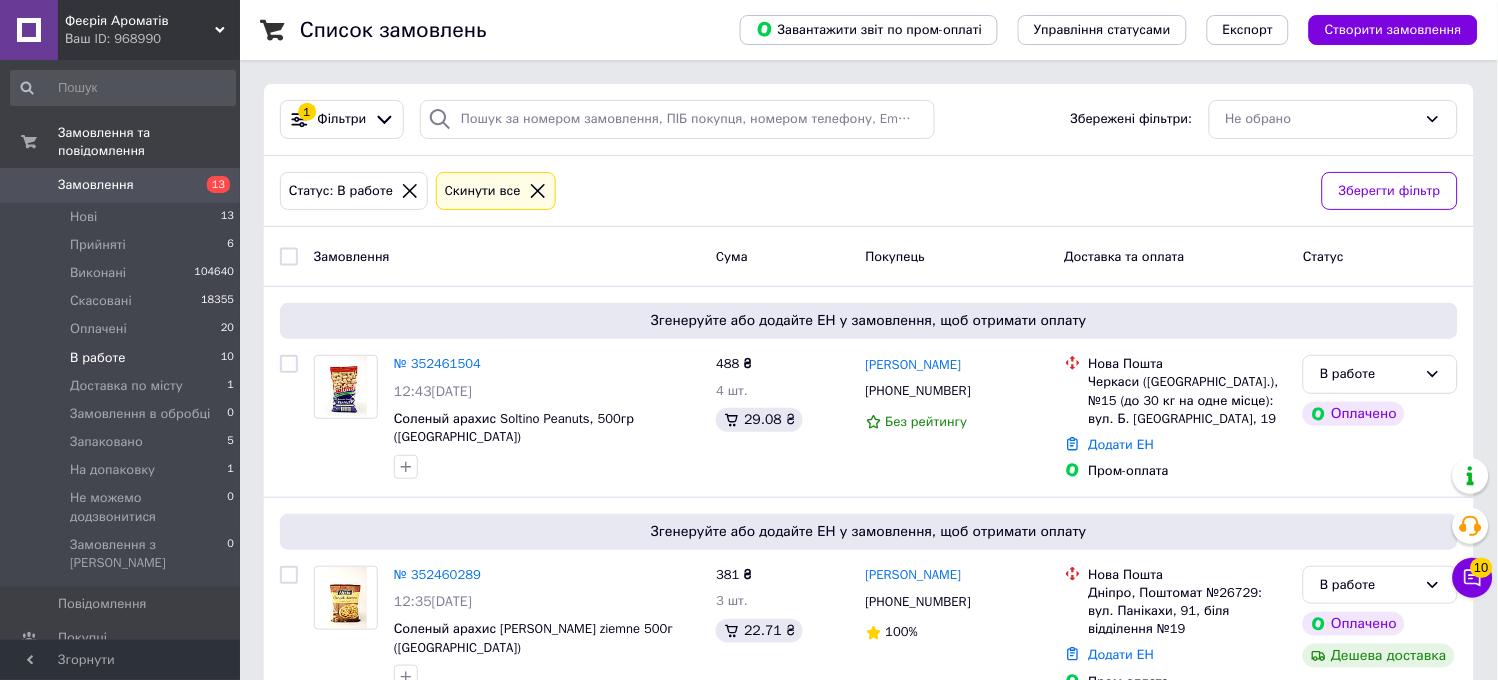 drag, startPoint x: 205, startPoint y: 342, endPoint x: 563, endPoint y: 1, distance: 494.4138 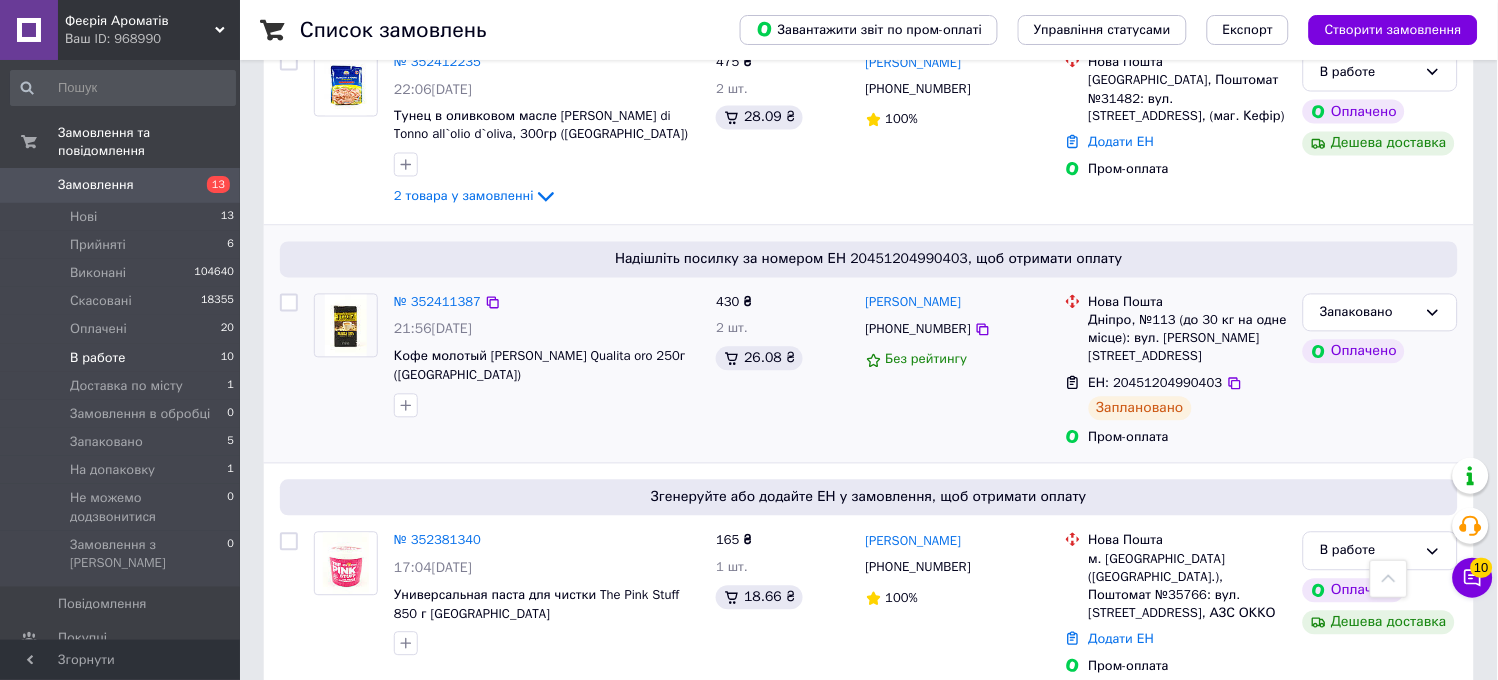 scroll, scrollTop: 612, scrollLeft: 0, axis: vertical 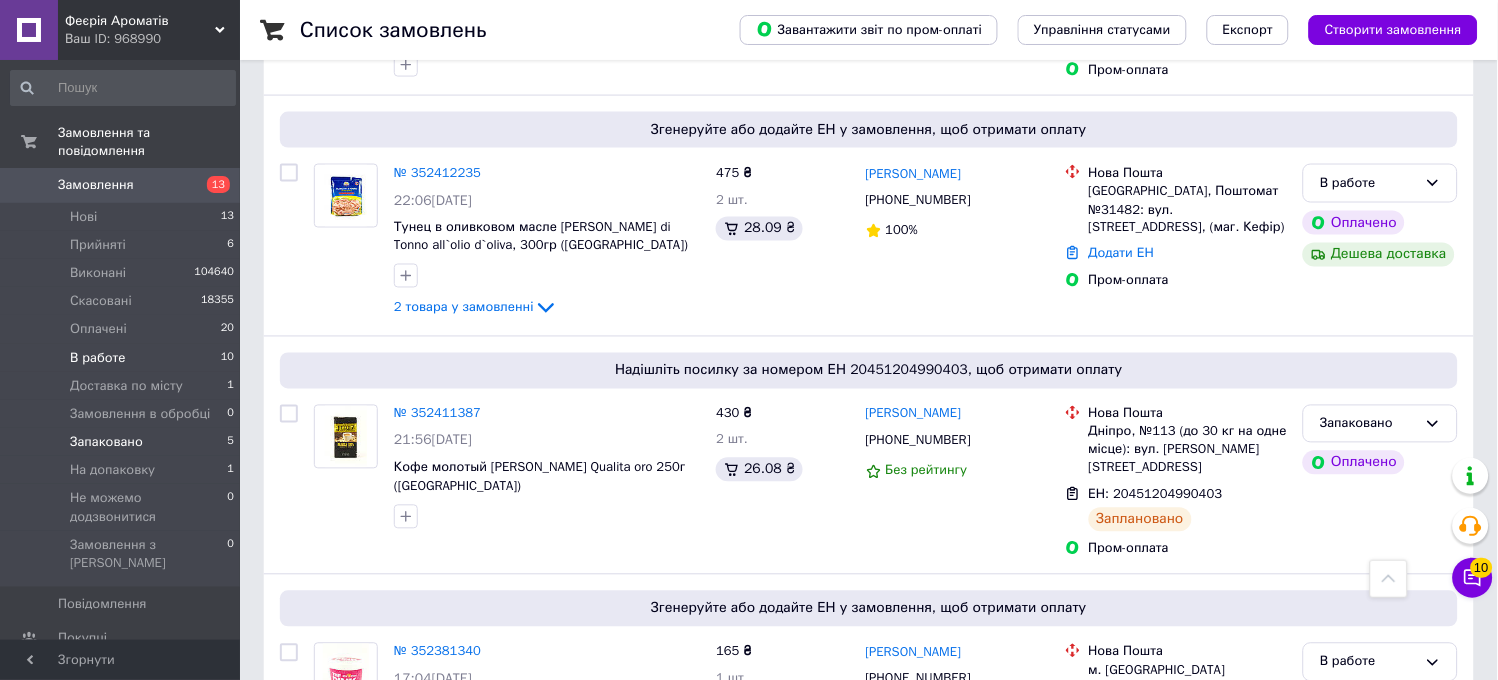 click on "Запаковано 5" at bounding box center [123, 442] 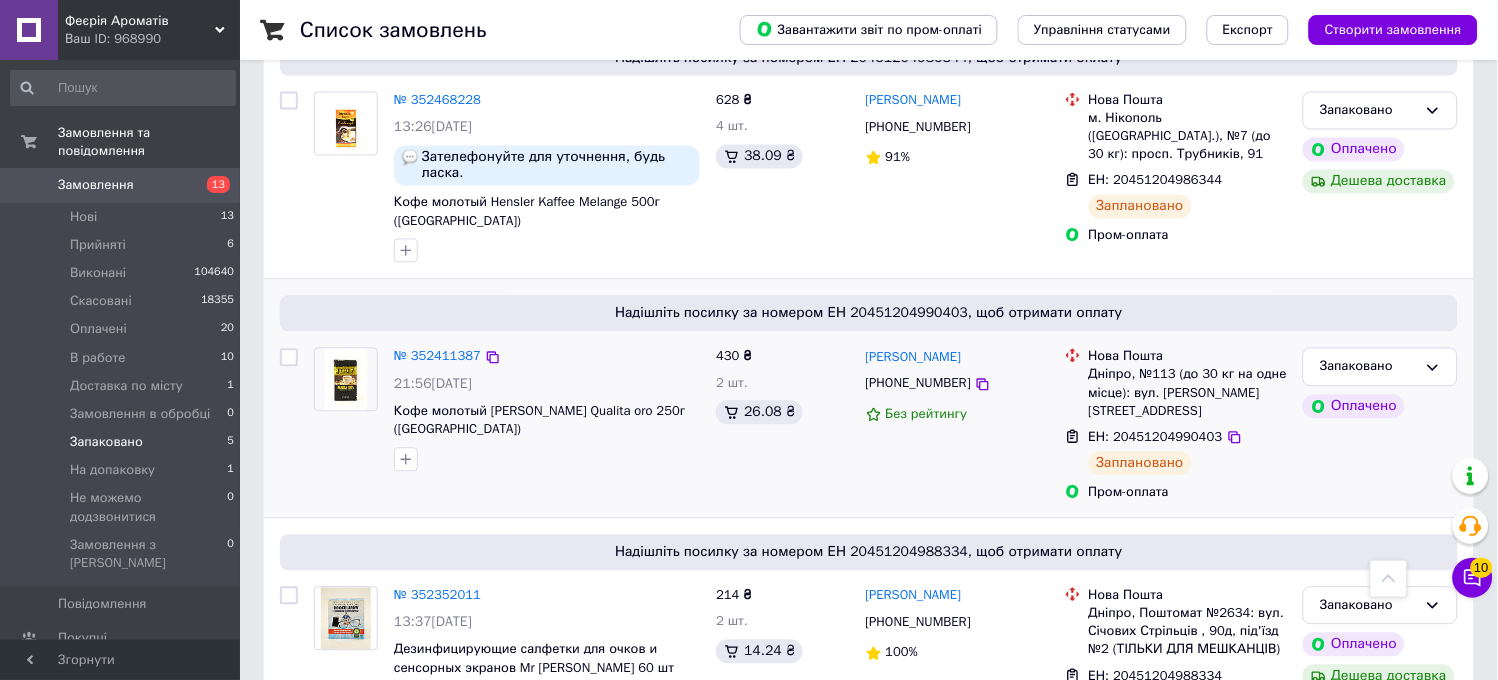 scroll, scrollTop: 888, scrollLeft: 0, axis: vertical 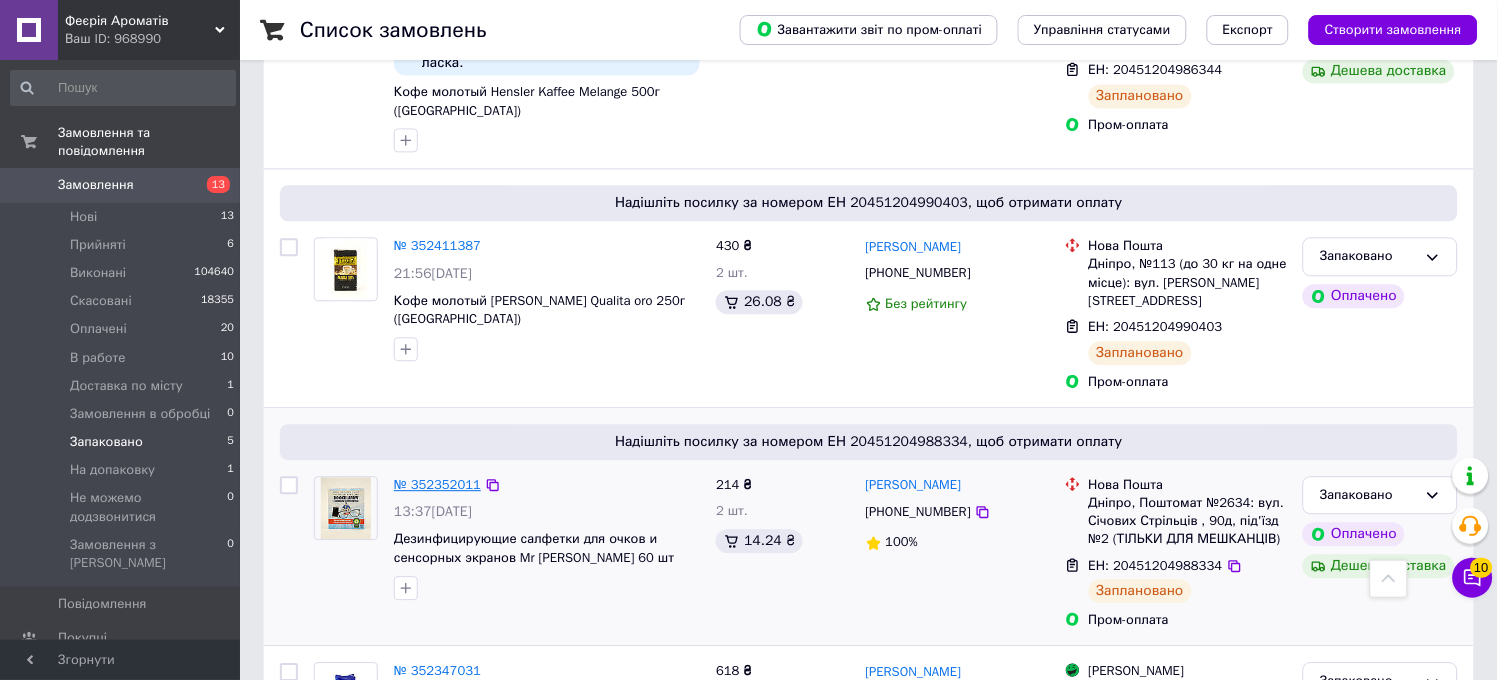 click on "№ 352352011" at bounding box center [437, 484] 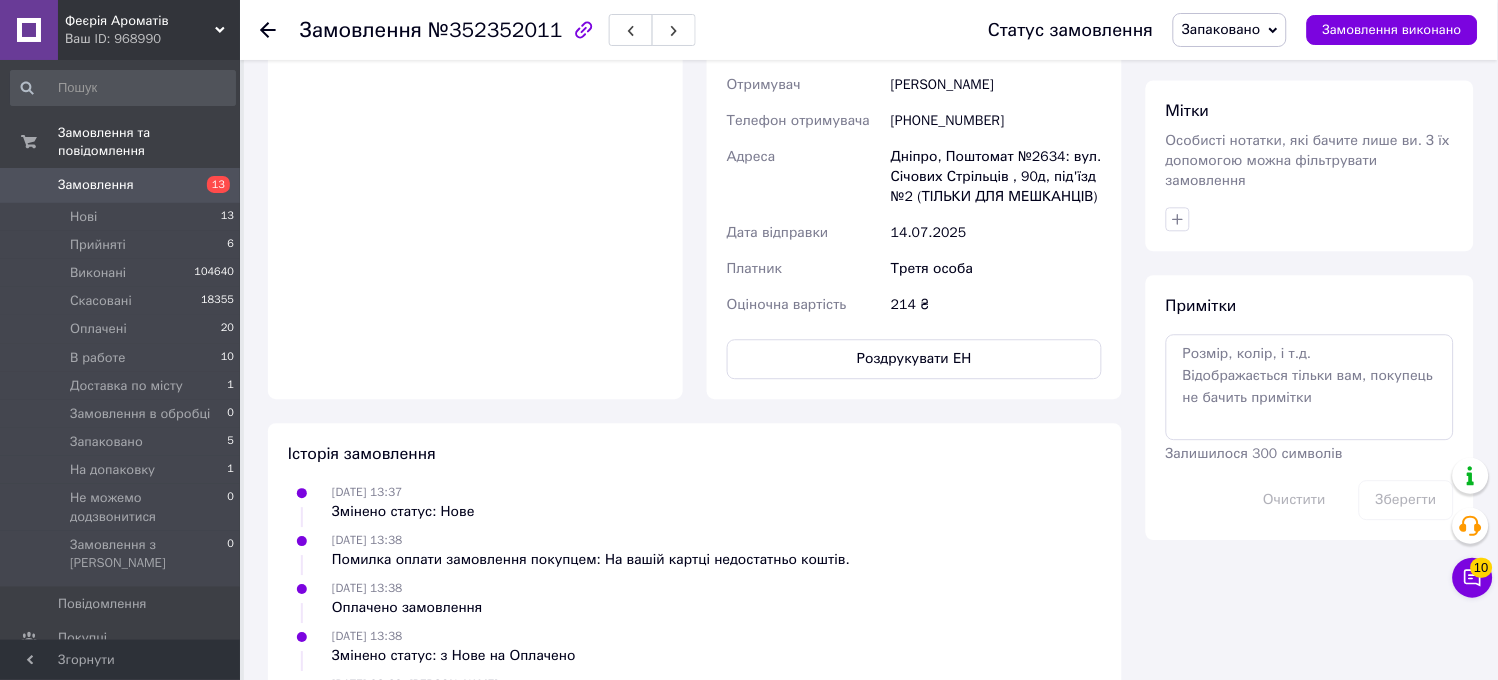 scroll, scrollTop: 1277, scrollLeft: 0, axis: vertical 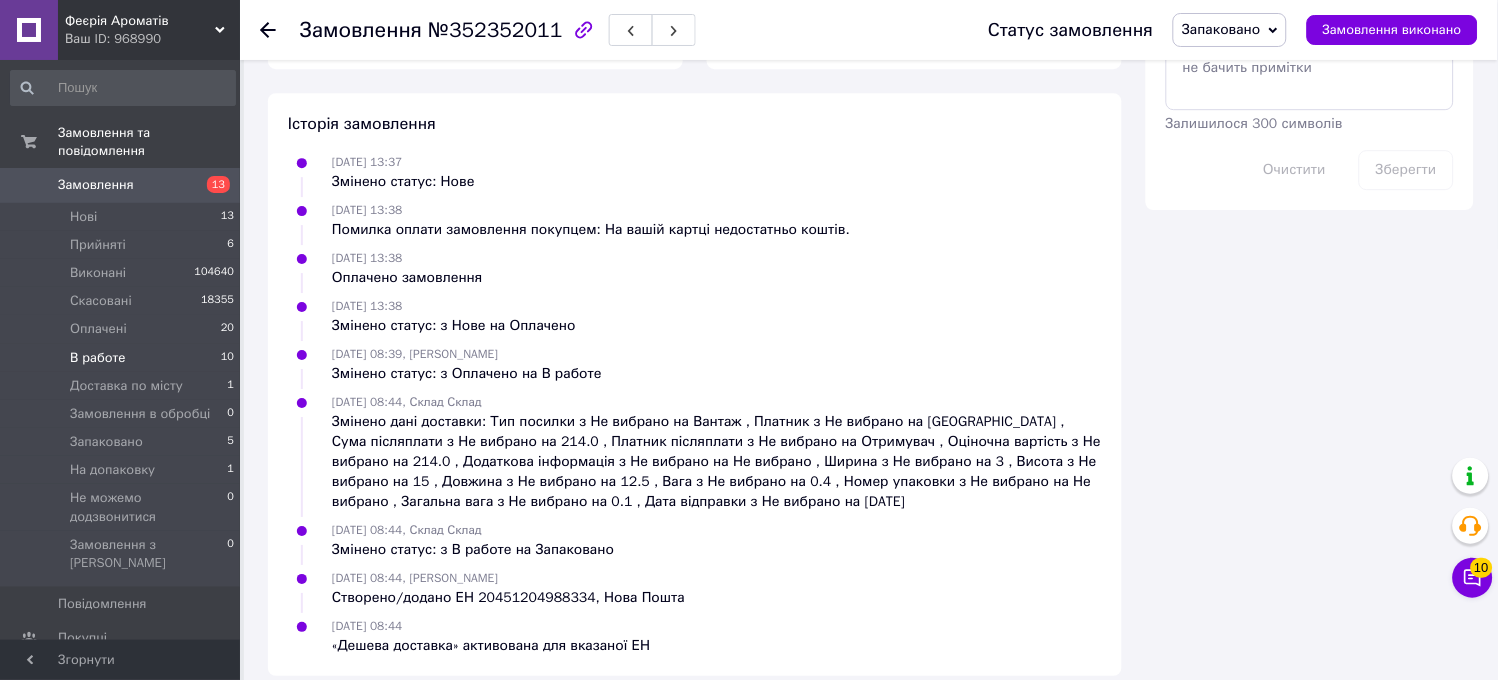 click on "В работе 10" at bounding box center (123, 358) 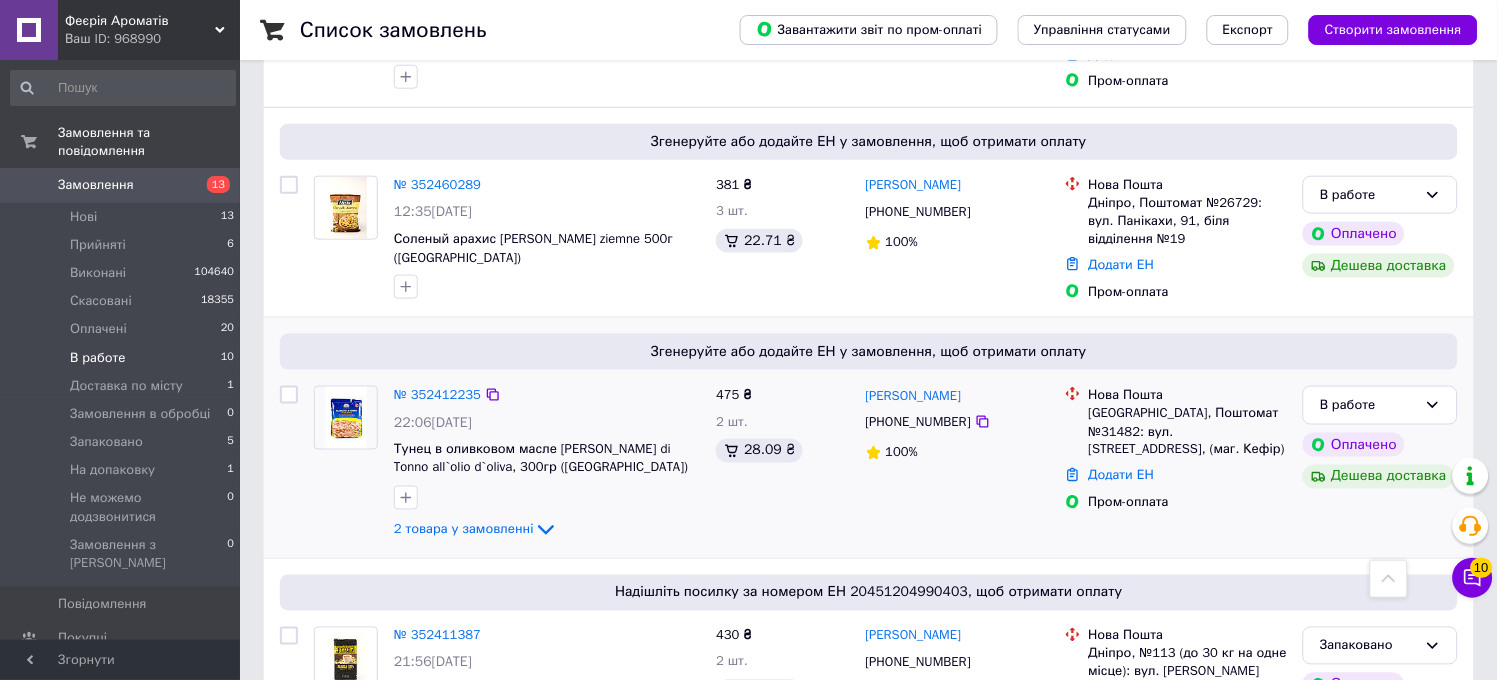 scroll, scrollTop: 0, scrollLeft: 0, axis: both 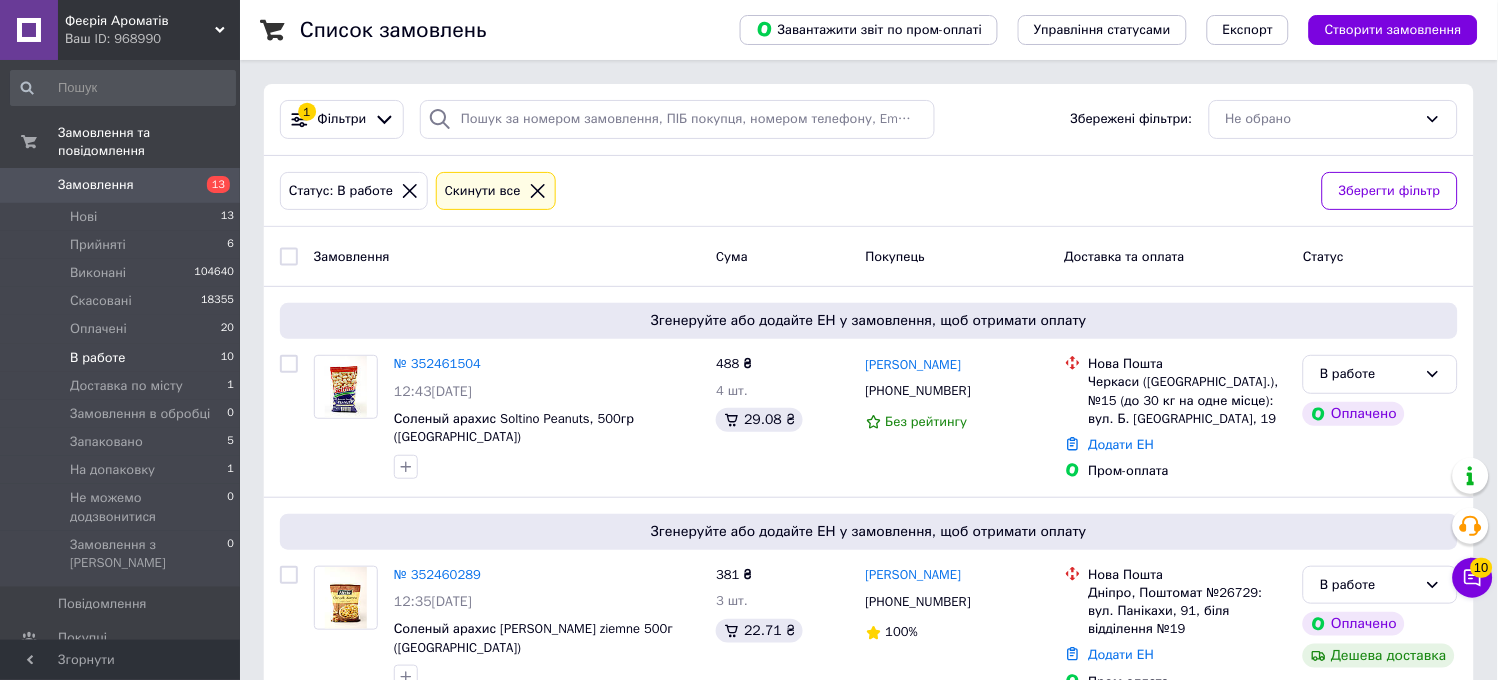 drag, startPoint x: 136, startPoint y: 363, endPoint x: 136, endPoint y: 347, distance: 16 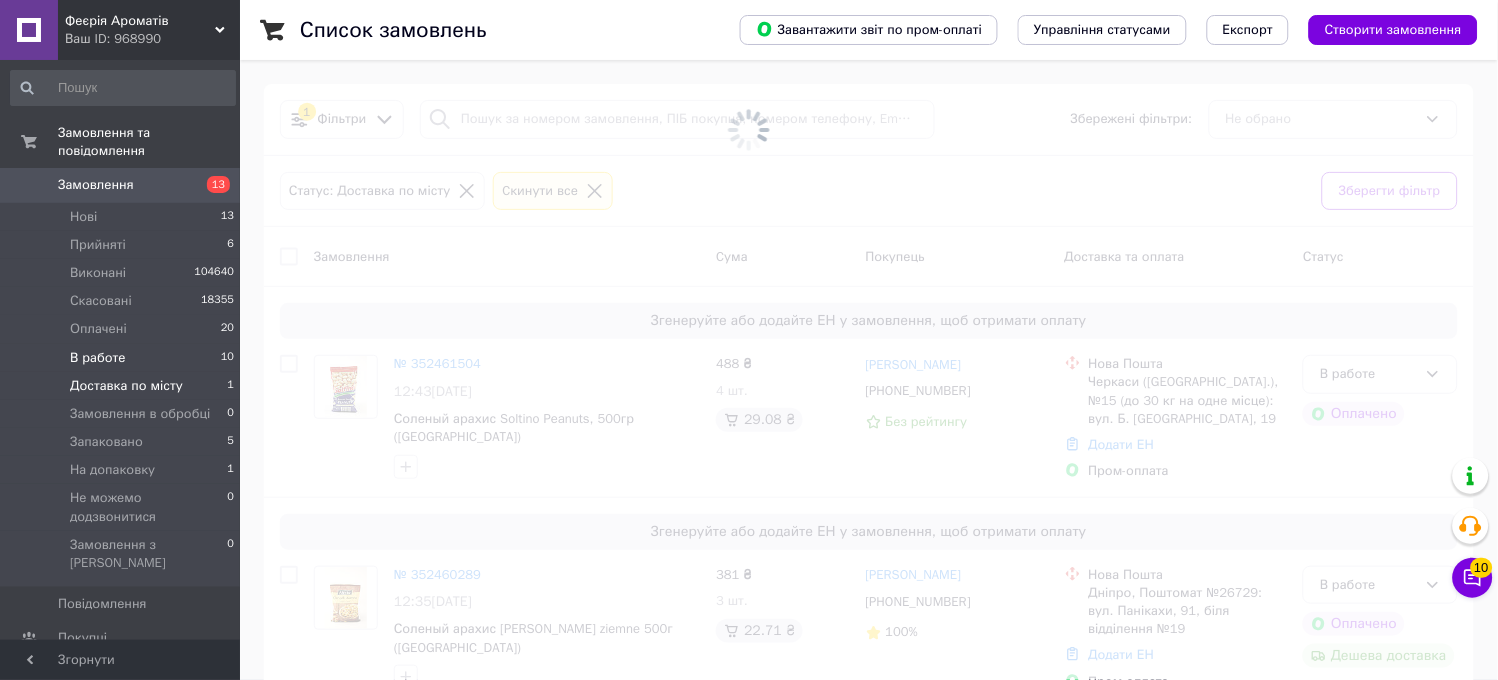 click on "В работе 10" at bounding box center [123, 358] 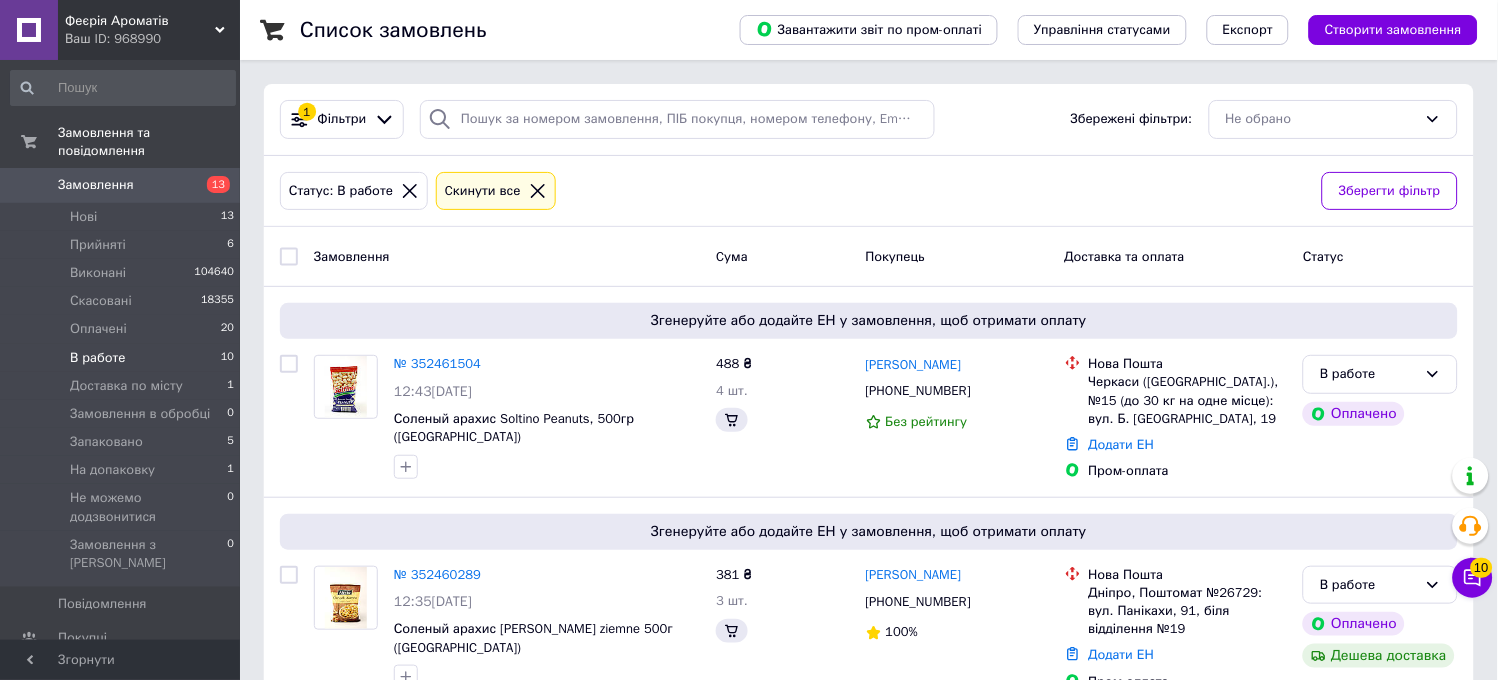 click on "В работе" at bounding box center (98, 358) 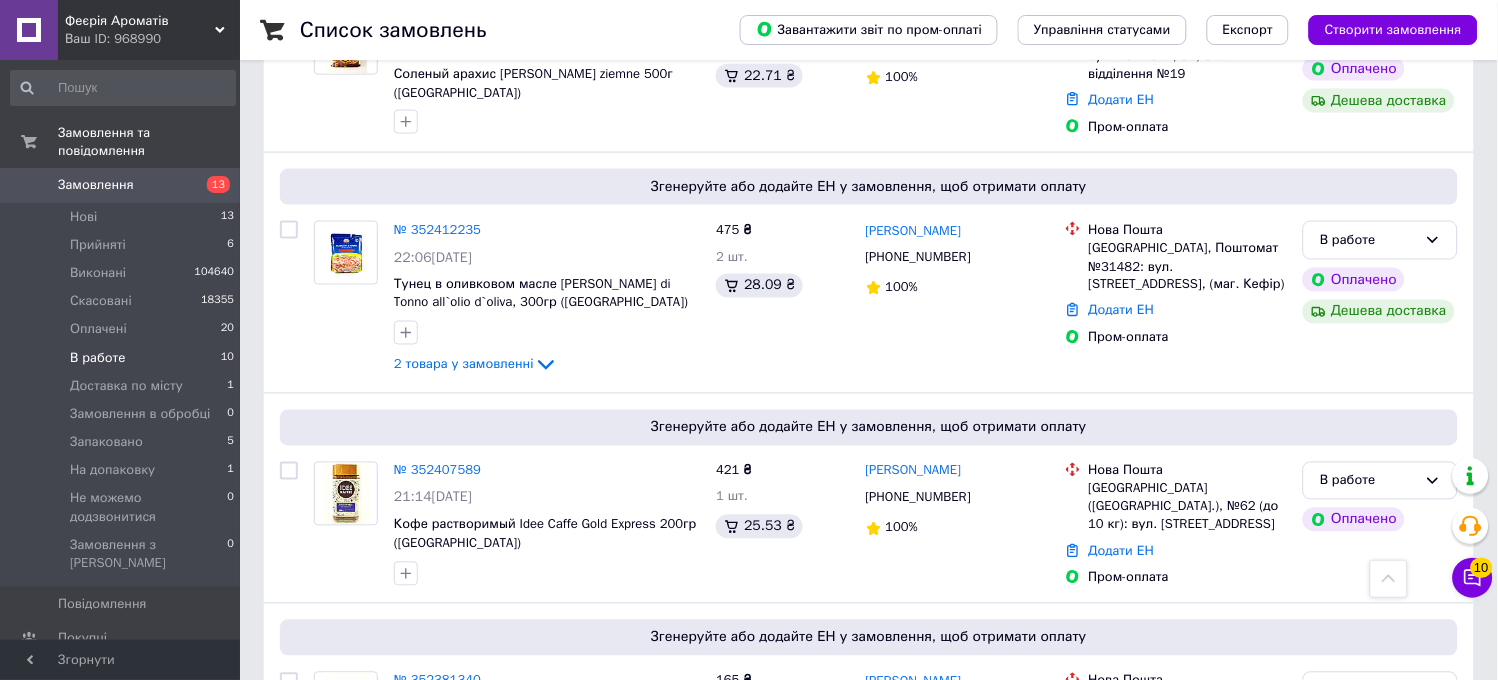 scroll, scrollTop: 777, scrollLeft: 0, axis: vertical 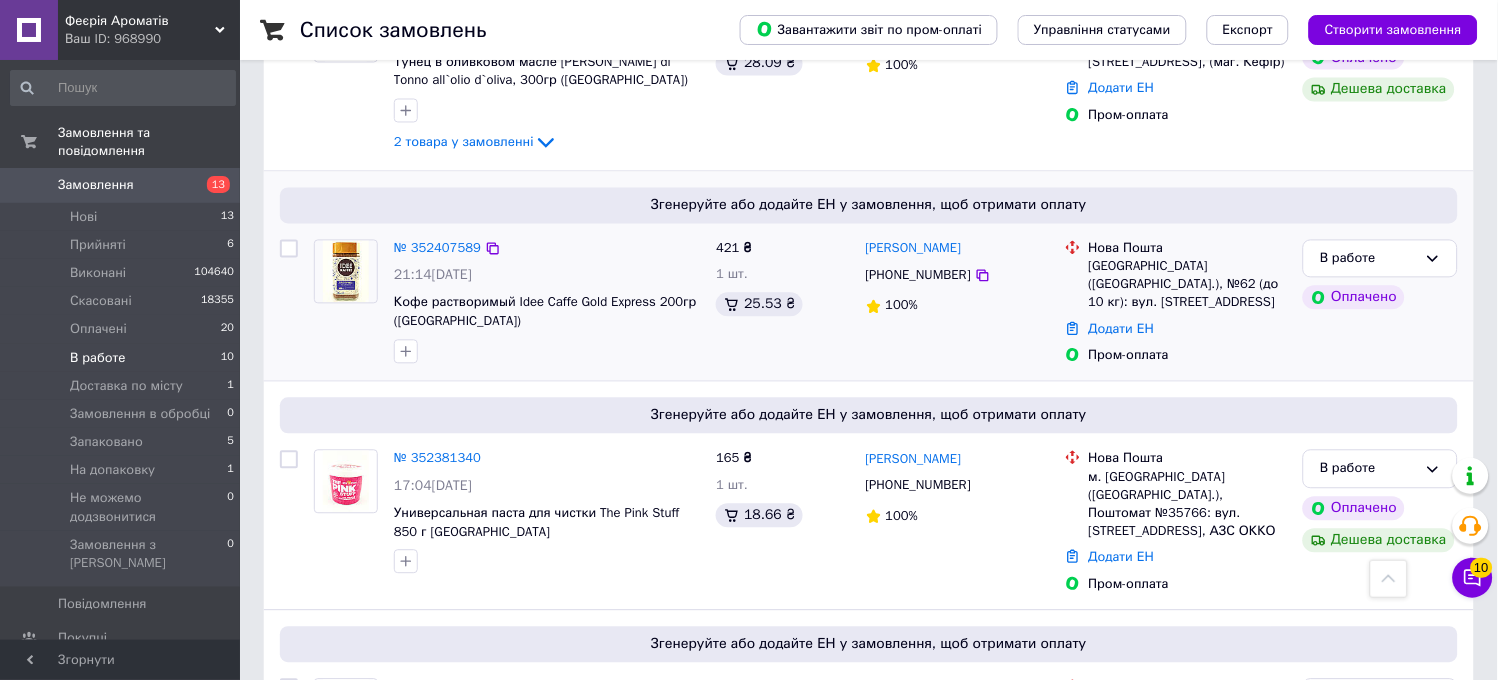 click on "№ 352407589 21:14[DATE] Кофе растворимый Idee Caffe Gold Express 200гр ([GEOGRAPHIC_DATA])" at bounding box center (547, 302) 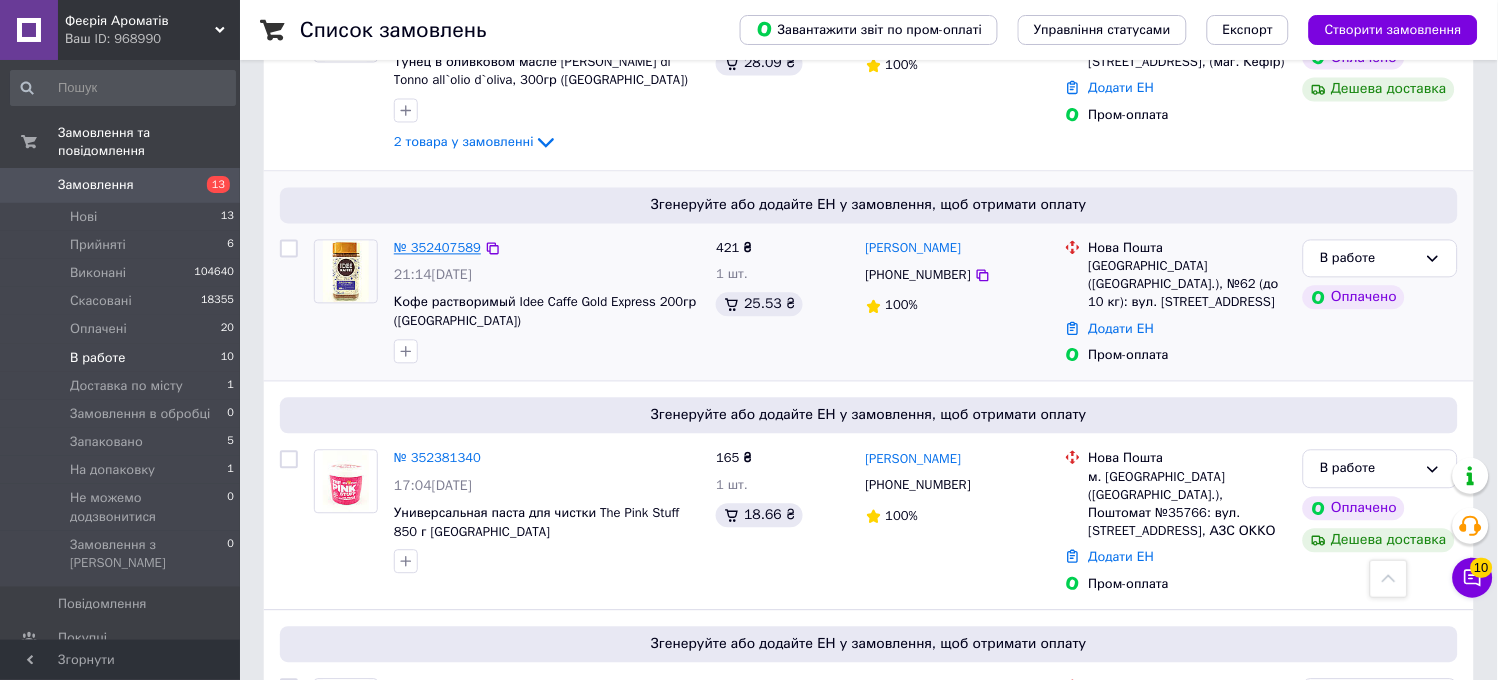 click on "№ 352407589" at bounding box center (437, 248) 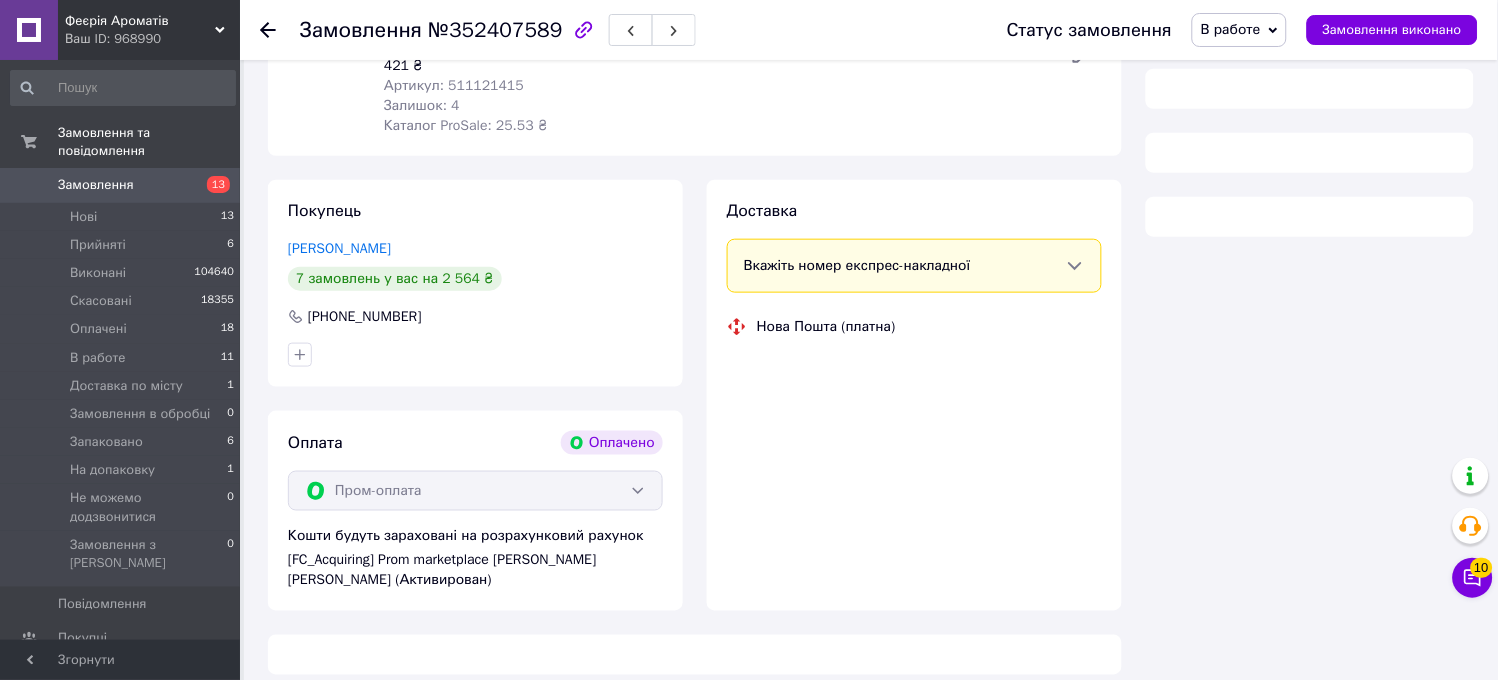 scroll, scrollTop: 777, scrollLeft: 0, axis: vertical 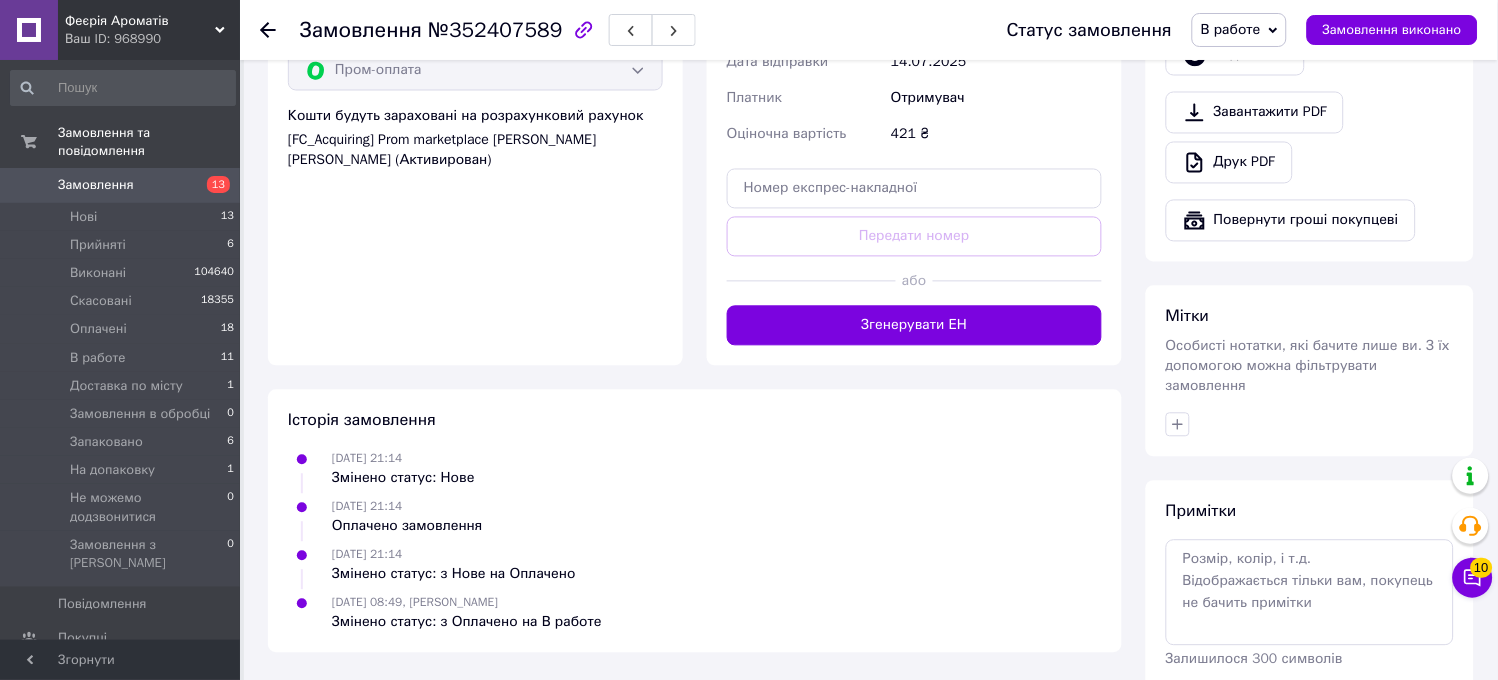 click on "В работе" at bounding box center (1239, 30) 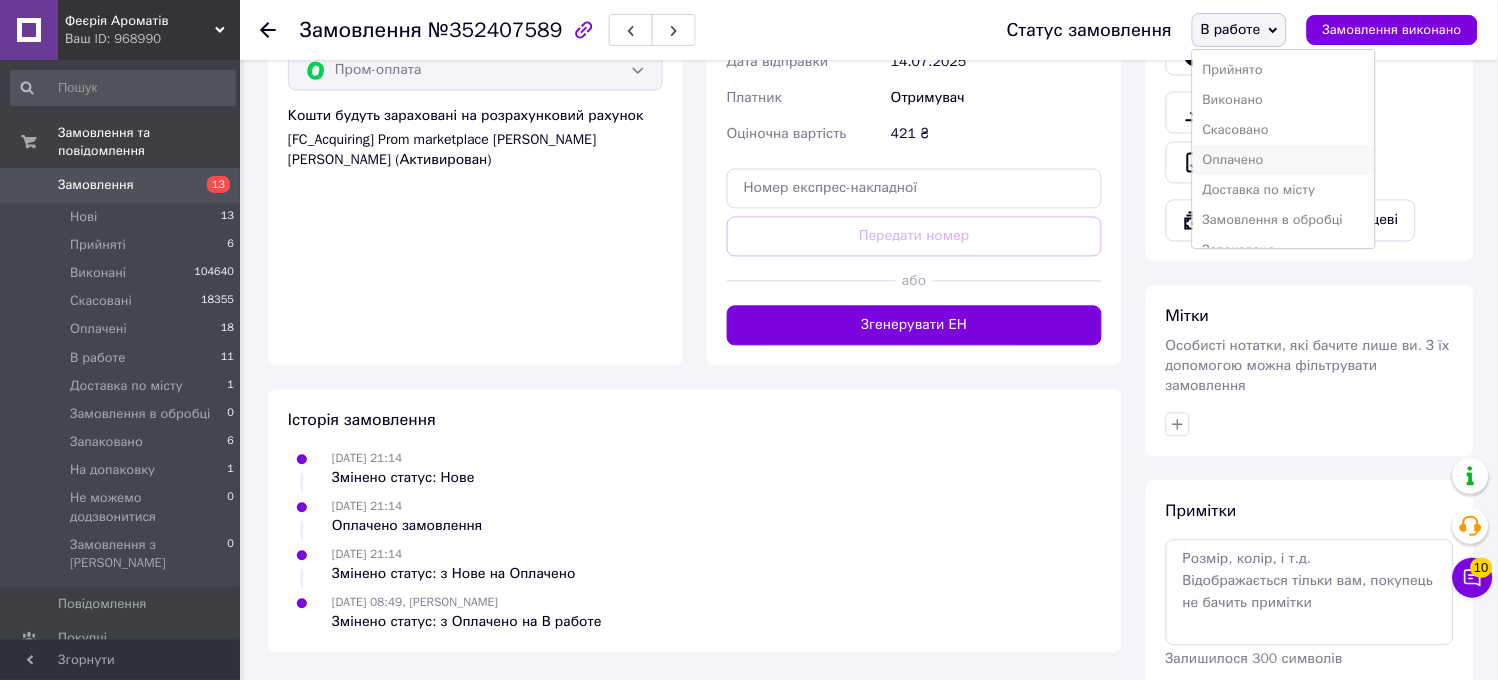 scroll, scrollTop: 82, scrollLeft: 0, axis: vertical 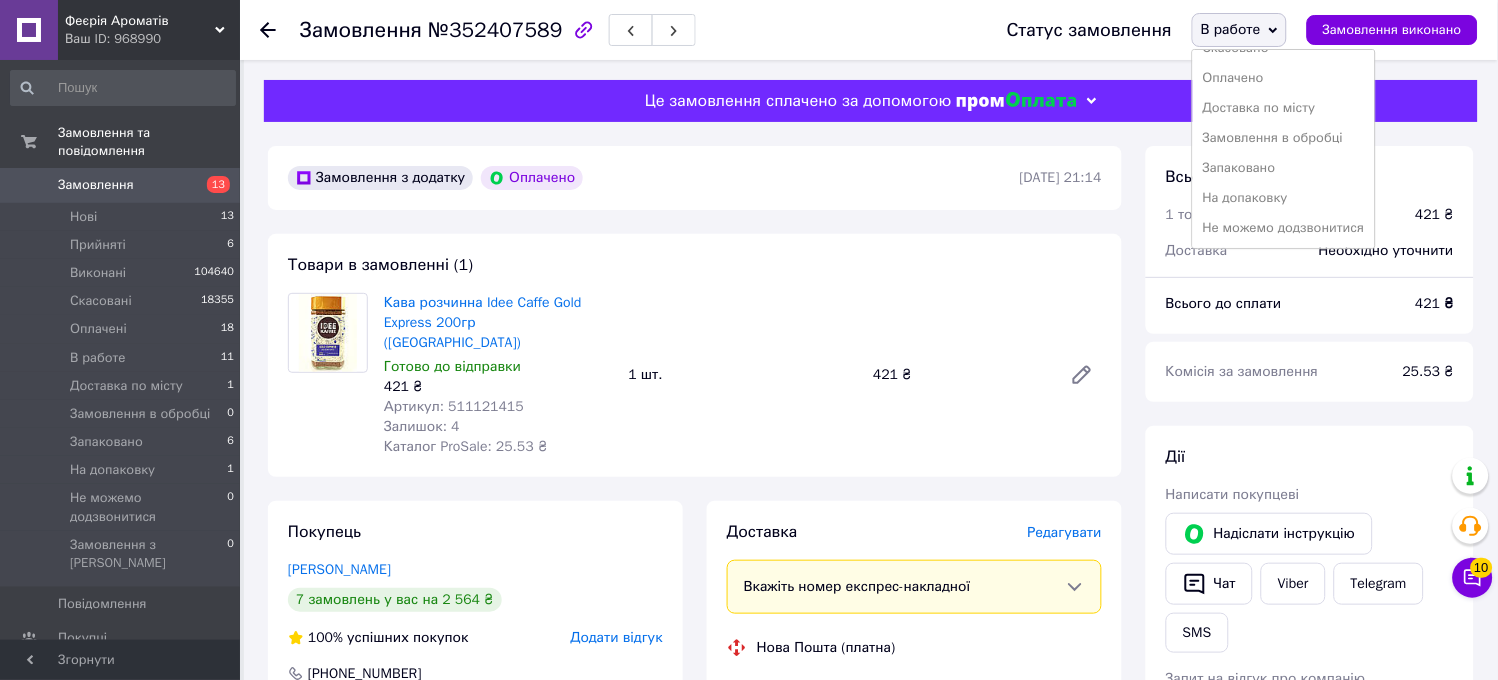 click on "Редагувати" at bounding box center (1065, 533) 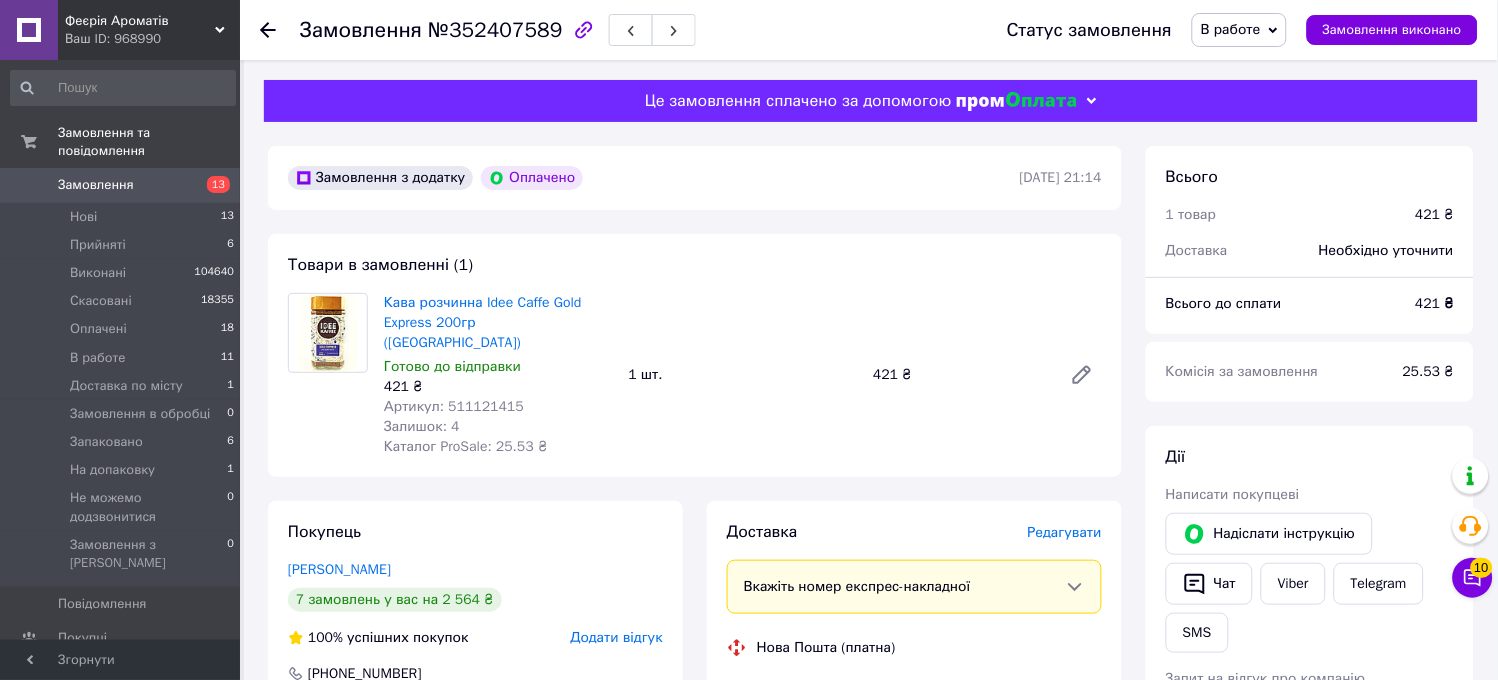 click on "Редагувати" at bounding box center (1065, 532) 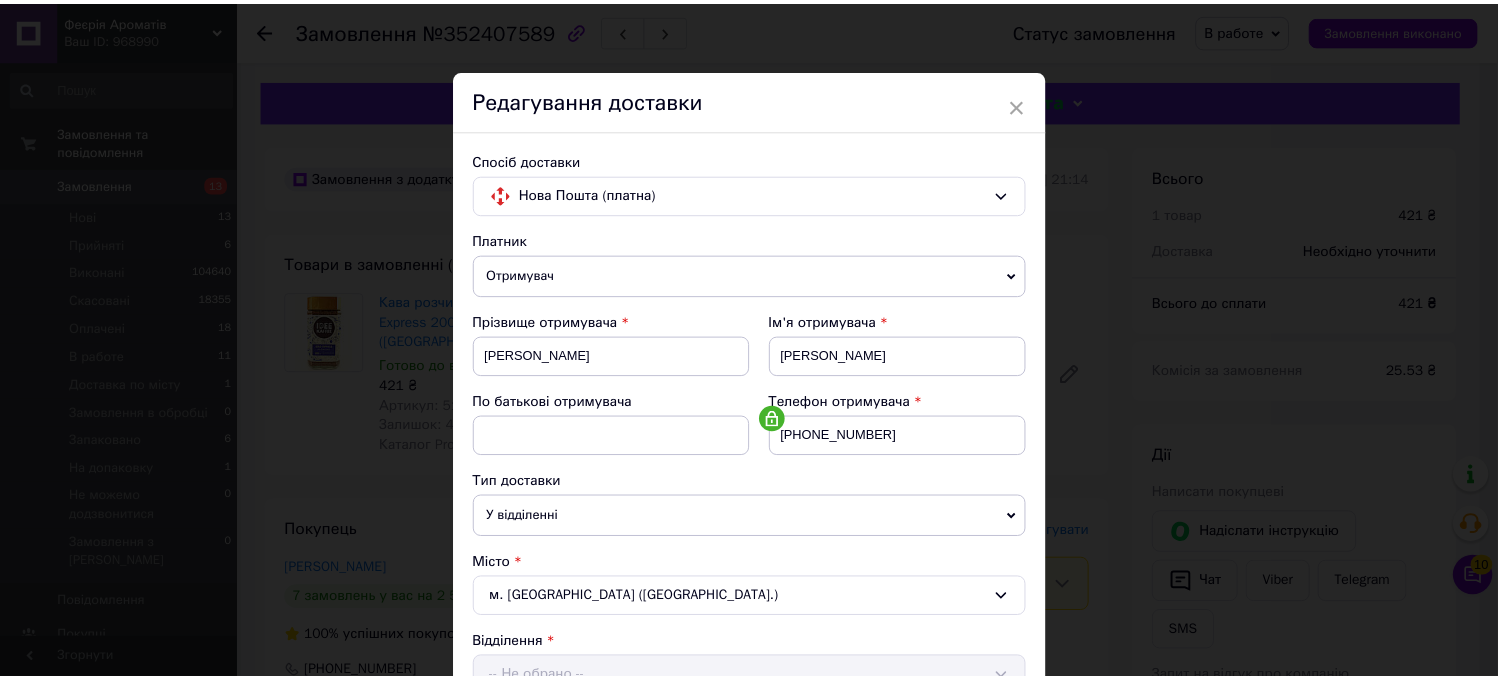 scroll, scrollTop: 650, scrollLeft: 0, axis: vertical 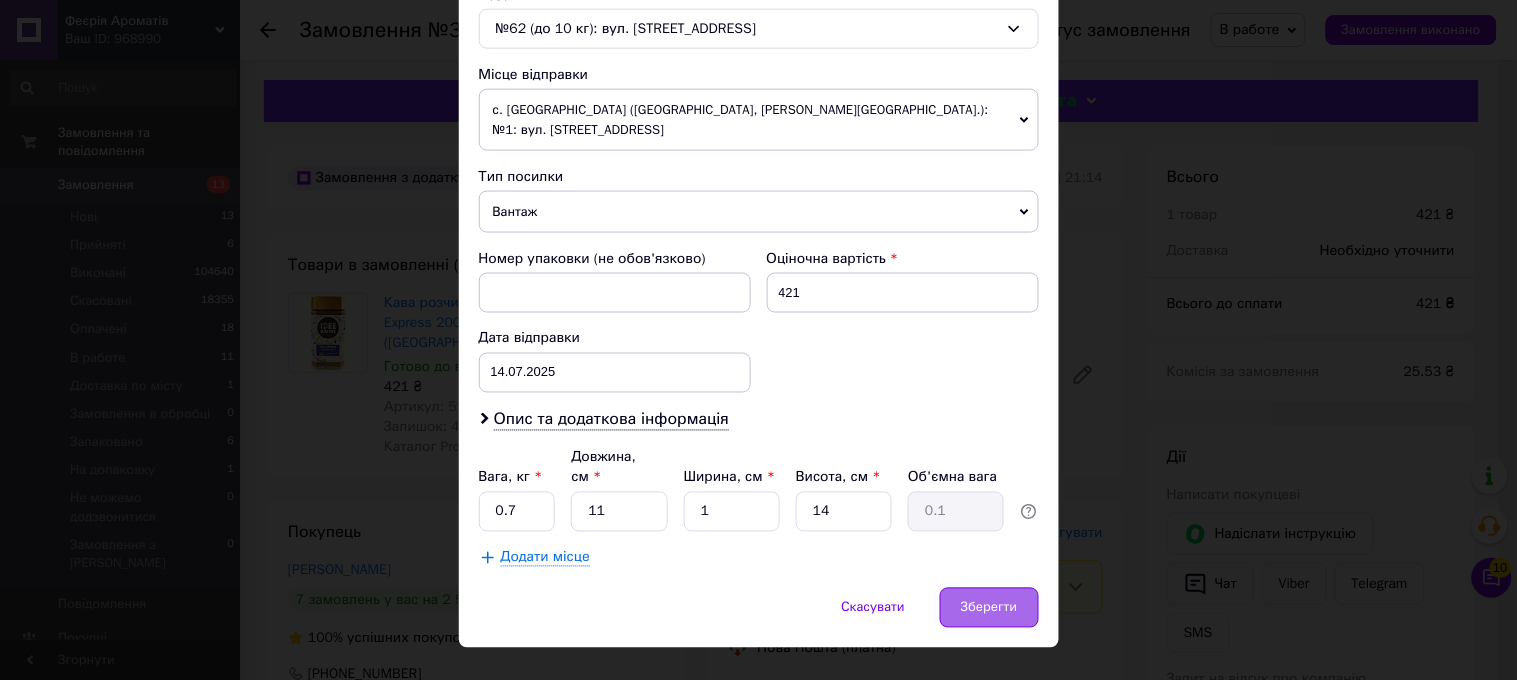 click on "Зберегти" at bounding box center [989, 608] 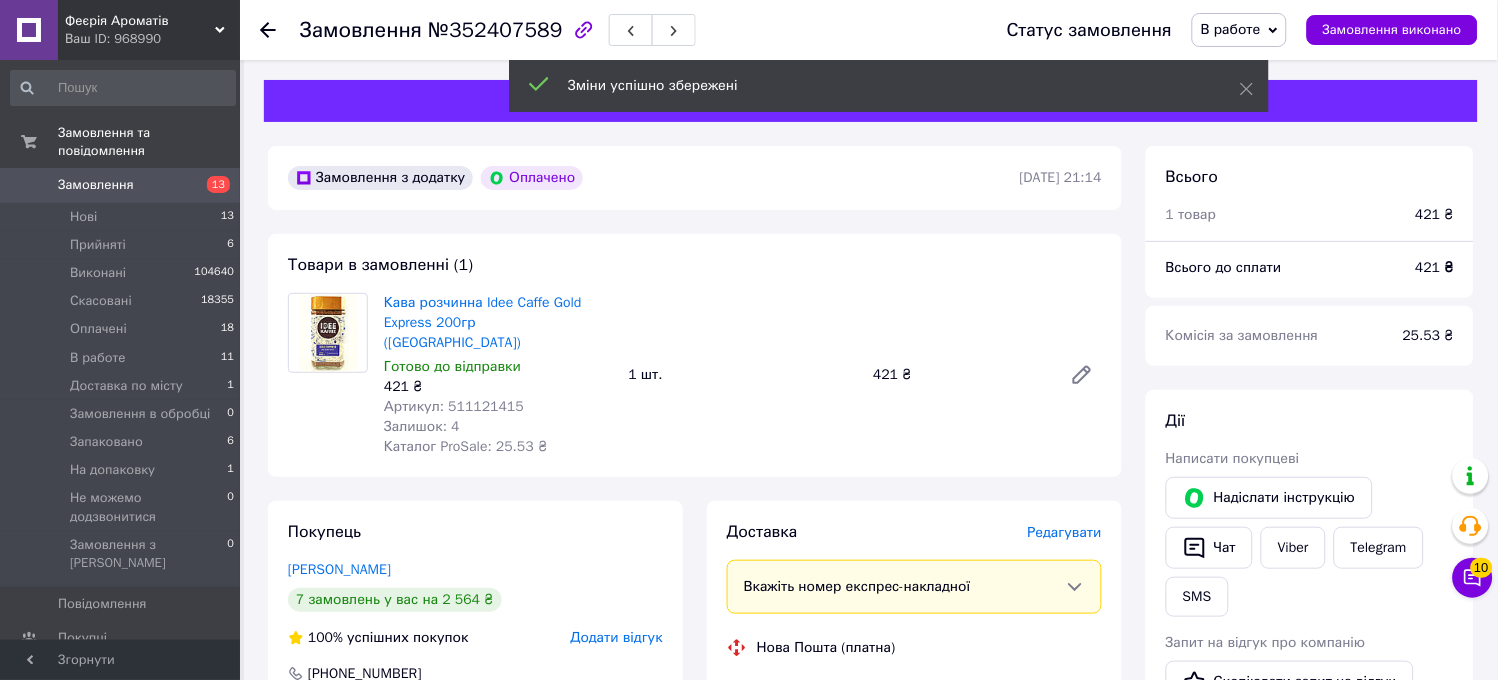 scroll, scrollTop: 777, scrollLeft: 0, axis: vertical 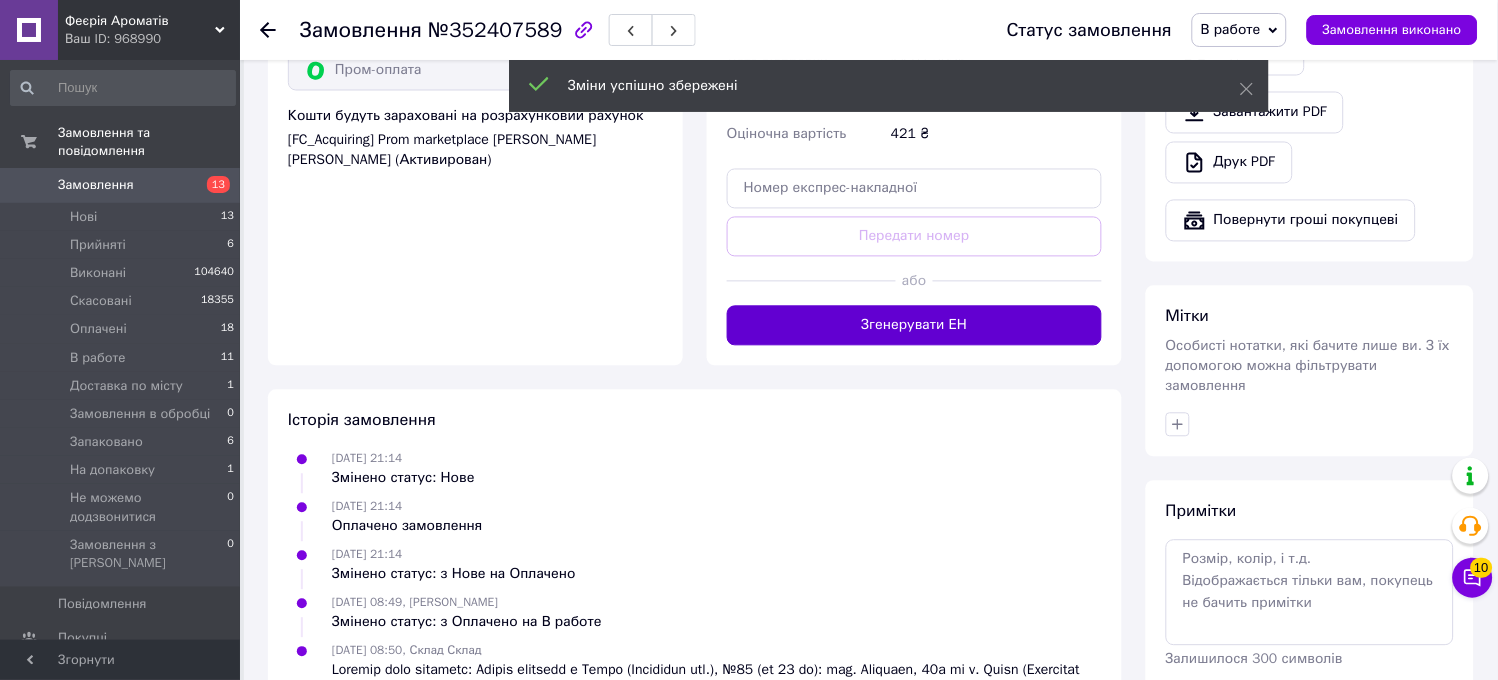 click on "Згенерувати ЕН" at bounding box center [914, 326] 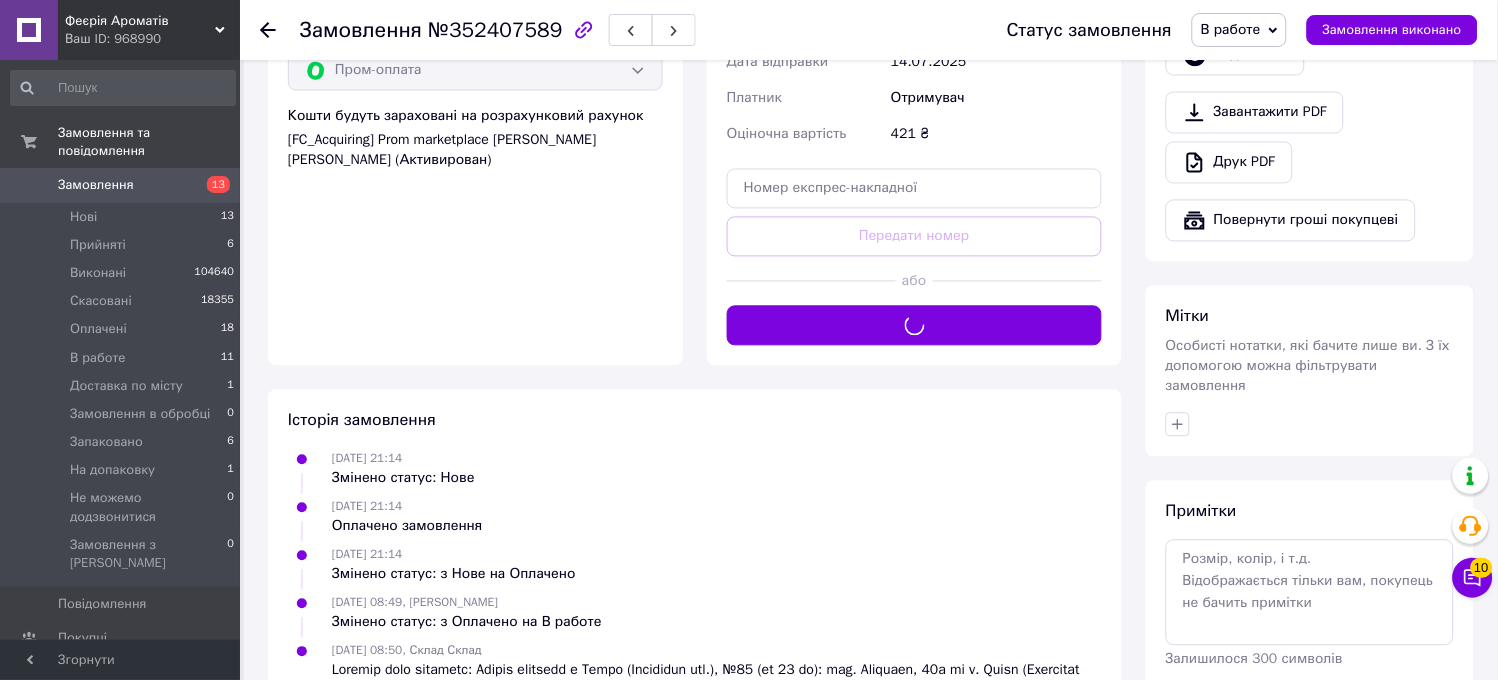 click on "В работе" at bounding box center (1231, 29) 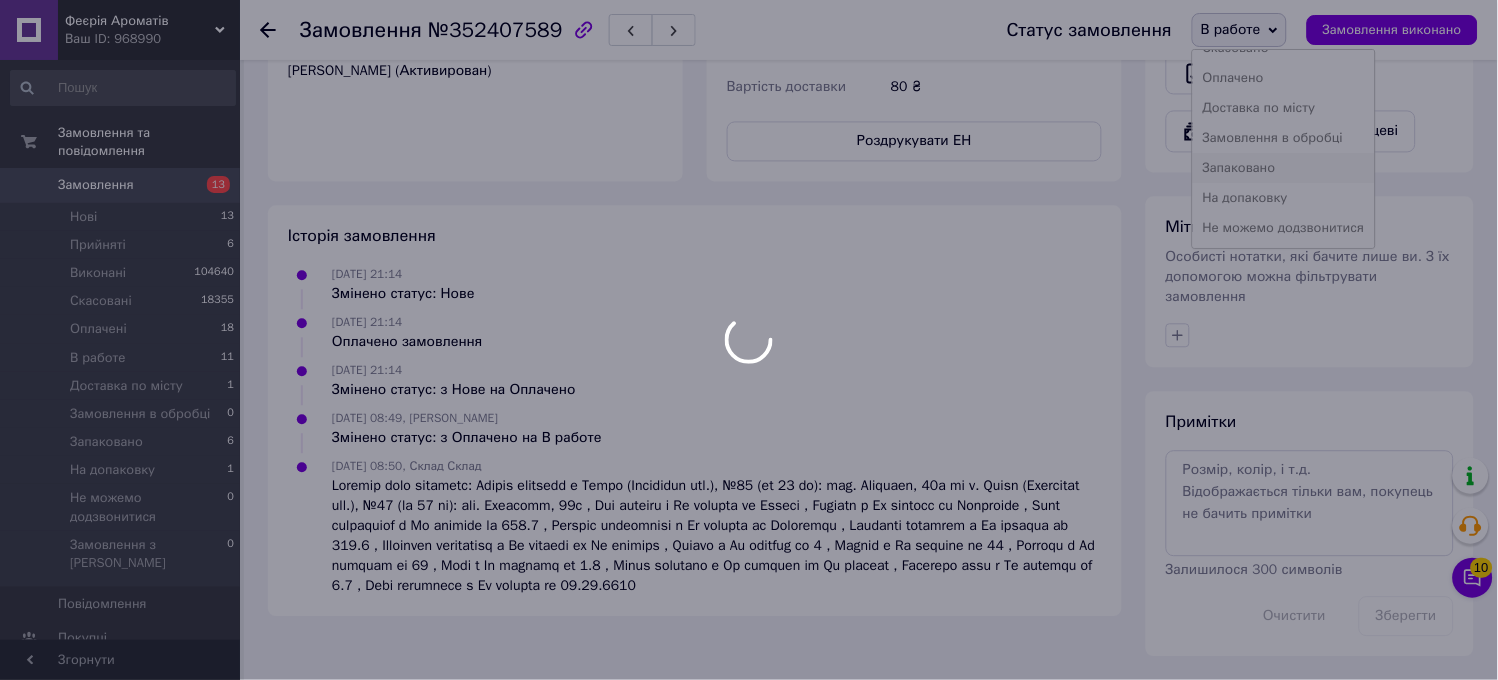 scroll, scrollTop: 848, scrollLeft: 0, axis: vertical 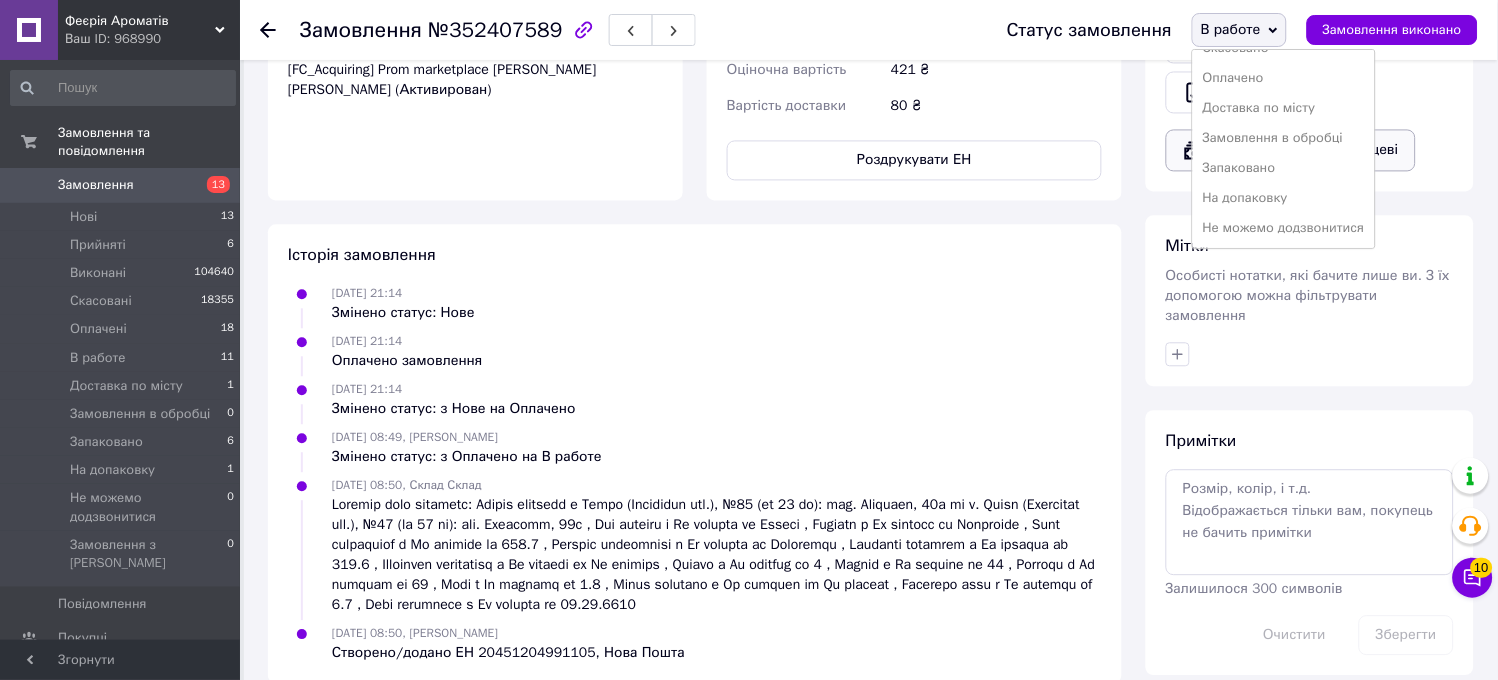 drag, startPoint x: 1268, startPoint y: 168, endPoint x: 1254, endPoint y: 166, distance: 14.142136 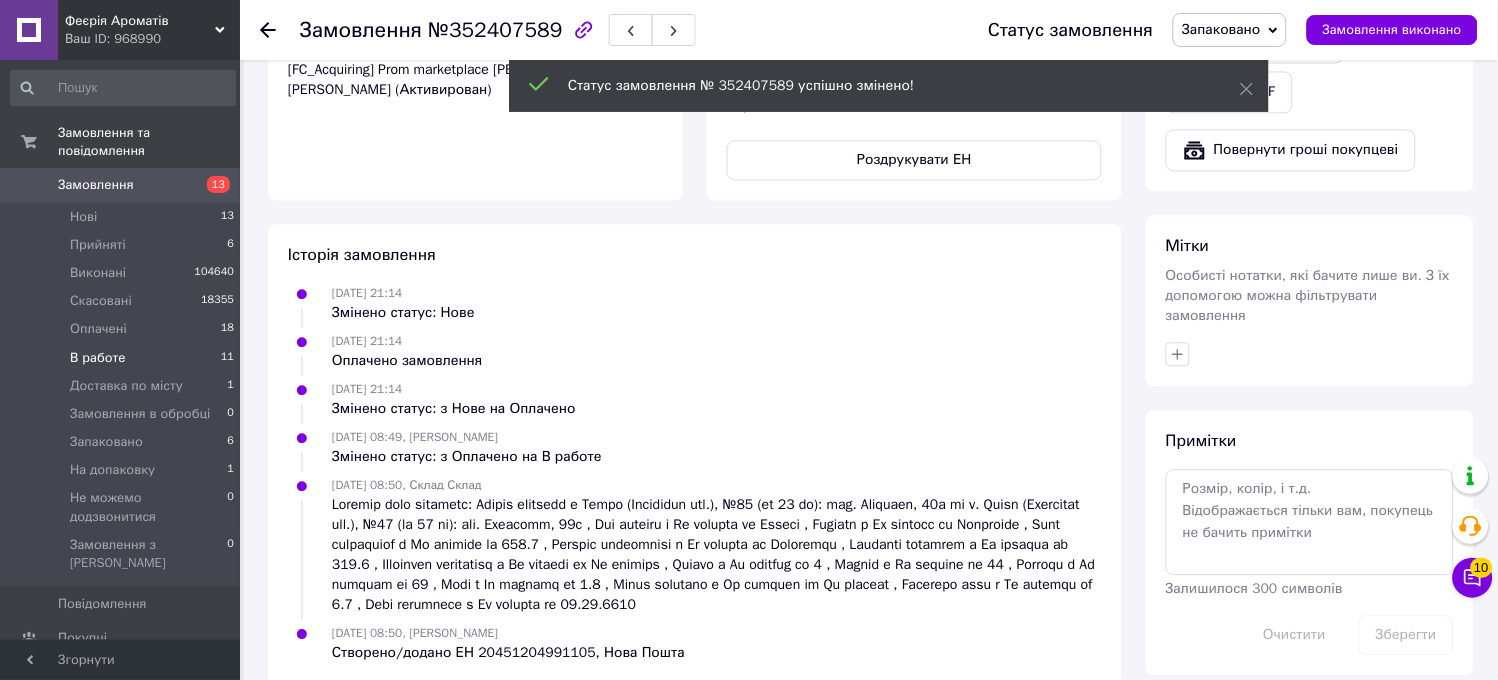 click on "В работе 11" at bounding box center (123, 358) 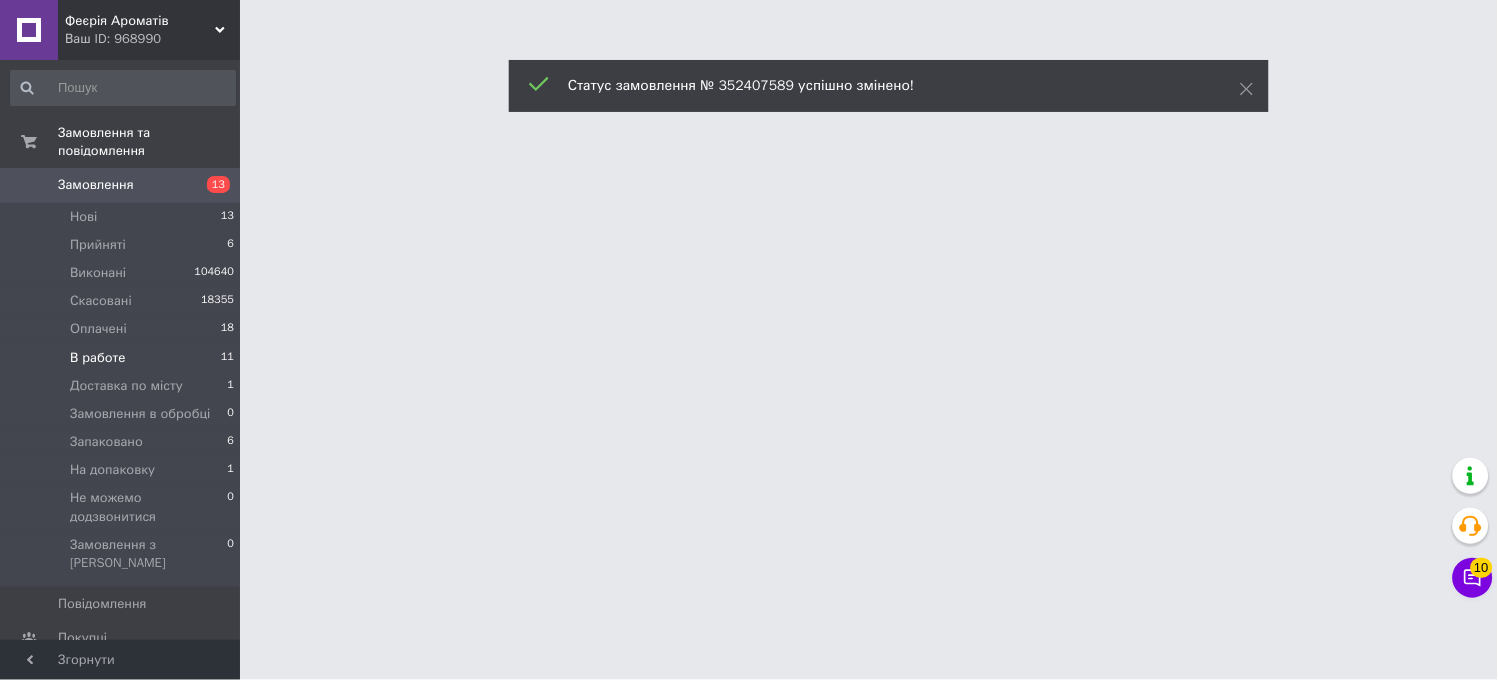 scroll, scrollTop: 0, scrollLeft: 0, axis: both 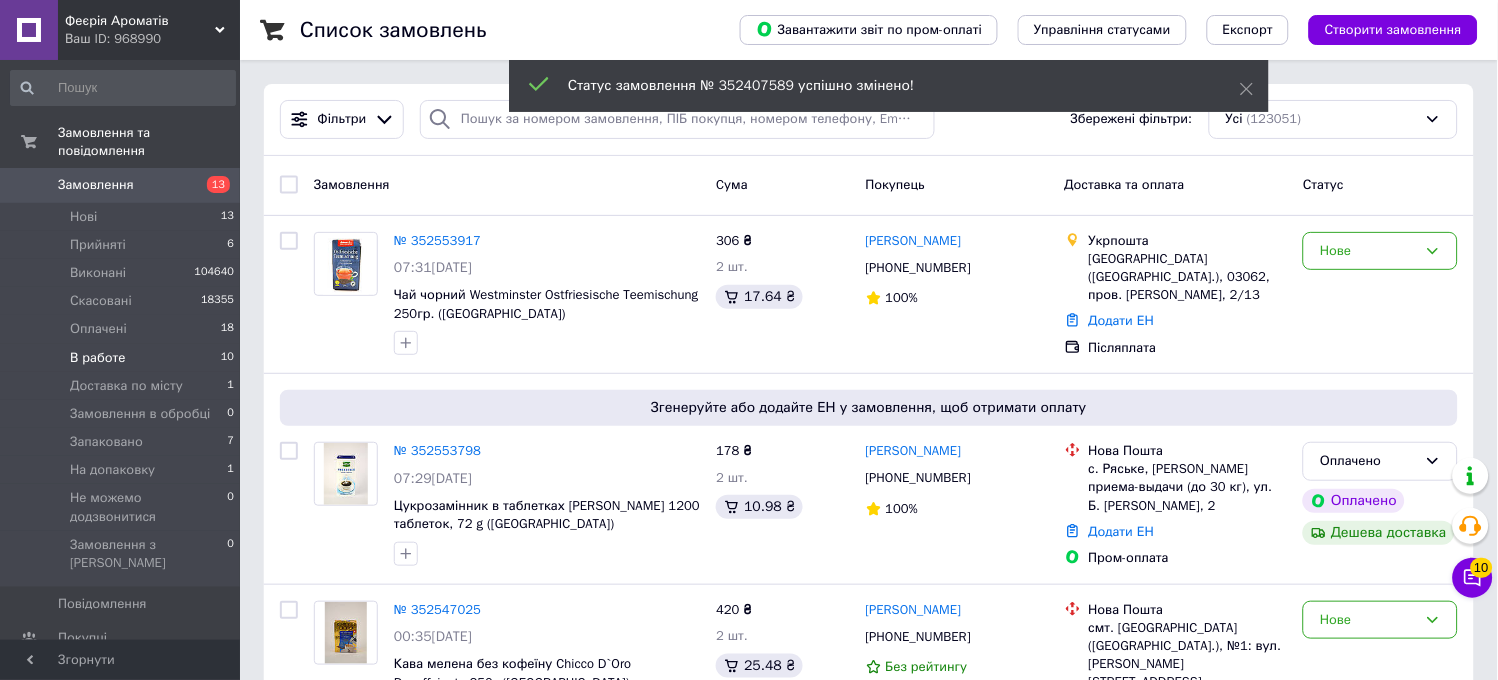 click on "В работе 10" at bounding box center [123, 358] 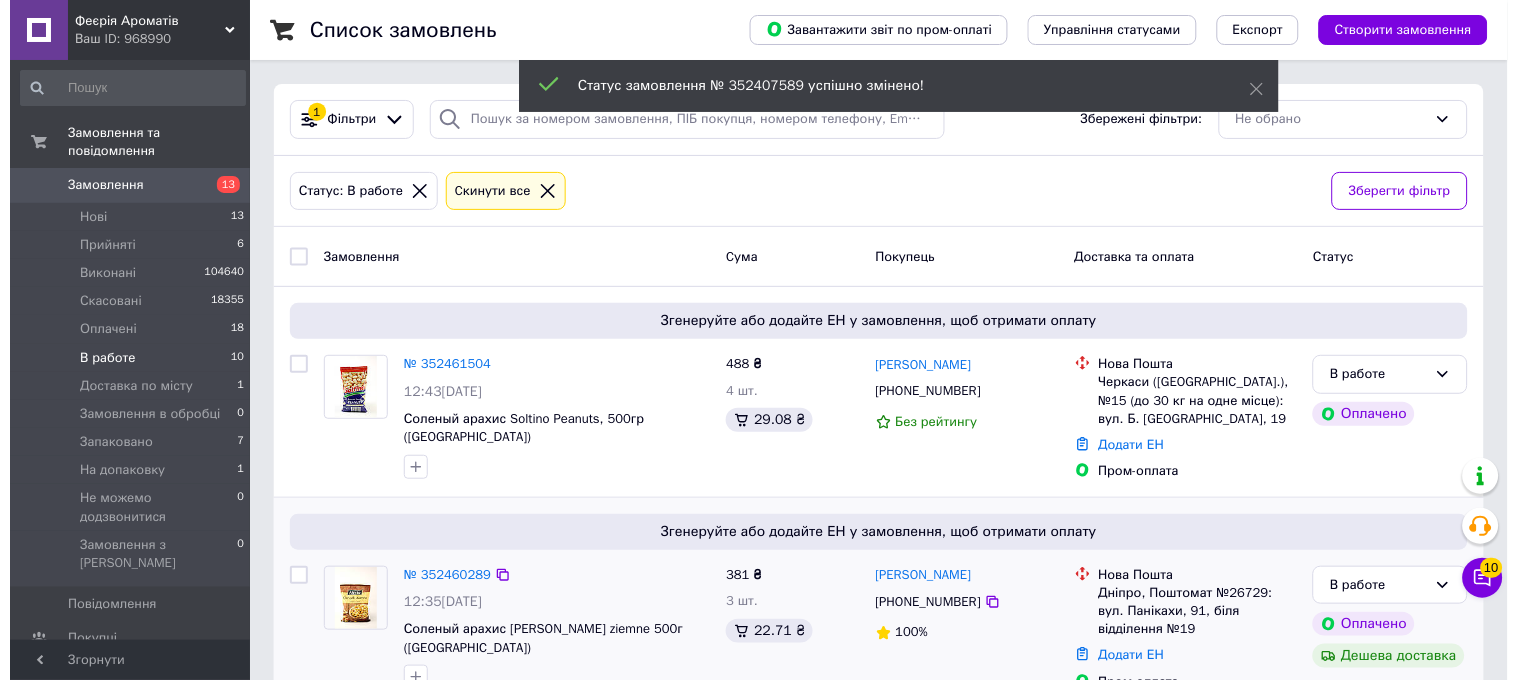 scroll, scrollTop: 111, scrollLeft: 0, axis: vertical 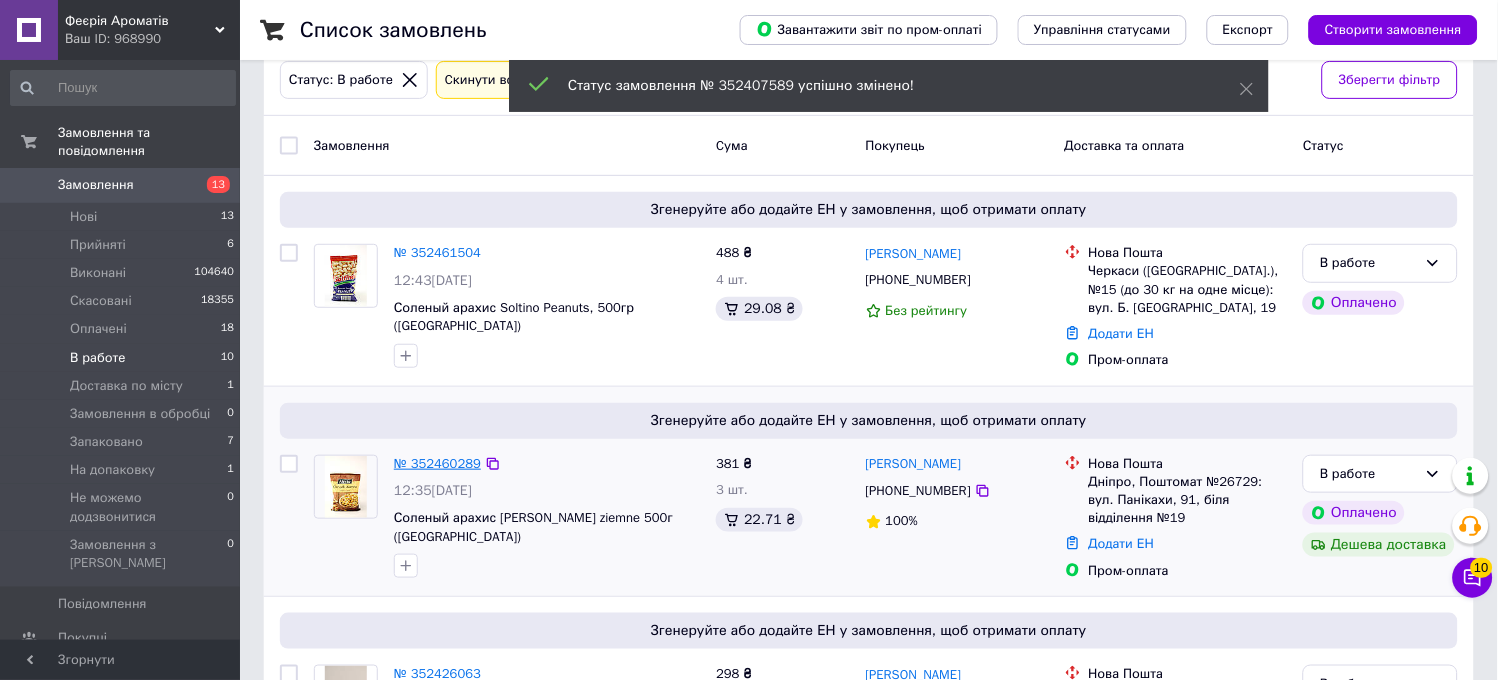 click on "№ 352460289" at bounding box center [437, 463] 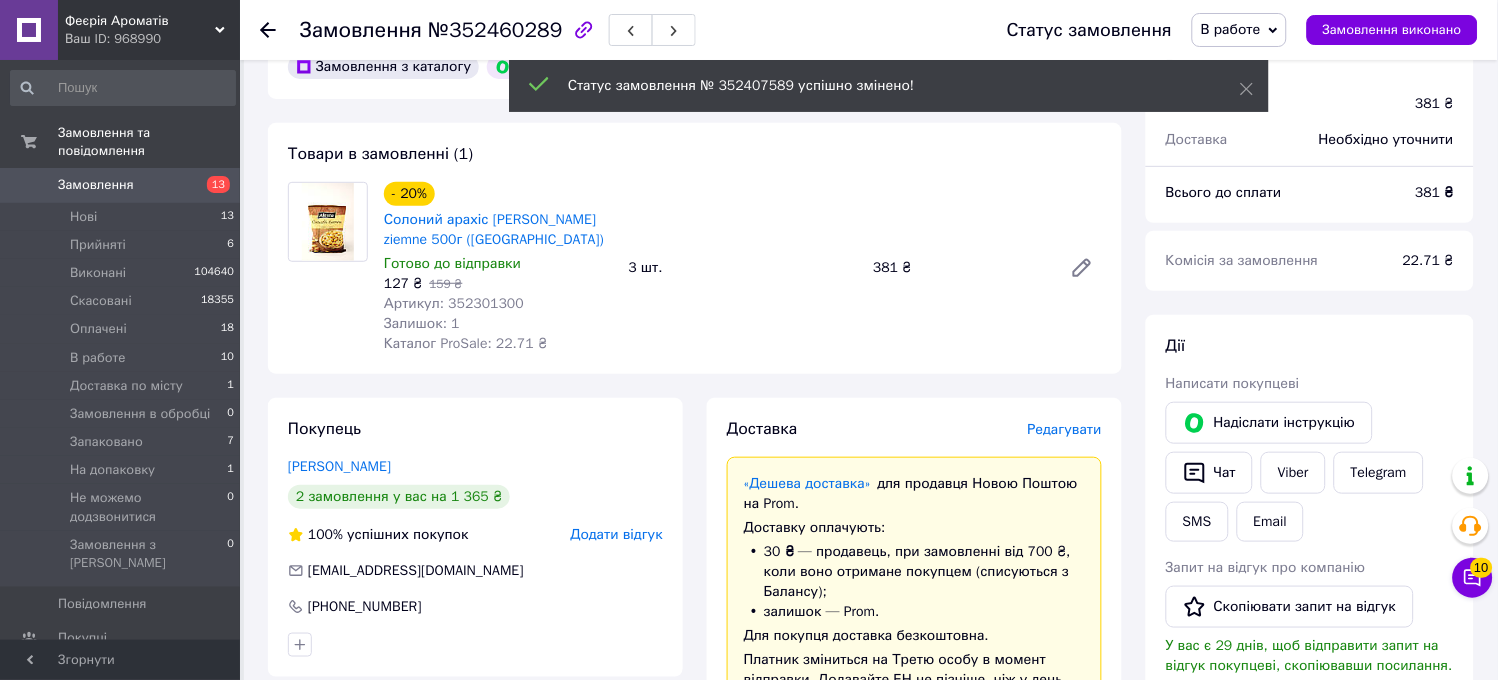 click on "Редагувати" at bounding box center [1065, 429] 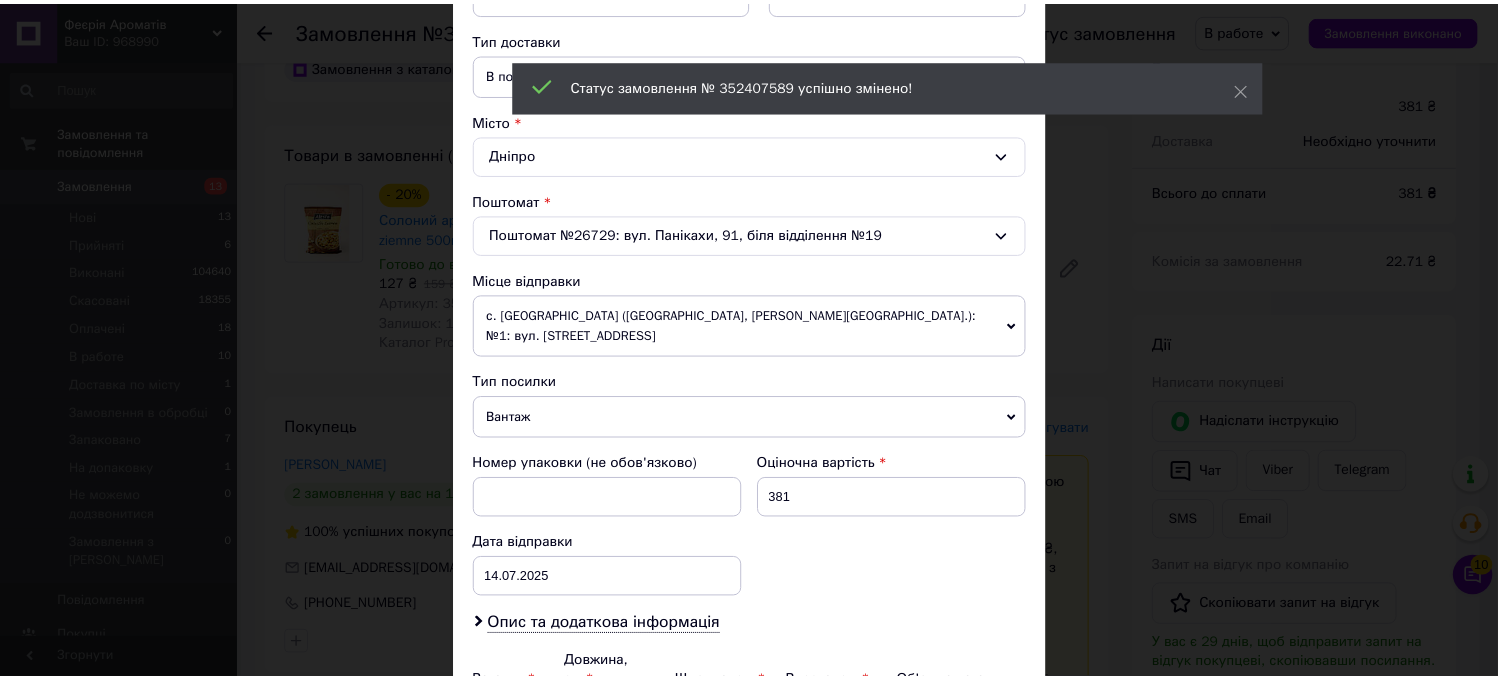 scroll, scrollTop: 650, scrollLeft: 0, axis: vertical 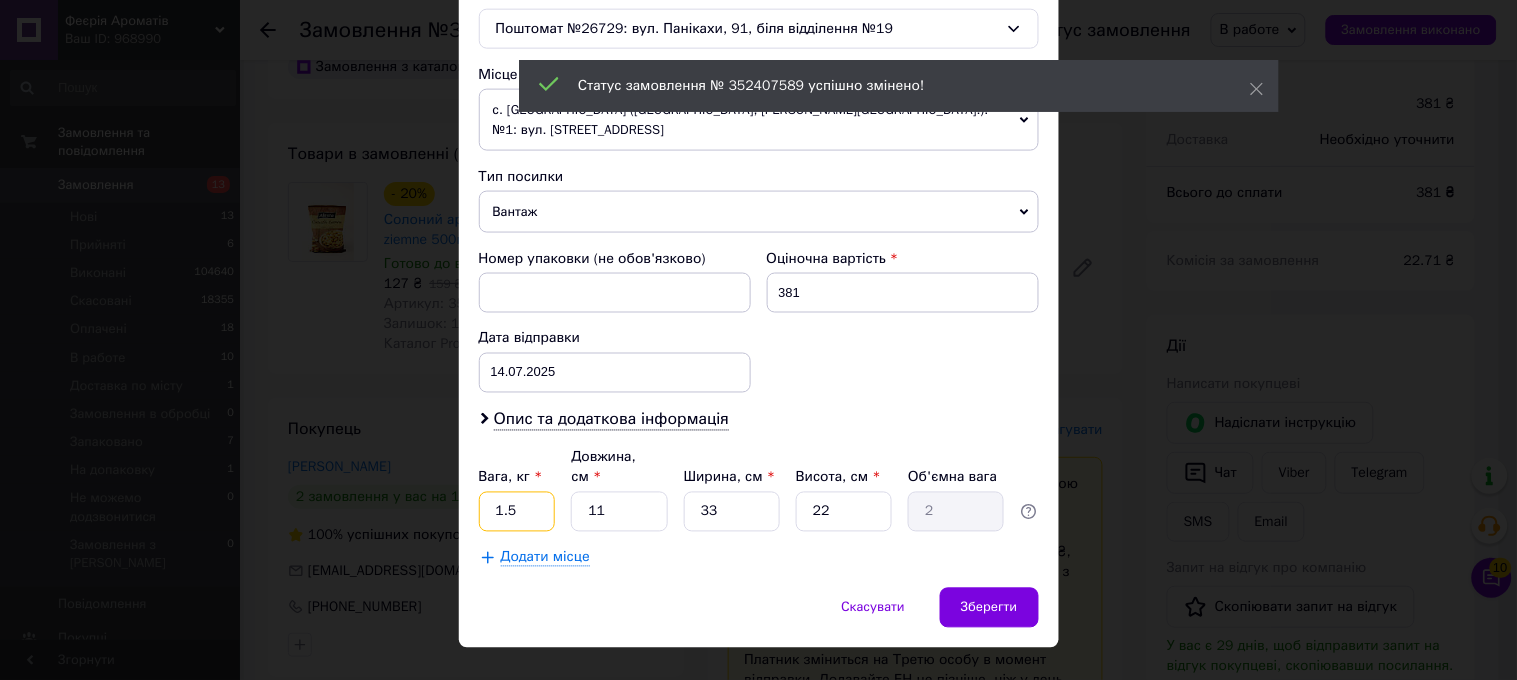 click on "1.5" at bounding box center (517, 512) 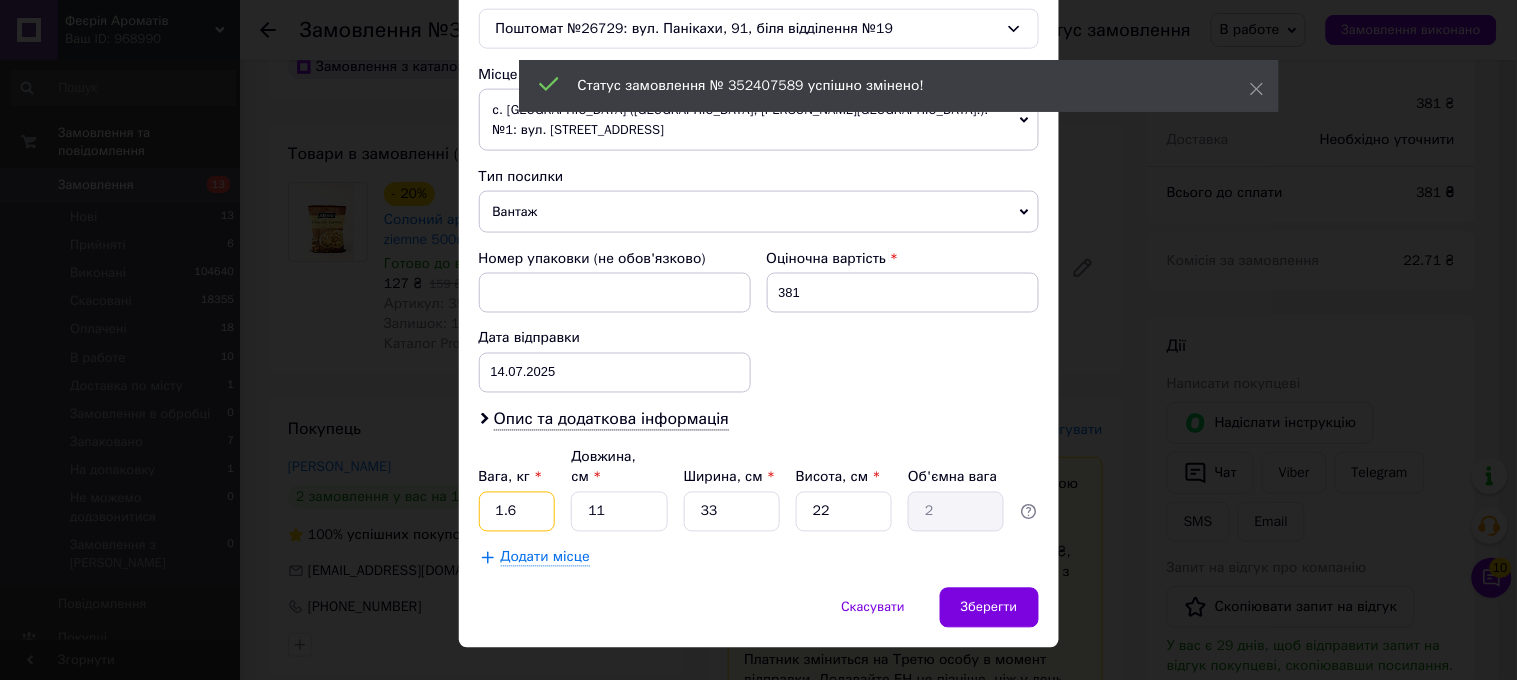 type on "1.6" 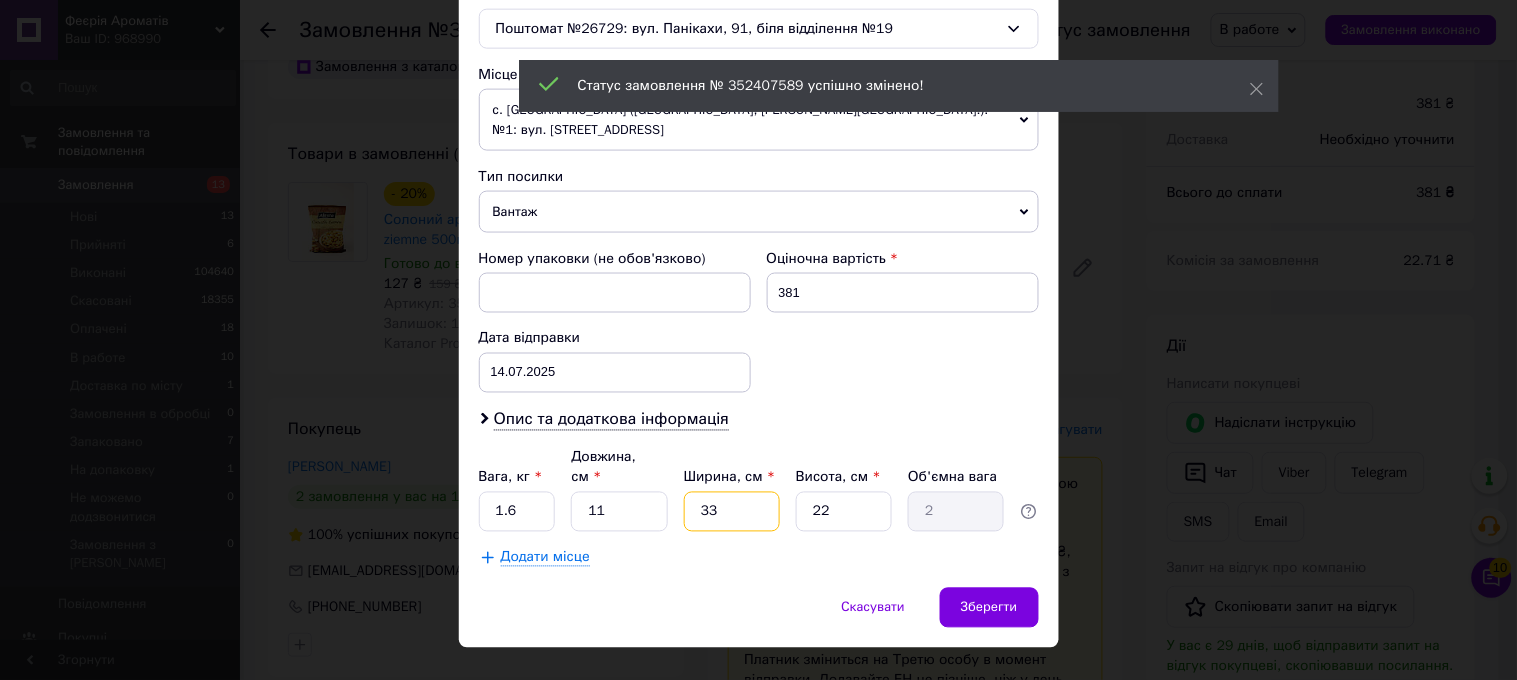 click on "33" at bounding box center [732, 512] 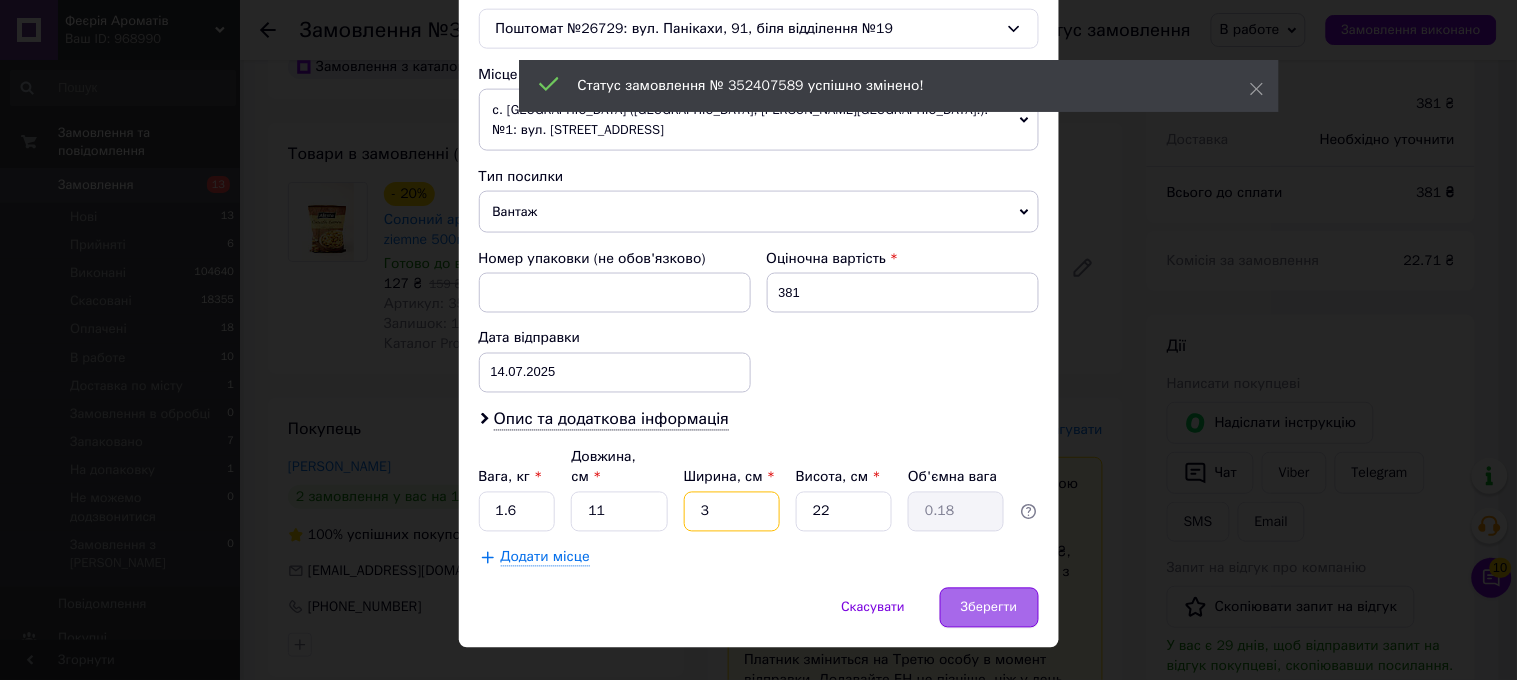 type on "3" 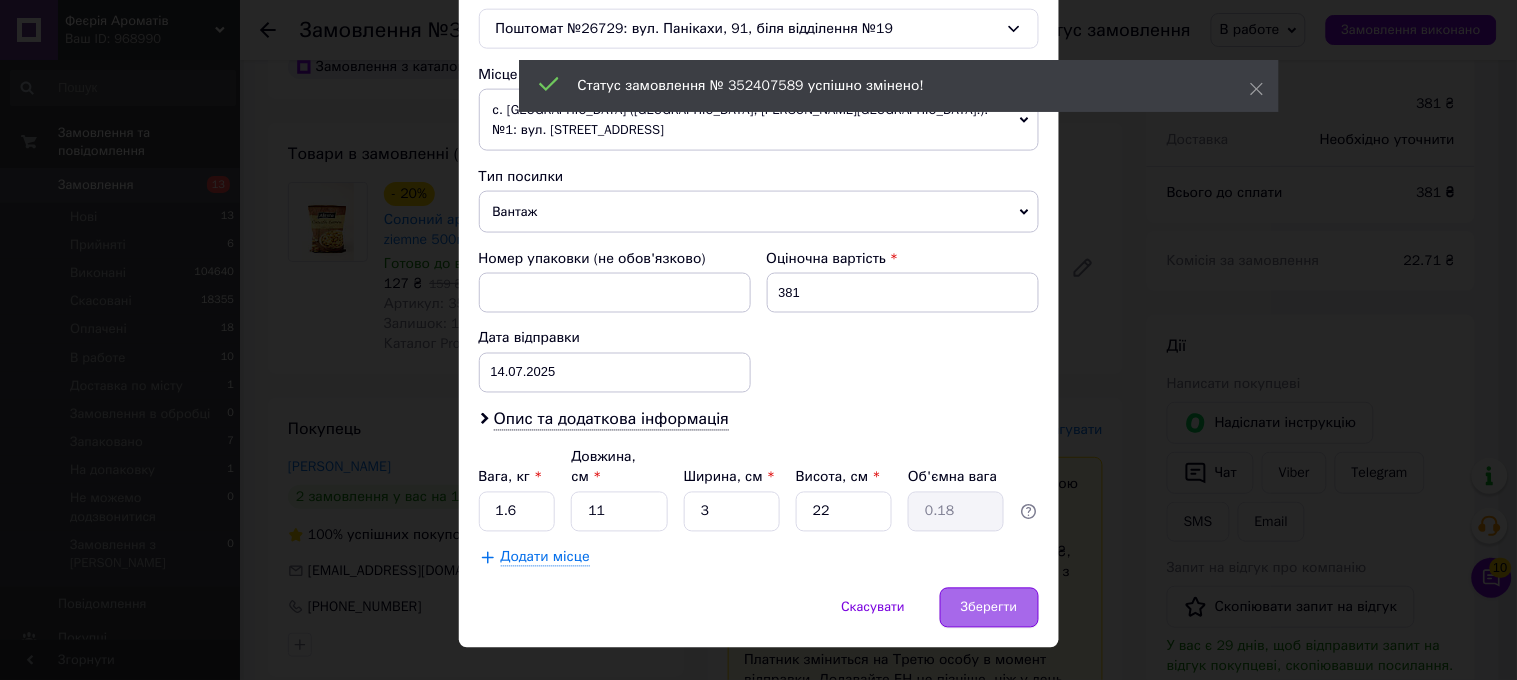 click on "Зберегти" at bounding box center [989, 608] 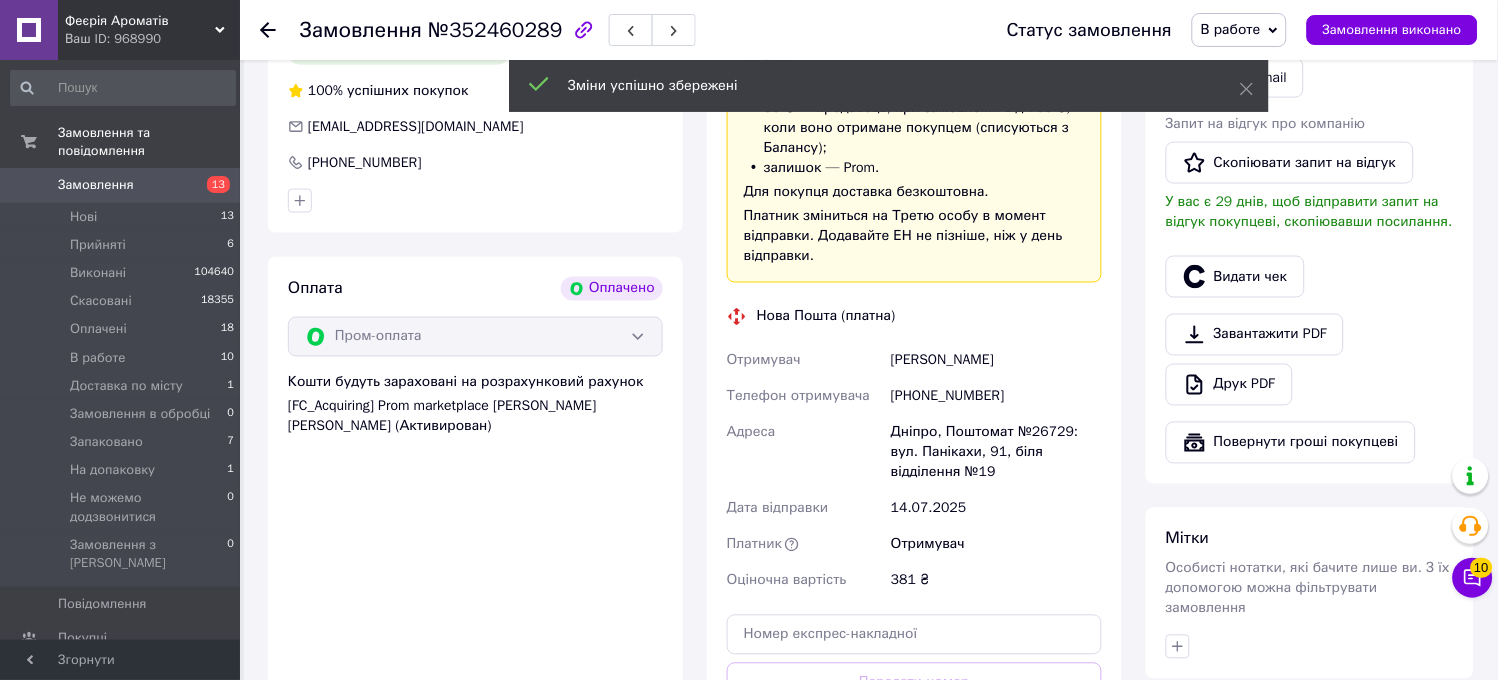 scroll, scrollTop: 1000, scrollLeft: 0, axis: vertical 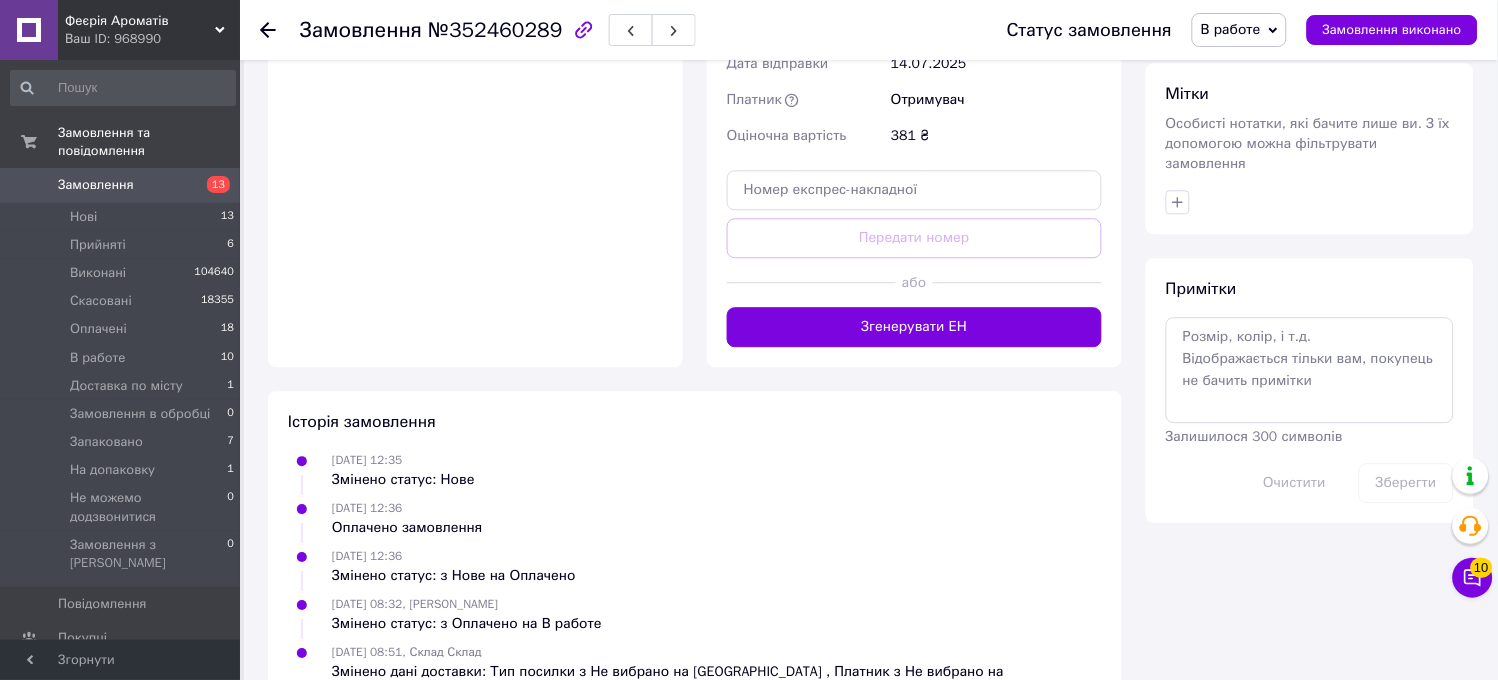 click on "Згенерувати ЕН" at bounding box center [914, 327] 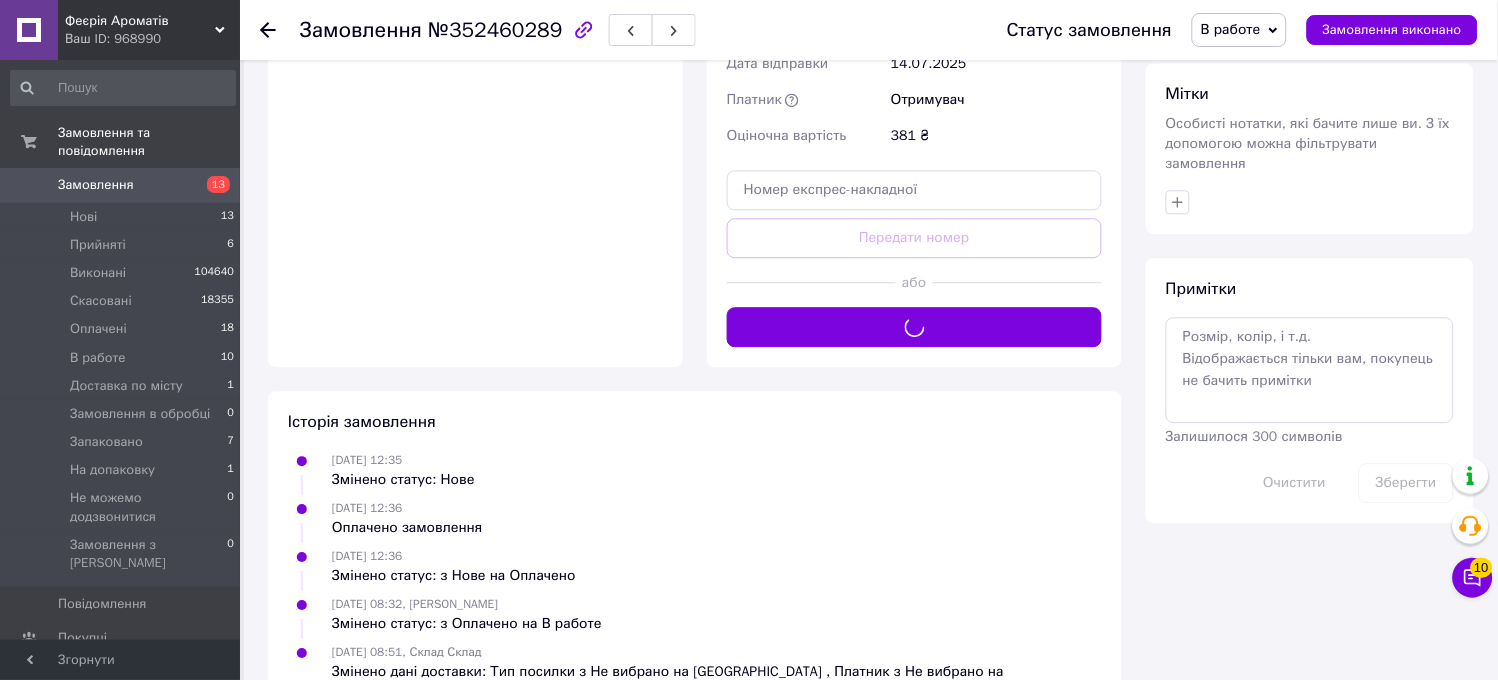 click on "В работе" at bounding box center (1231, 29) 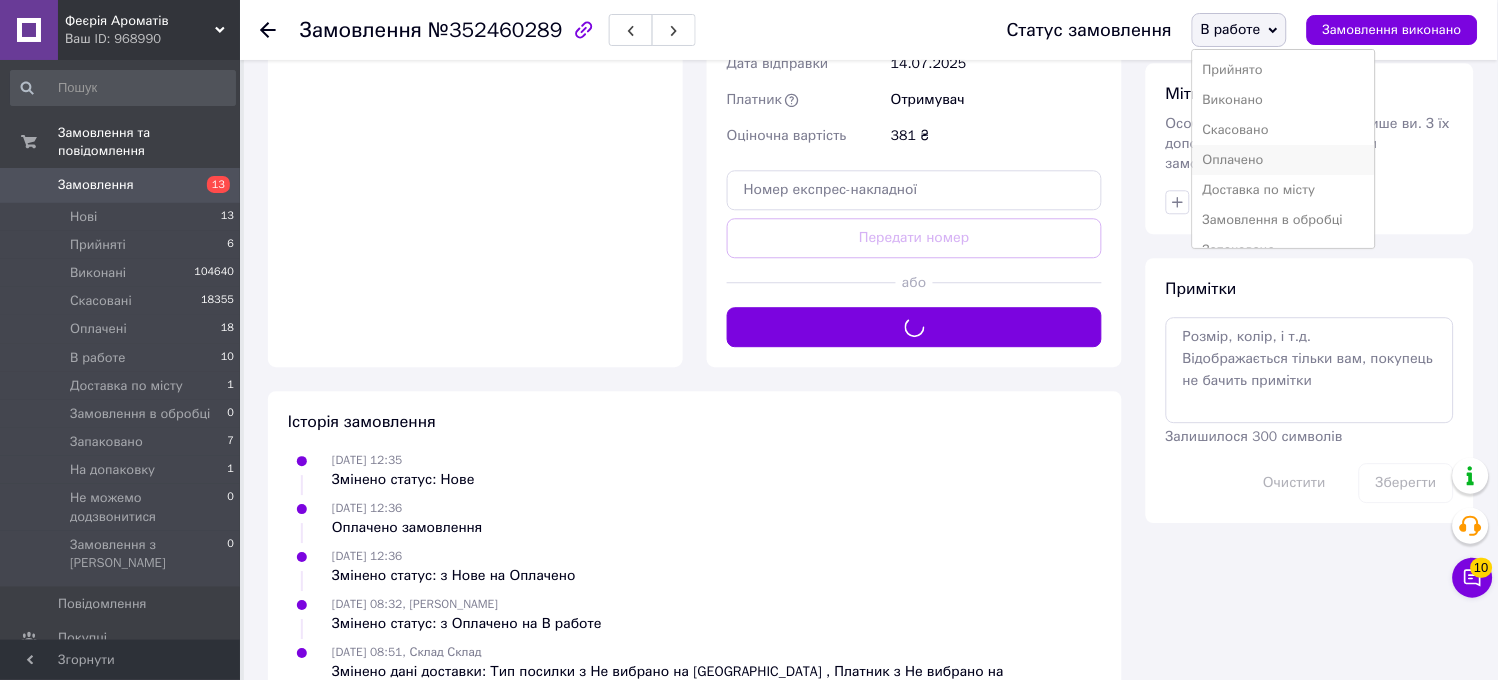 scroll, scrollTop: 82, scrollLeft: 0, axis: vertical 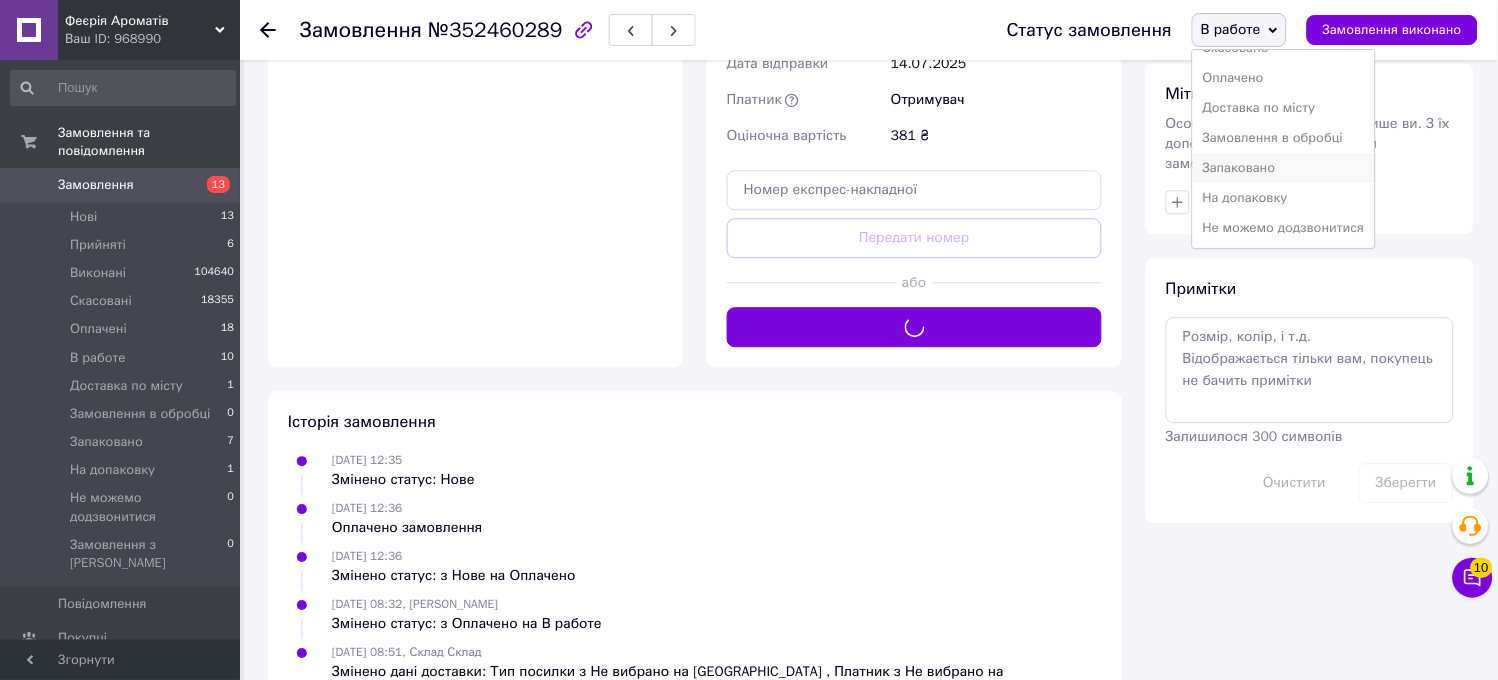 click on "Запаковано" at bounding box center (1284, 168) 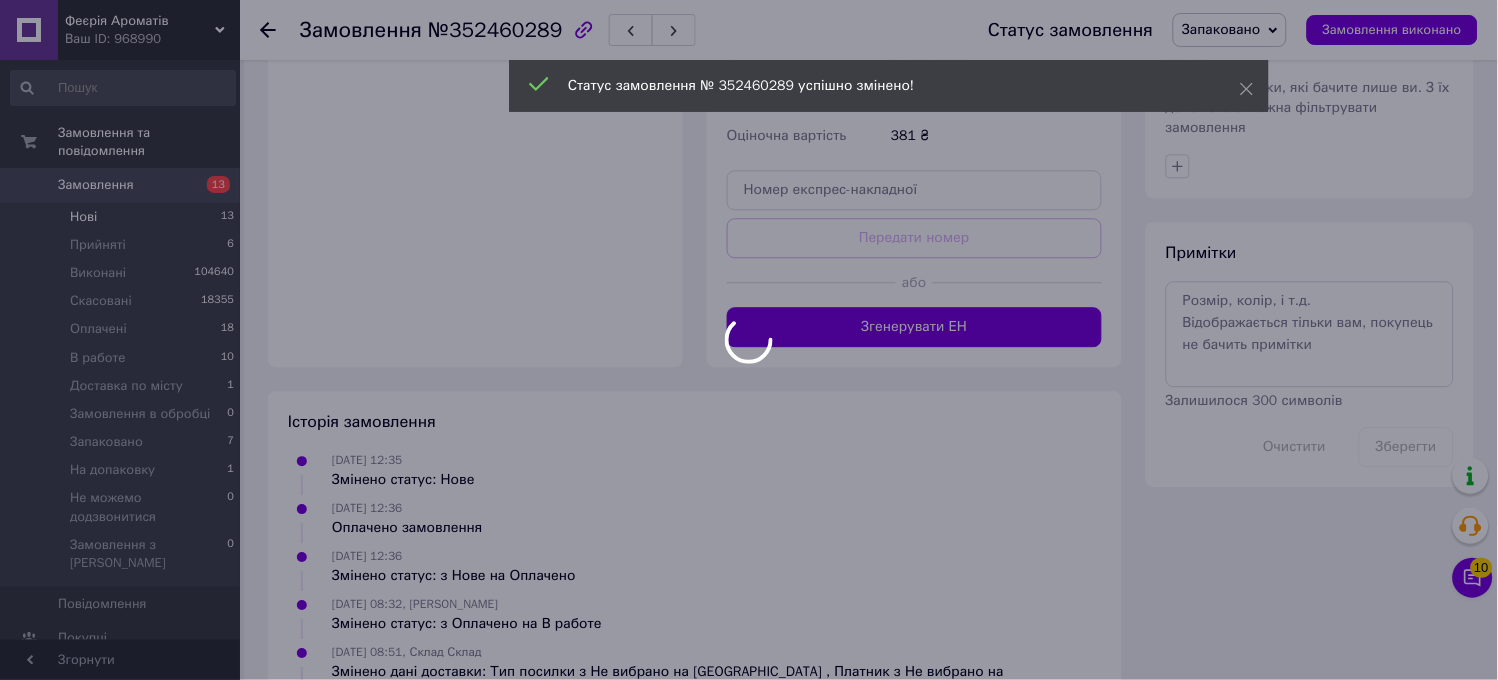 scroll, scrollTop: 888, scrollLeft: 0, axis: vertical 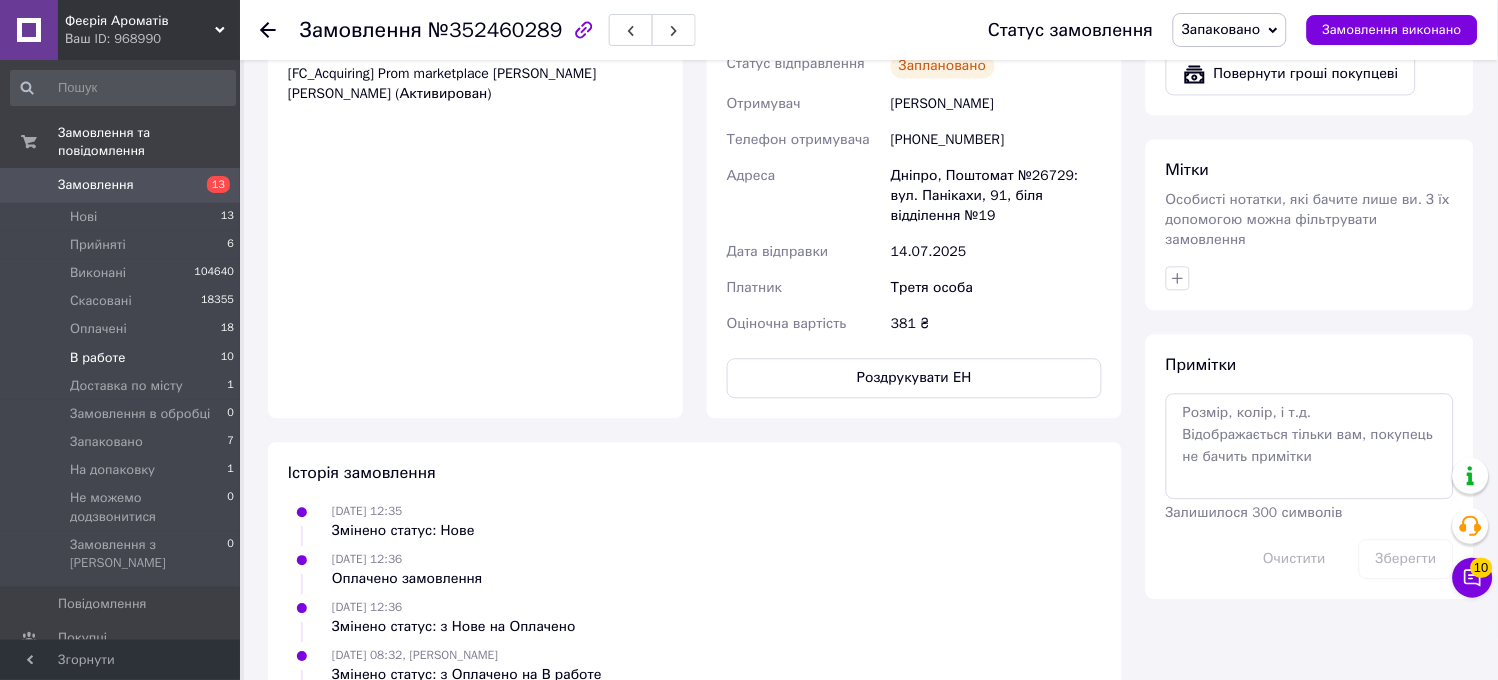 click on "В работе" at bounding box center (98, 358) 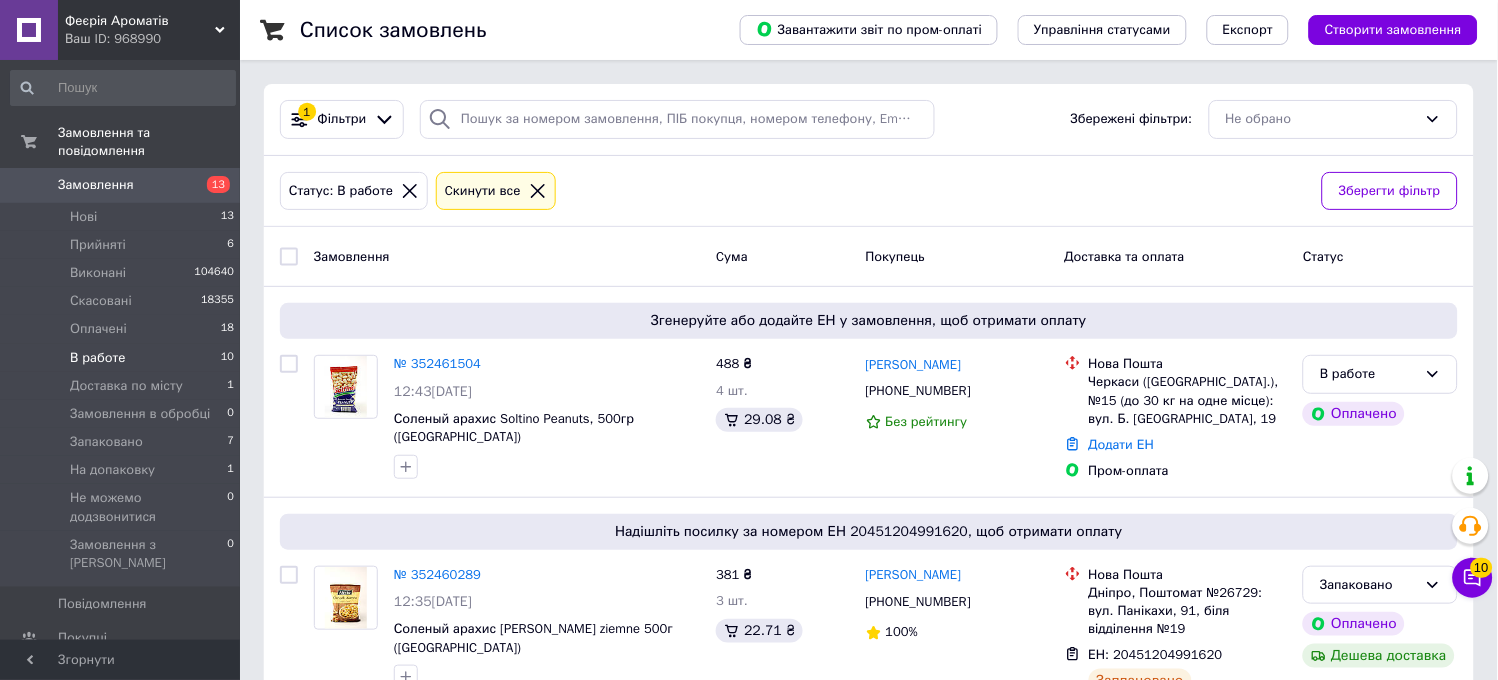 drag, startPoint x: 161, startPoint y: 348, endPoint x: 527, endPoint y: 4, distance: 502.28677 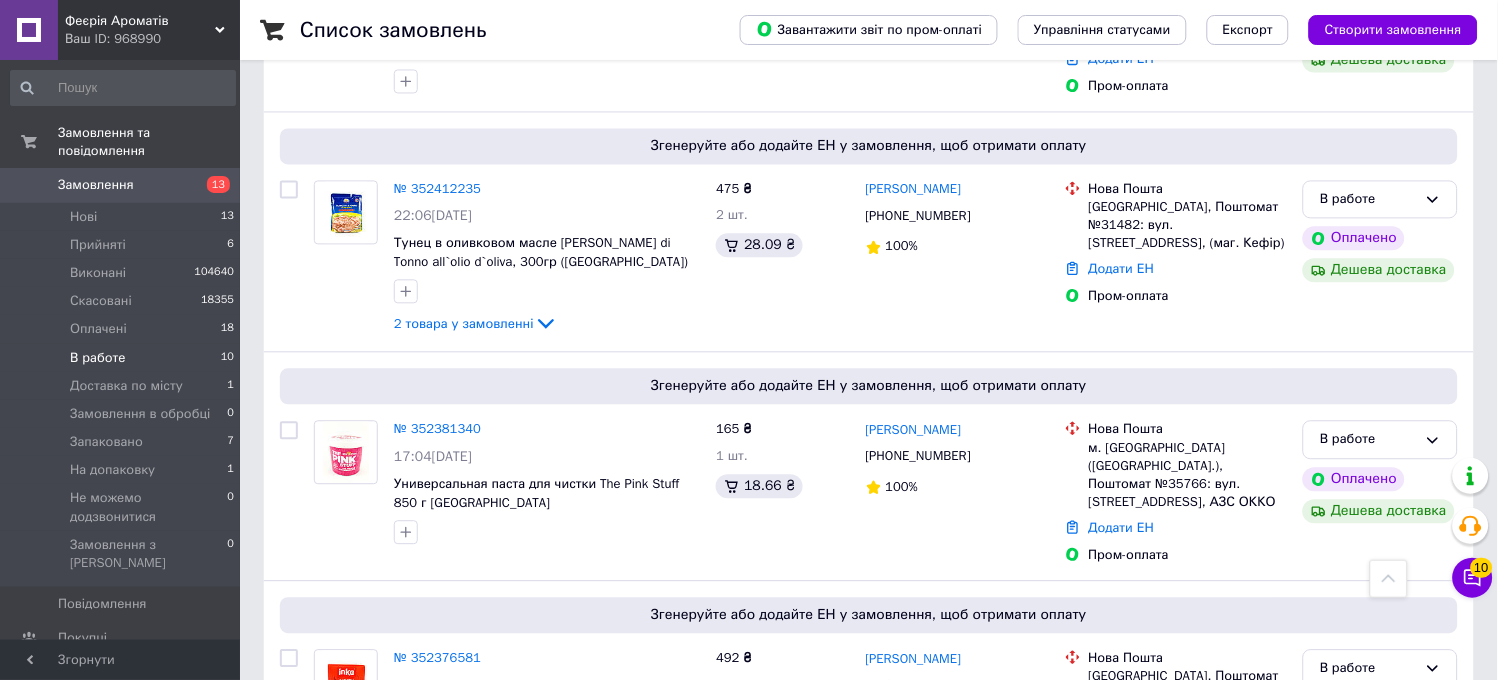 scroll, scrollTop: 723, scrollLeft: 0, axis: vertical 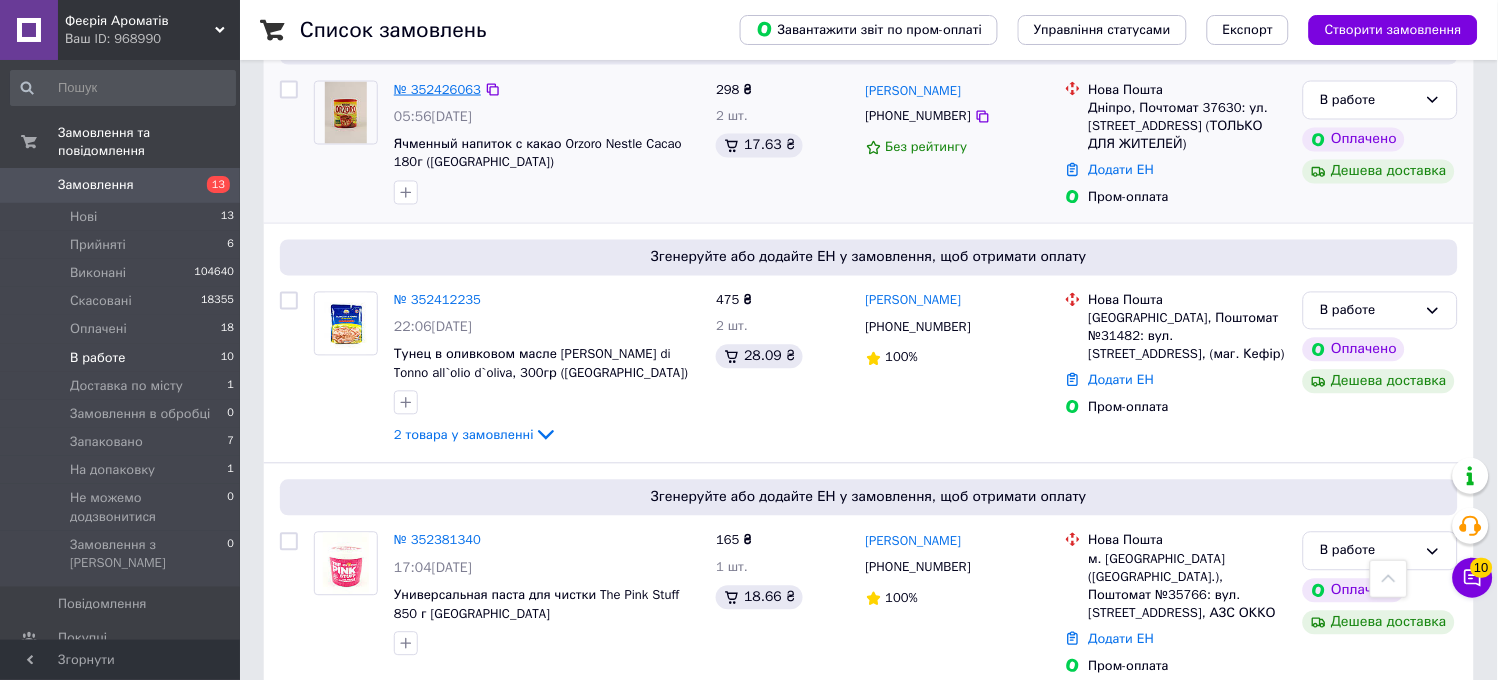 click on "№ 352426063" at bounding box center [437, 89] 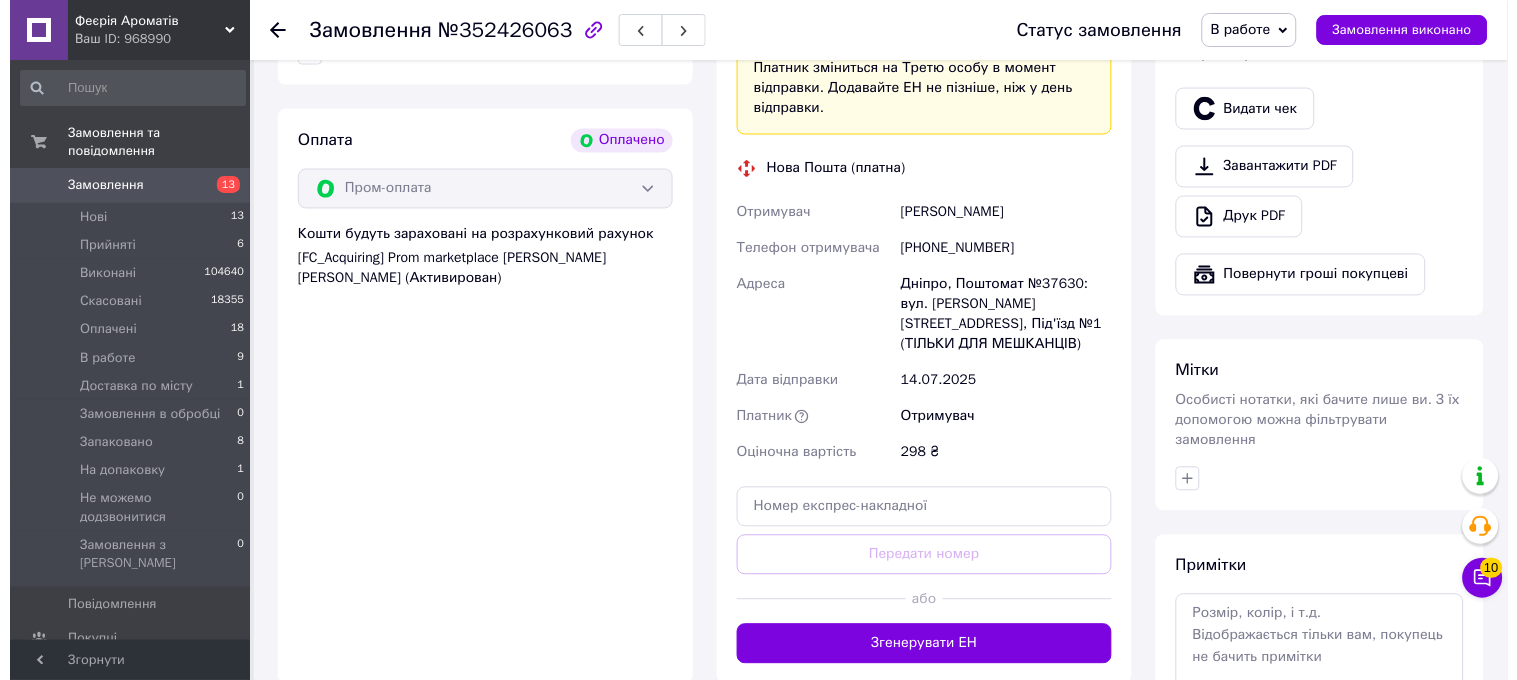 scroll, scrollTop: 390, scrollLeft: 0, axis: vertical 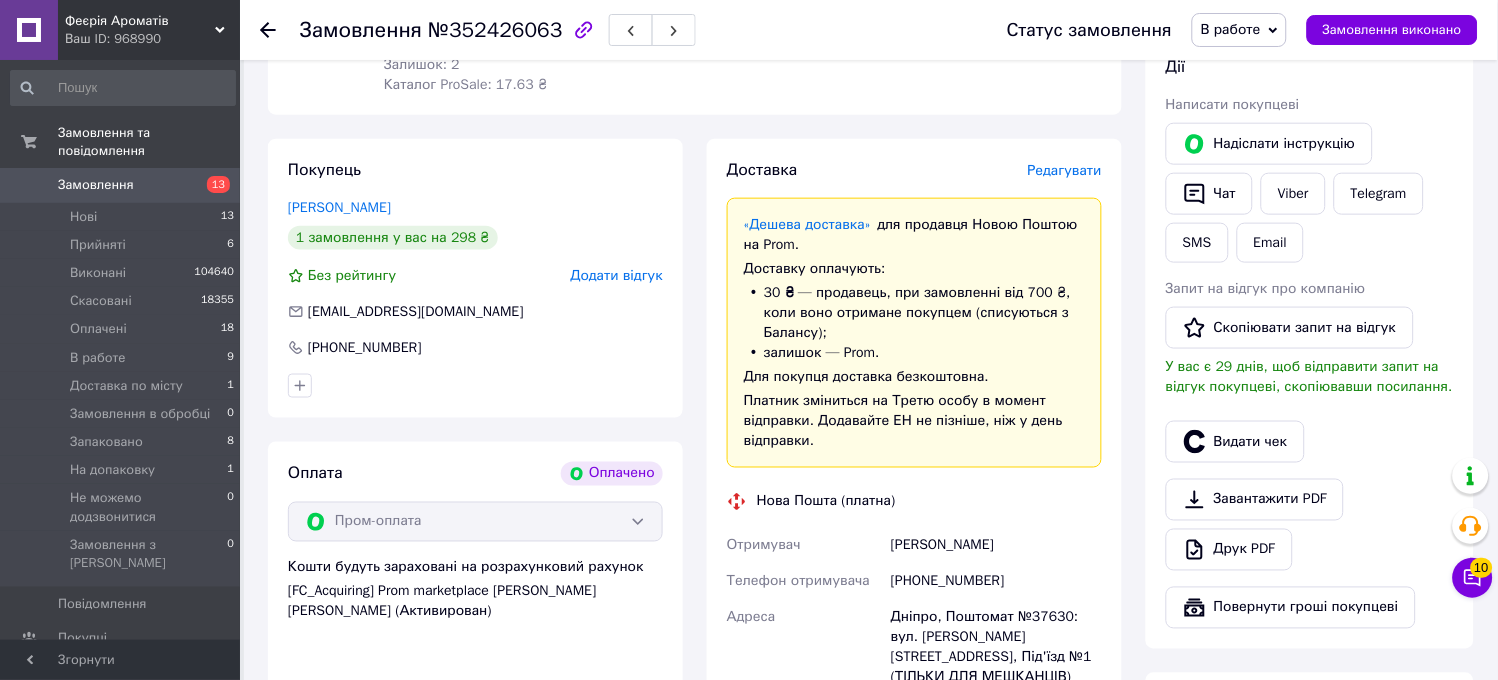 click on "Редагувати" at bounding box center [1065, 170] 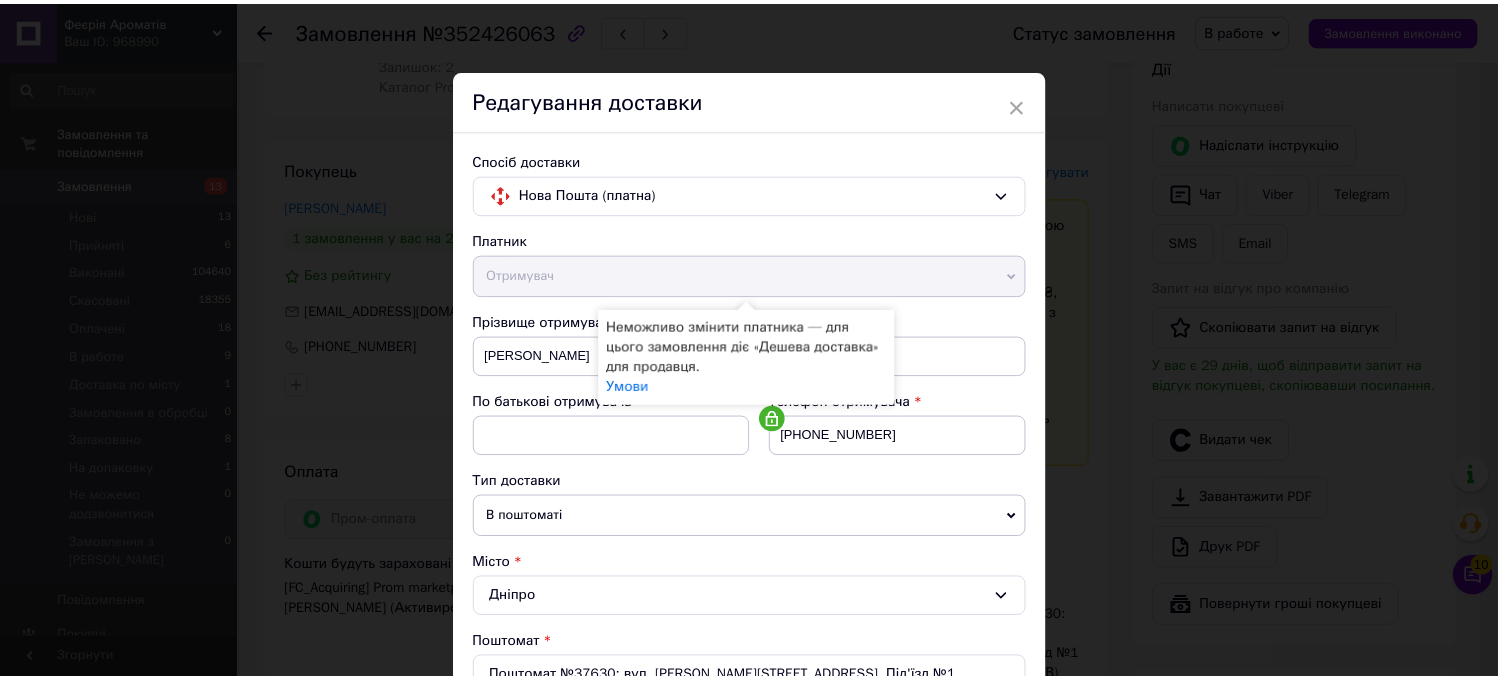 scroll, scrollTop: 650, scrollLeft: 0, axis: vertical 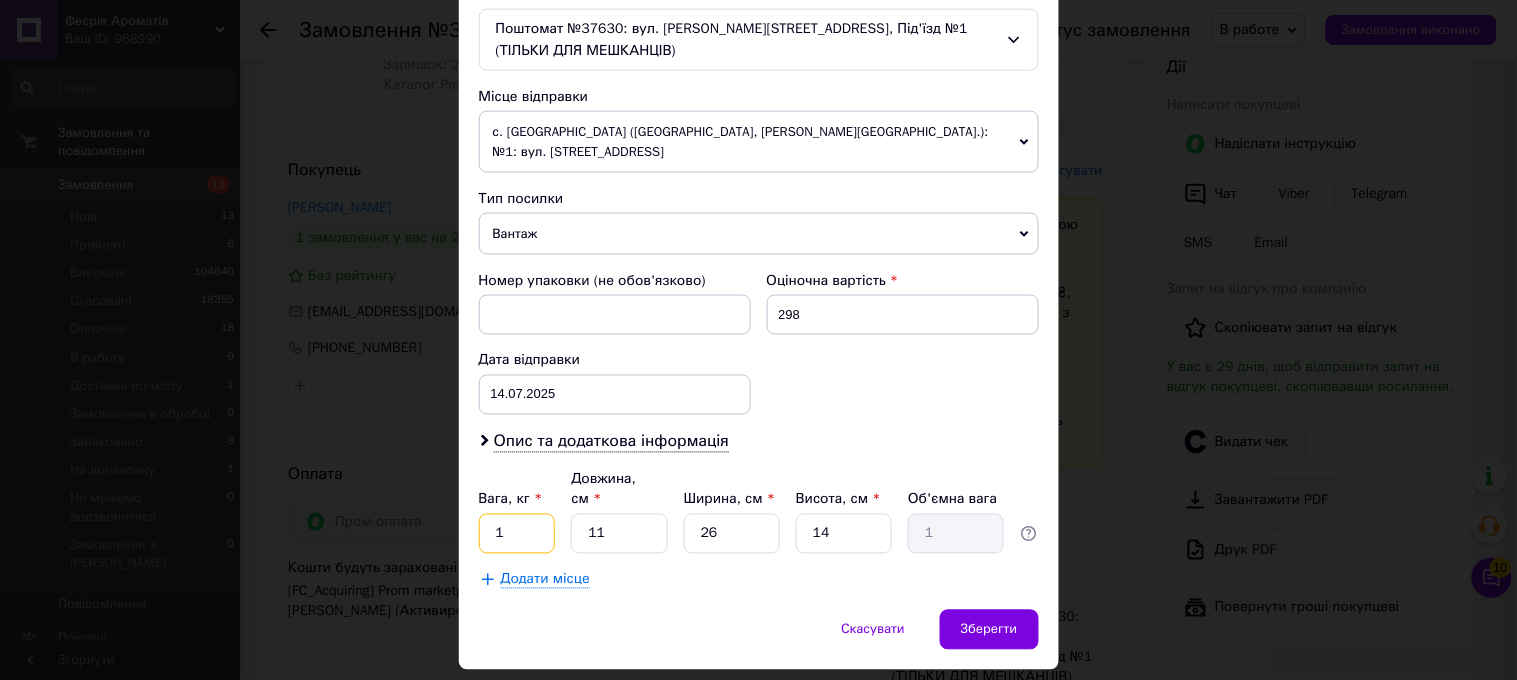click on "1" at bounding box center [517, 534] 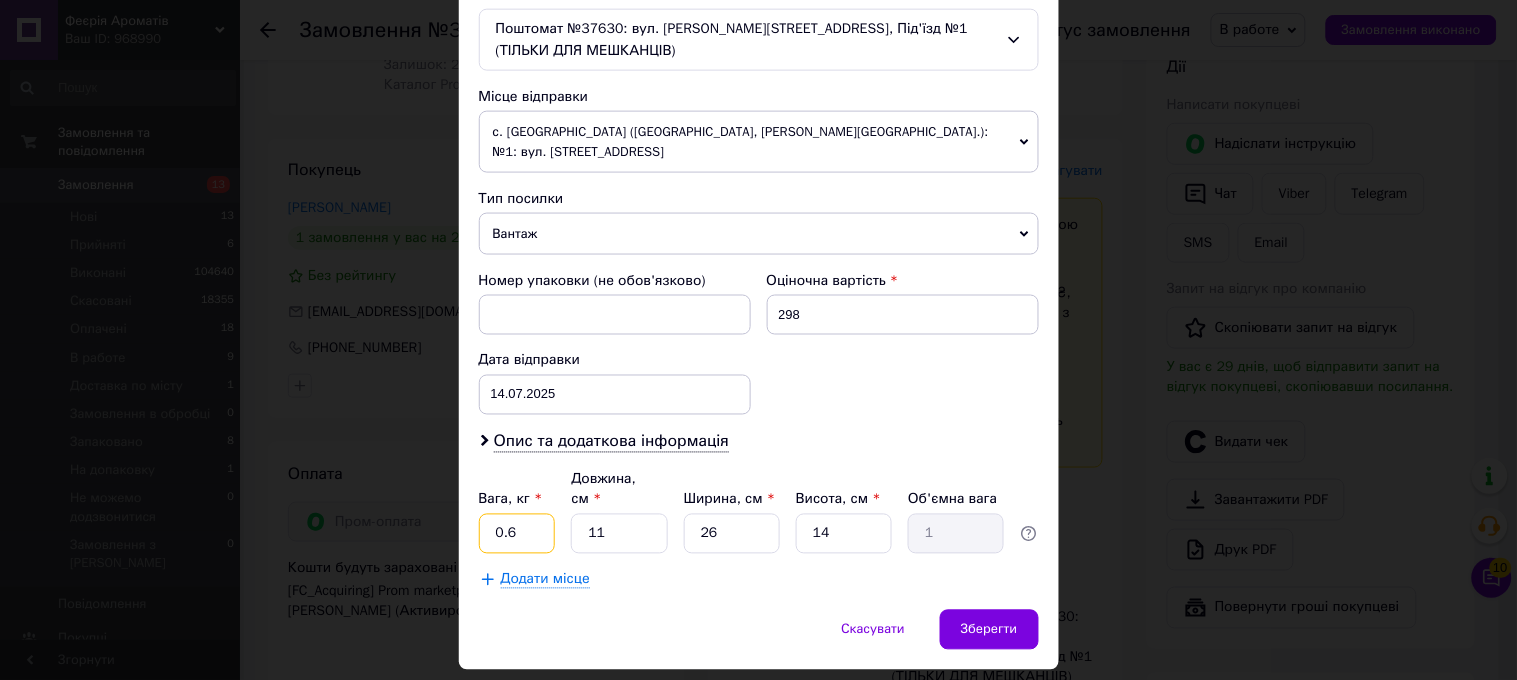 type on "0.6" 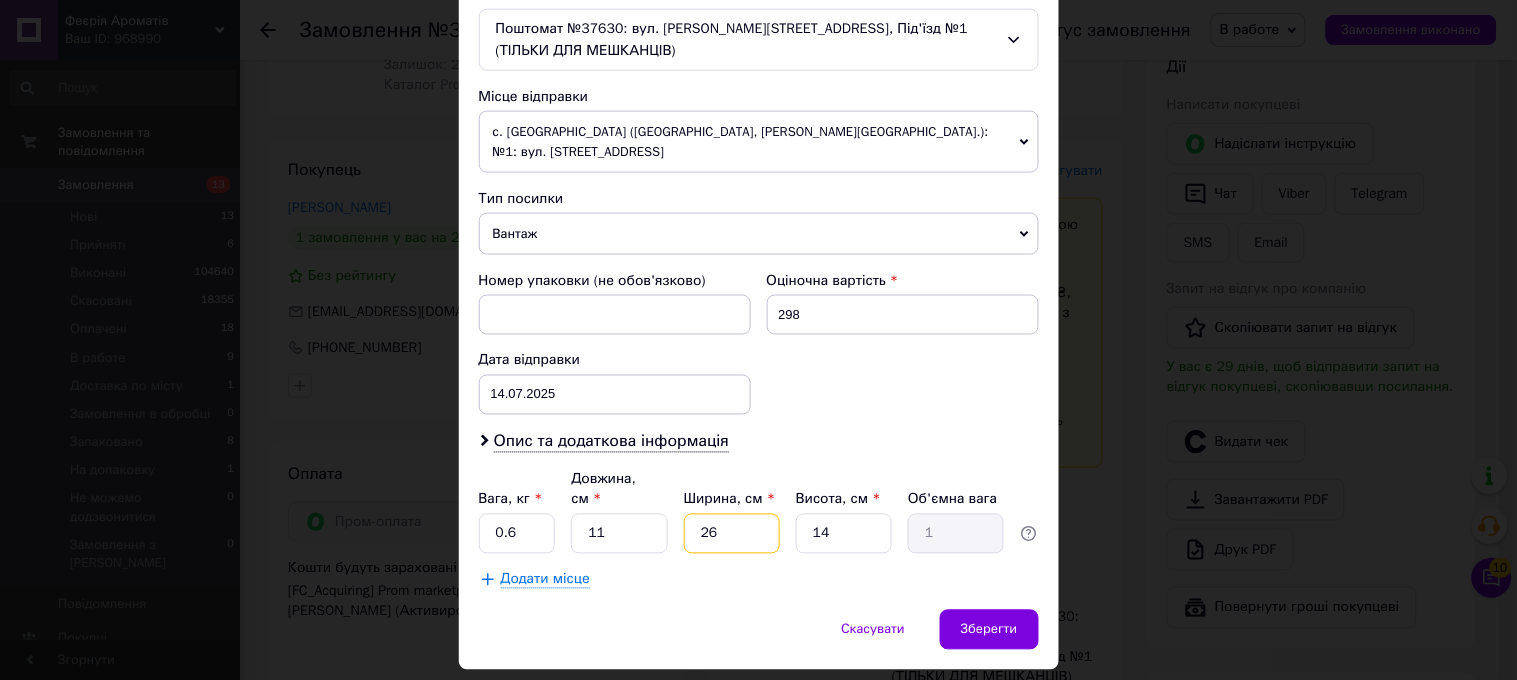 click on "26" at bounding box center (732, 534) 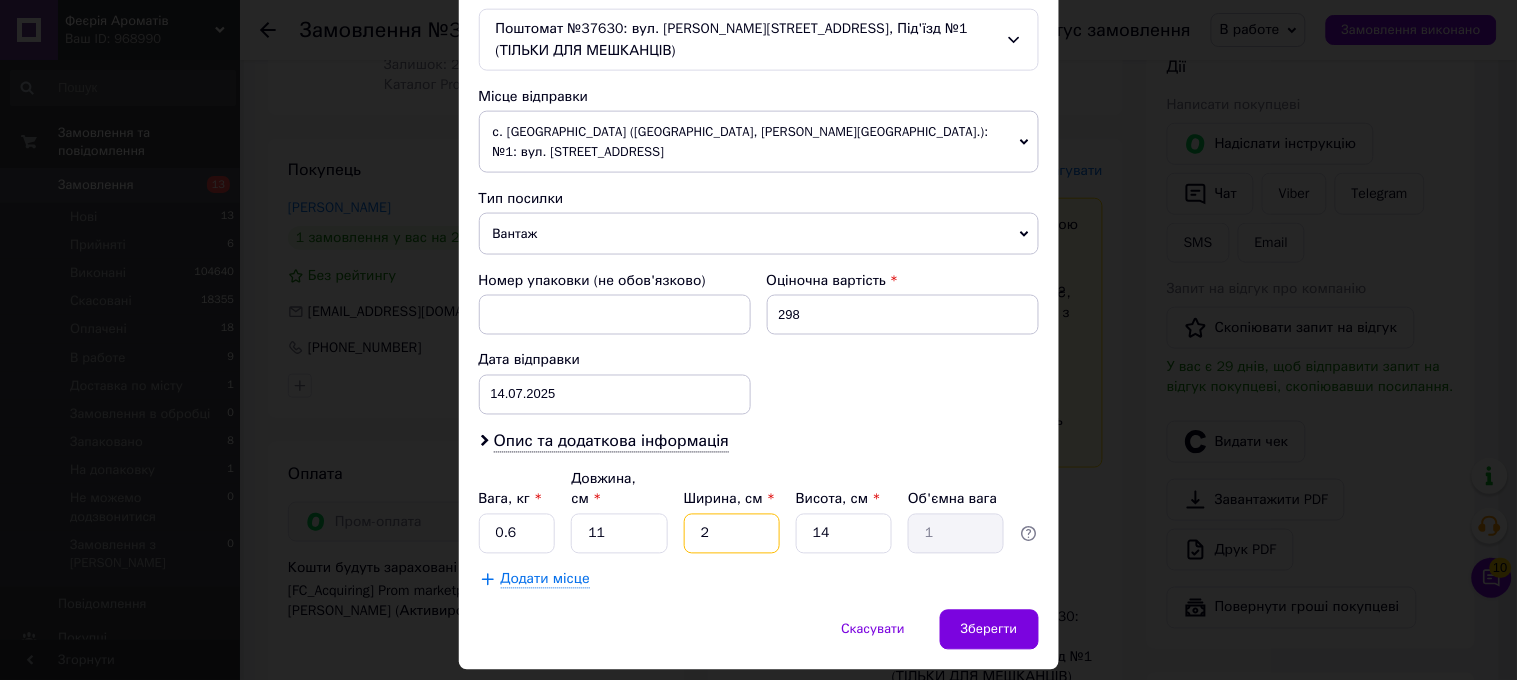 type on "0.1" 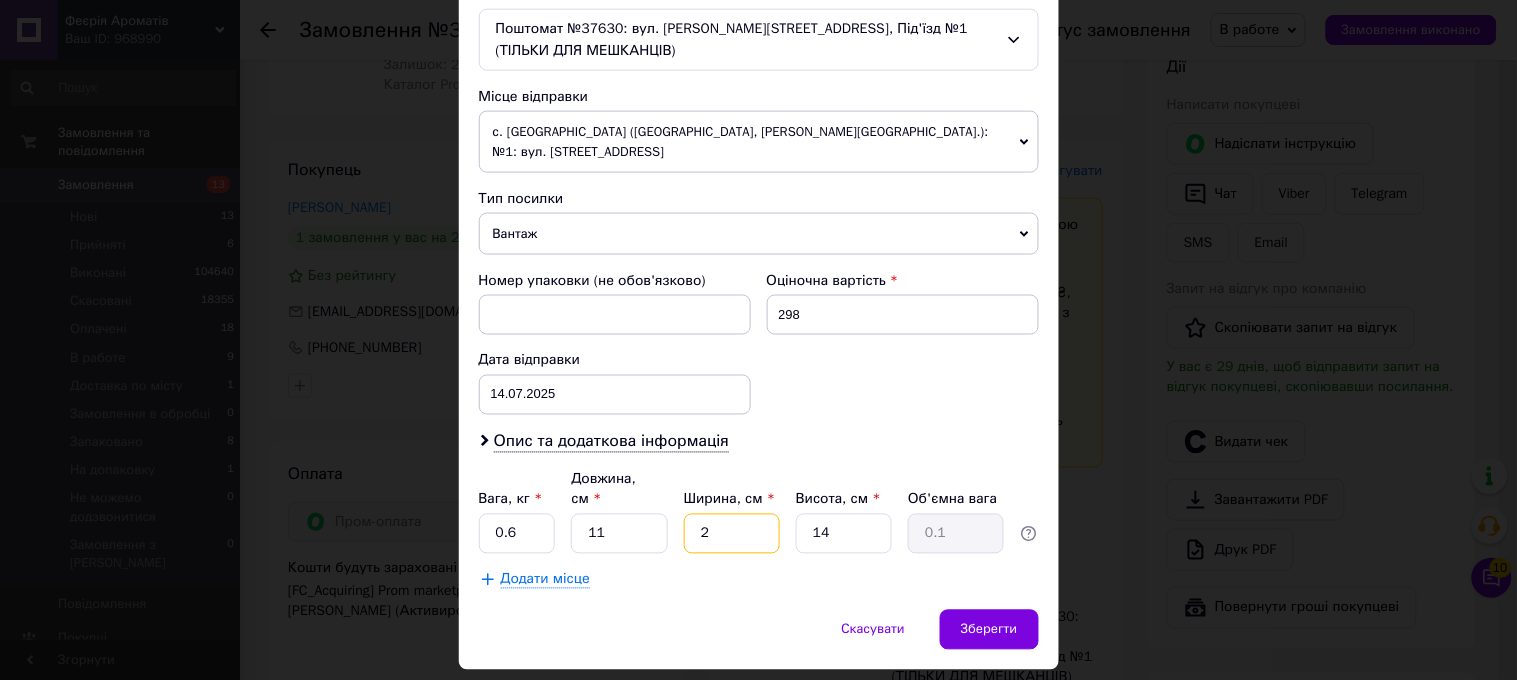 type on "2" 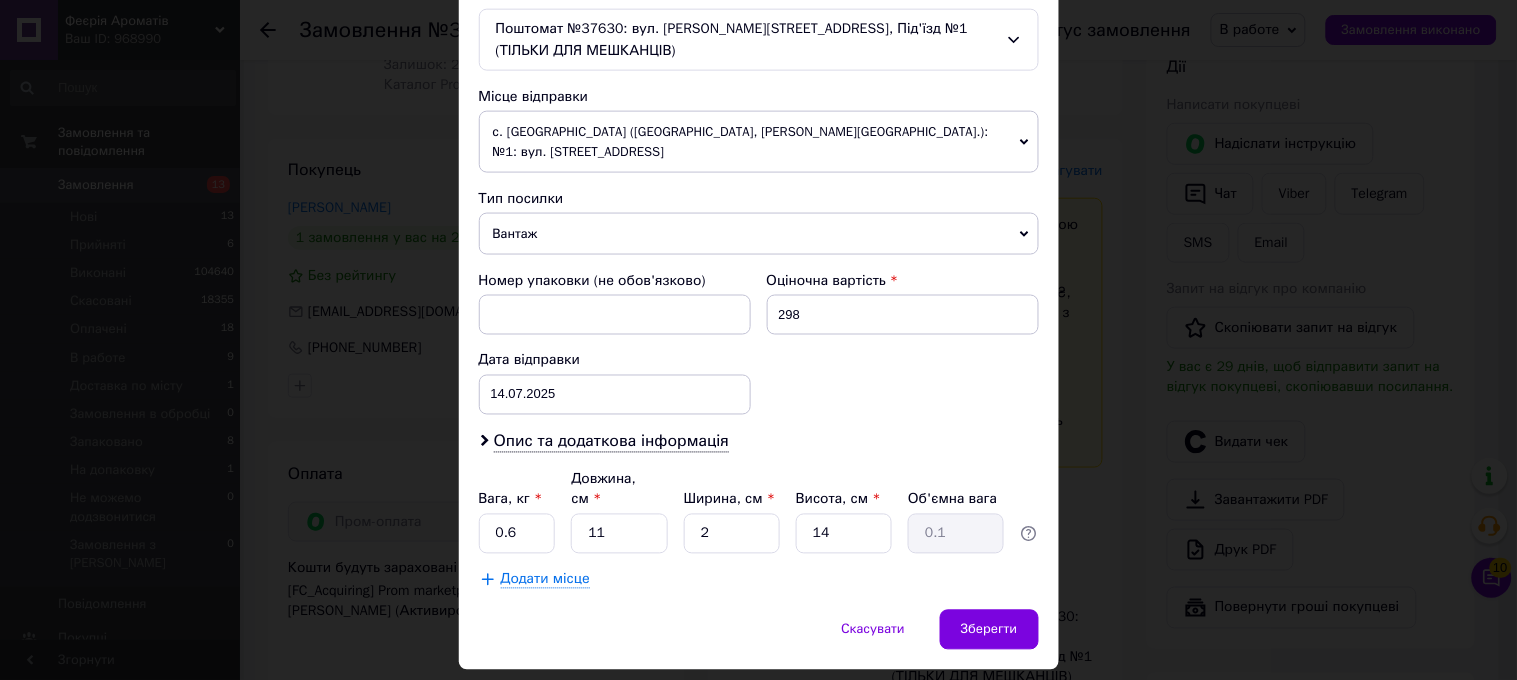 click on "Скасувати   Зберегти" at bounding box center (759, 640) 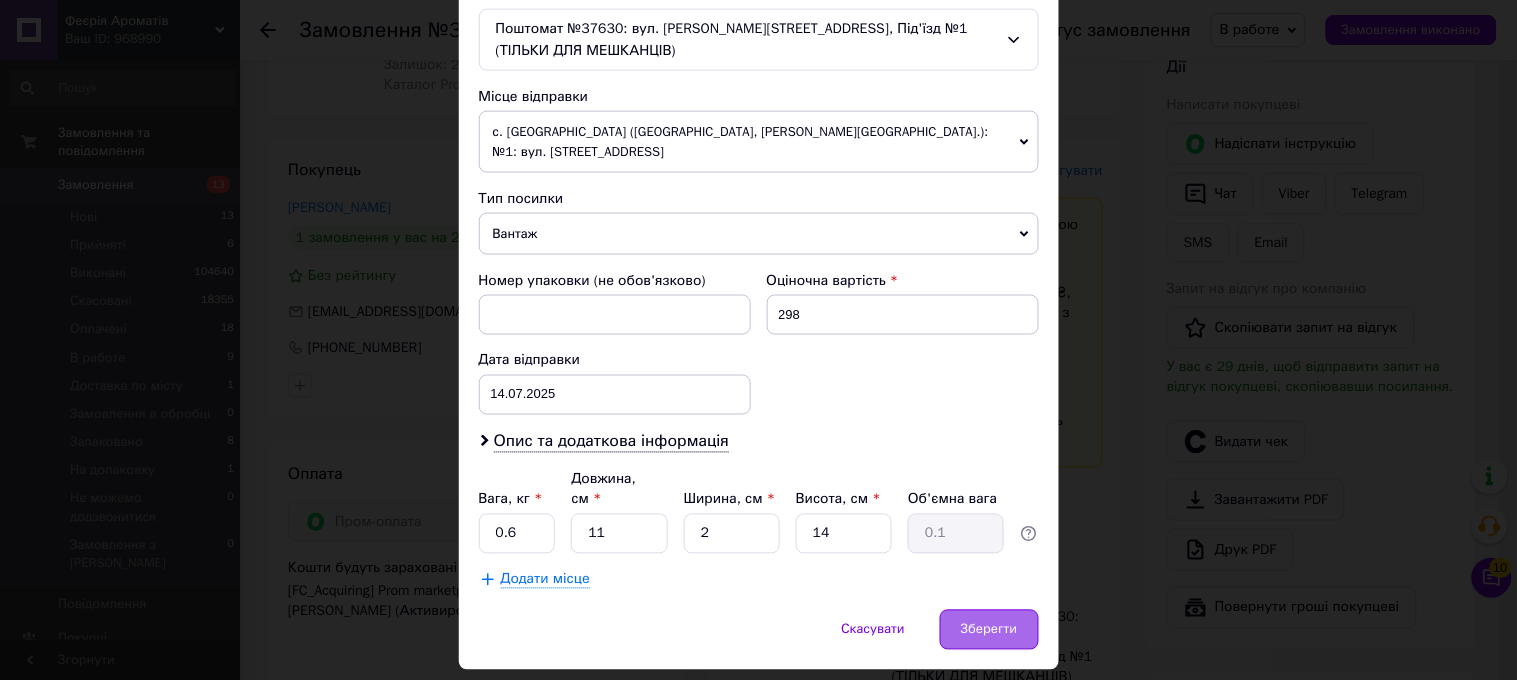 click on "Зберегти" at bounding box center [989, 630] 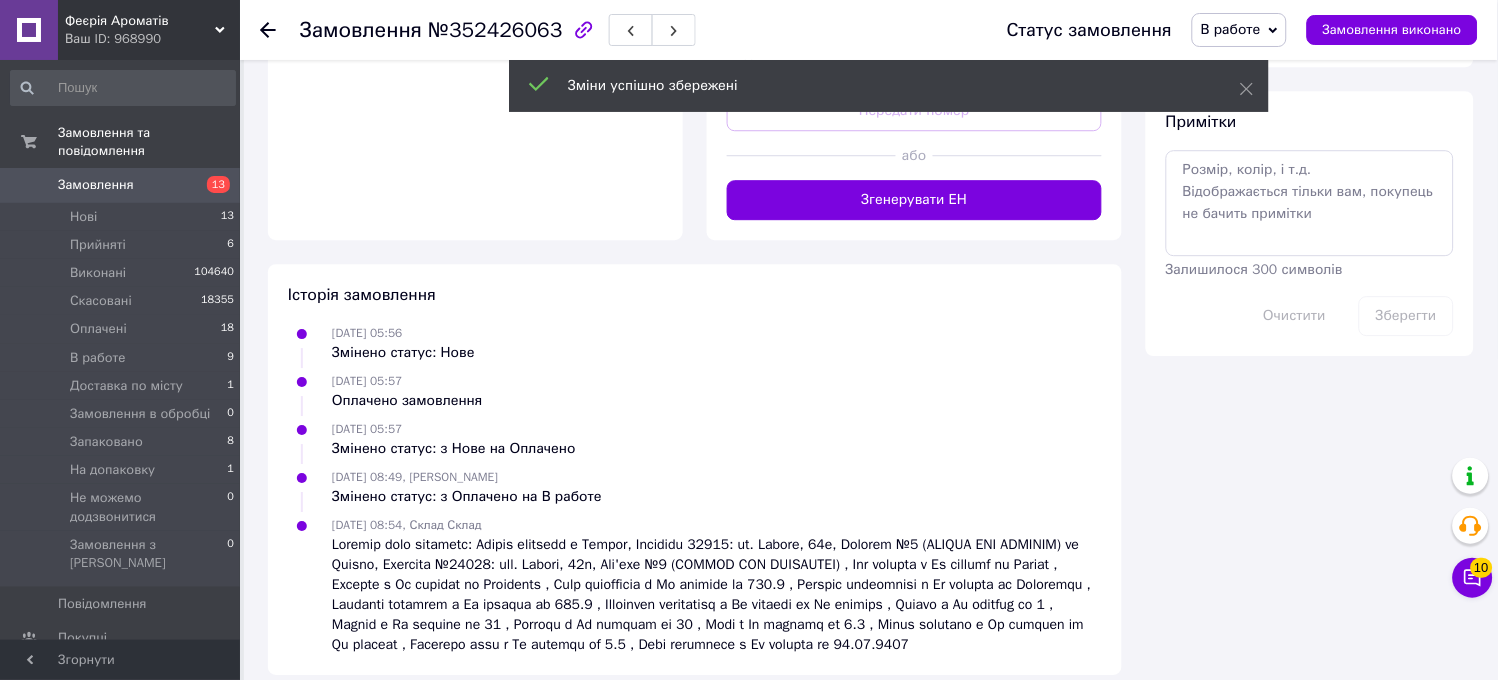 scroll, scrollTop: 834, scrollLeft: 0, axis: vertical 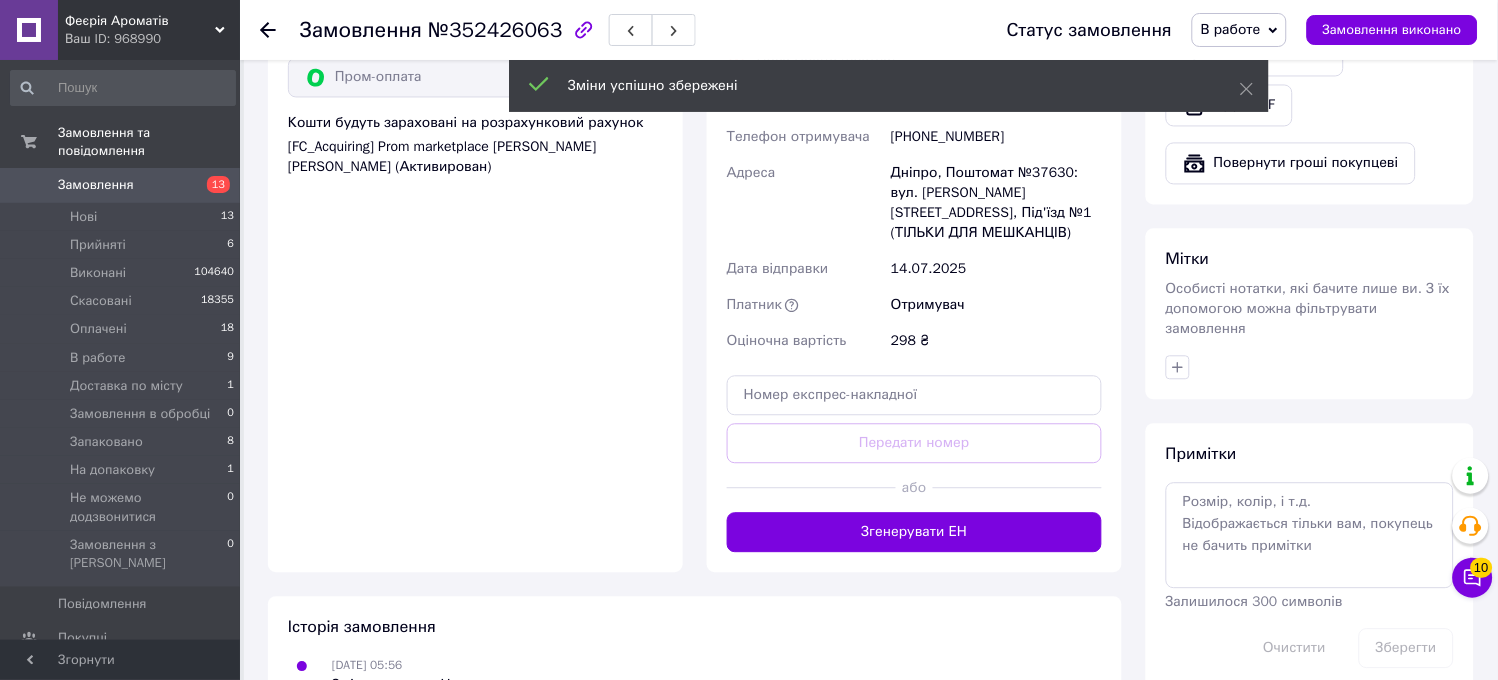 click on "Згенерувати ЕН" at bounding box center (914, 533) 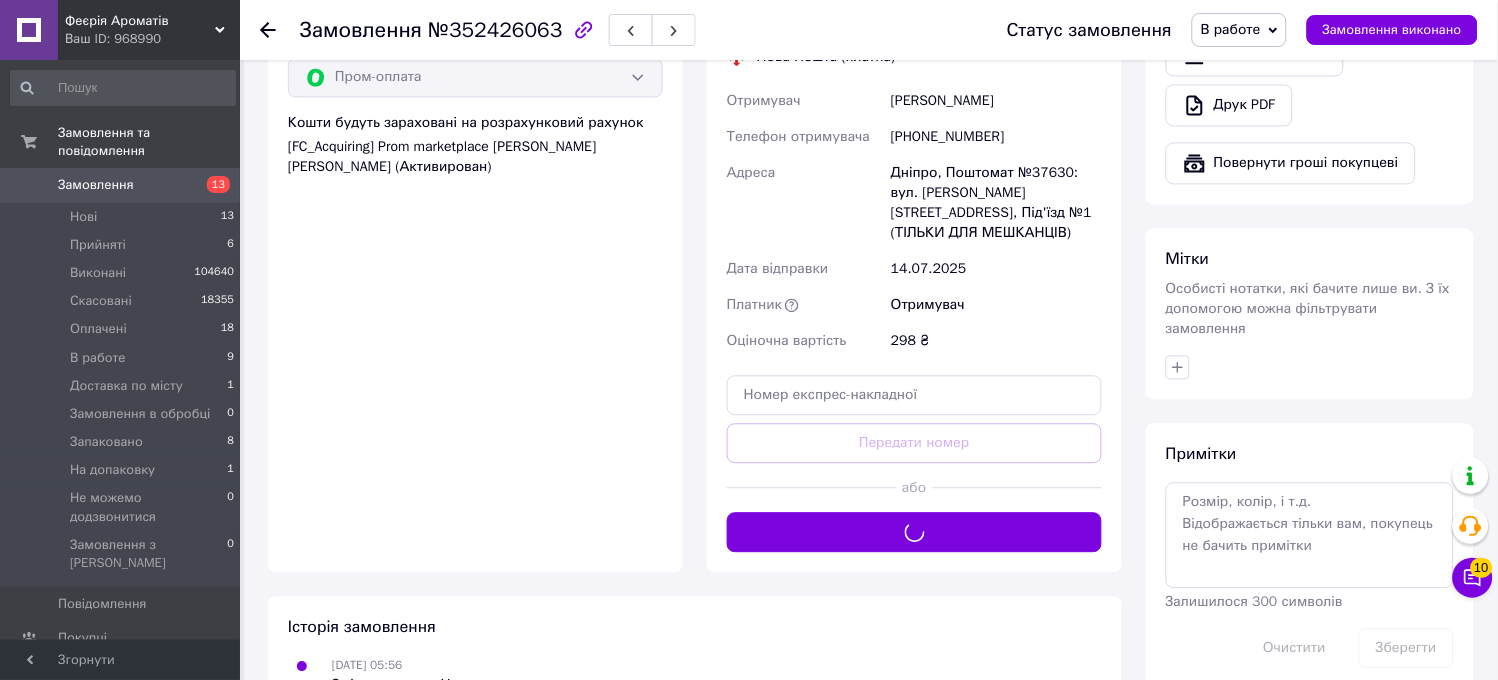 click on "В работе" at bounding box center (1231, 29) 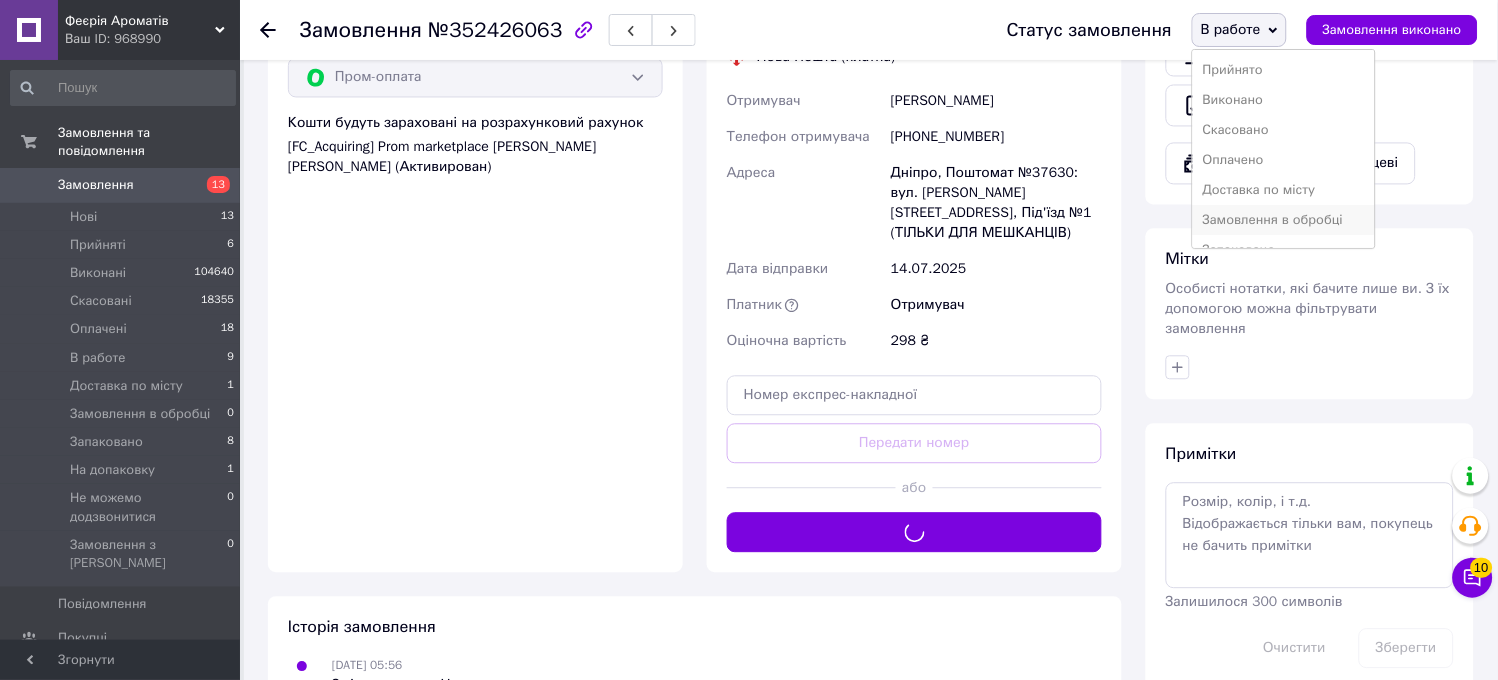 scroll, scrollTop: 82, scrollLeft: 0, axis: vertical 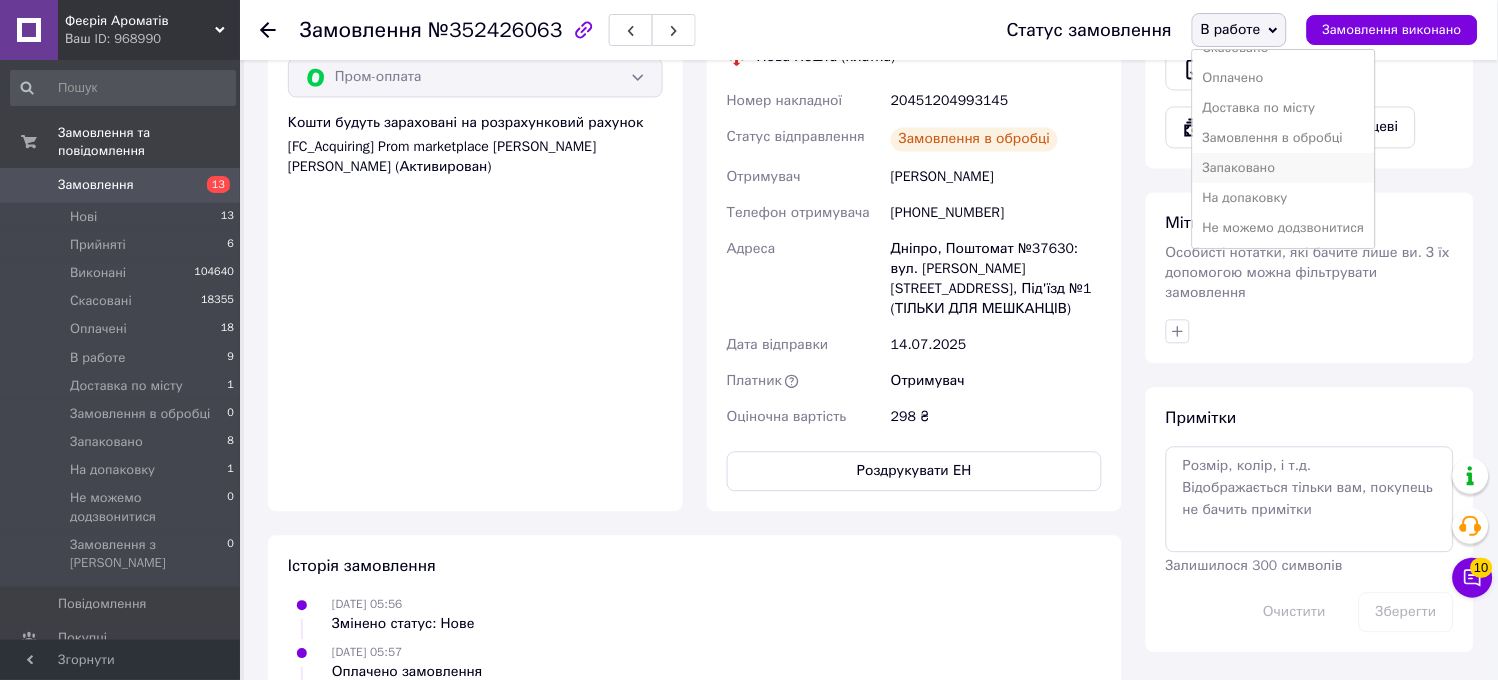 click on "Запаковано" at bounding box center (1284, 168) 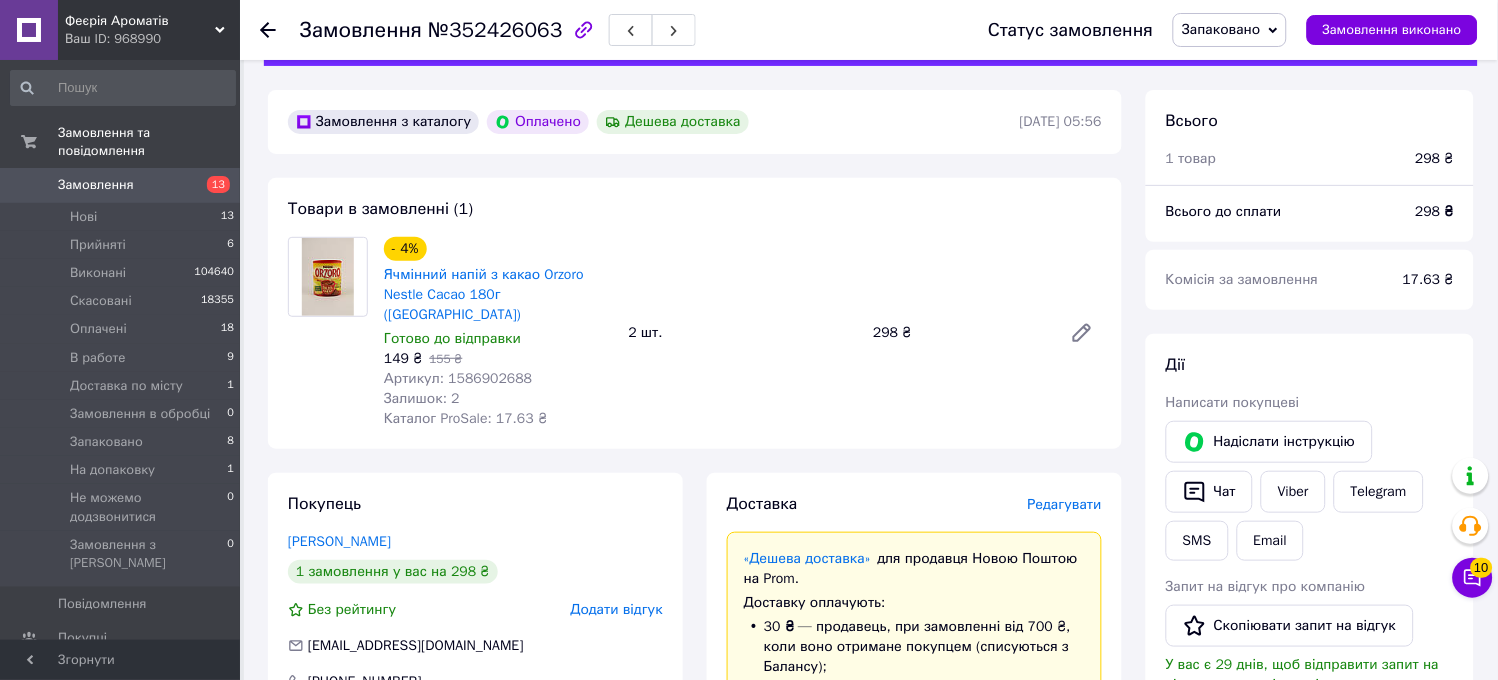 scroll, scrollTop: 0, scrollLeft: 0, axis: both 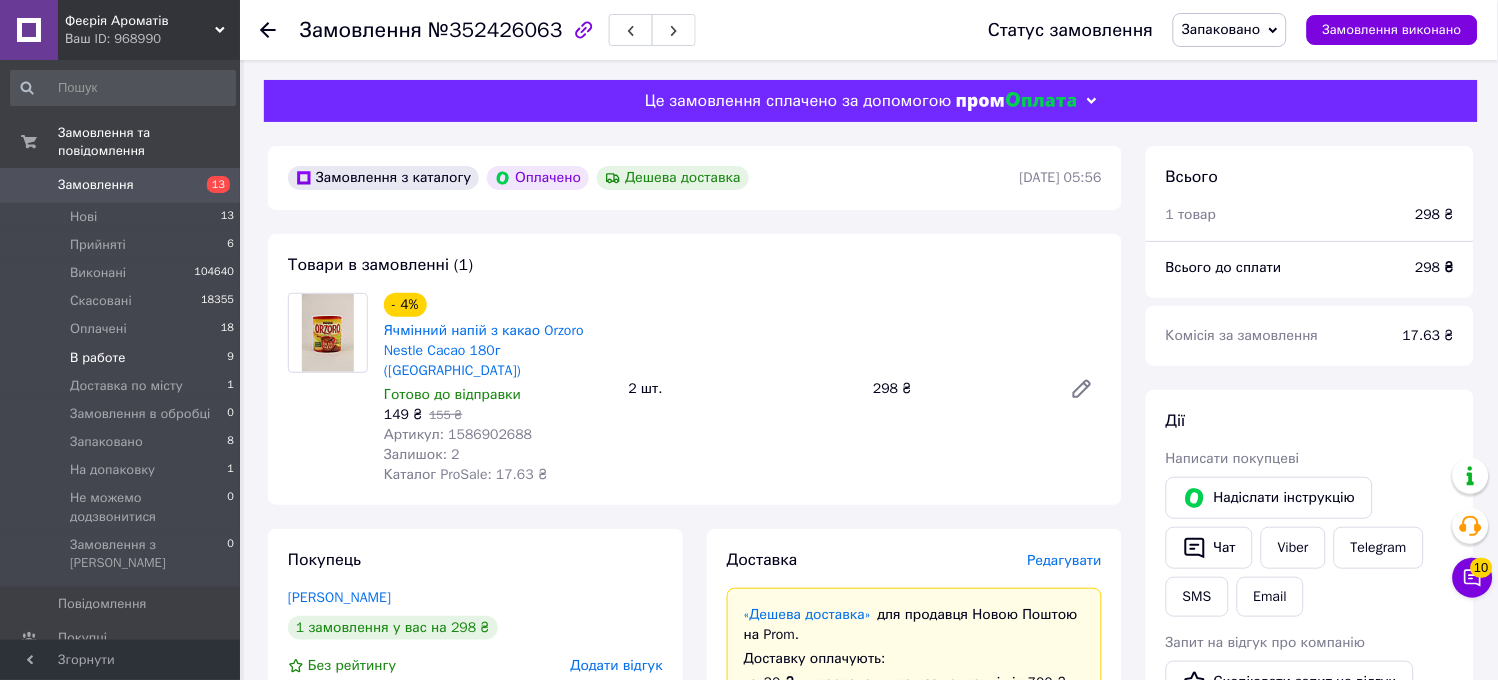 click on "В работе 9" at bounding box center (123, 358) 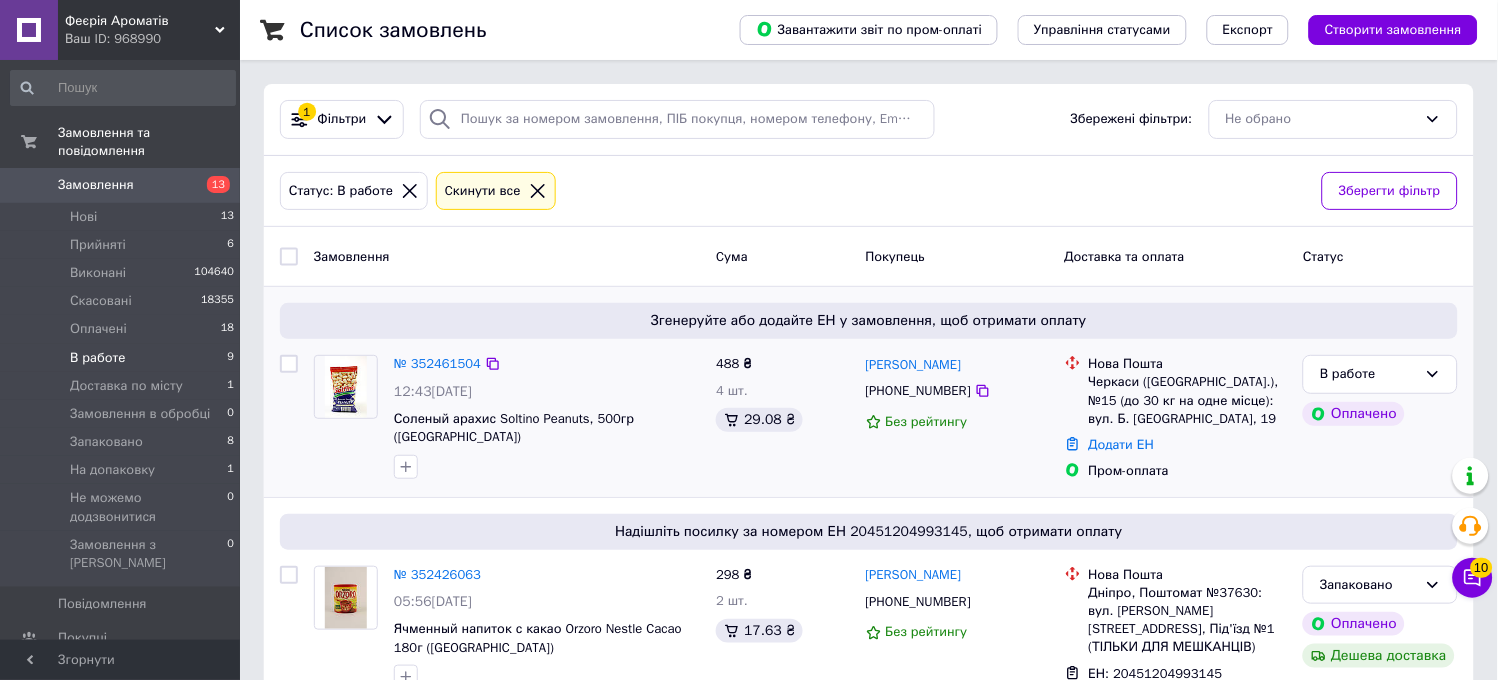 scroll, scrollTop: 222, scrollLeft: 0, axis: vertical 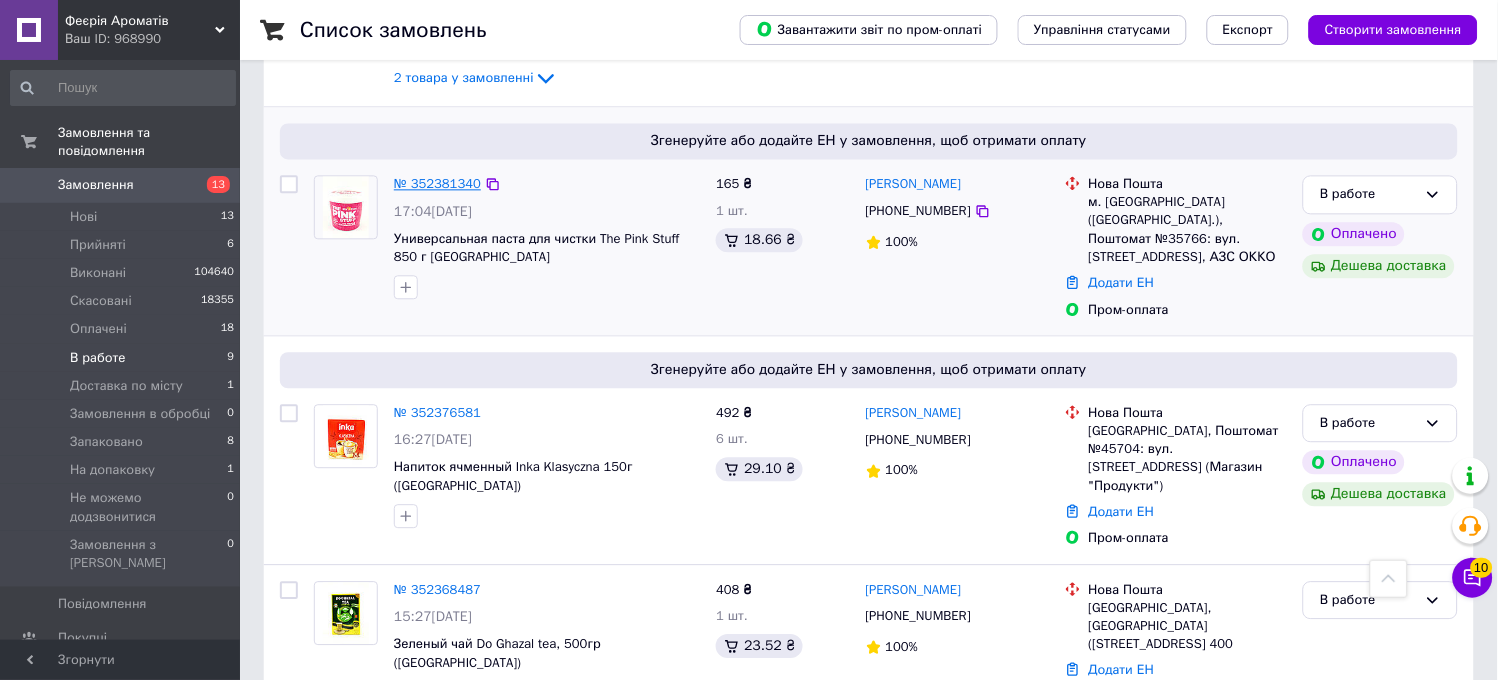 click on "№ 352381340" at bounding box center [437, 183] 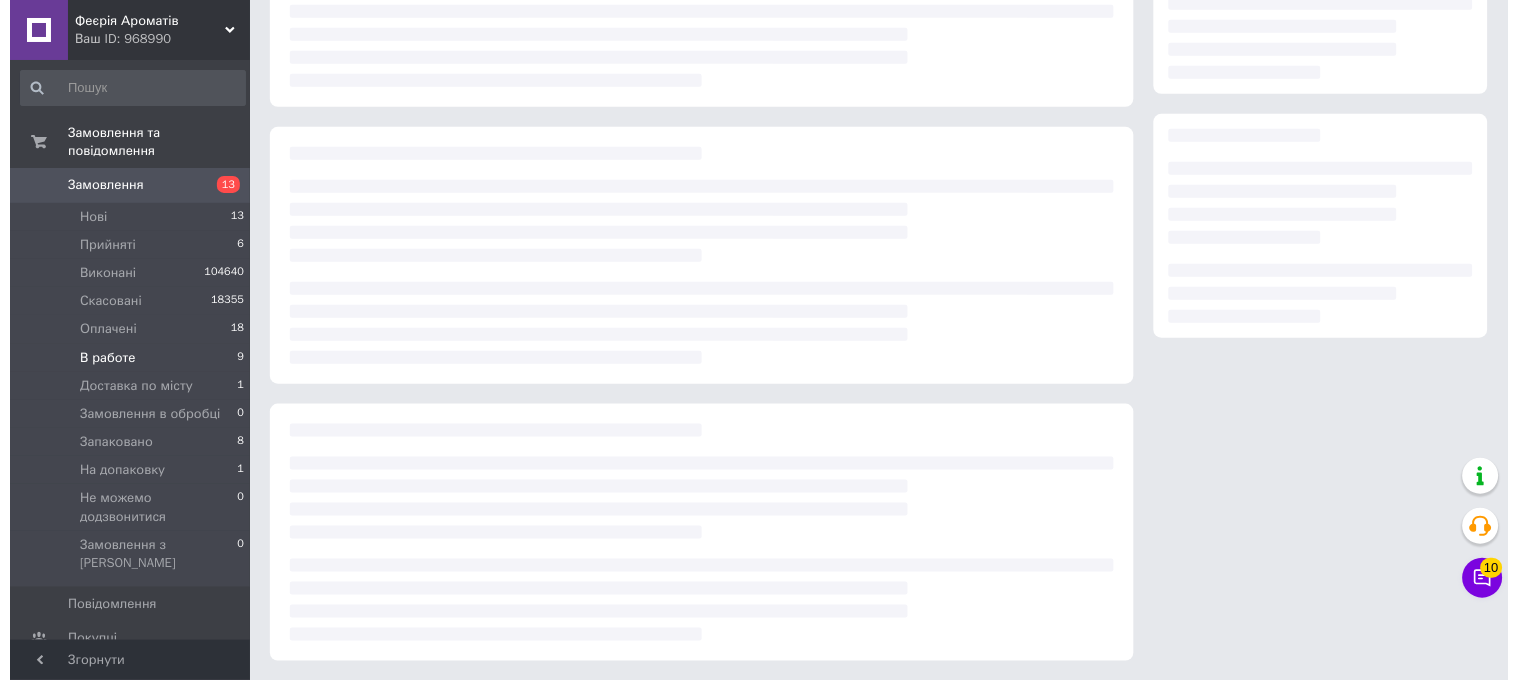 scroll, scrollTop: 11, scrollLeft: 0, axis: vertical 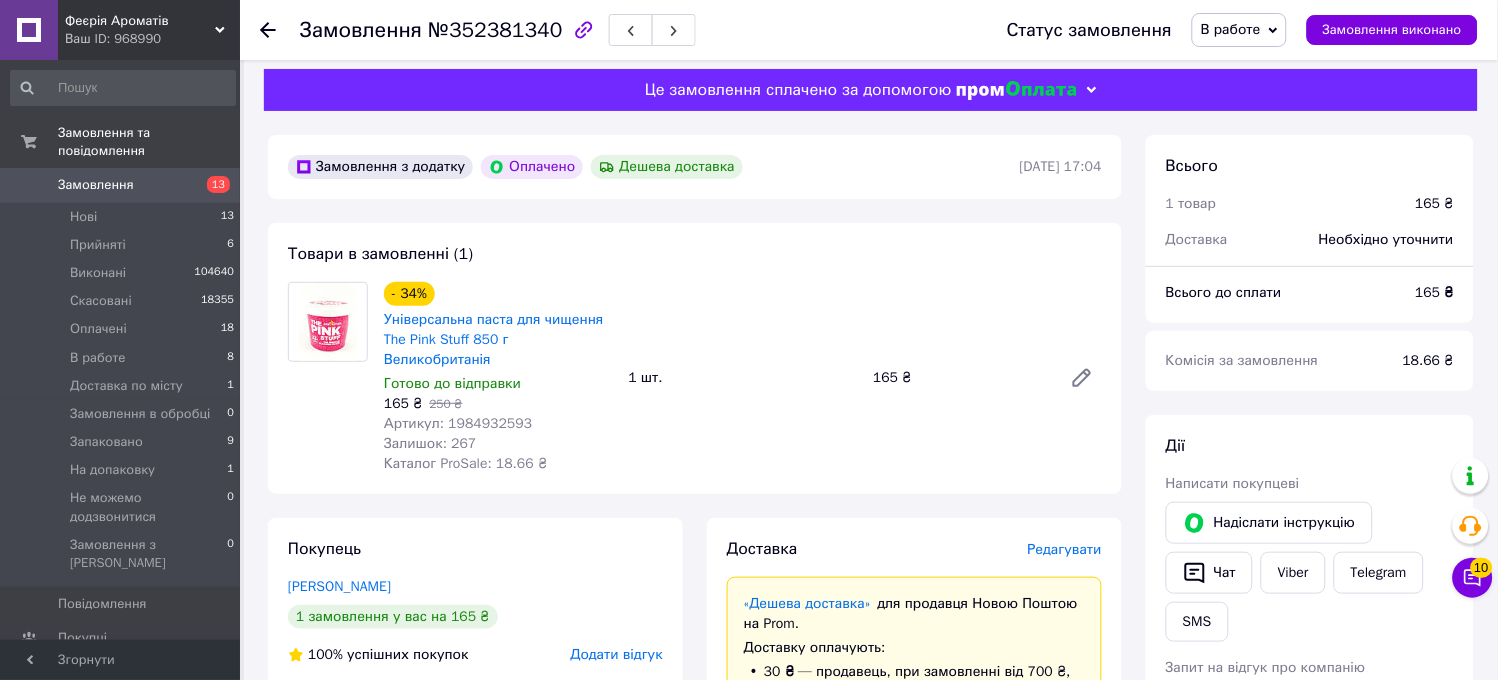 click on "Редагувати" at bounding box center (1065, 549) 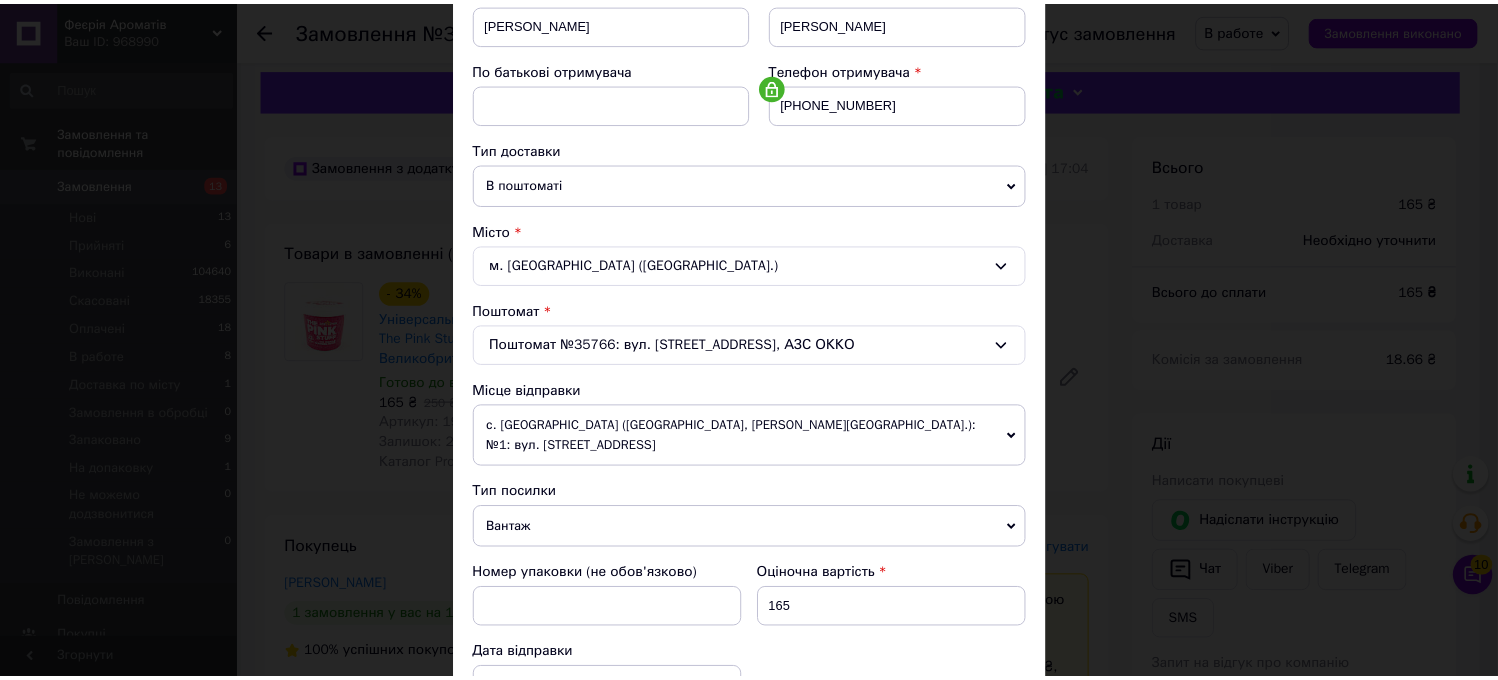 scroll, scrollTop: 650, scrollLeft: 0, axis: vertical 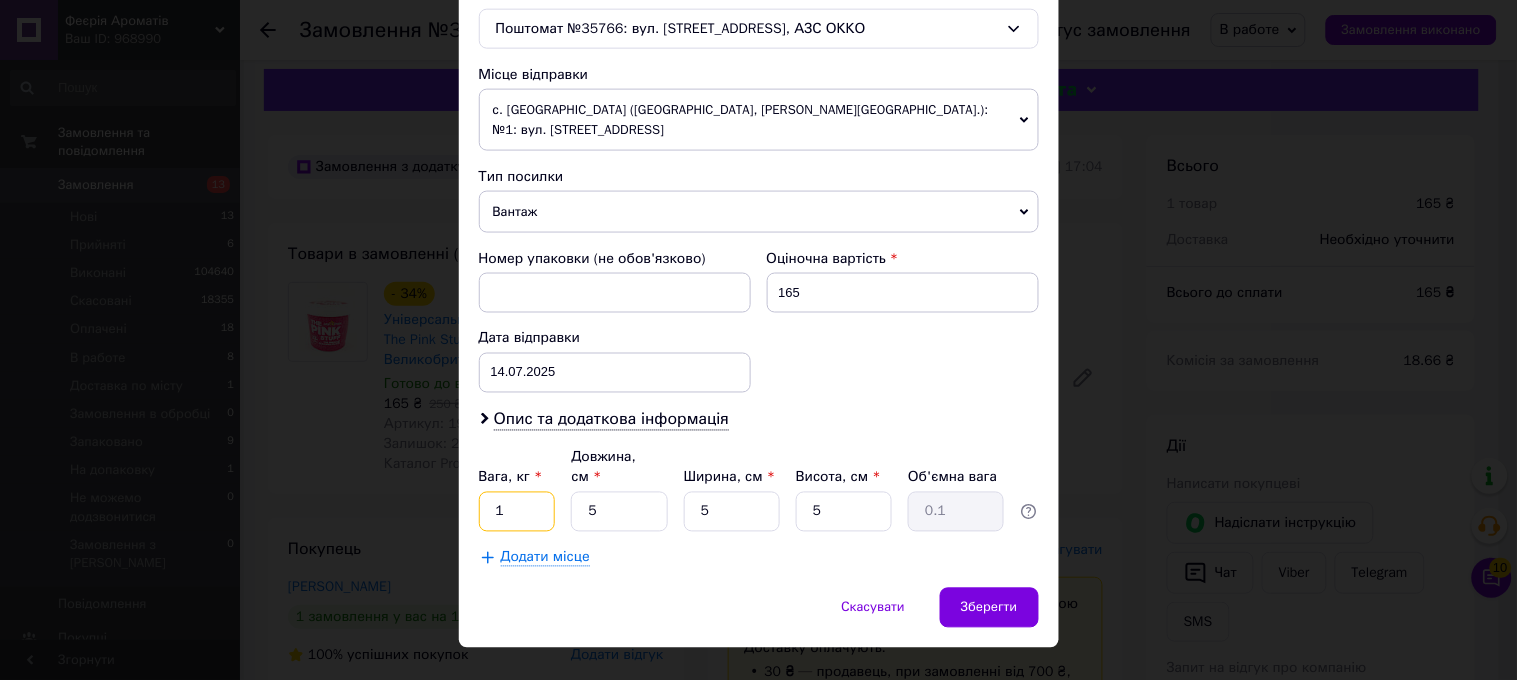 click on "1" at bounding box center (517, 512) 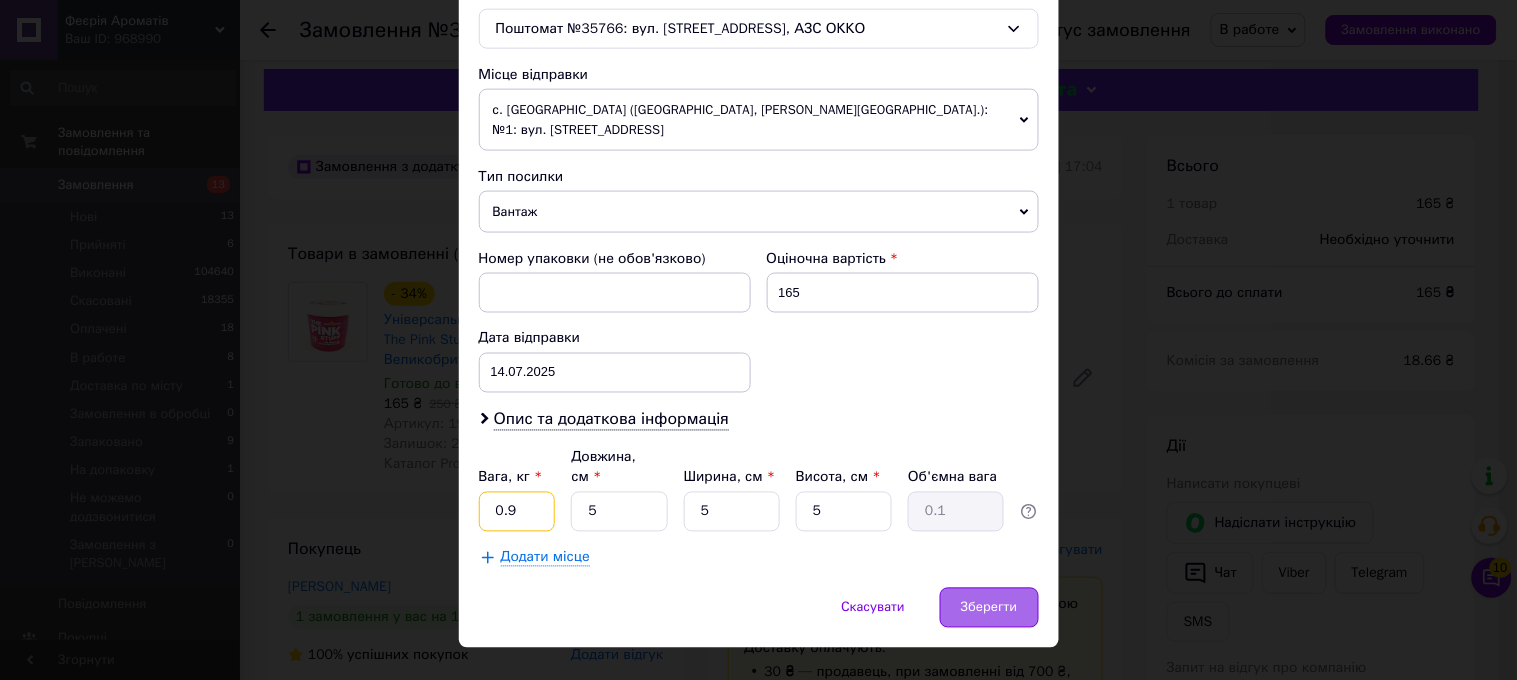 type on "0.9" 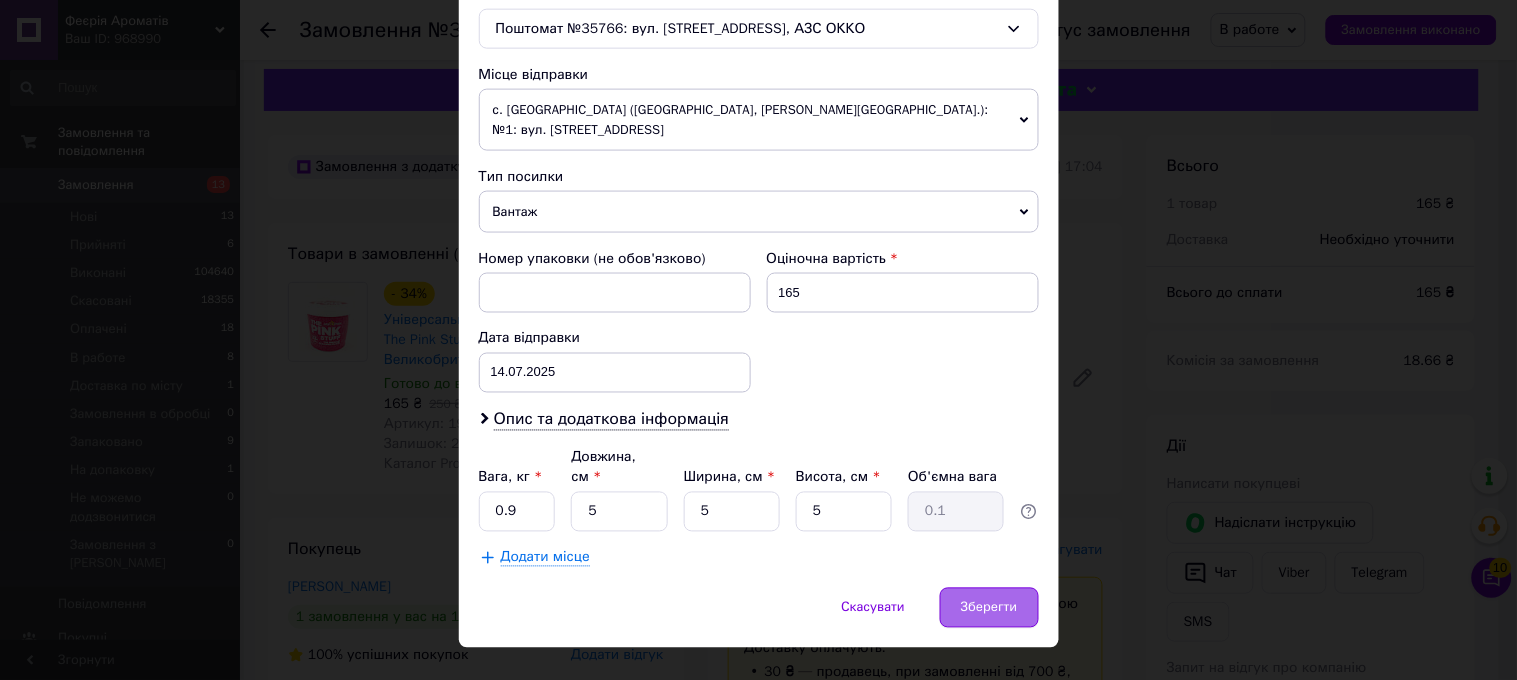 click on "Зберегти" at bounding box center [989, 608] 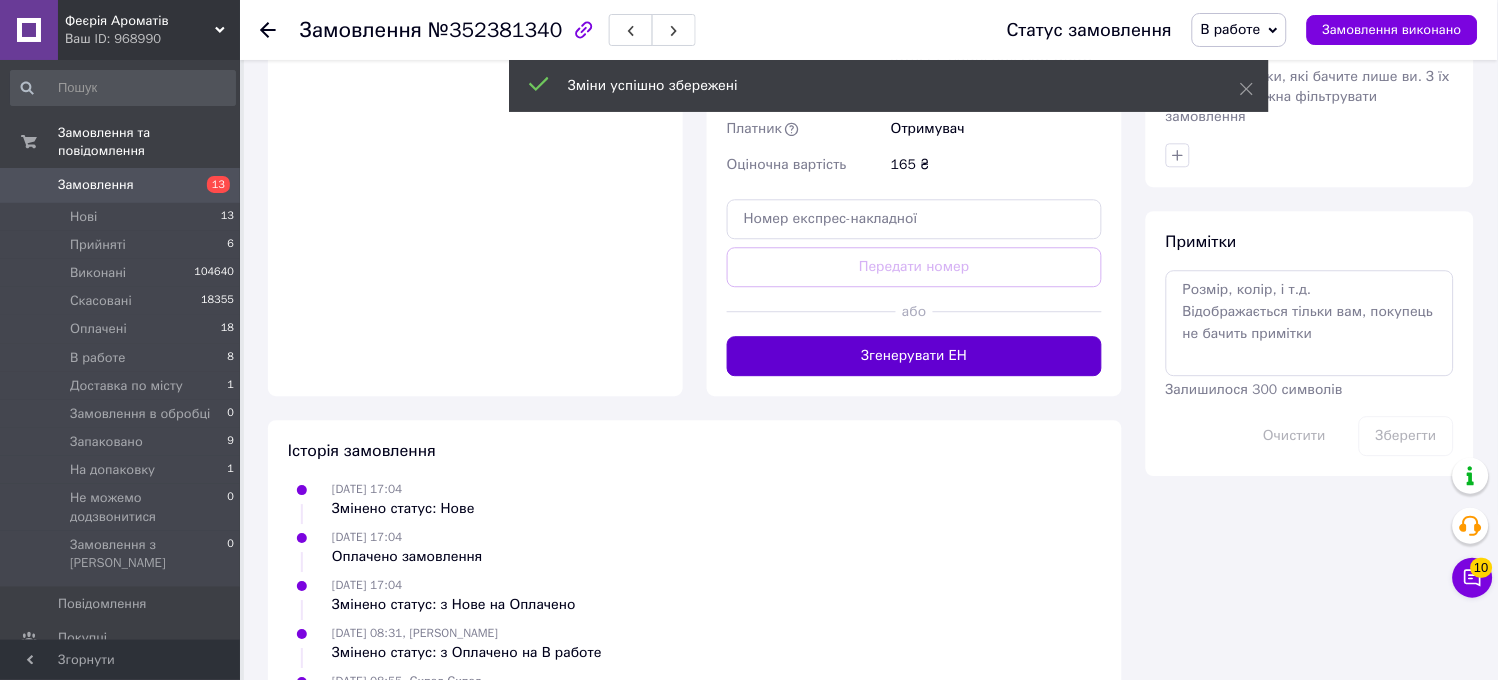 scroll, scrollTop: 1127, scrollLeft: 0, axis: vertical 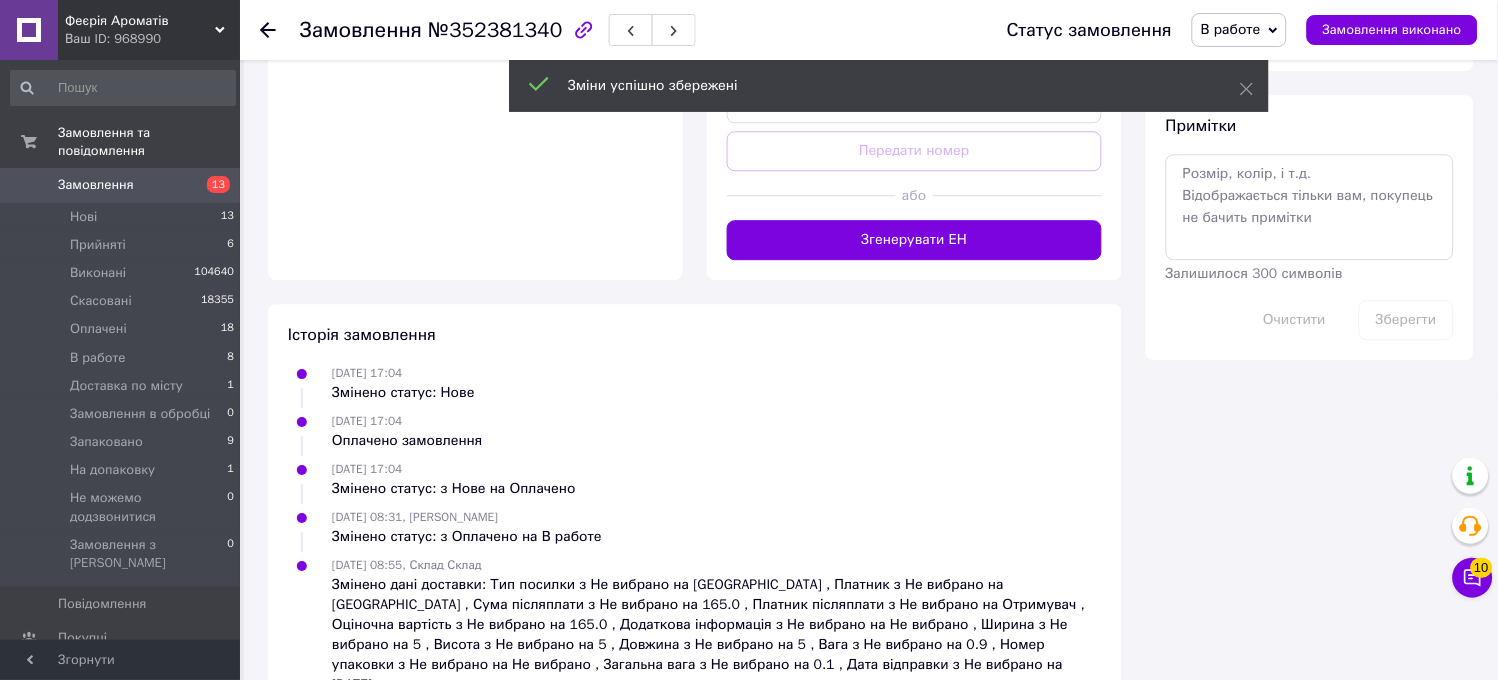 drag, startPoint x: 1045, startPoint y: 191, endPoint x: 1207, endPoint y: 124, distance: 175.3083 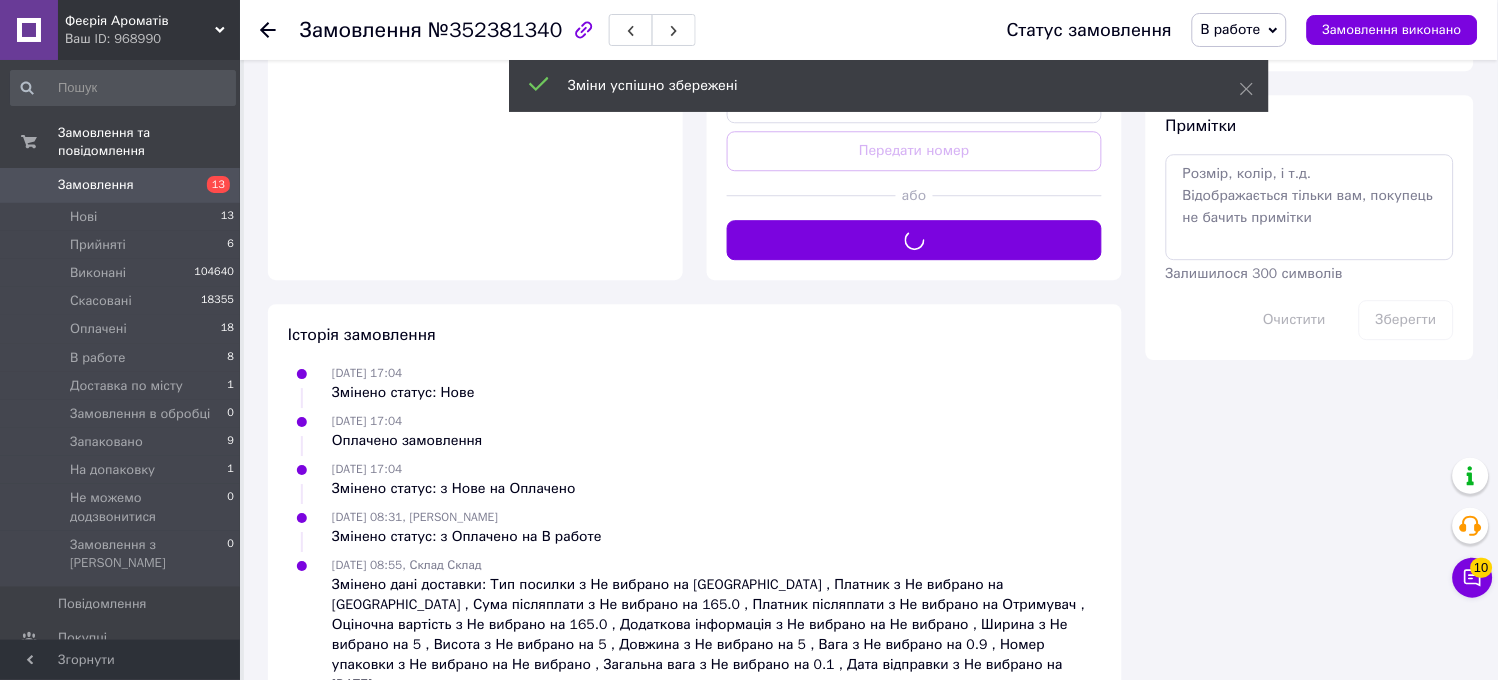 click on "В работе" at bounding box center [1239, 30] 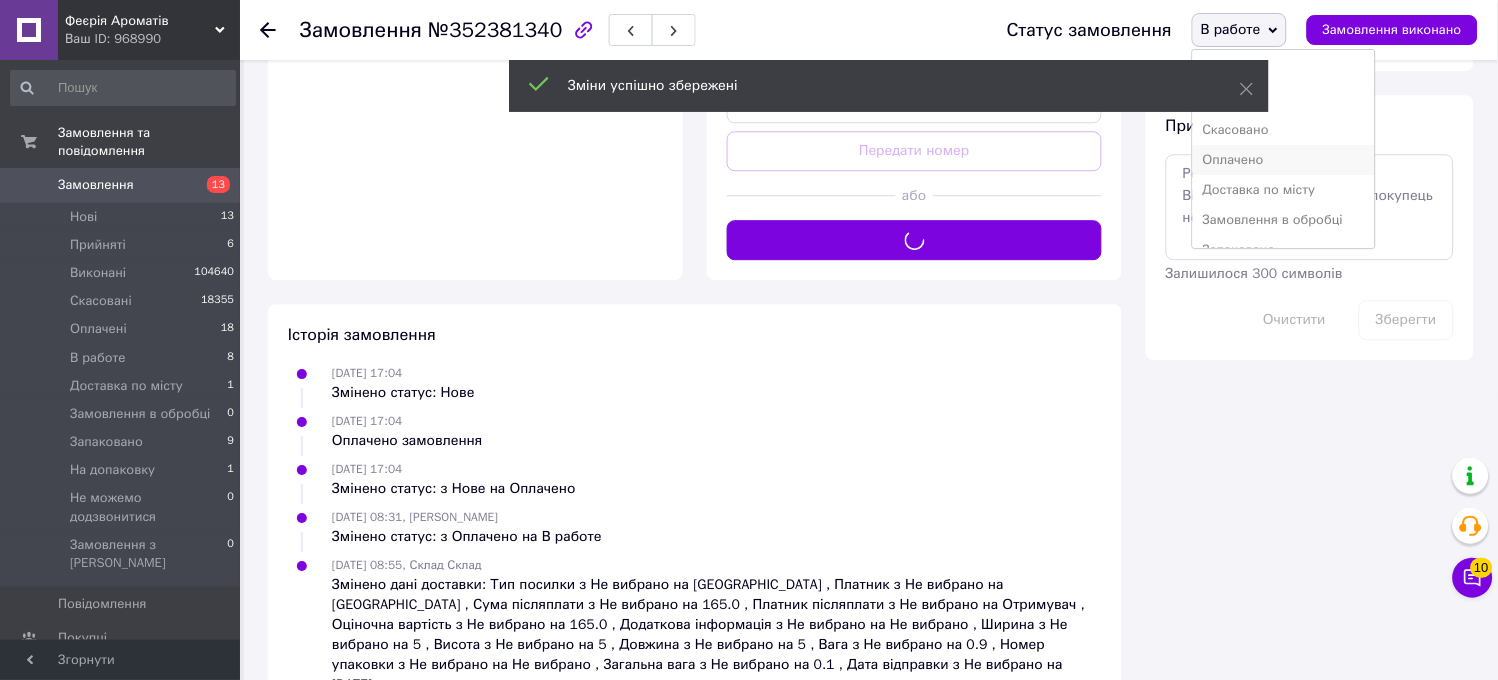 scroll, scrollTop: 82, scrollLeft: 0, axis: vertical 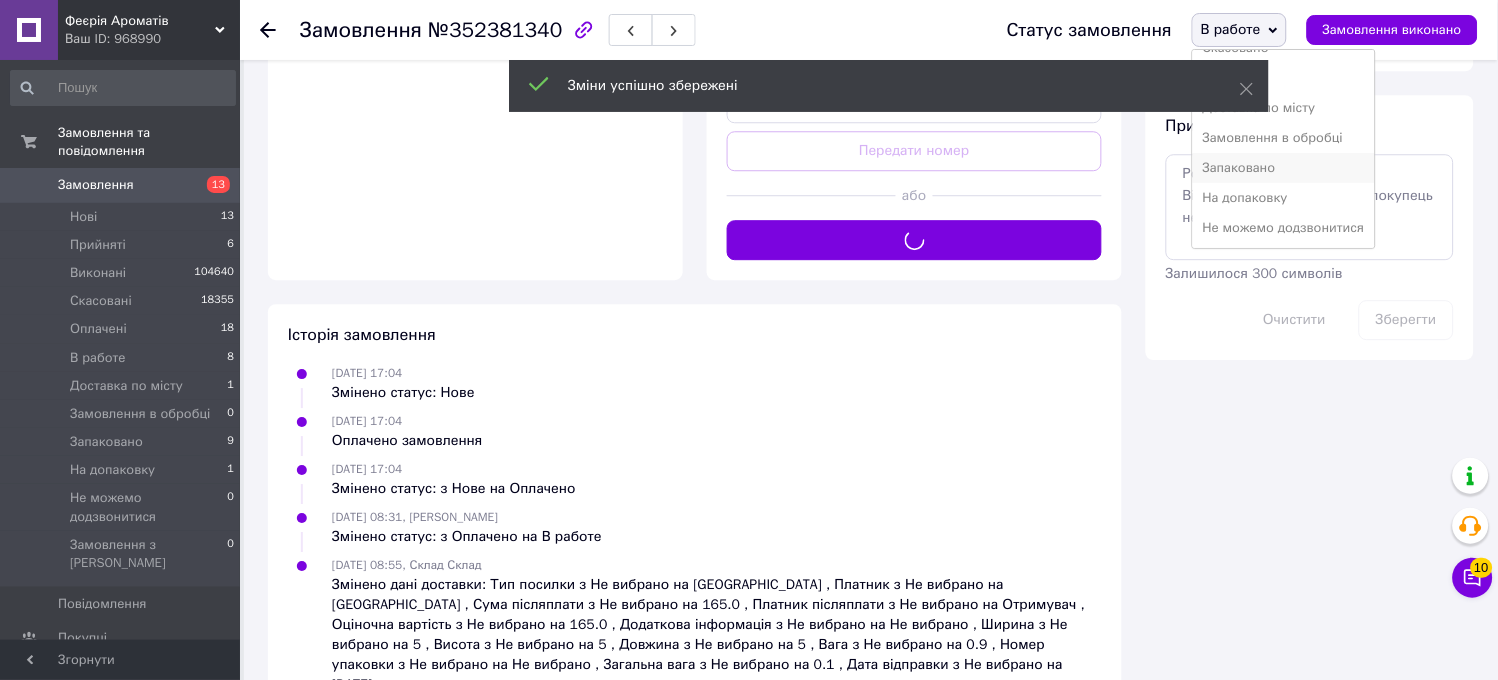 click on "Запаковано" at bounding box center (1284, 168) 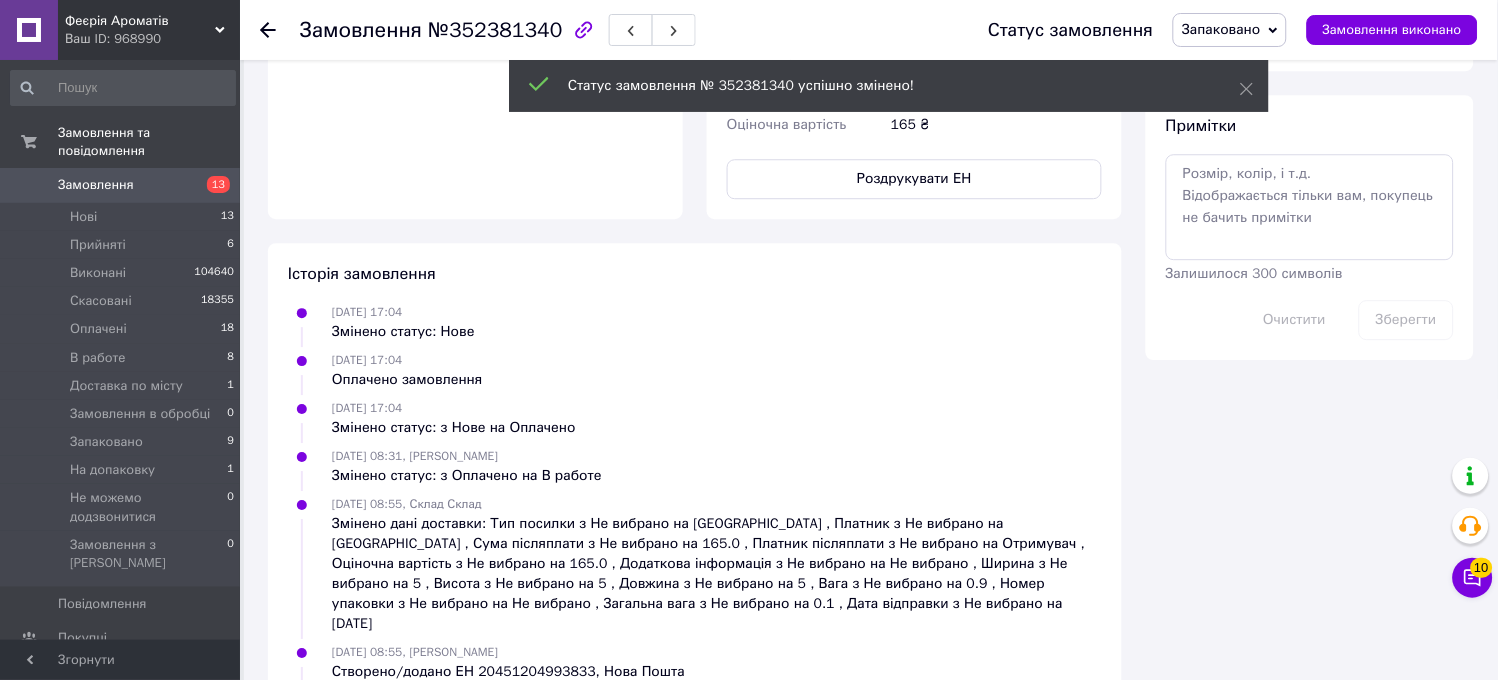 scroll, scrollTop: 794, scrollLeft: 0, axis: vertical 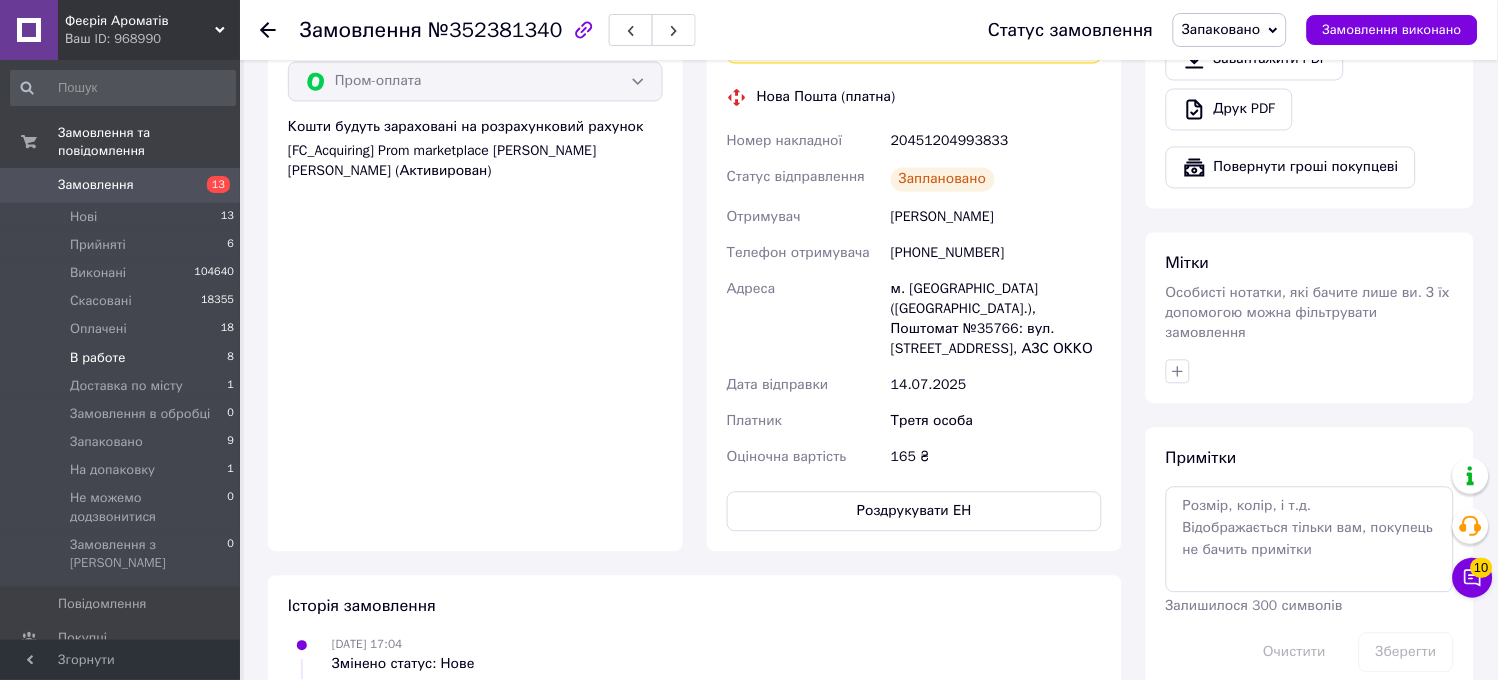 click on "В работе 8" at bounding box center [123, 358] 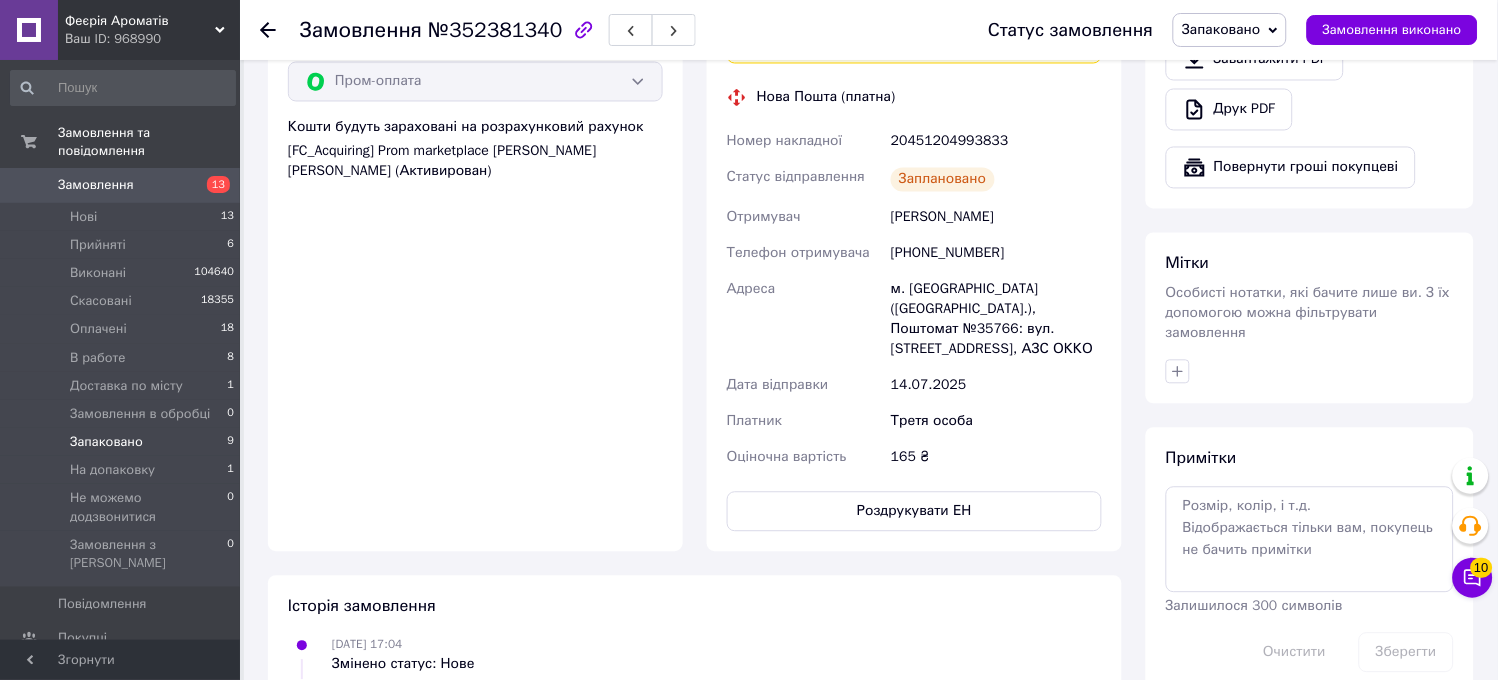 scroll, scrollTop: 0, scrollLeft: 0, axis: both 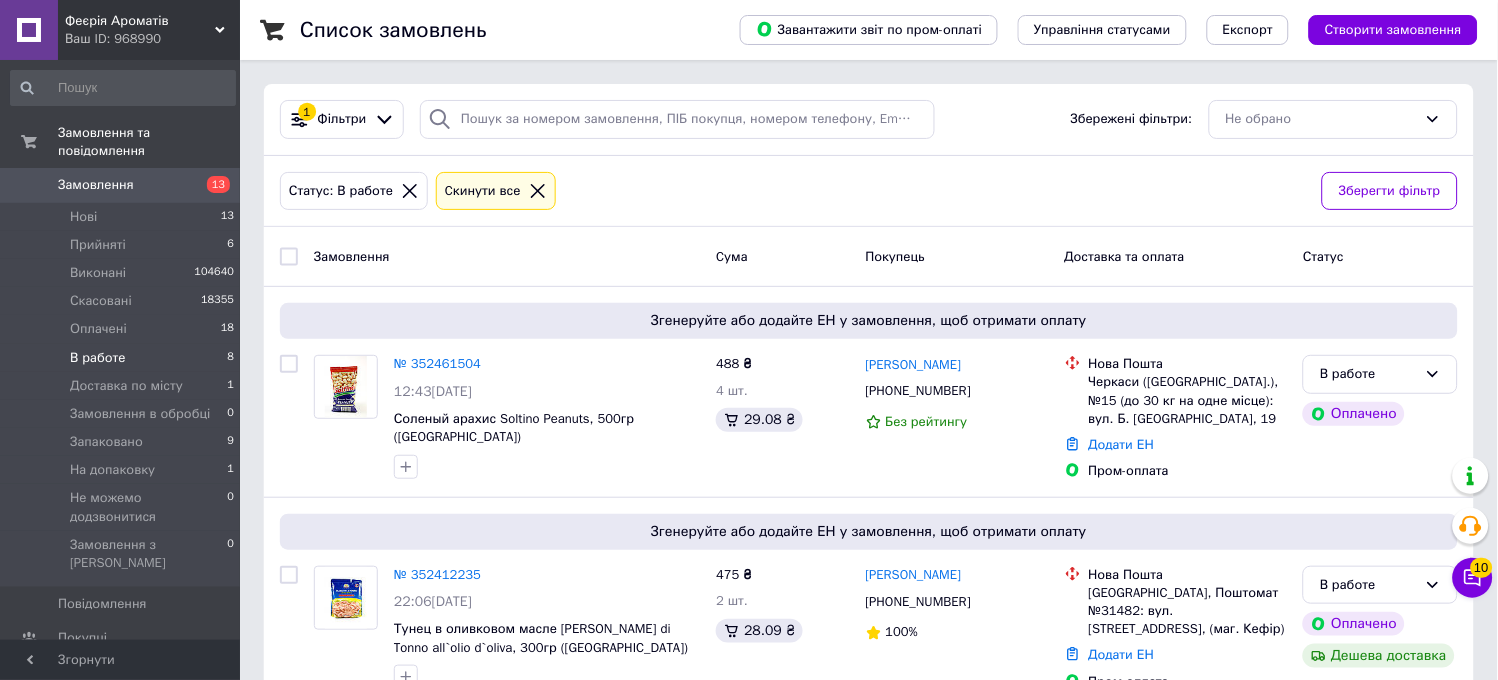 click on "В работе 8" at bounding box center [123, 358] 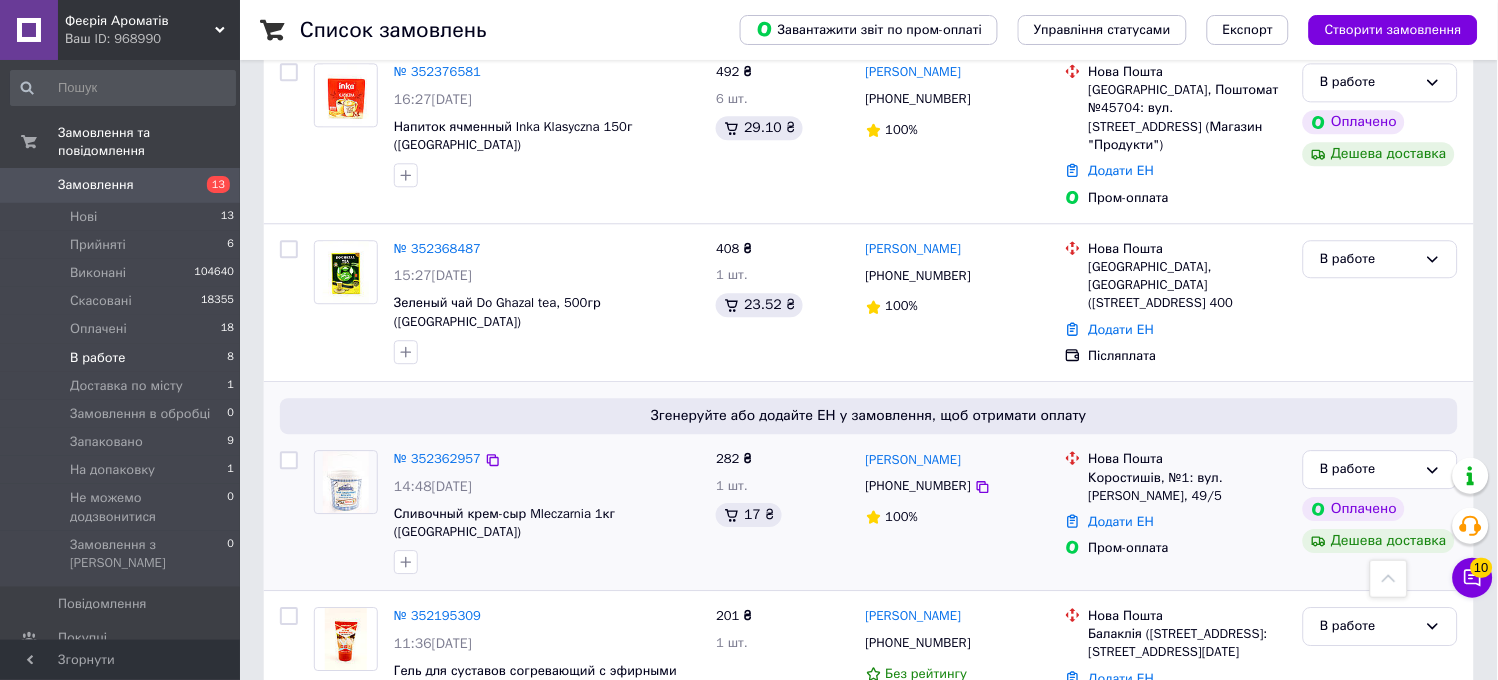 scroll, scrollTop: 1111, scrollLeft: 0, axis: vertical 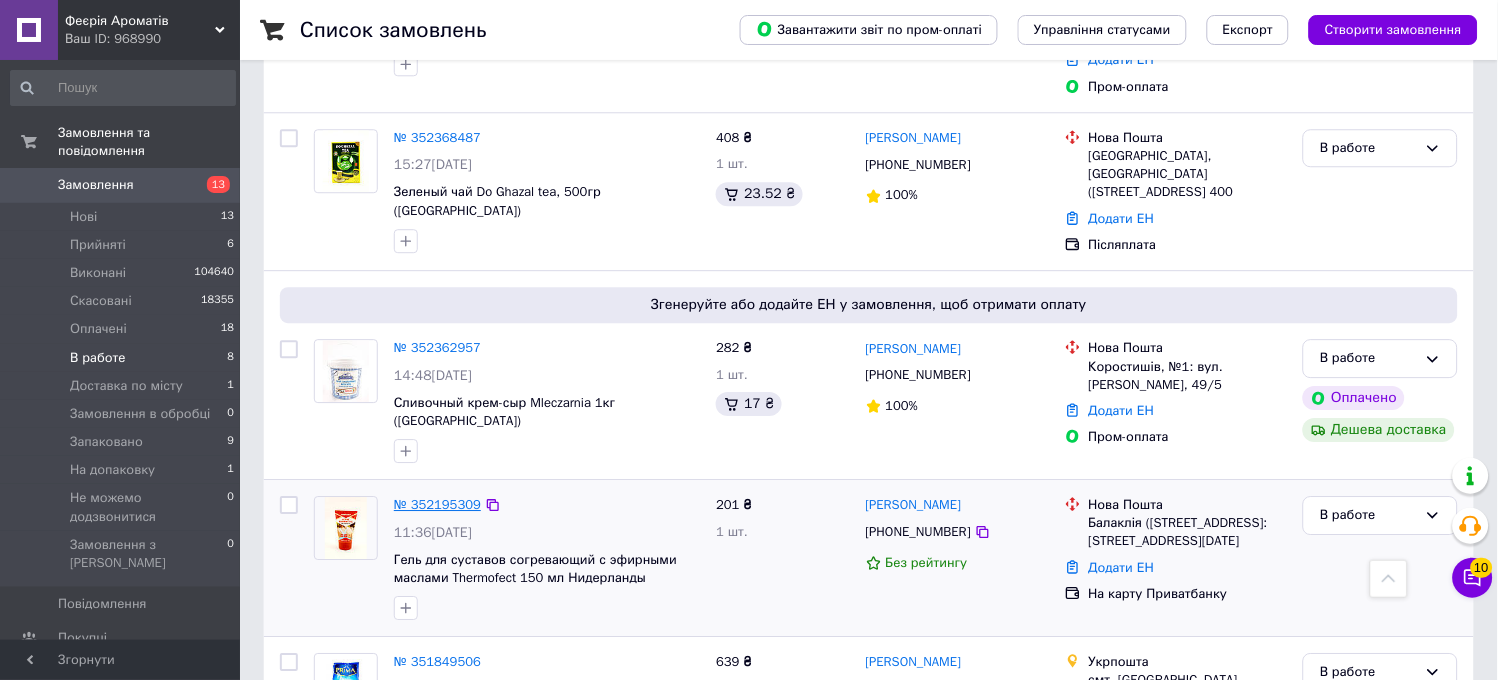 click on "№ 352195309" at bounding box center [437, 504] 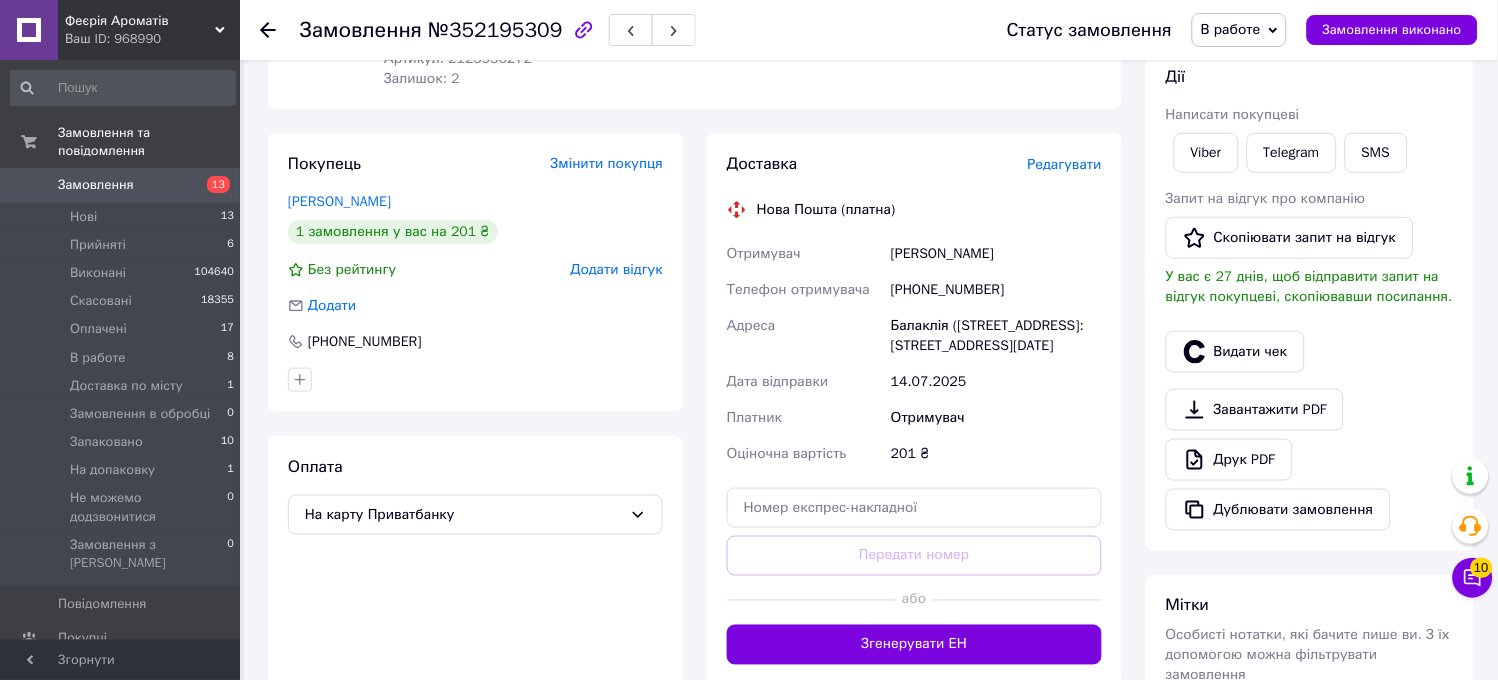 scroll, scrollTop: 0, scrollLeft: 0, axis: both 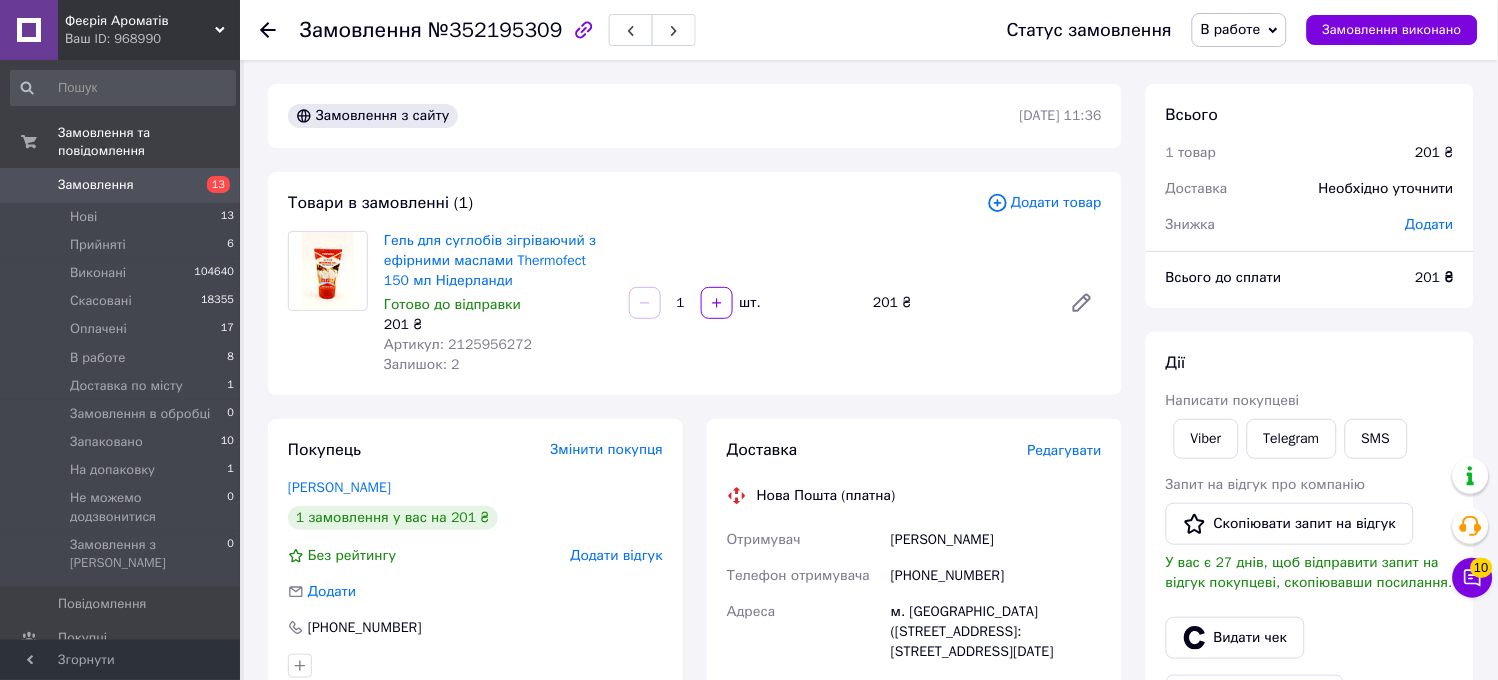 click on "Редагувати" at bounding box center (1065, 450) 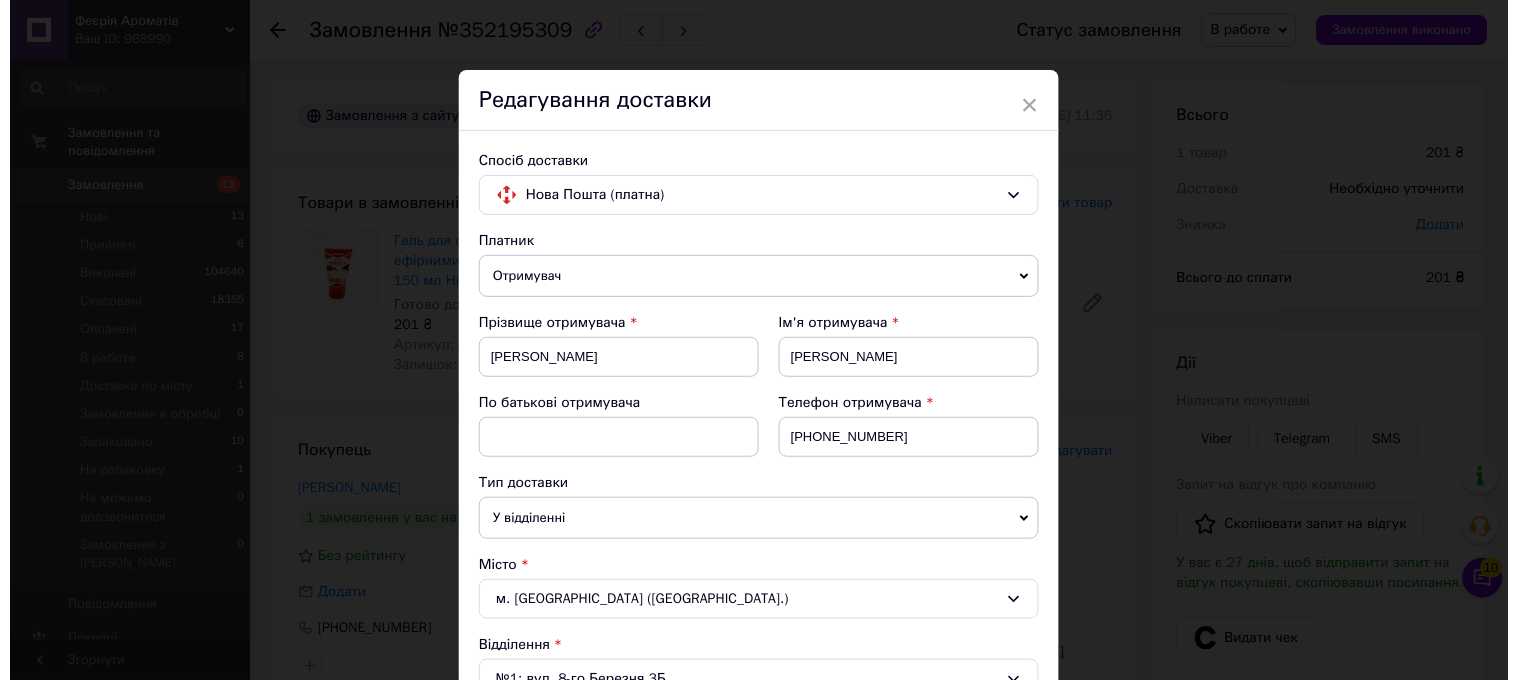 scroll, scrollTop: 444, scrollLeft: 0, axis: vertical 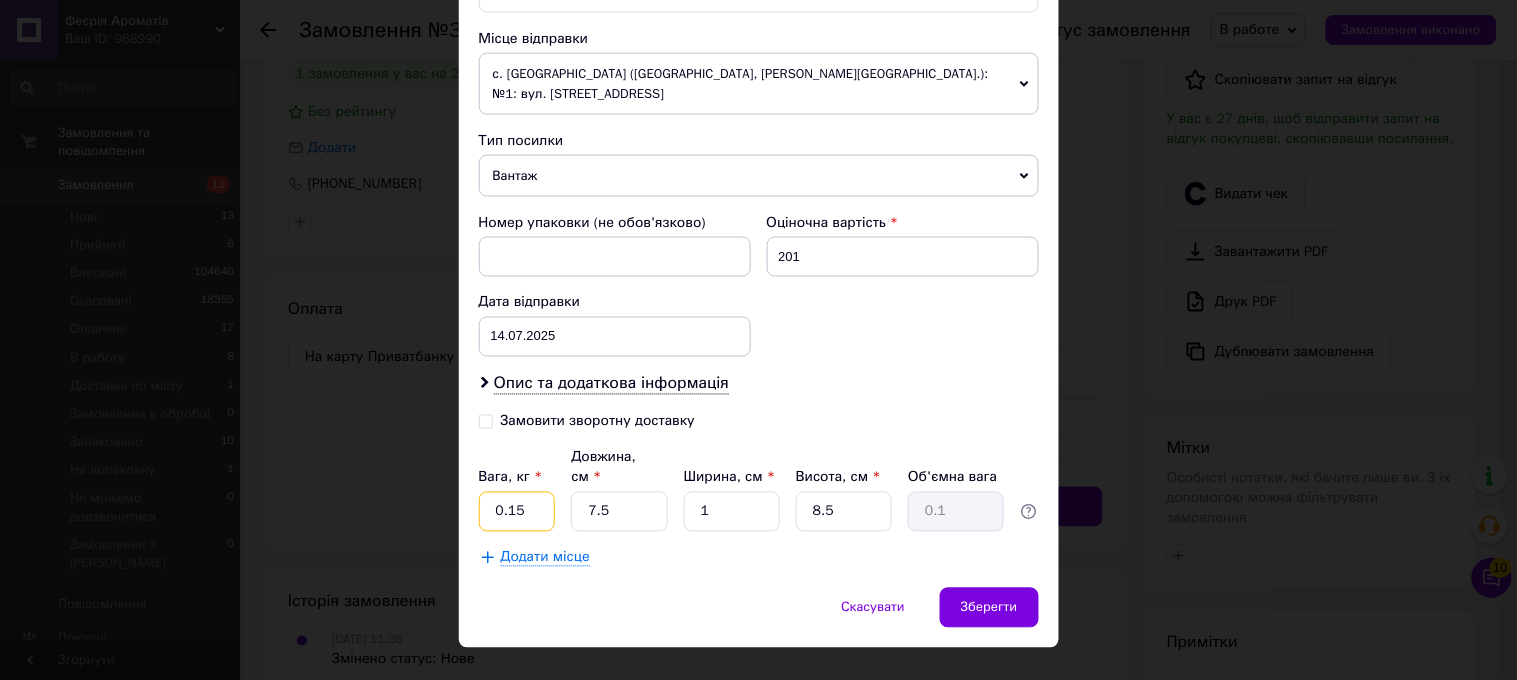 click on "0.15" at bounding box center [517, 512] 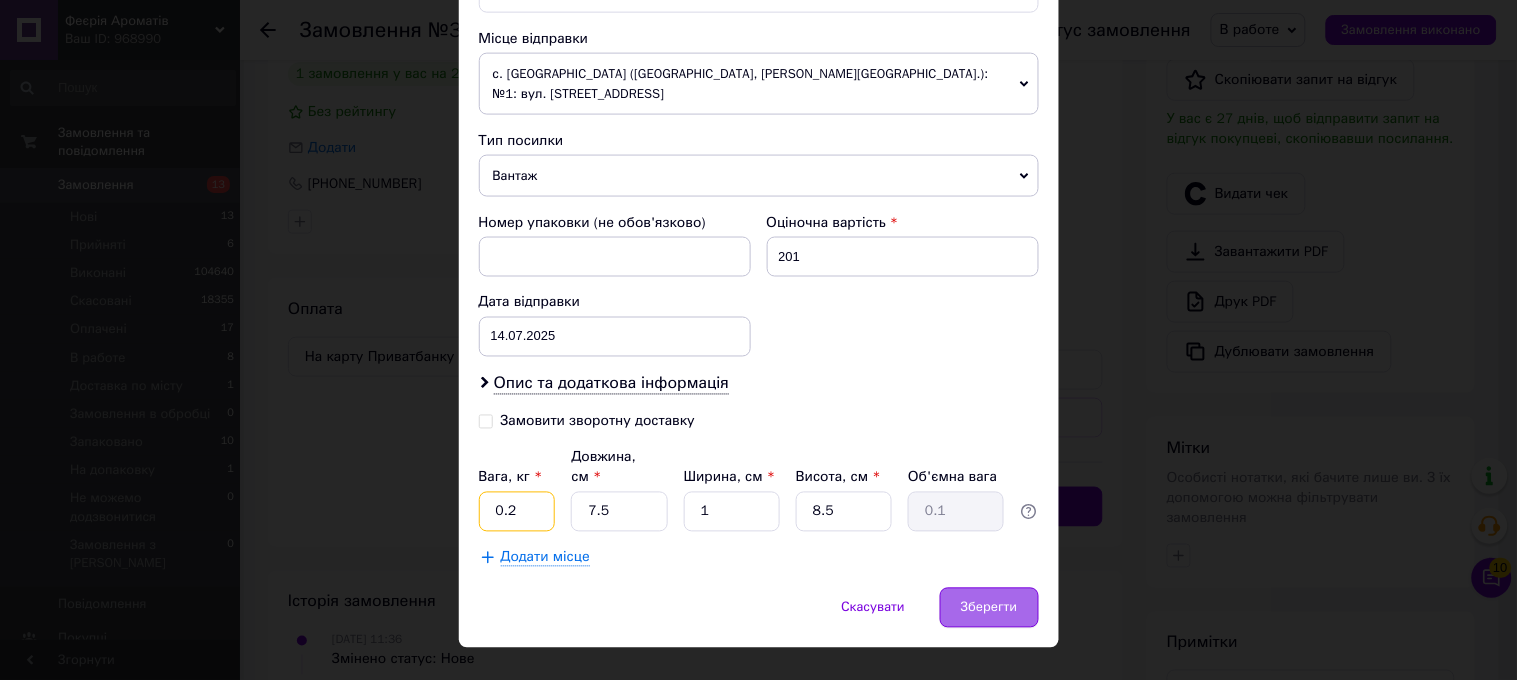 type on "0.2" 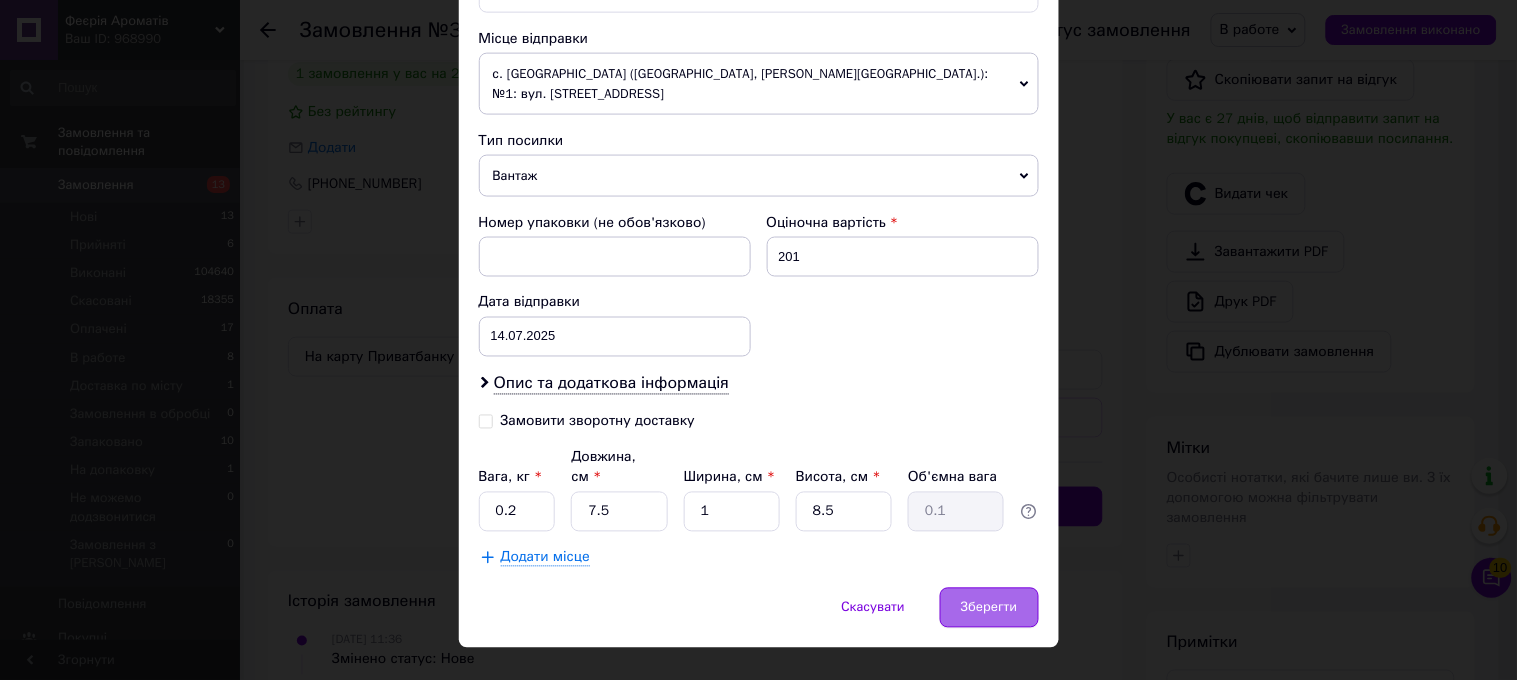 click on "Зберегти" at bounding box center (989, 608) 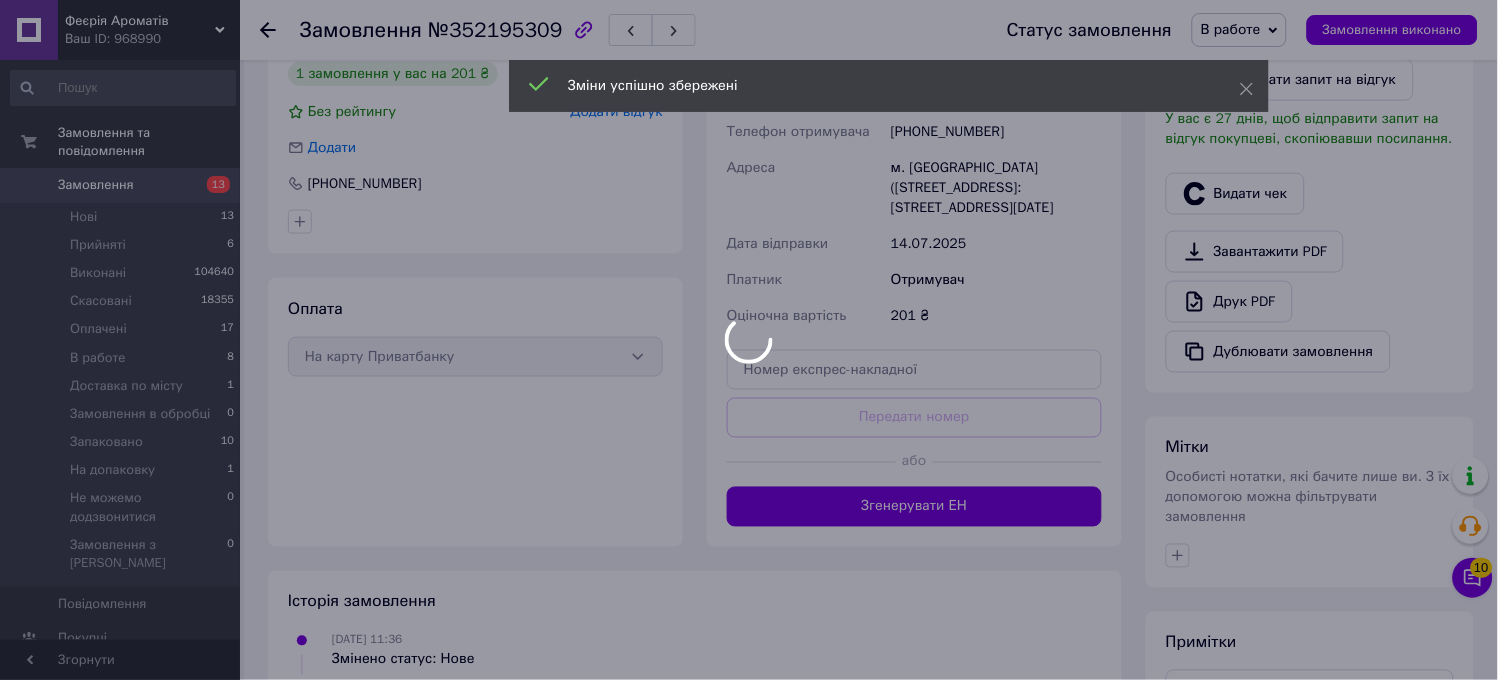scroll, scrollTop: 650, scrollLeft: 0, axis: vertical 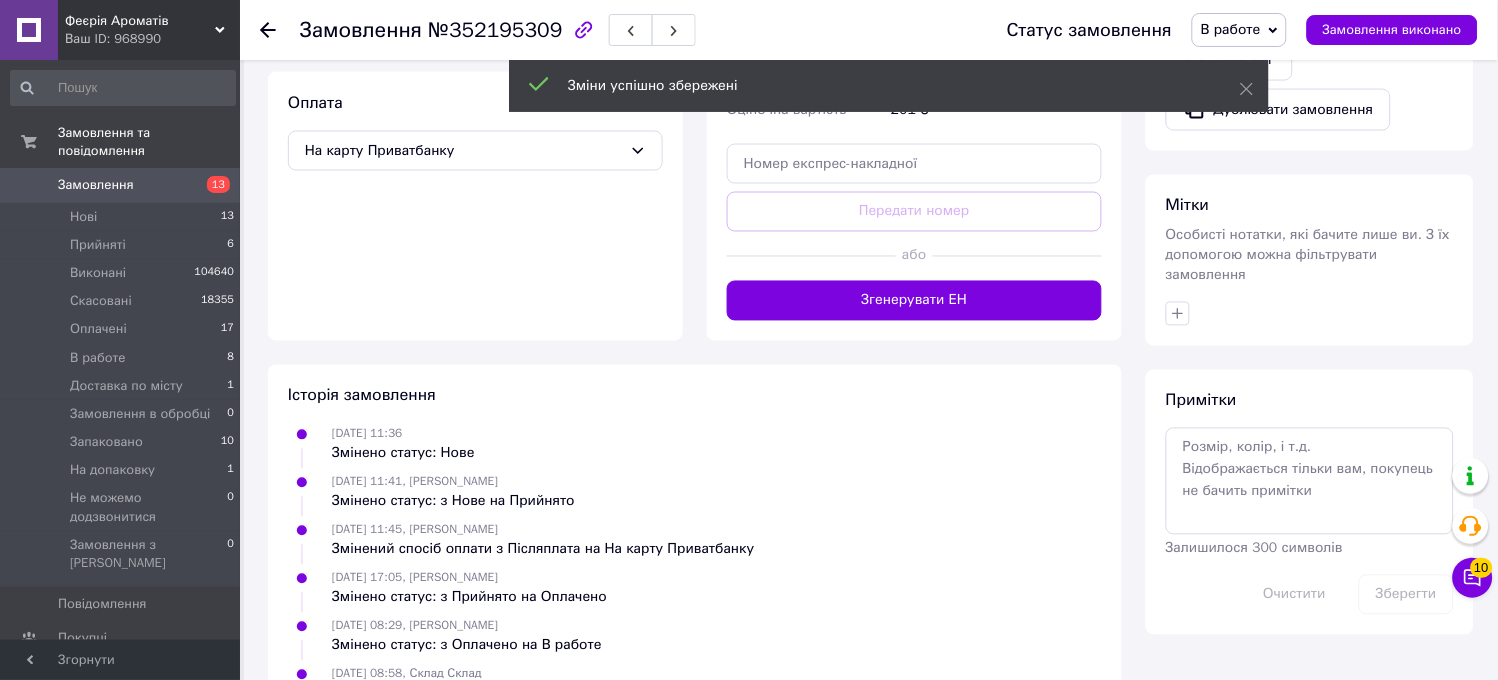 drag, startPoint x: 1038, startPoint y: 281, endPoint x: 1248, endPoint y: 53, distance: 309.97418 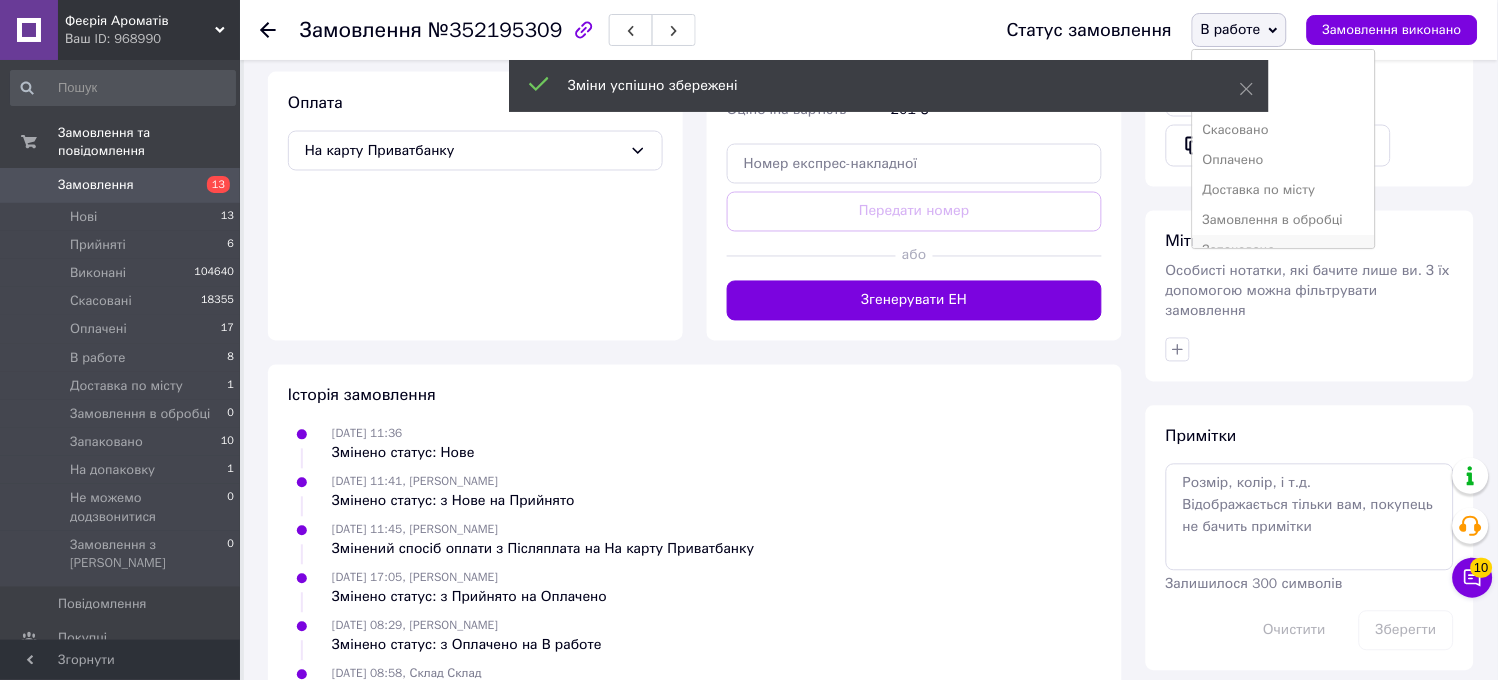 scroll, scrollTop: 82, scrollLeft: 0, axis: vertical 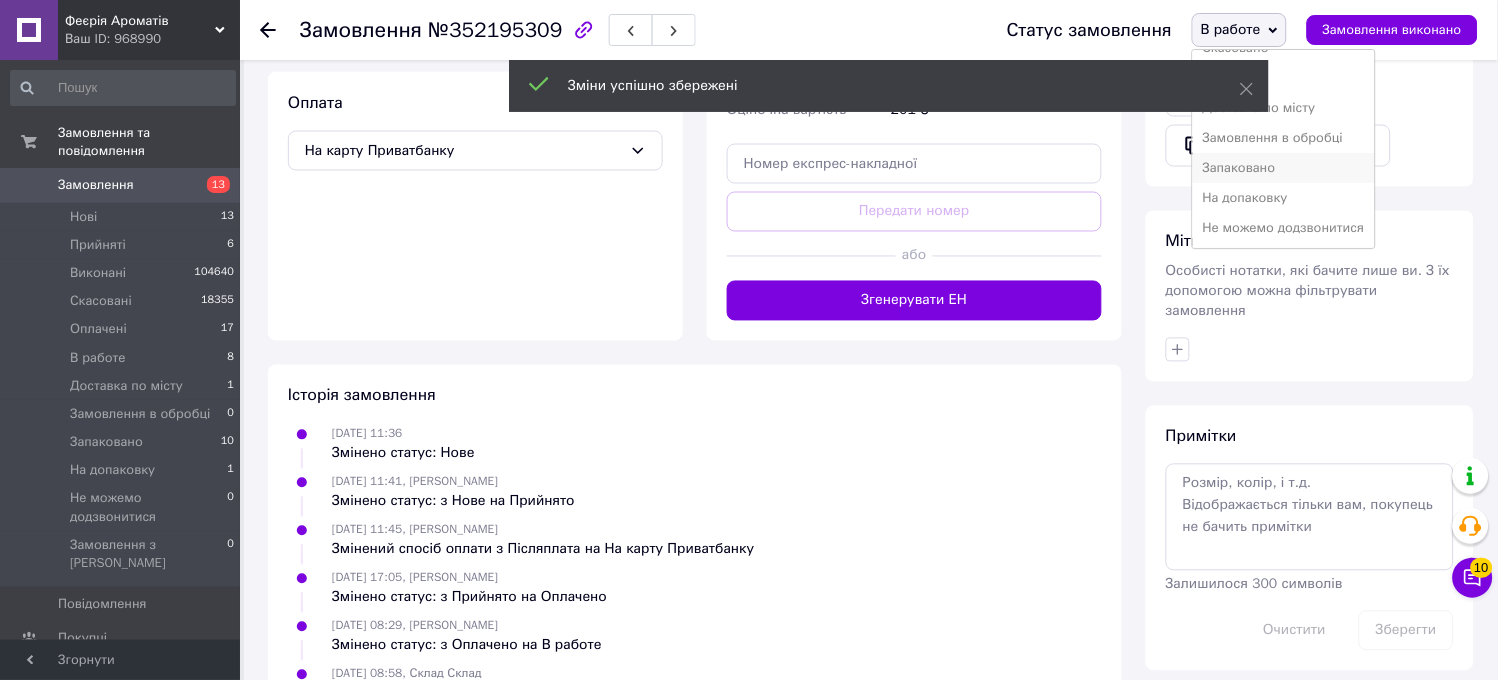 click on "Запаковано" at bounding box center (1284, 168) 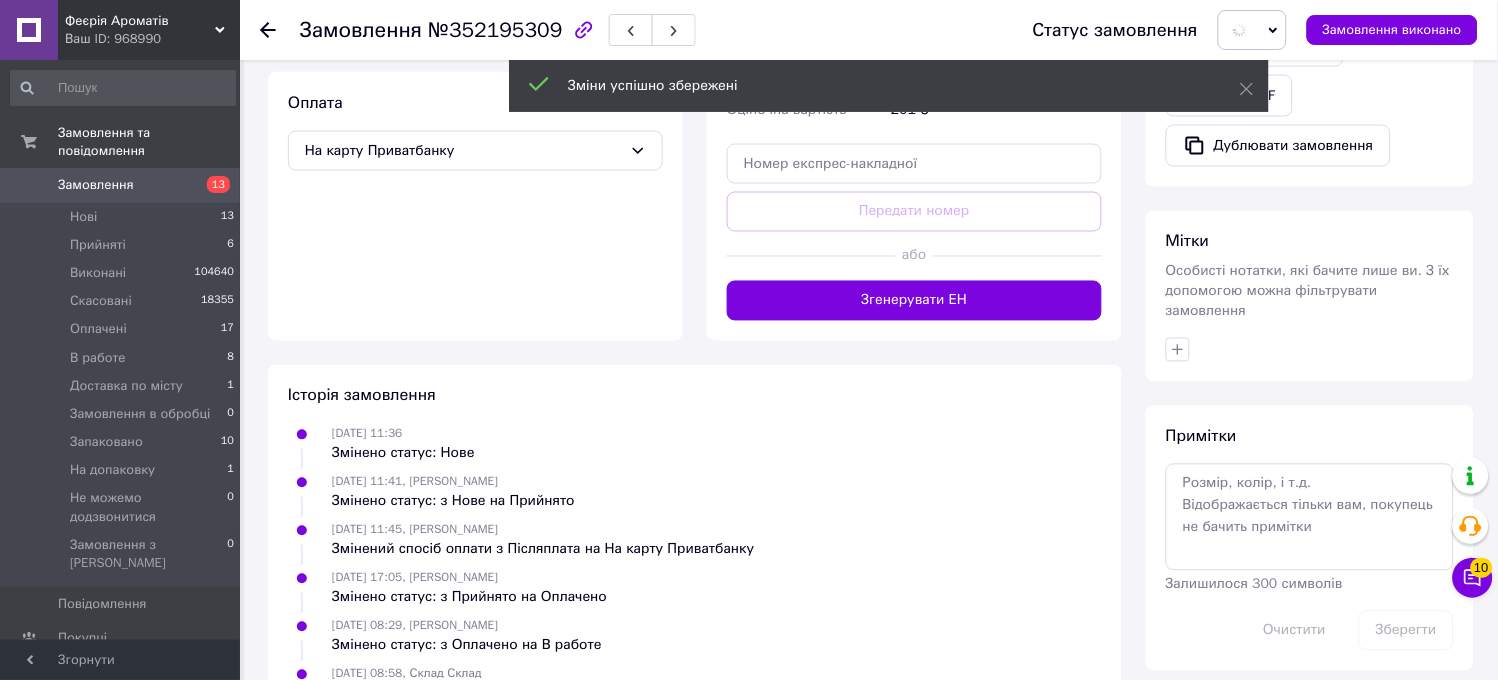 drag, startPoint x: 1056, startPoint y: 275, endPoint x: 906, endPoint y: 136, distance: 204.50183 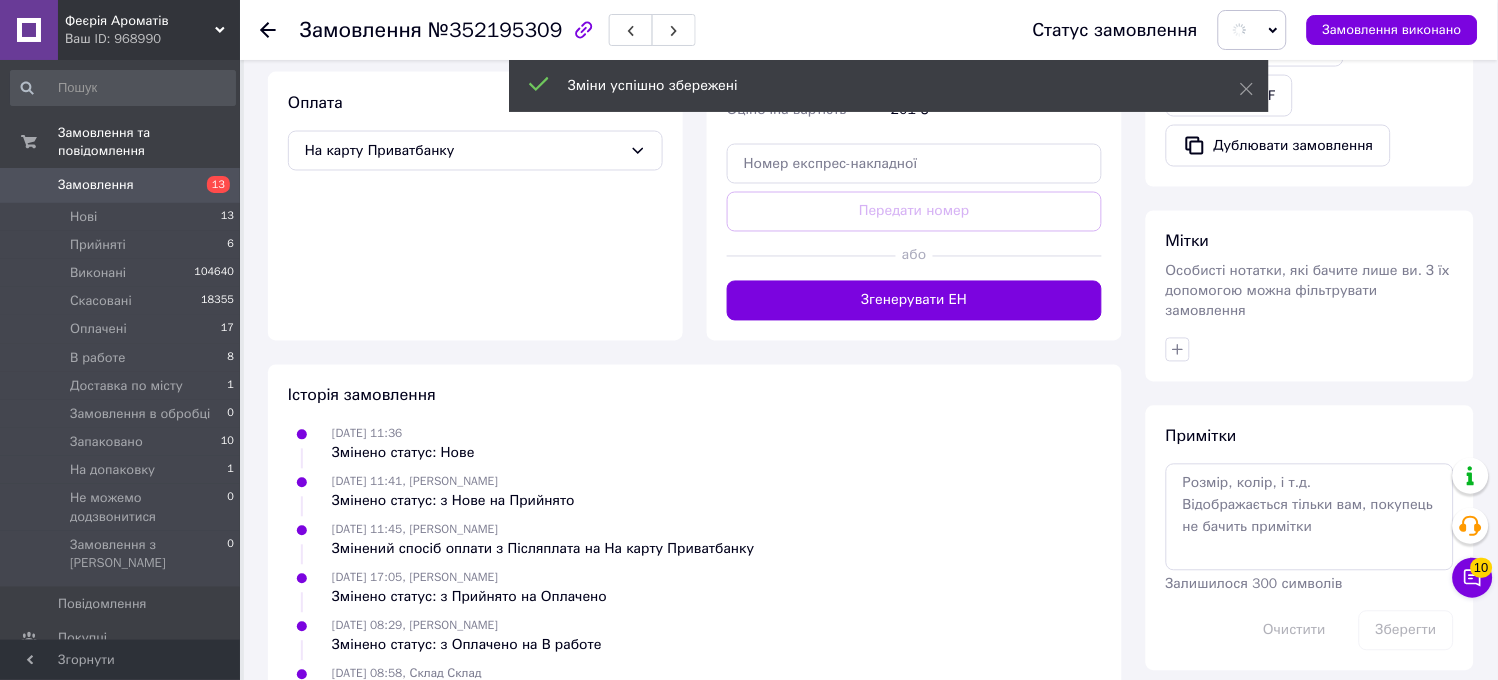 click on "Згенерувати ЕН" at bounding box center (914, 301) 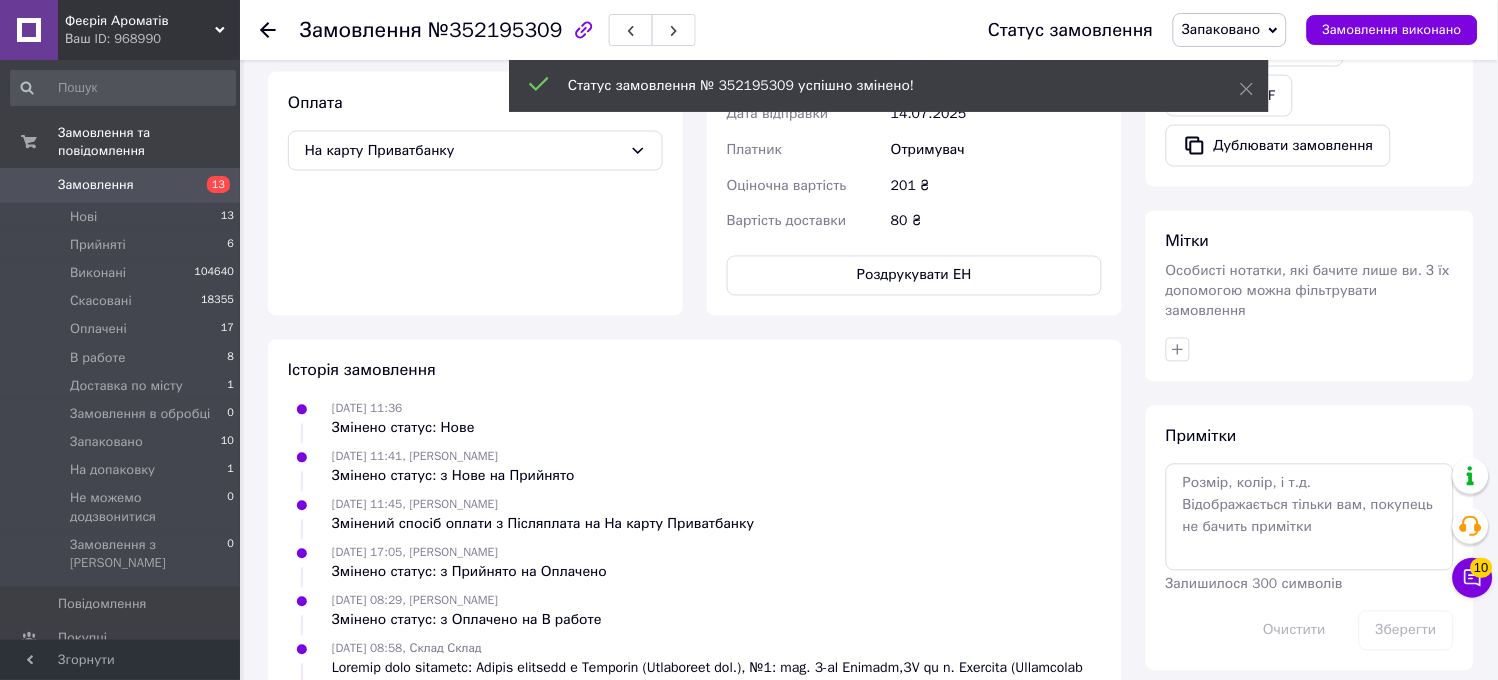 scroll, scrollTop: 538, scrollLeft: 0, axis: vertical 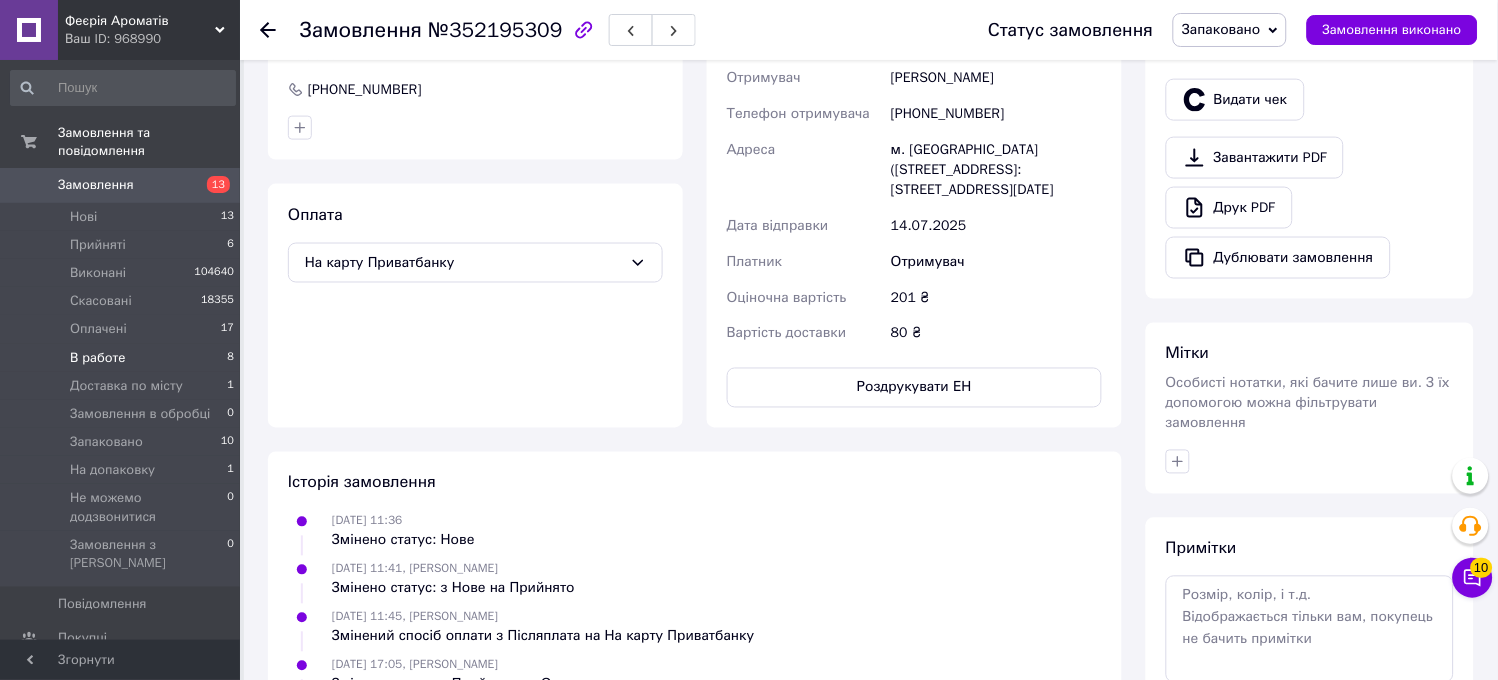 click on "В работе 8" at bounding box center (123, 358) 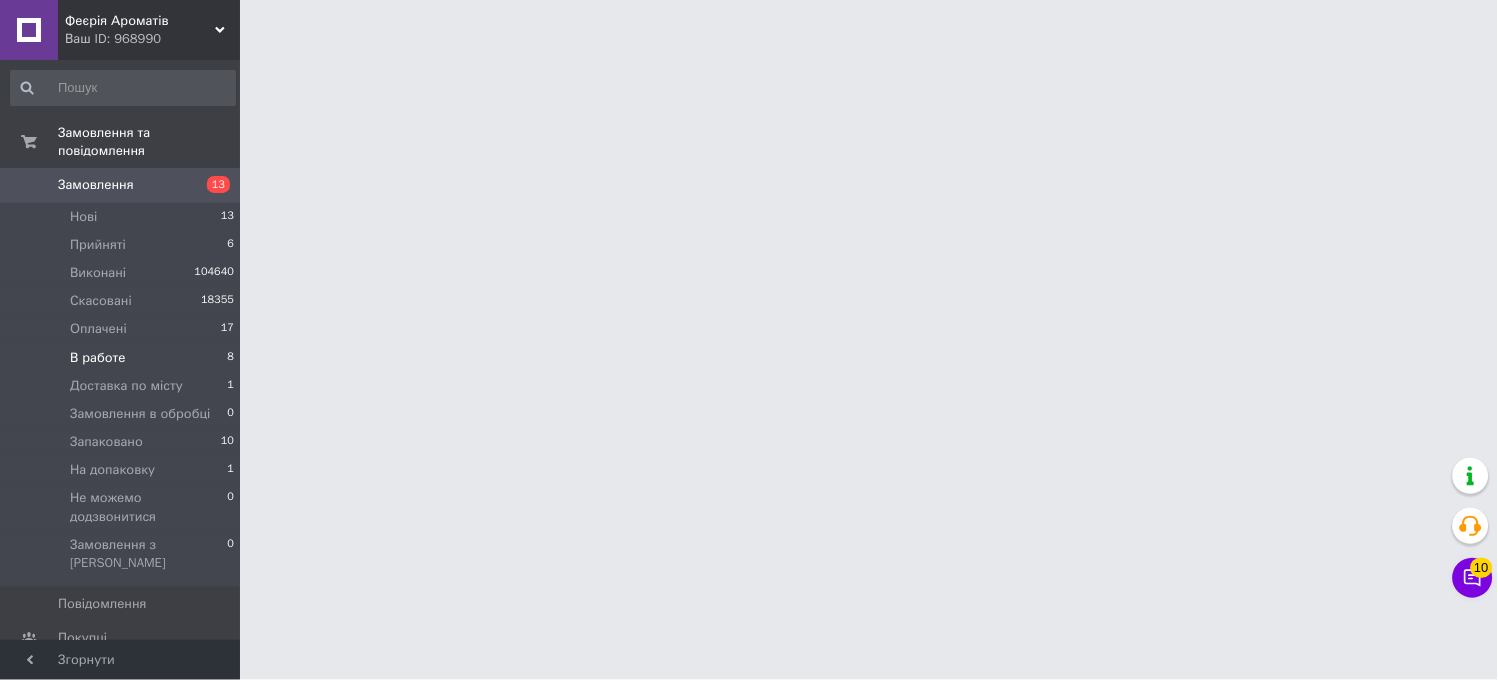 scroll, scrollTop: 0, scrollLeft: 0, axis: both 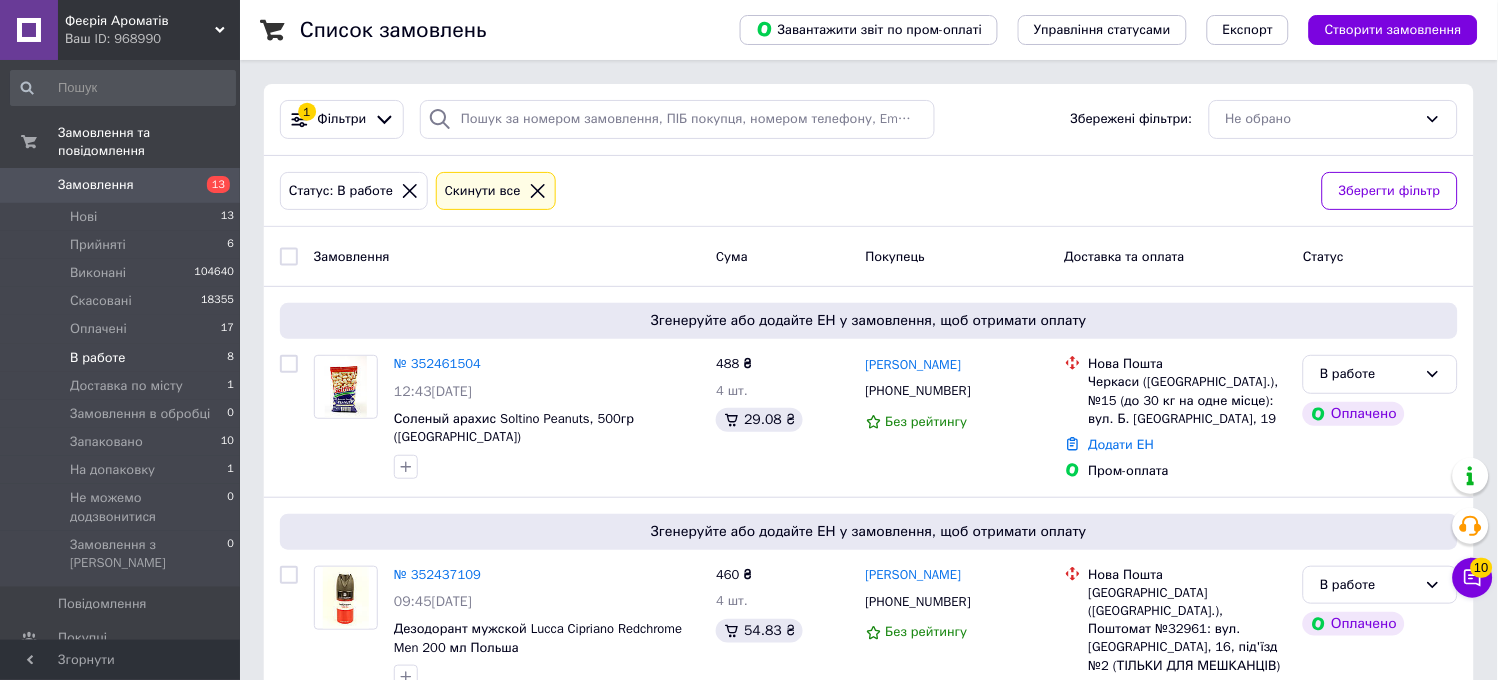 drag, startPoint x: 137, startPoint y: 343, endPoint x: 465, endPoint y: 4, distance: 471.70435 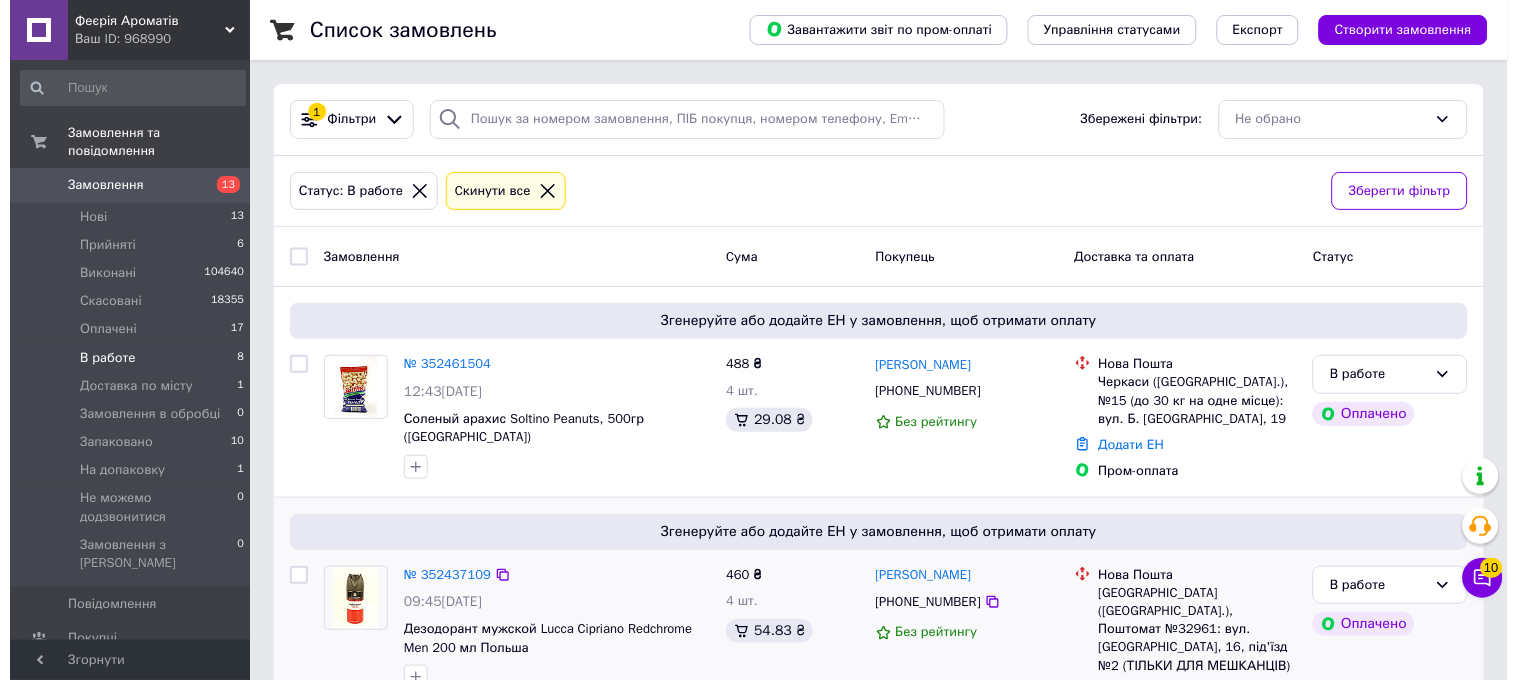 scroll, scrollTop: 222, scrollLeft: 0, axis: vertical 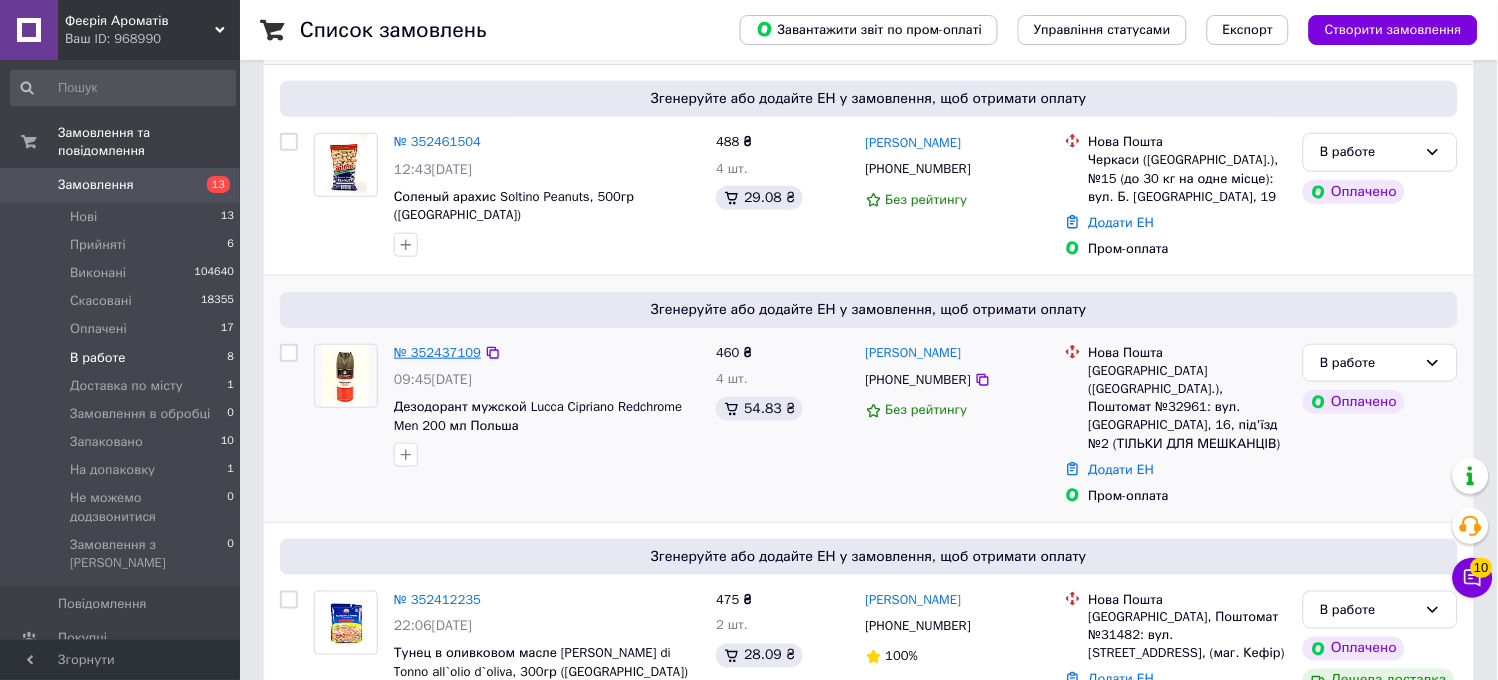 click on "№ 352437109" at bounding box center [437, 352] 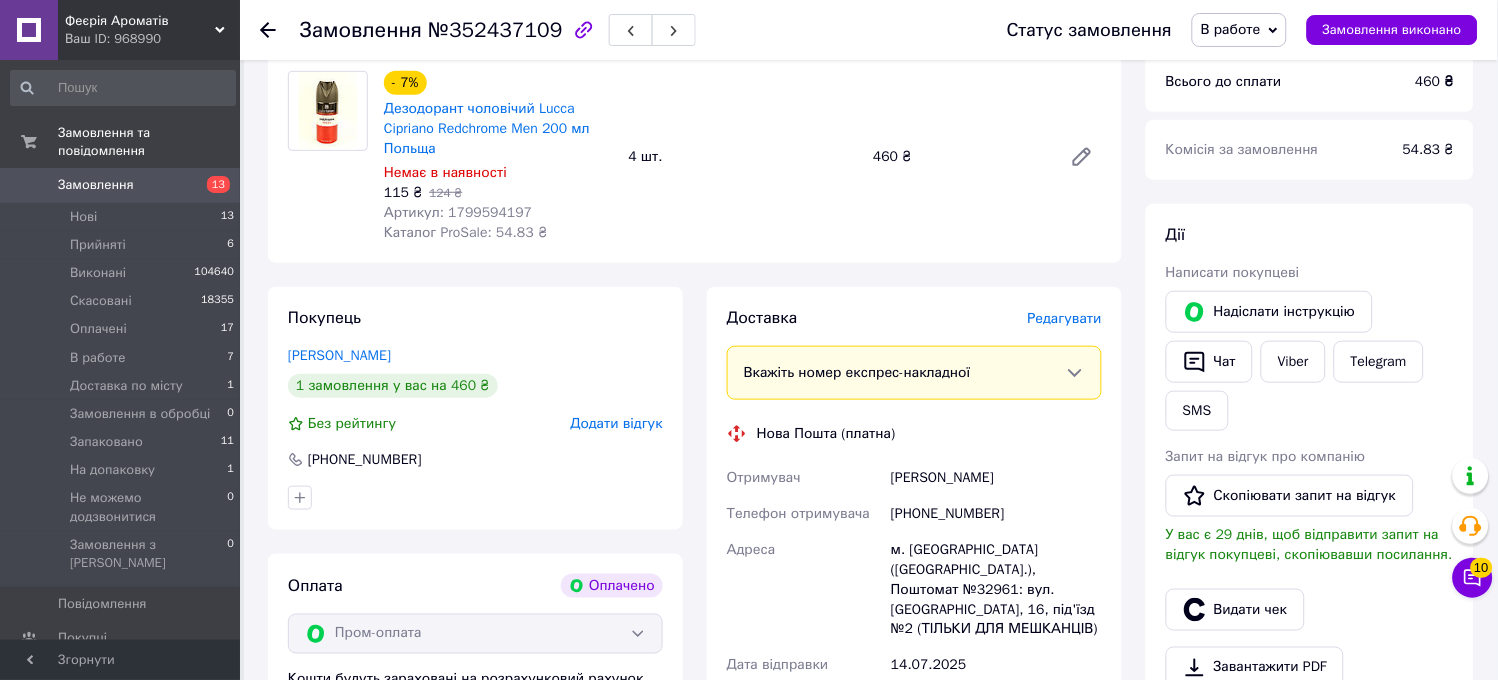 click on "Редагувати" at bounding box center (1065, 318) 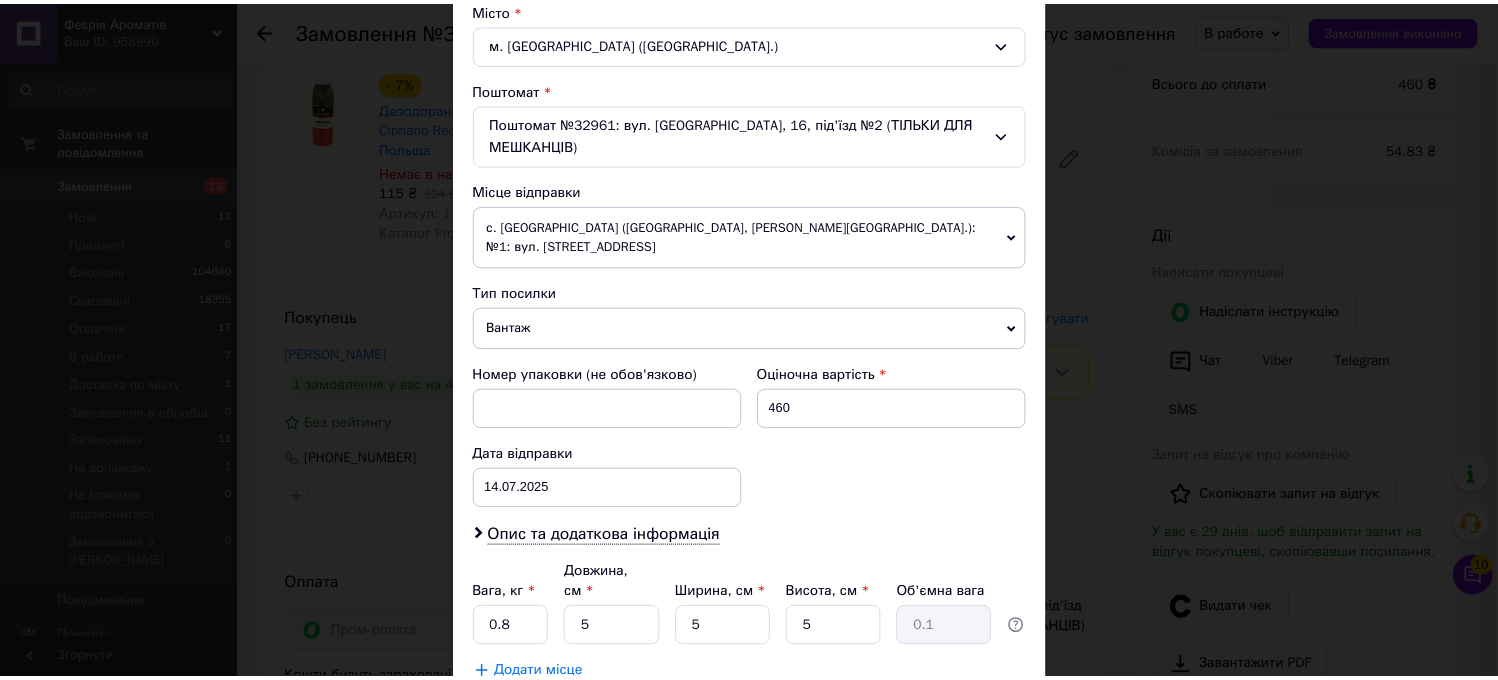 scroll, scrollTop: 650, scrollLeft: 0, axis: vertical 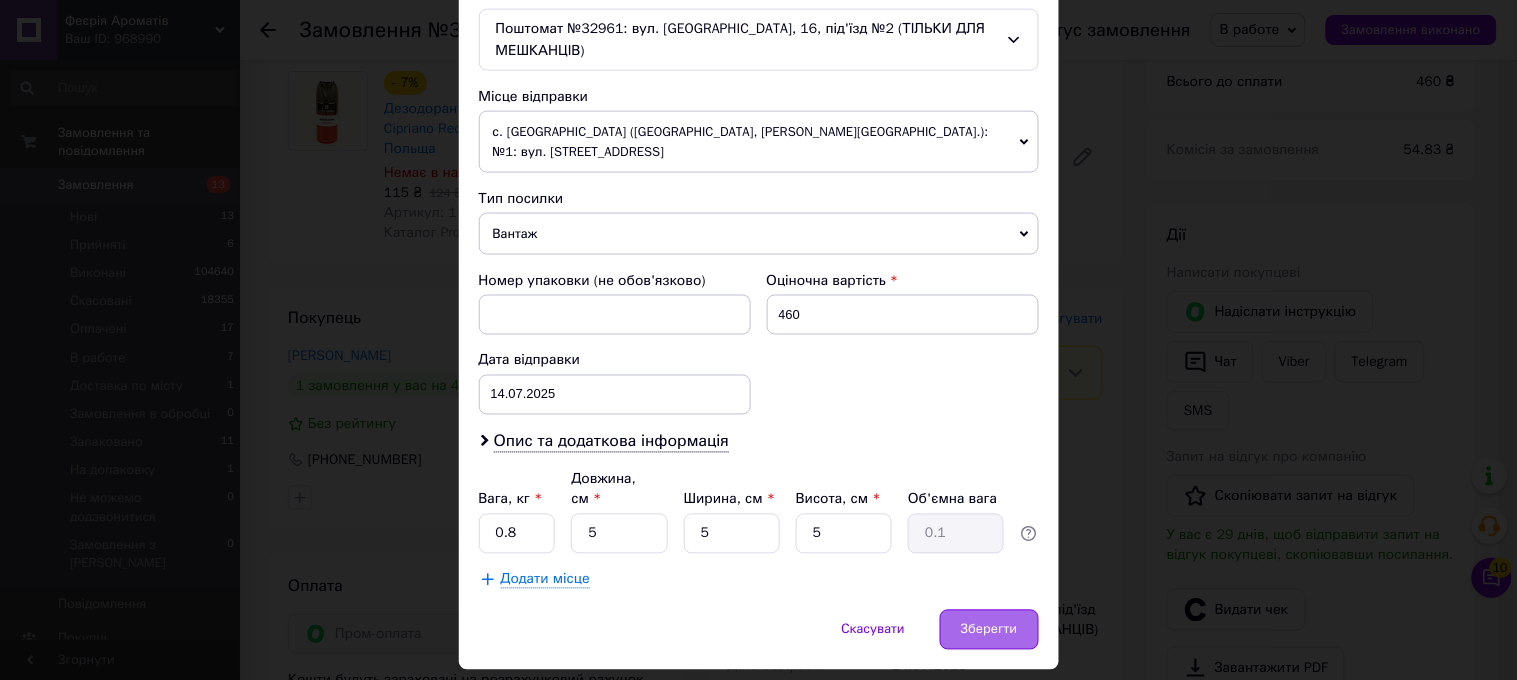 click on "Зберегти" at bounding box center (989, 630) 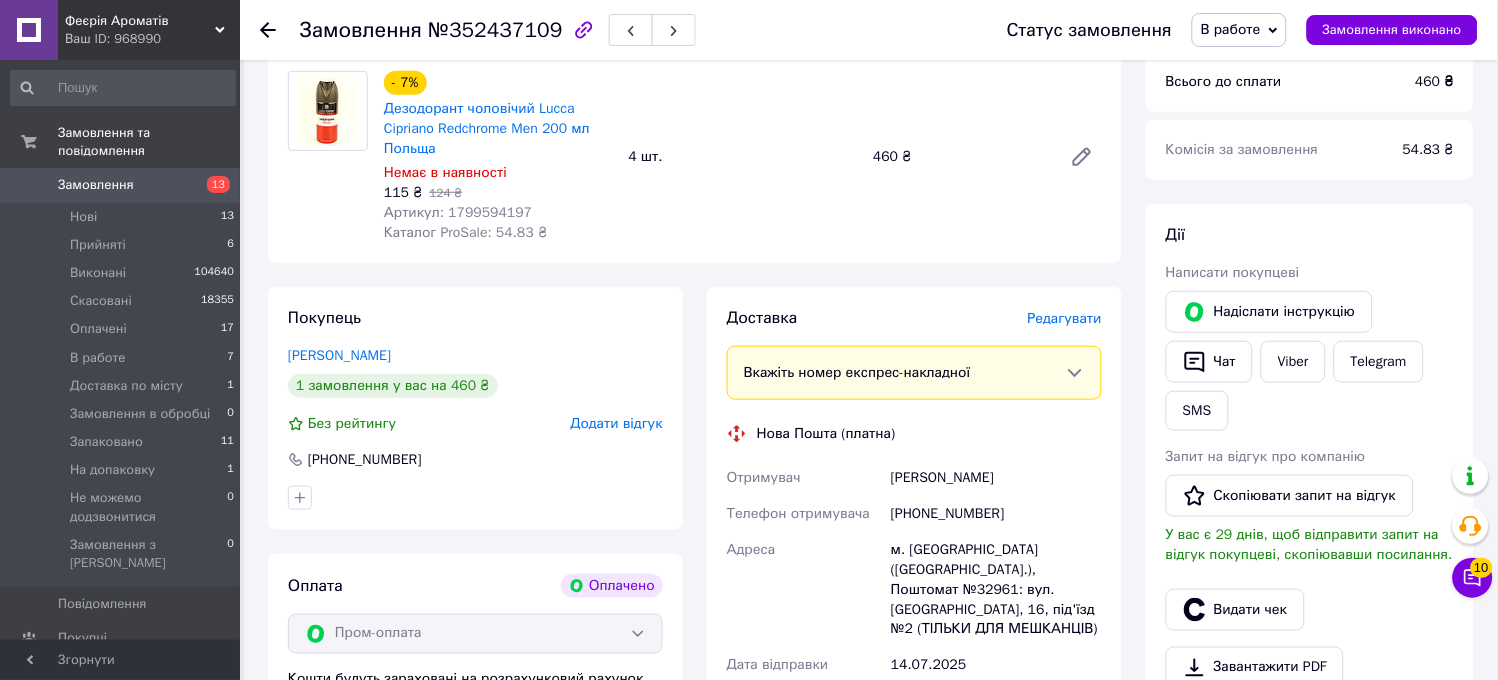scroll, scrollTop: 666, scrollLeft: 0, axis: vertical 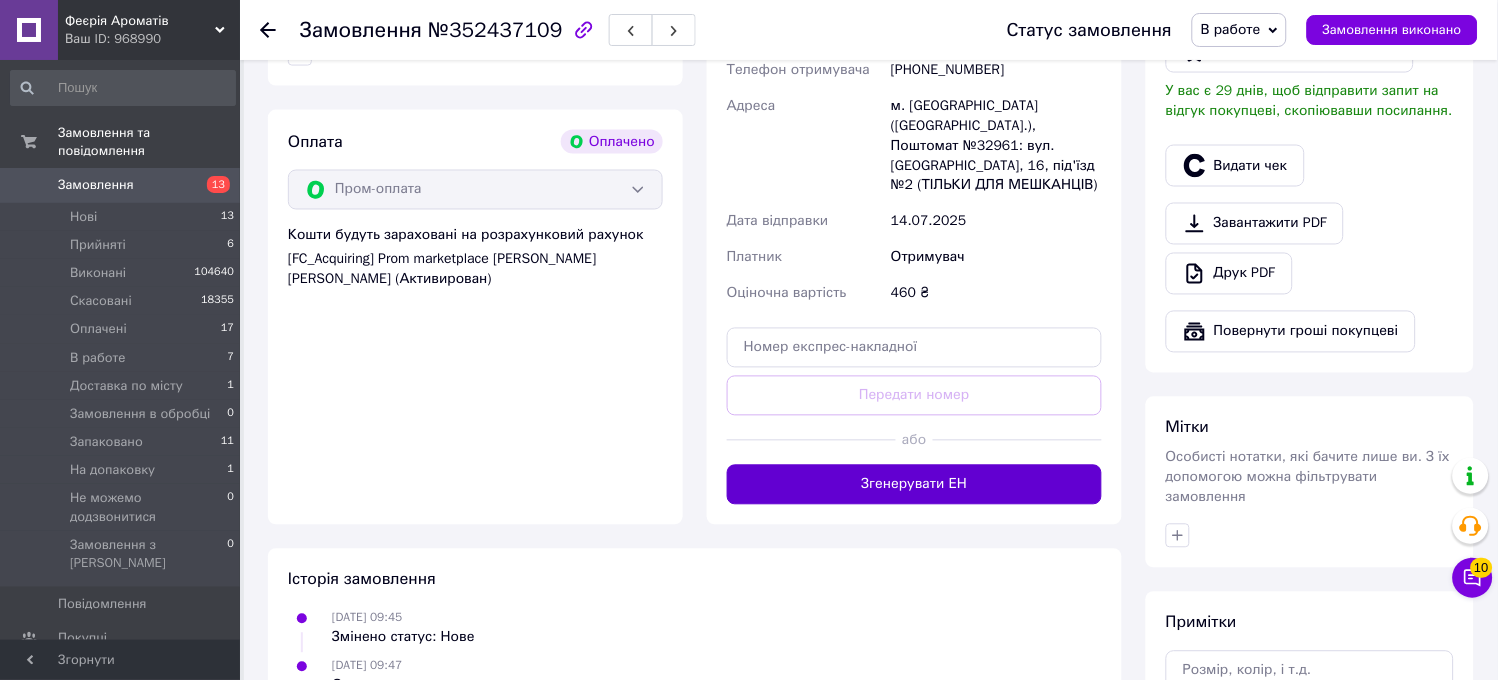 click on "Згенерувати ЕН" at bounding box center (914, 485) 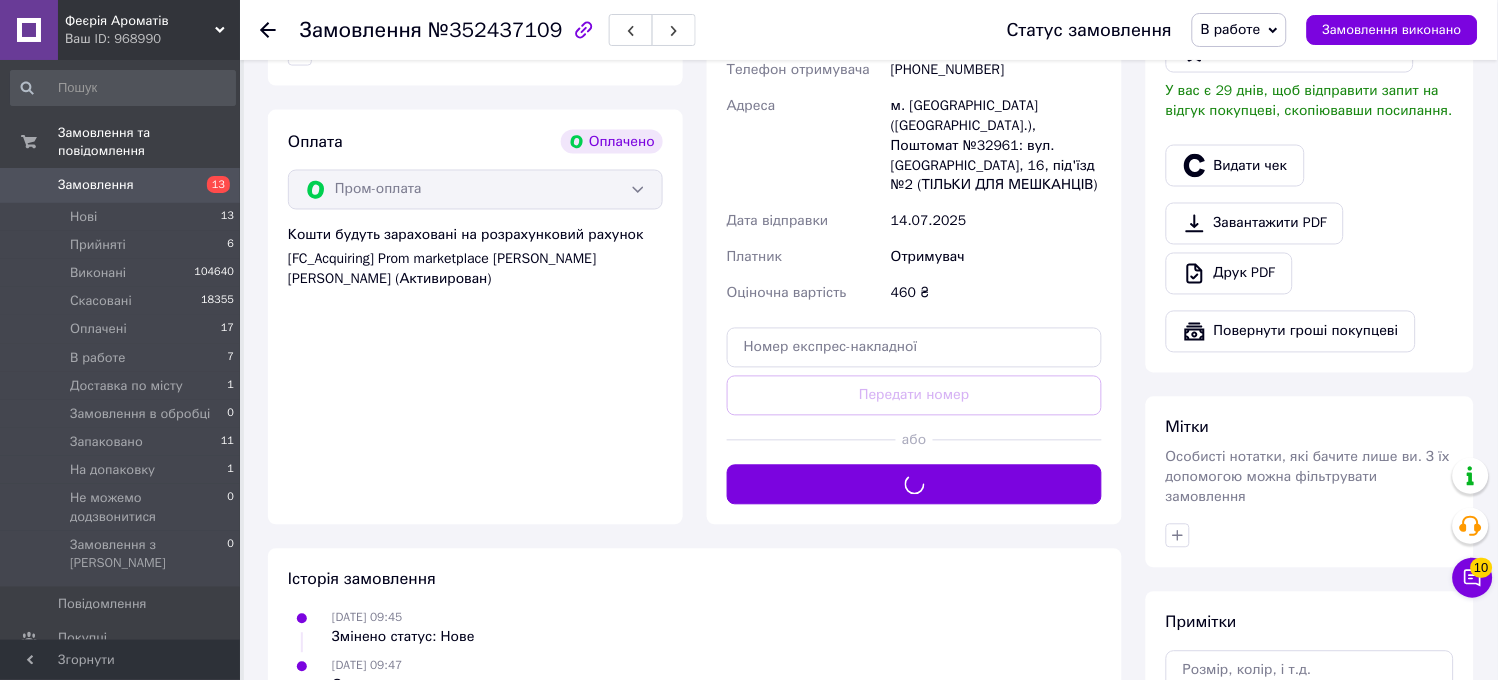 click on "В работе" at bounding box center [1231, 29] 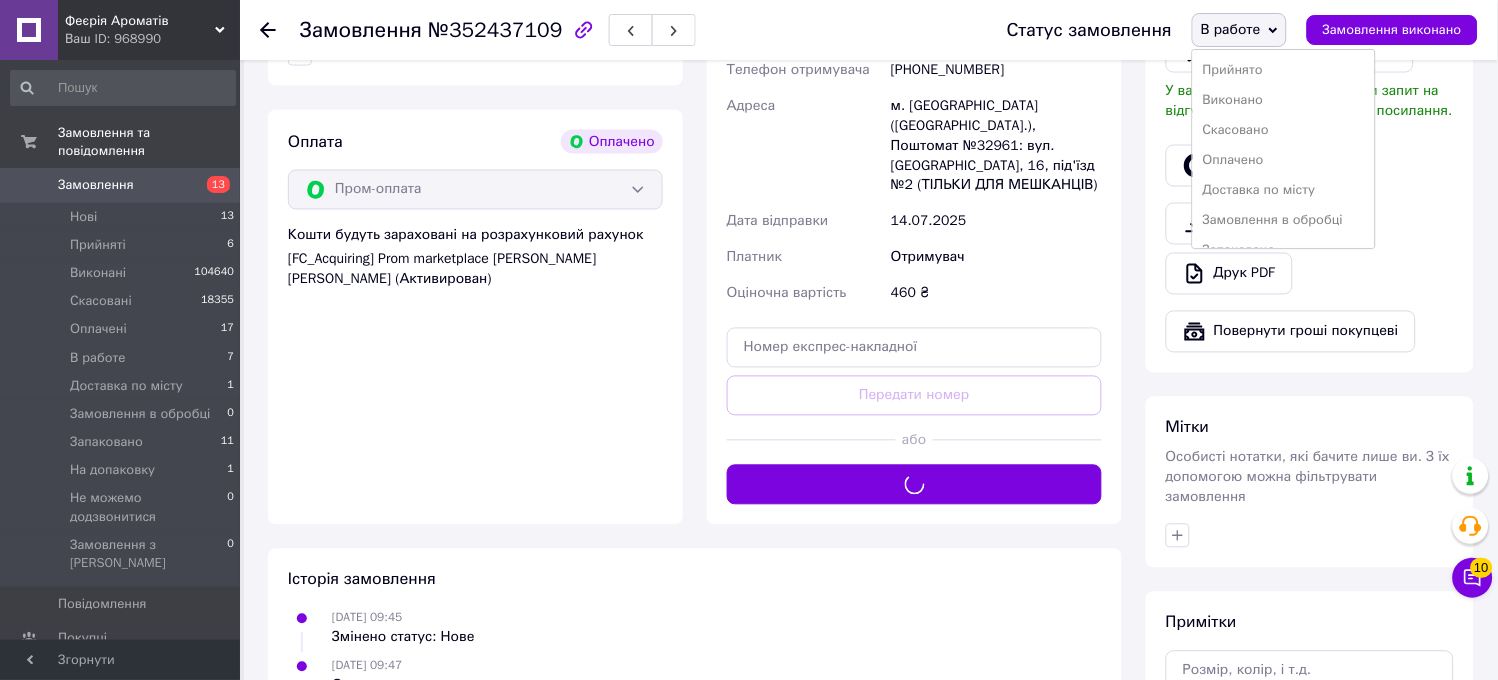 scroll, scrollTop: 82, scrollLeft: 0, axis: vertical 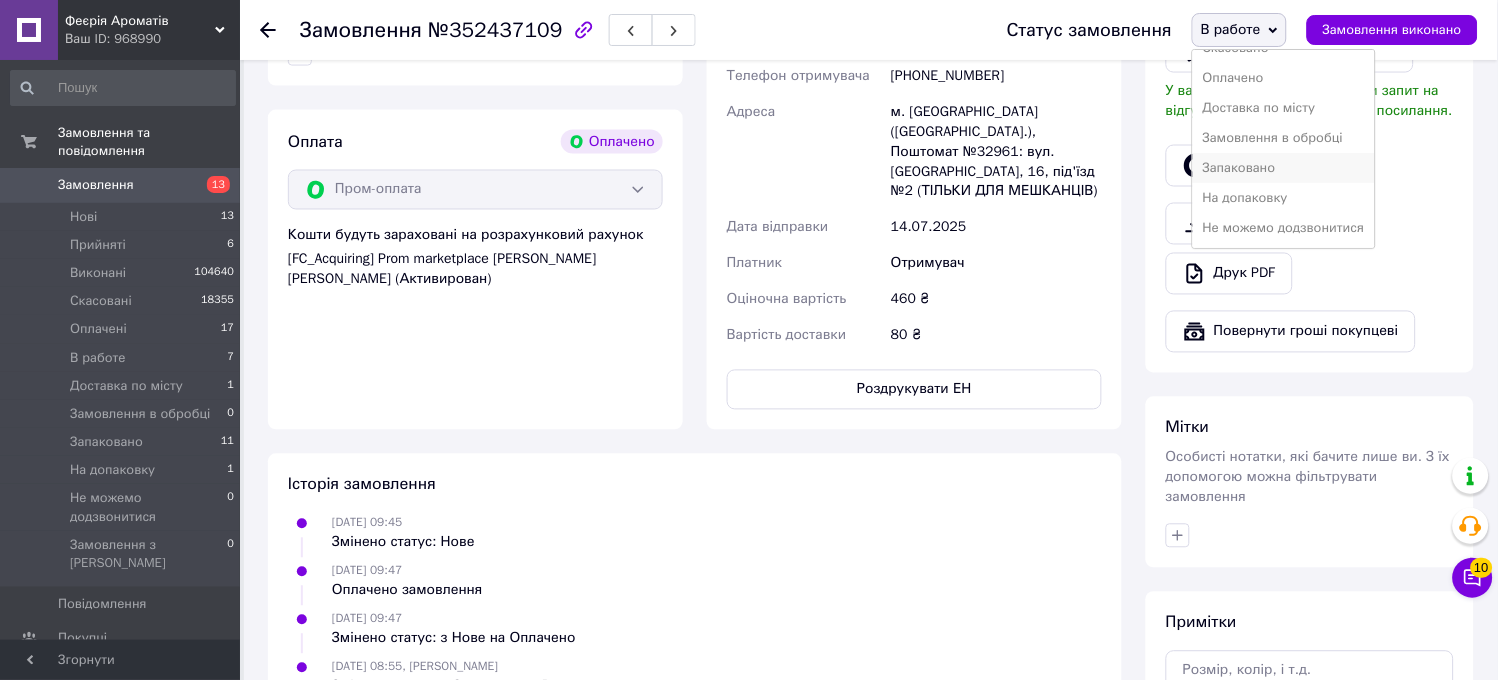 click on "Запаковано" at bounding box center [1284, 168] 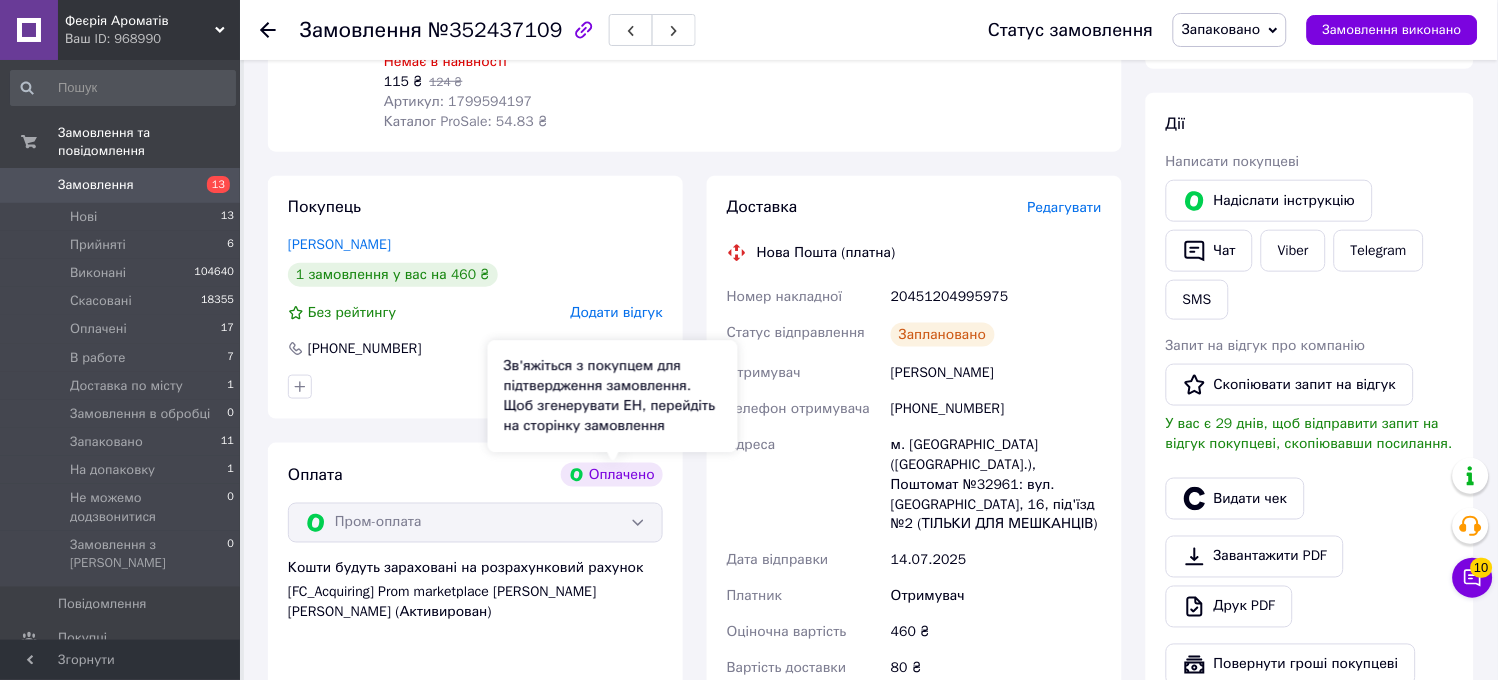 scroll, scrollTop: 0, scrollLeft: 0, axis: both 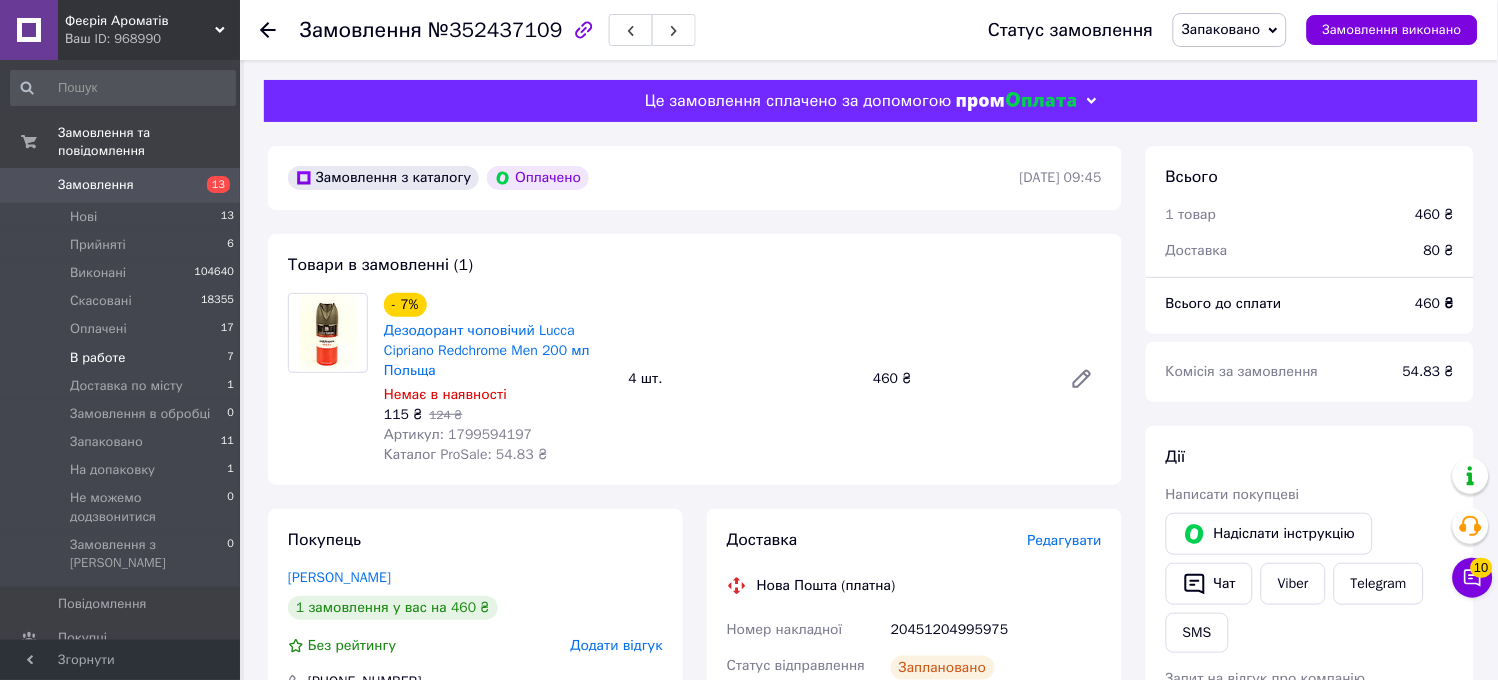 click on "В работе 7" at bounding box center [123, 358] 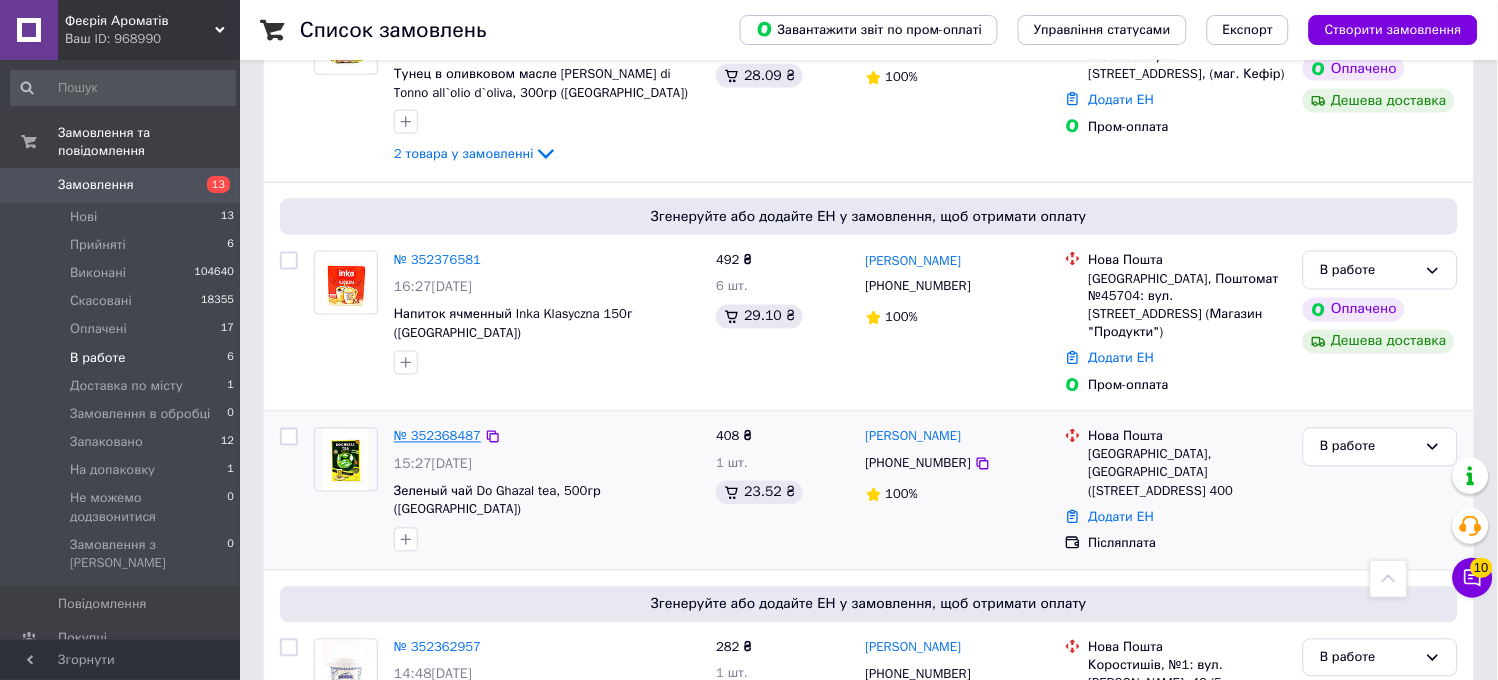 click on "№ 352368487" at bounding box center (437, 436) 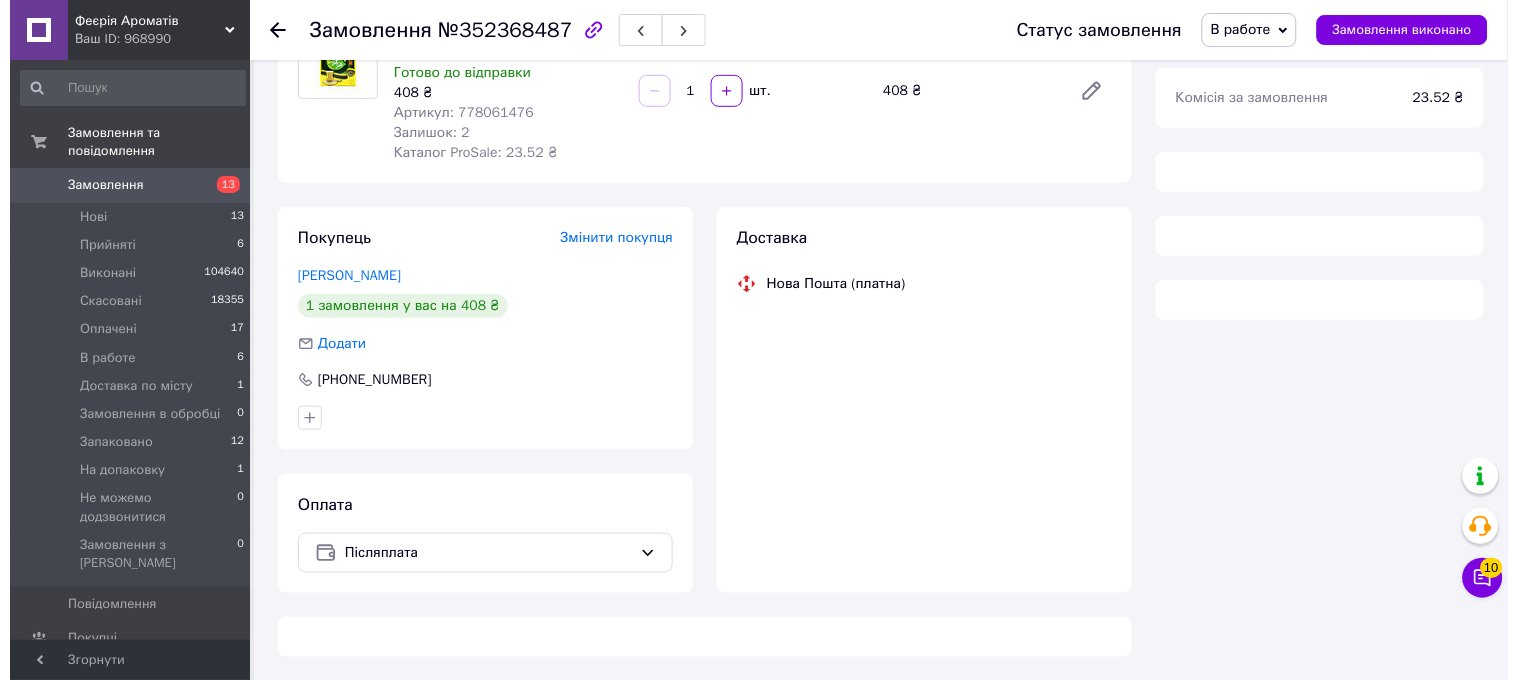 scroll, scrollTop: 0, scrollLeft: 0, axis: both 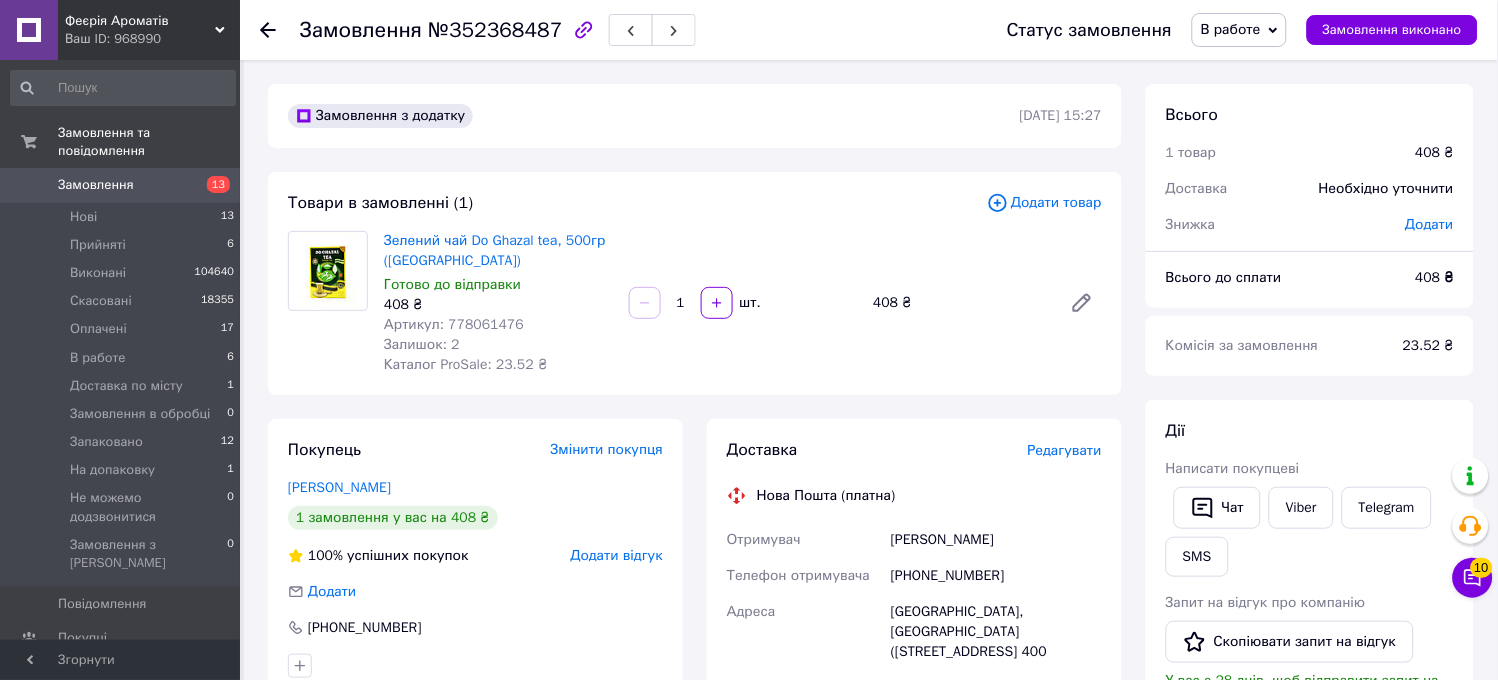 click on "Редагувати" at bounding box center [1065, 450] 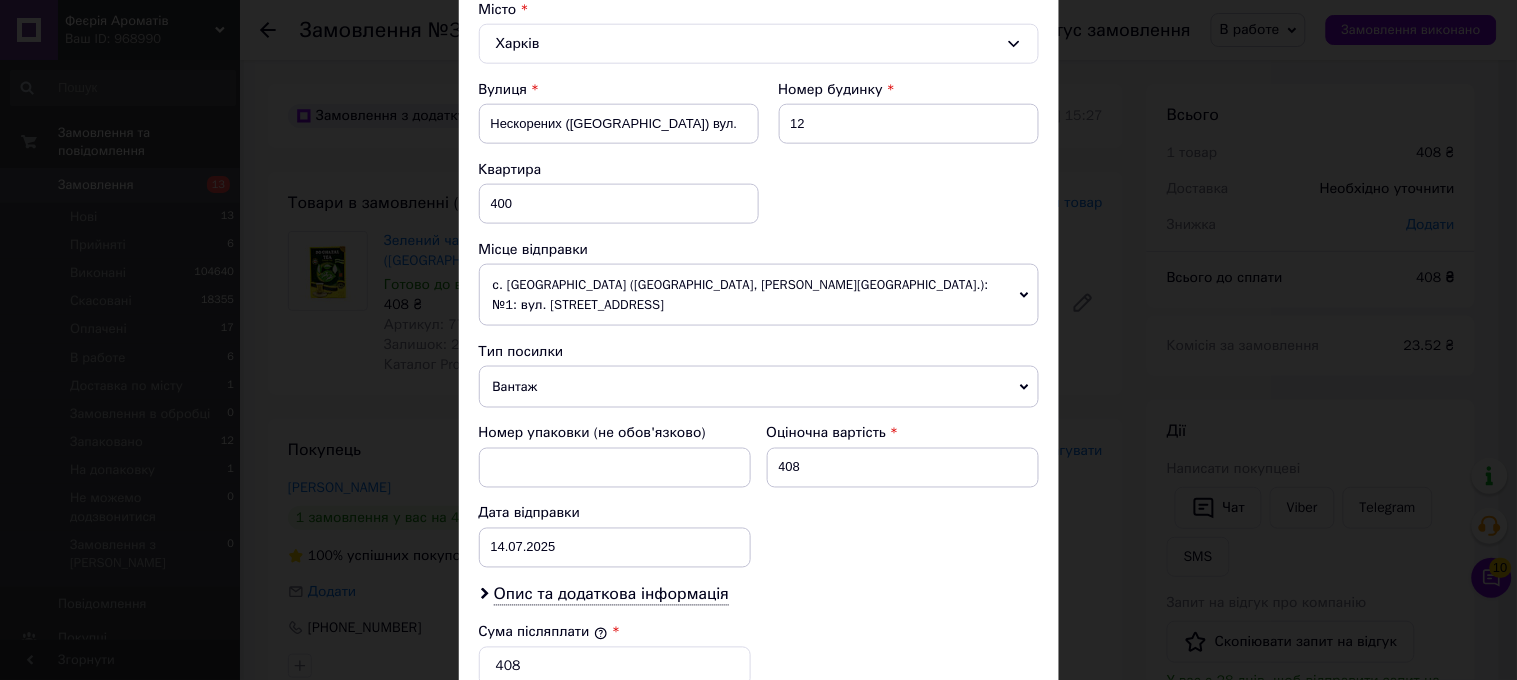 scroll, scrollTop: 888, scrollLeft: 0, axis: vertical 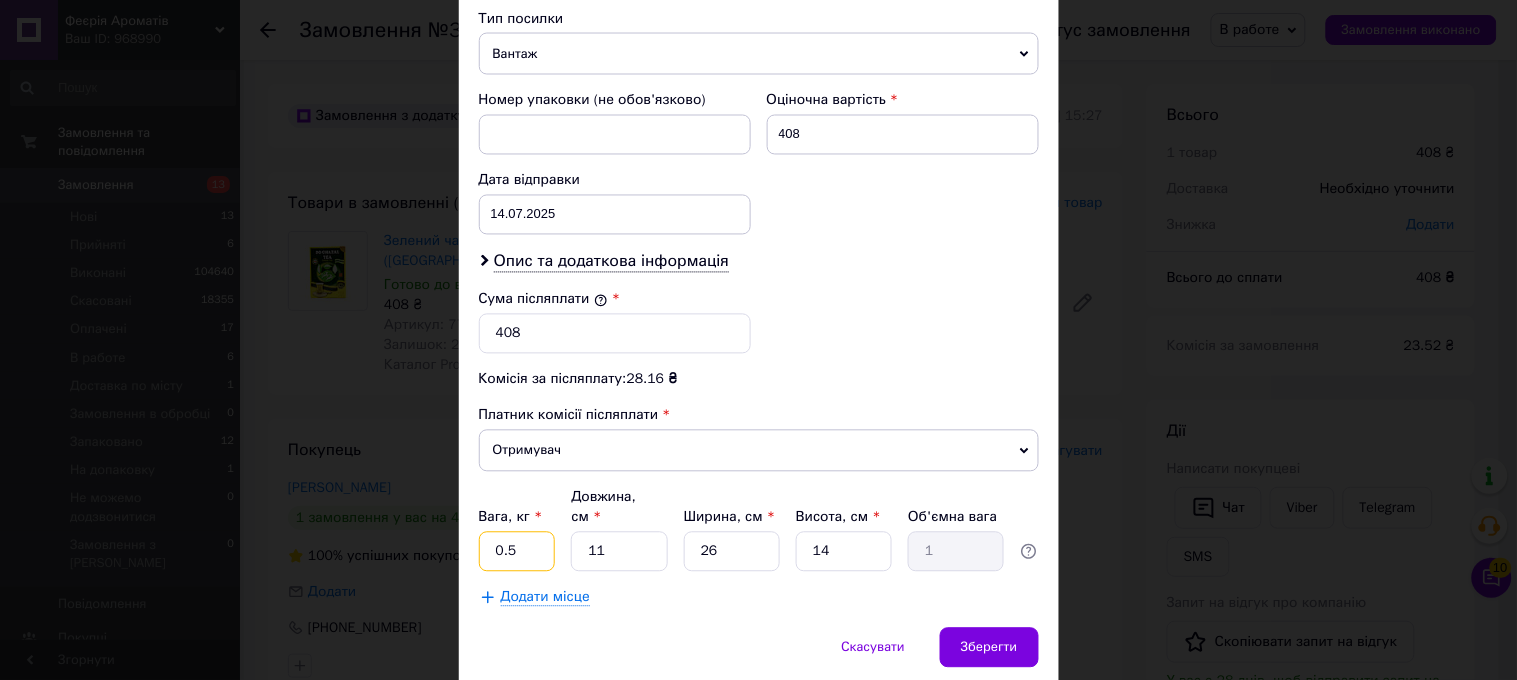click on "0.5" at bounding box center [517, 552] 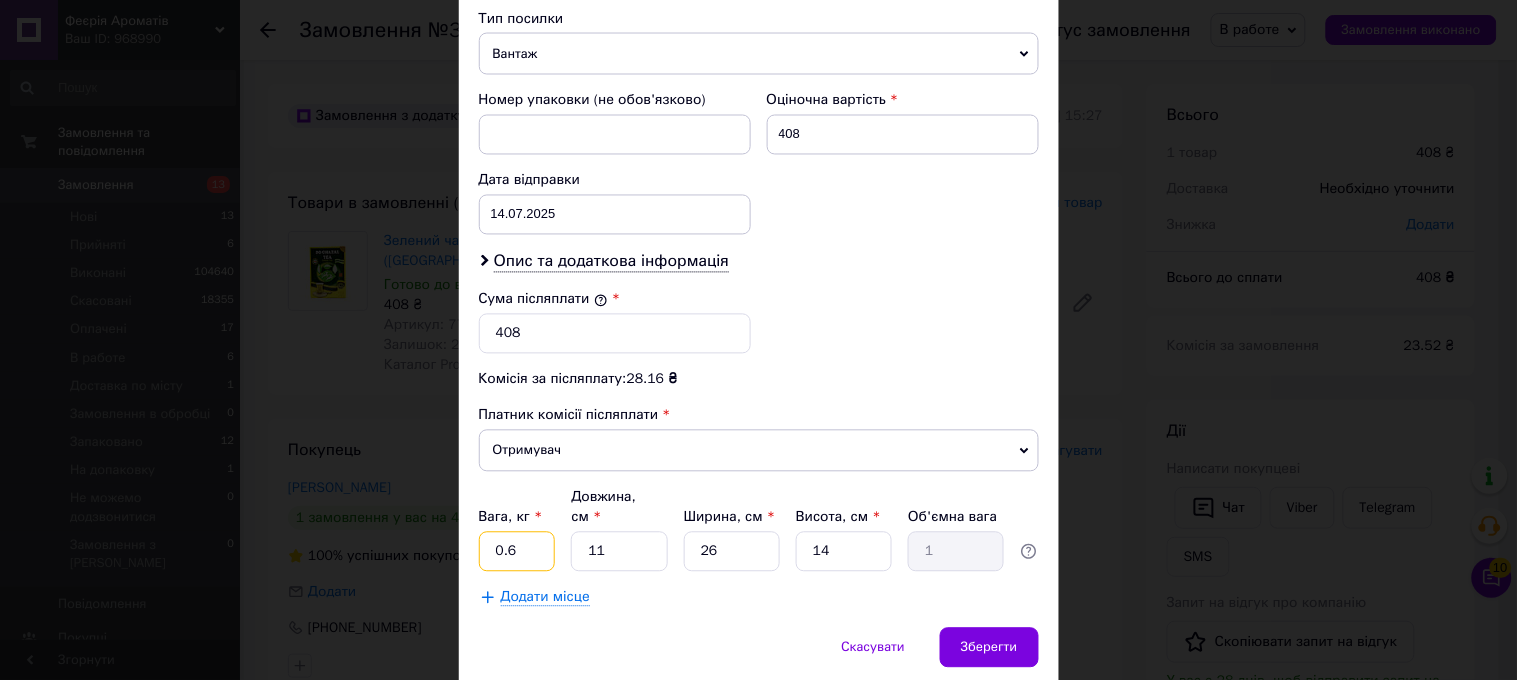 type on "0.6" 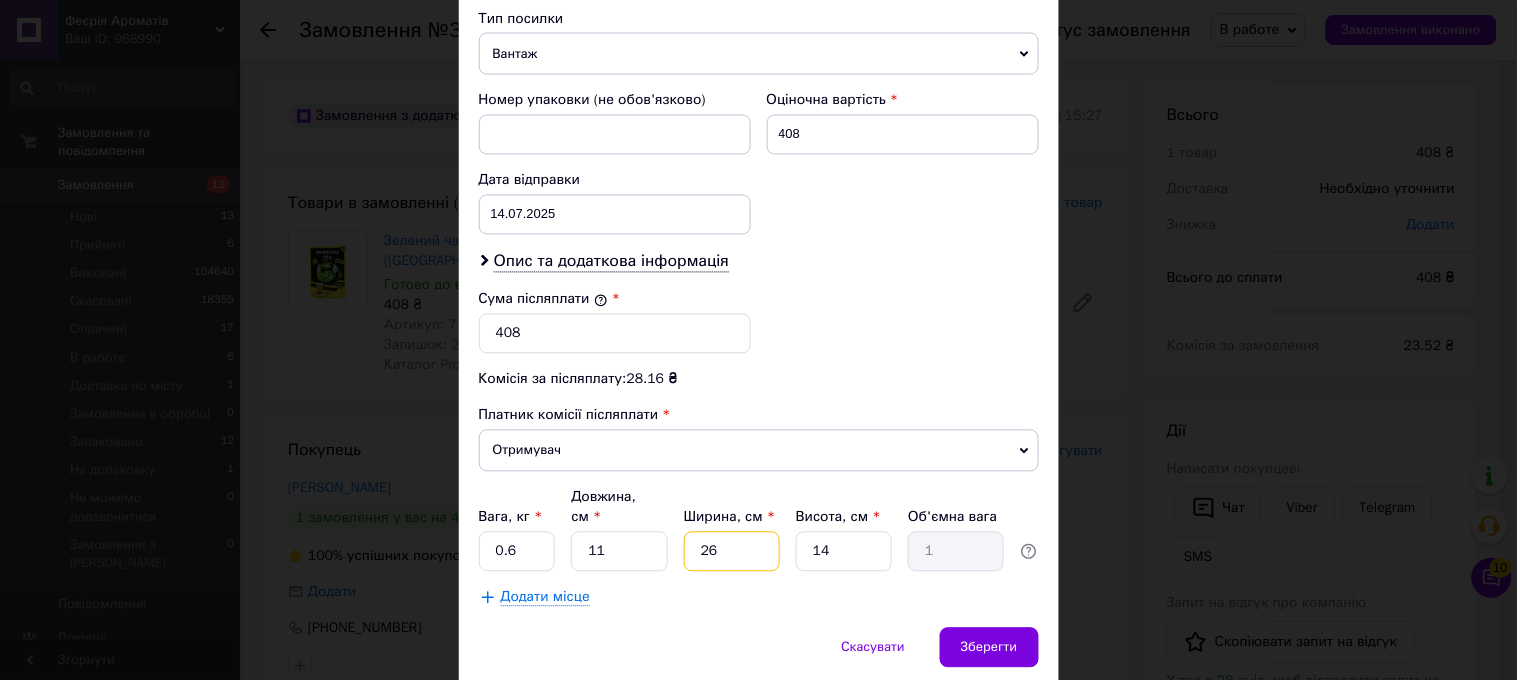 click on "26" at bounding box center [732, 552] 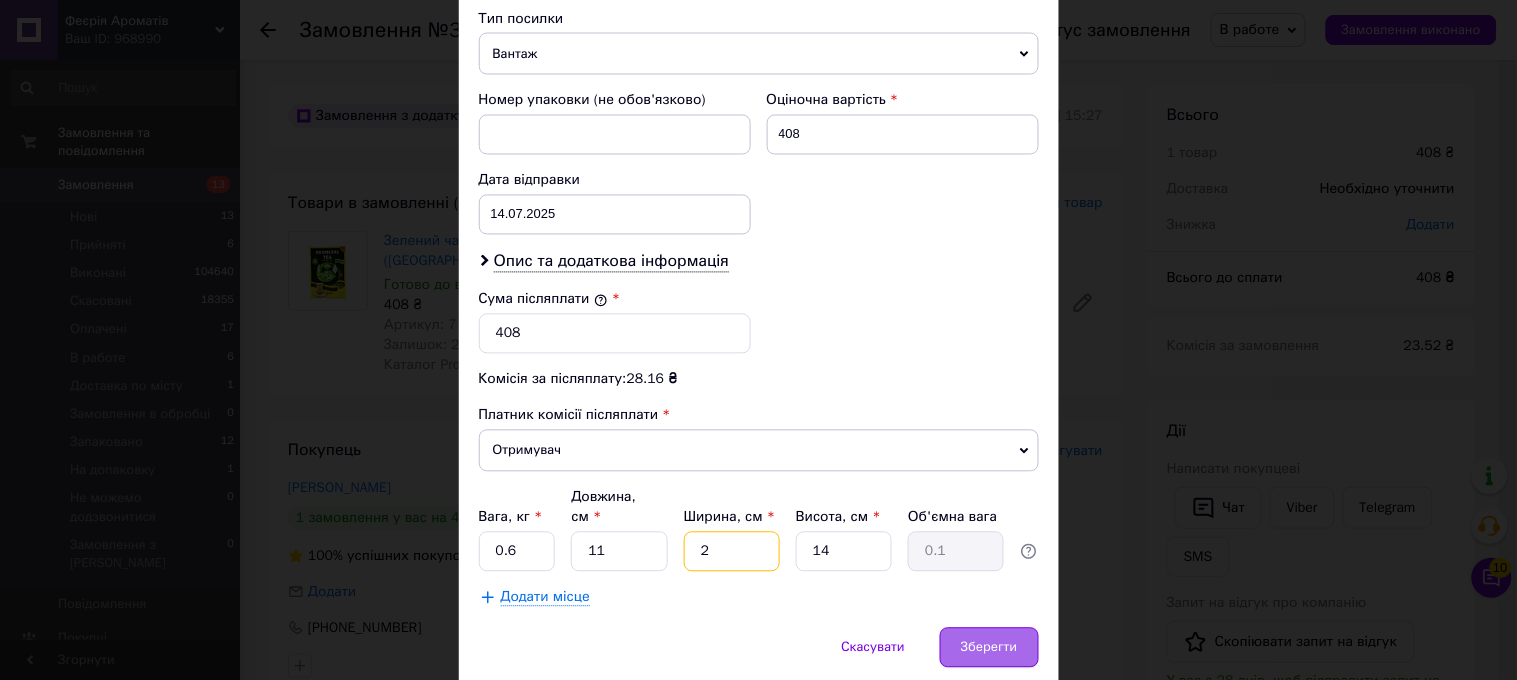 type on "2" 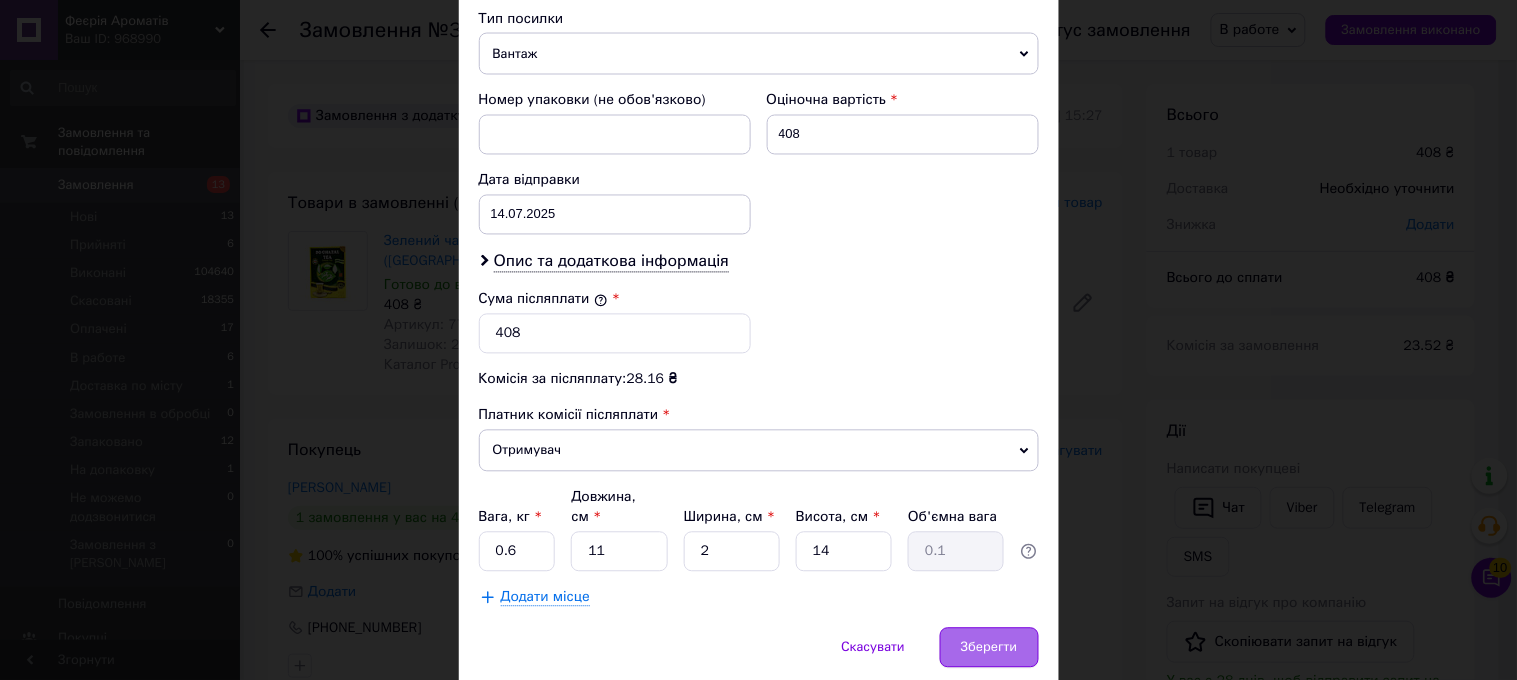 click on "Зберегти" at bounding box center (989, 648) 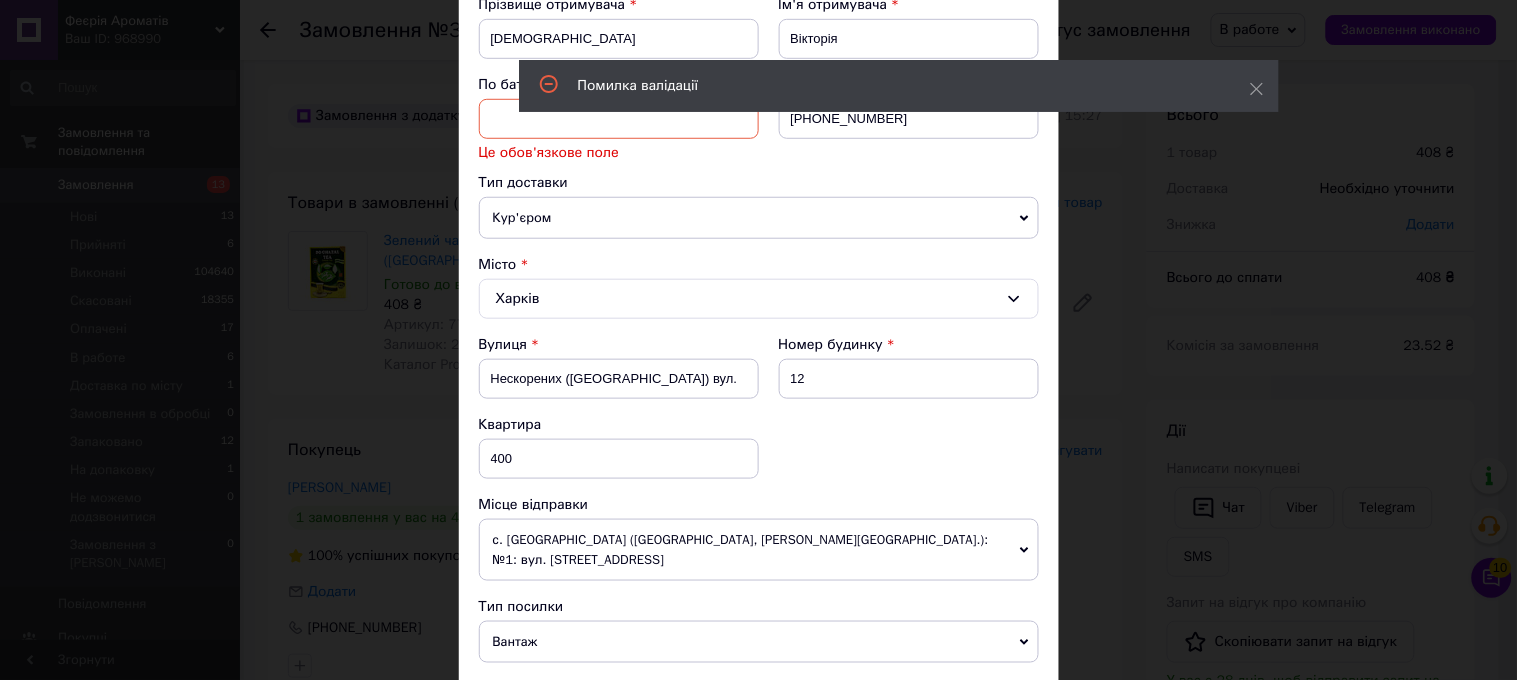 scroll, scrollTop: 207, scrollLeft: 0, axis: vertical 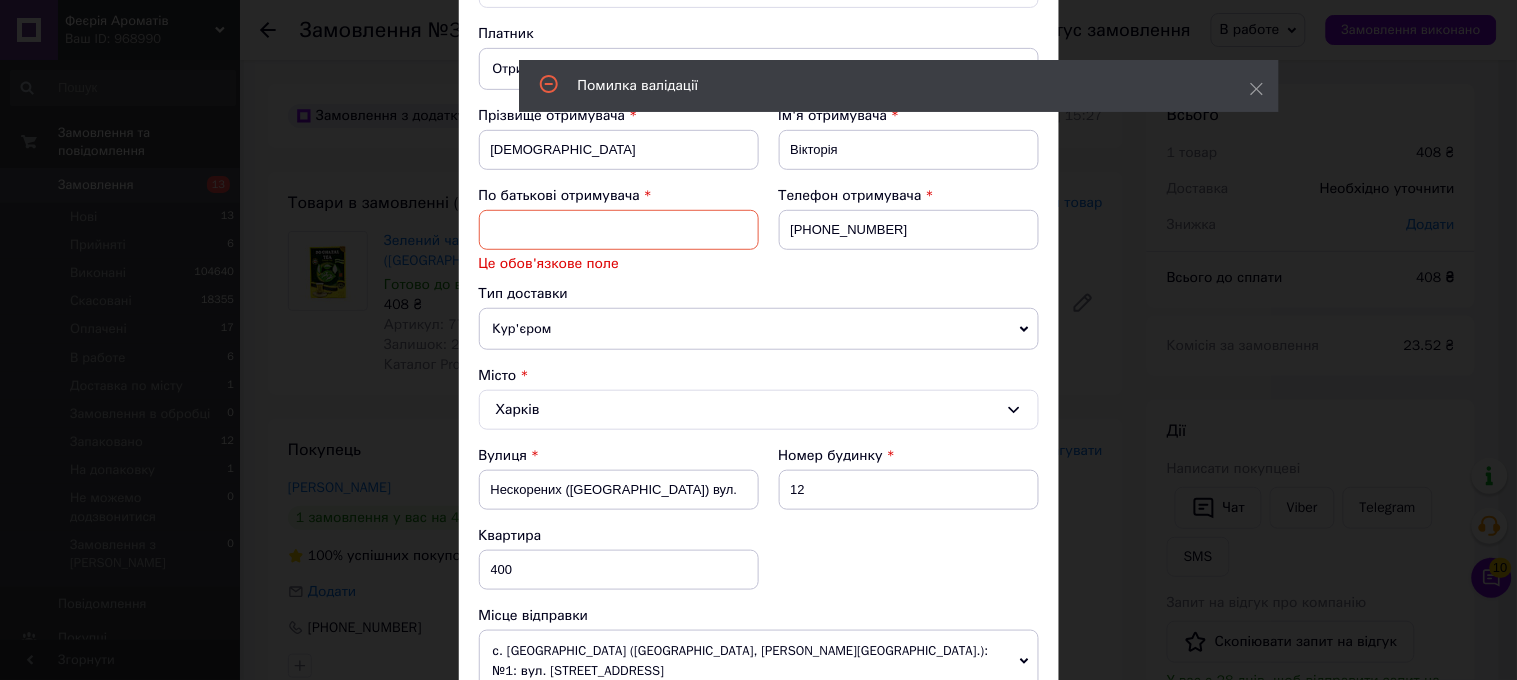click at bounding box center [619, 230] 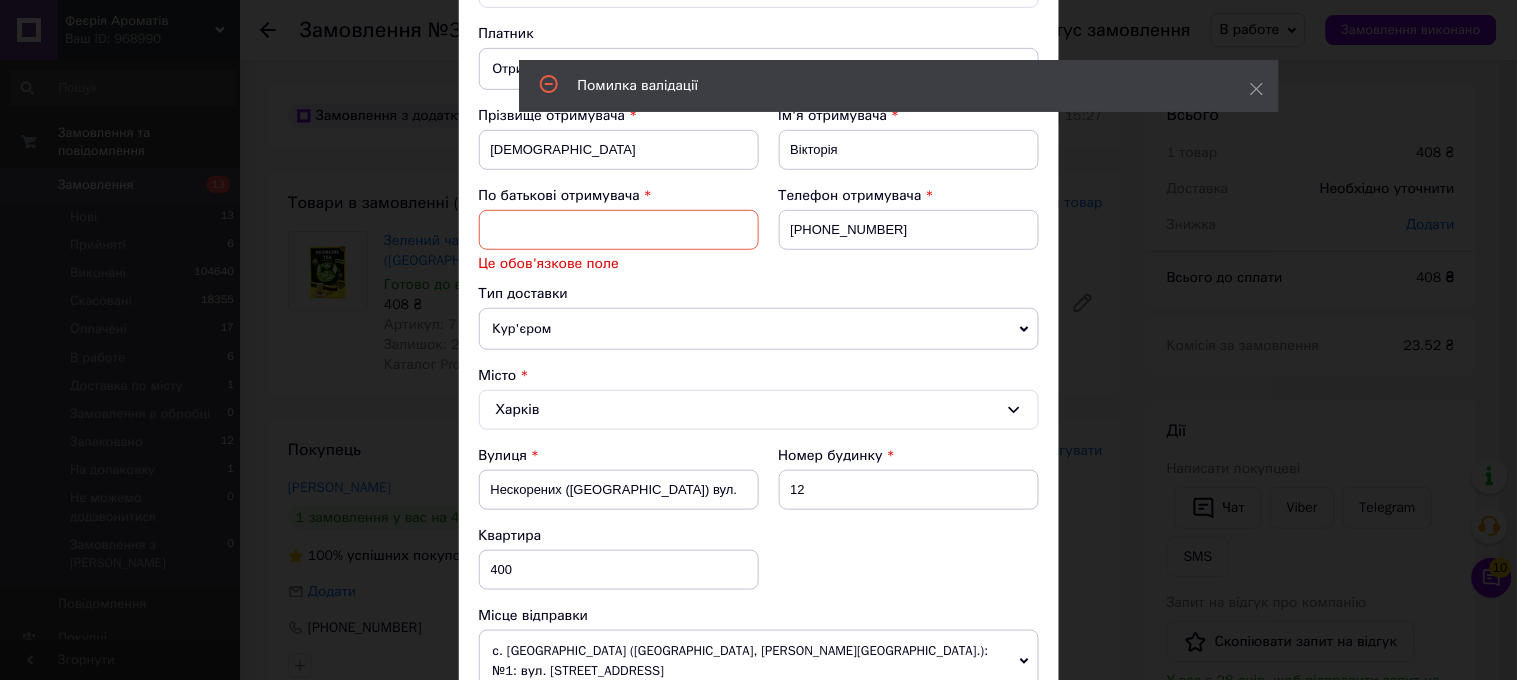 type on "Игоревна" 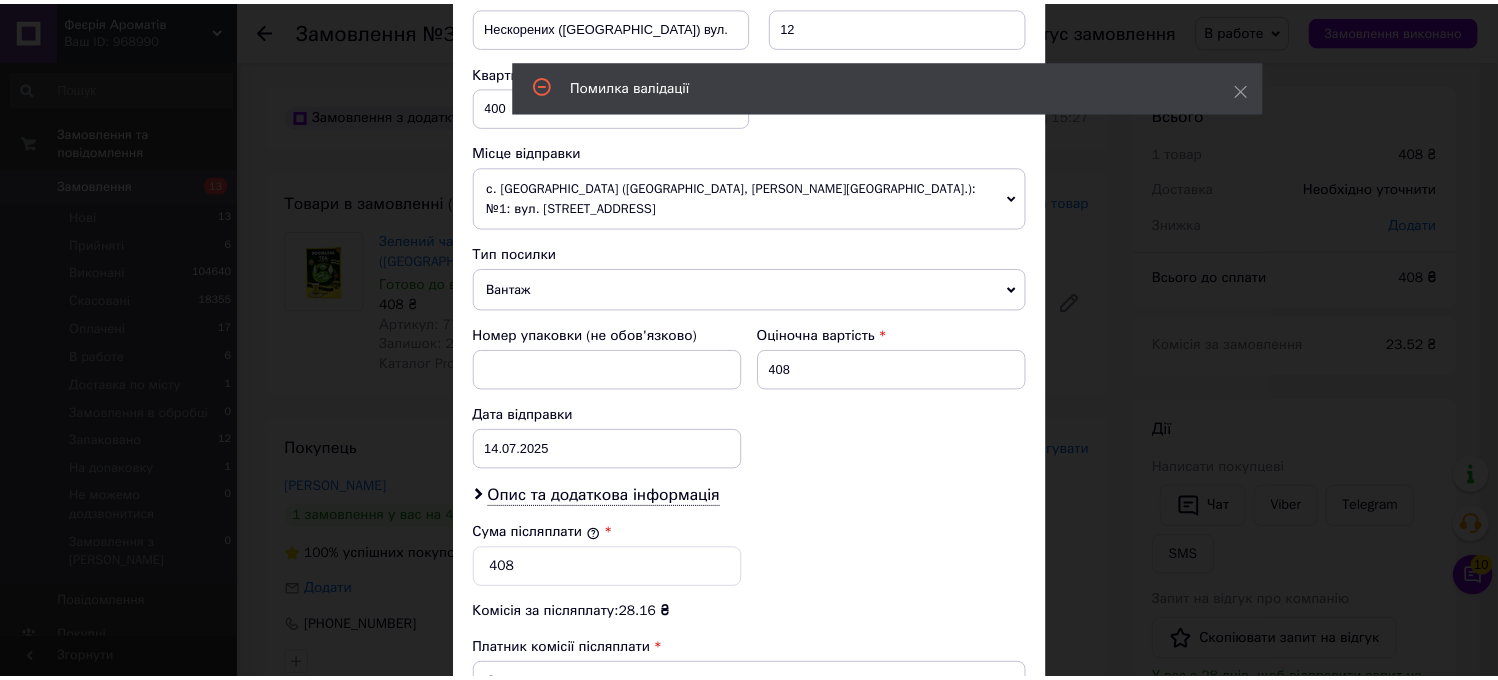 scroll, scrollTop: 928, scrollLeft: 0, axis: vertical 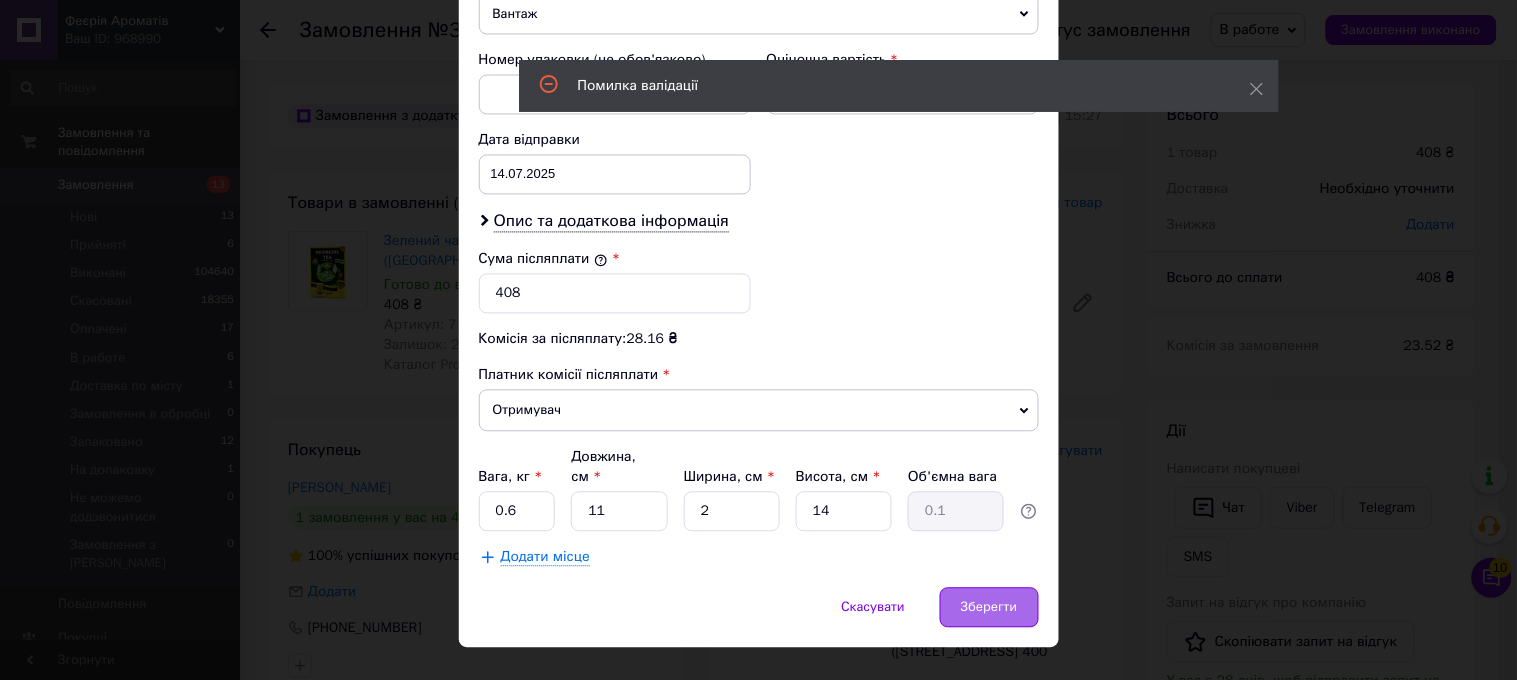 click on "Зберегти" at bounding box center (989, 608) 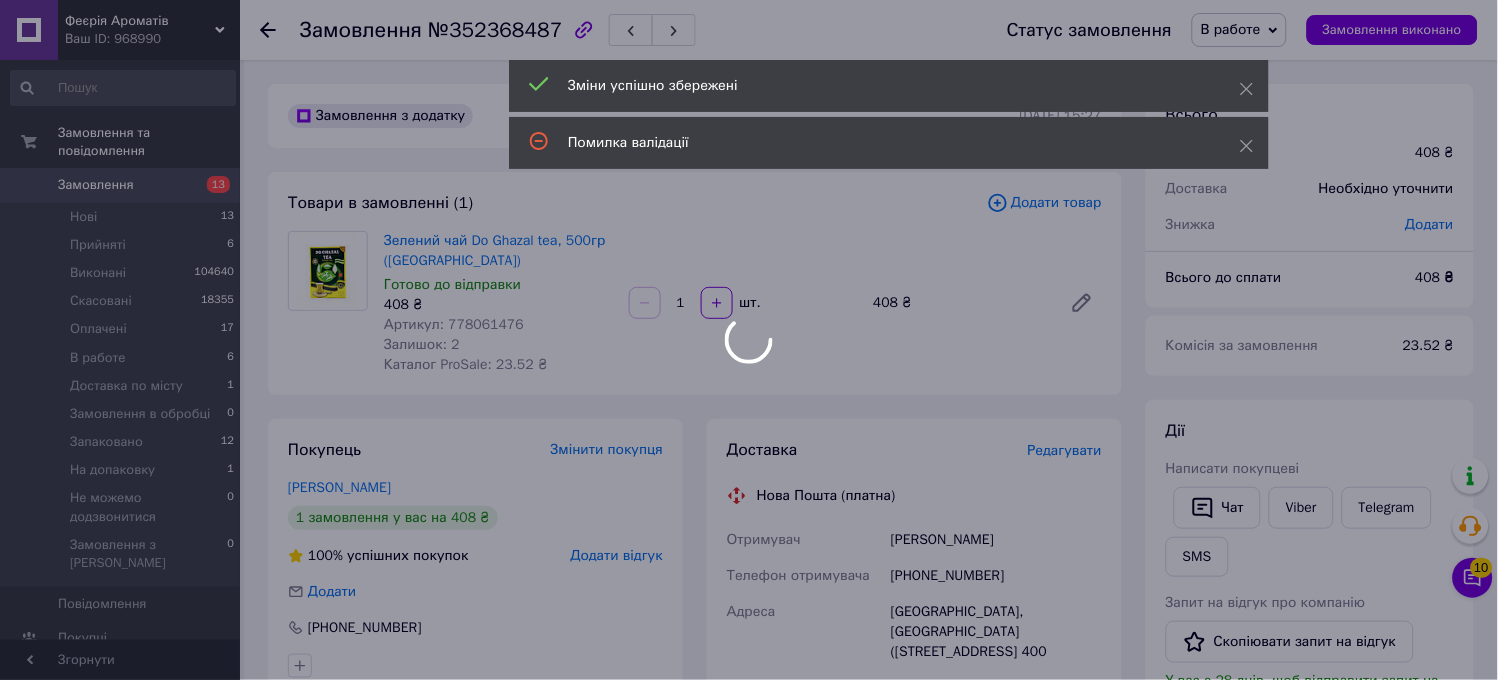 scroll, scrollTop: 763, scrollLeft: 0, axis: vertical 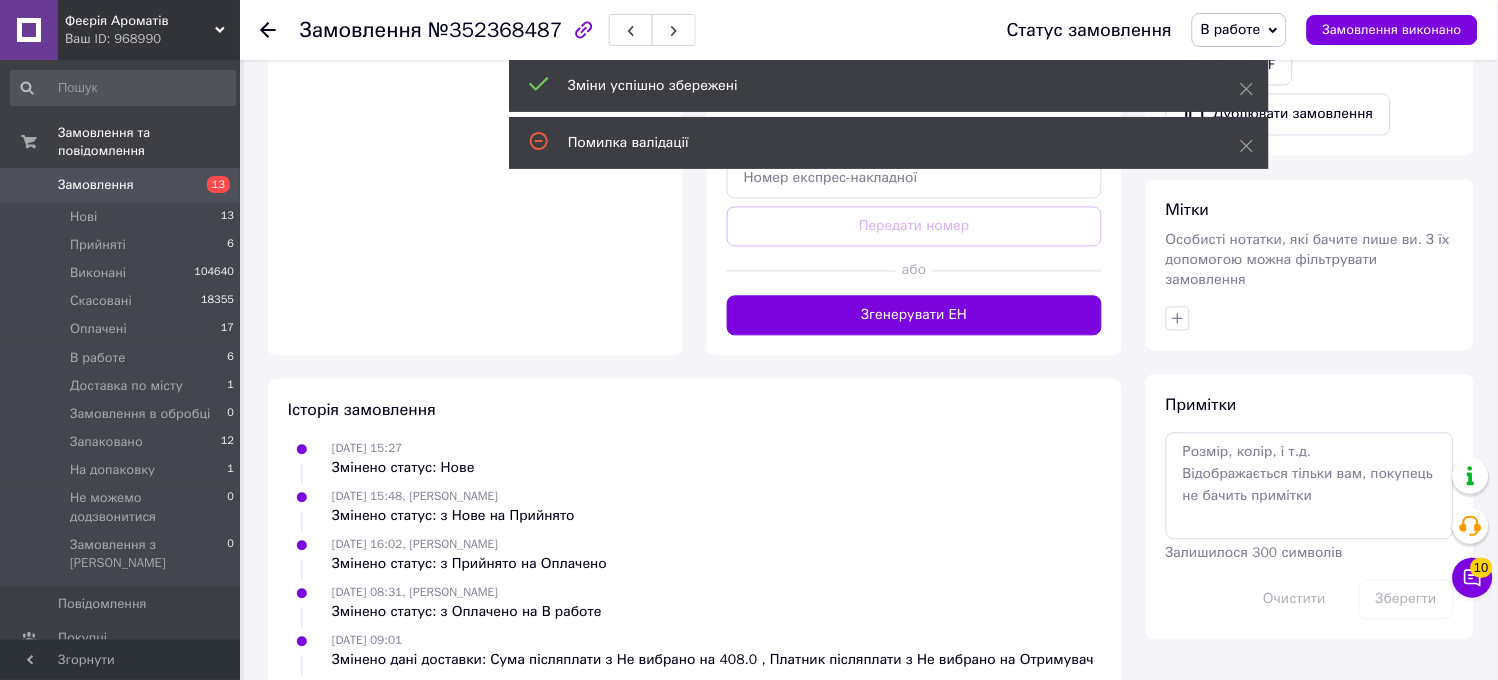click on "Згенерувати ЕН" at bounding box center [914, 316] 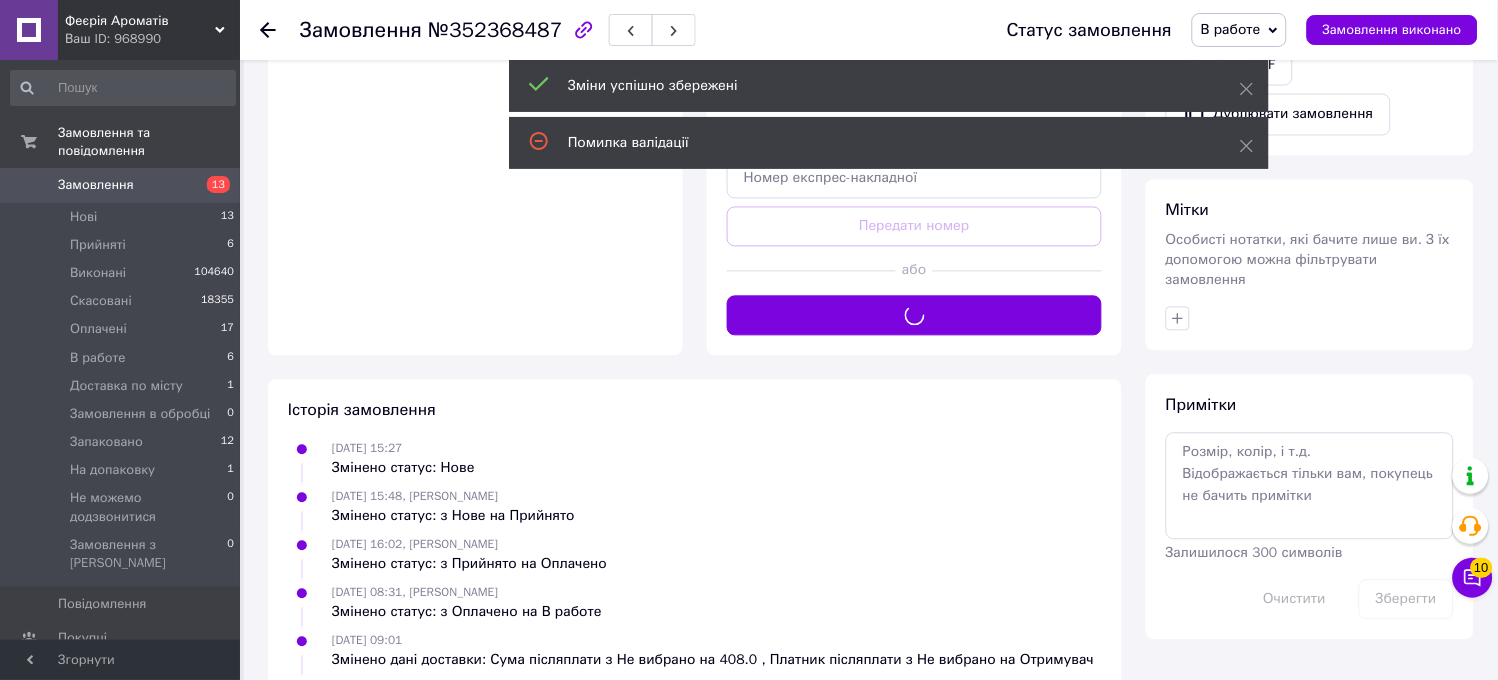 drag, startPoint x: 1258, startPoint y: 31, endPoint x: 1258, endPoint y: 140, distance: 109 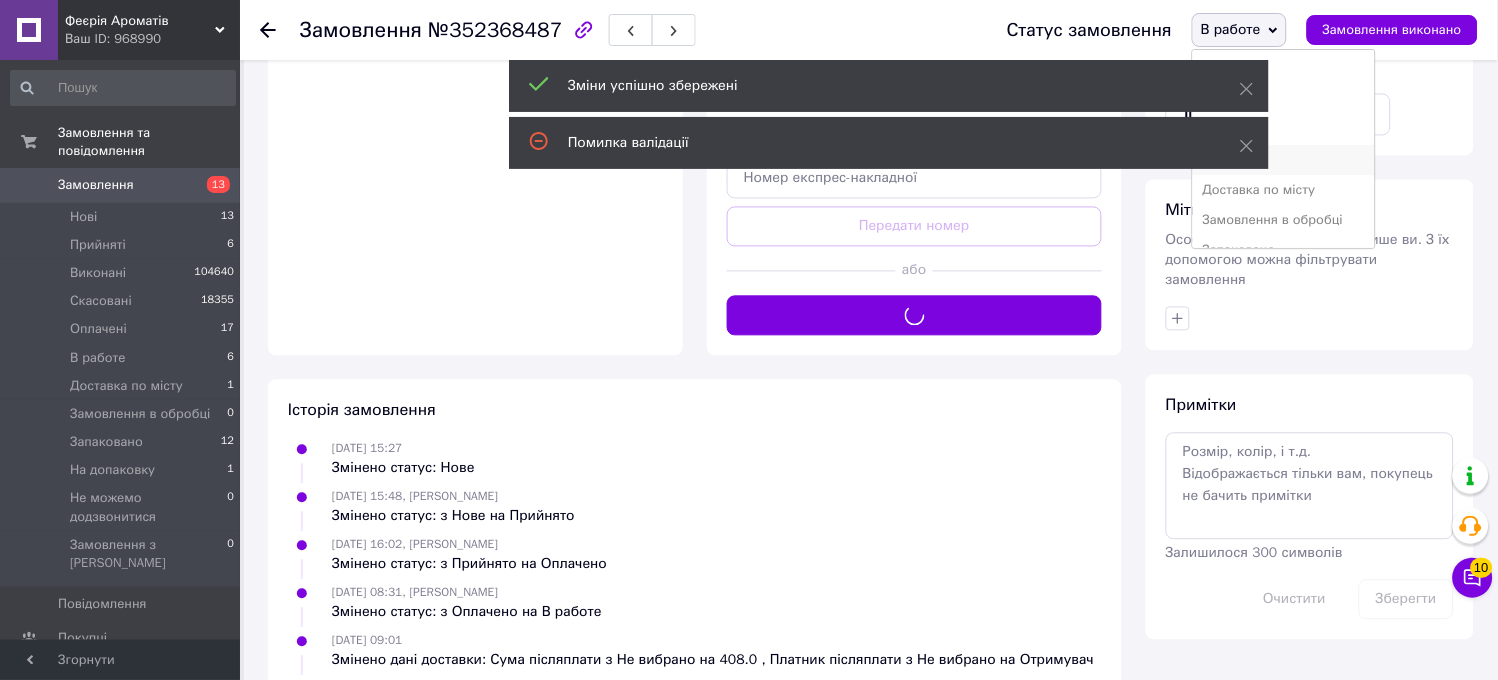 scroll, scrollTop: 925, scrollLeft: 0, axis: vertical 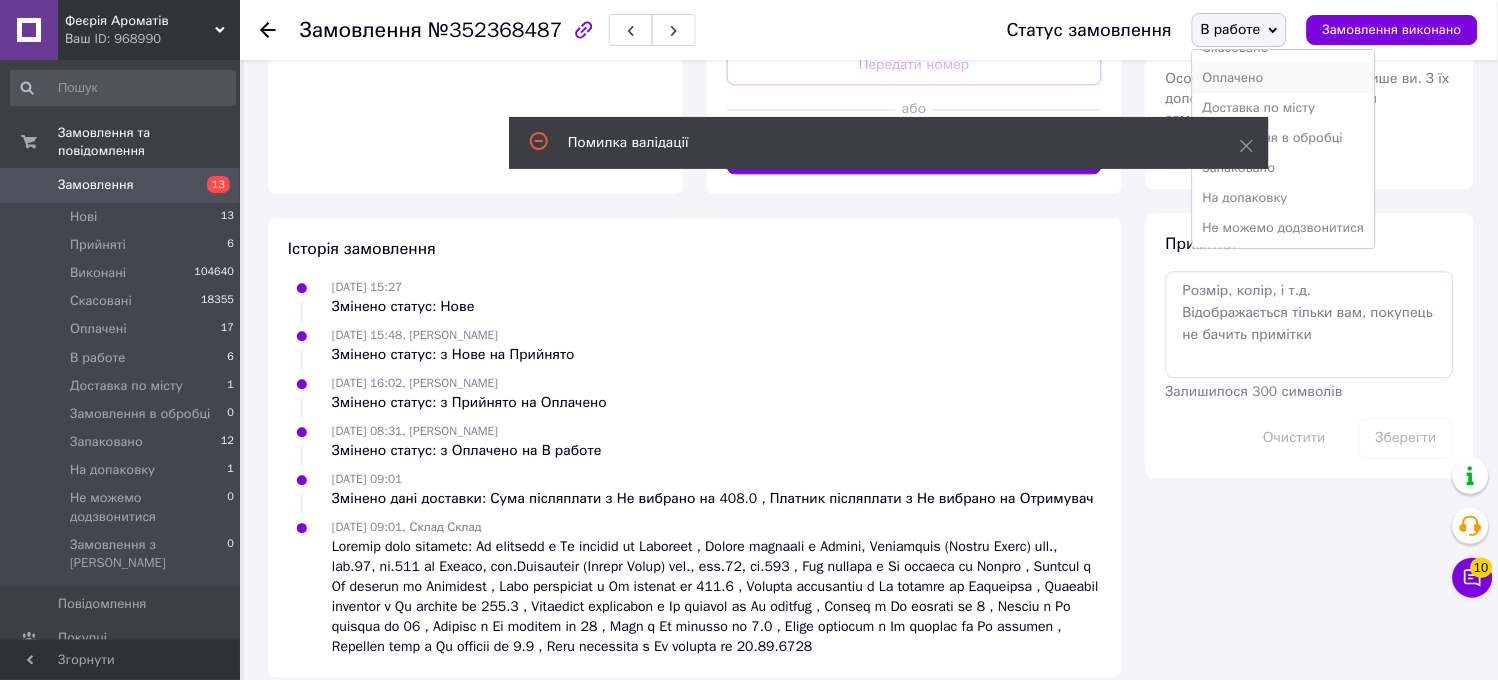 click on "Запаковано" at bounding box center [1284, 168] 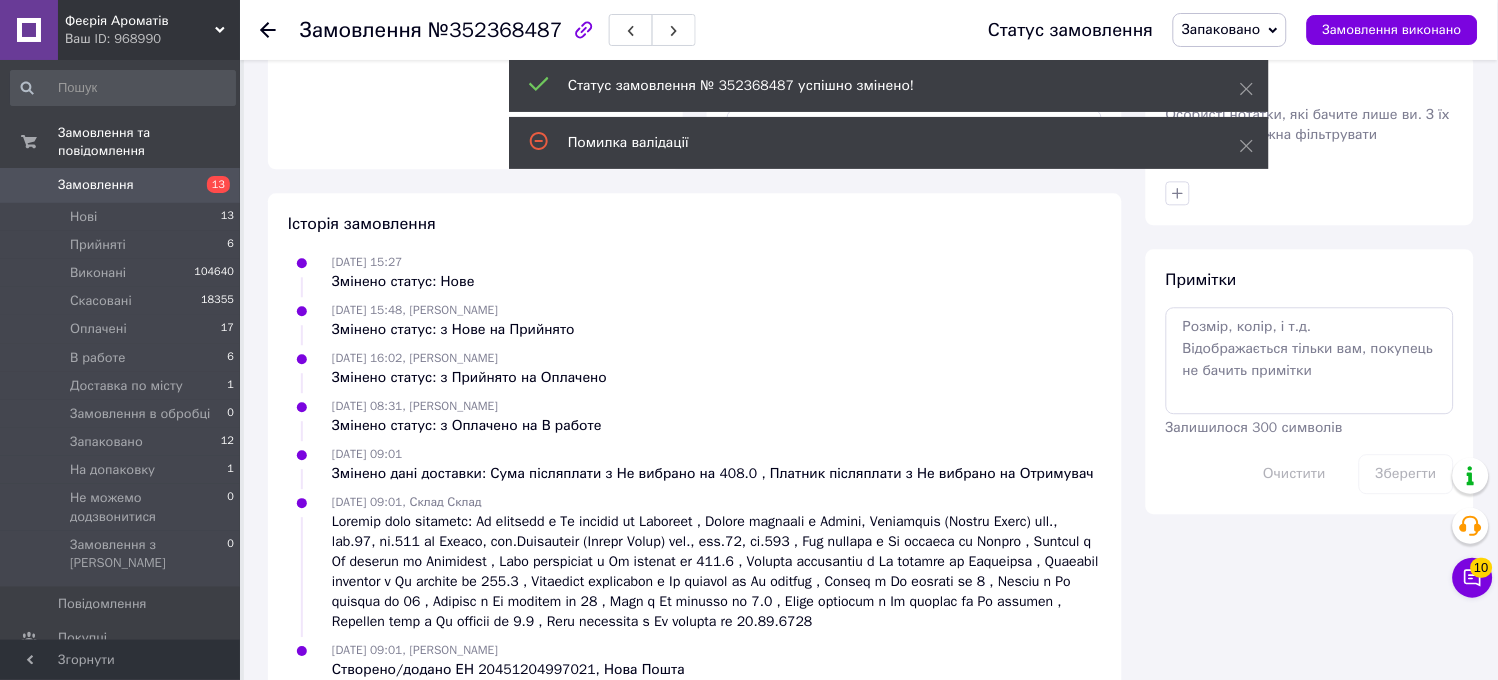 scroll, scrollTop: 592, scrollLeft: 0, axis: vertical 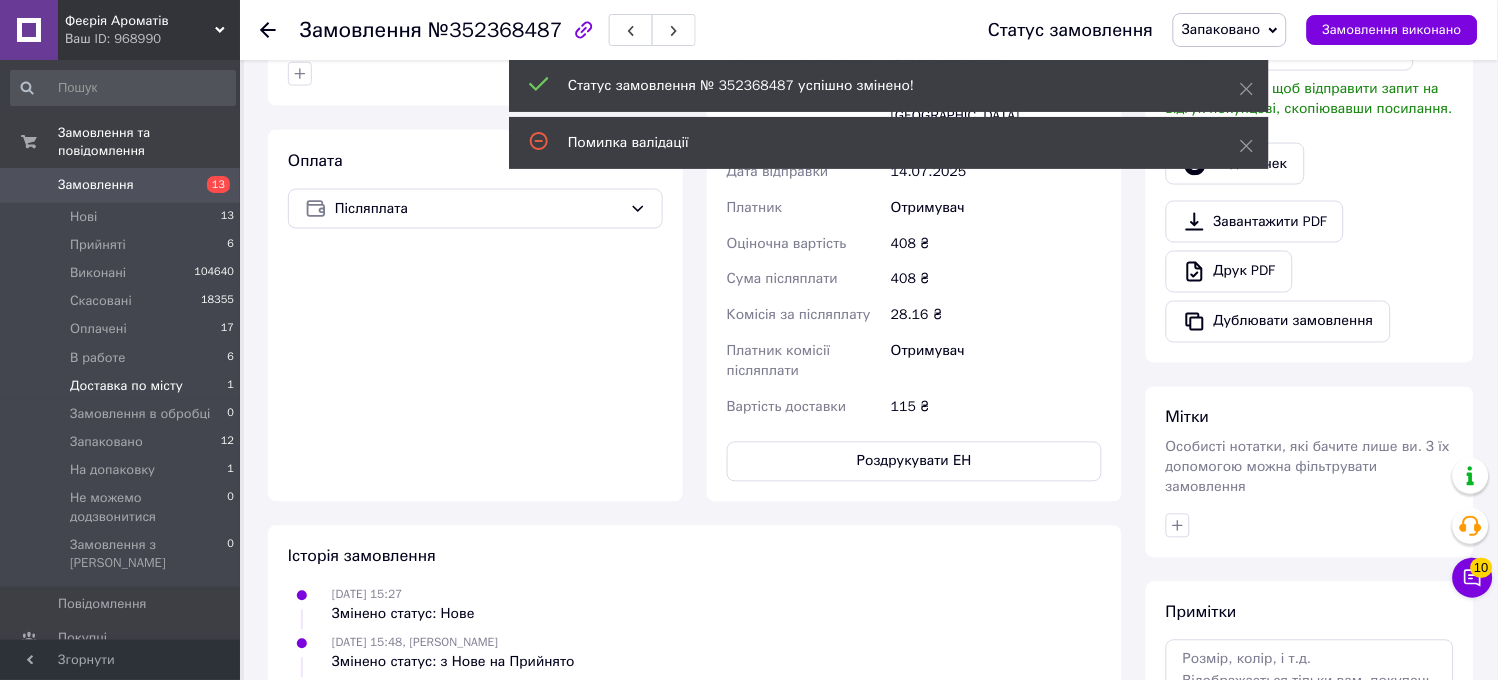 click on "Доставка по місту" at bounding box center [126, 386] 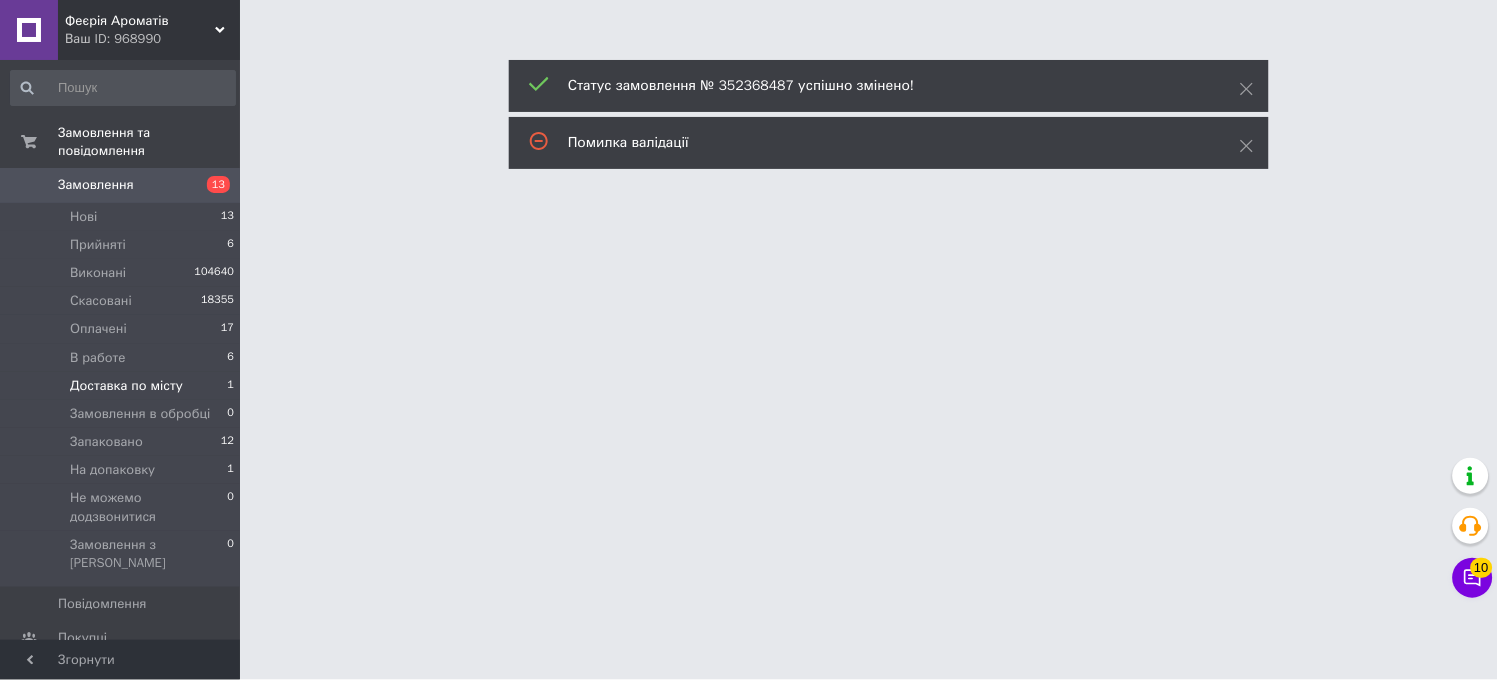 scroll, scrollTop: 0, scrollLeft: 0, axis: both 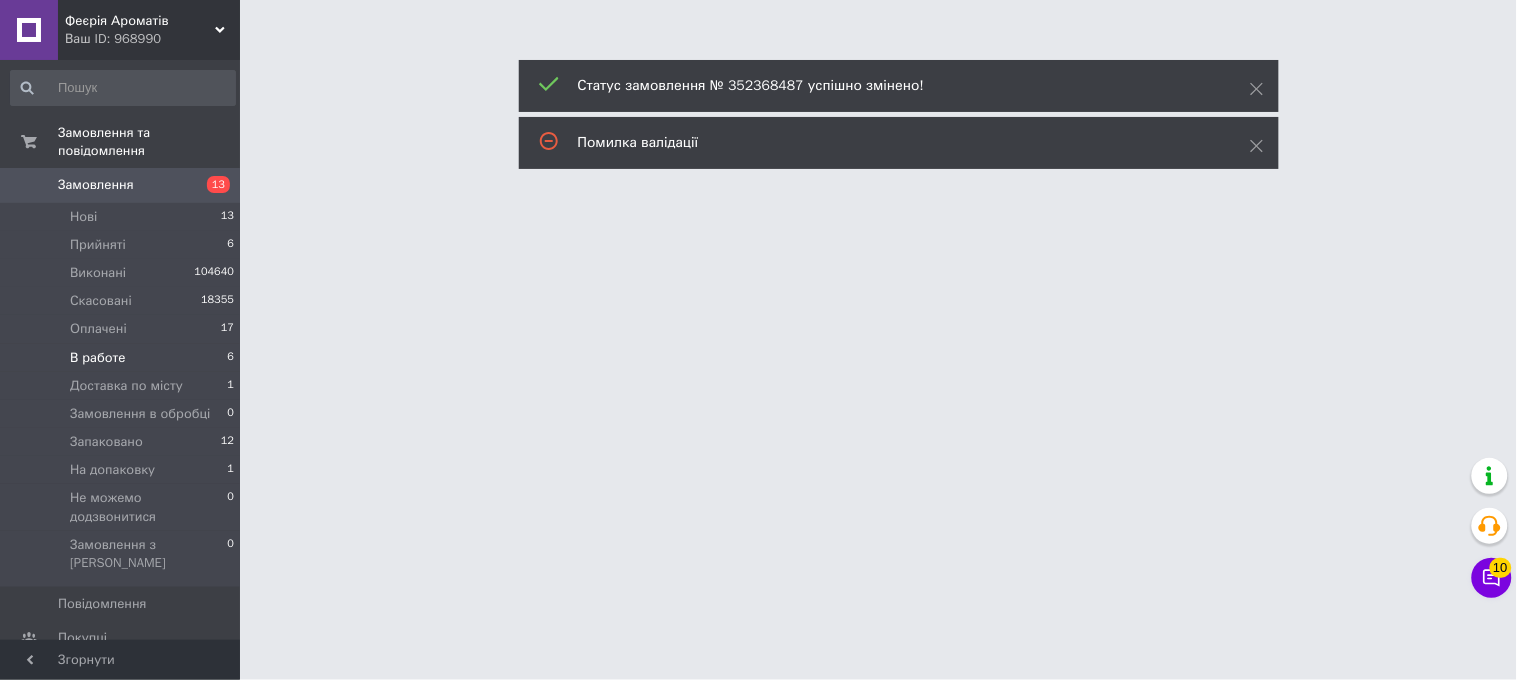 click on "В работе 6" at bounding box center [123, 358] 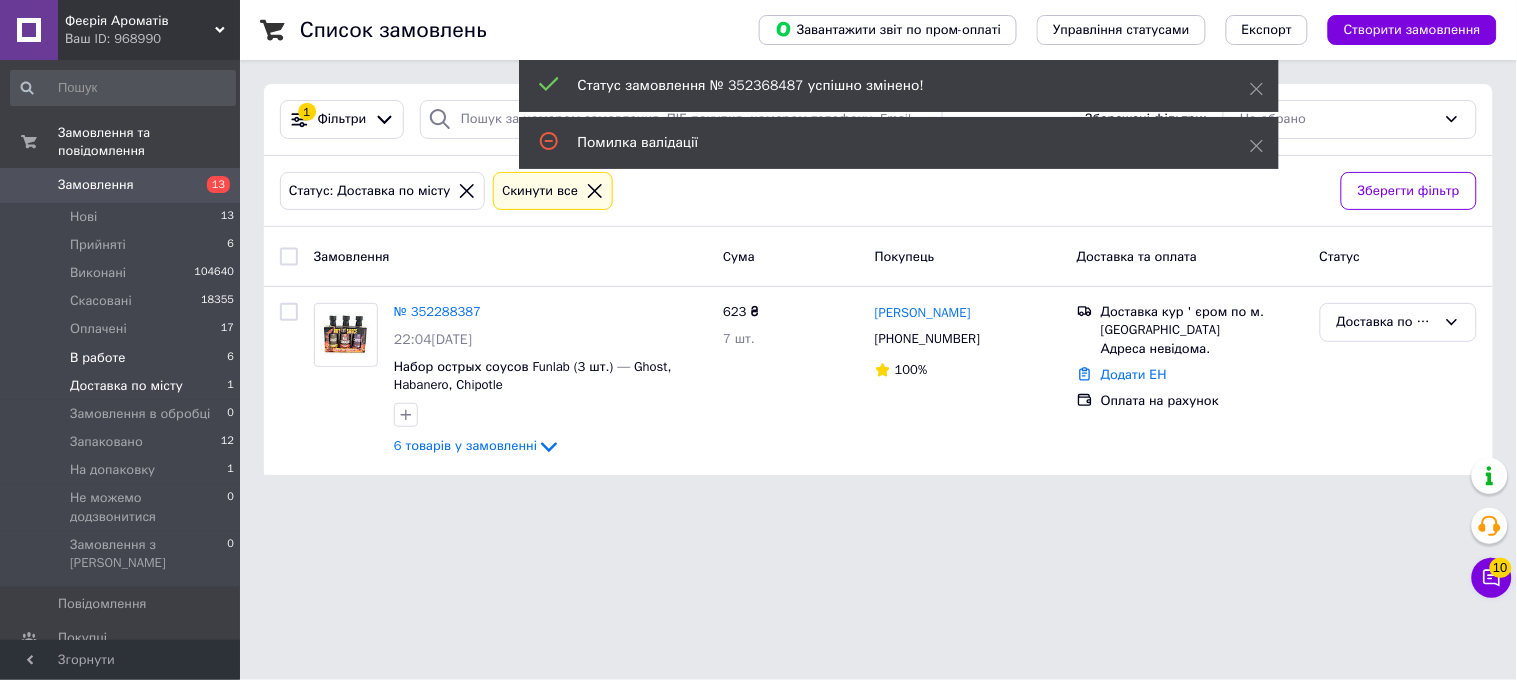 click on "В работе 6" at bounding box center (123, 358) 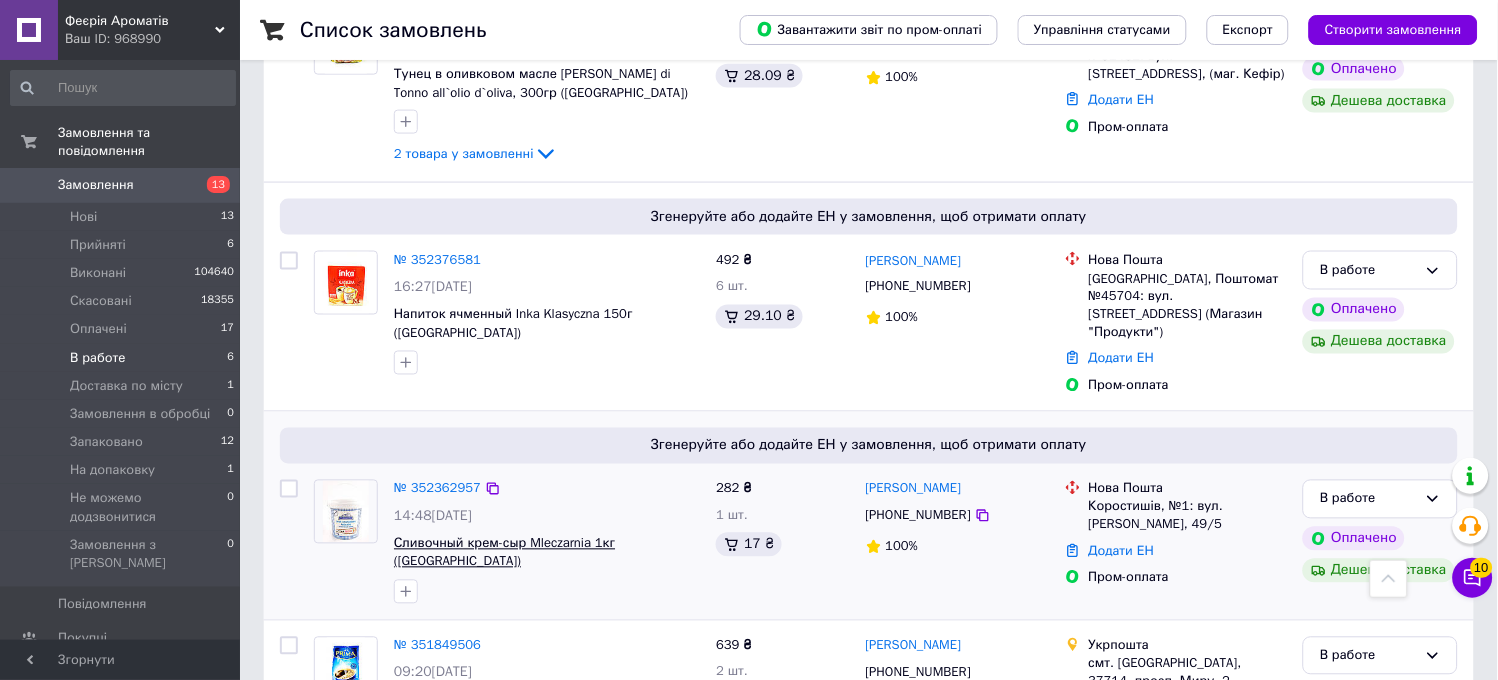 scroll, scrollTop: 655, scrollLeft: 0, axis: vertical 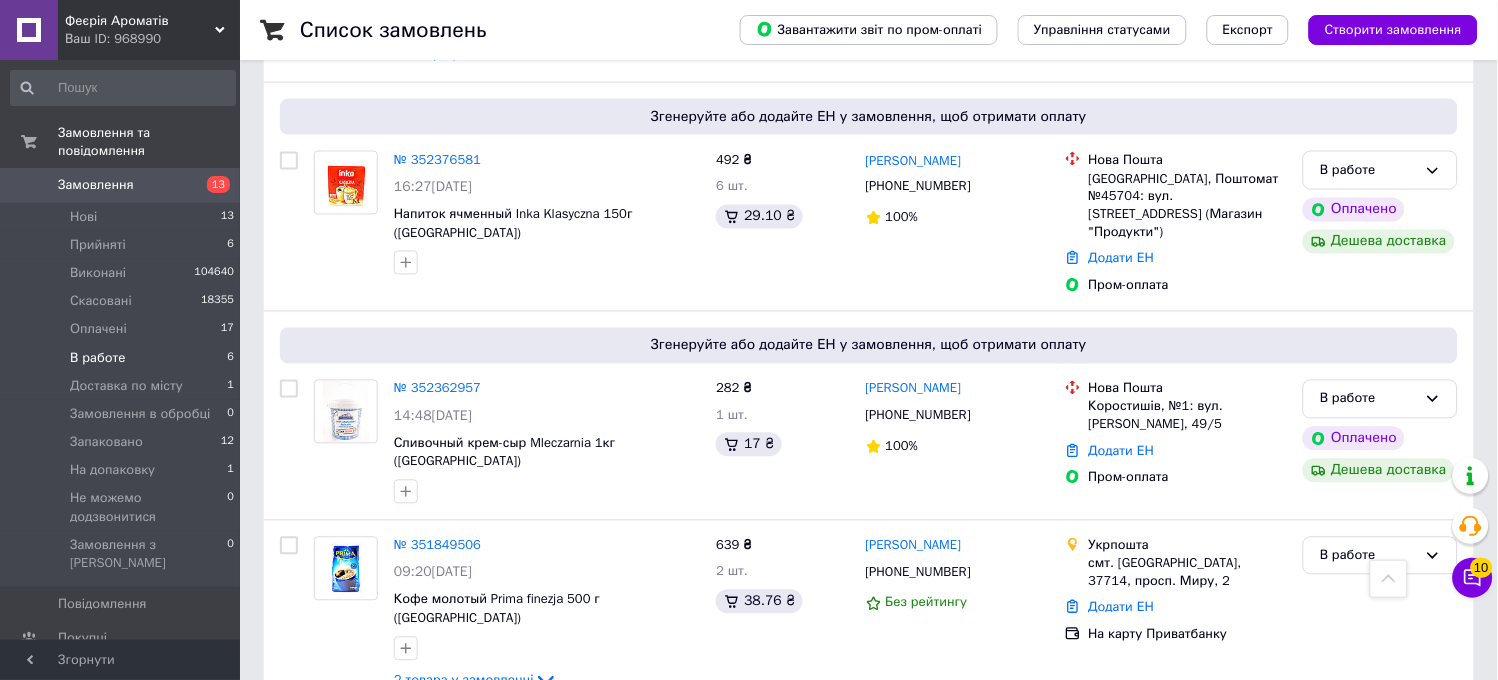 click on "В работе 6" at bounding box center [123, 358] 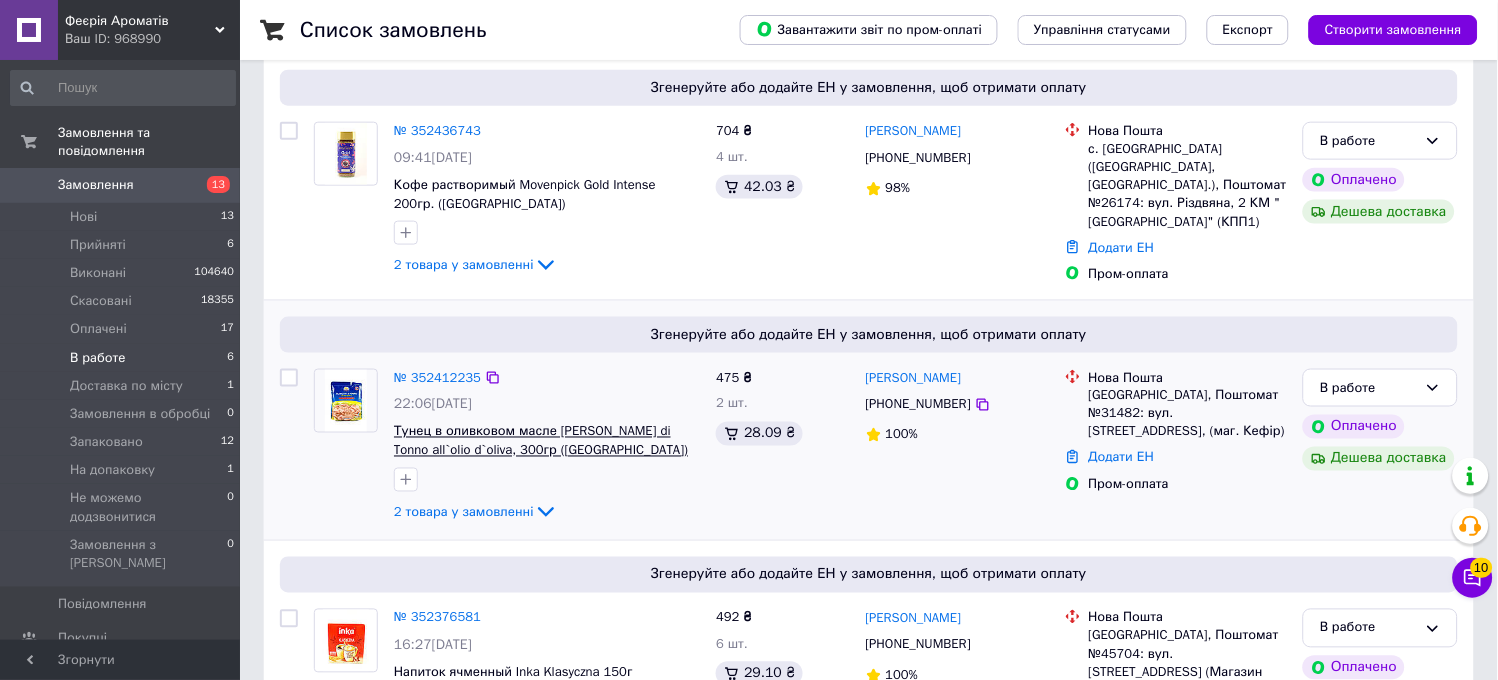 scroll, scrollTop: 555, scrollLeft: 0, axis: vertical 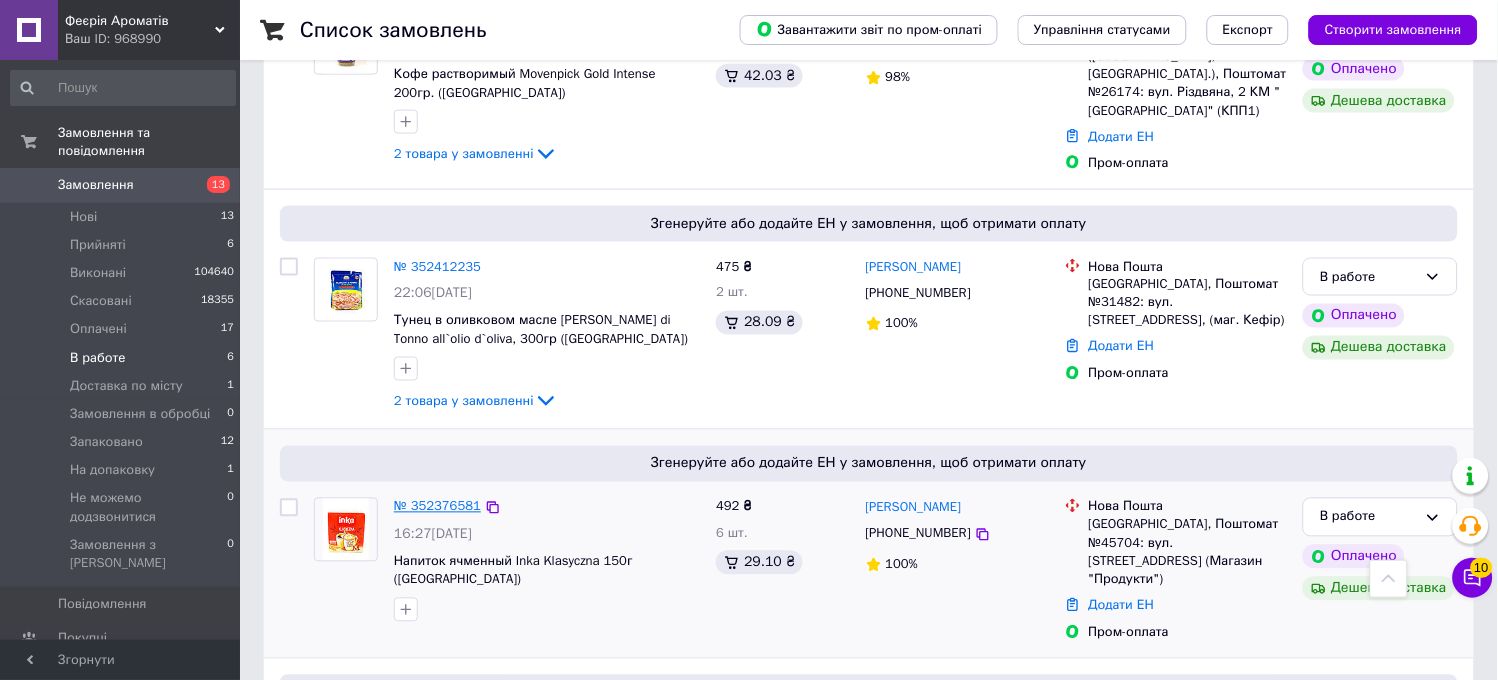 click on "№ 352376581" at bounding box center [437, 506] 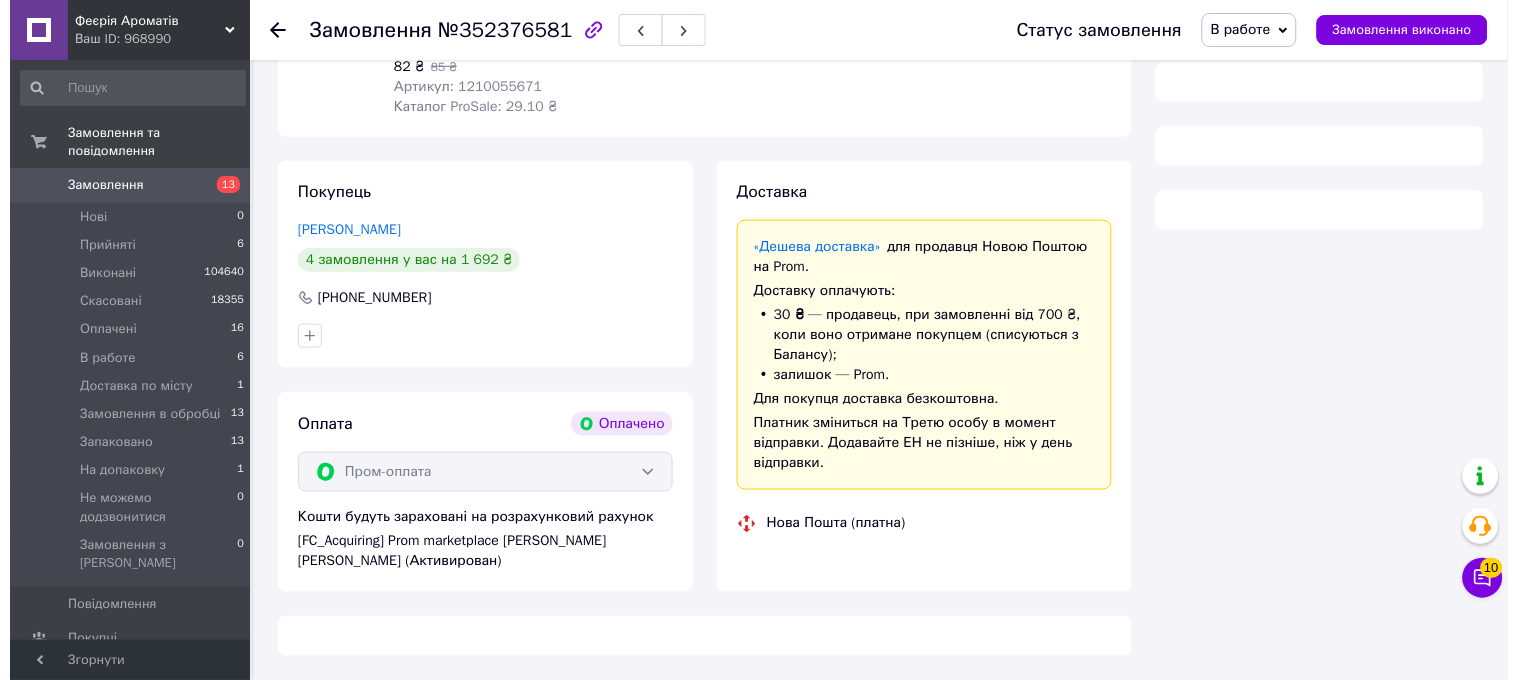 scroll, scrollTop: 222, scrollLeft: 0, axis: vertical 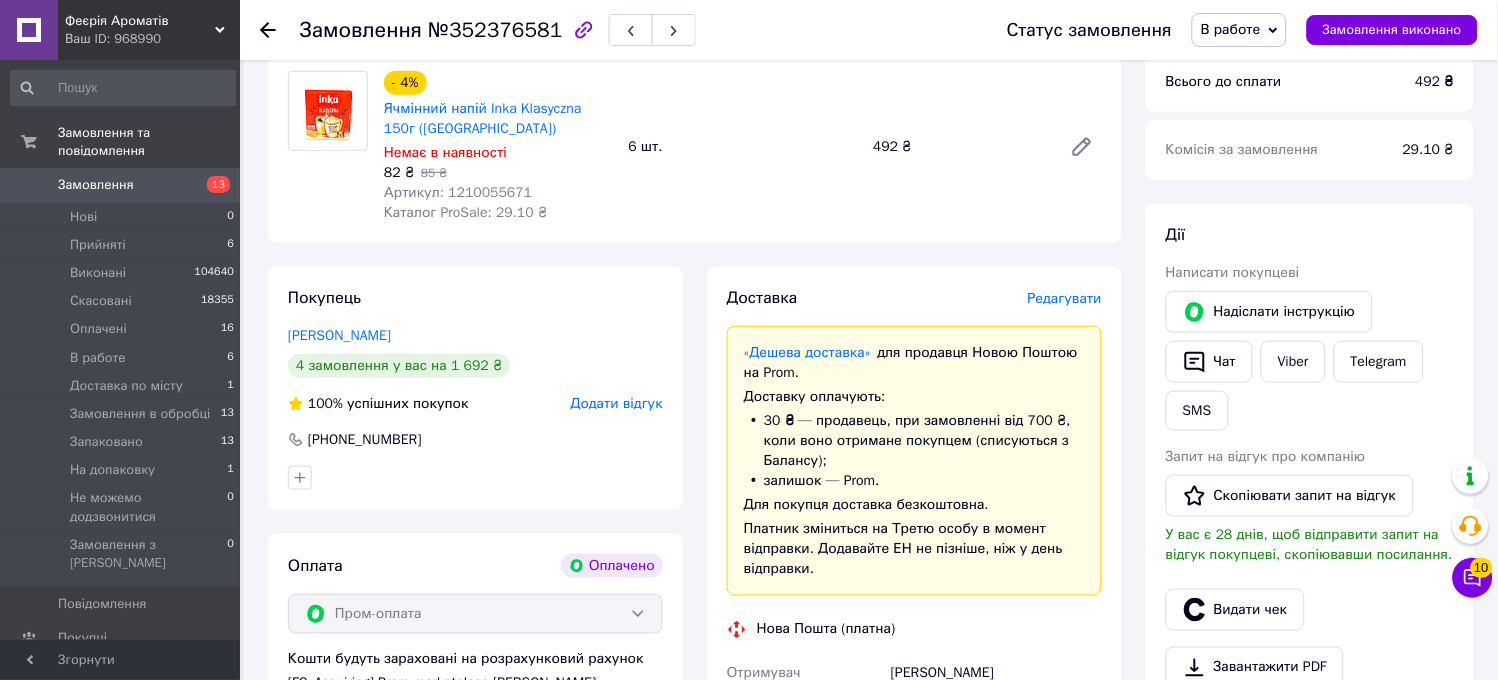 click on "Редагувати" at bounding box center [1065, 298] 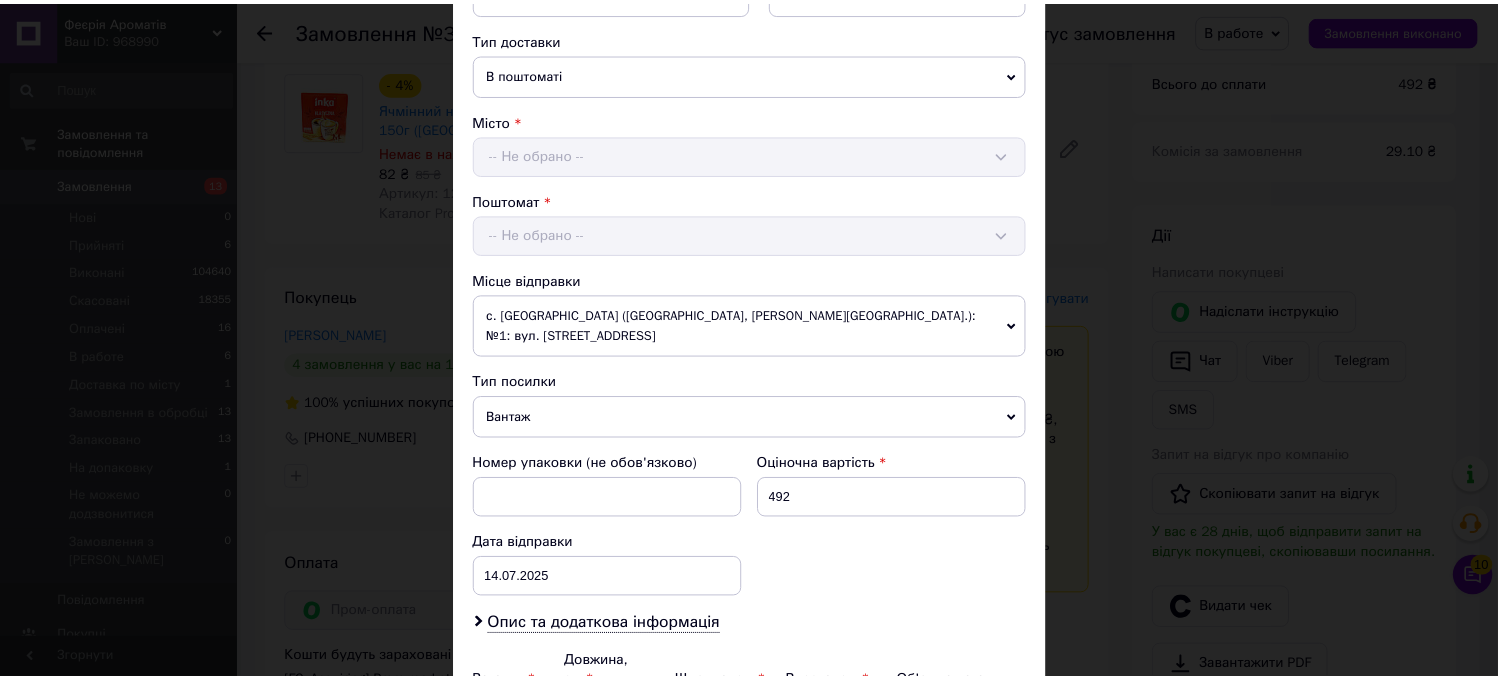 scroll, scrollTop: 650, scrollLeft: 0, axis: vertical 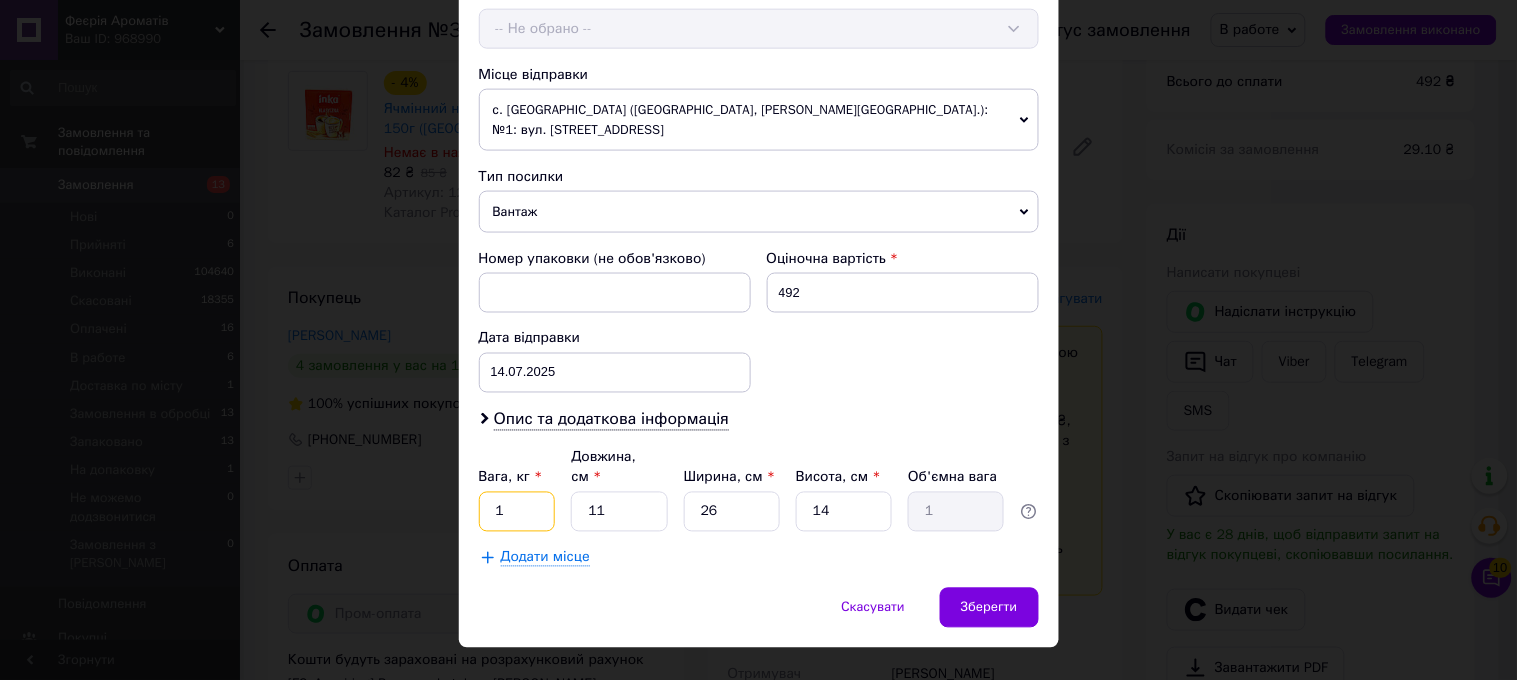 click on "1" at bounding box center (517, 512) 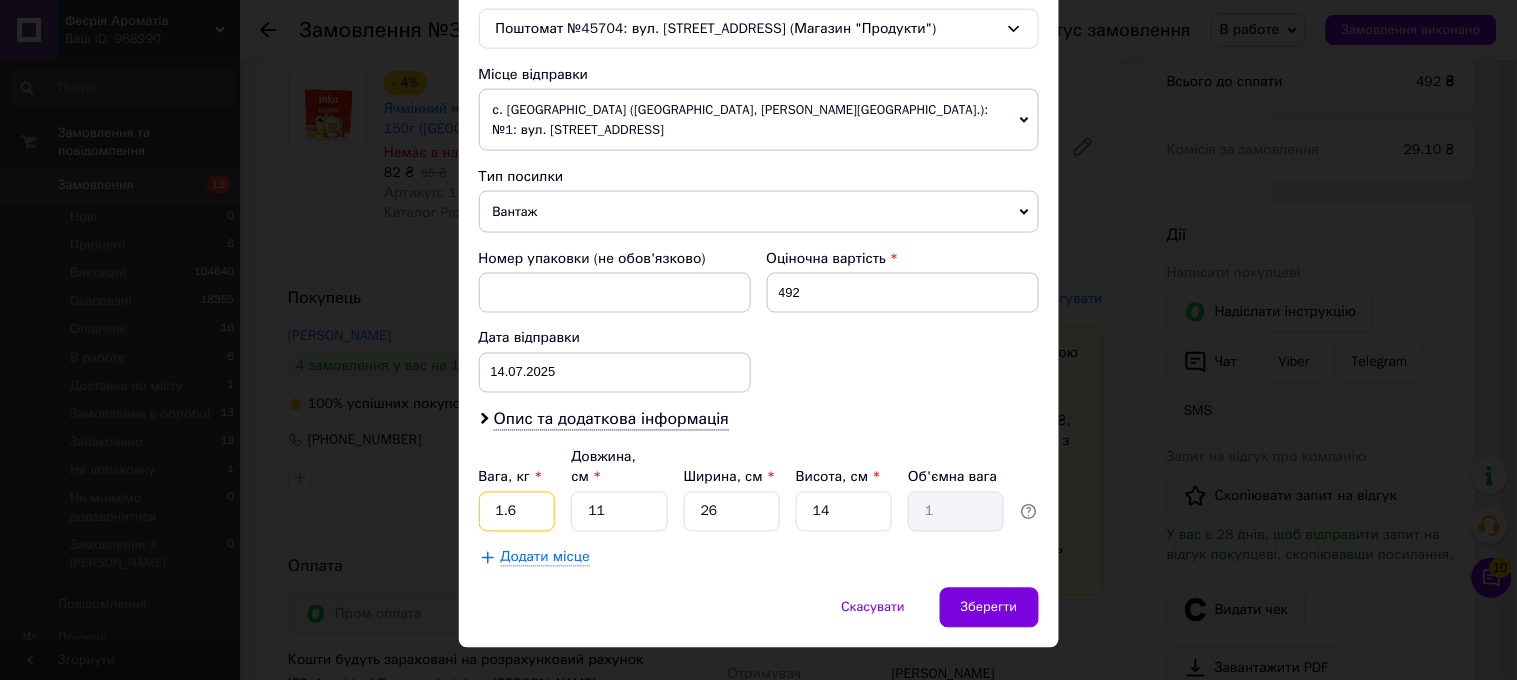 type on "1.6" 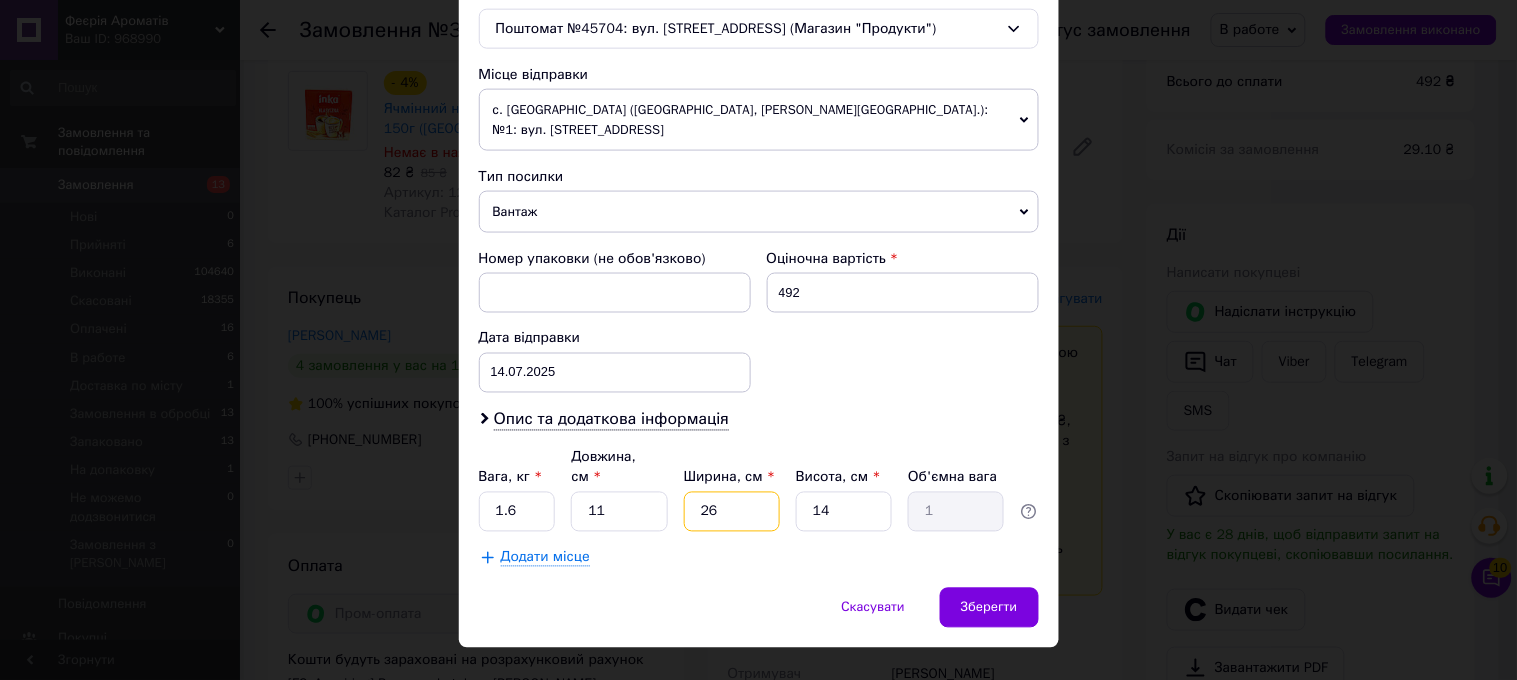 click on "26" at bounding box center (732, 512) 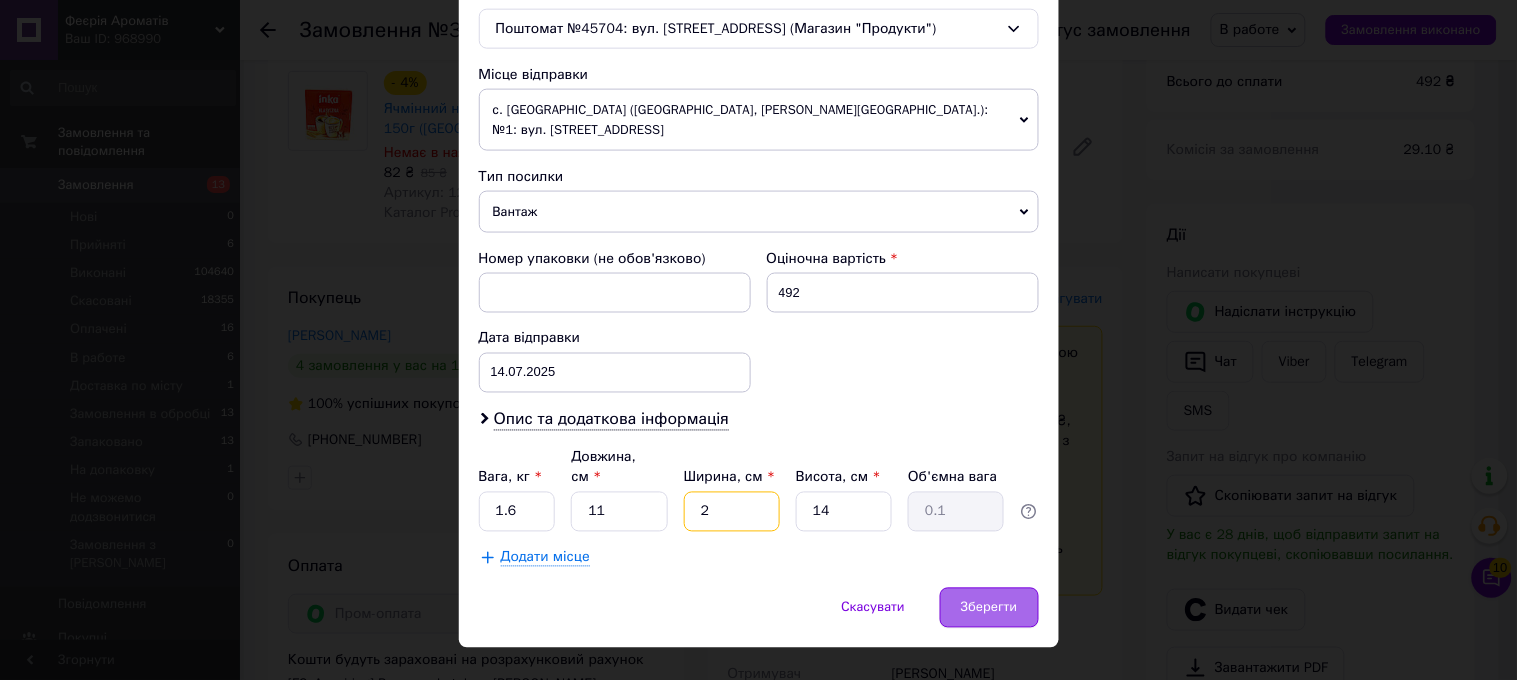 type on "2" 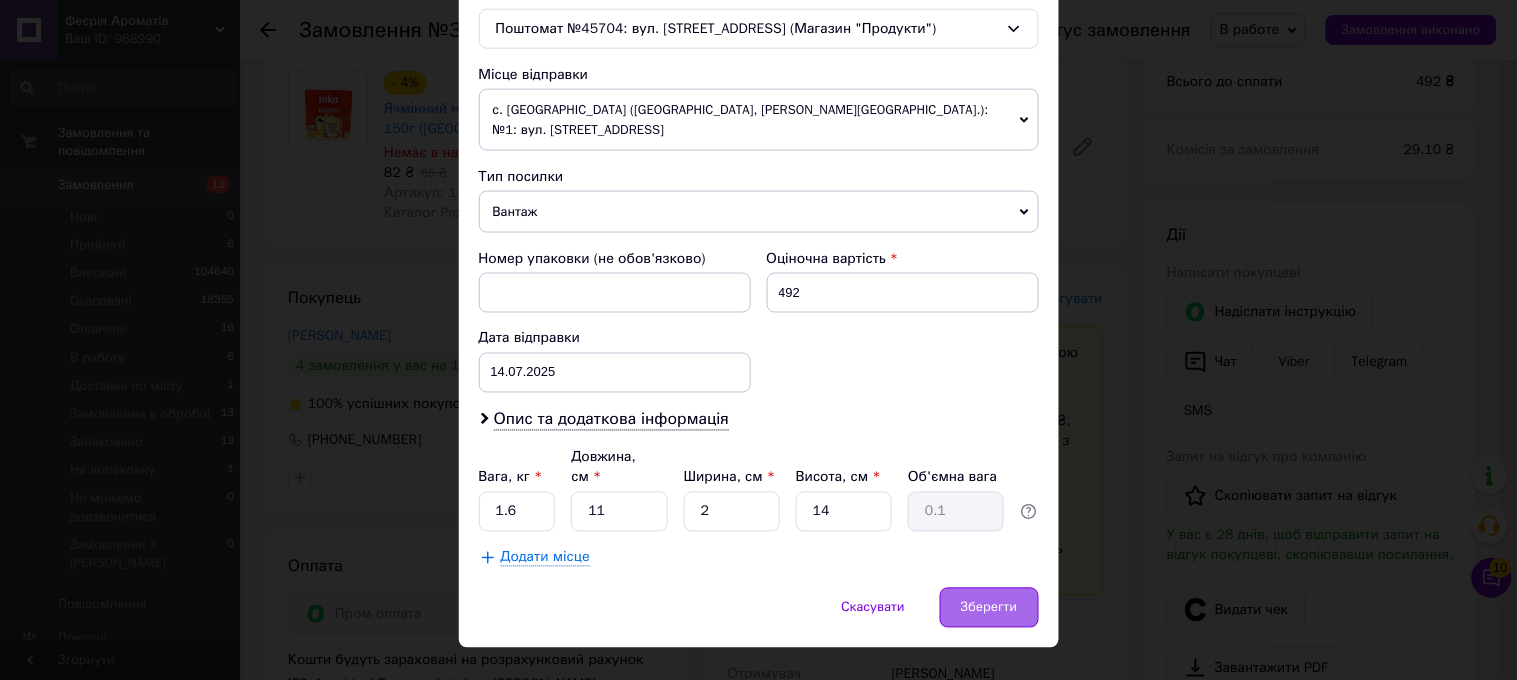 click on "Зберегти" at bounding box center [989, 608] 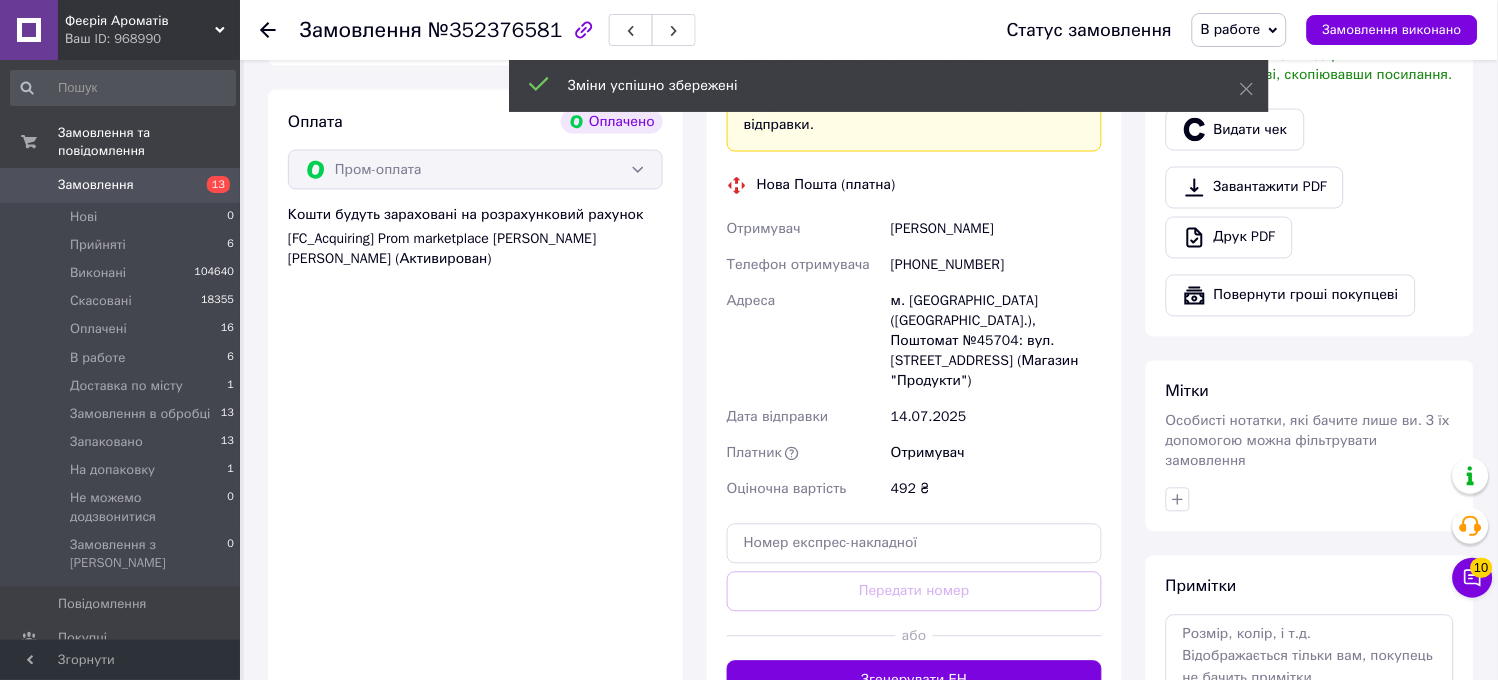 scroll, scrollTop: 1147, scrollLeft: 0, axis: vertical 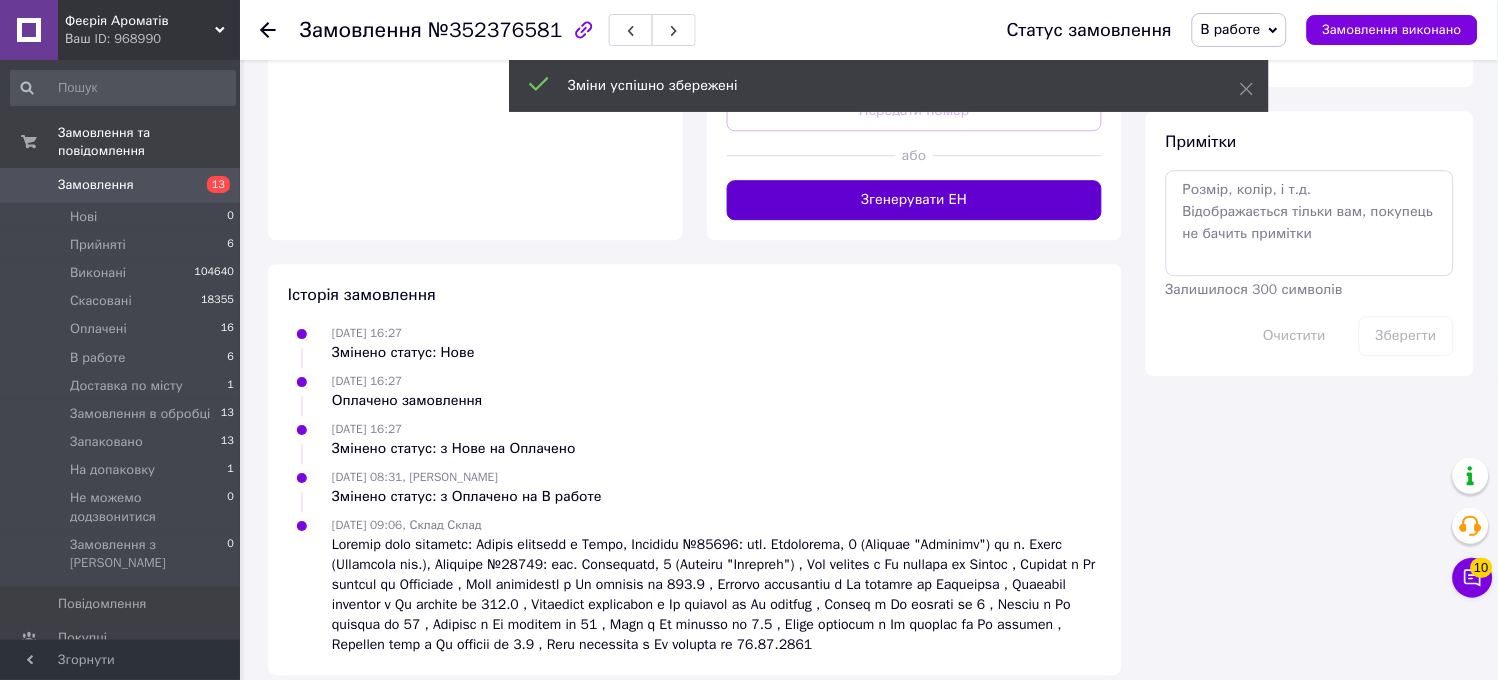 click on "Згенерувати ЕН" at bounding box center (914, 200) 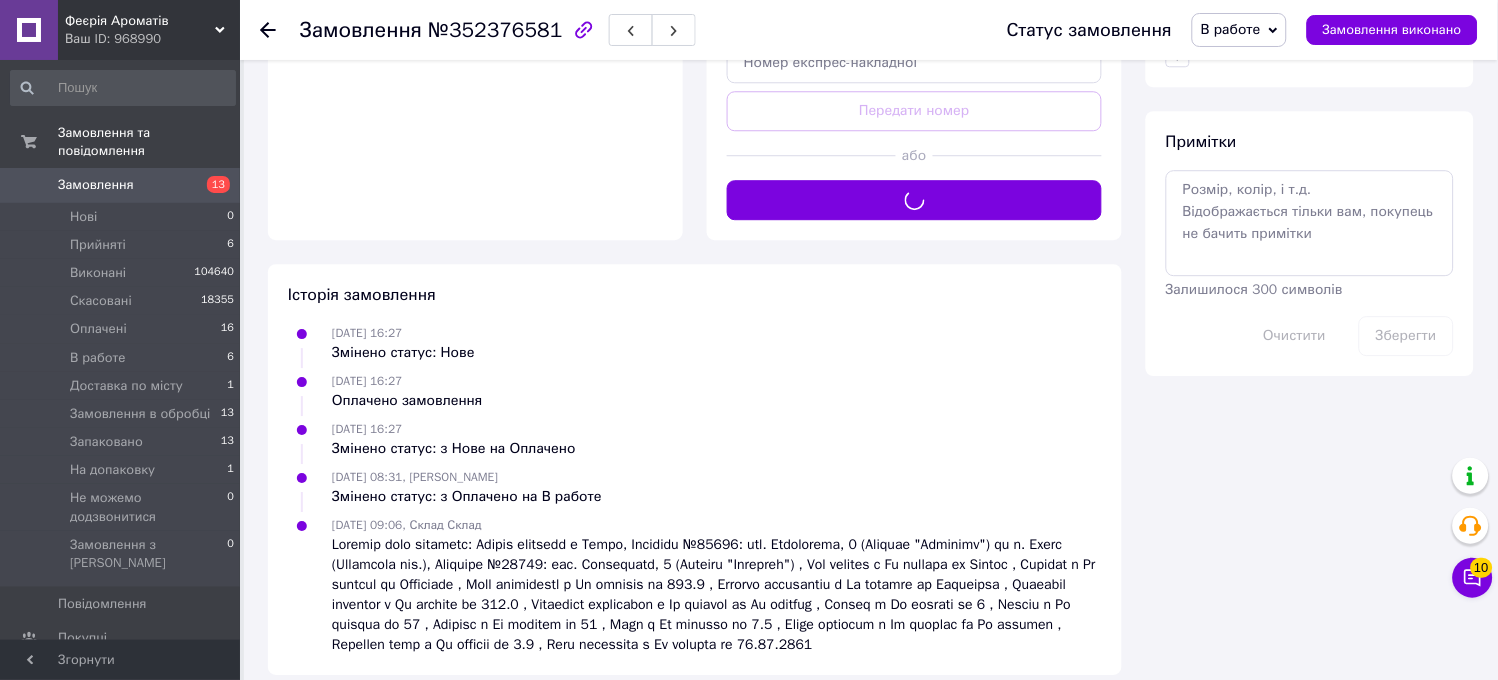 click on "В работе" at bounding box center (1231, 29) 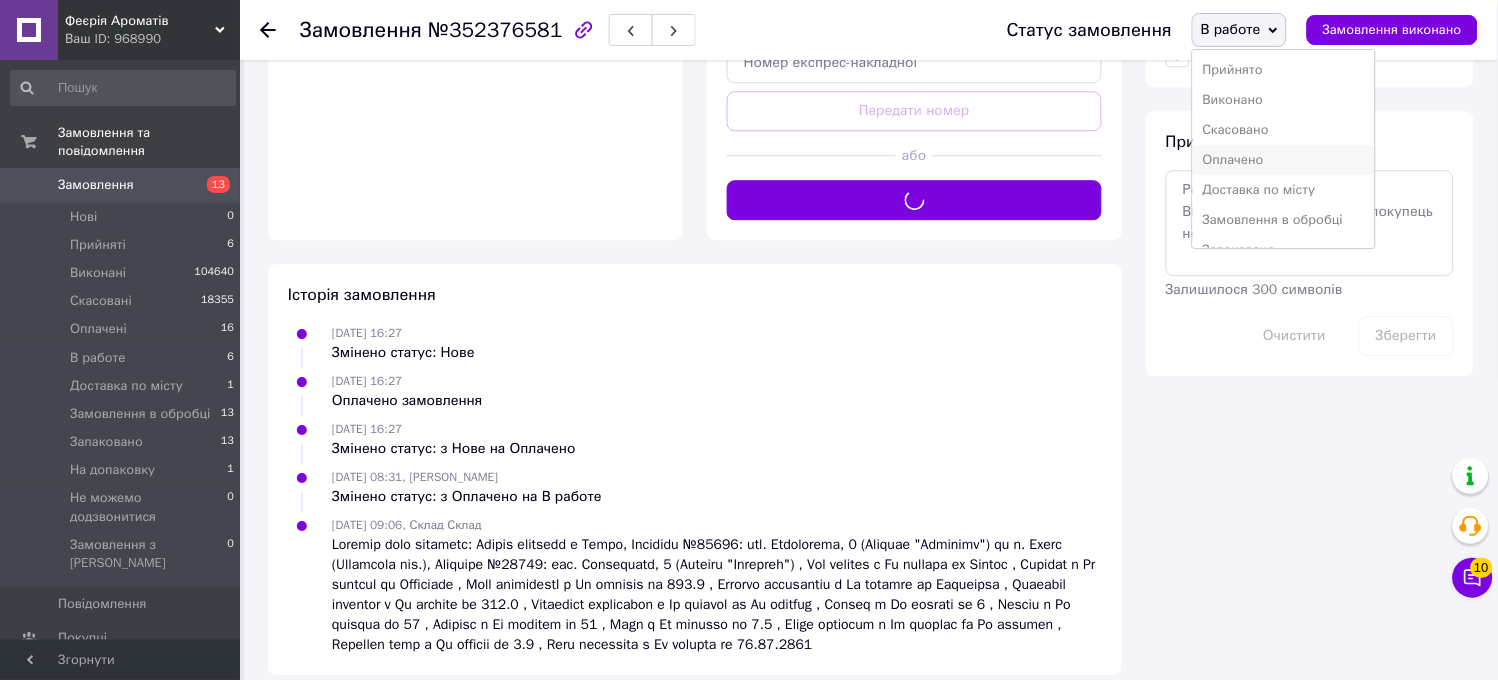 scroll, scrollTop: 82, scrollLeft: 0, axis: vertical 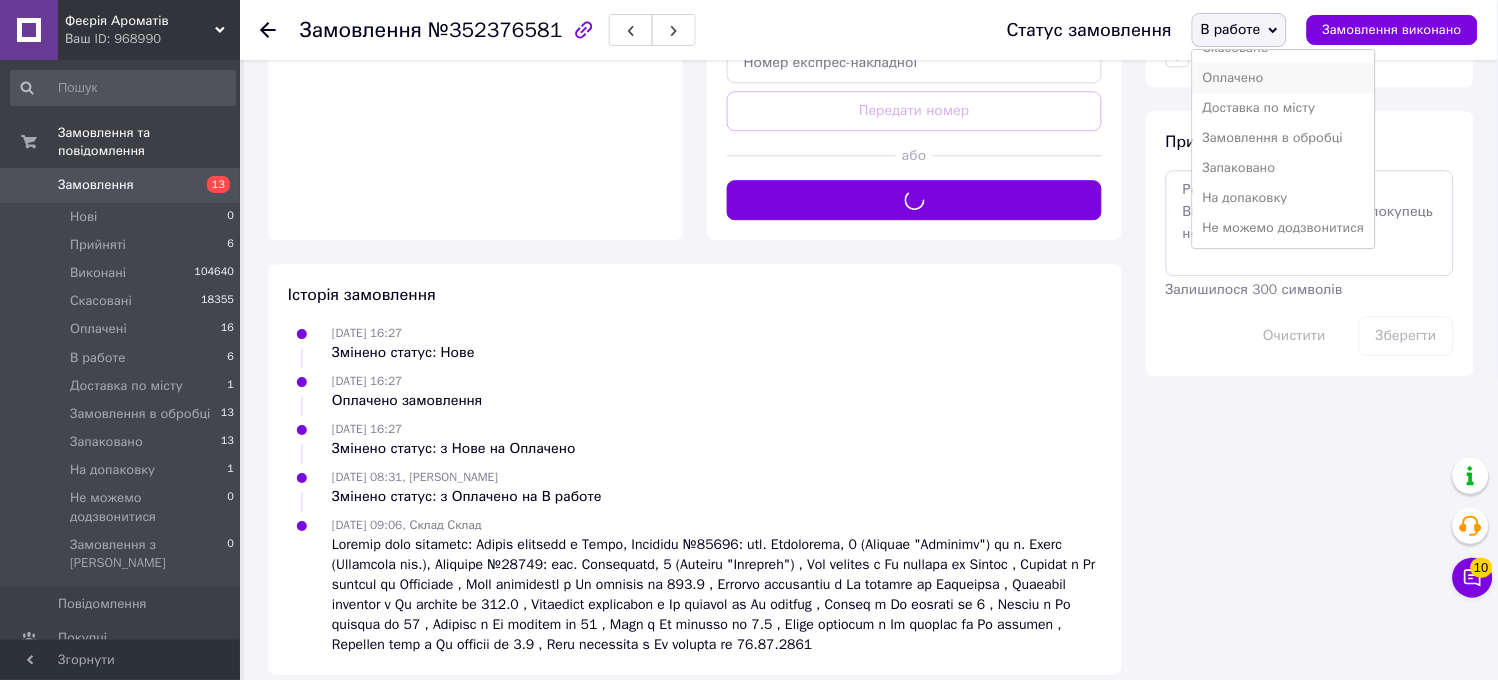 click on "Запаковано" at bounding box center [1284, 168] 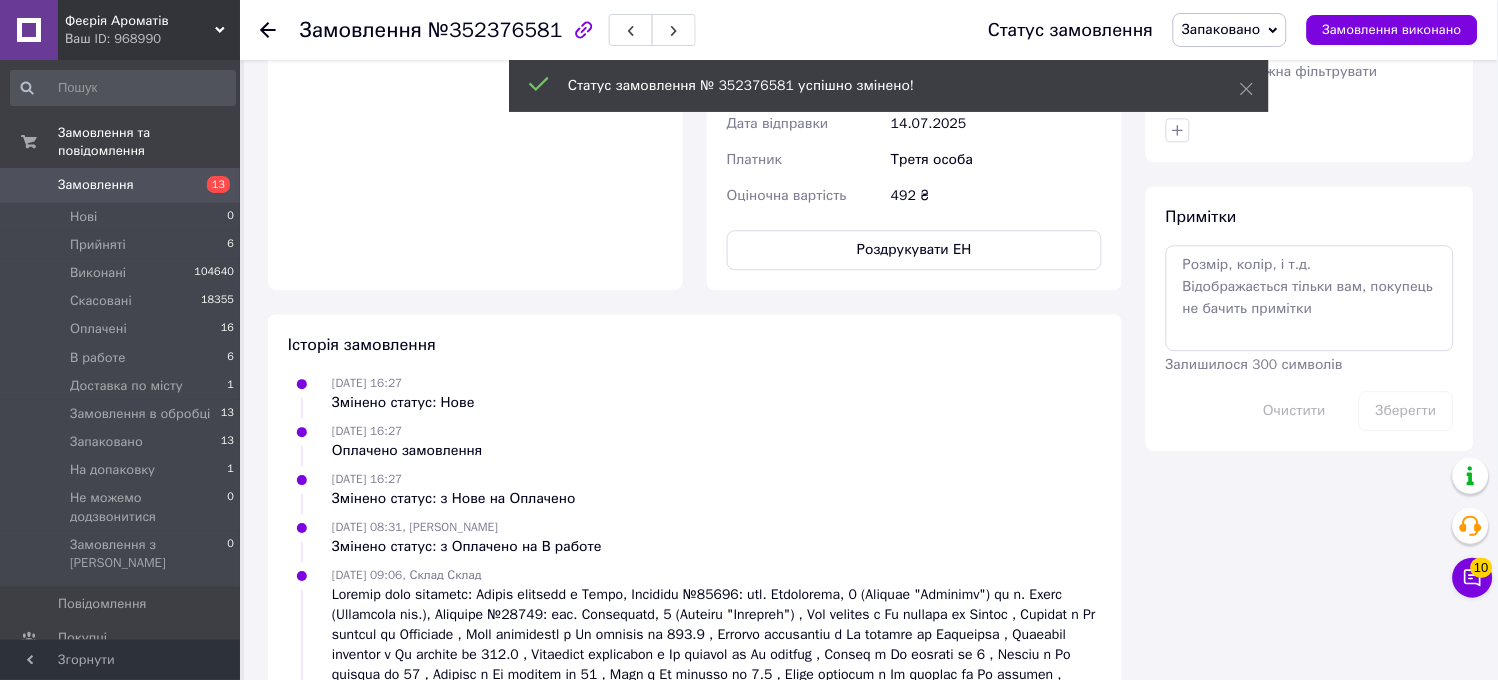 scroll, scrollTop: 925, scrollLeft: 0, axis: vertical 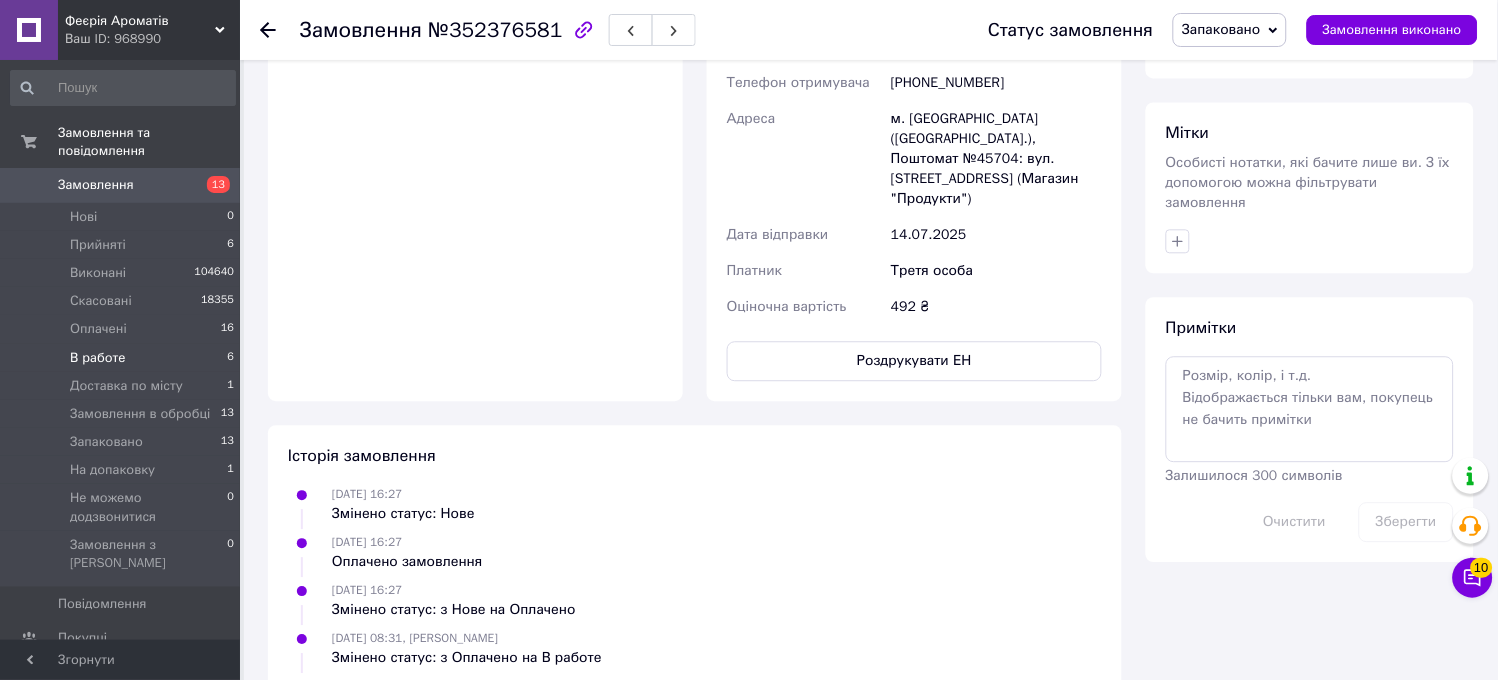 click on "В работе" at bounding box center [98, 358] 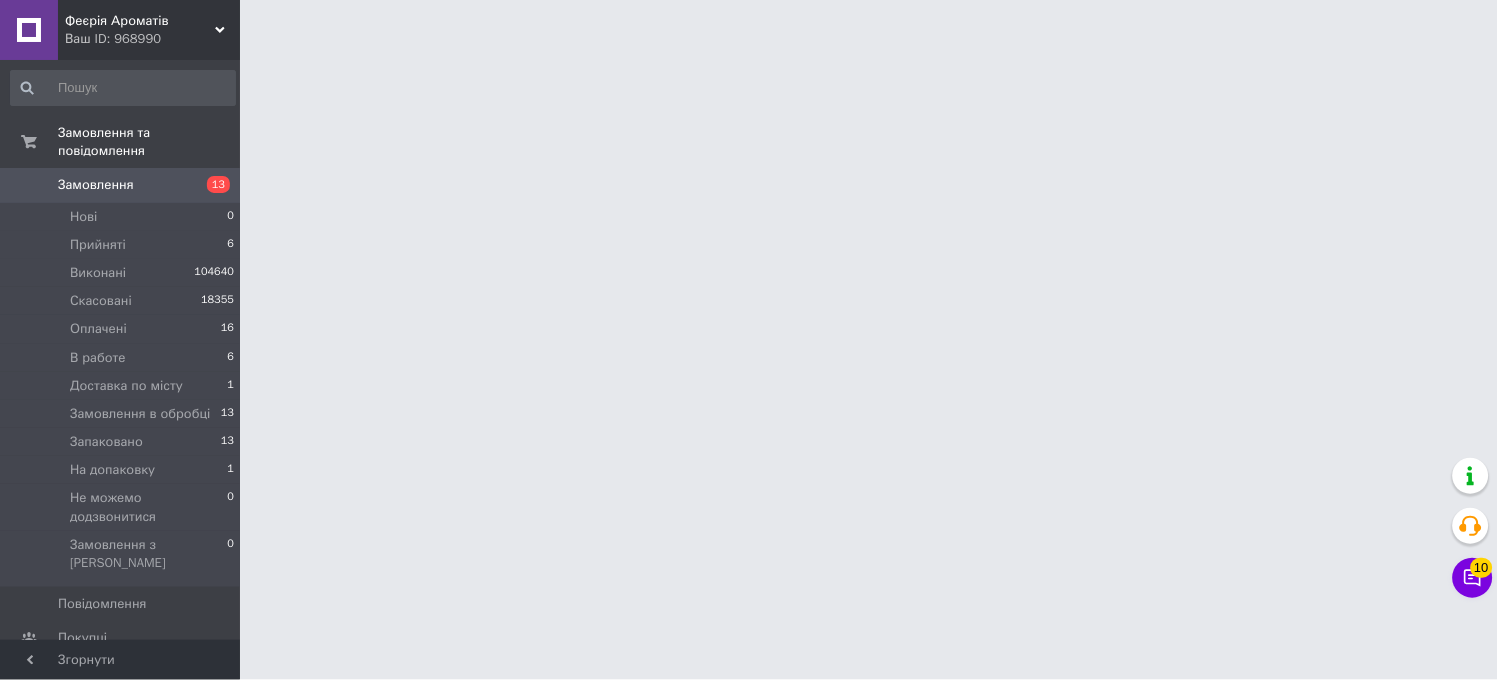 scroll, scrollTop: 0, scrollLeft: 0, axis: both 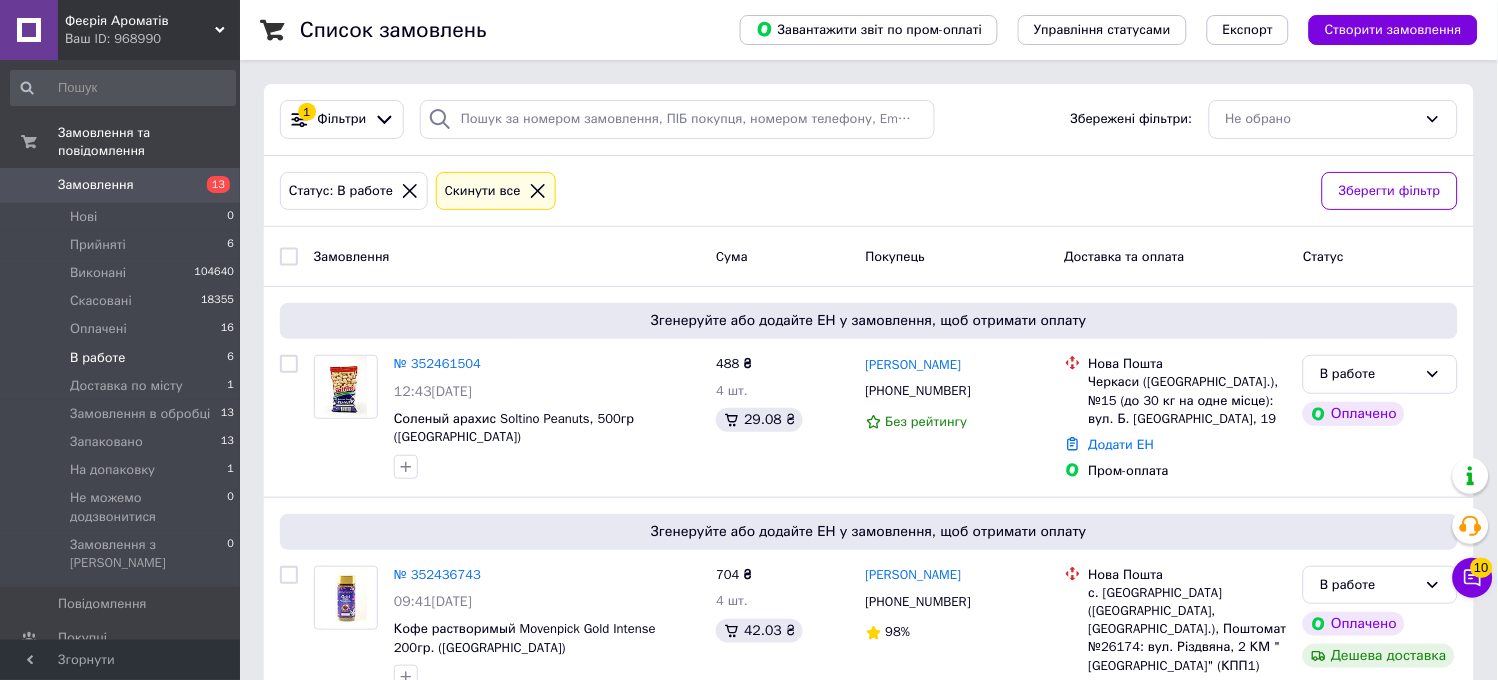 click on "В работе" at bounding box center (98, 358) 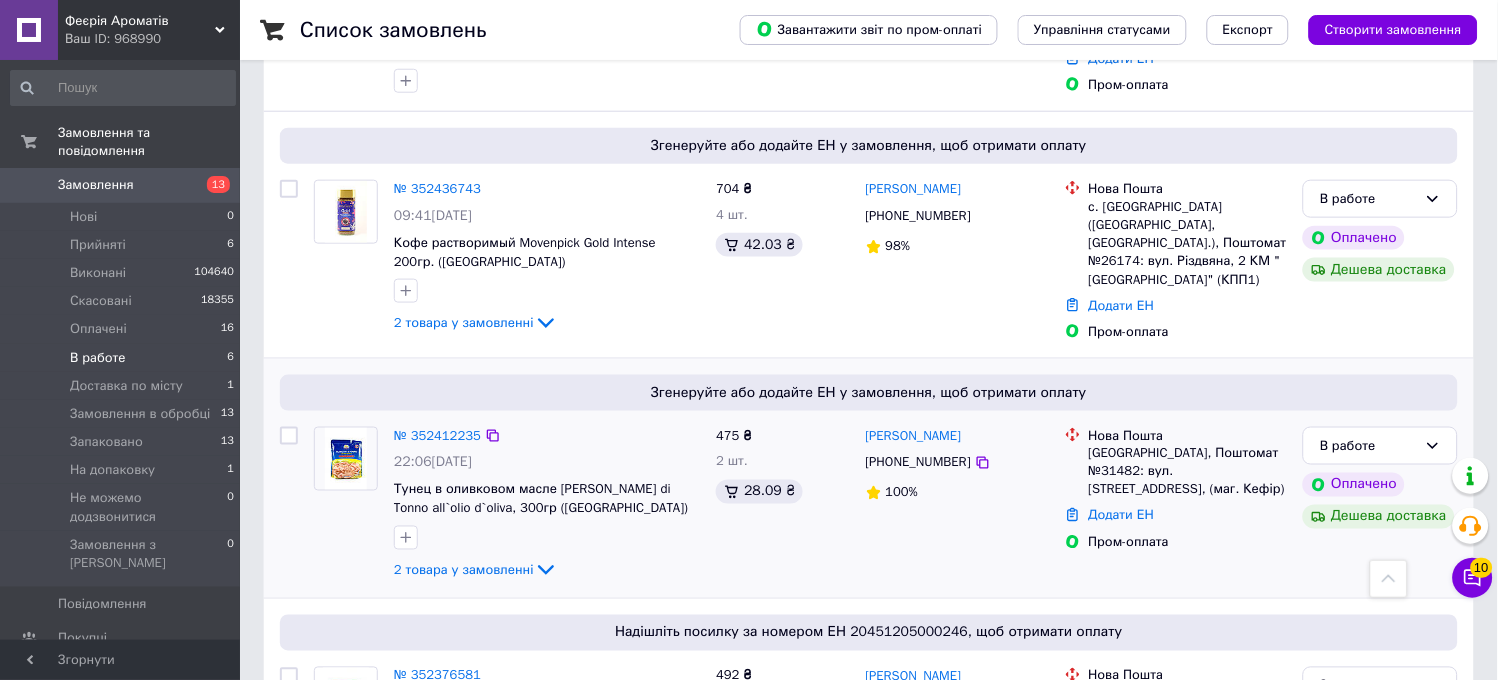scroll, scrollTop: 275, scrollLeft: 0, axis: vertical 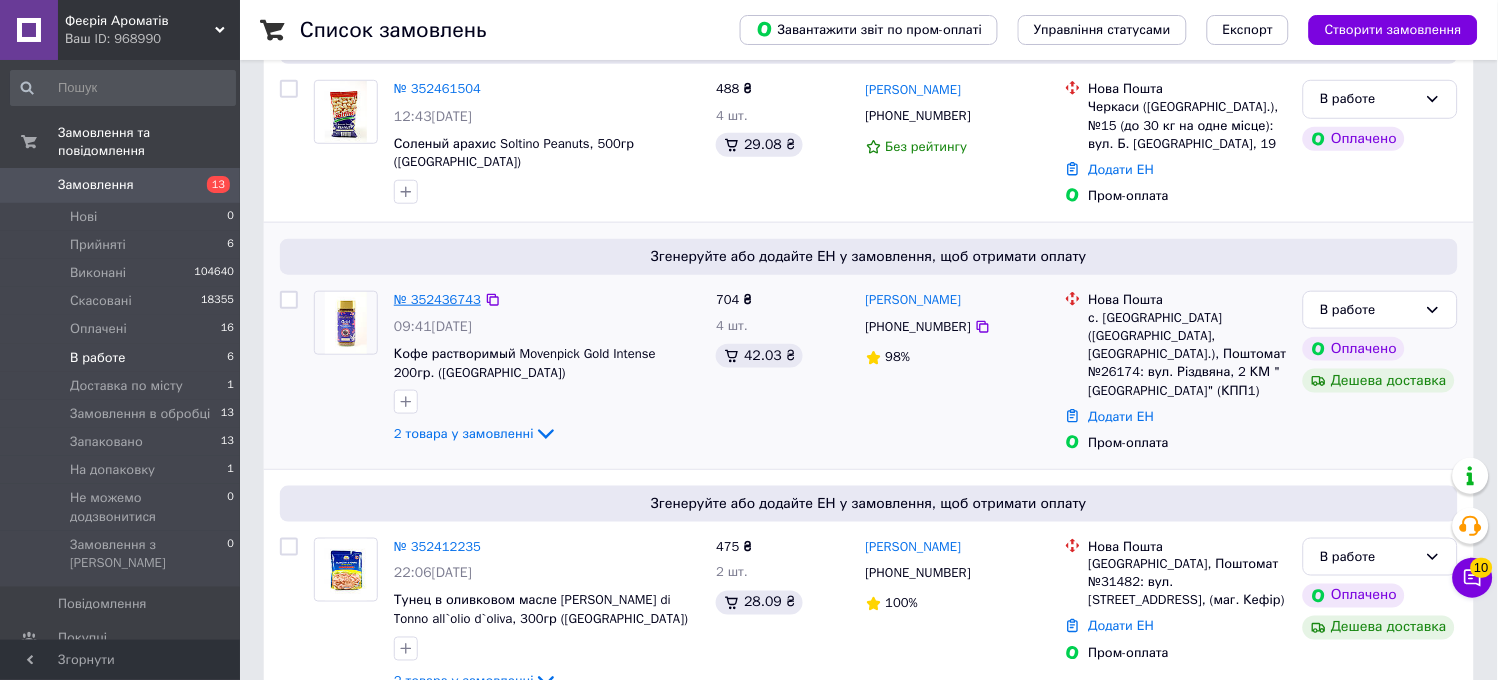click on "№ 352436743" at bounding box center (437, 299) 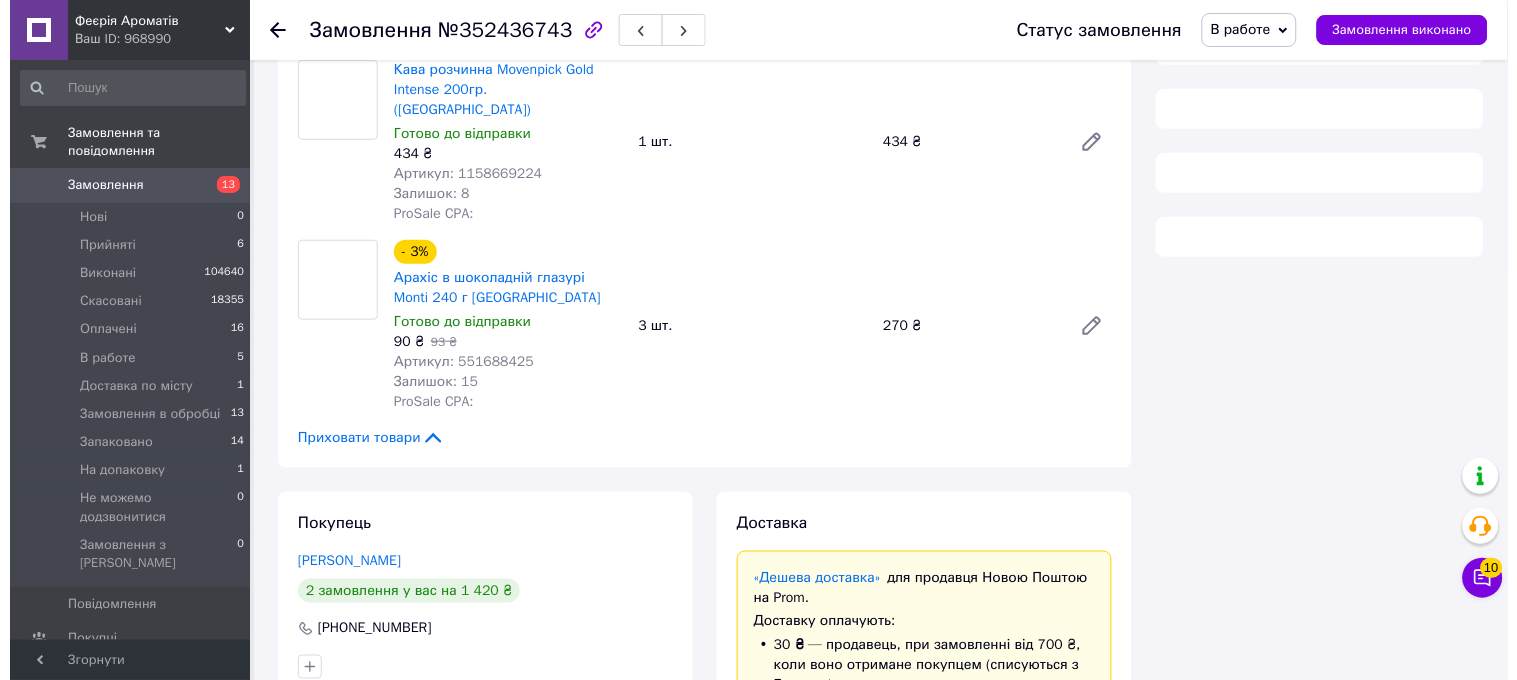 scroll, scrollTop: 275, scrollLeft: 0, axis: vertical 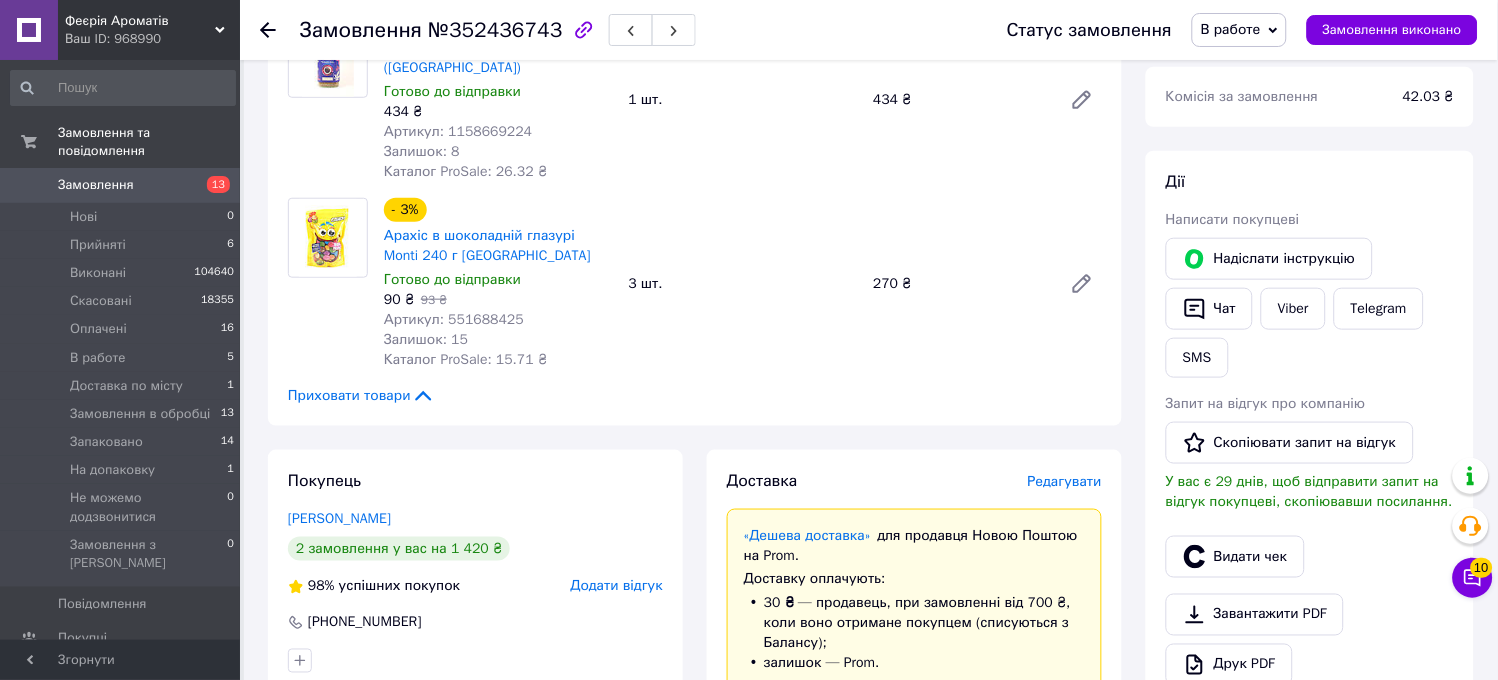 click on "Редагувати" at bounding box center [1065, 481] 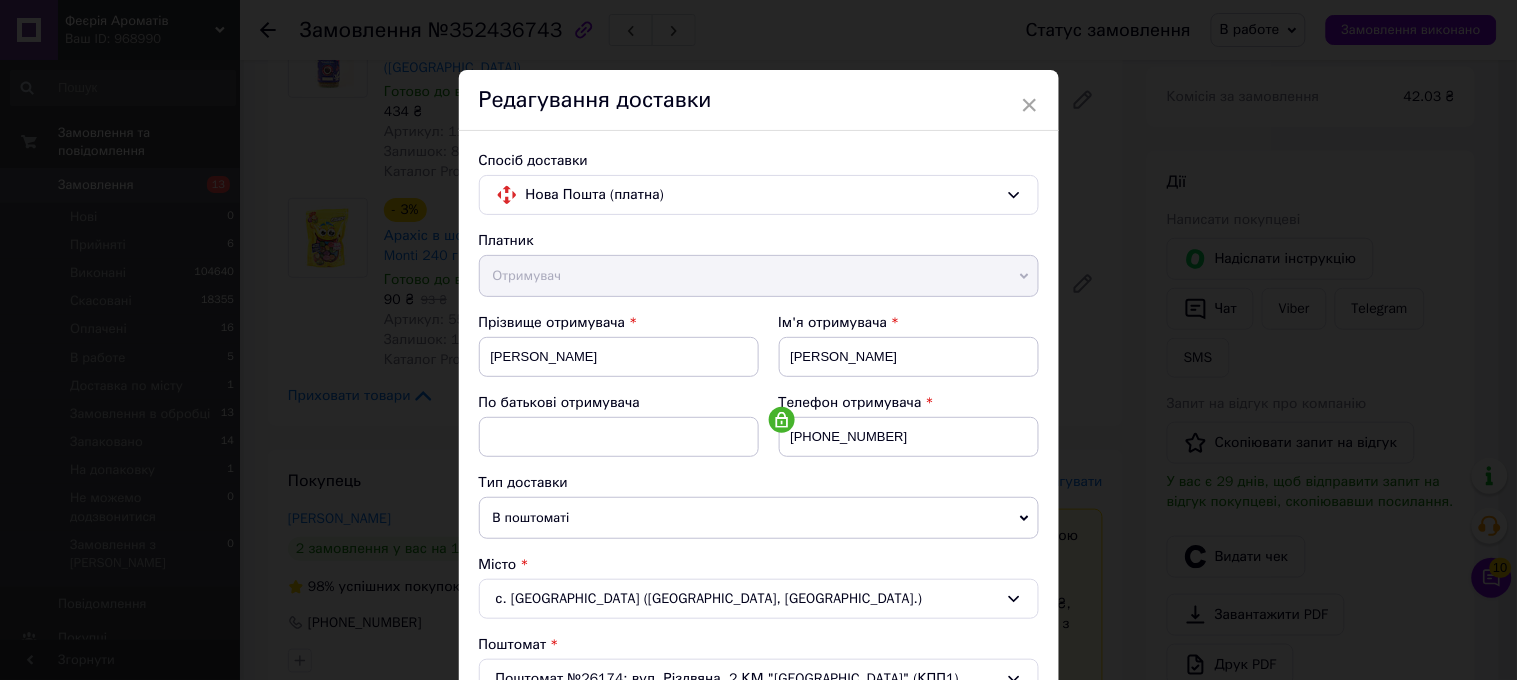 scroll, scrollTop: 650, scrollLeft: 0, axis: vertical 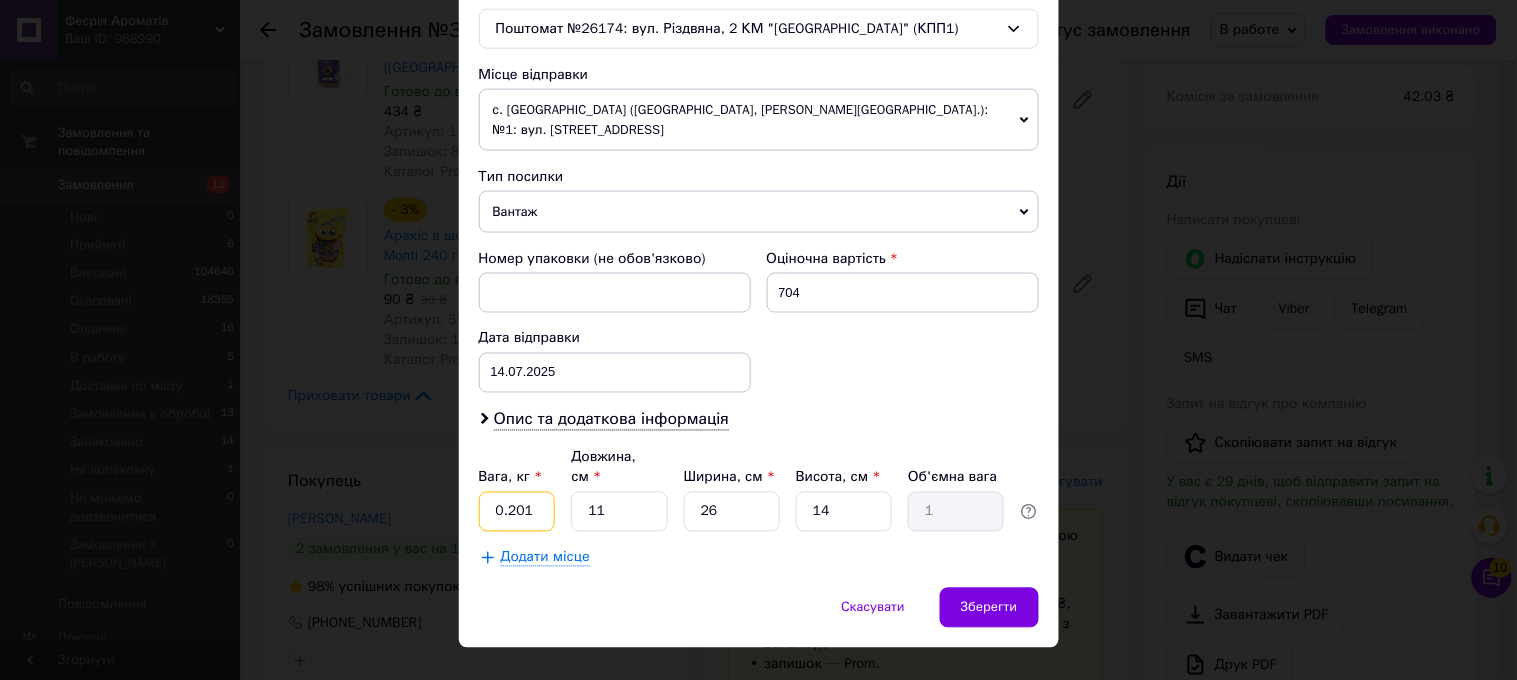 click on "0.201" at bounding box center [517, 512] 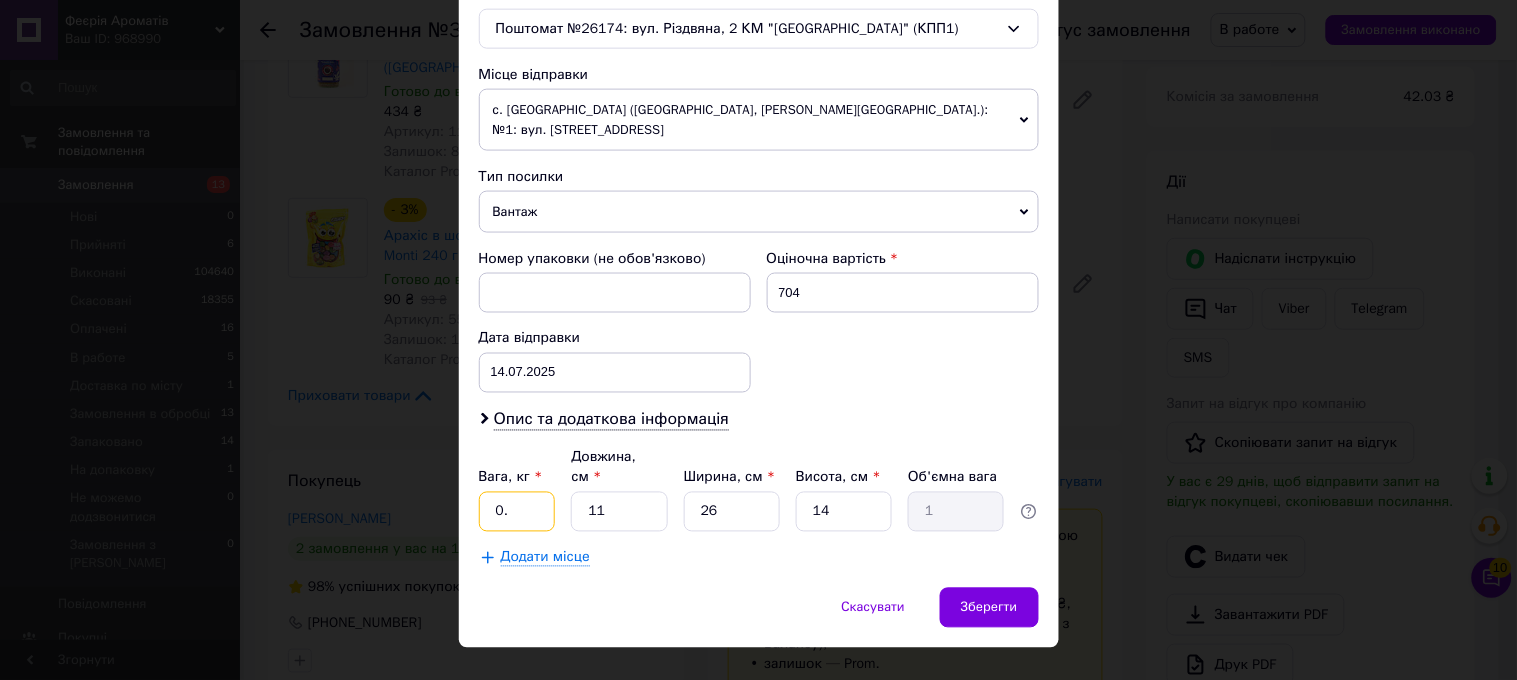 type on "0" 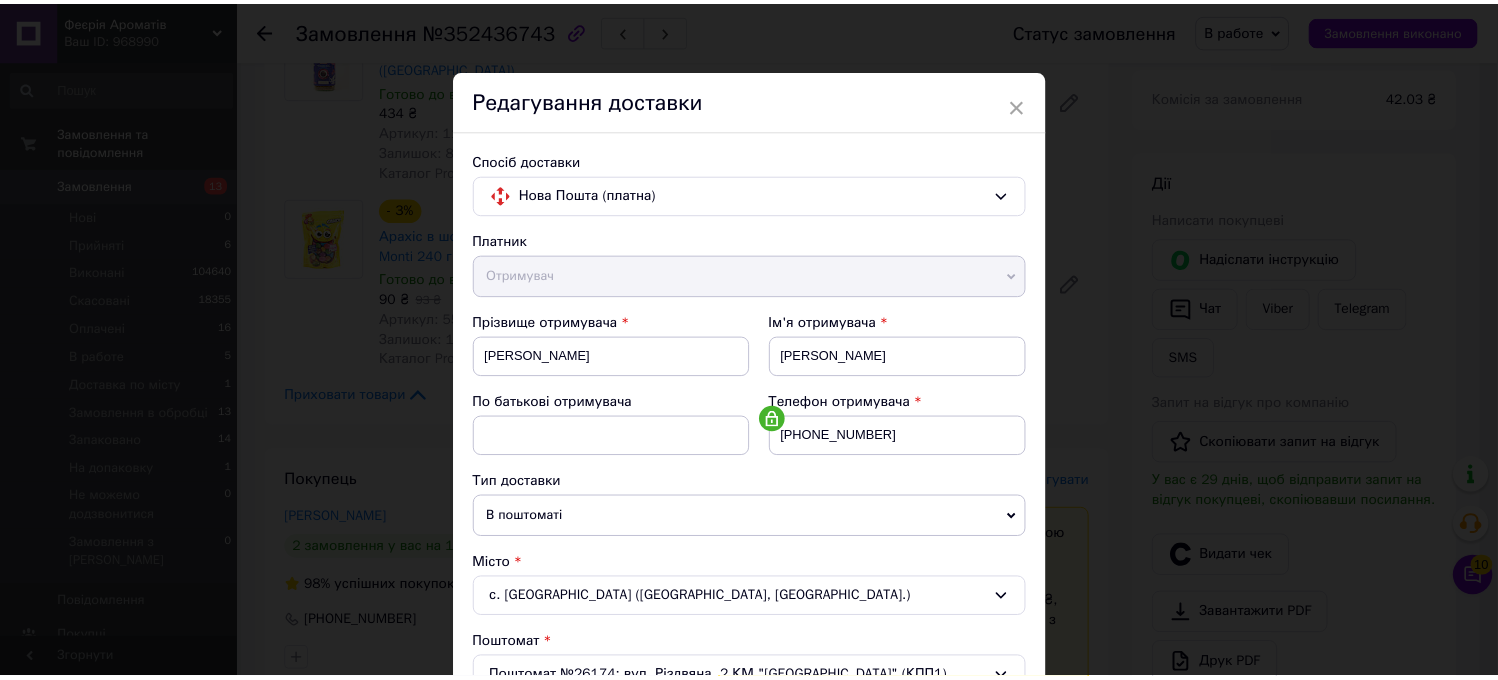 scroll, scrollTop: 650, scrollLeft: 0, axis: vertical 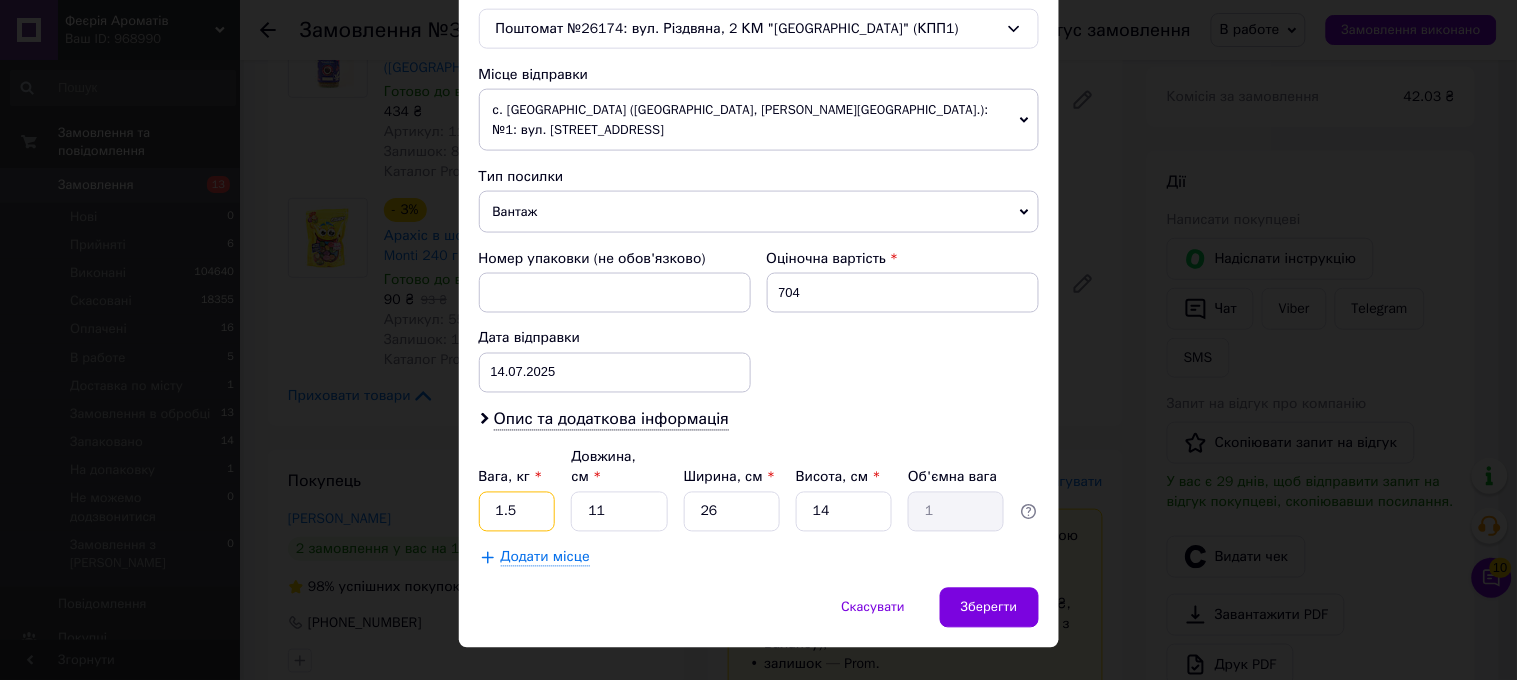 type on "1.5" 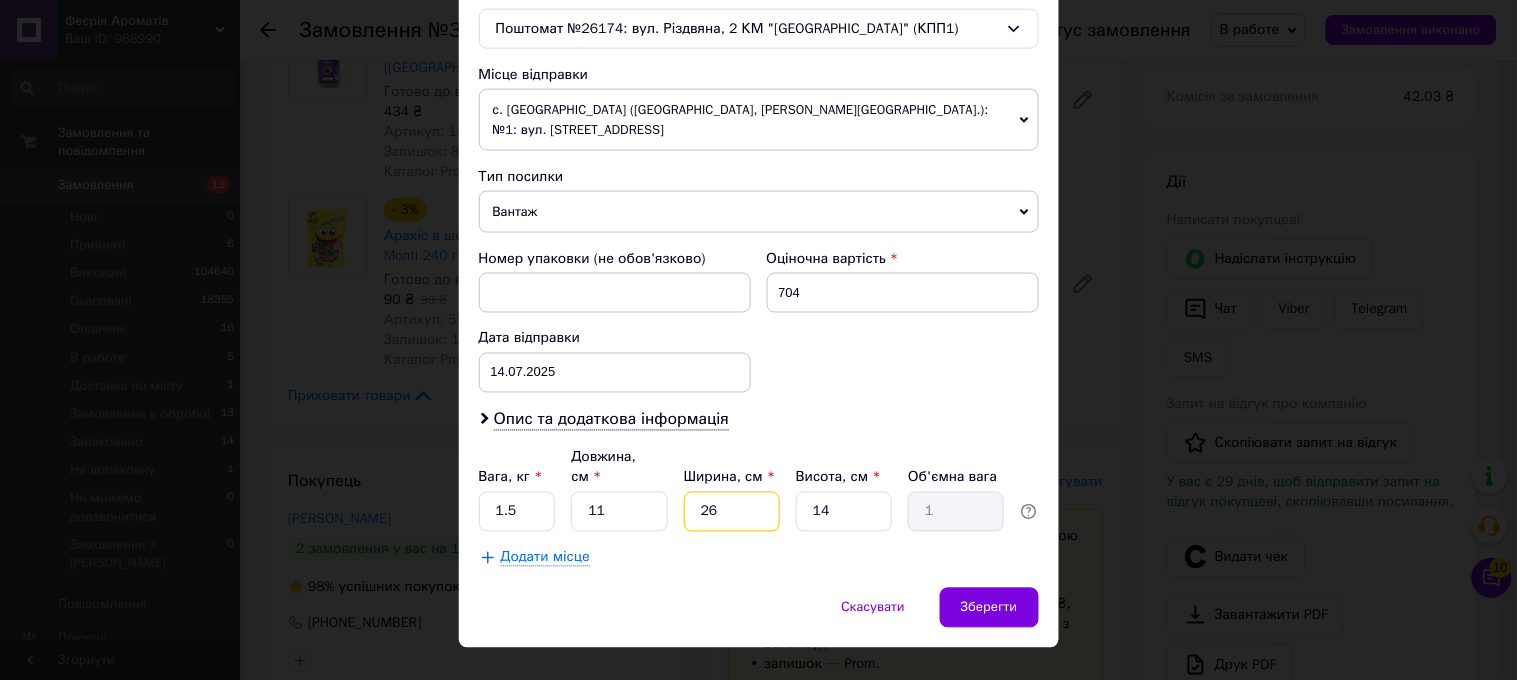 click on "26" at bounding box center (732, 512) 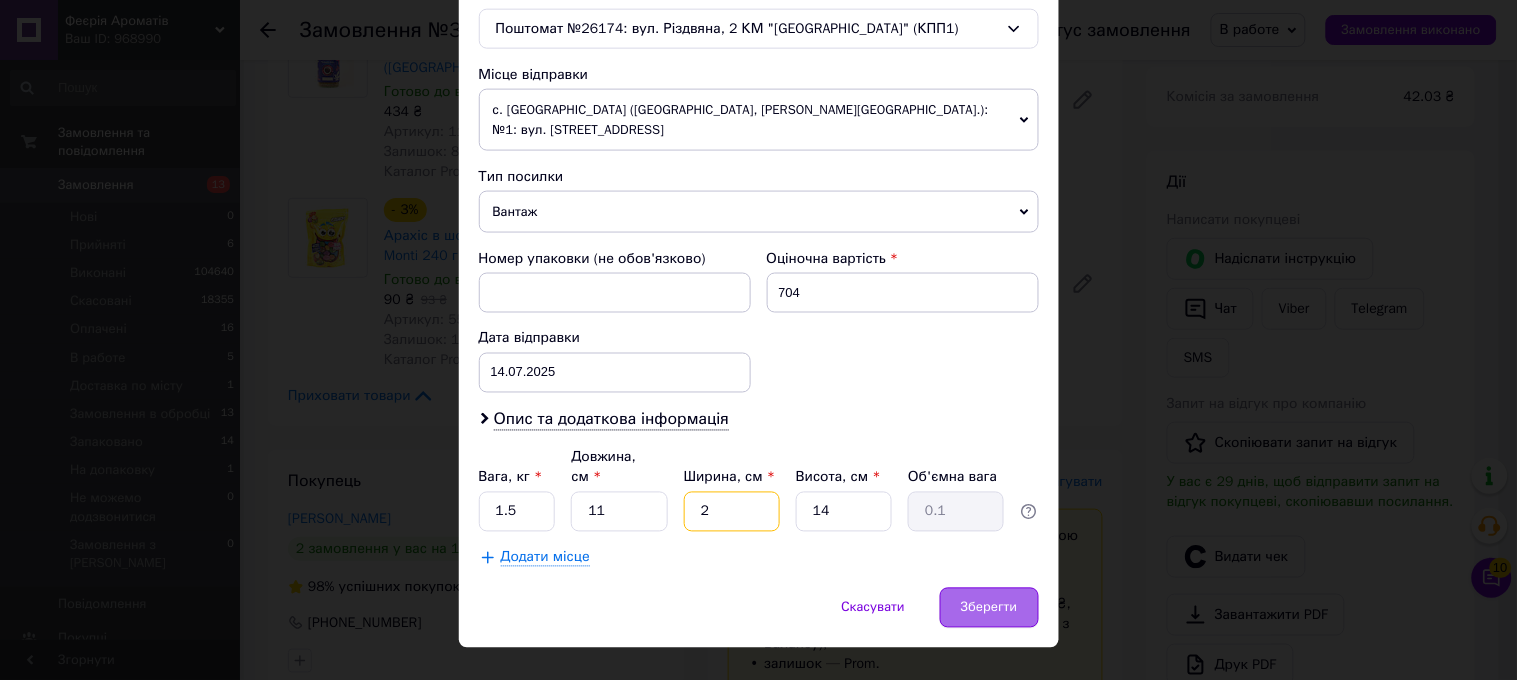 type on "2" 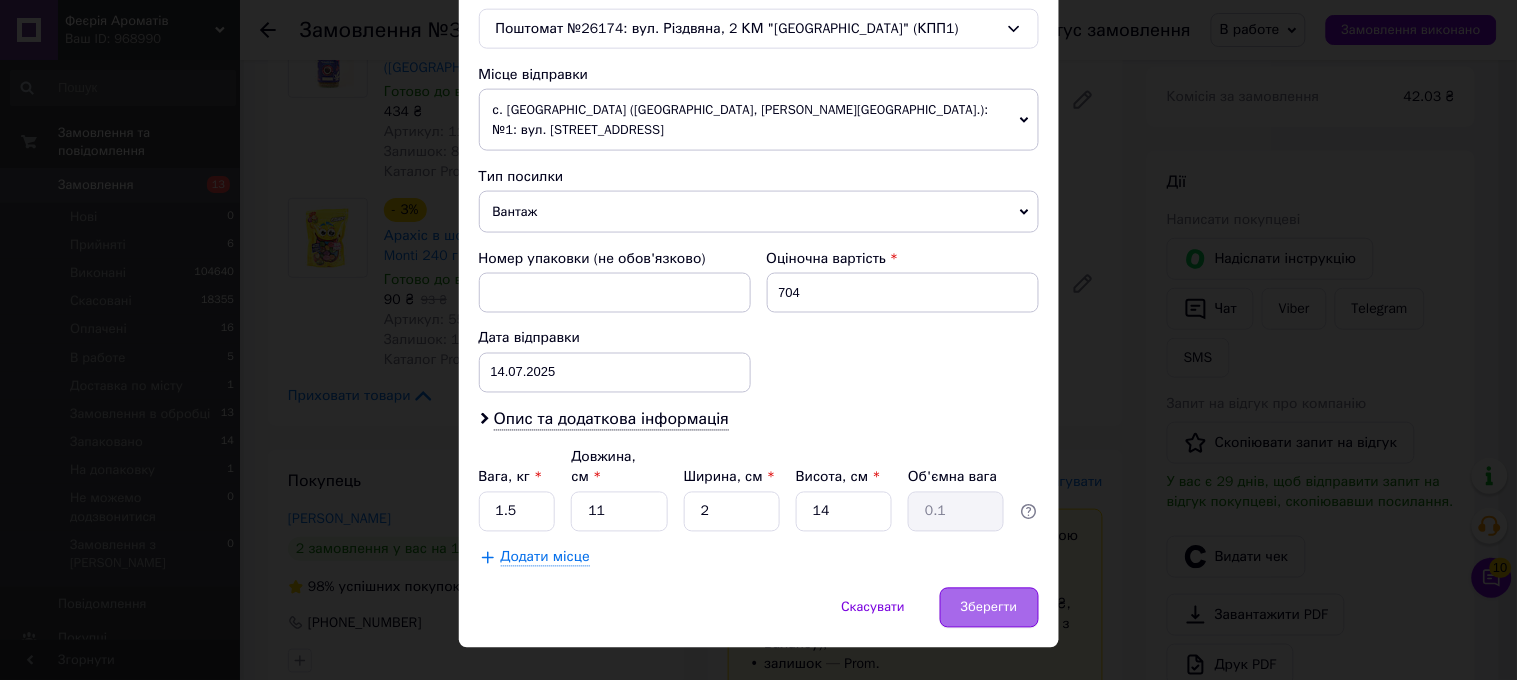 click on "Зберегти" at bounding box center [989, 608] 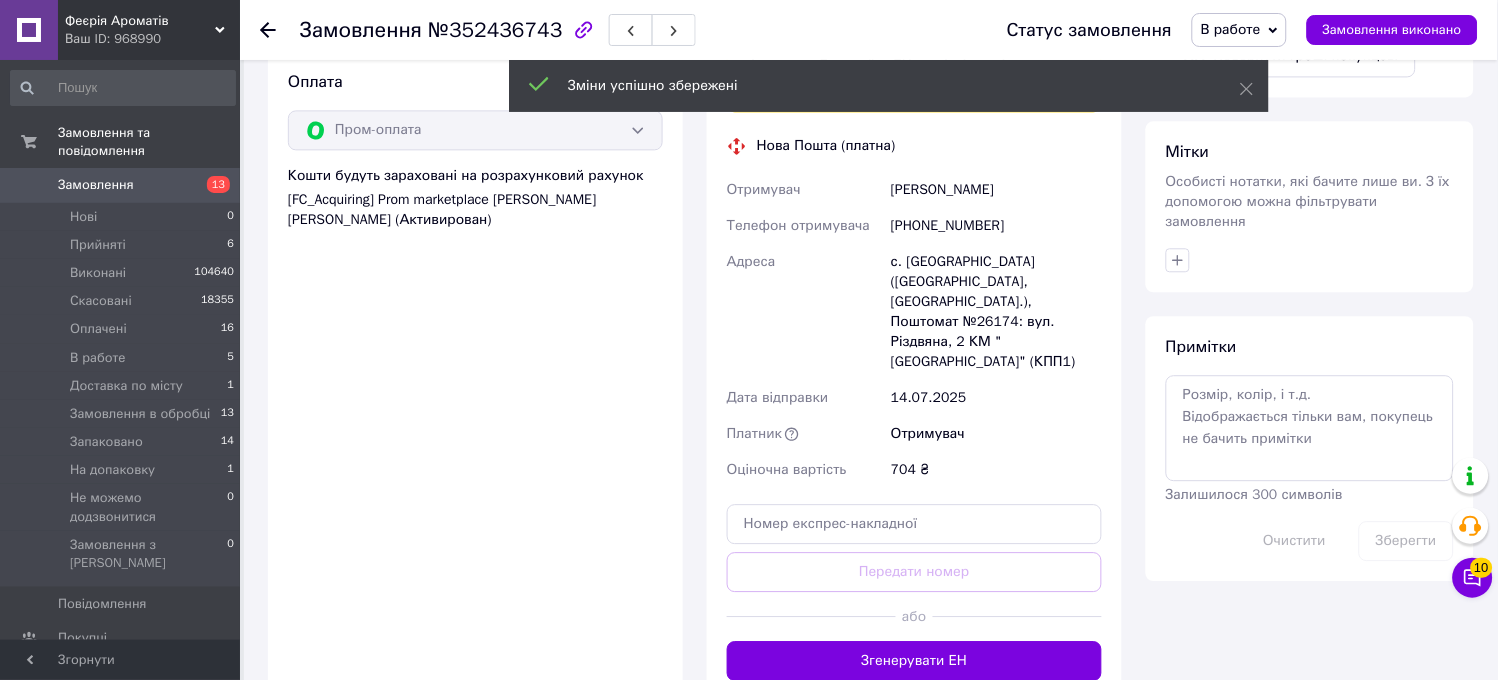 scroll, scrollTop: 1053, scrollLeft: 0, axis: vertical 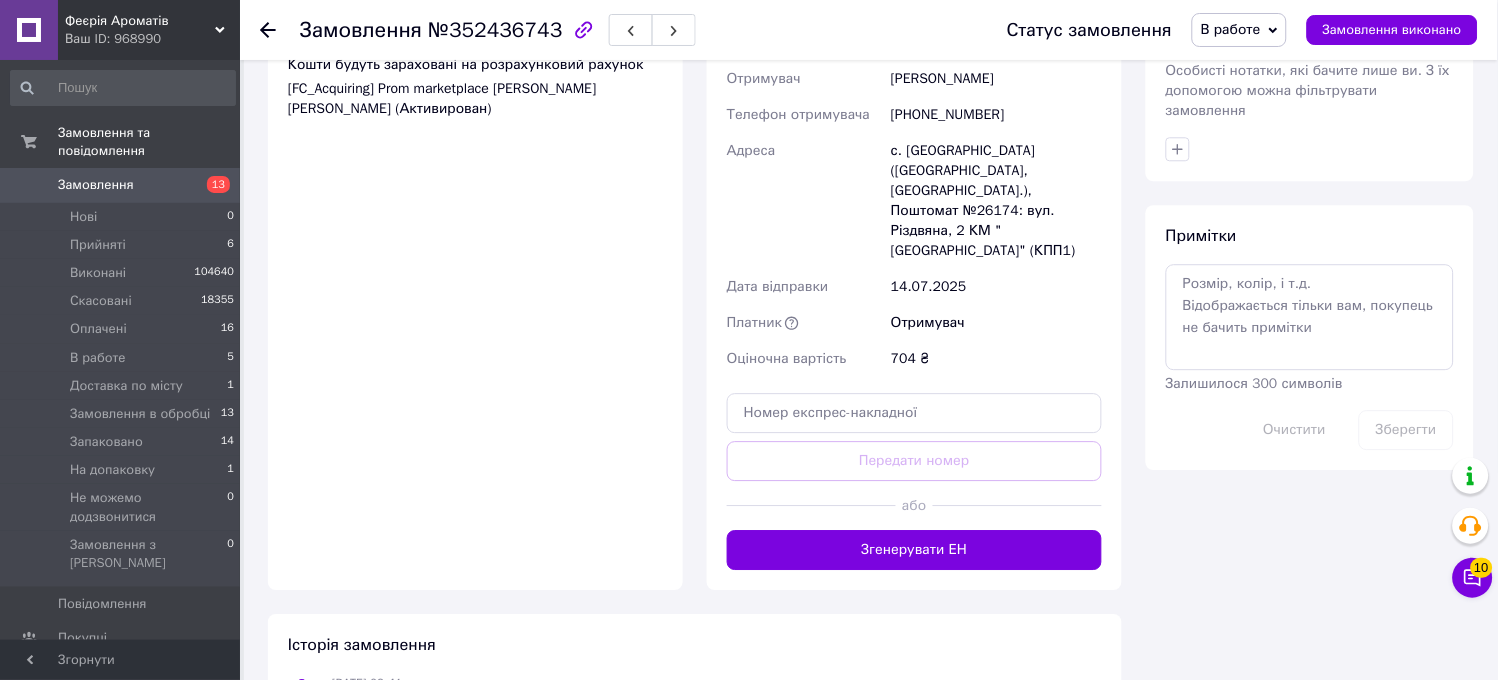 drag, startPoint x: 1072, startPoint y: 483, endPoint x: 1131, endPoint y: 351, distance: 144.58562 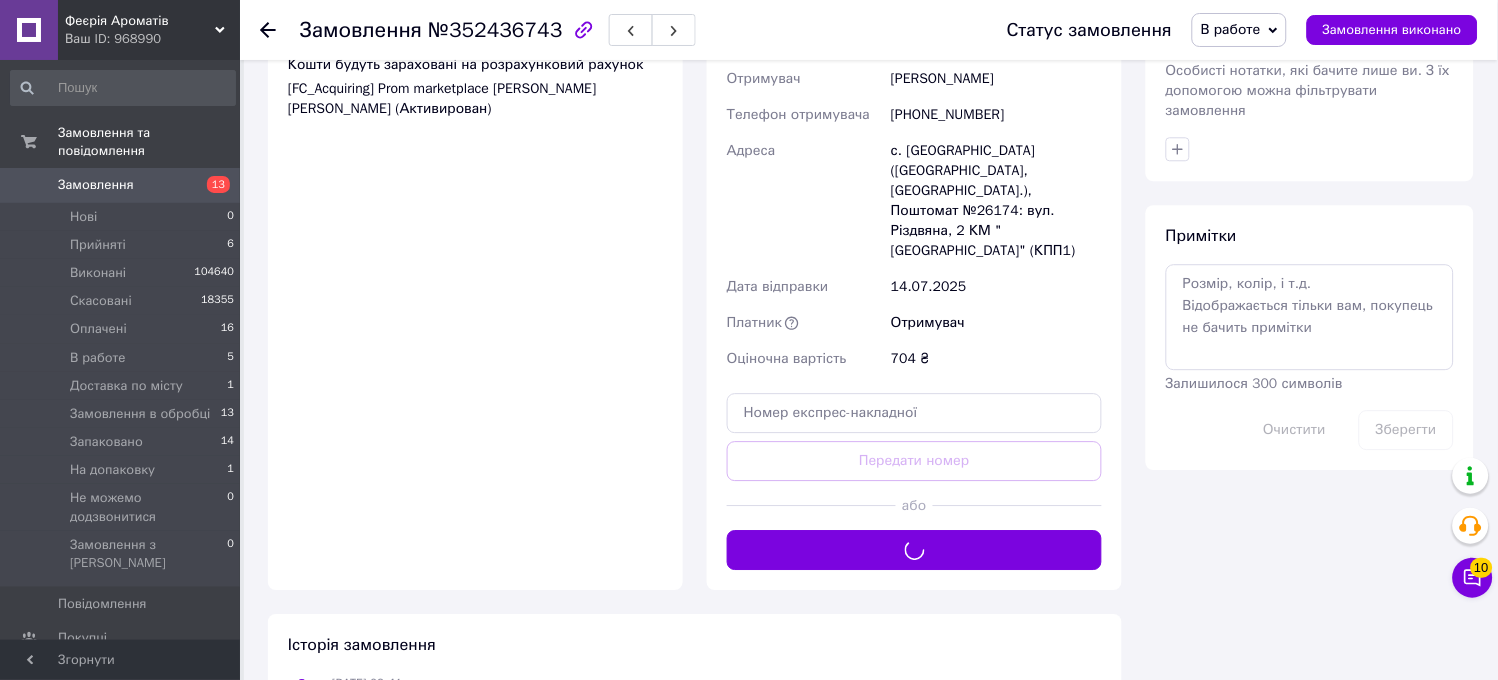 click on "В работе" at bounding box center (1231, 29) 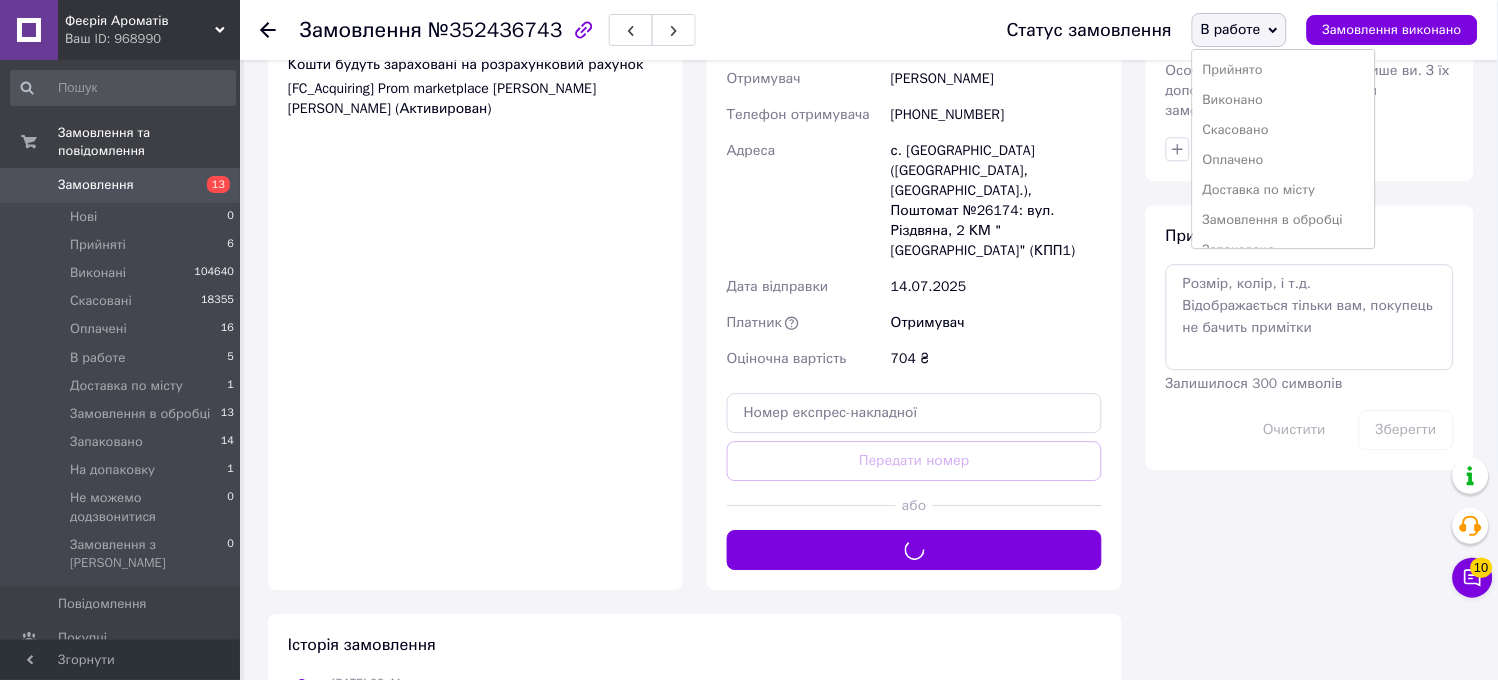 scroll, scrollTop: 82, scrollLeft: 0, axis: vertical 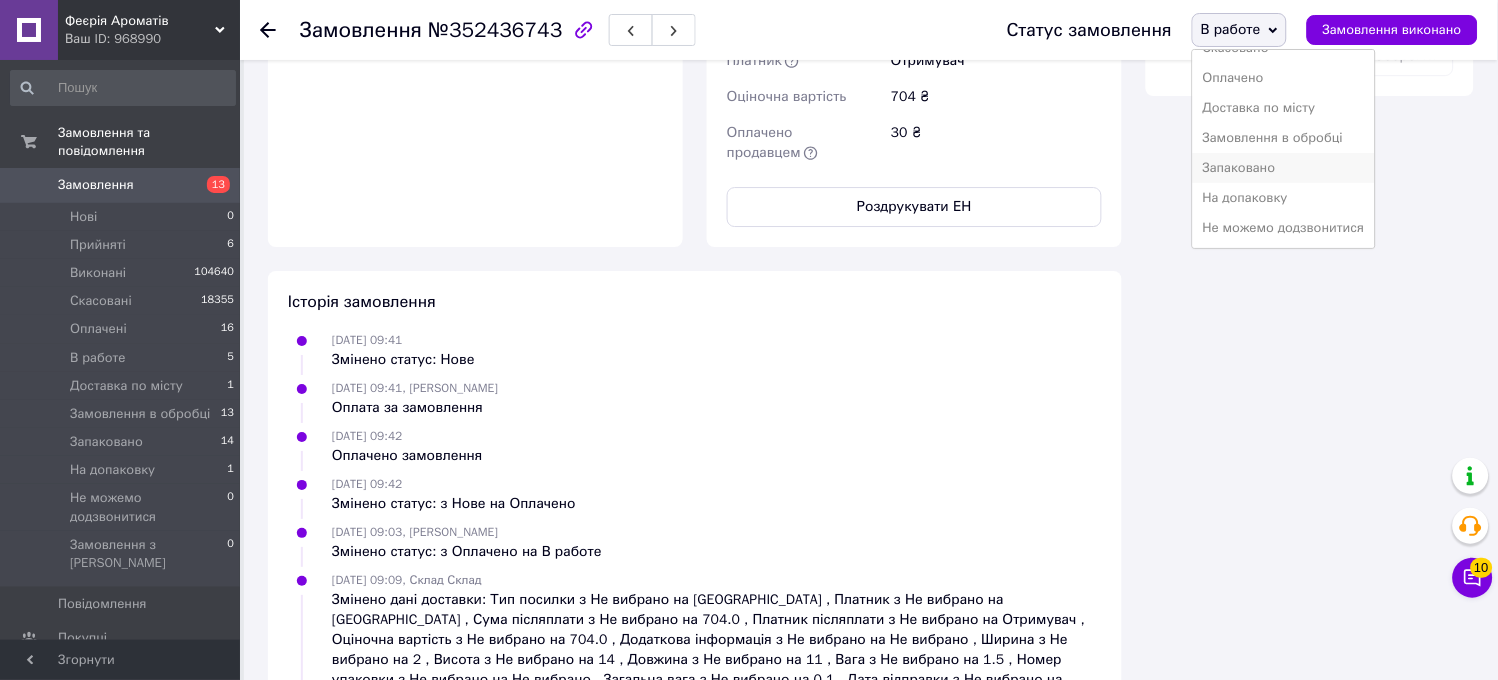 click on "Запаковано" at bounding box center [1284, 168] 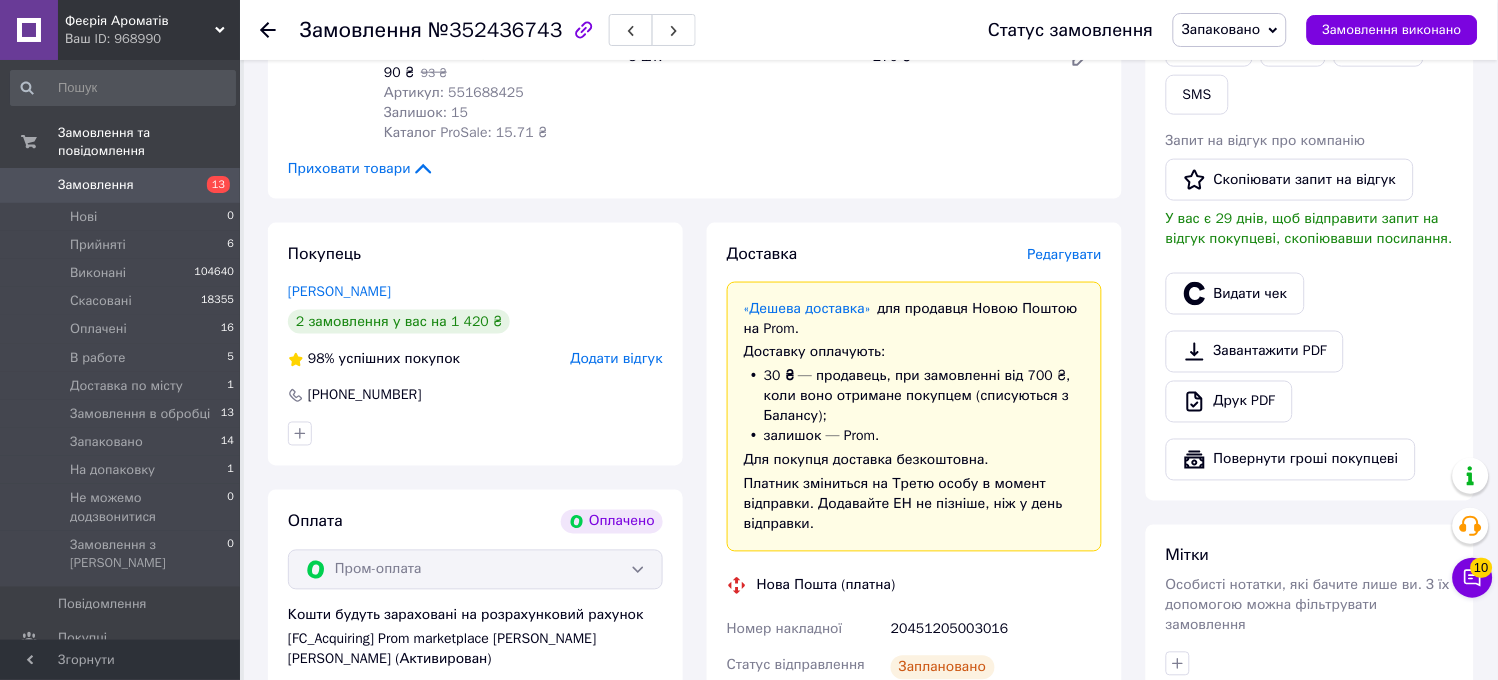 scroll, scrollTop: 57, scrollLeft: 0, axis: vertical 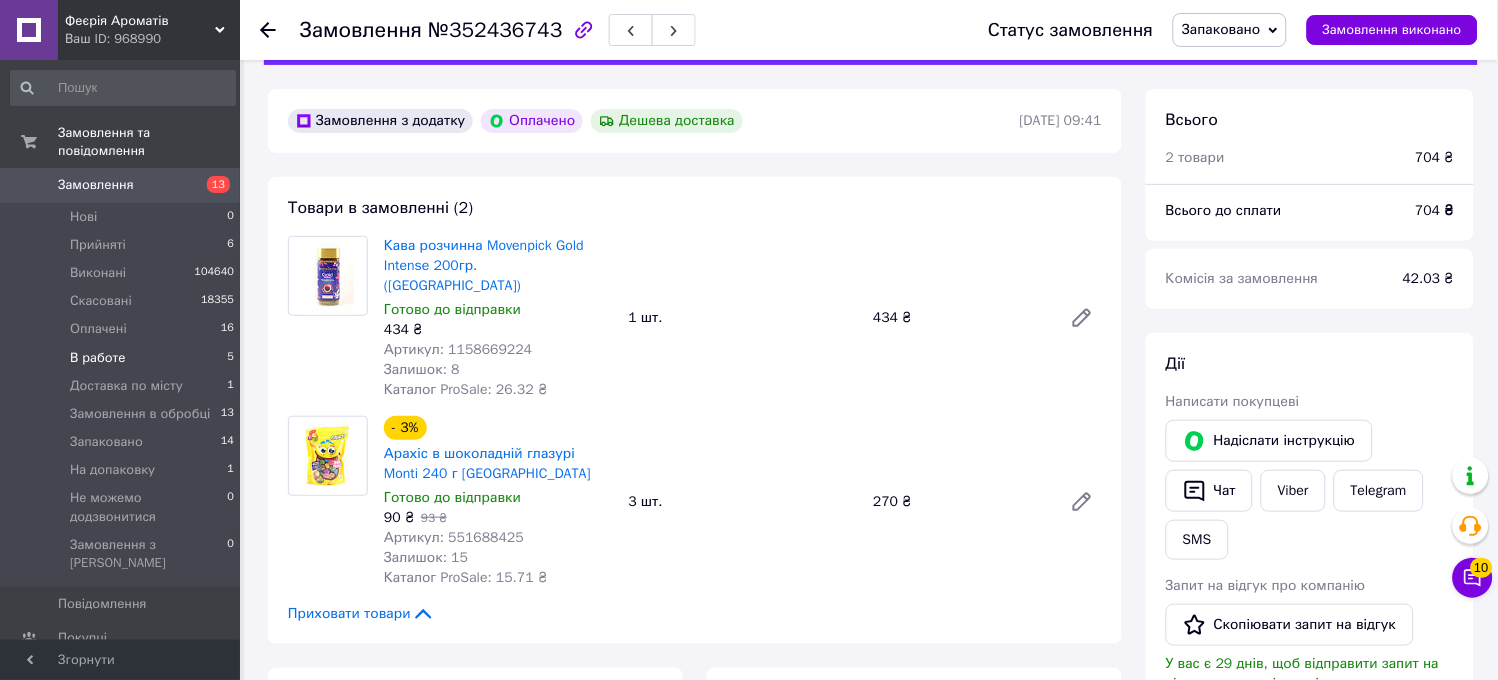 click on "В работе 5" at bounding box center [123, 358] 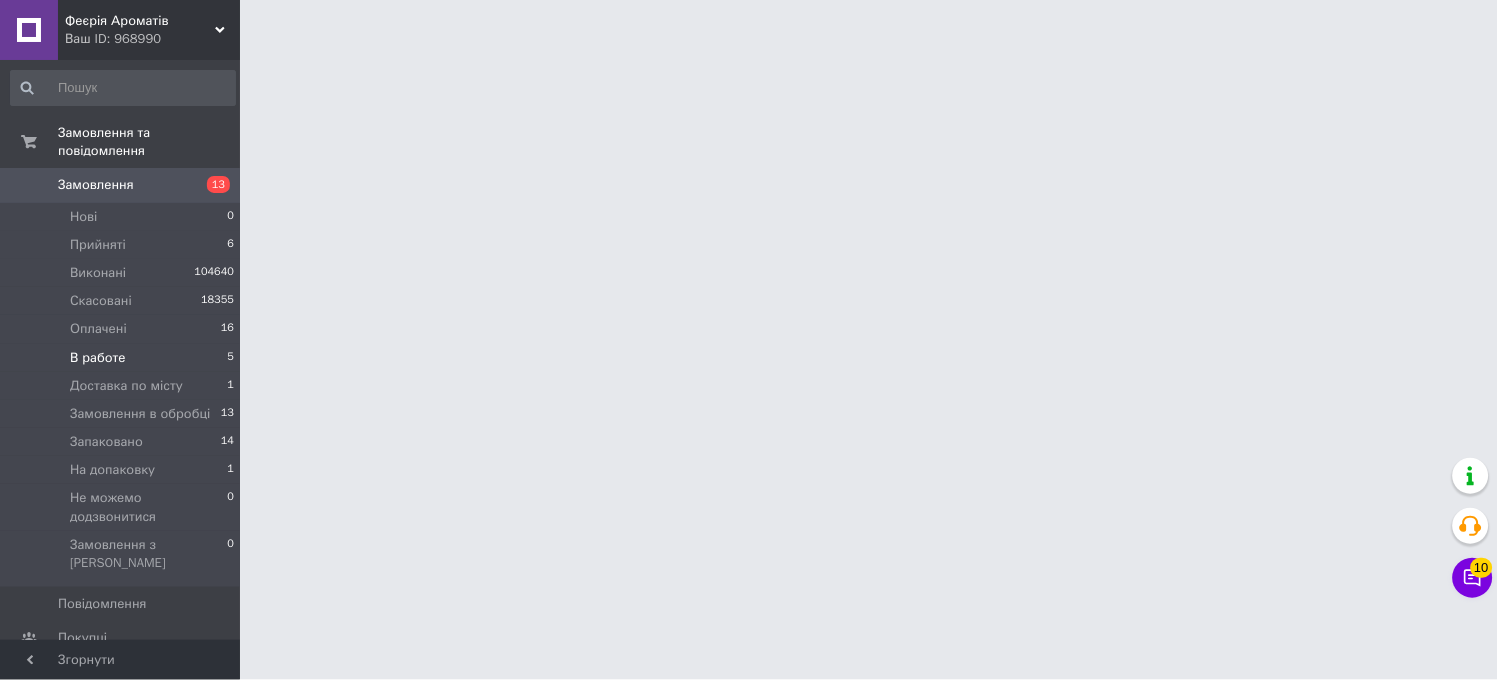 scroll, scrollTop: 0, scrollLeft: 0, axis: both 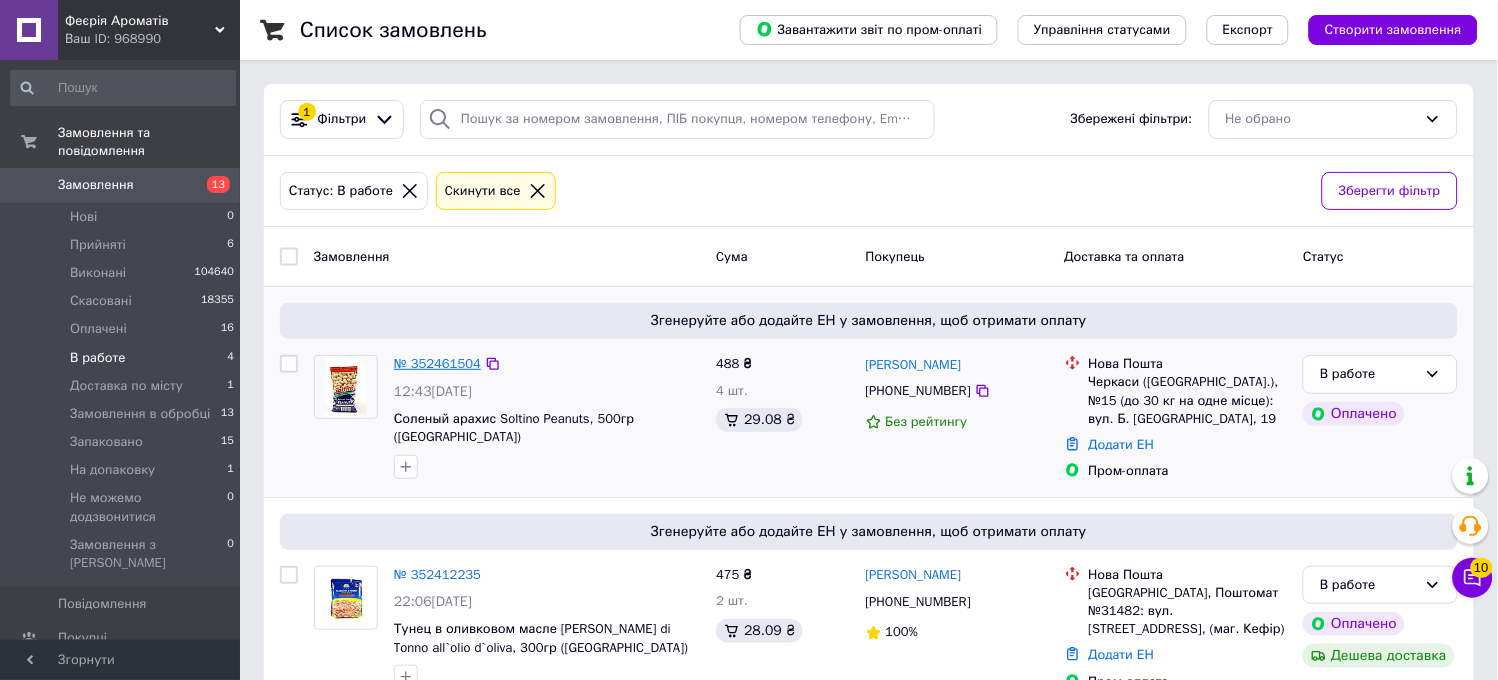 click on "№ 352461504" at bounding box center [437, 363] 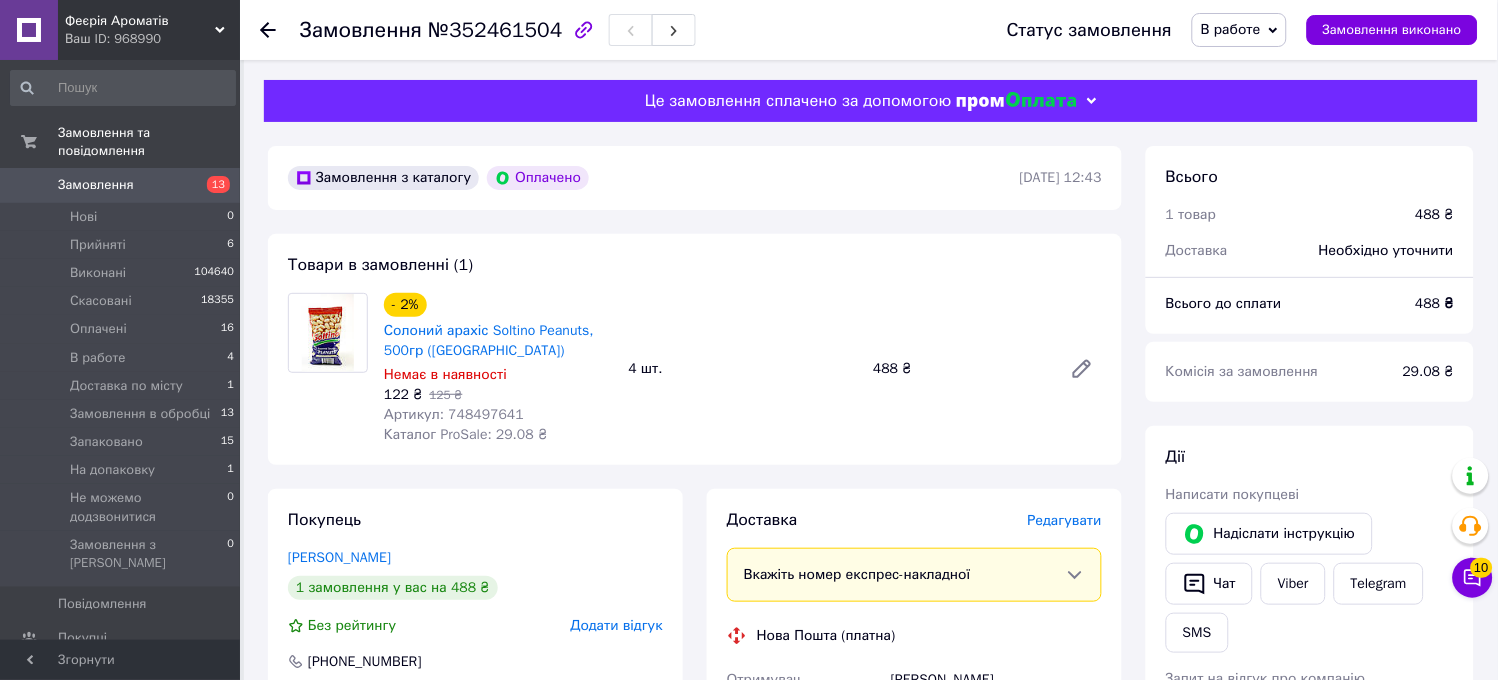 click on "Редагувати" at bounding box center [1065, 520] 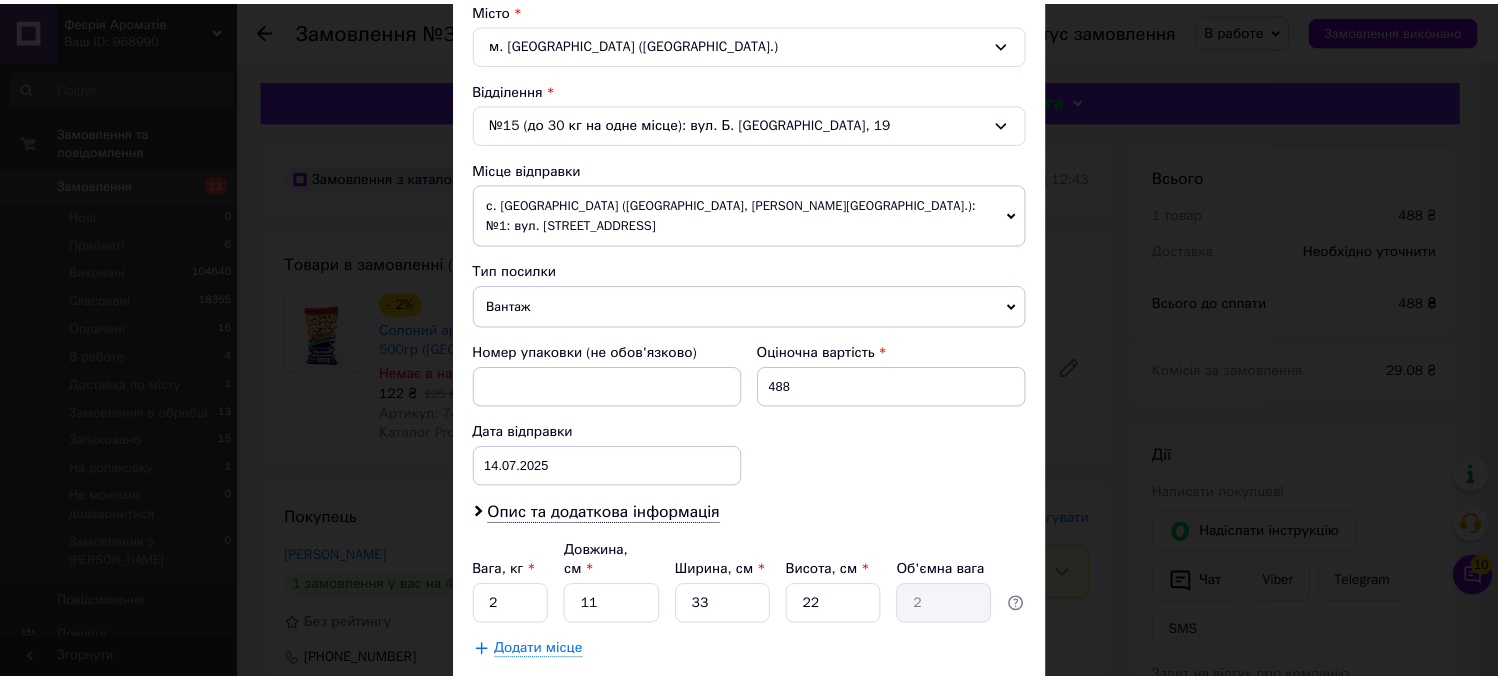scroll, scrollTop: 650, scrollLeft: 0, axis: vertical 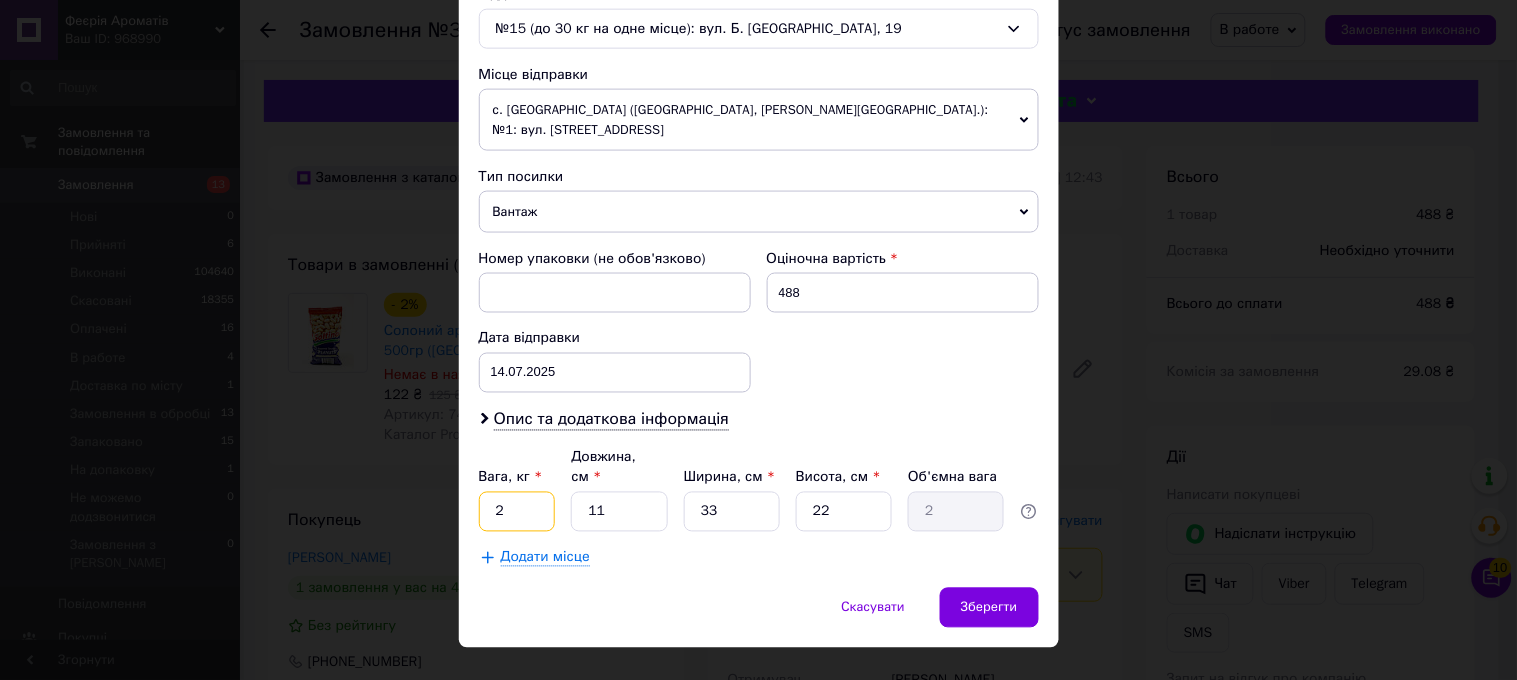 click on "2" at bounding box center (517, 512) 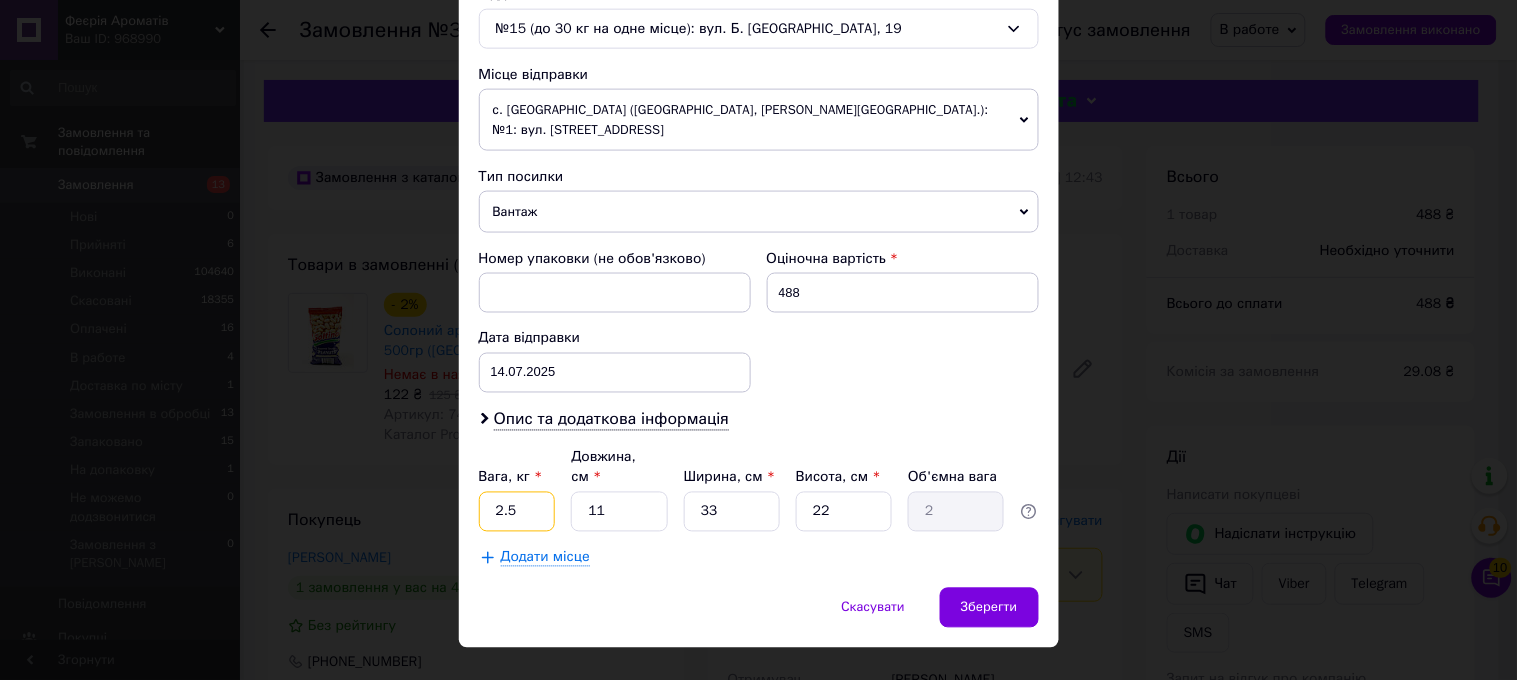 type on "2.5" 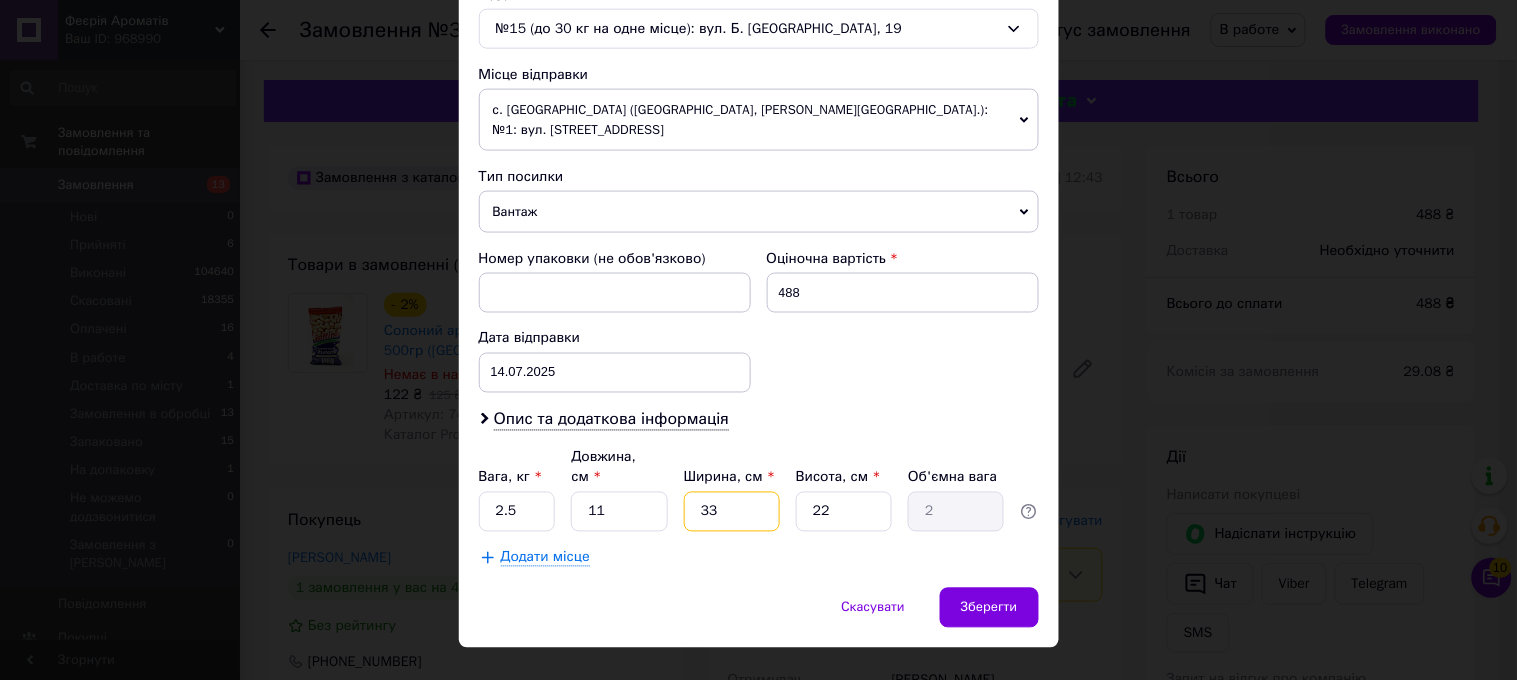 click on "33" at bounding box center [732, 512] 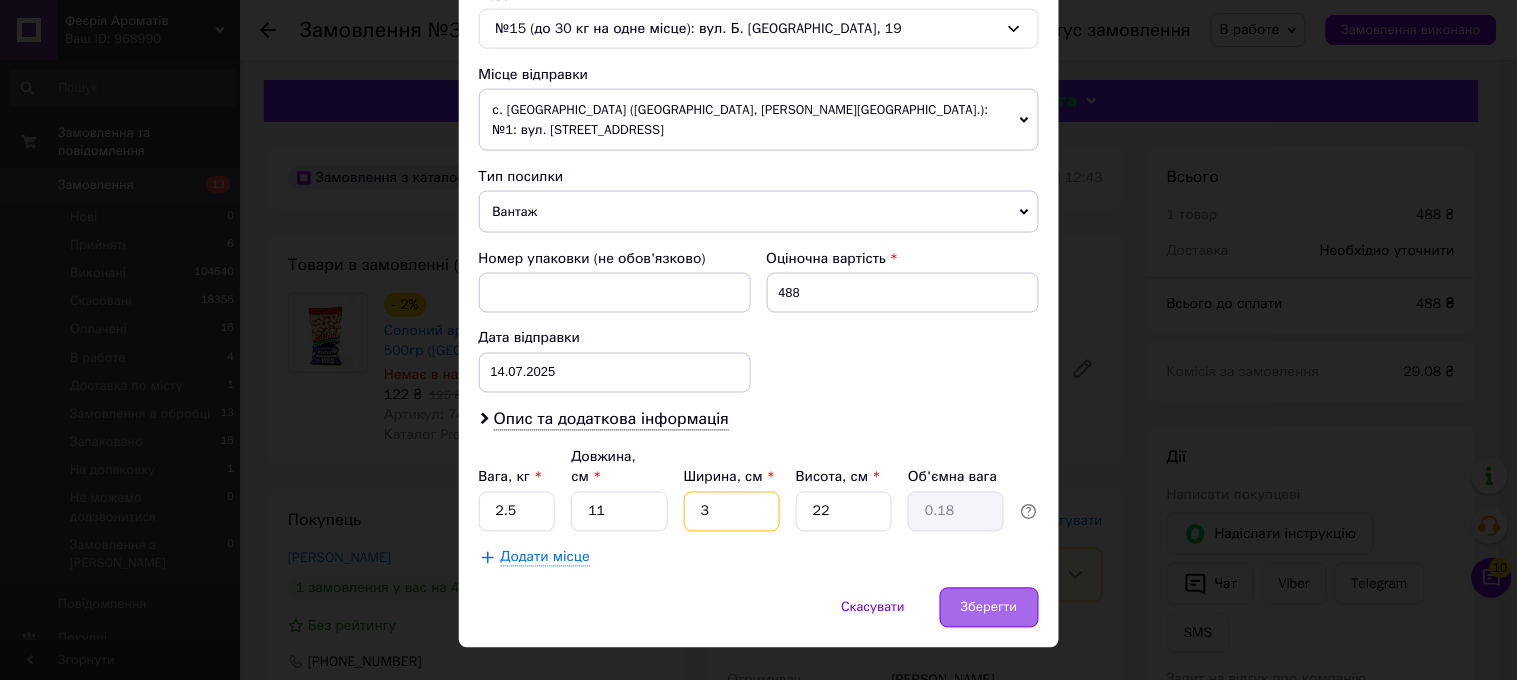 type on "3" 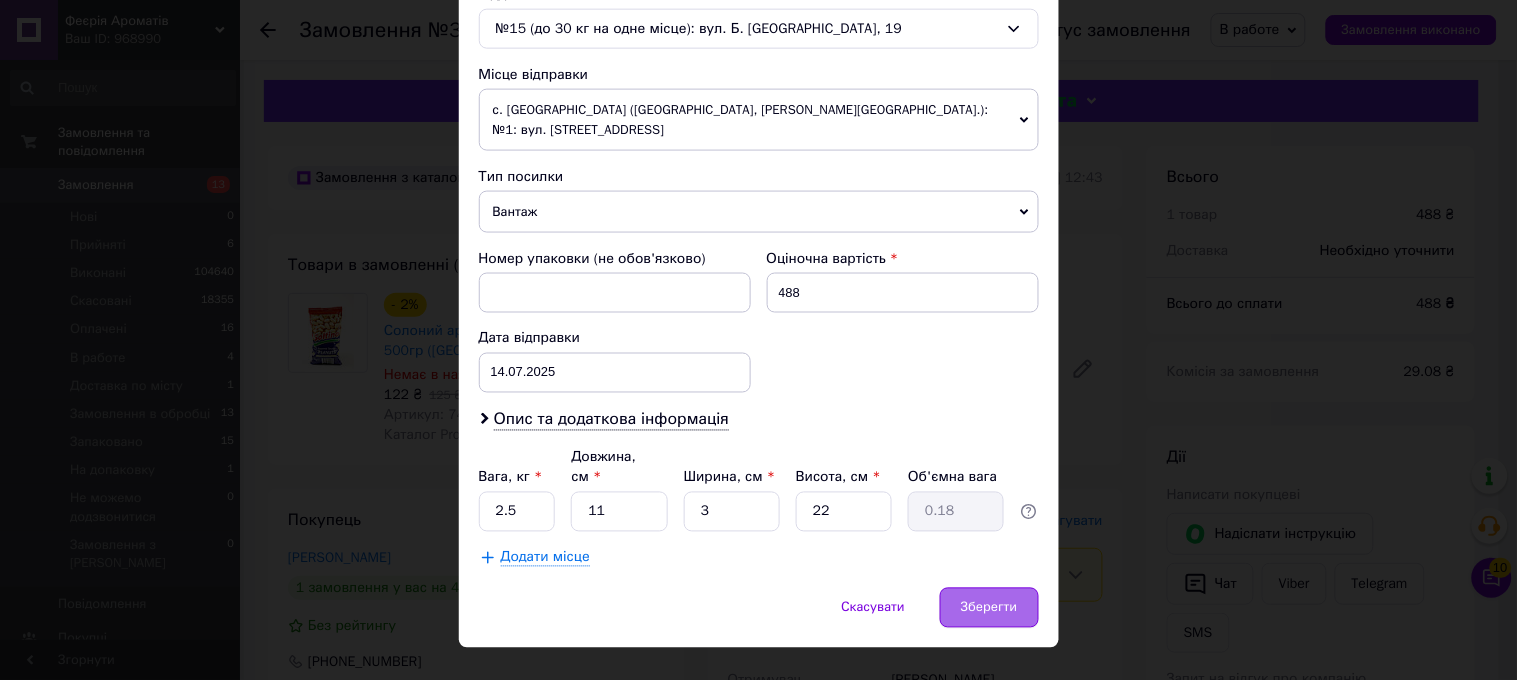 click on "Зберегти" at bounding box center [989, 608] 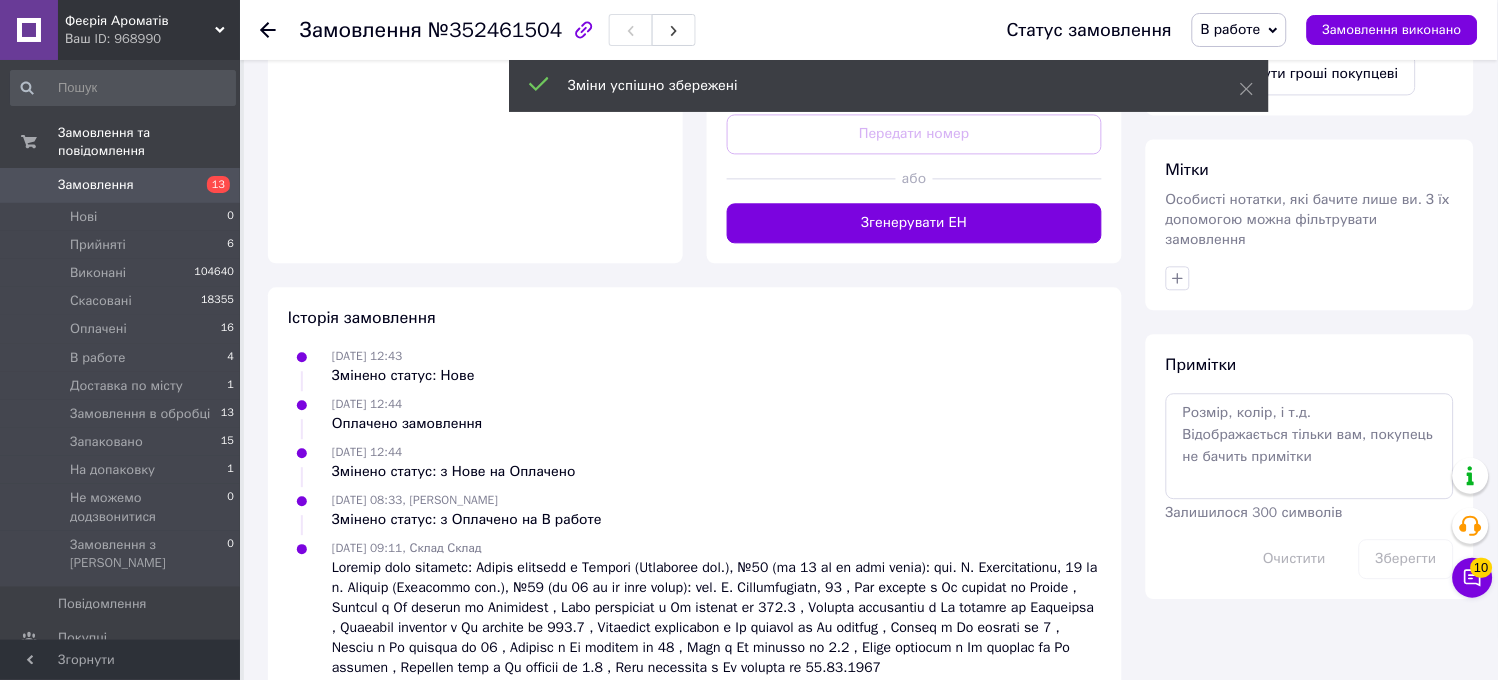scroll, scrollTop: 931, scrollLeft: 0, axis: vertical 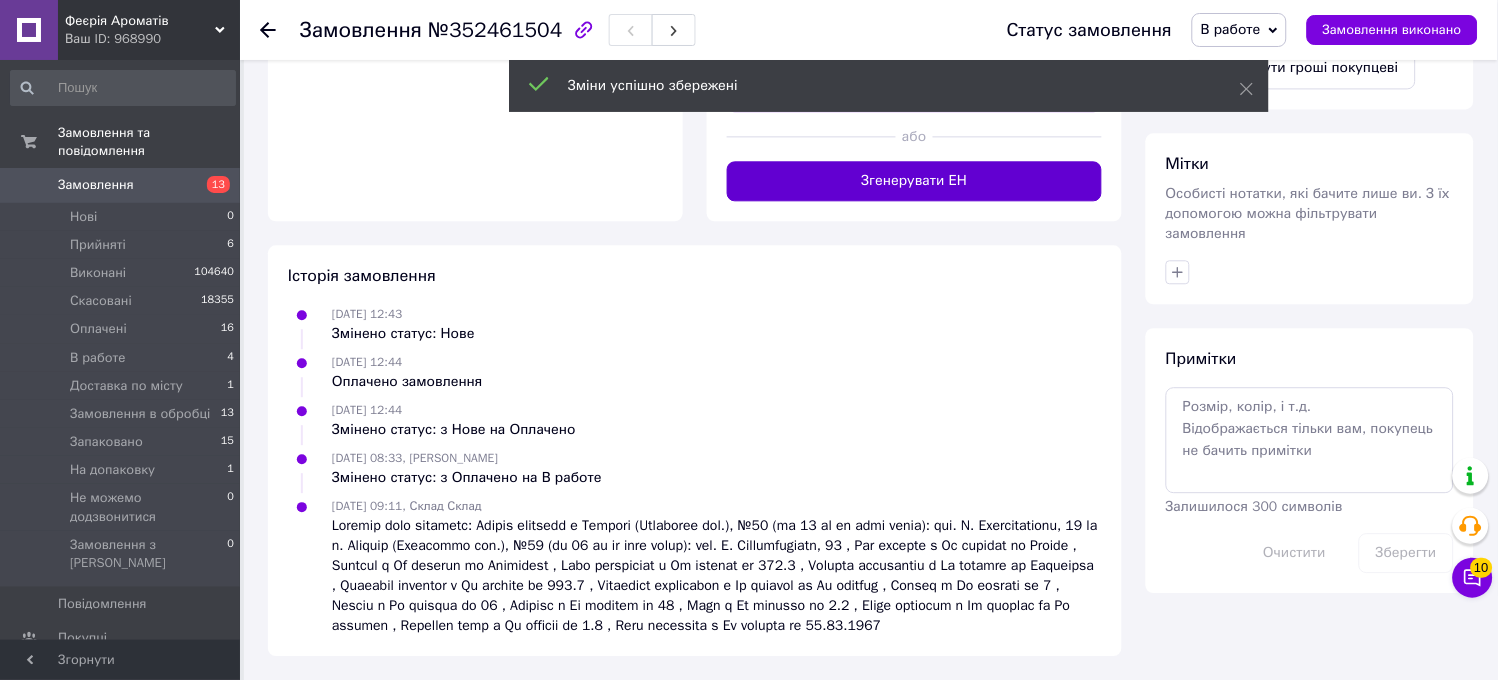 click on "Згенерувати ЕН" at bounding box center [914, 181] 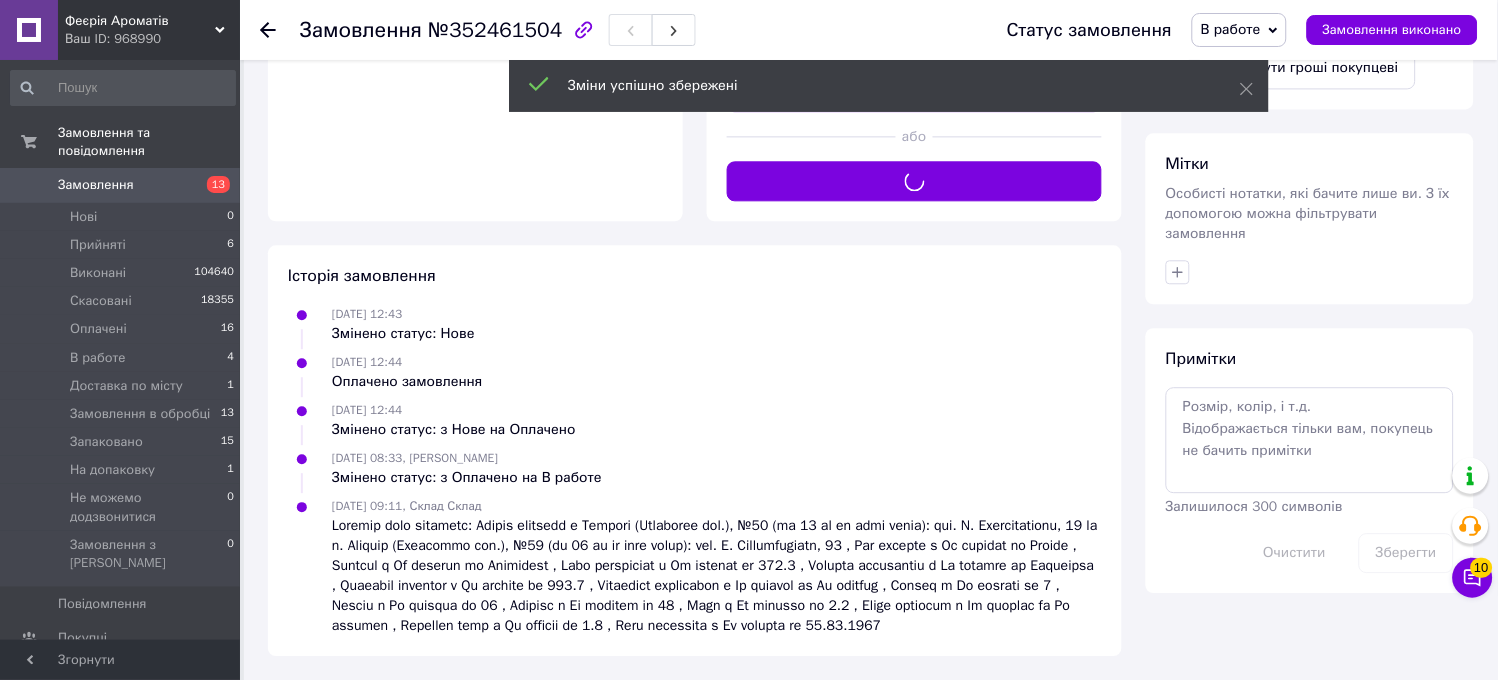 click on "В работе" at bounding box center [1239, 30] 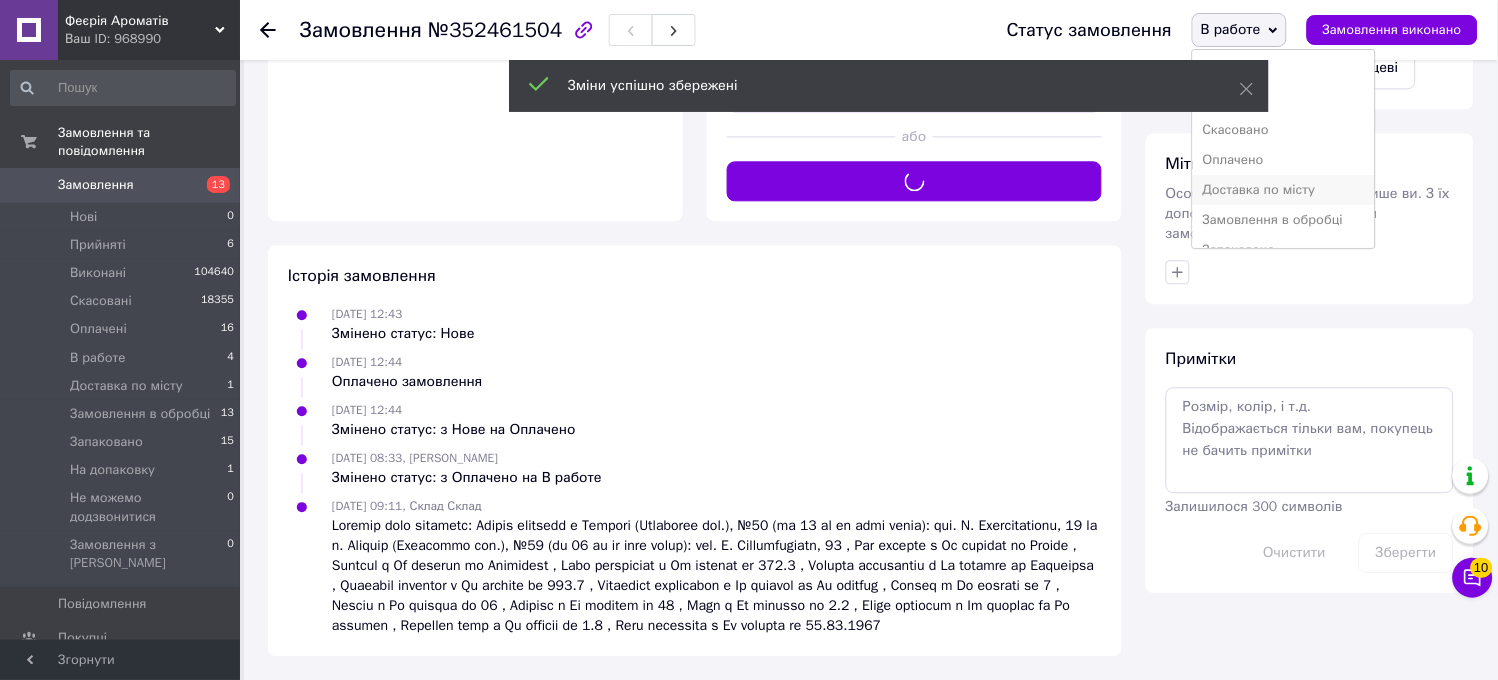 scroll, scrollTop: 82, scrollLeft: 0, axis: vertical 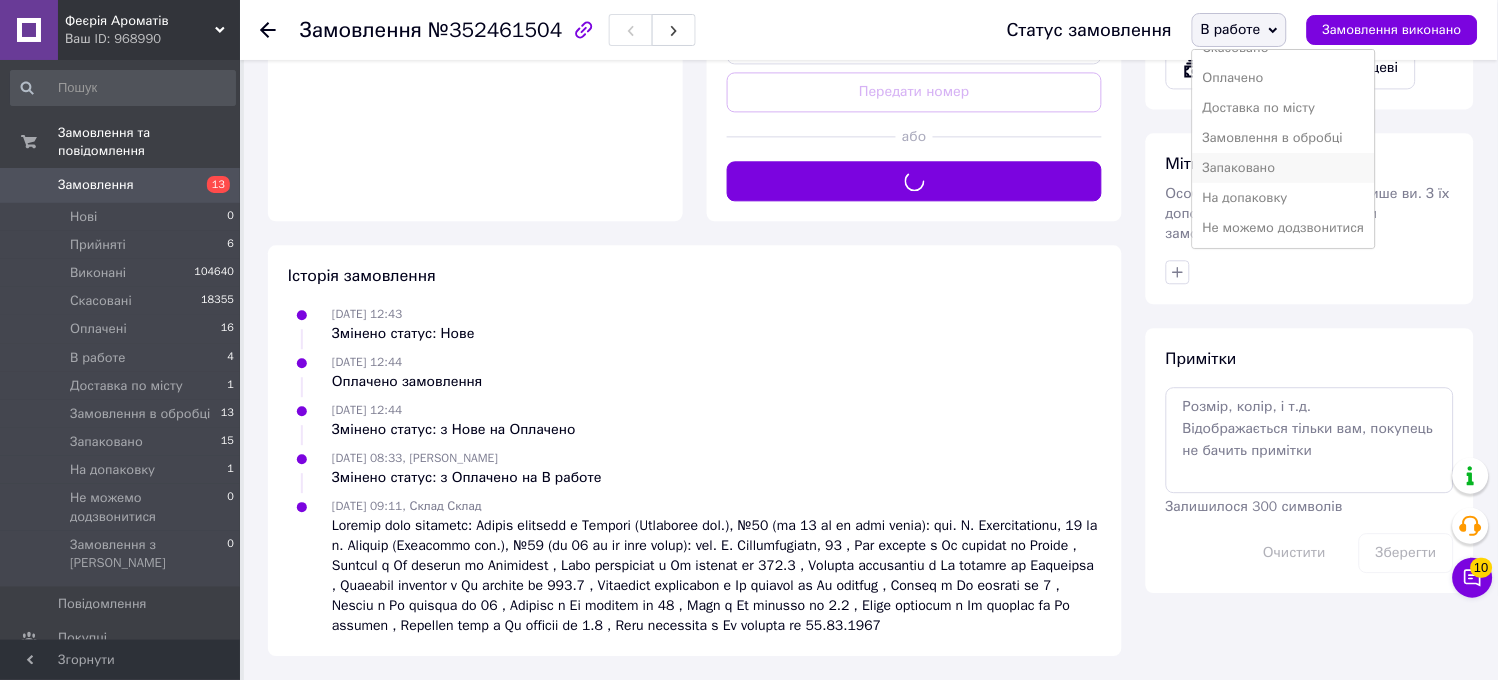 click on "Запаковано" at bounding box center [1284, 168] 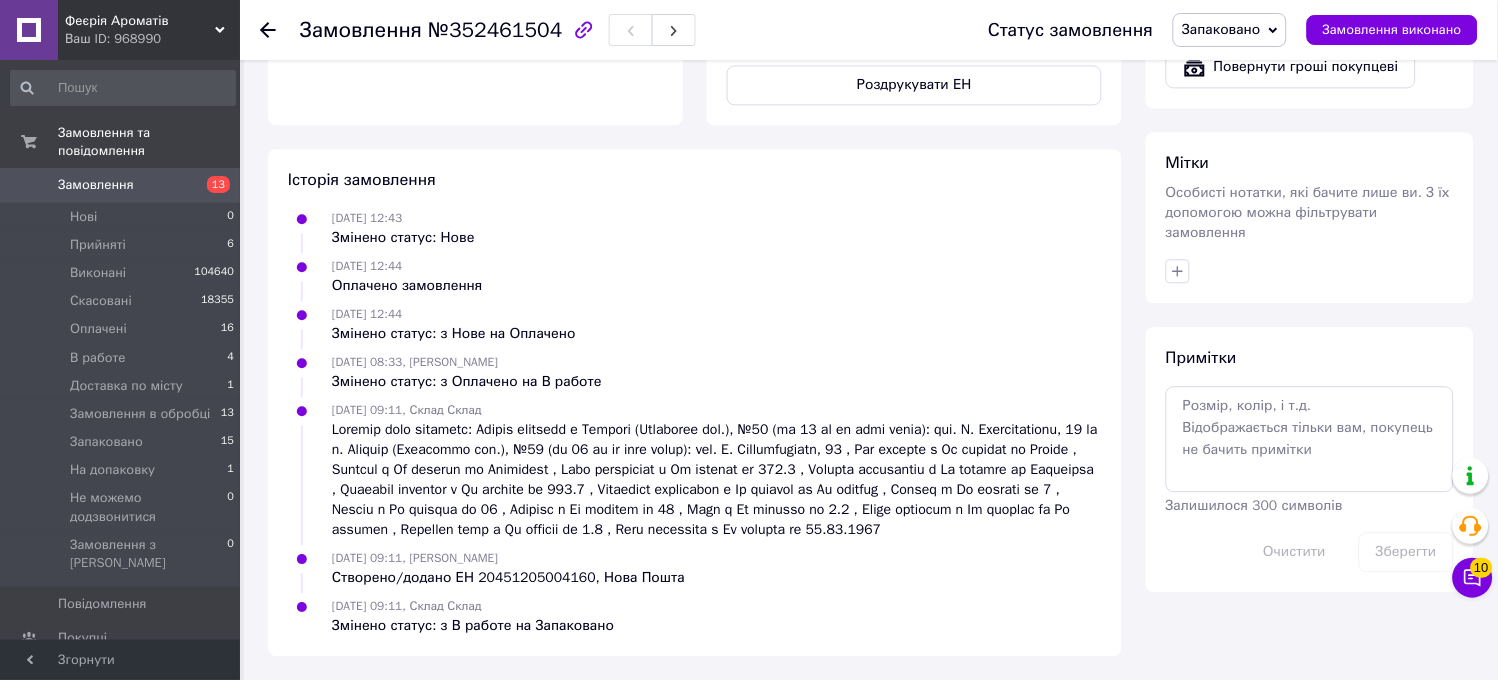 scroll, scrollTop: 597, scrollLeft: 0, axis: vertical 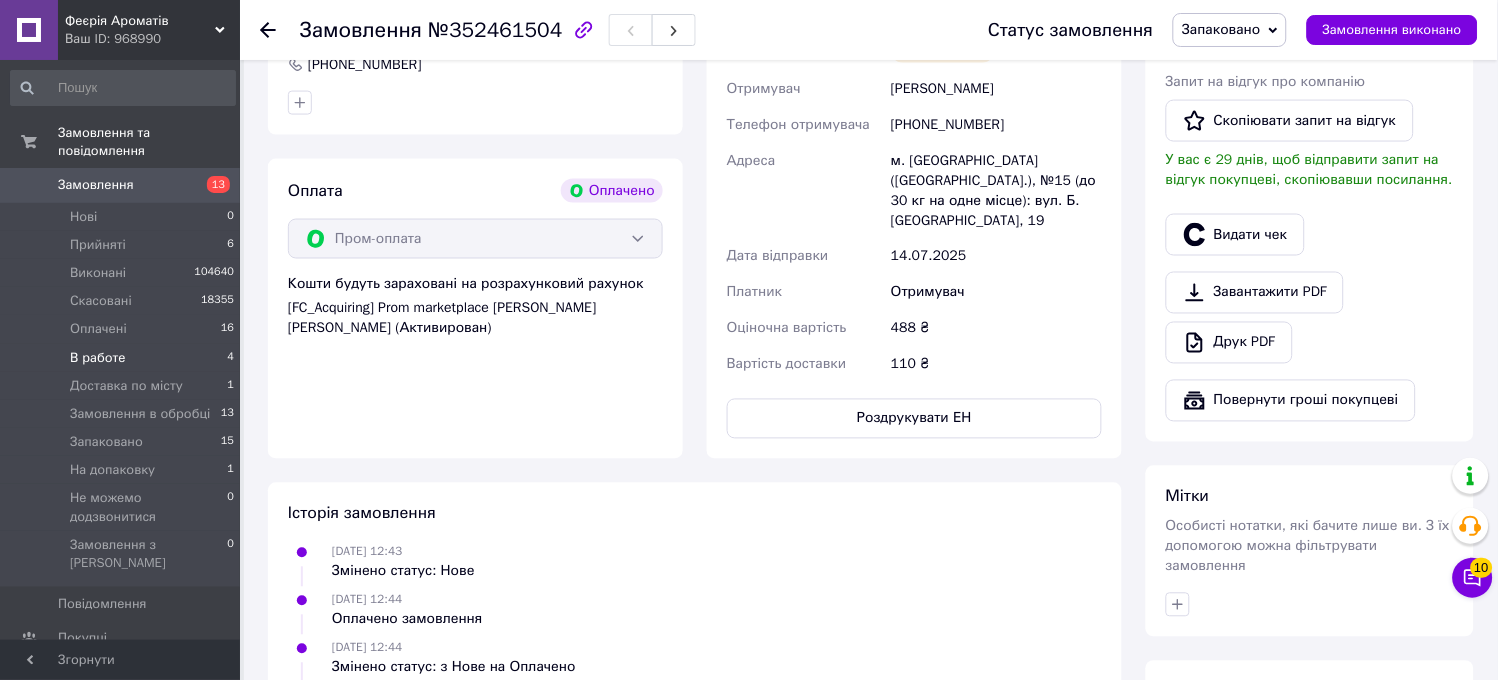 click on "В работе 4" at bounding box center [123, 358] 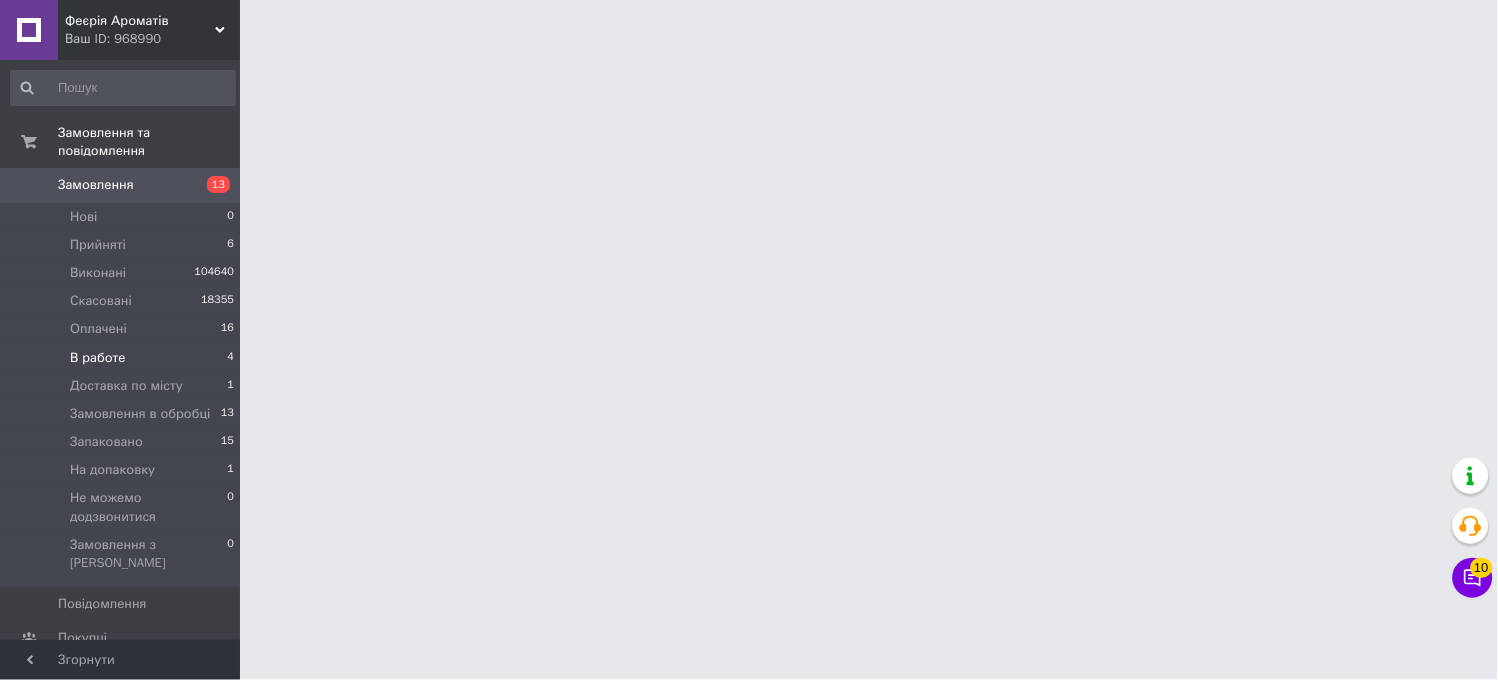 scroll, scrollTop: 0, scrollLeft: 0, axis: both 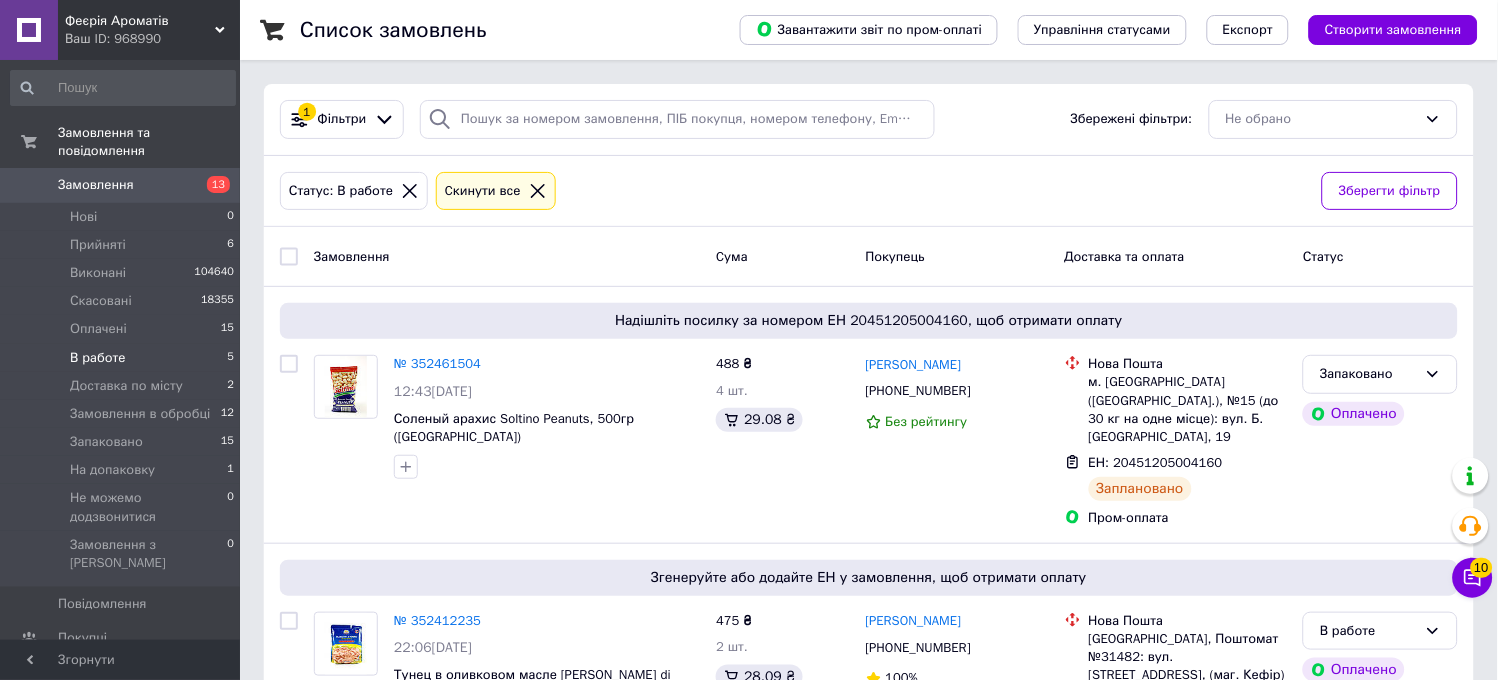 click on "В работе 5" at bounding box center [123, 358] 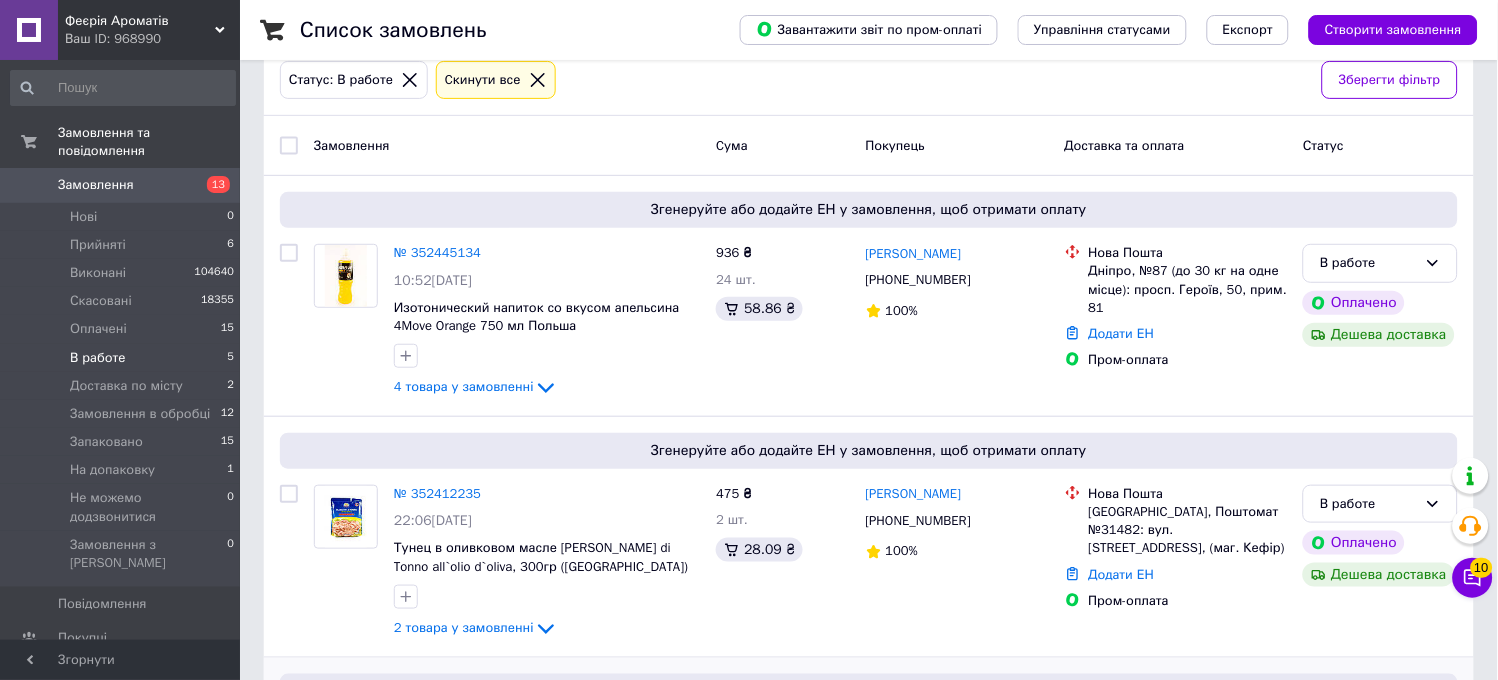 scroll, scrollTop: 474, scrollLeft: 0, axis: vertical 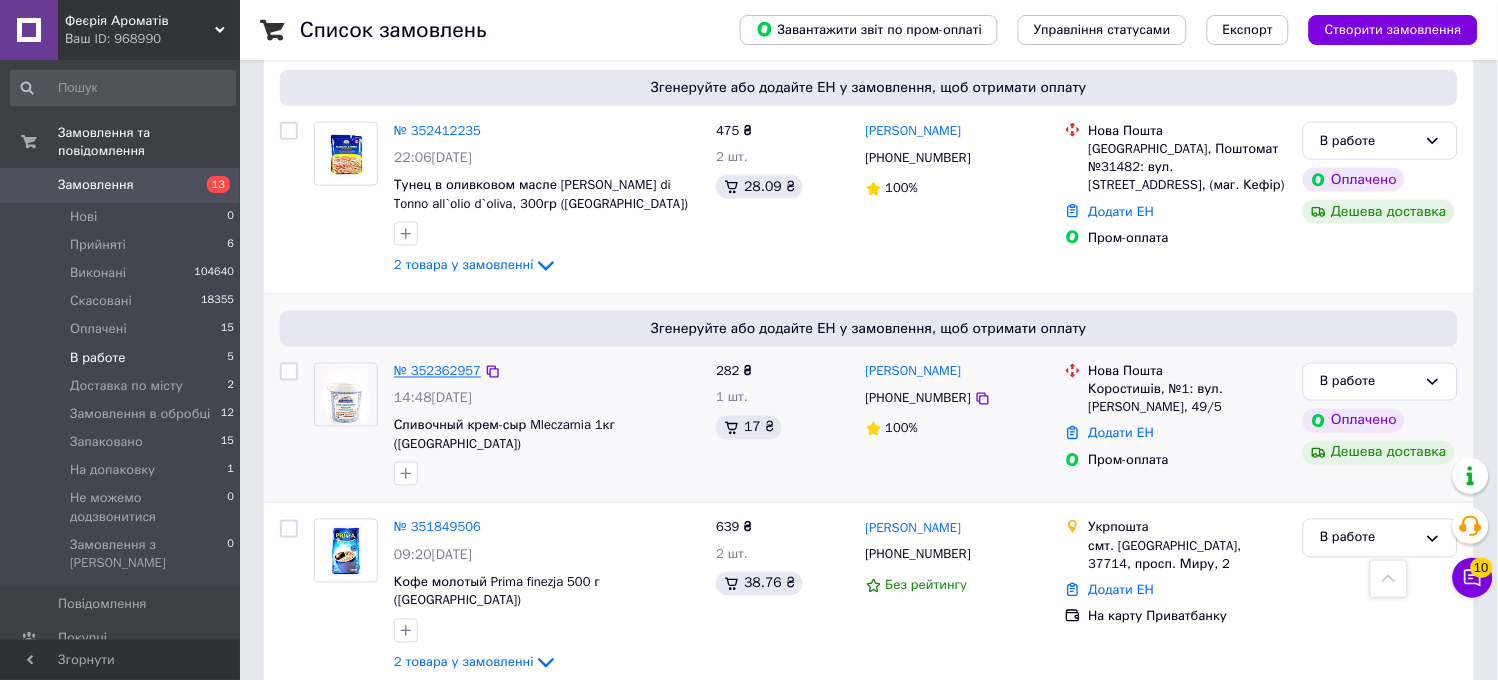 click on "№ 352362957" at bounding box center (437, 371) 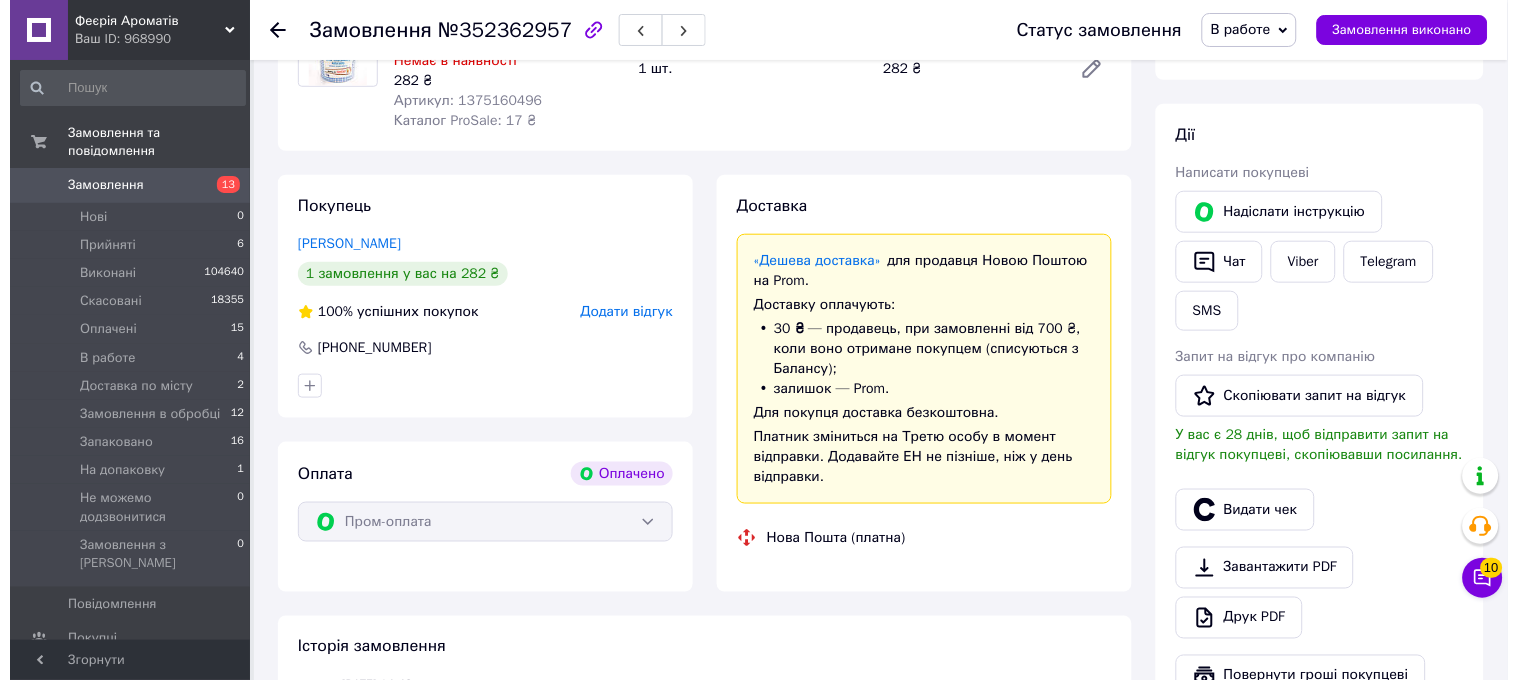 scroll, scrollTop: 187, scrollLeft: 0, axis: vertical 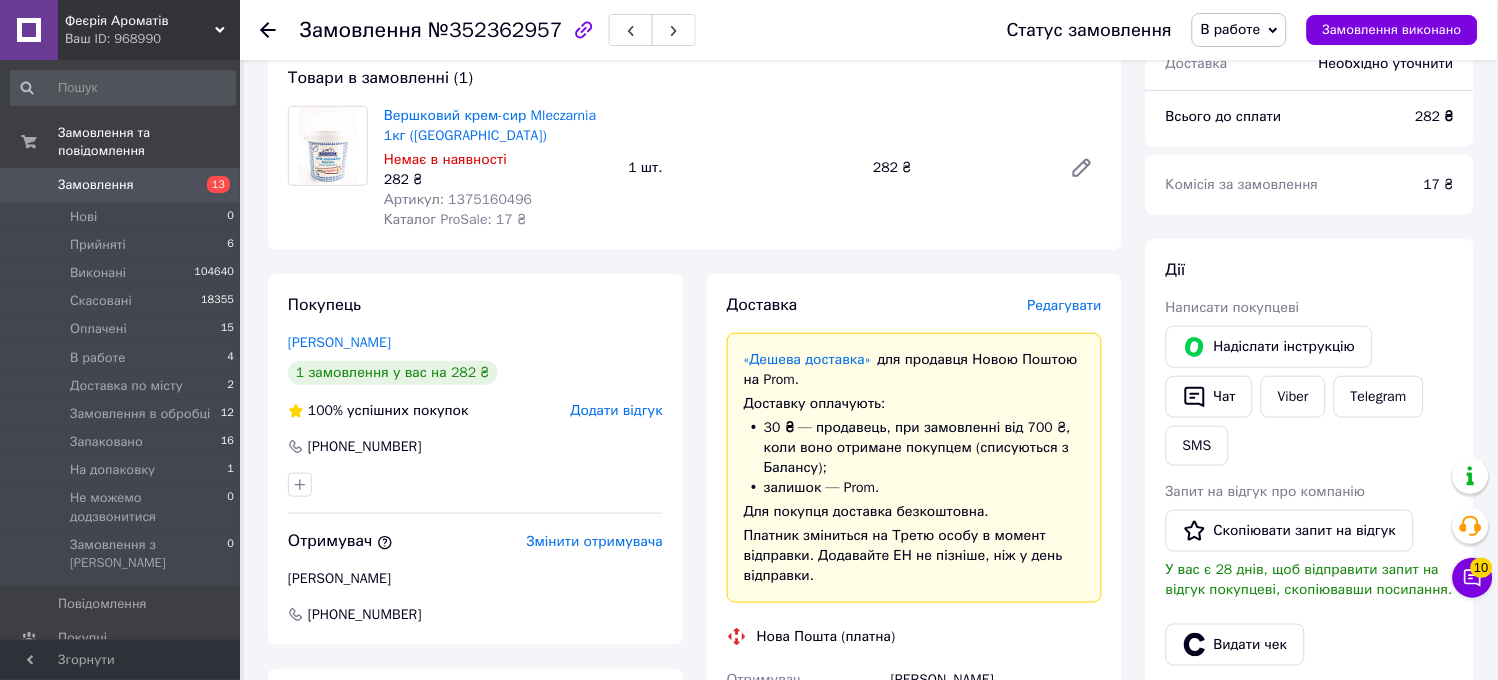 click on "Редагувати" at bounding box center [1065, 305] 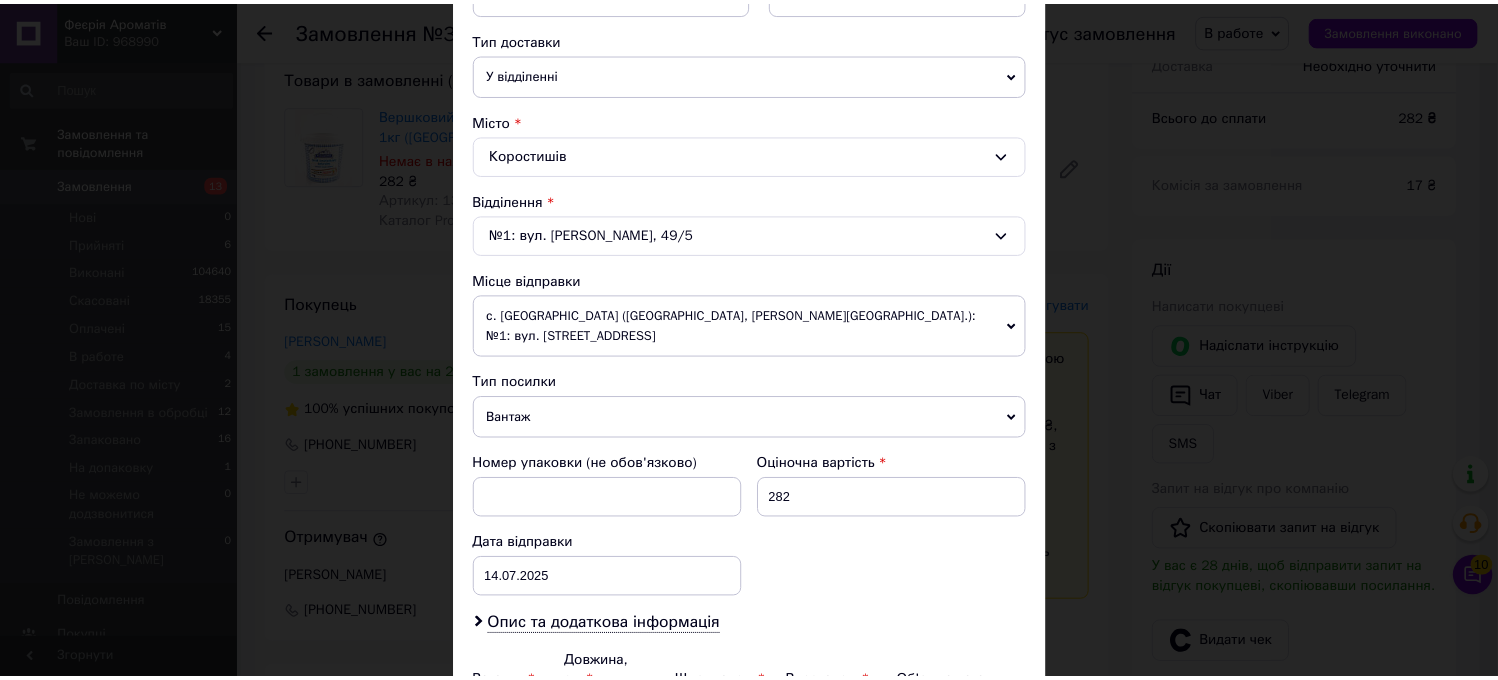 scroll, scrollTop: 650, scrollLeft: 0, axis: vertical 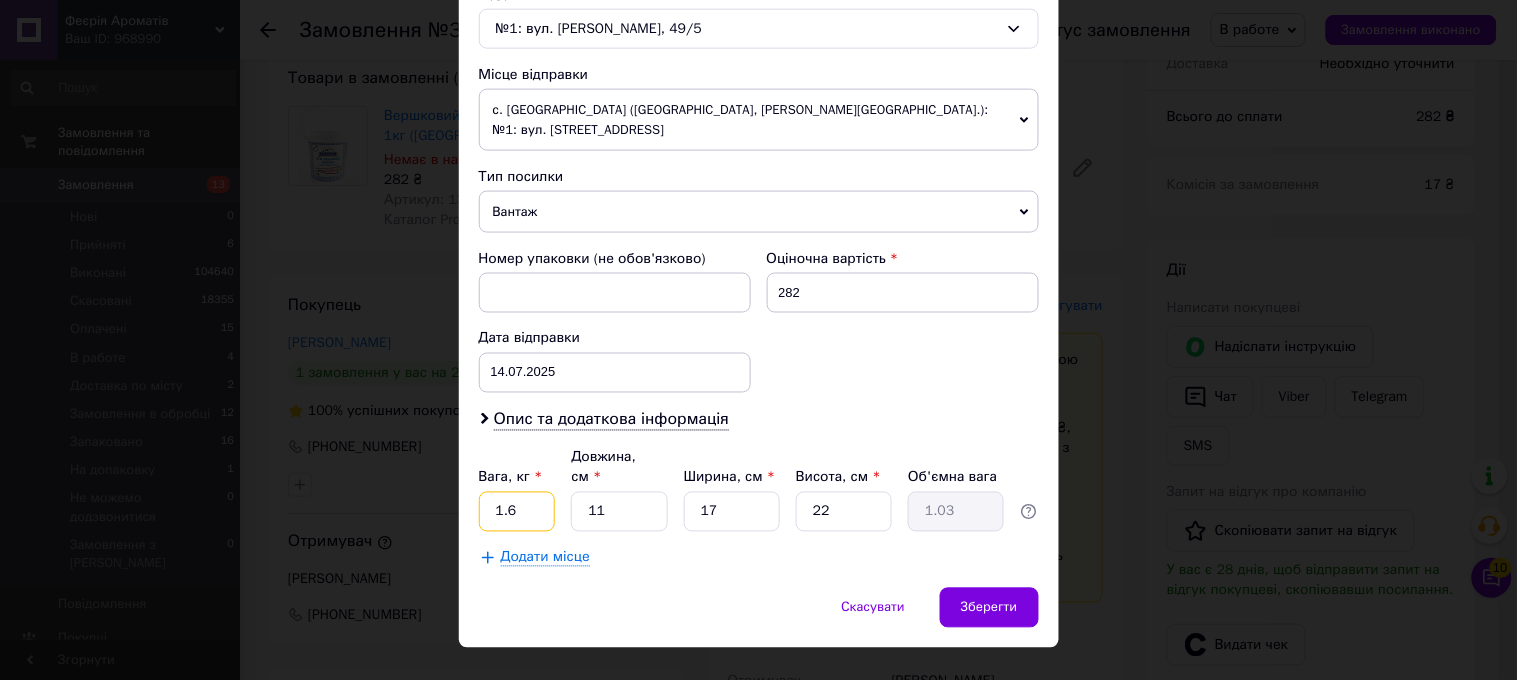 click on "1.6" at bounding box center [517, 512] 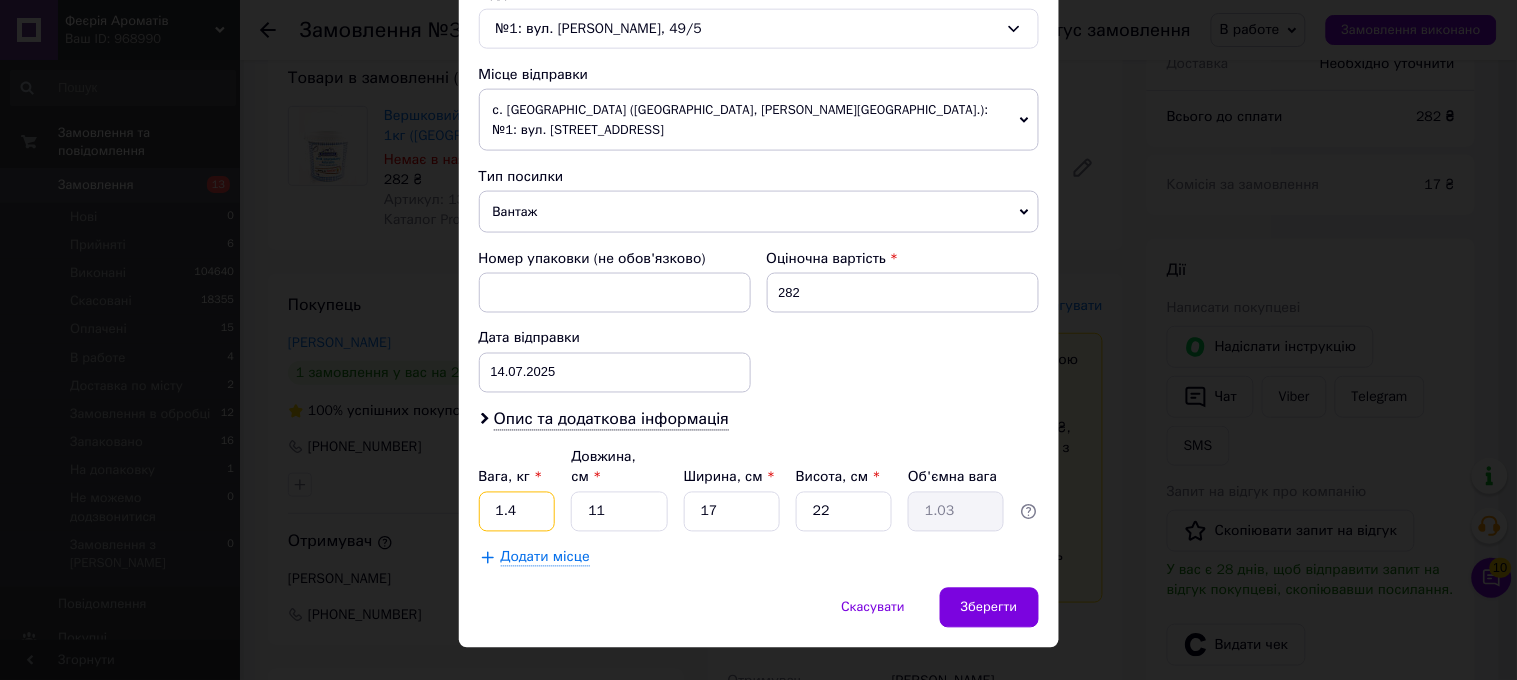 type on "1.4" 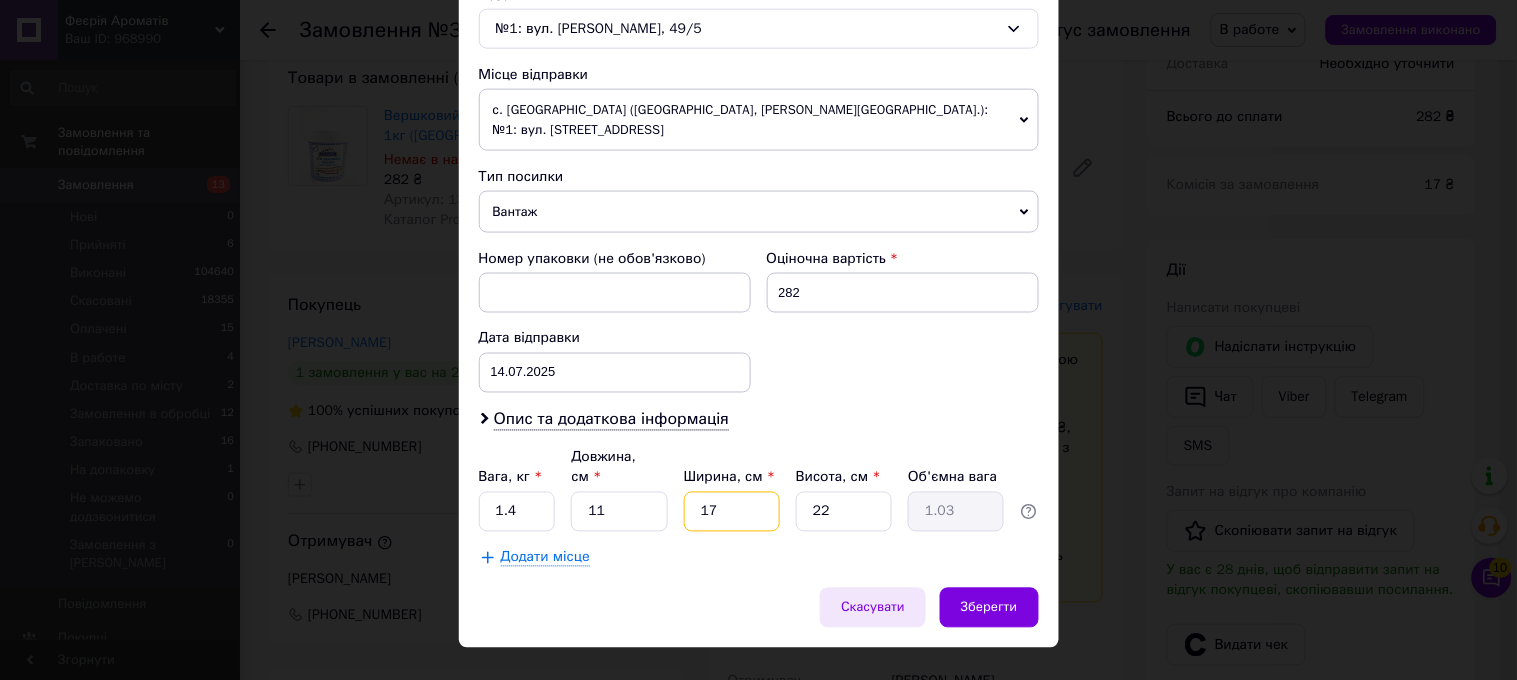 drag, startPoint x: 741, startPoint y: 474, endPoint x: 896, endPoint y: 550, distance: 172.62965 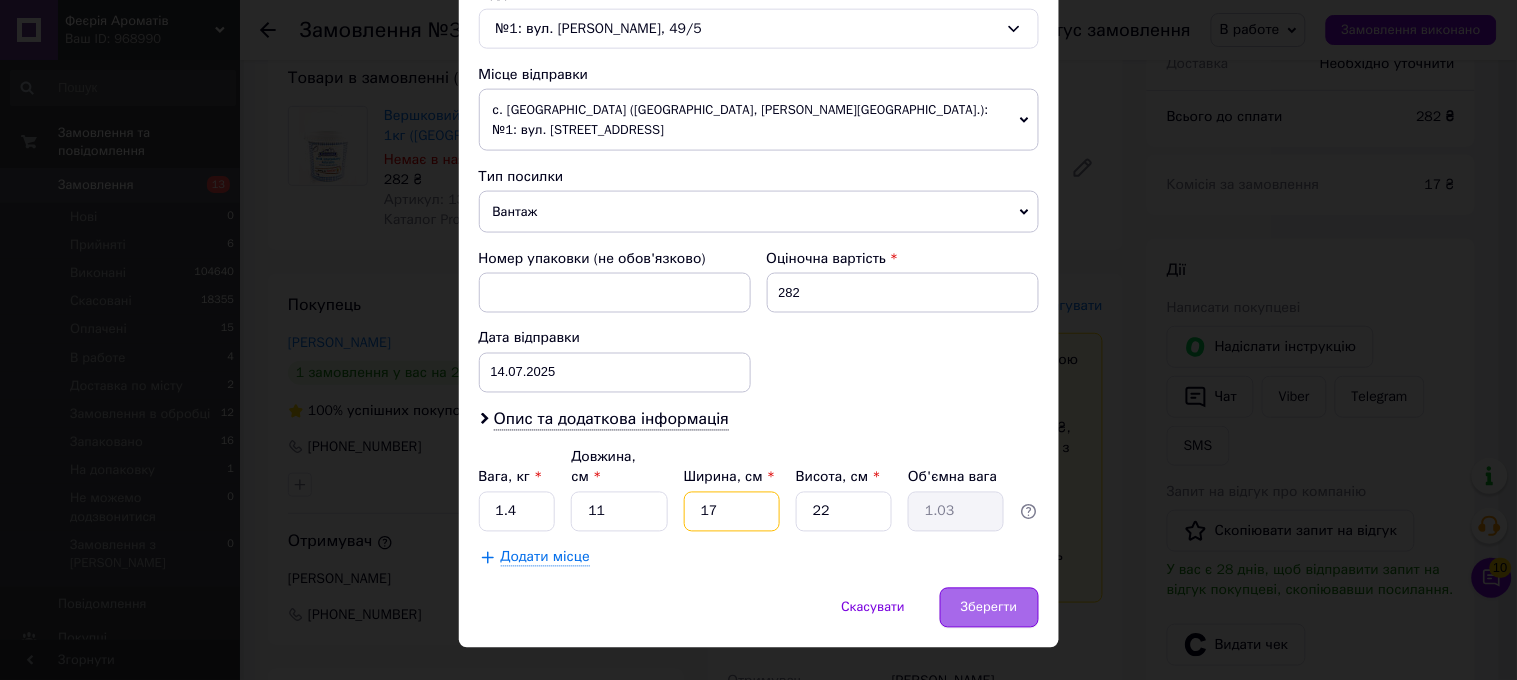 type on "1" 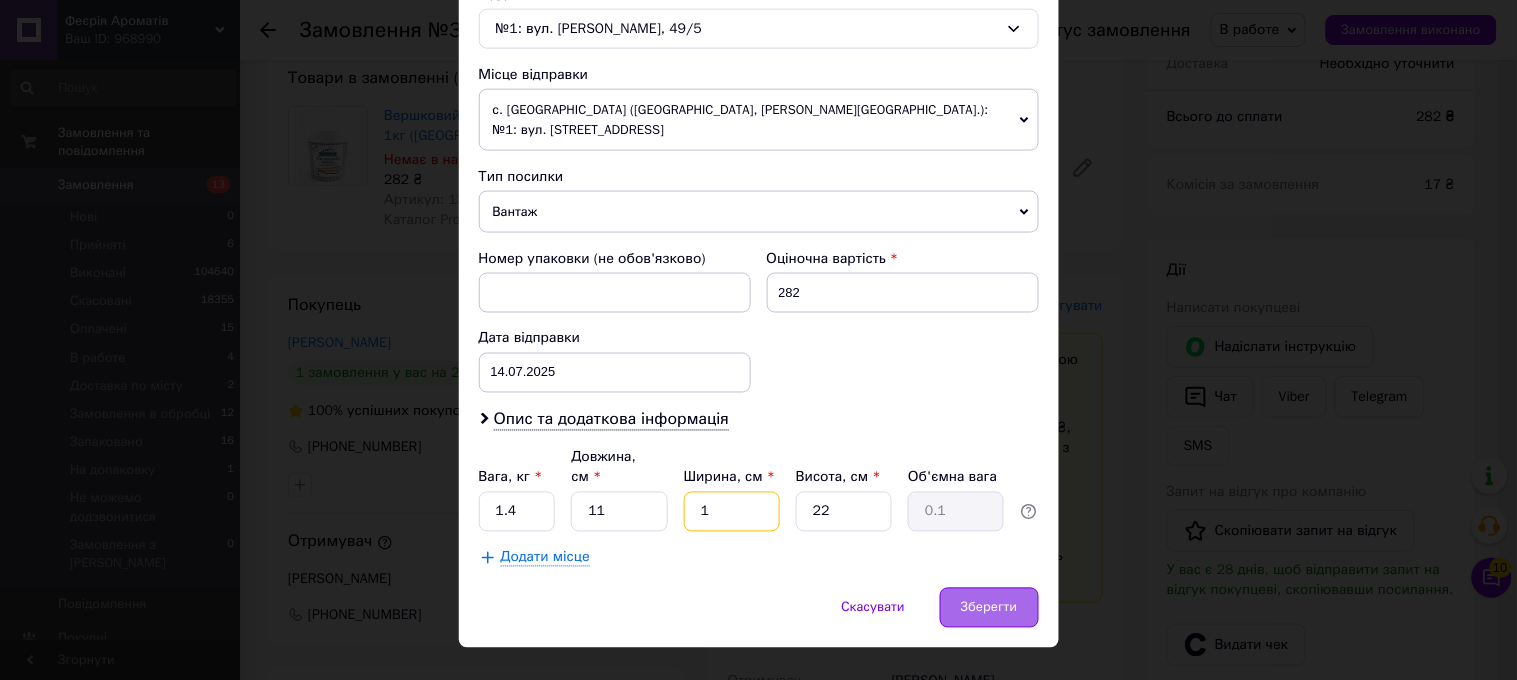 type on "1" 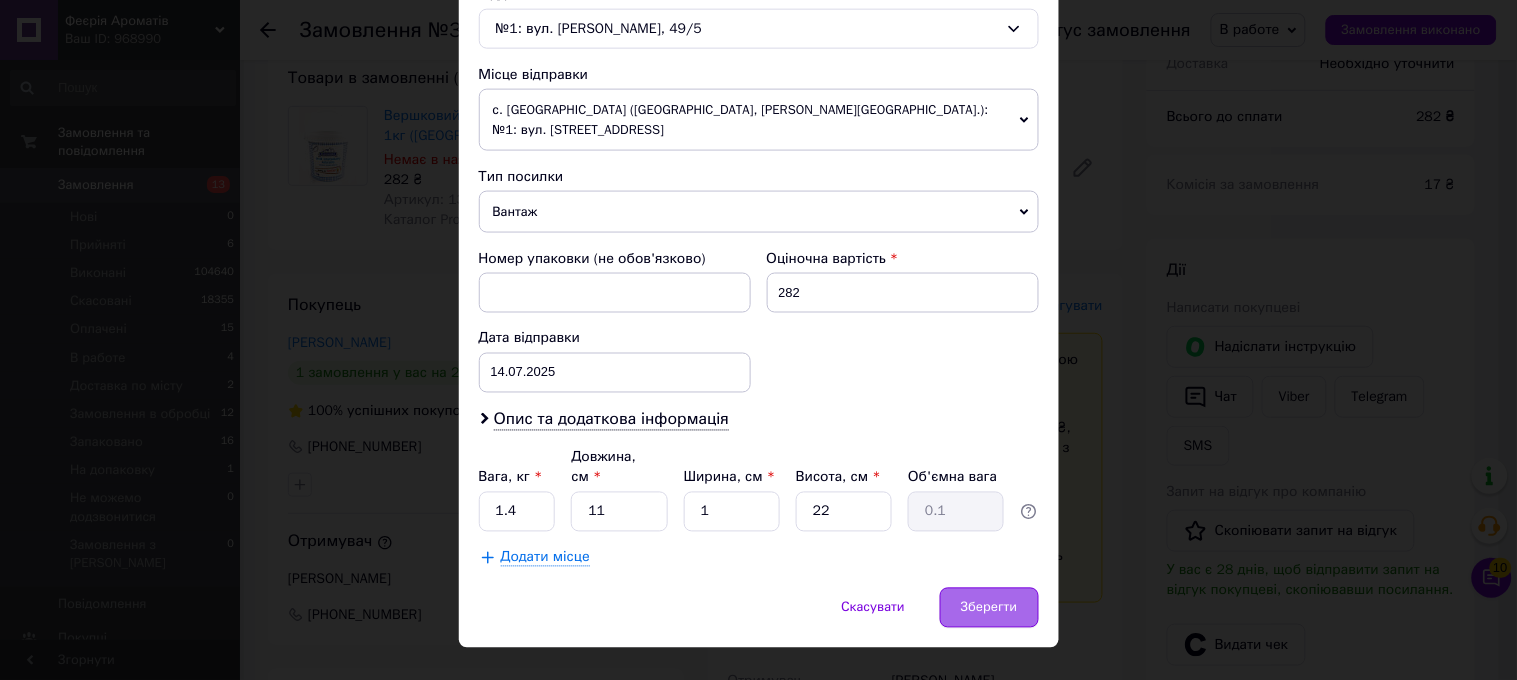 click on "Зберегти" at bounding box center (989, 608) 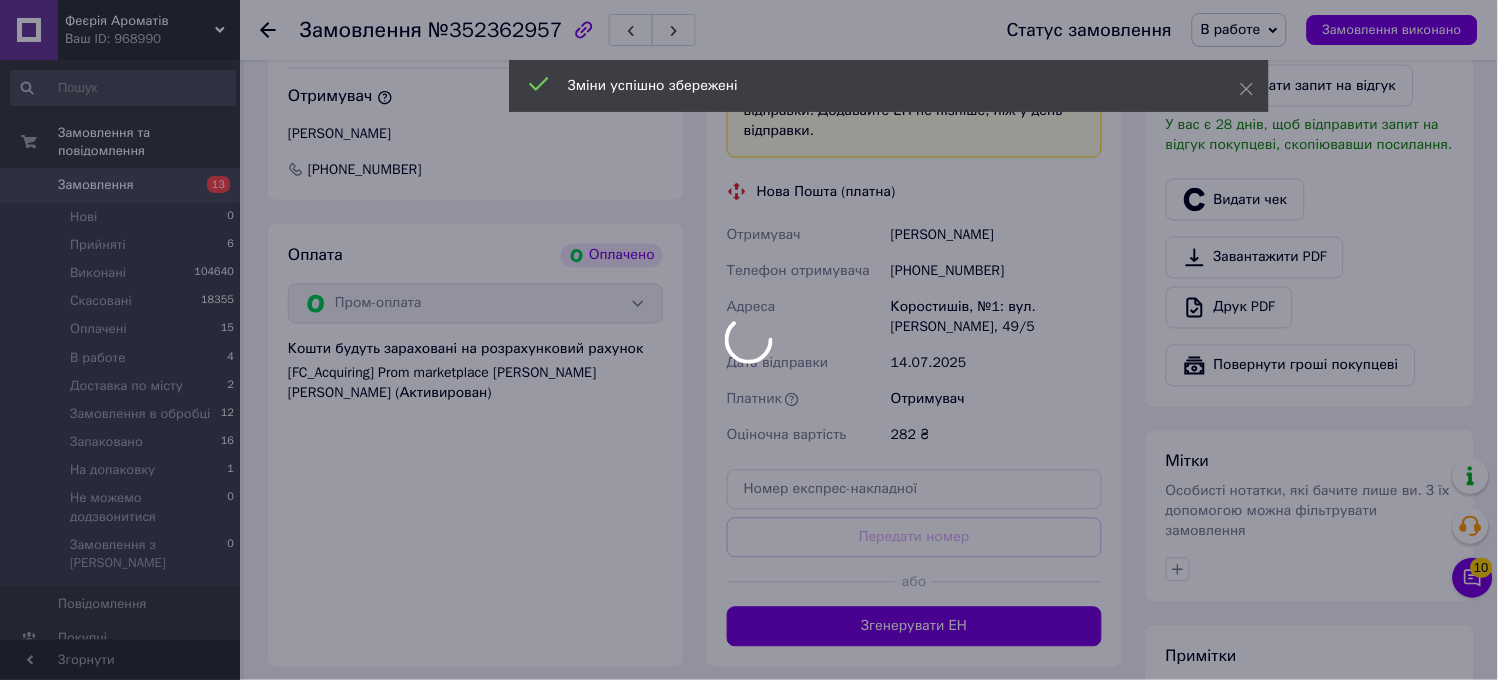 scroll, scrollTop: 931, scrollLeft: 0, axis: vertical 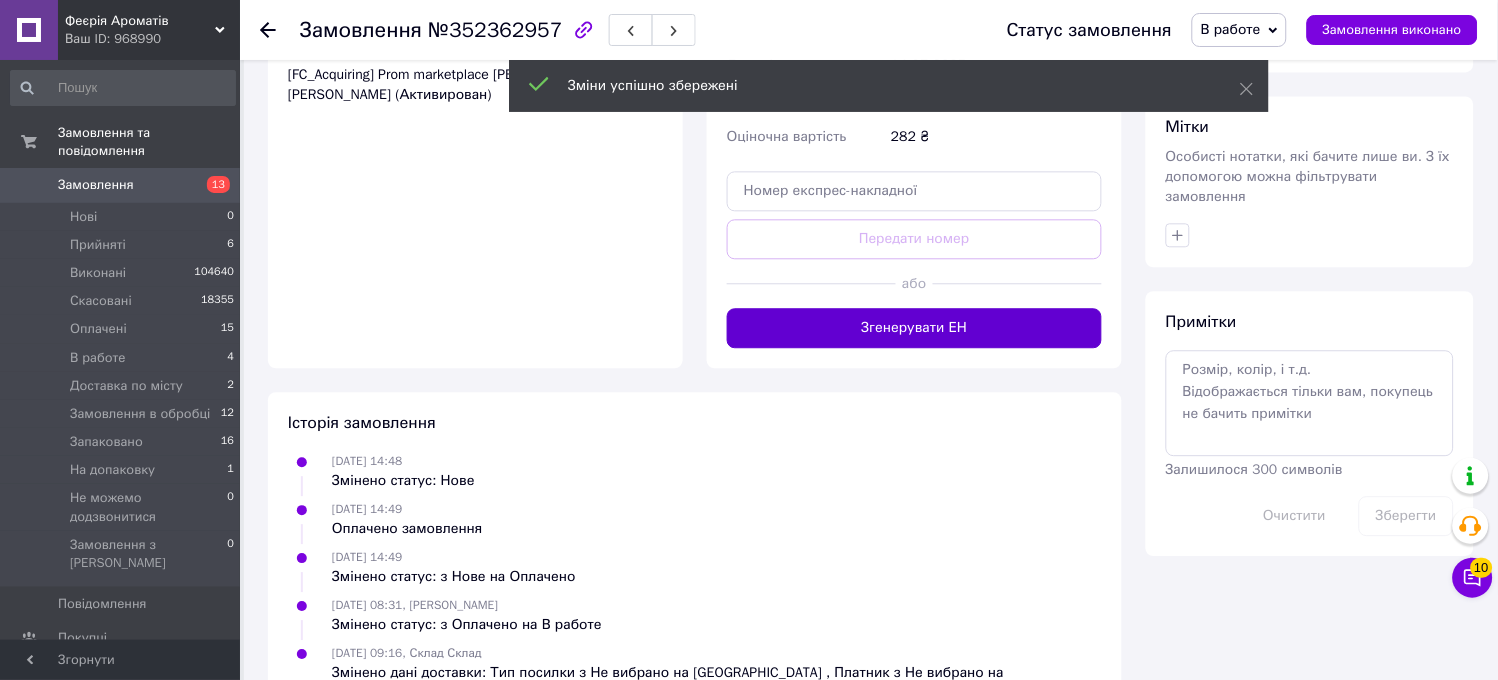 click on "Згенерувати ЕН" at bounding box center [914, 328] 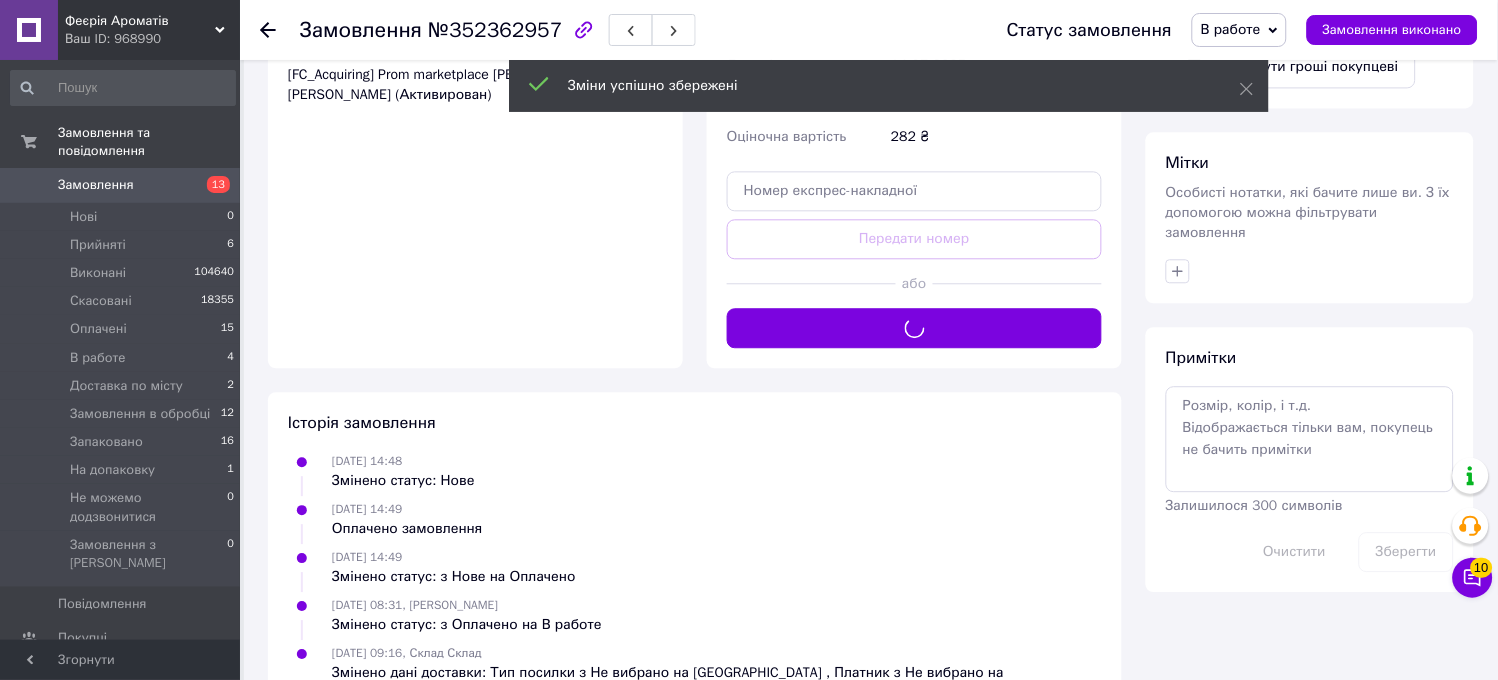 click on "В работе" at bounding box center [1239, 30] 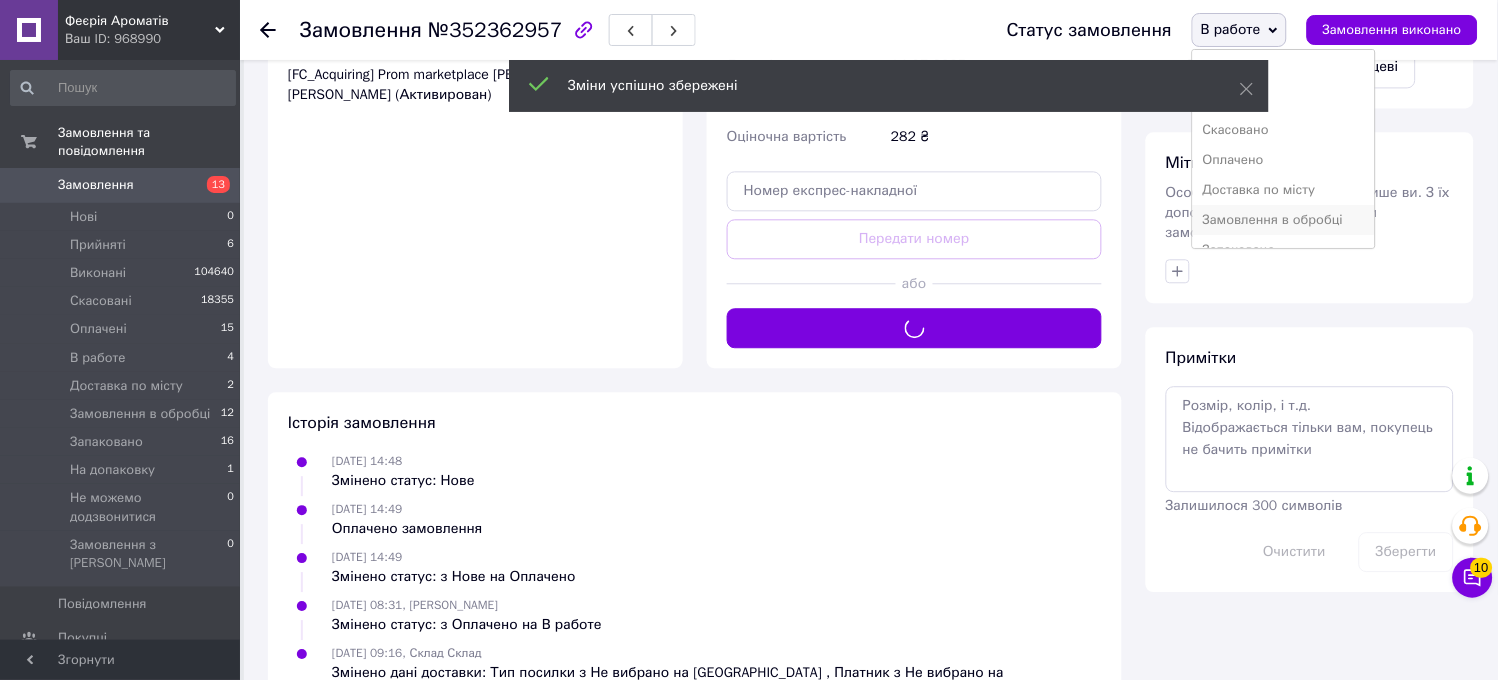 scroll, scrollTop: 82, scrollLeft: 0, axis: vertical 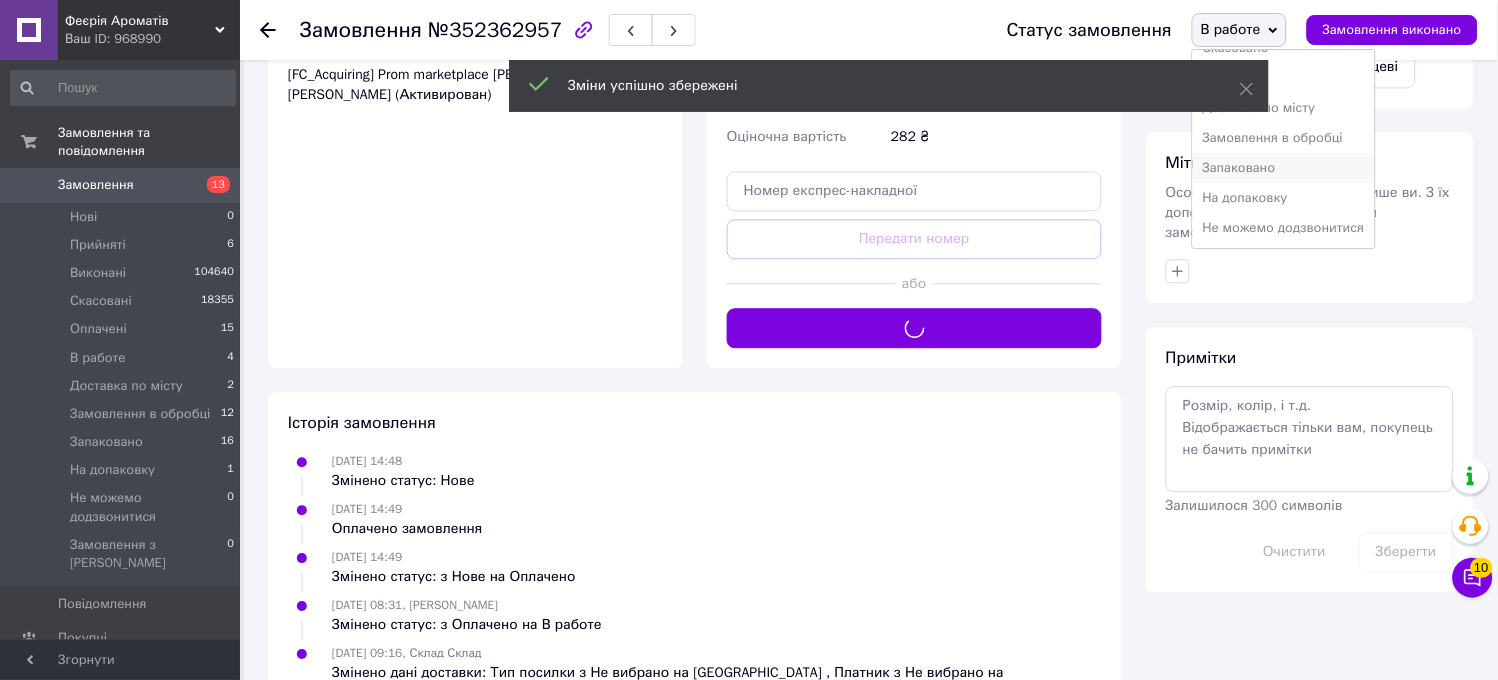 click on "Запаковано" at bounding box center (1284, 168) 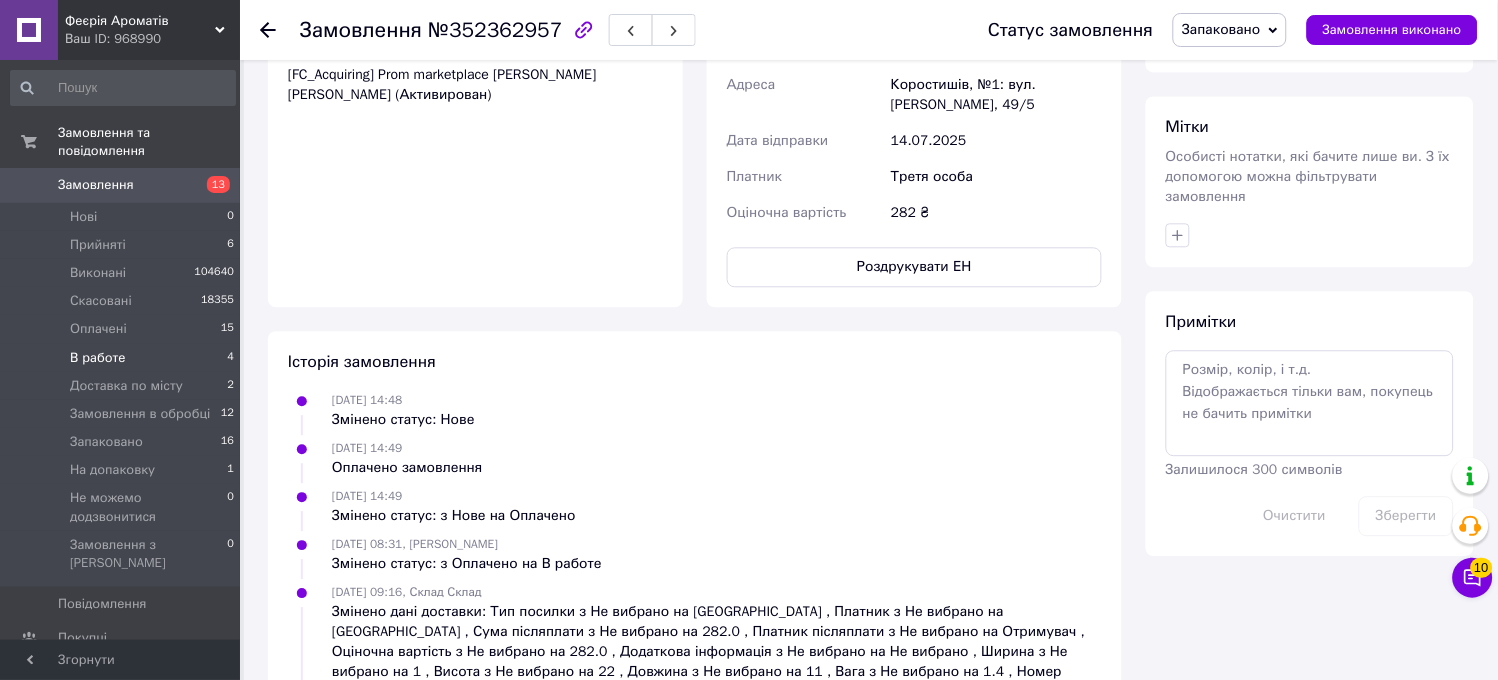 click on "В работе 4" at bounding box center (123, 358) 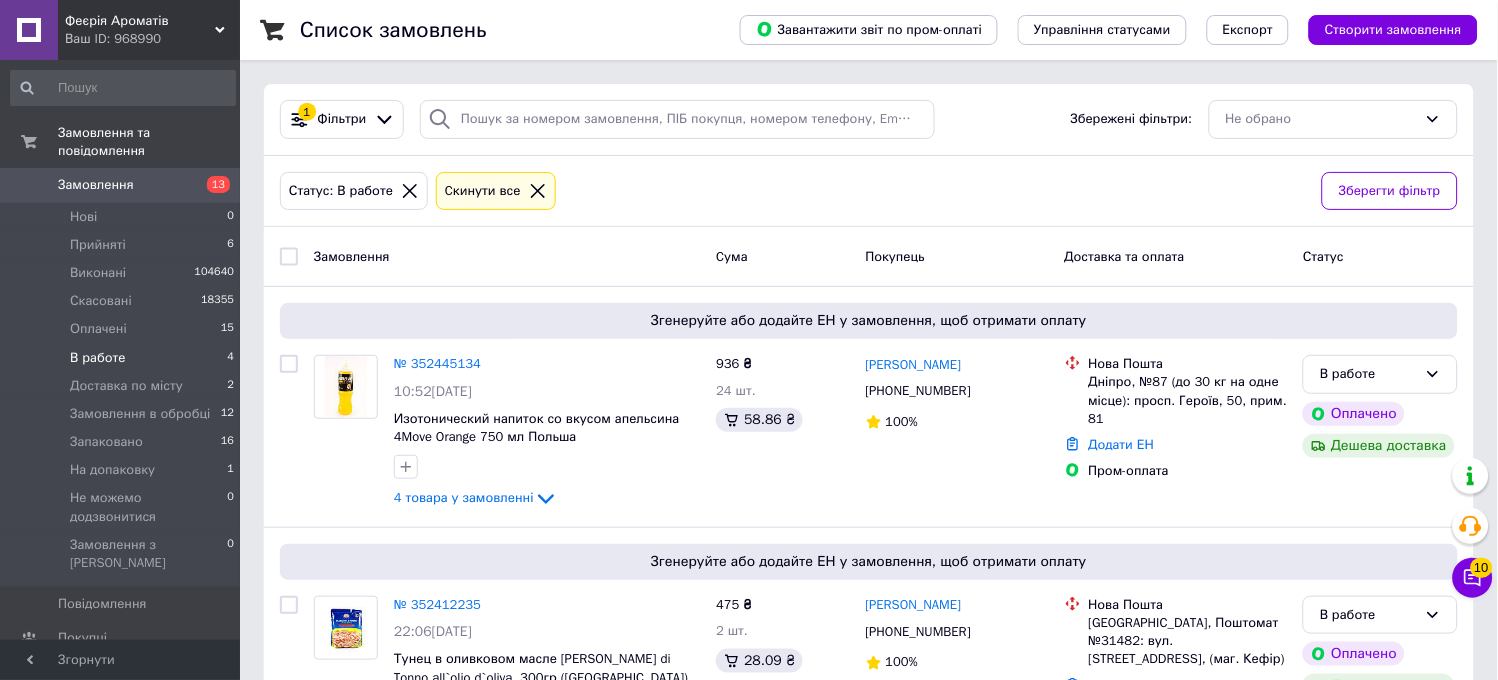 click on "В работе 4" at bounding box center [123, 358] 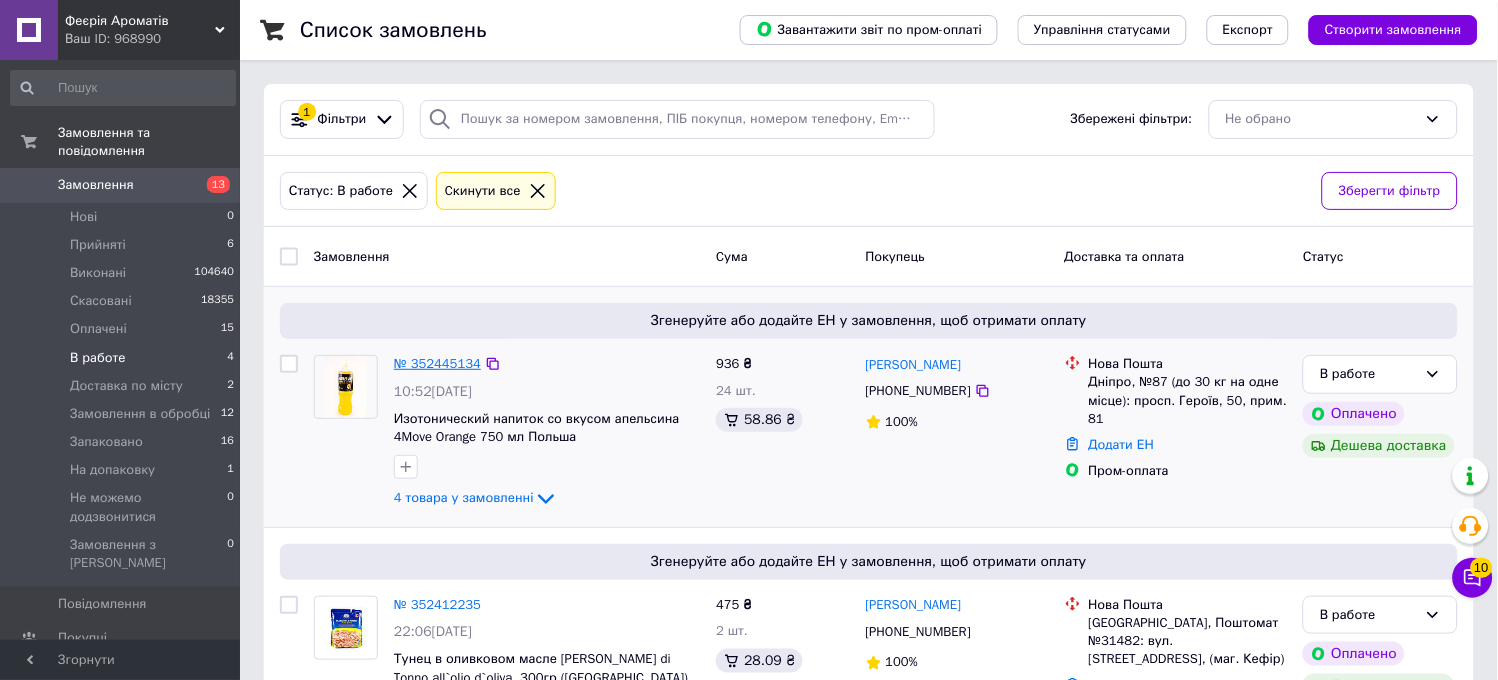 click on "№ 352445134" at bounding box center [437, 363] 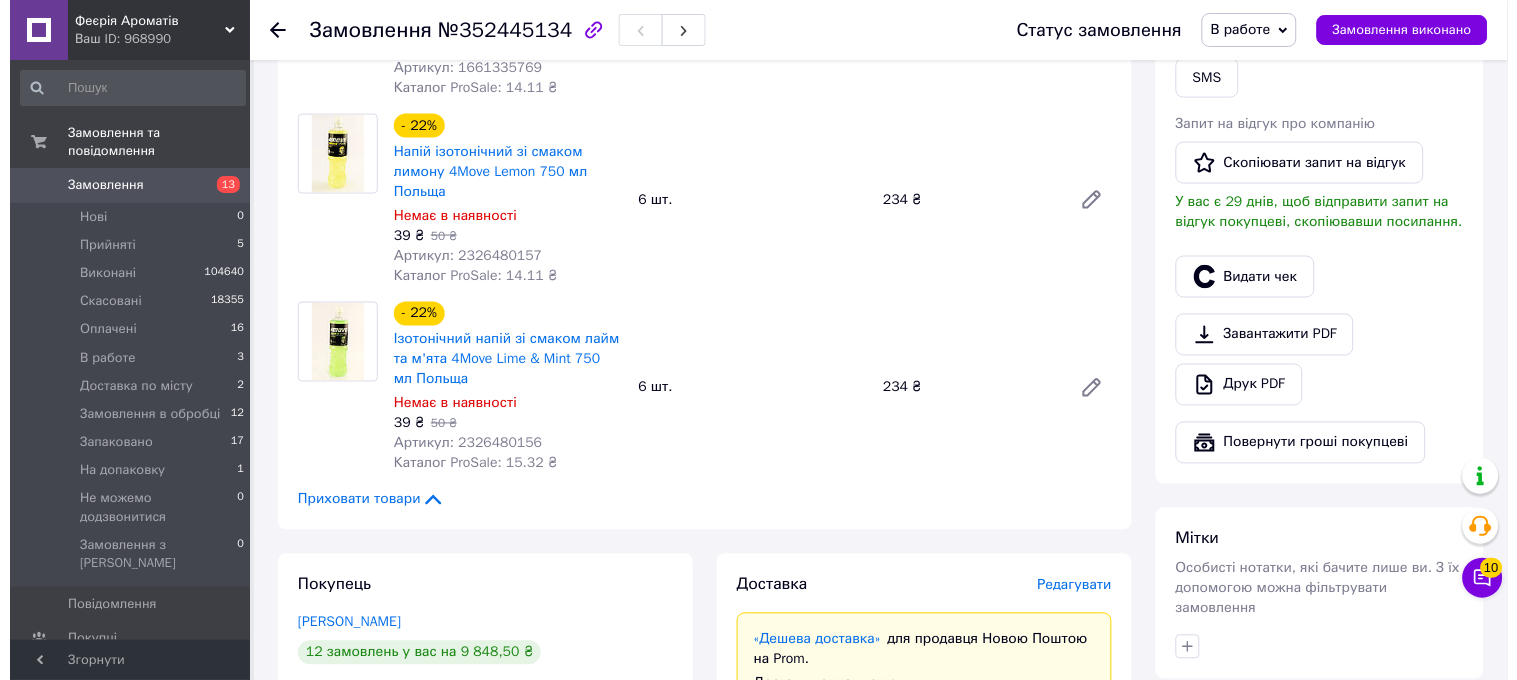scroll, scrollTop: 777, scrollLeft: 0, axis: vertical 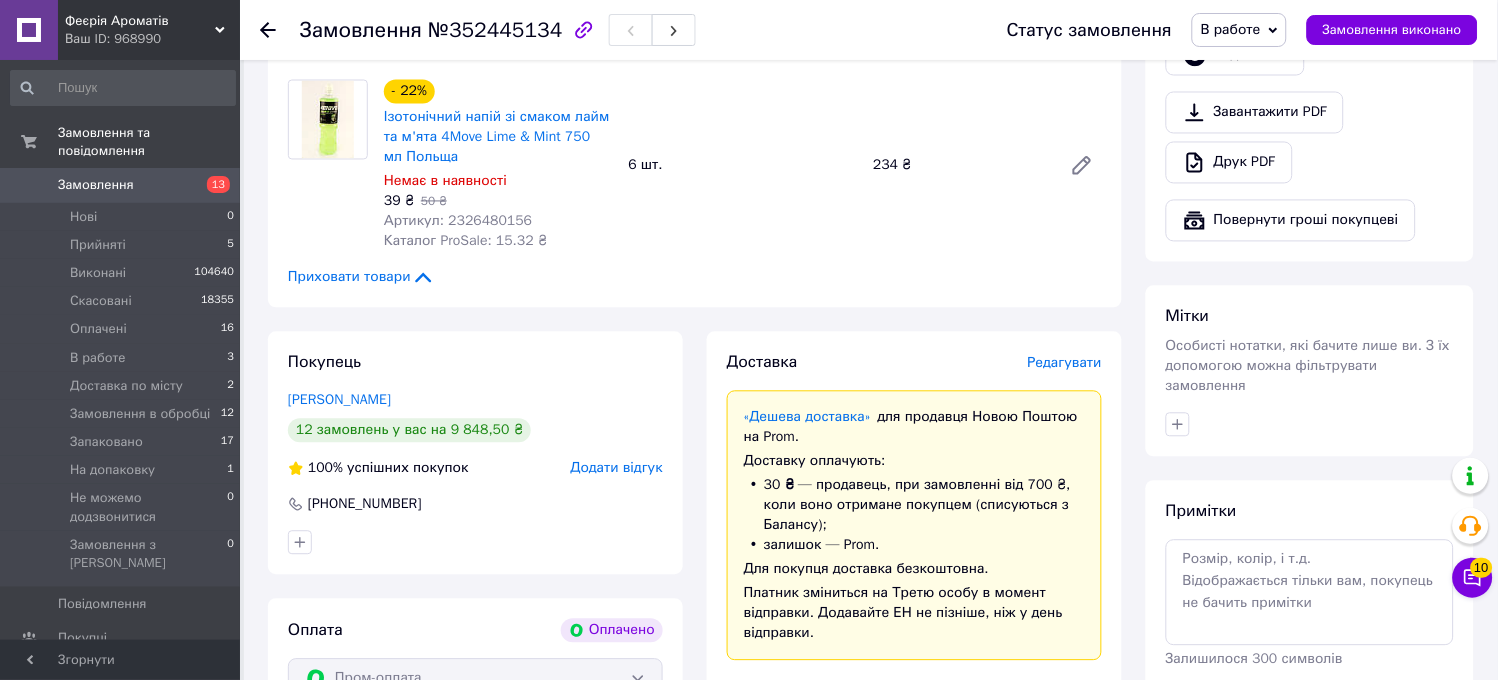 click on "Редагувати" at bounding box center [1065, 363] 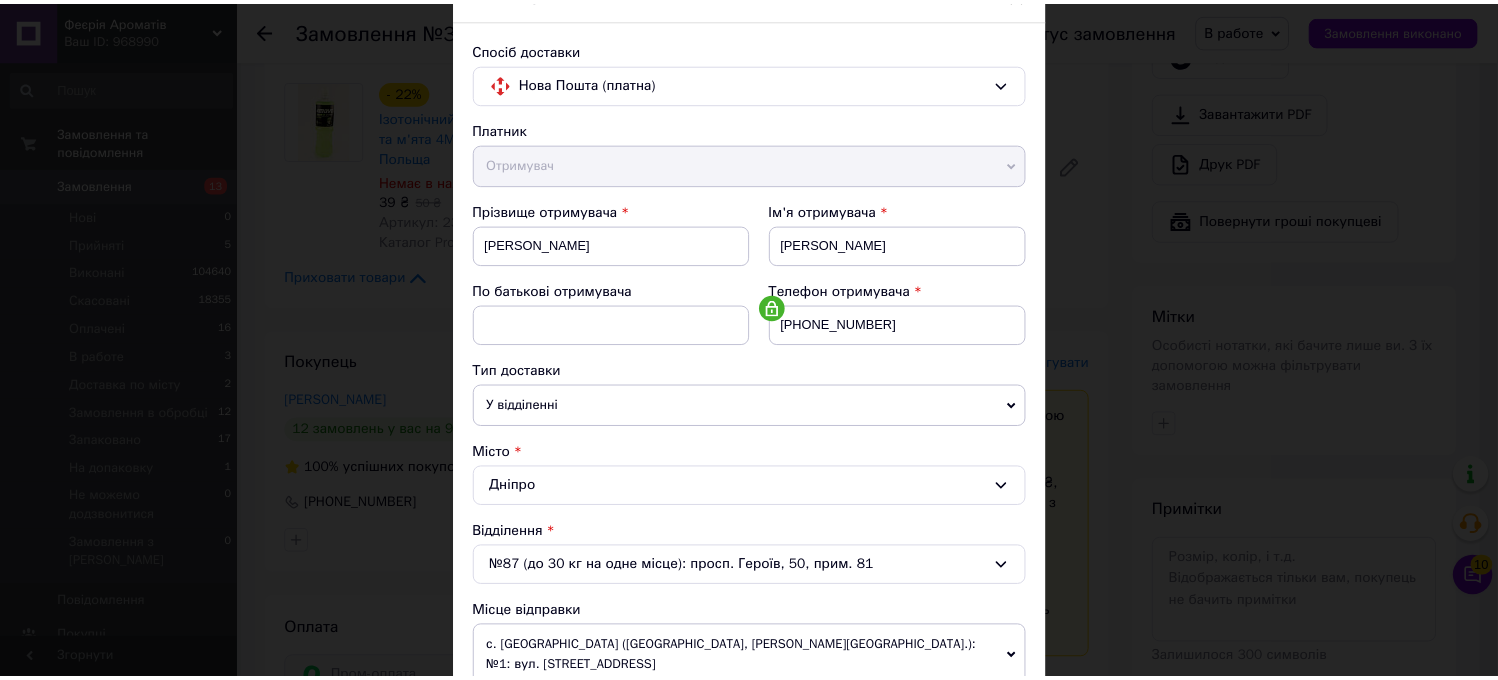 scroll, scrollTop: 650, scrollLeft: 0, axis: vertical 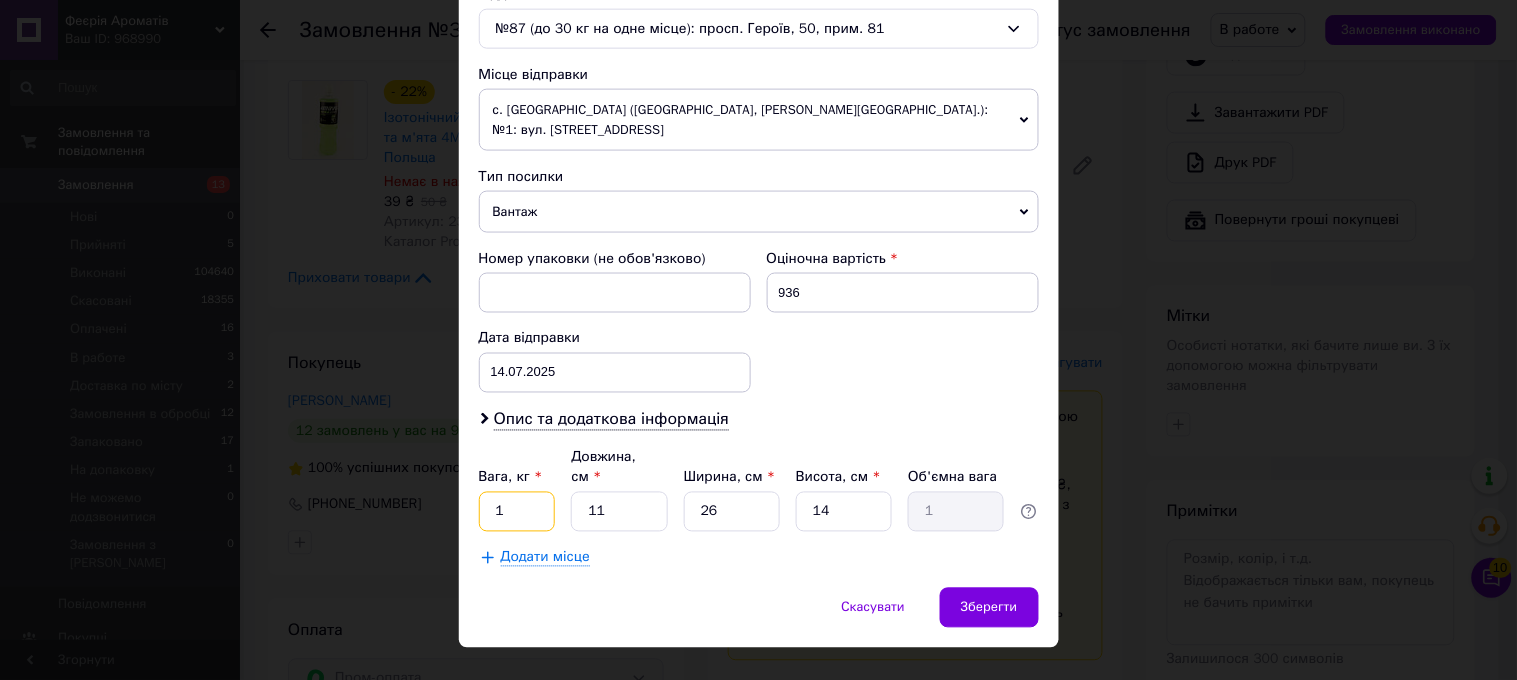 click on "1" at bounding box center (517, 512) 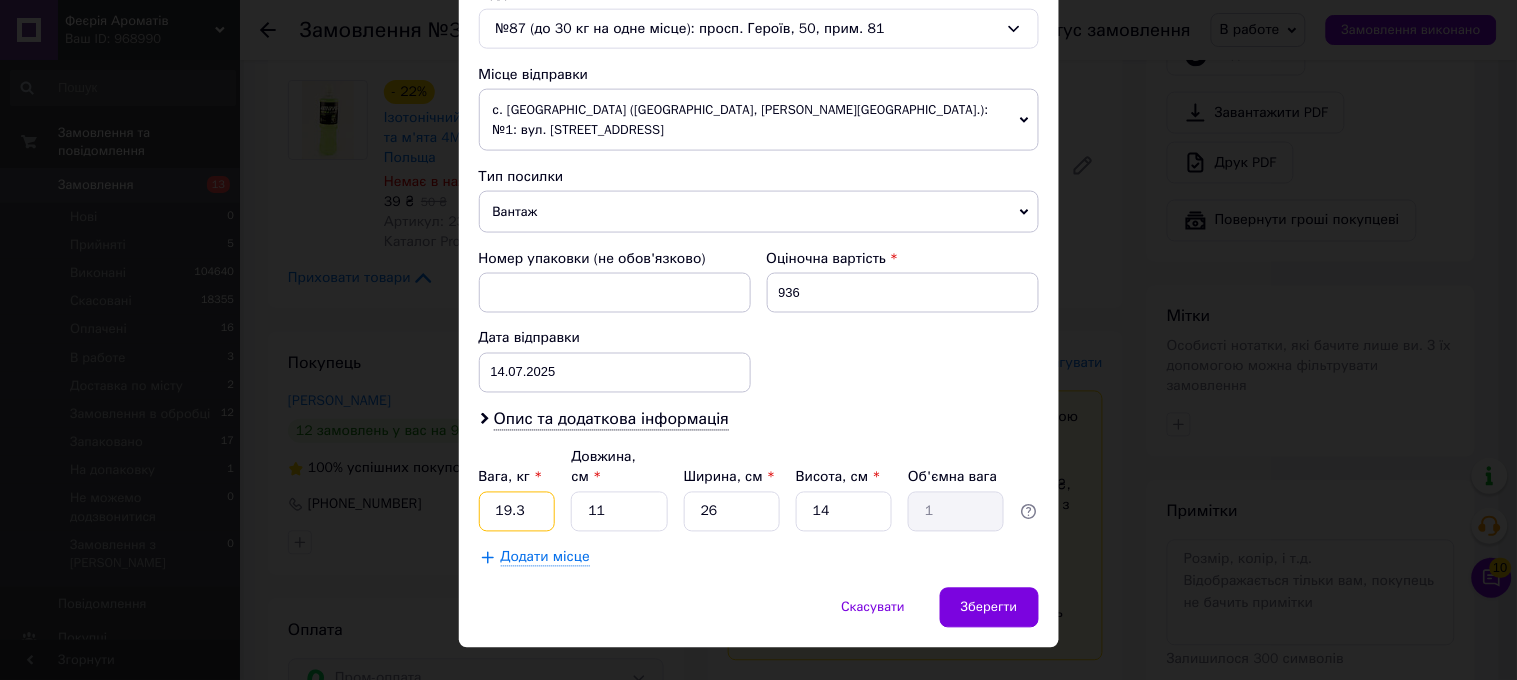 type on "19.3" 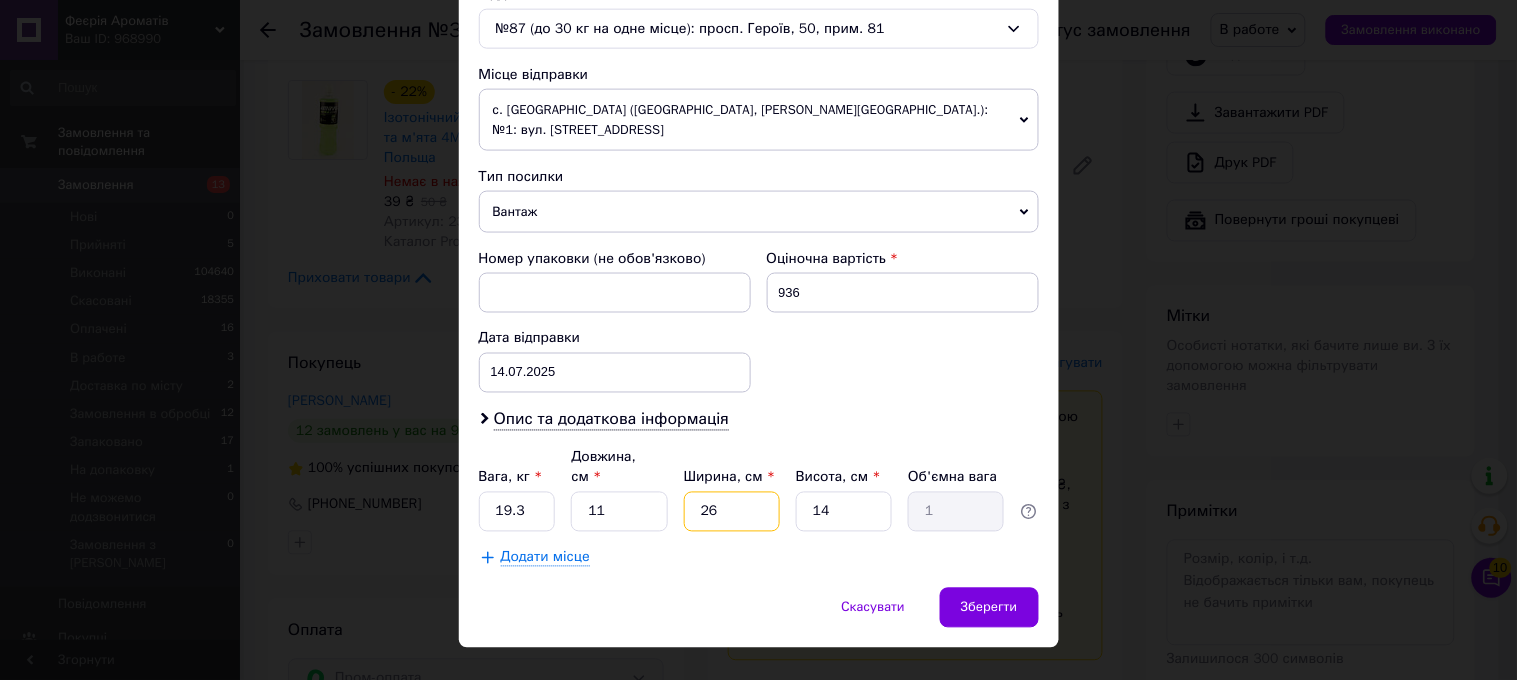 click on "26" at bounding box center (732, 512) 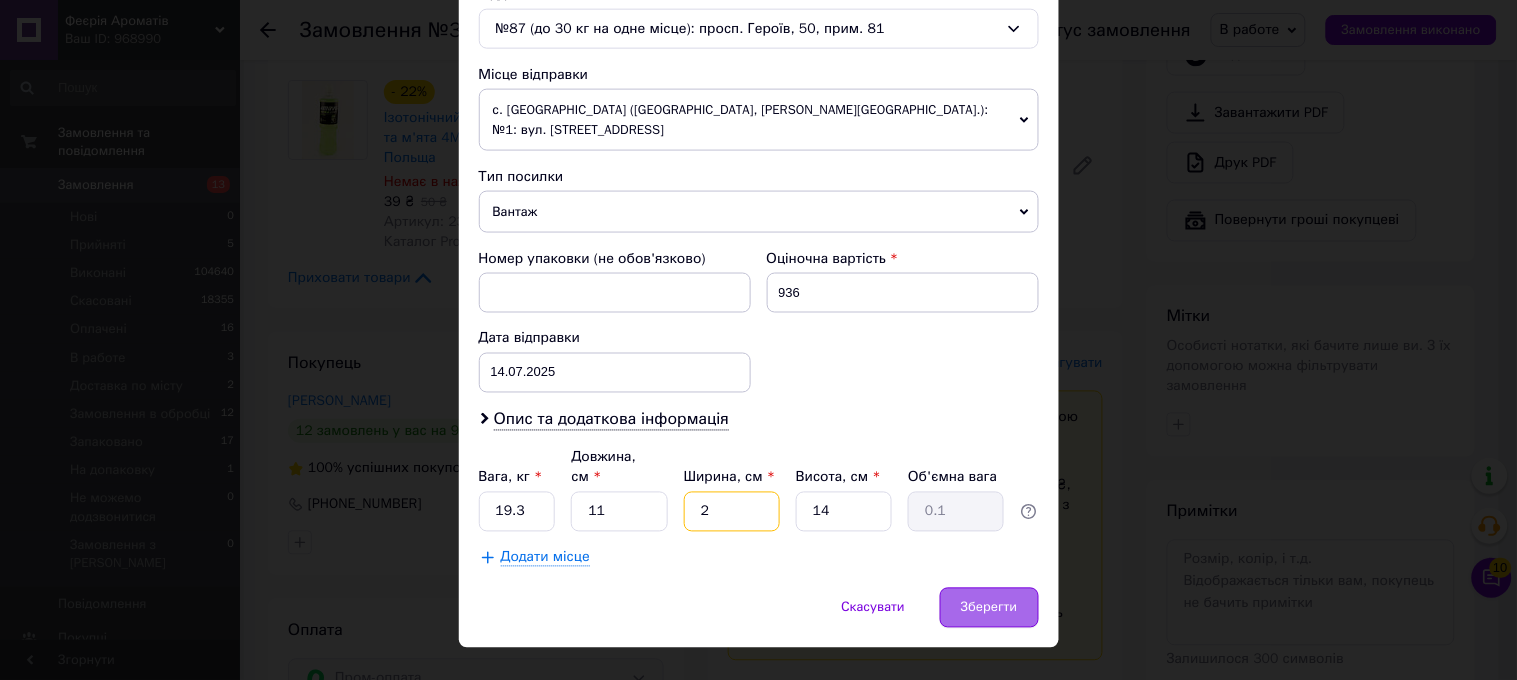 type on "2" 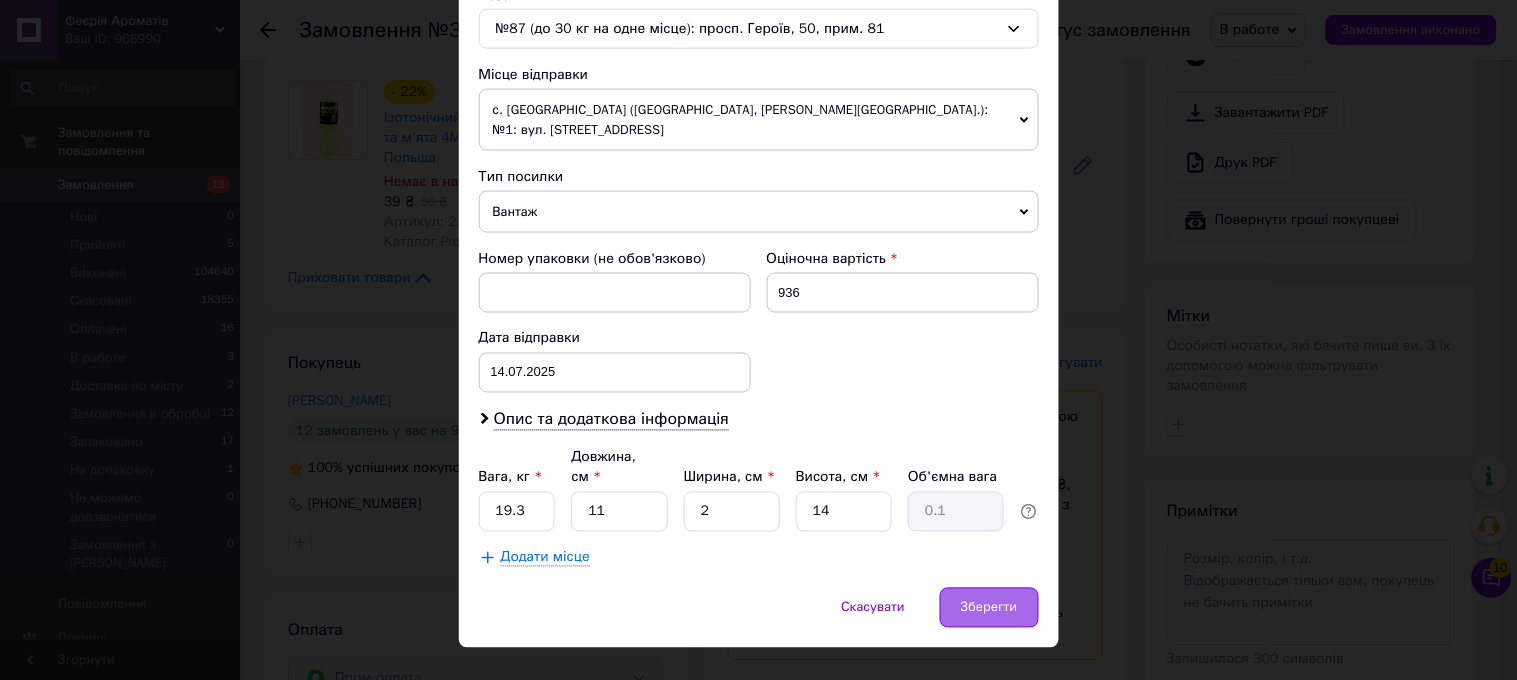 click on "Зберегти" at bounding box center [989, 608] 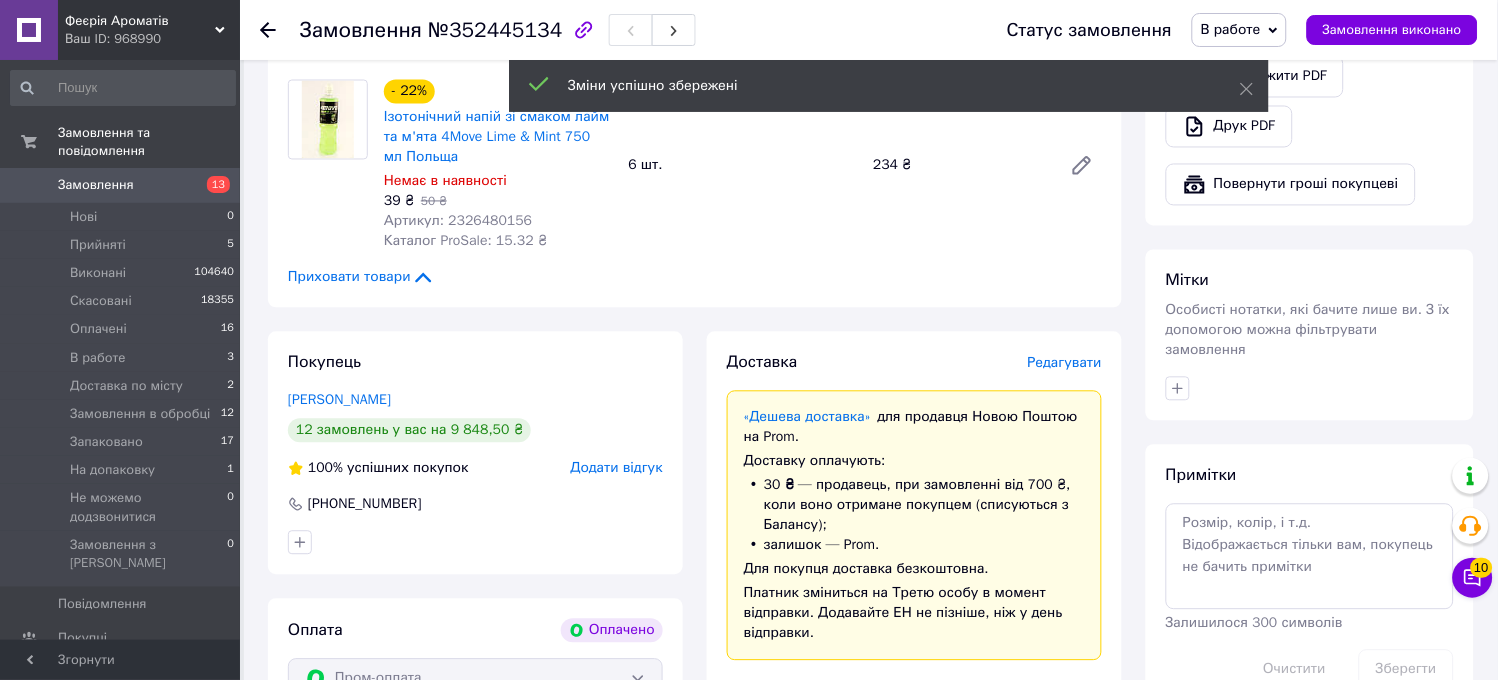 scroll, scrollTop: 1555, scrollLeft: 0, axis: vertical 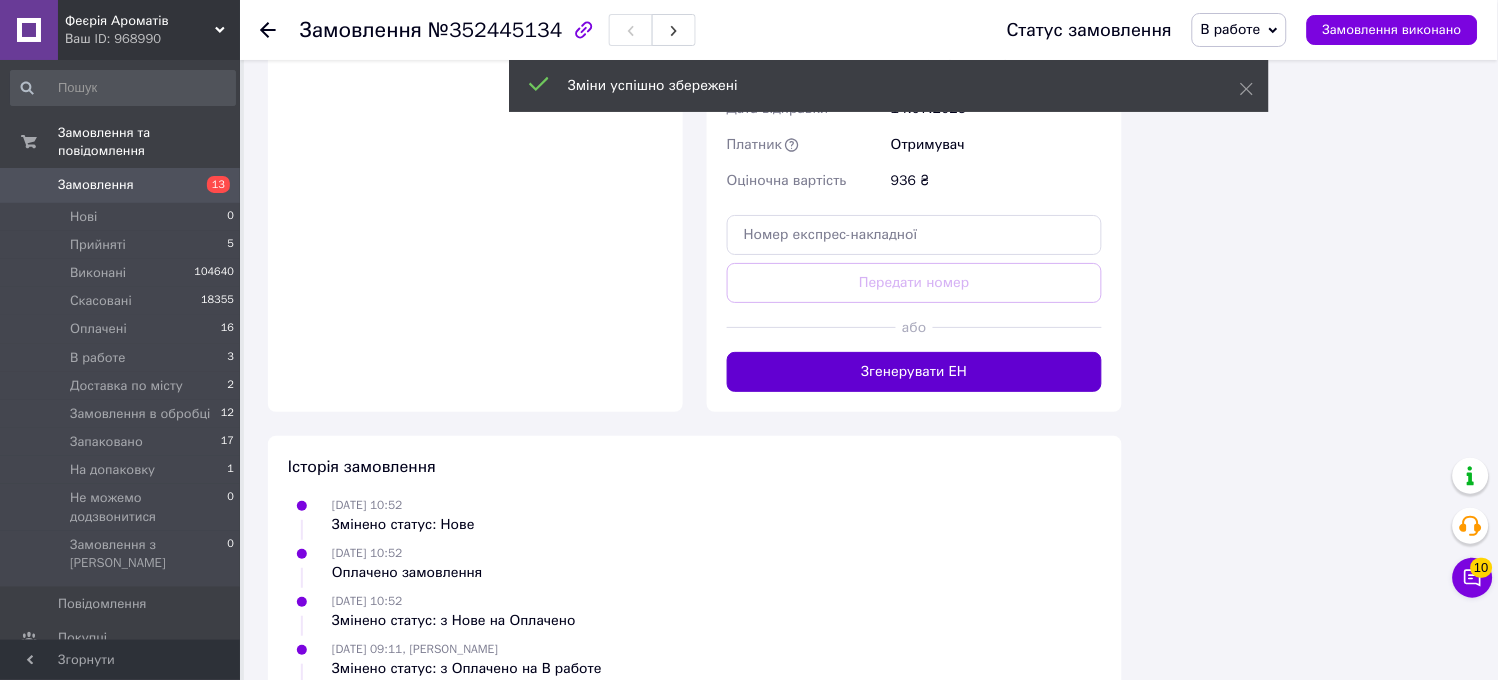 click on "Згенерувати ЕН" at bounding box center [914, 372] 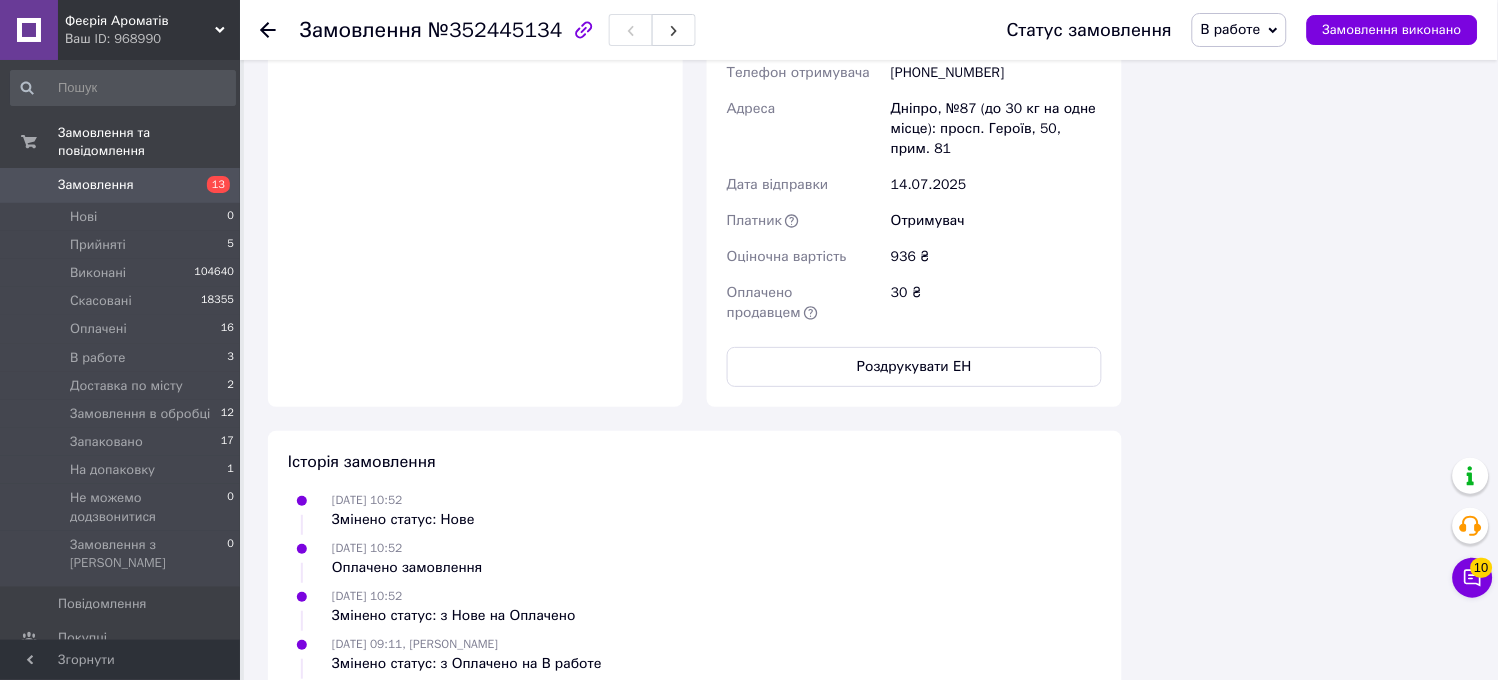 click on "В работе" at bounding box center (1231, 29) 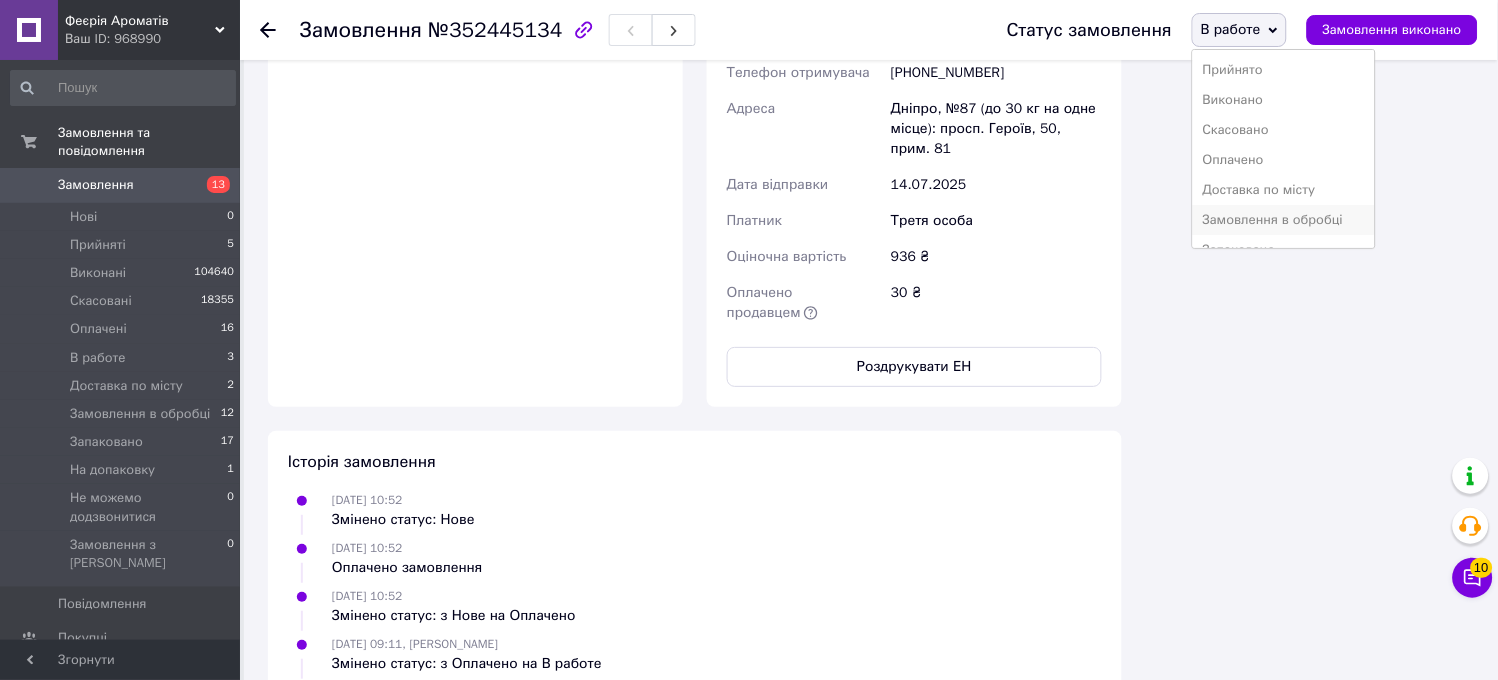 scroll, scrollTop: 82, scrollLeft: 0, axis: vertical 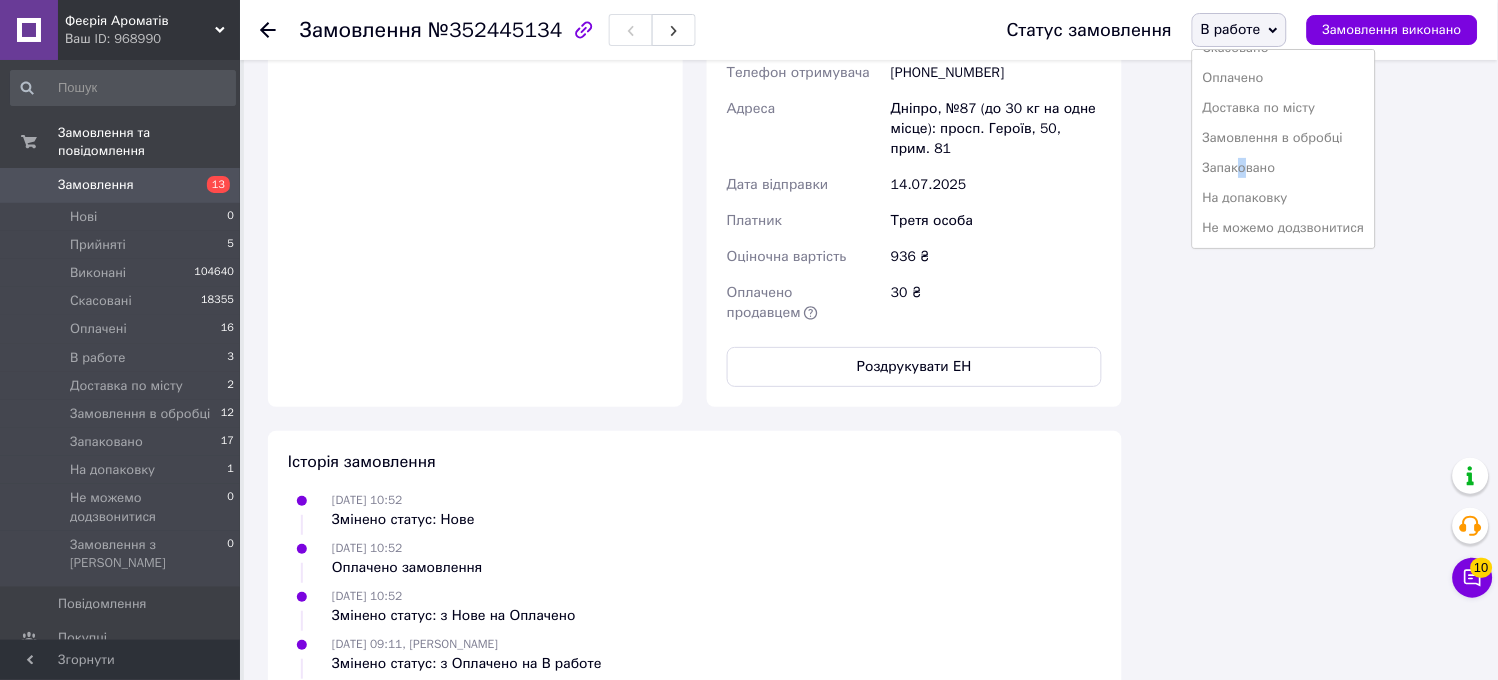 click on "Запаковано" at bounding box center (1284, 168) 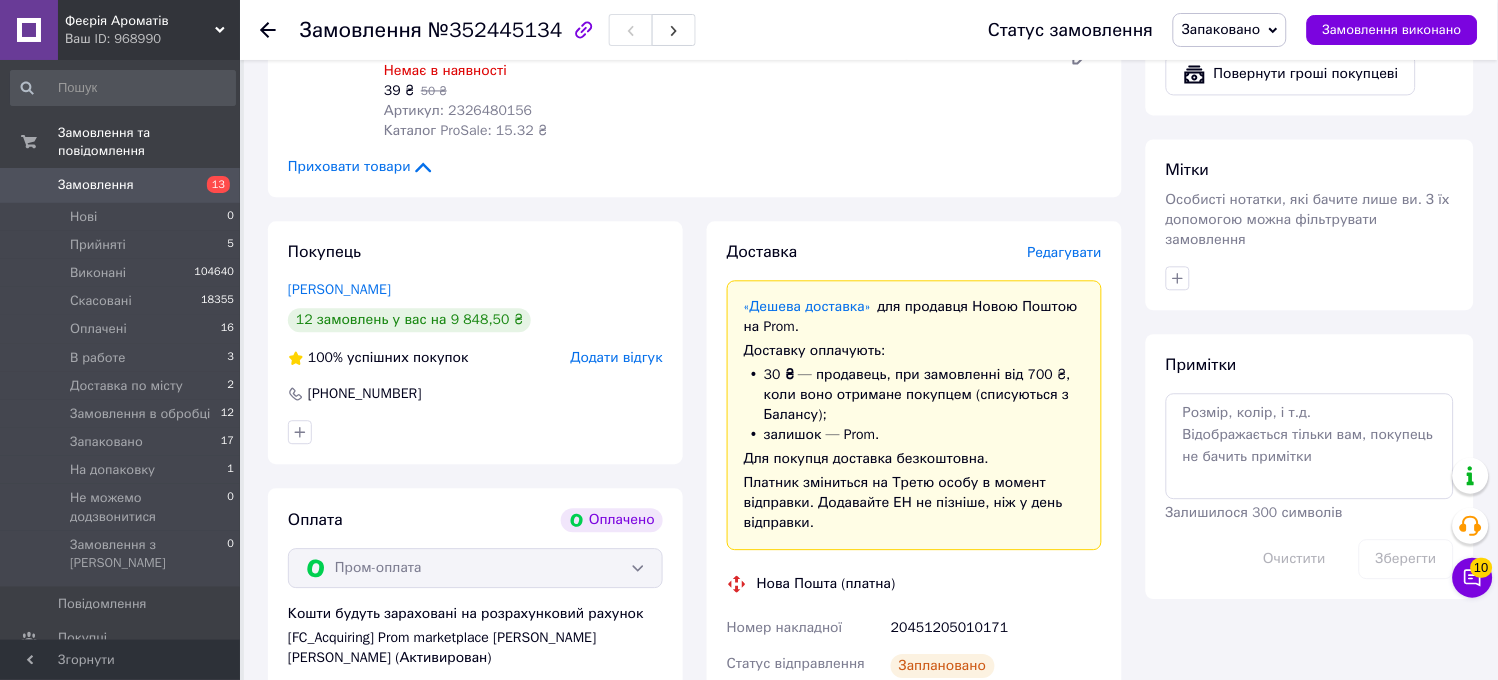 scroll, scrollTop: 444, scrollLeft: 0, axis: vertical 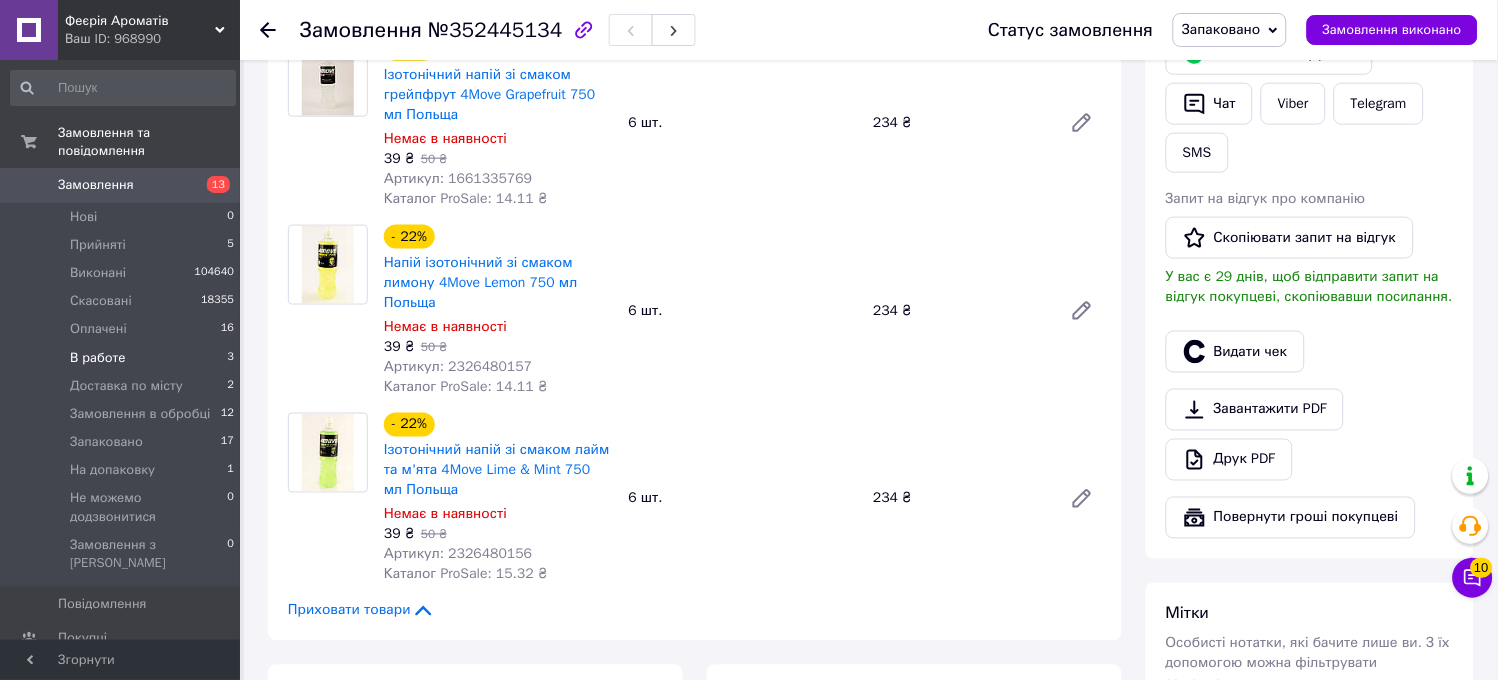 click on "В работе 3" at bounding box center [123, 358] 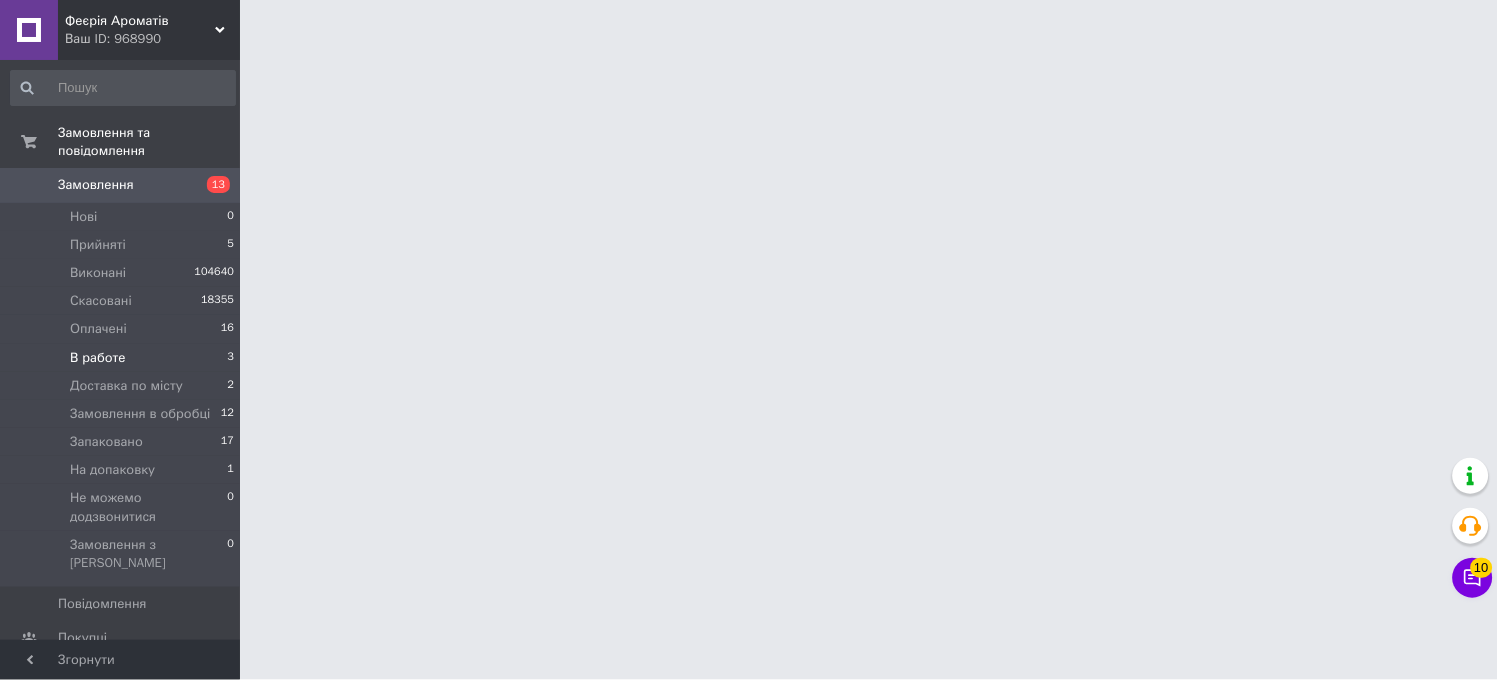 scroll, scrollTop: 0, scrollLeft: 0, axis: both 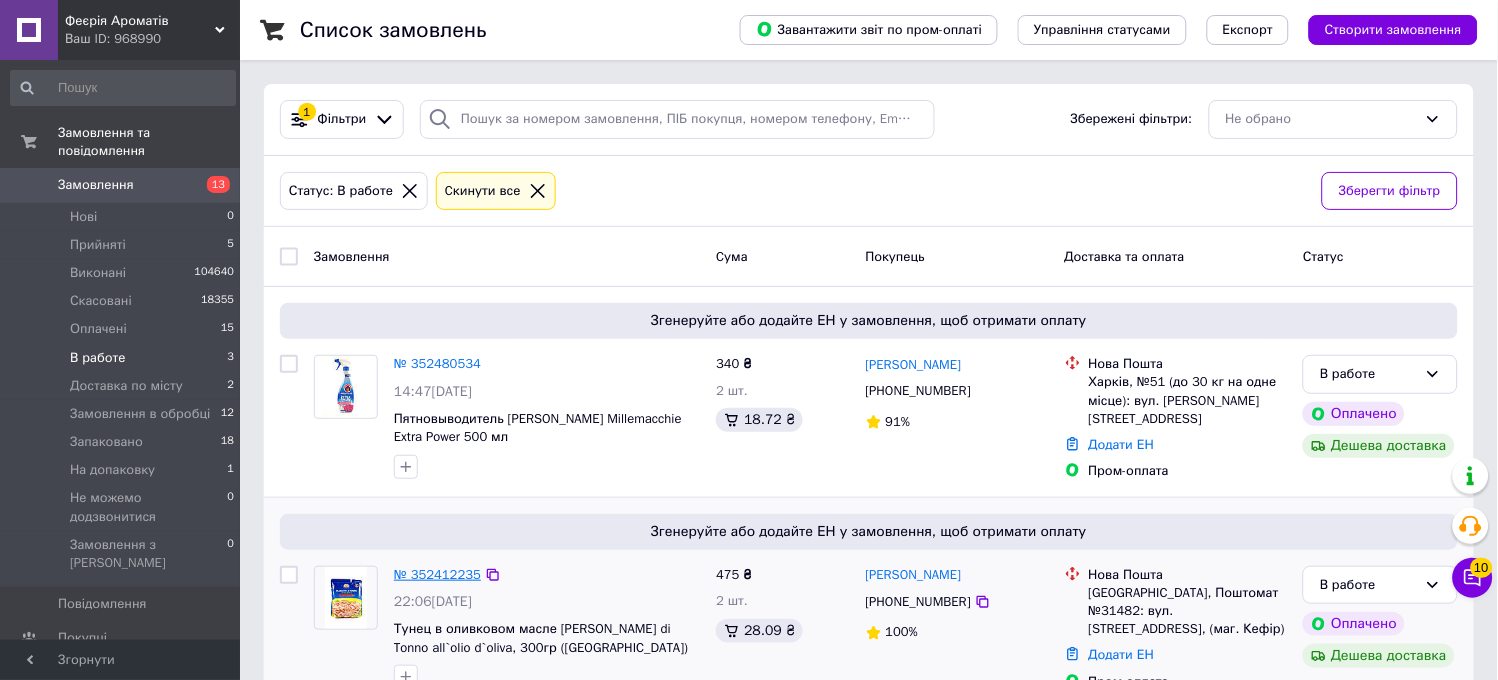 click on "№ 352412235" at bounding box center [437, 574] 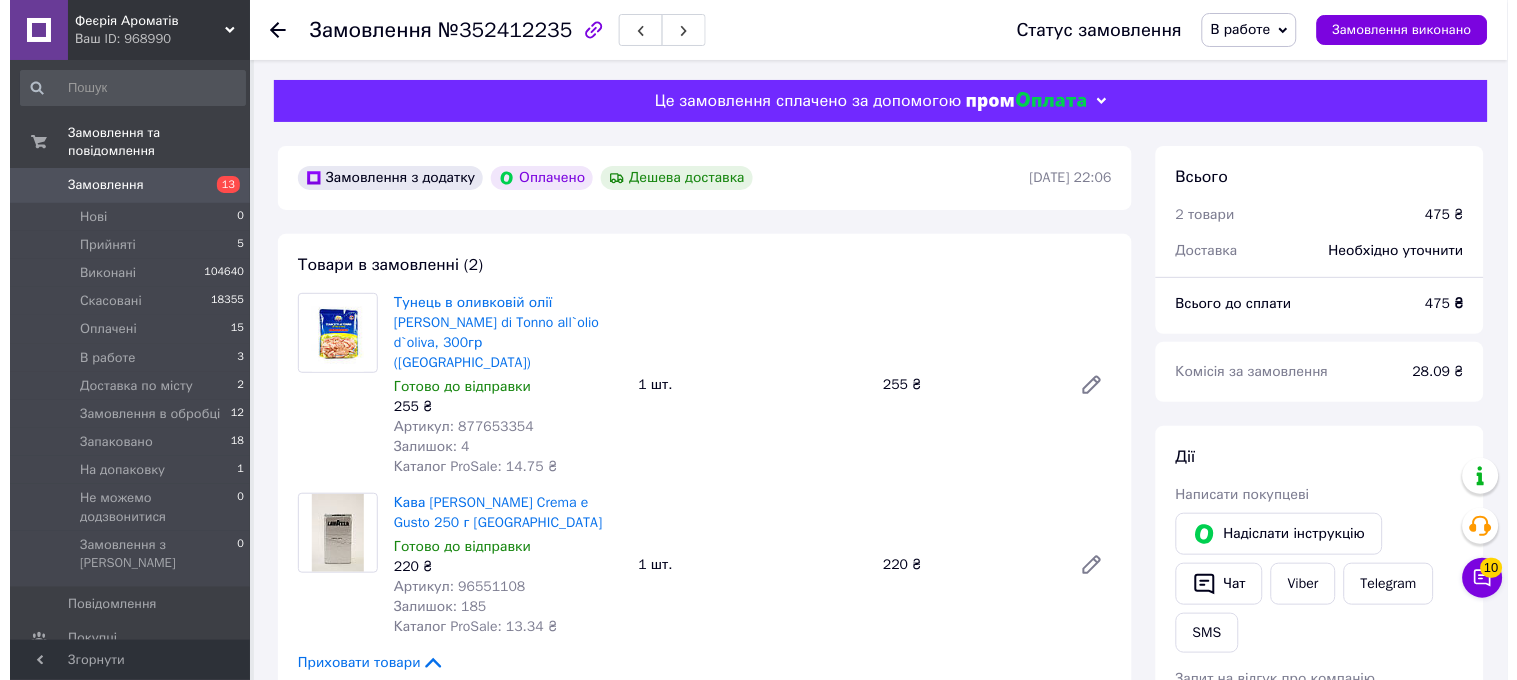 scroll, scrollTop: 222, scrollLeft: 0, axis: vertical 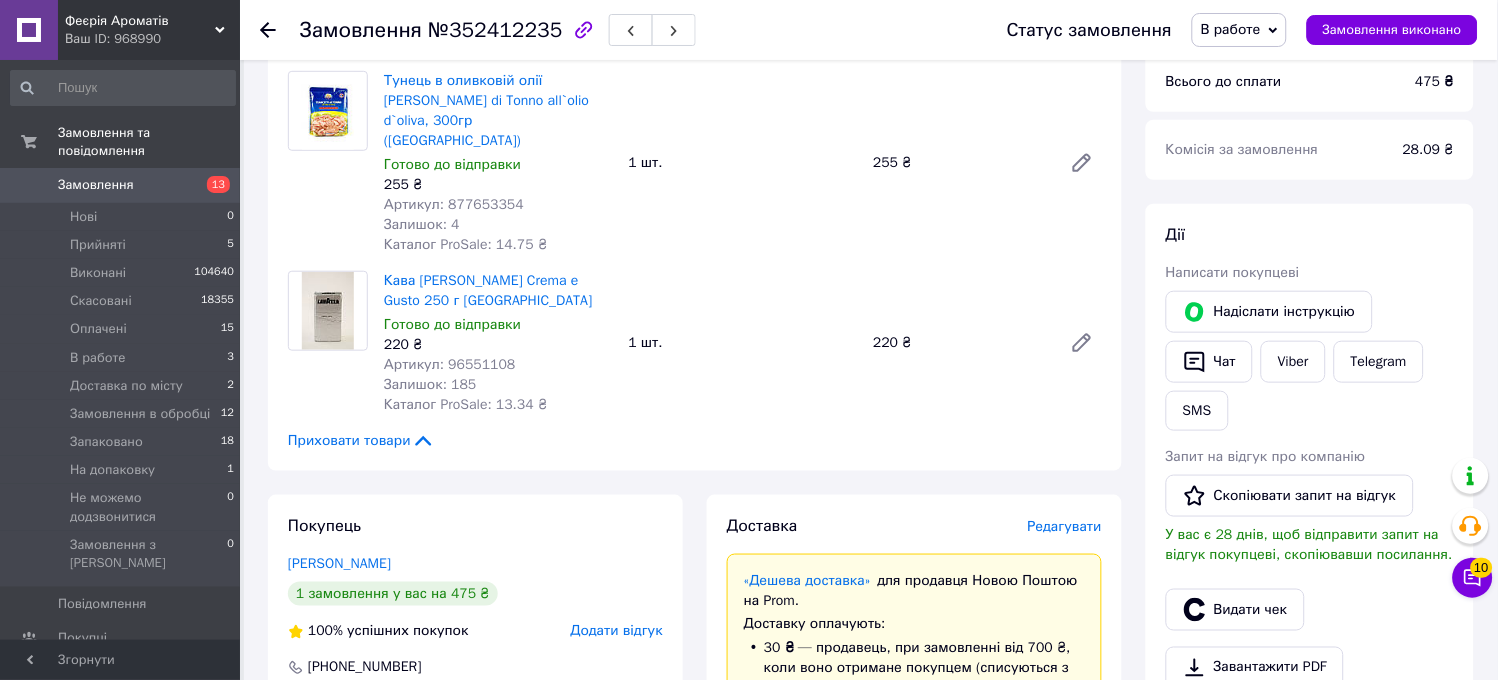 click on "Редагувати" at bounding box center (1065, 526) 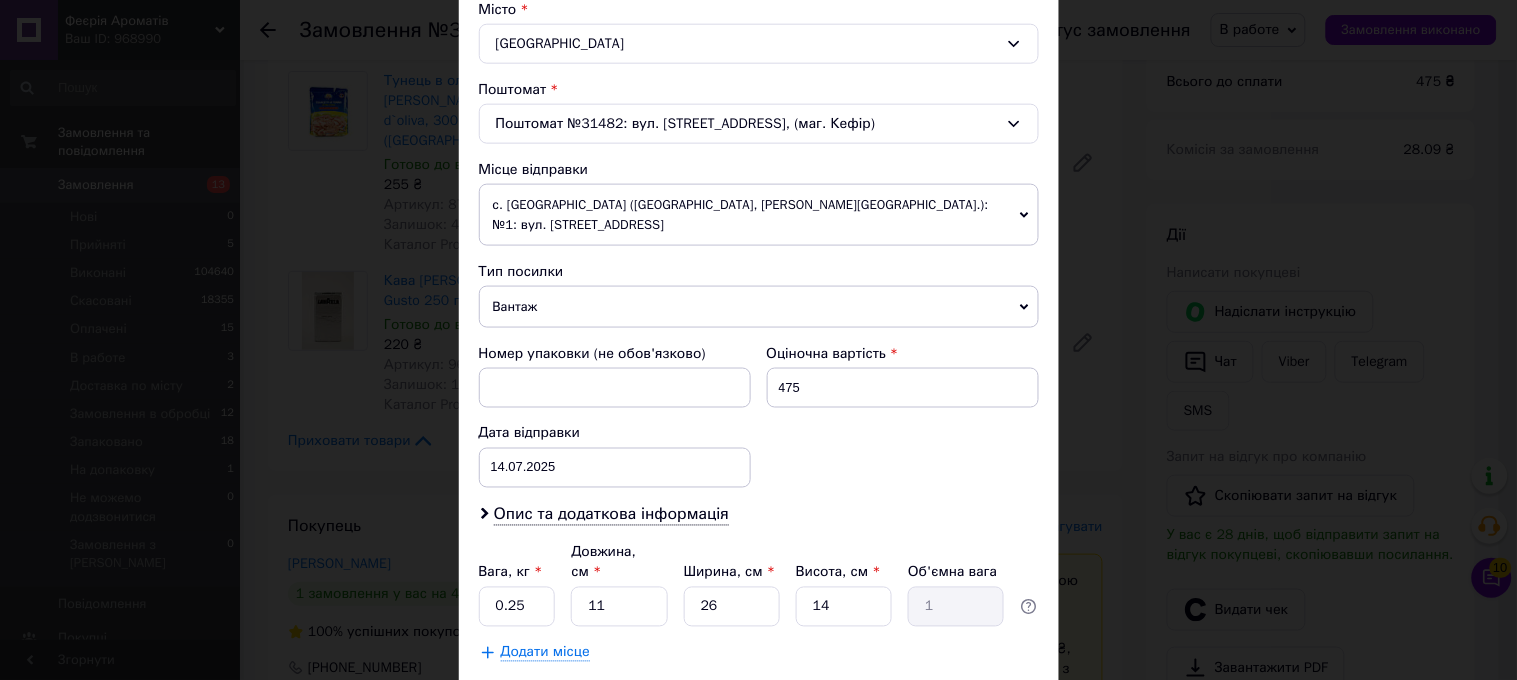 scroll, scrollTop: 650, scrollLeft: 0, axis: vertical 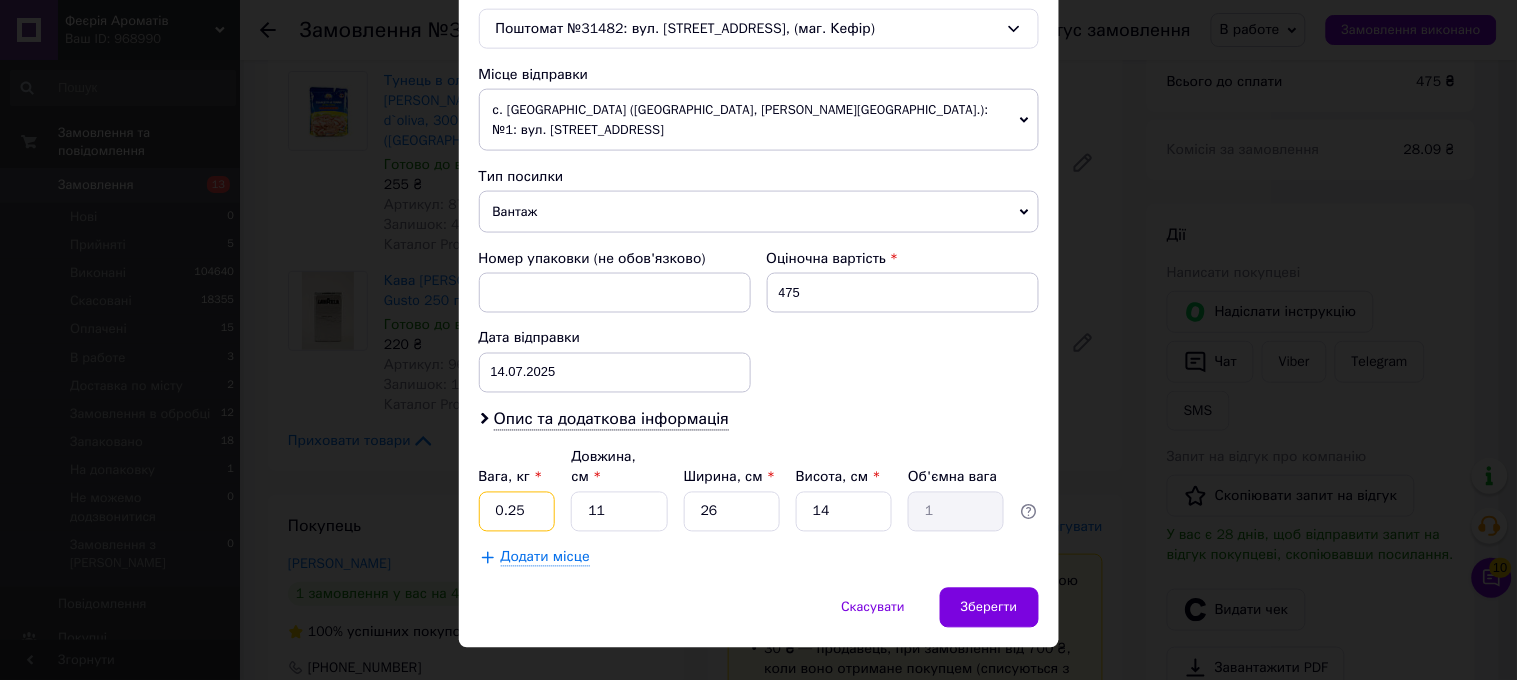click on "0.25" at bounding box center (517, 512) 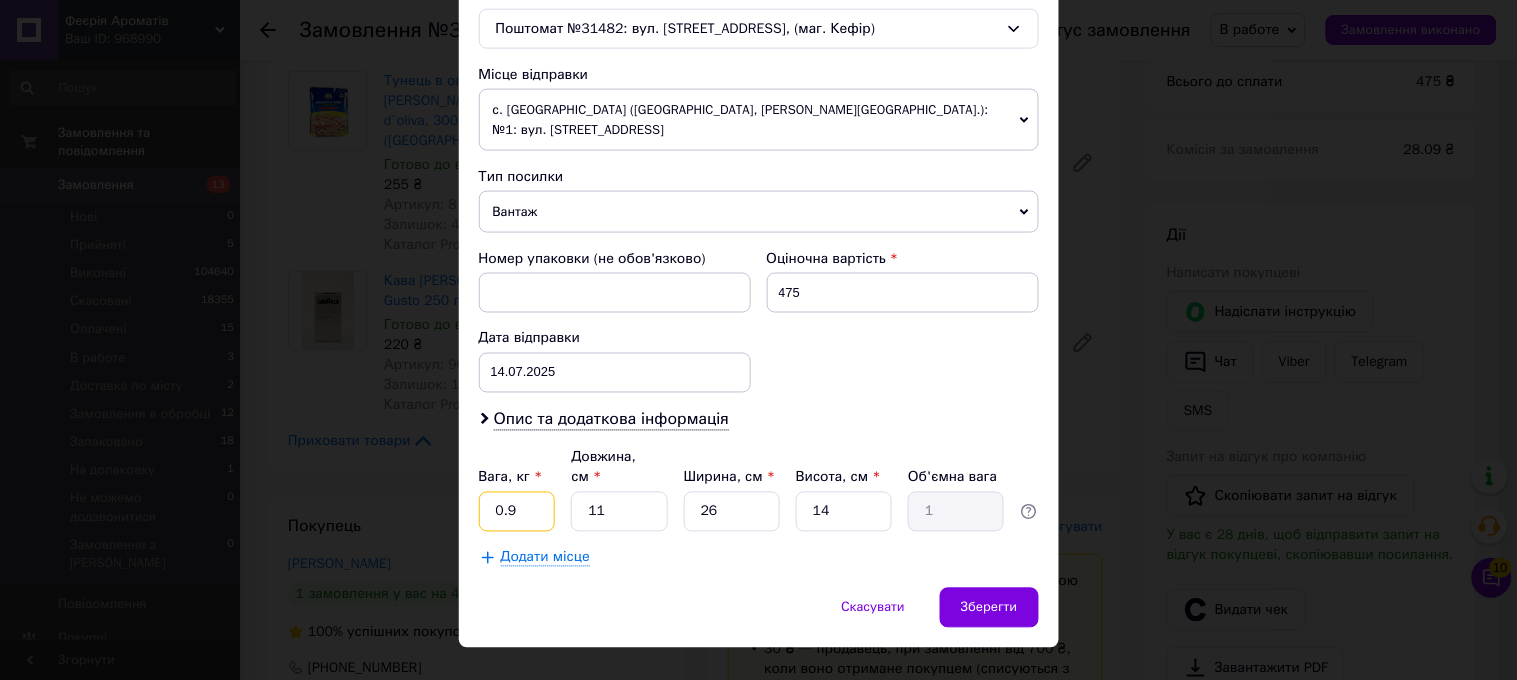 type on "0.9" 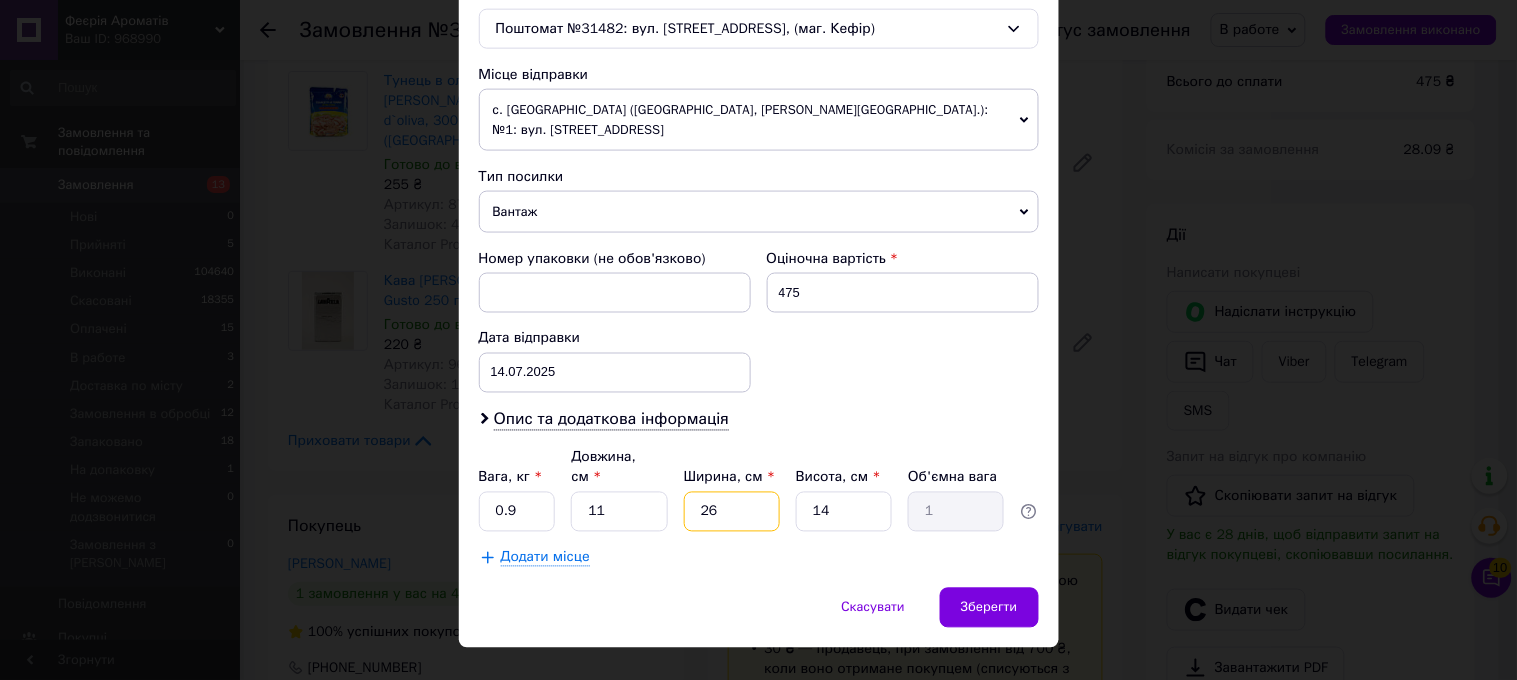 drag, startPoint x: 770, startPoint y: 475, endPoint x: 927, endPoint y: 556, distance: 176.66353 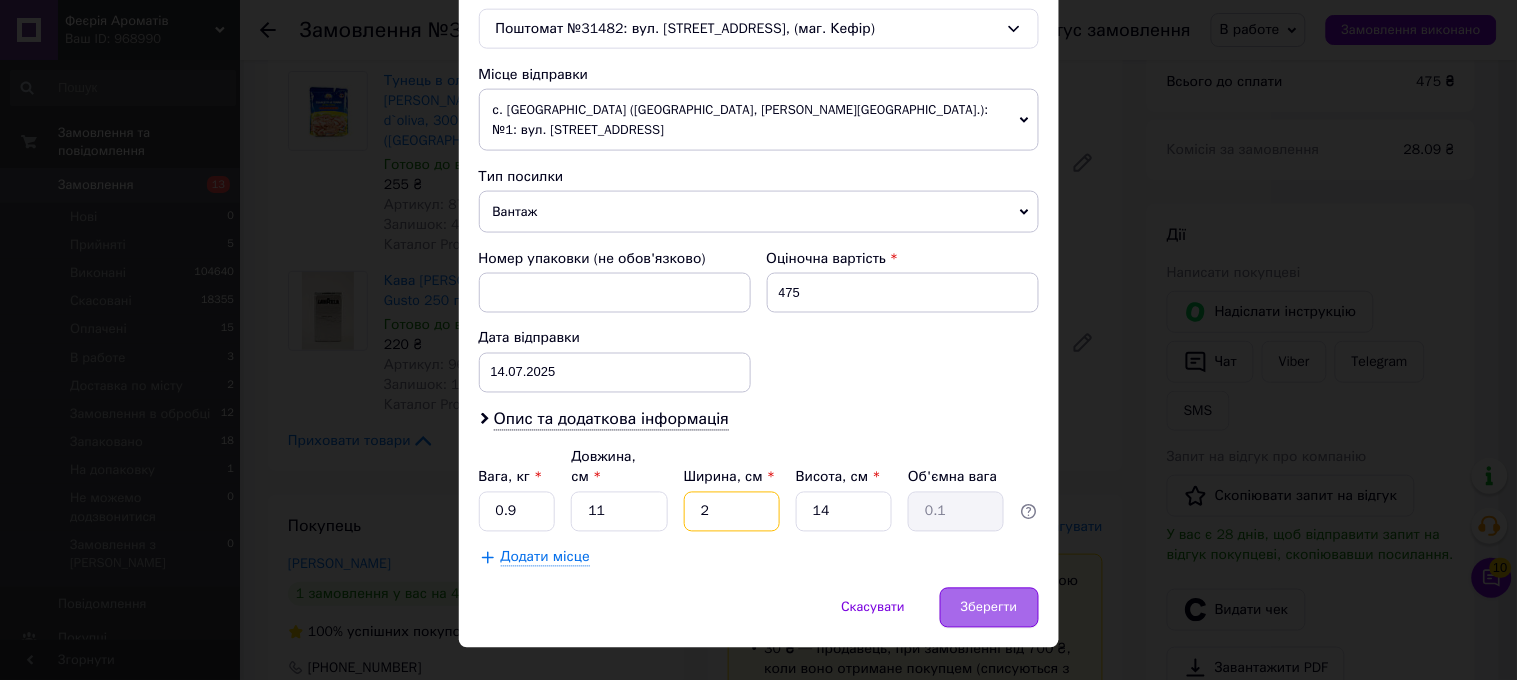 type on "2" 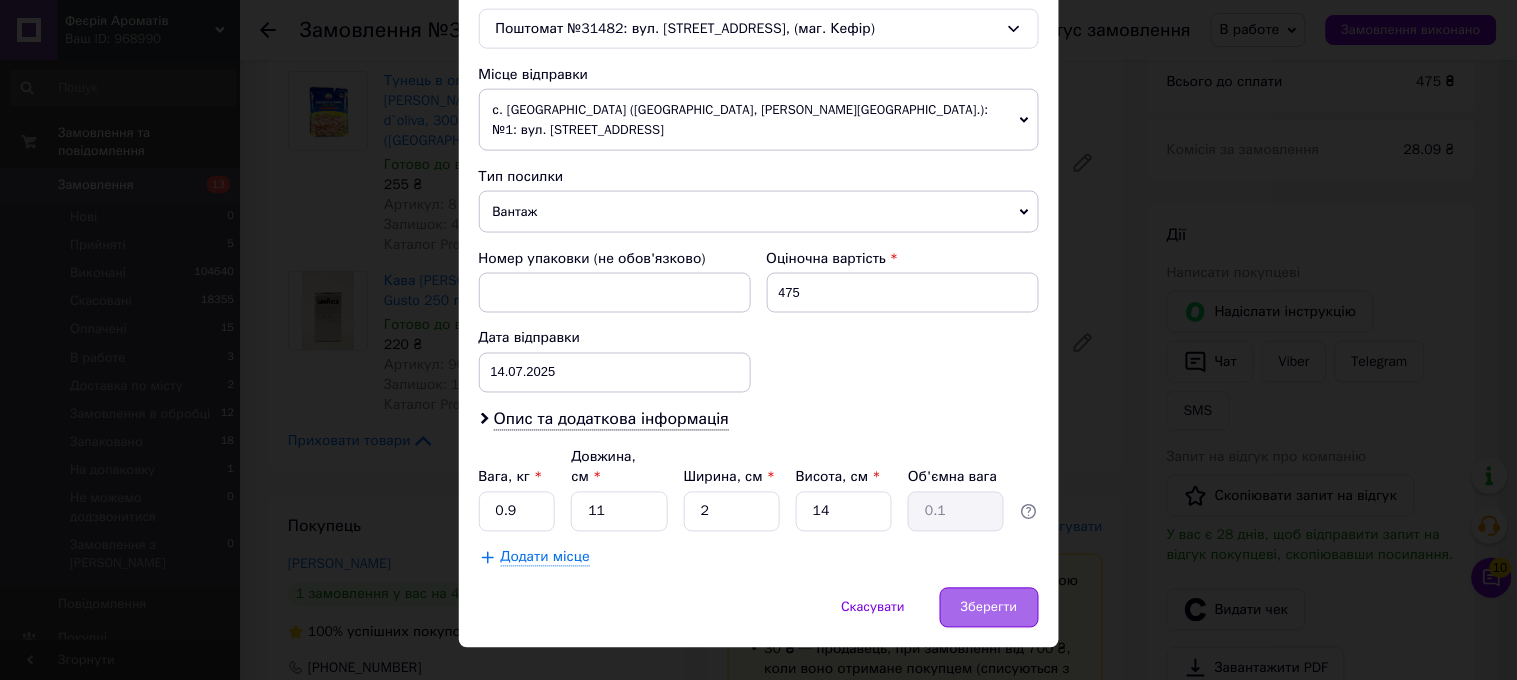 drag, startPoint x: 1007, startPoint y: 562, endPoint x: 1035, endPoint y: 563, distance: 28.01785 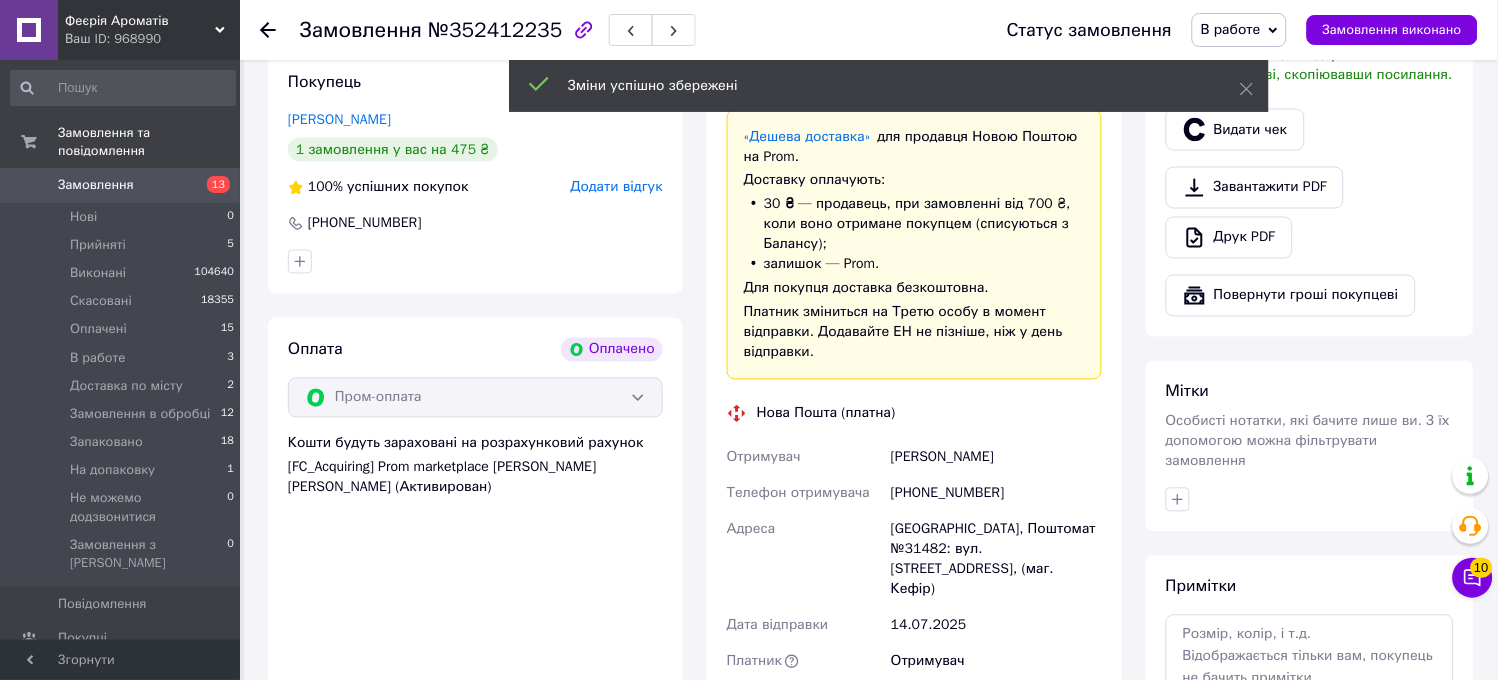 scroll, scrollTop: 1222, scrollLeft: 0, axis: vertical 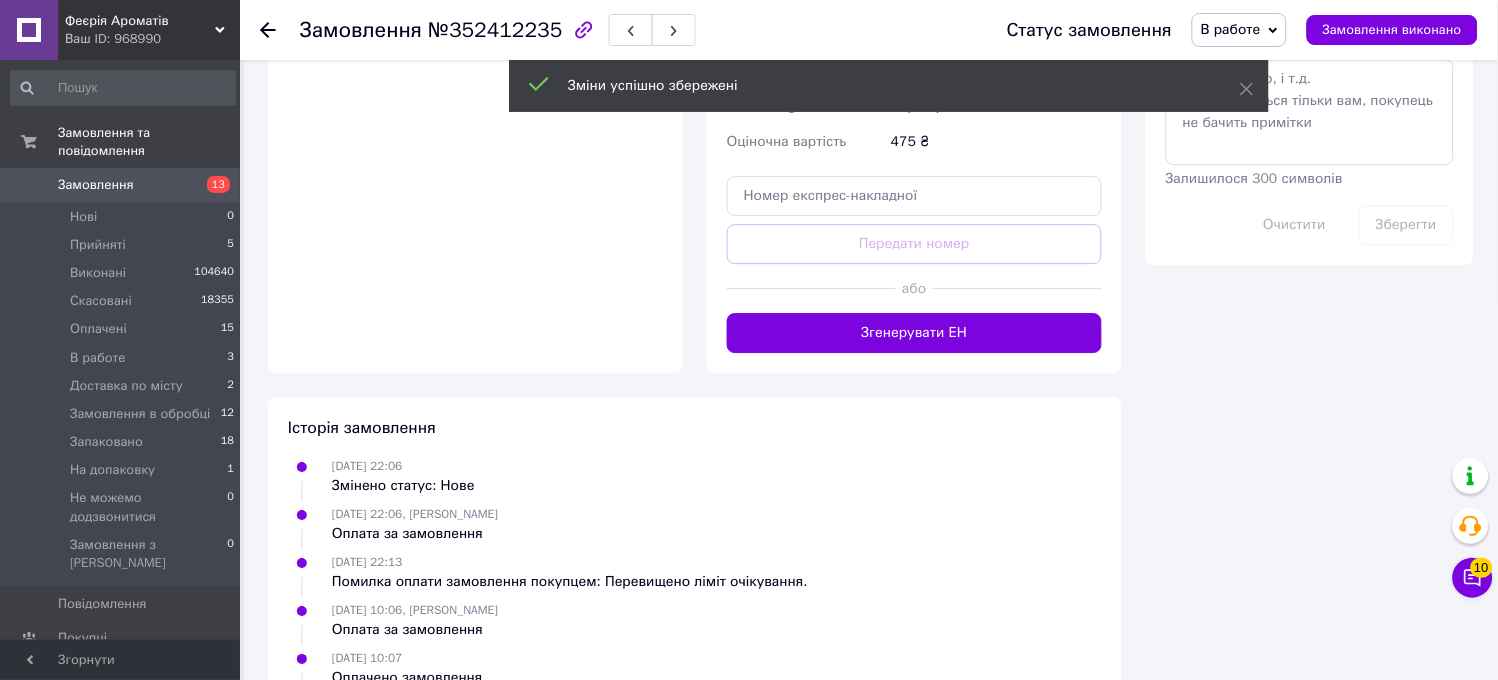 drag, startPoint x: 1021, startPoint y: 271, endPoint x: 1242, endPoint y: 38, distance: 321.1386 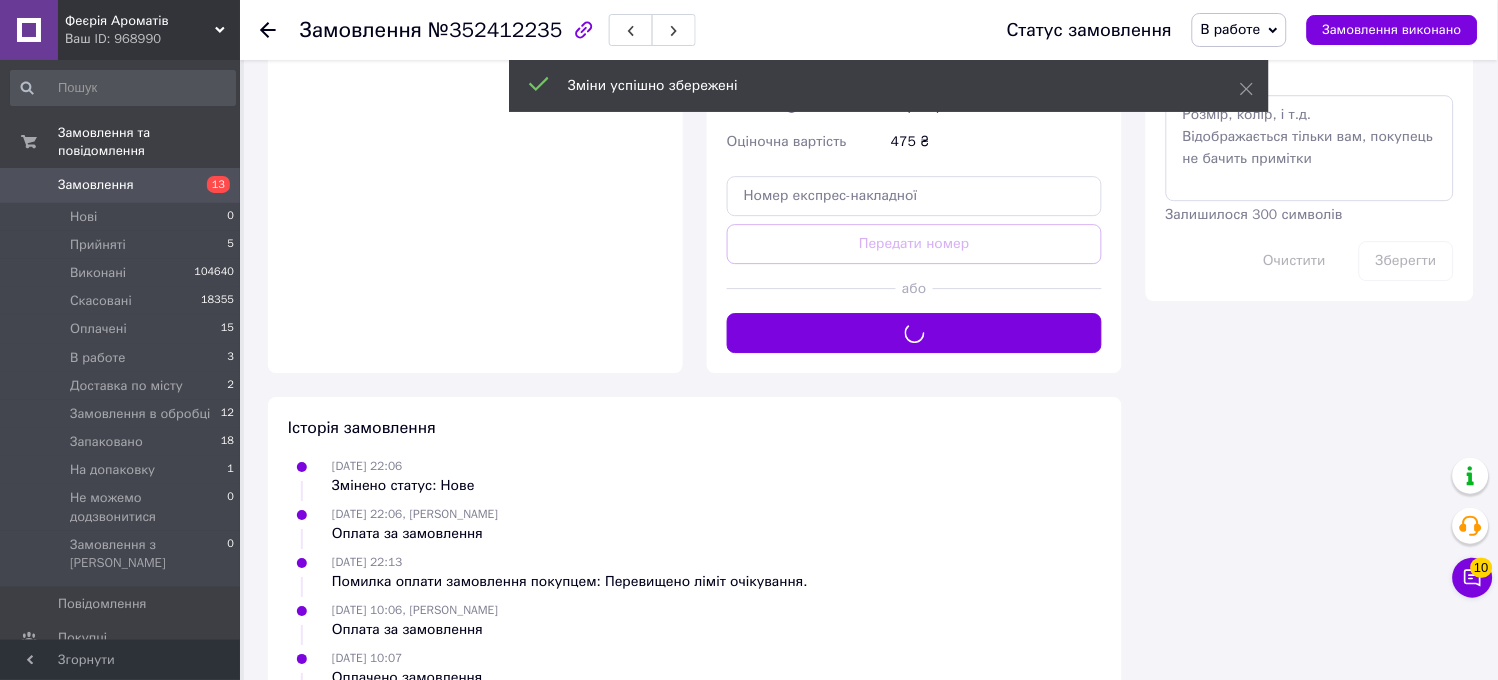 drag, startPoint x: 1257, startPoint y: 10, endPoint x: 1256, endPoint y: 45, distance: 35.014282 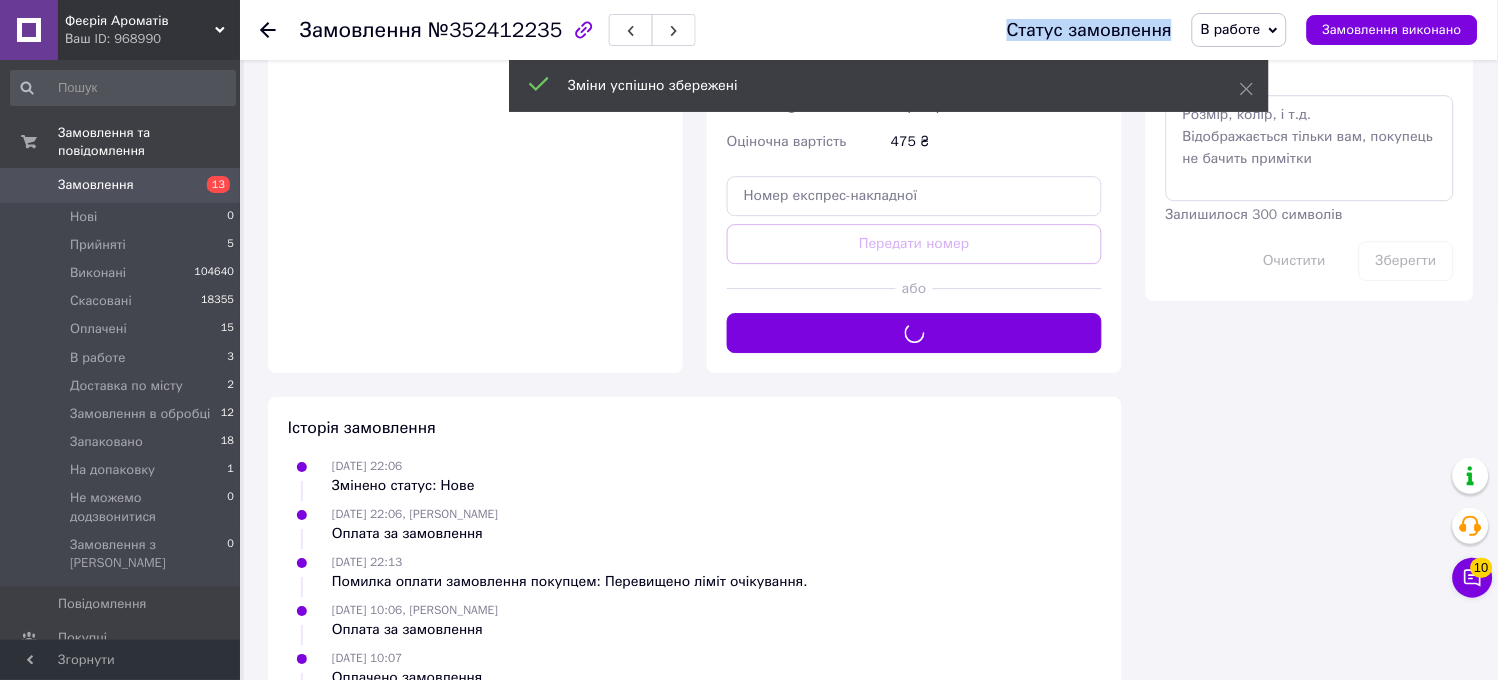 drag, startPoint x: 1260, startPoint y: 33, endPoint x: 1261, endPoint y: 113, distance: 80.00625 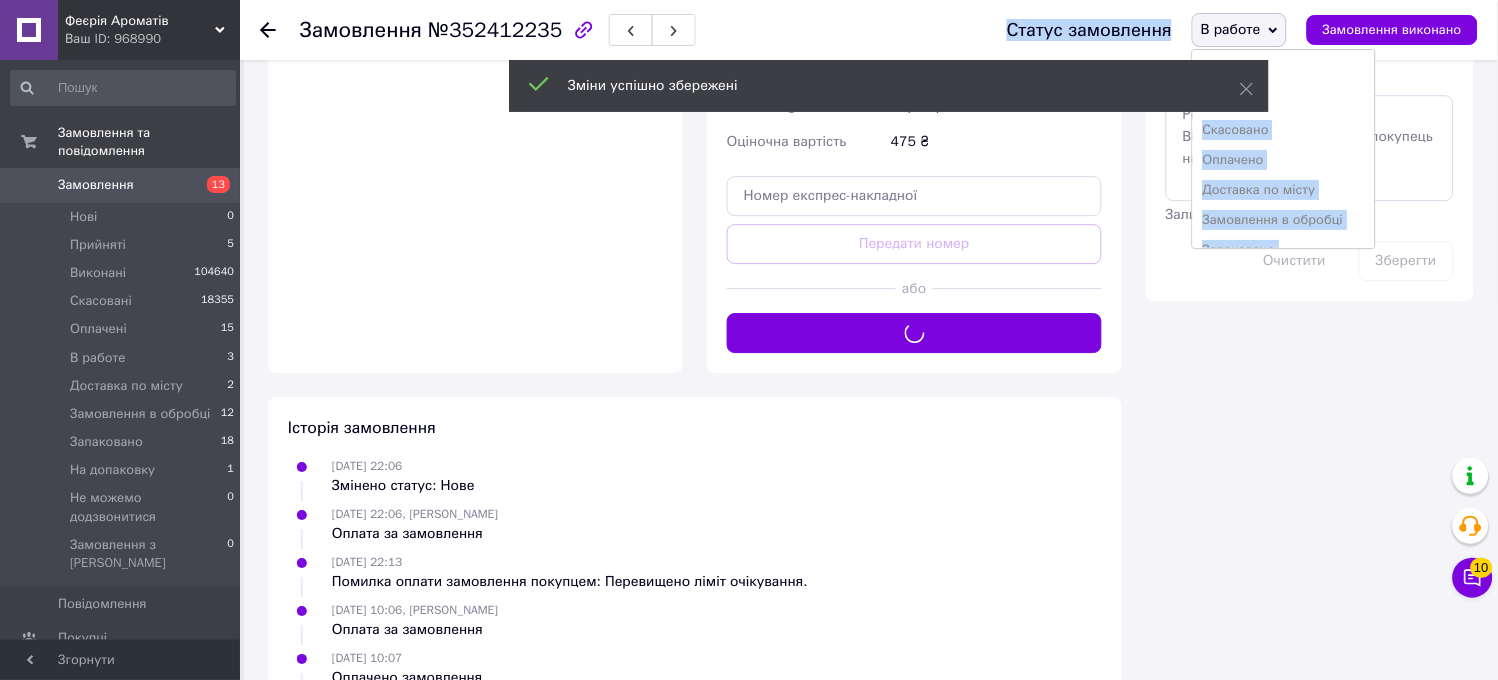 scroll, scrollTop: 1438, scrollLeft: 0, axis: vertical 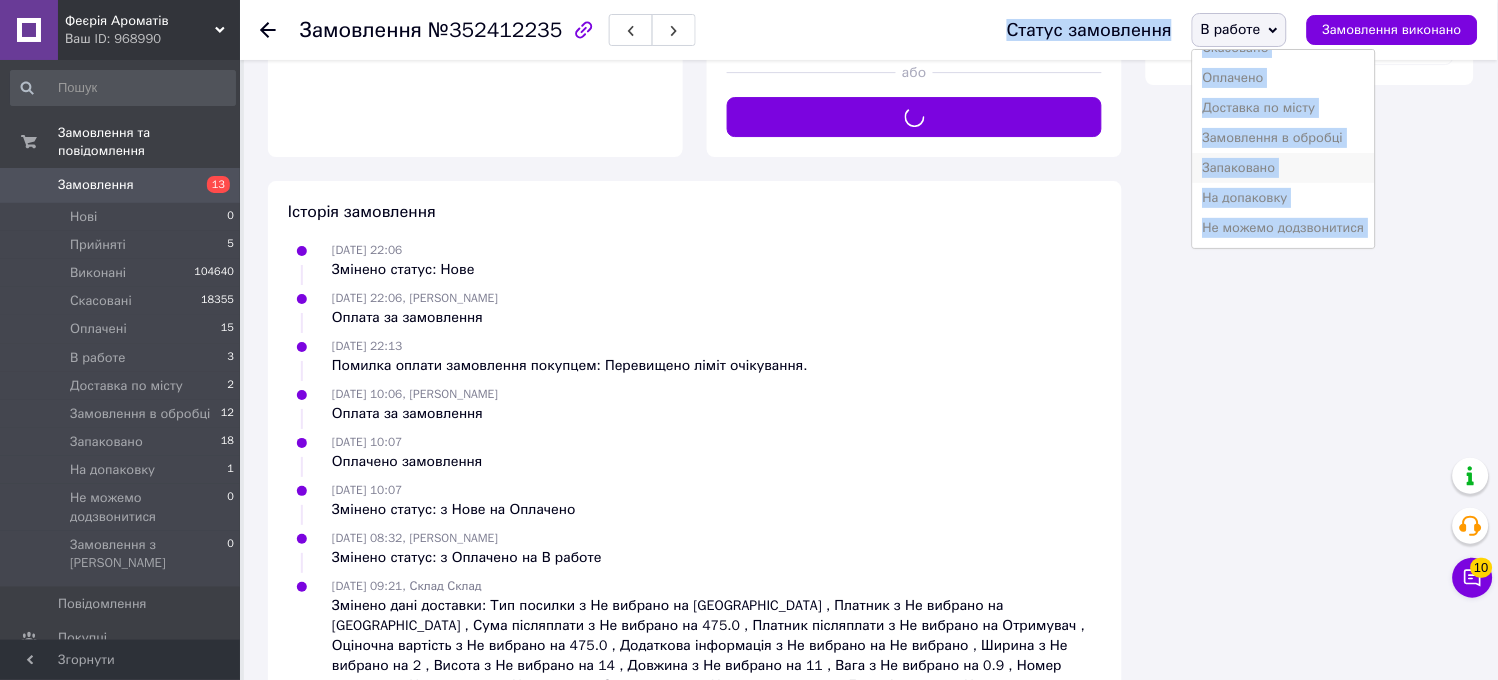 click on "Запаковано" at bounding box center [1284, 168] 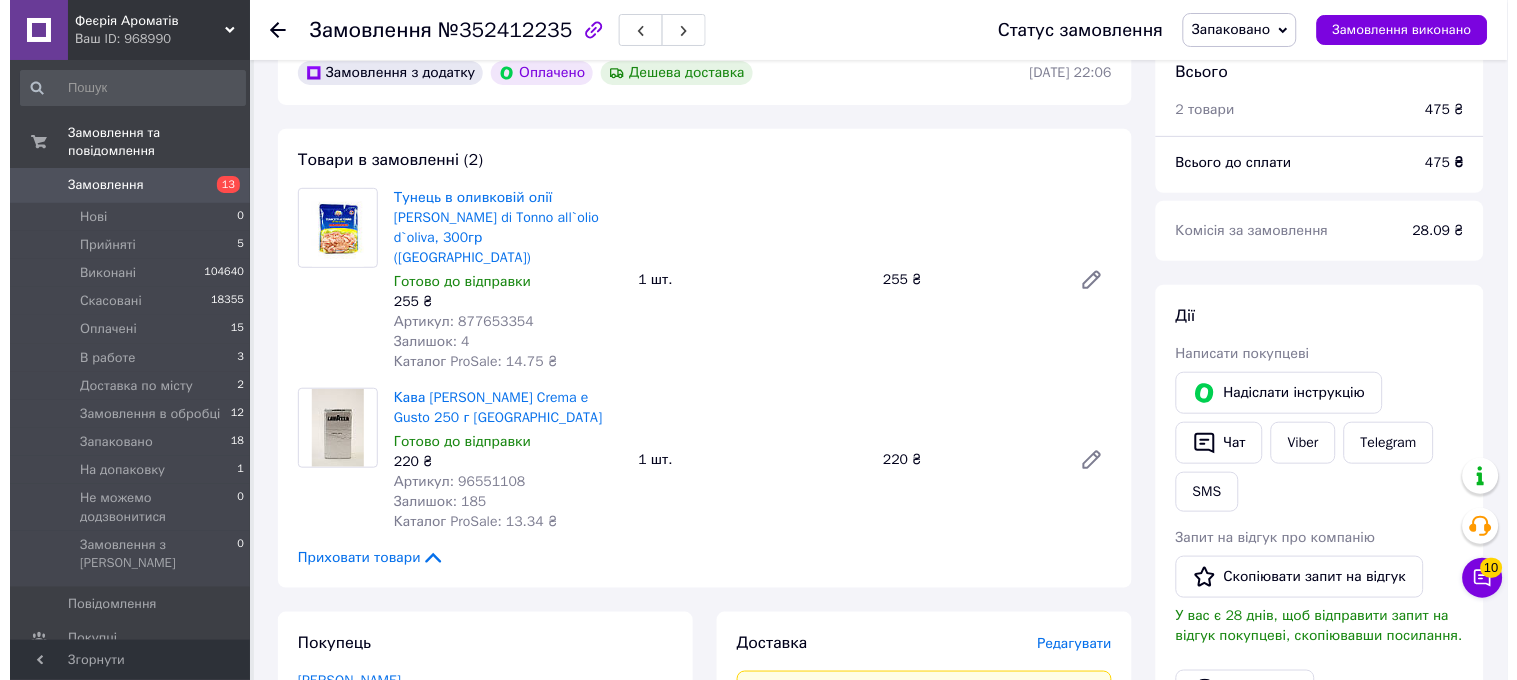scroll, scrollTop: 0, scrollLeft: 0, axis: both 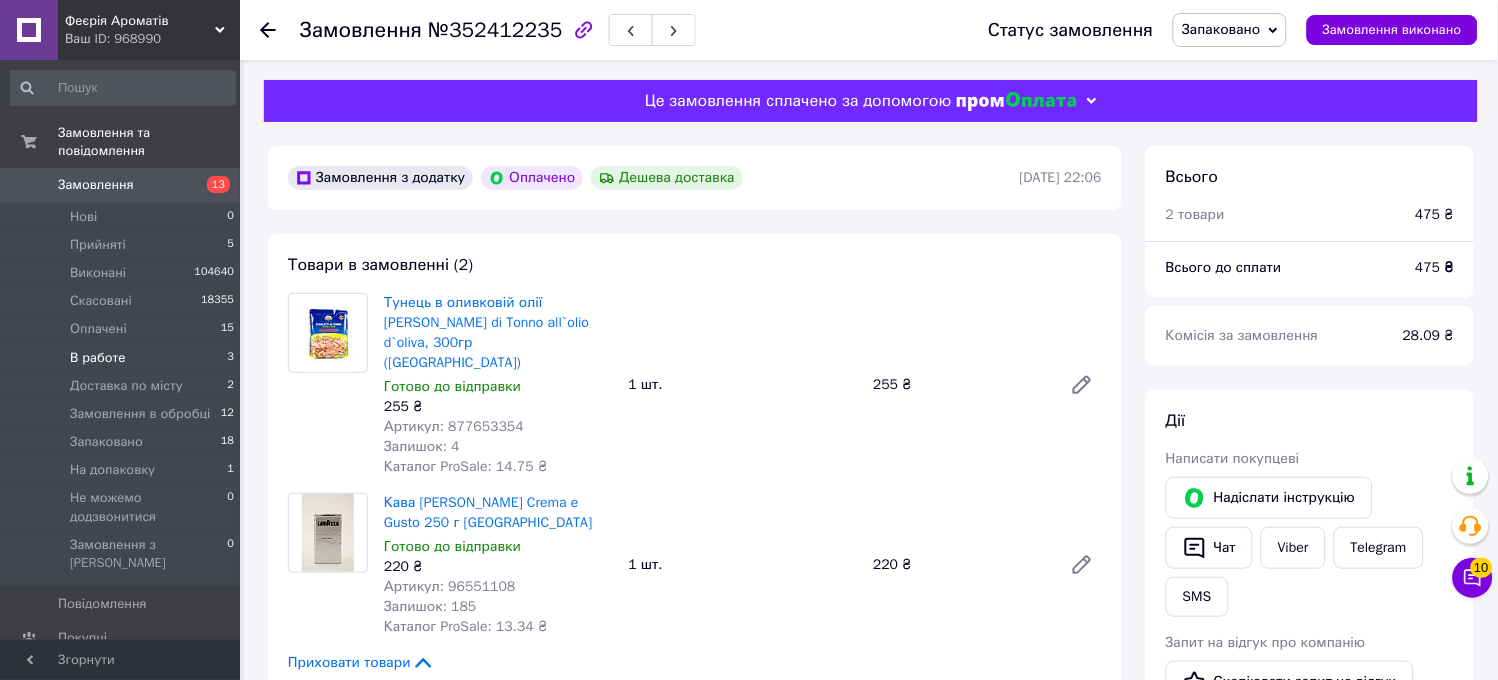 click on "В работе 3" at bounding box center (123, 358) 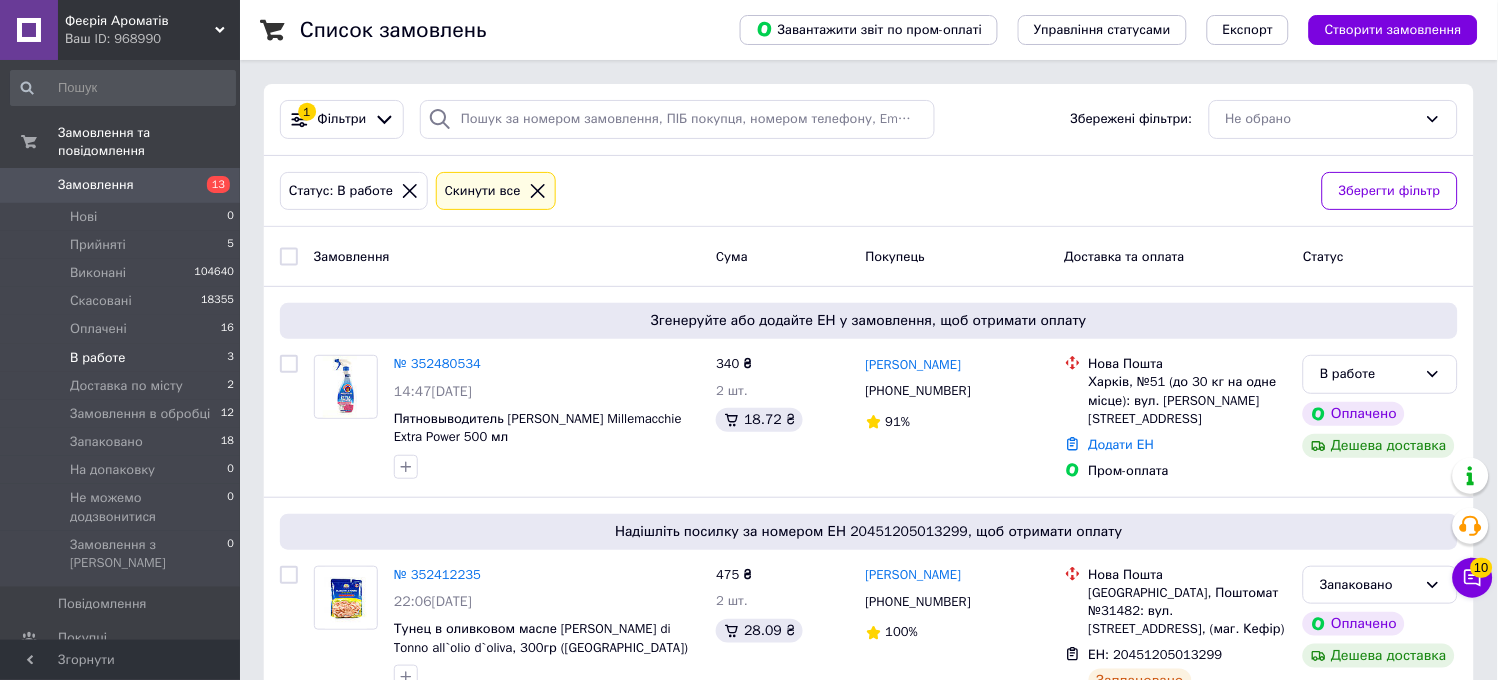 drag, startPoint x: 198, startPoint y: 332, endPoint x: 654, endPoint y: 7, distance: 559.96515 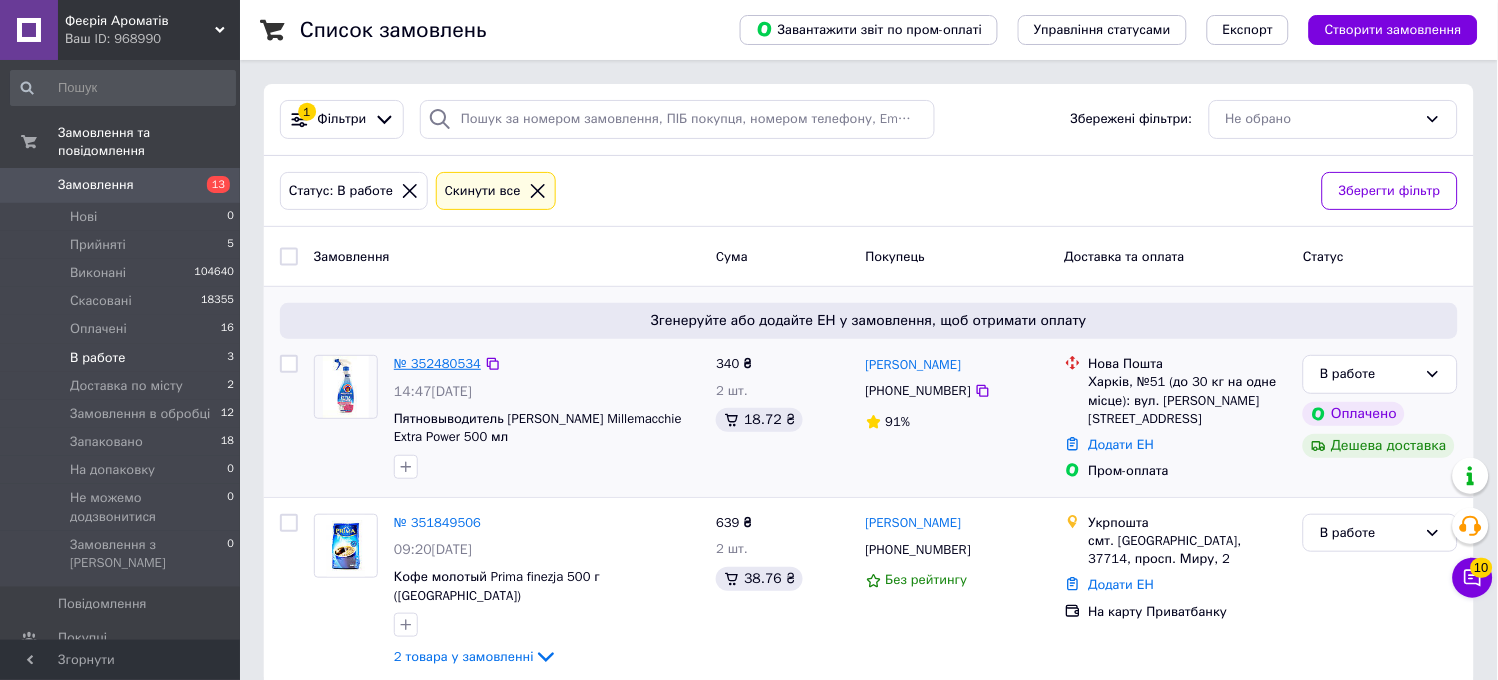 click on "№ 352480534" at bounding box center [437, 363] 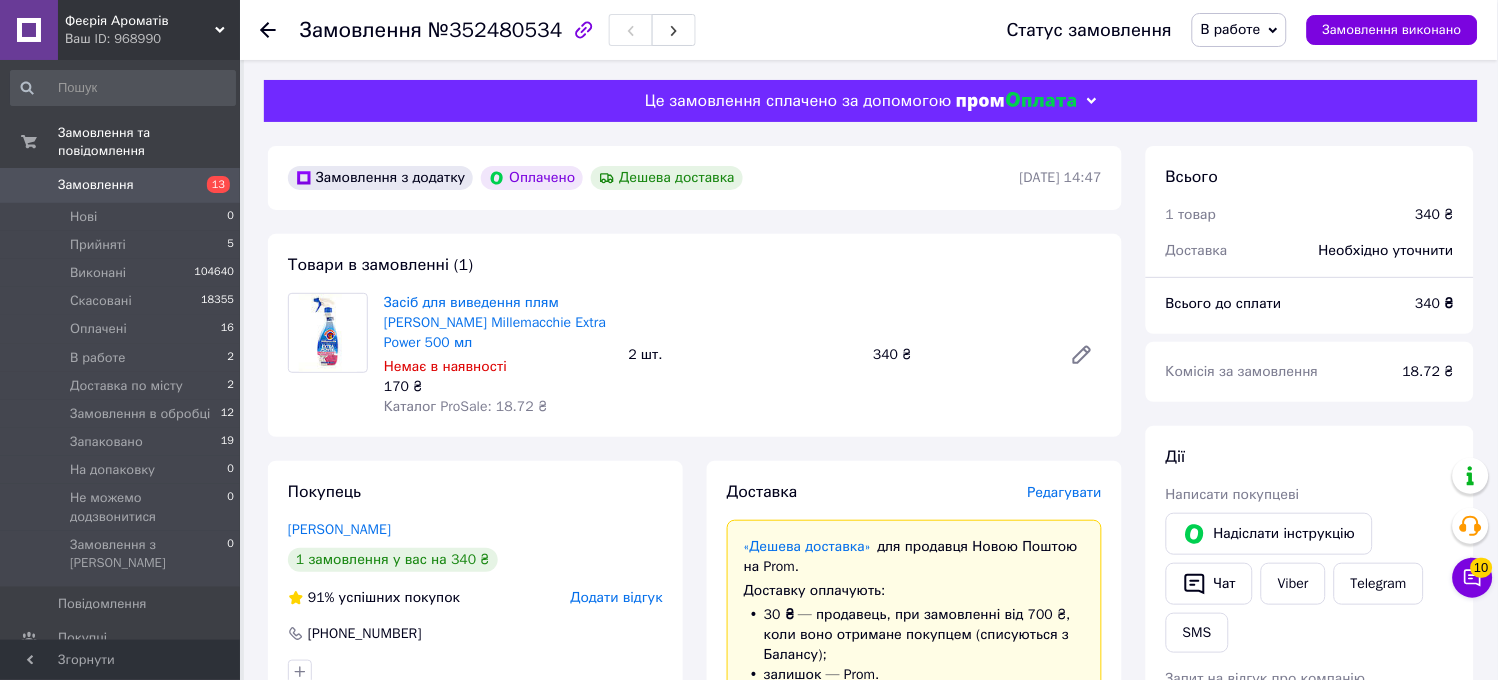 click on "Редагувати" at bounding box center (1065, 492) 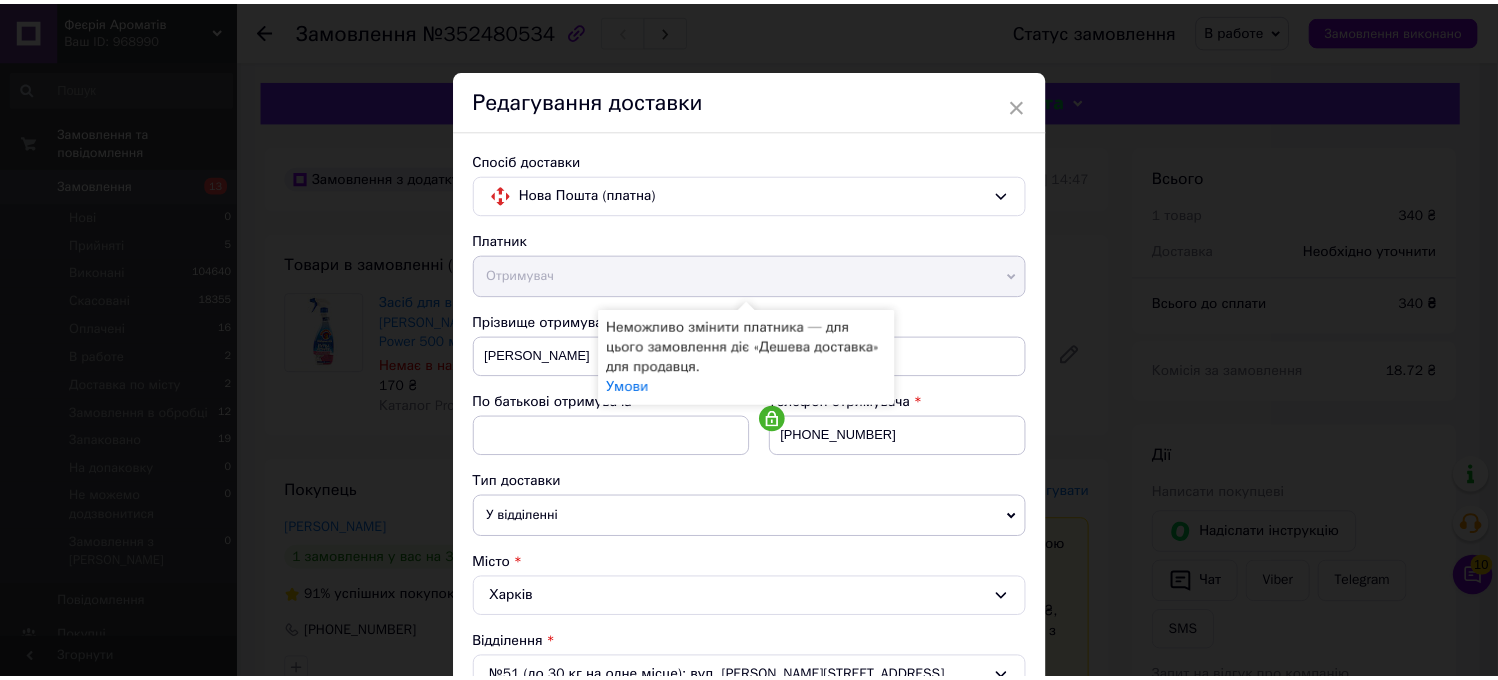 scroll, scrollTop: 650, scrollLeft: 0, axis: vertical 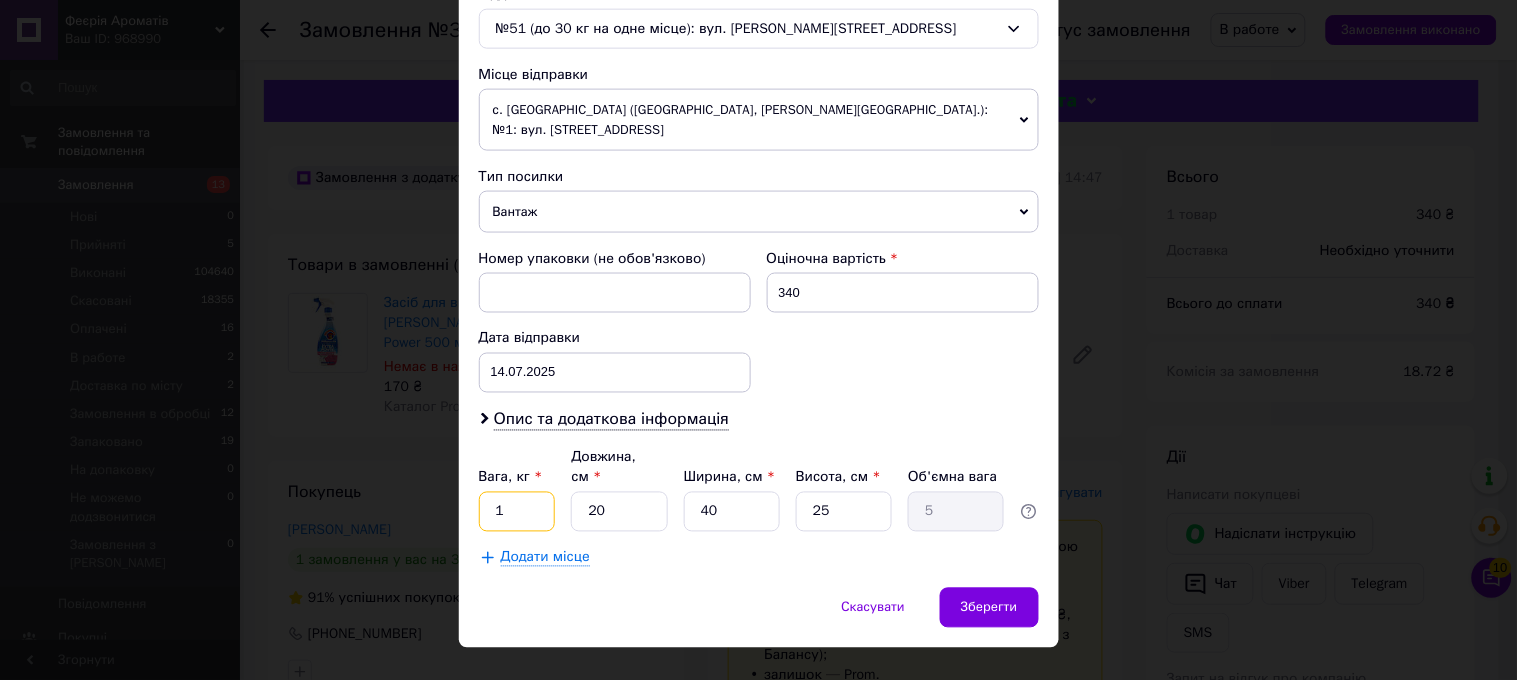 click on "1" at bounding box center (517, 512) 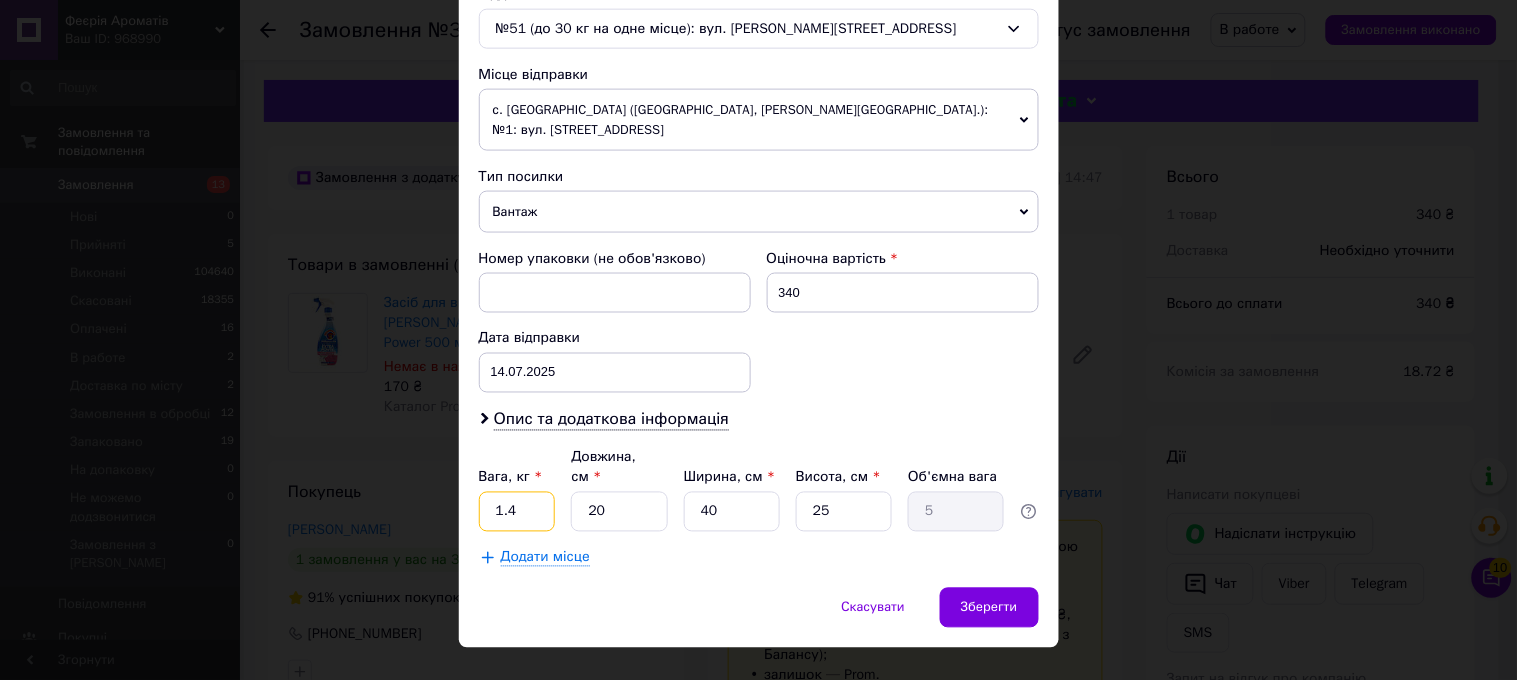type on "1.4" 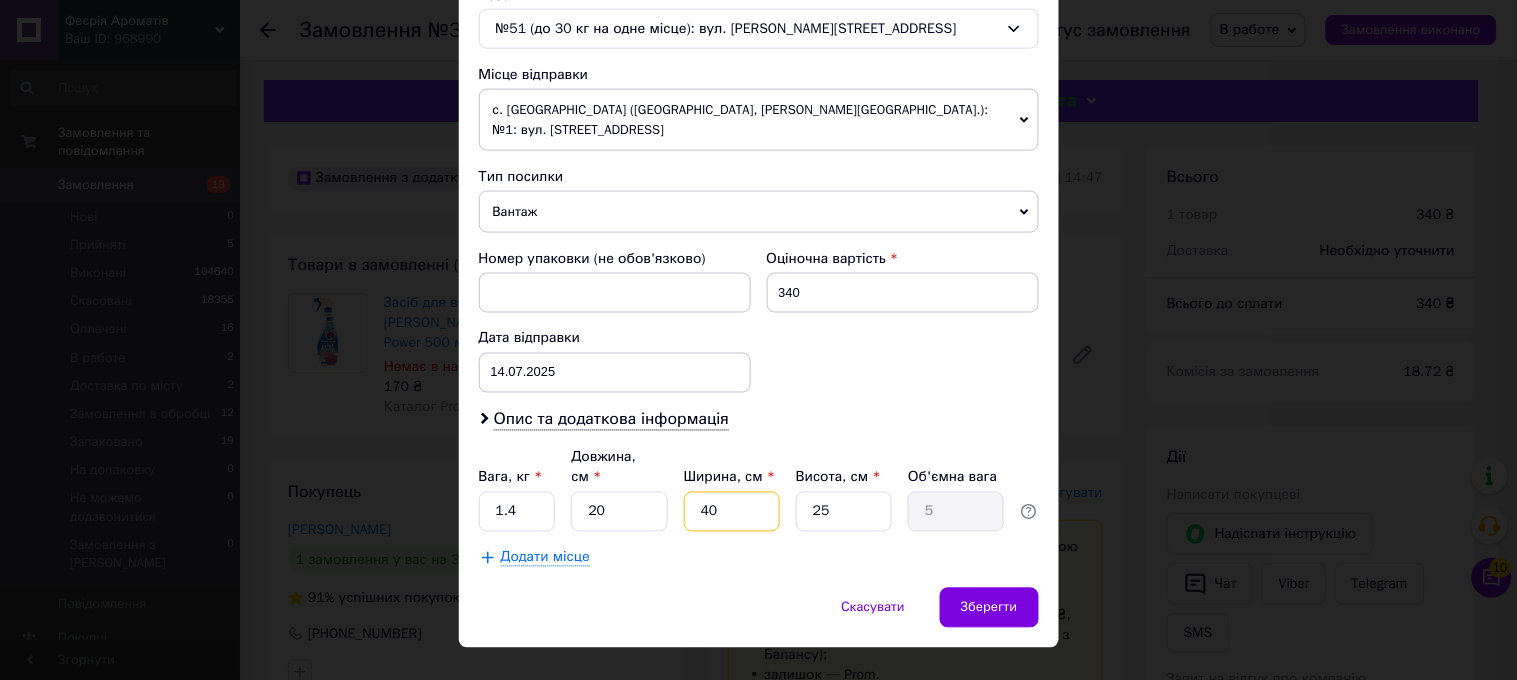 click on "40" at bounding box center (732, 512) 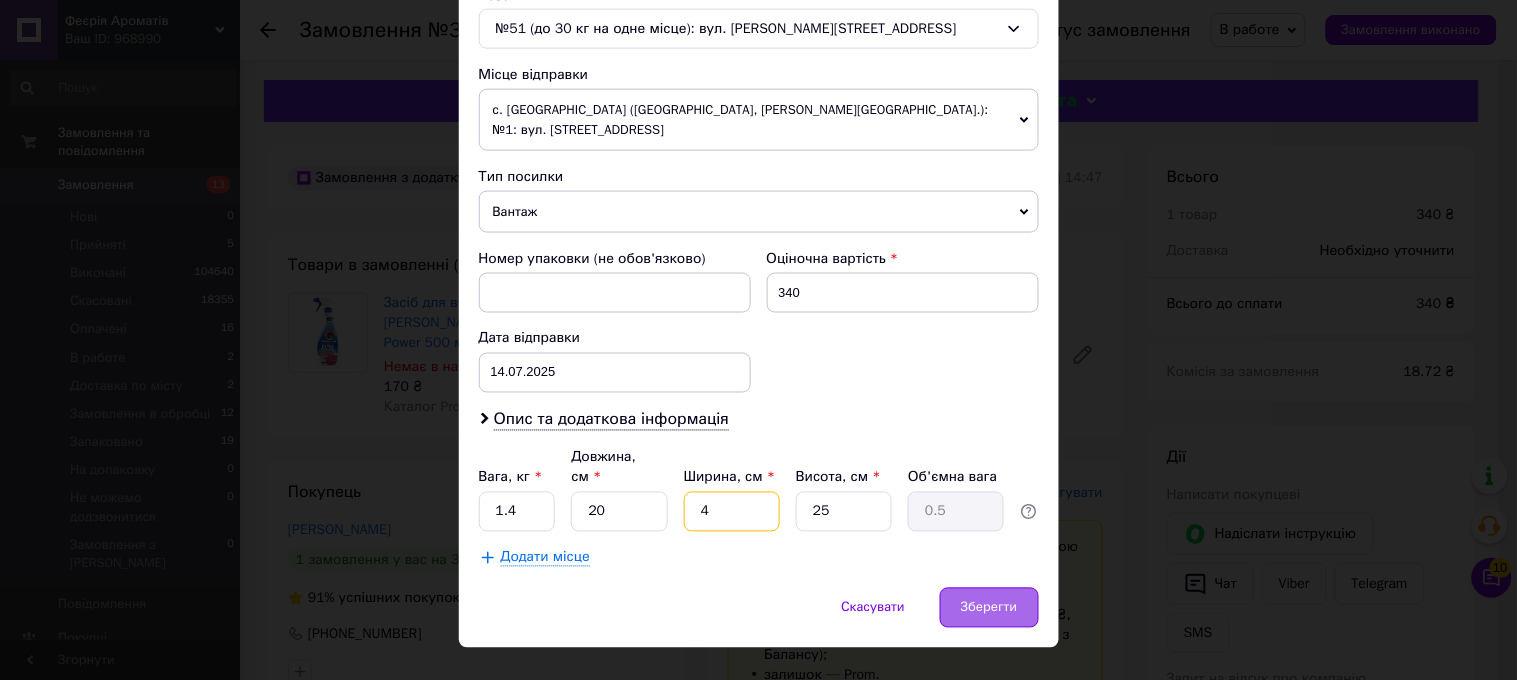 type on "4" 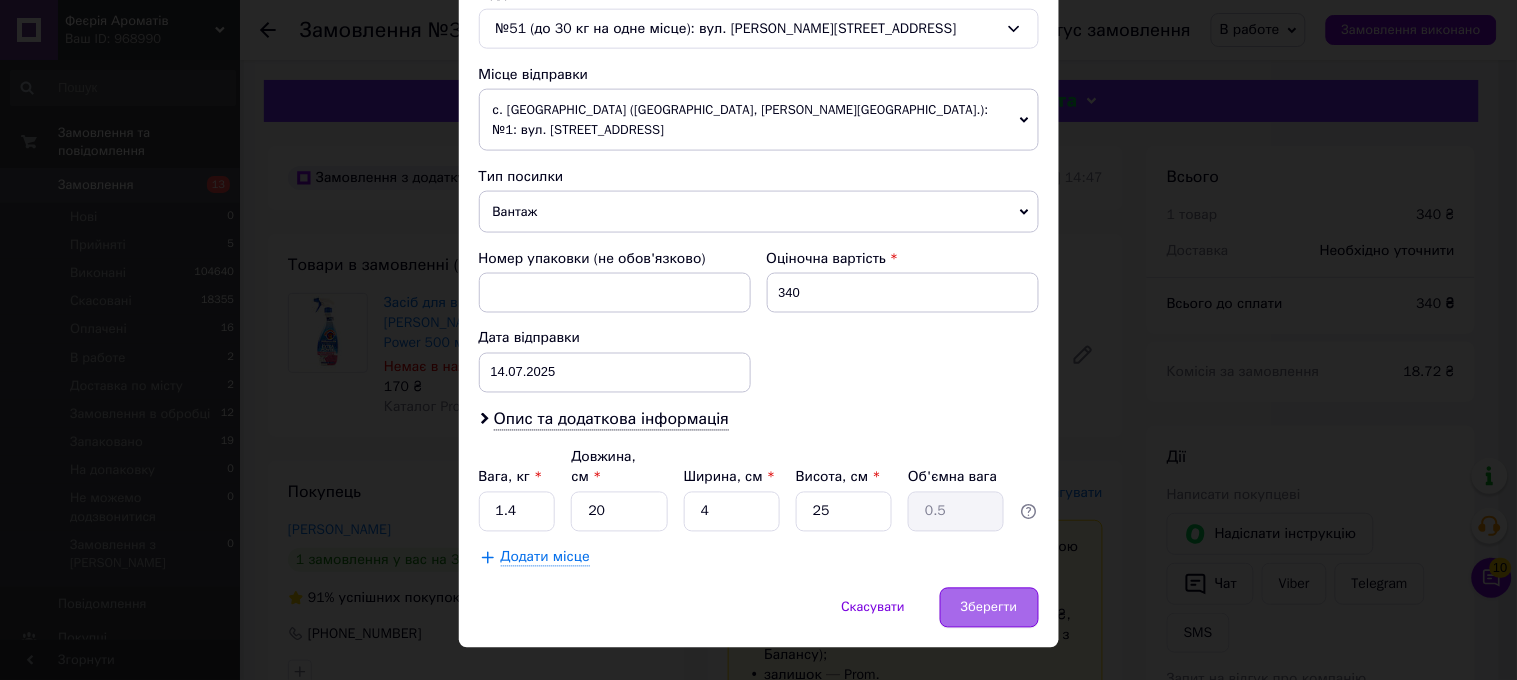 click on "Зберегти" at bounding box center [989, 608] 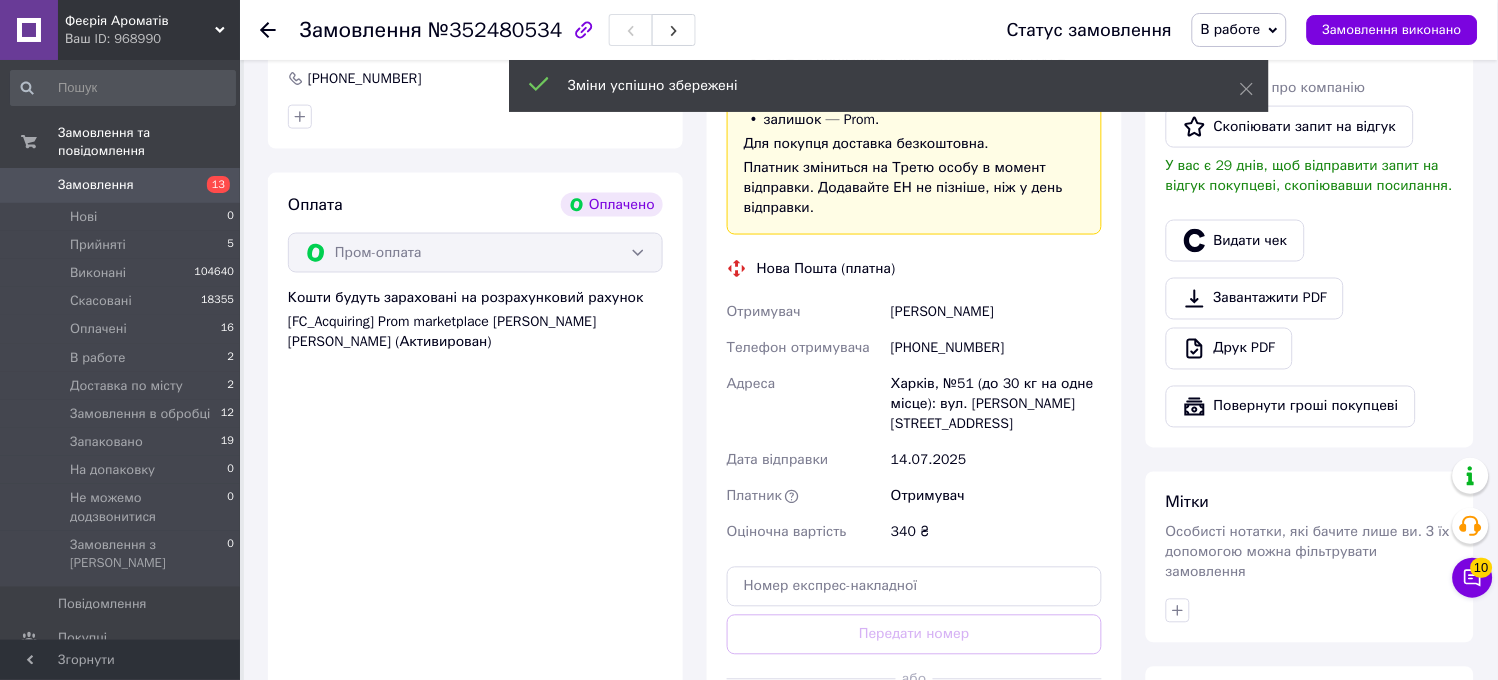 scroll, scrollTop: 777, scrollLeft: 0, axis: vertical 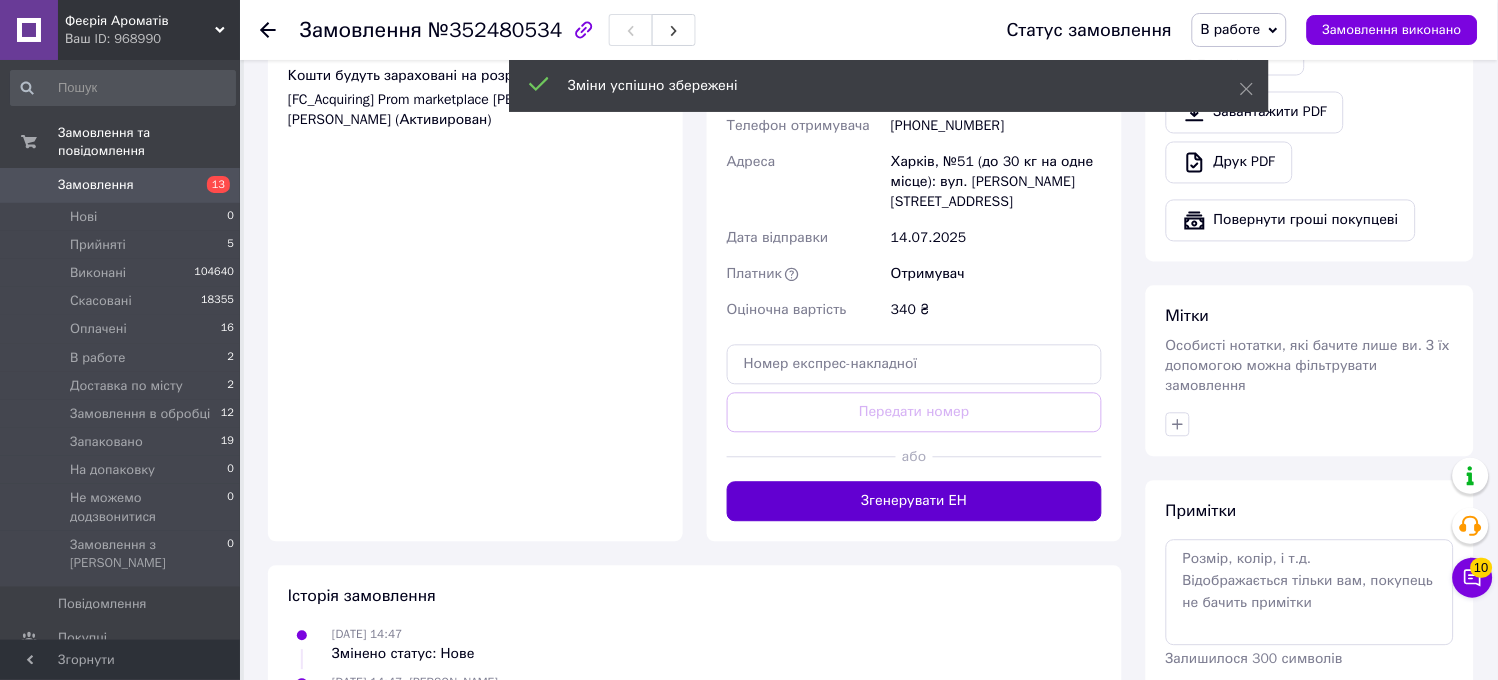 click on "Згенерувати ЕН" at bounding box center (914, 502) 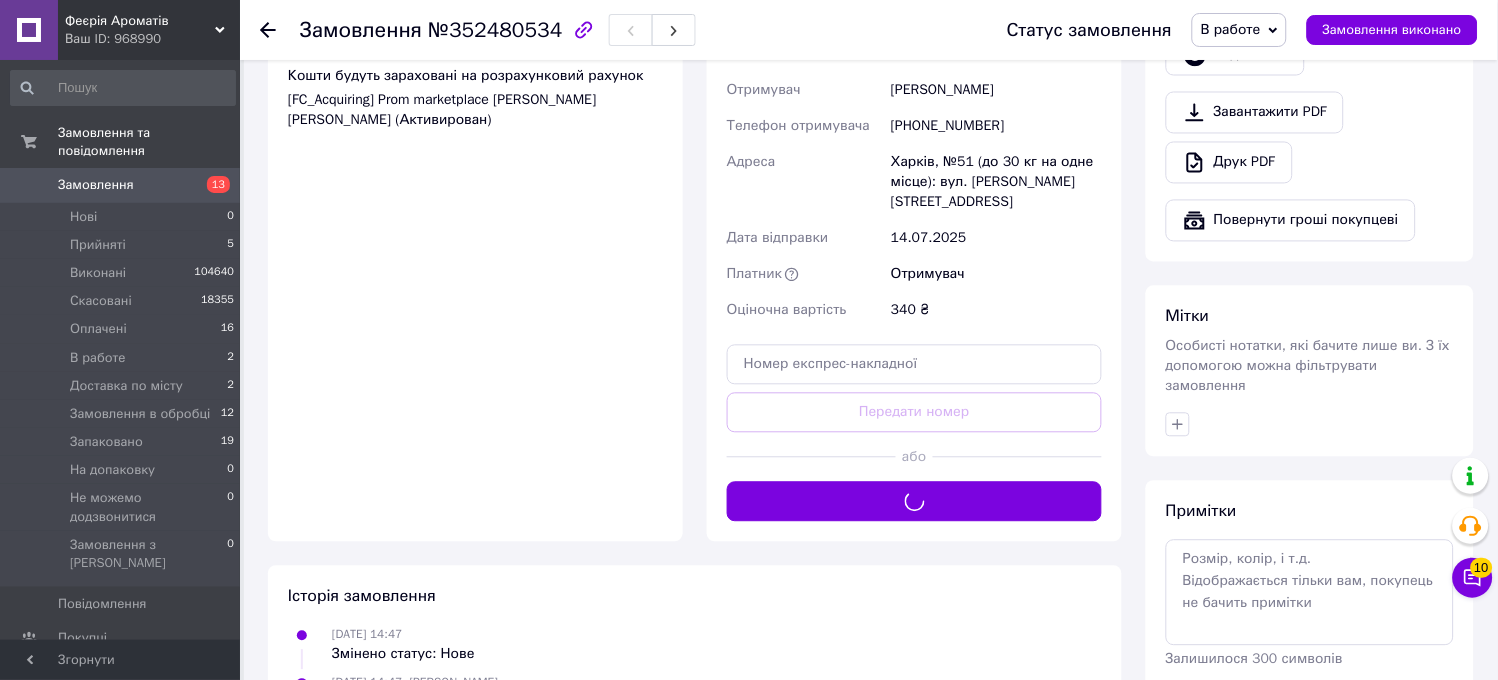 click on "В работе" at bounding box center [1239, 30] 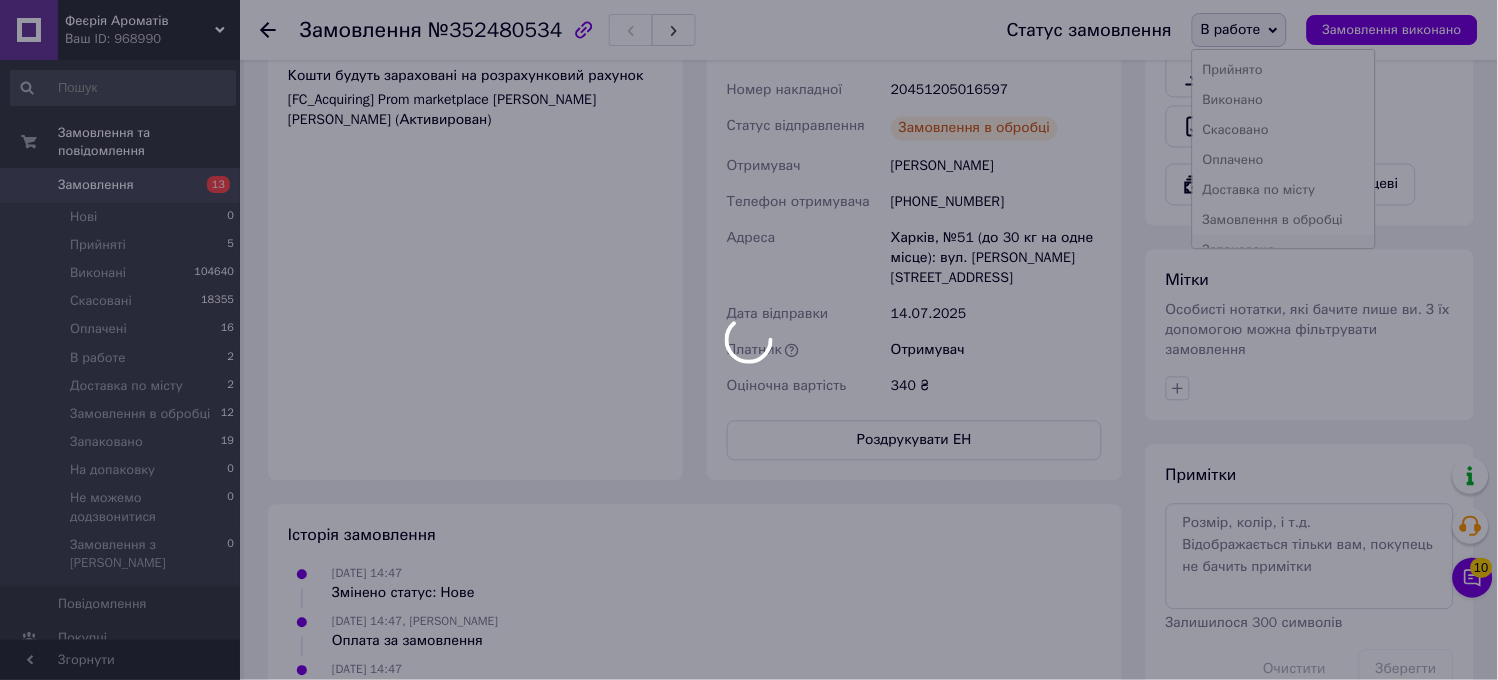 scroll, scrollTop: 82, scrollLeft: 0, axis: vertical 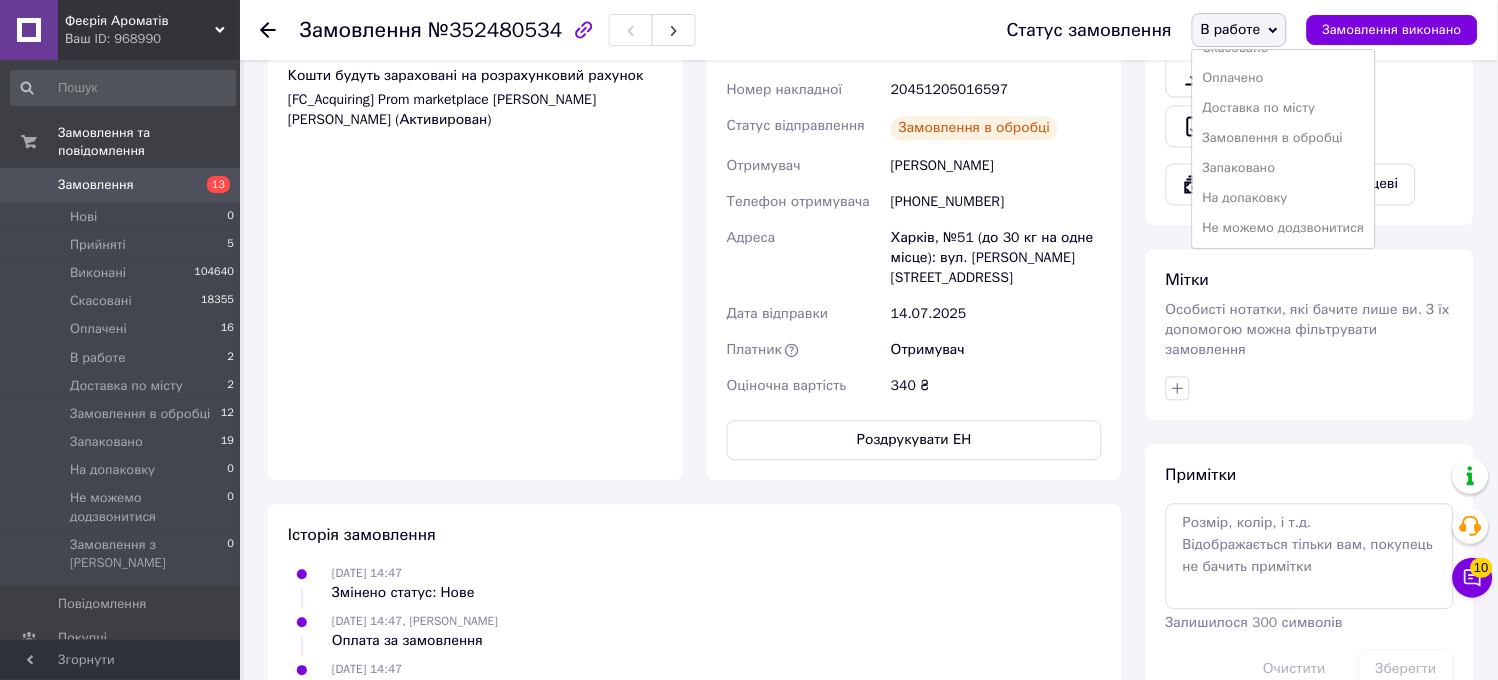 click on "Запаковано" at bounding box center (1284, 168) 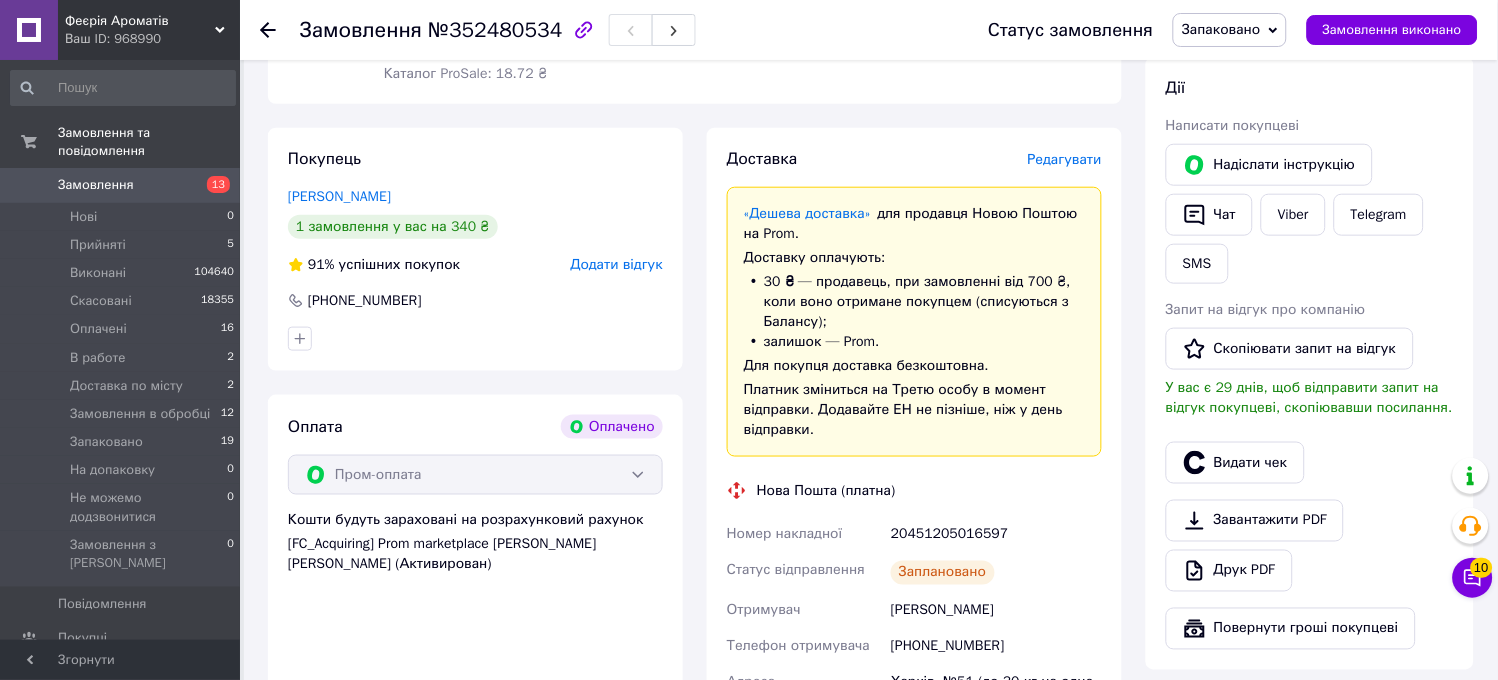 scroll, scrollTop: 0, scrollLeft: 0, axis: both 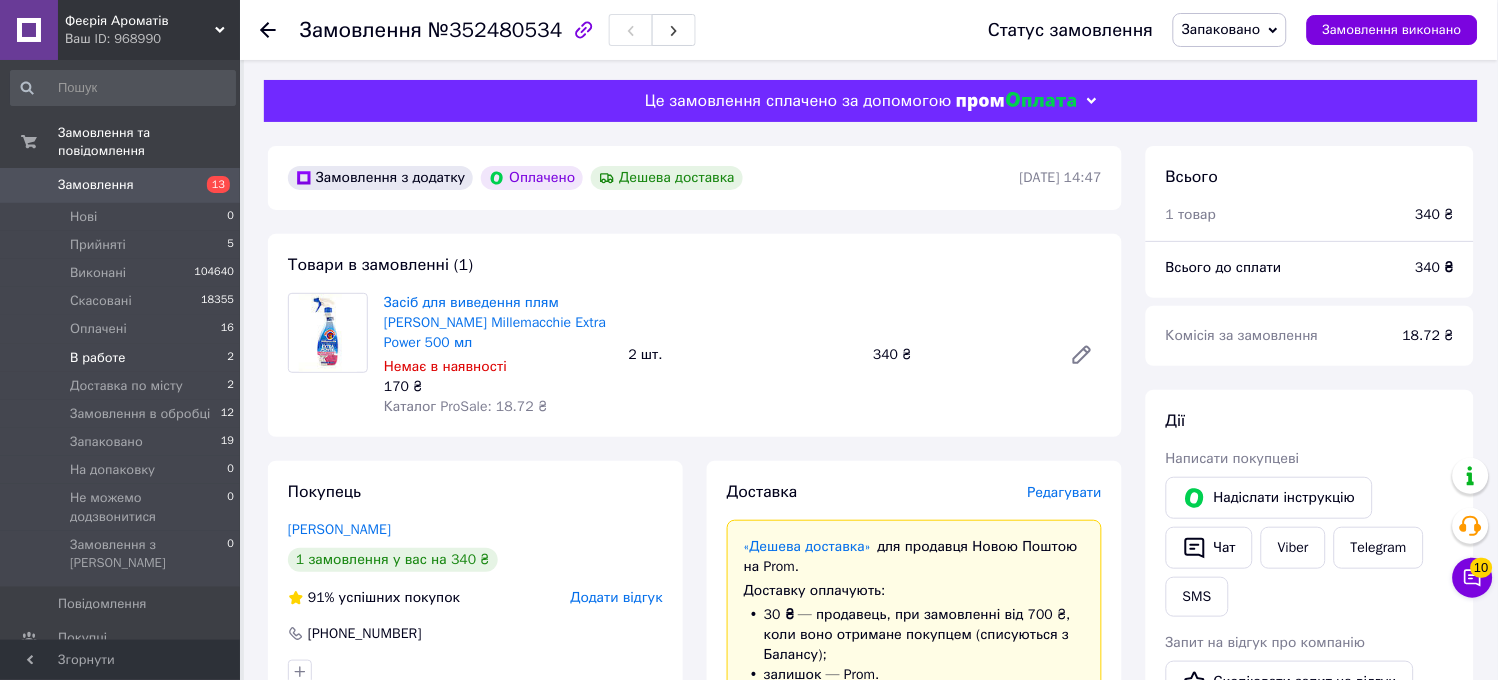 click on "В работе 2" at bounding box center [123, 358] 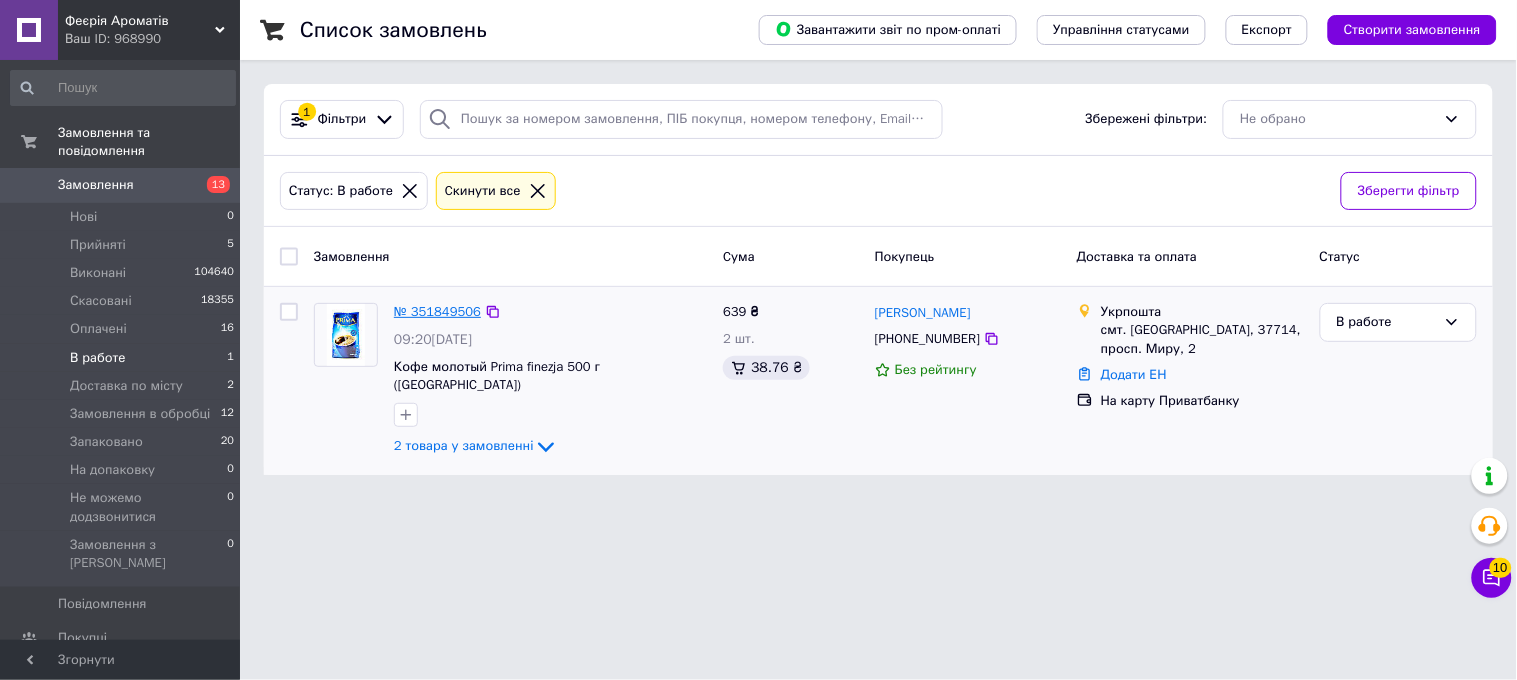 click on "№ 351849506" at bounding box center [437, 311] 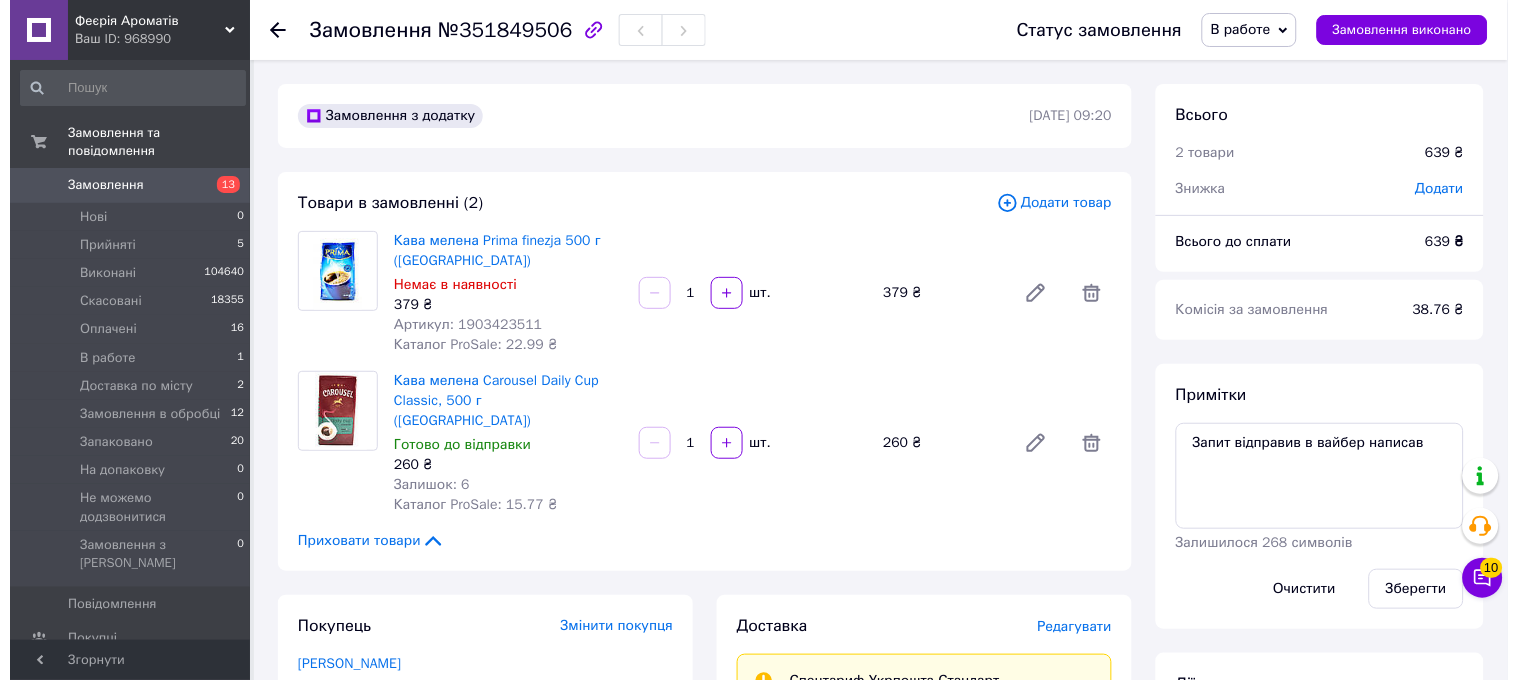 scroll, scrollTop: 452, scrollLeft: 0, axis: vertical 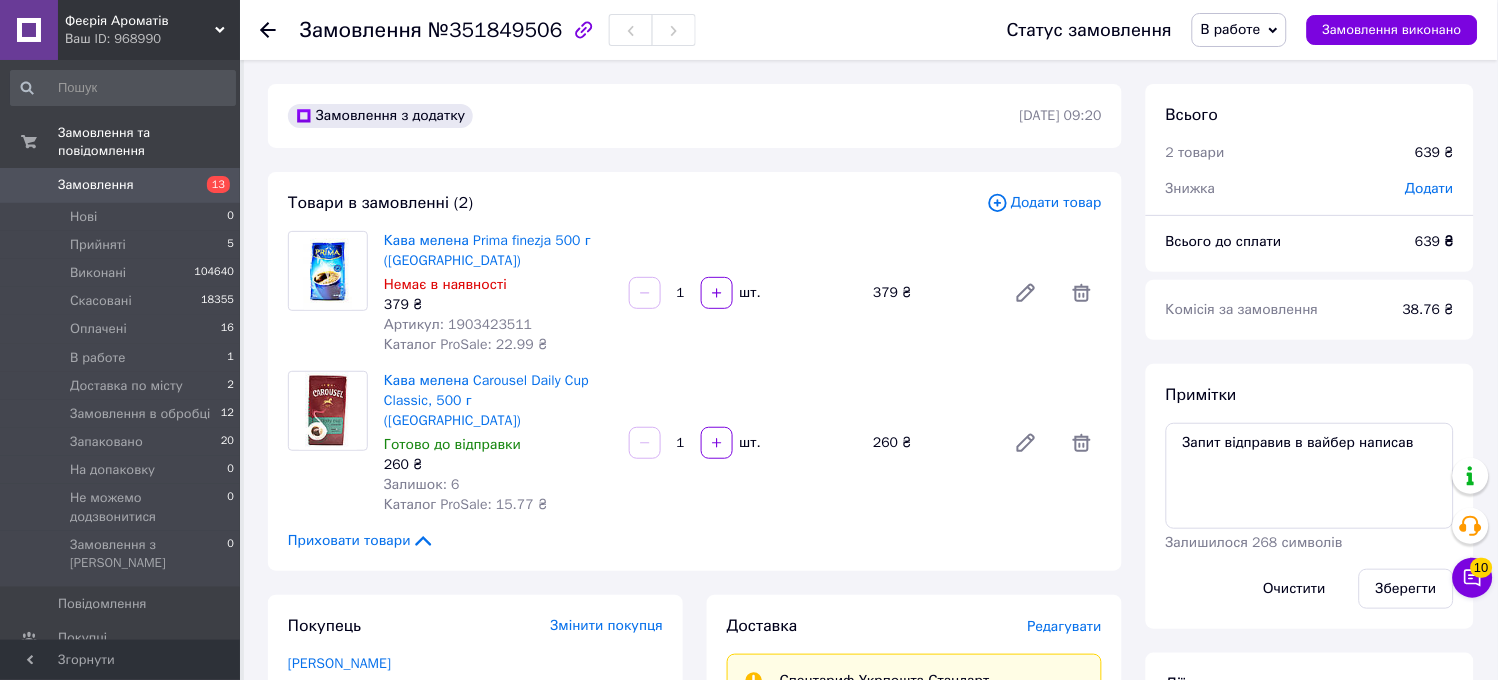 click on "Редагувати" at bounding box center [1065, 626] 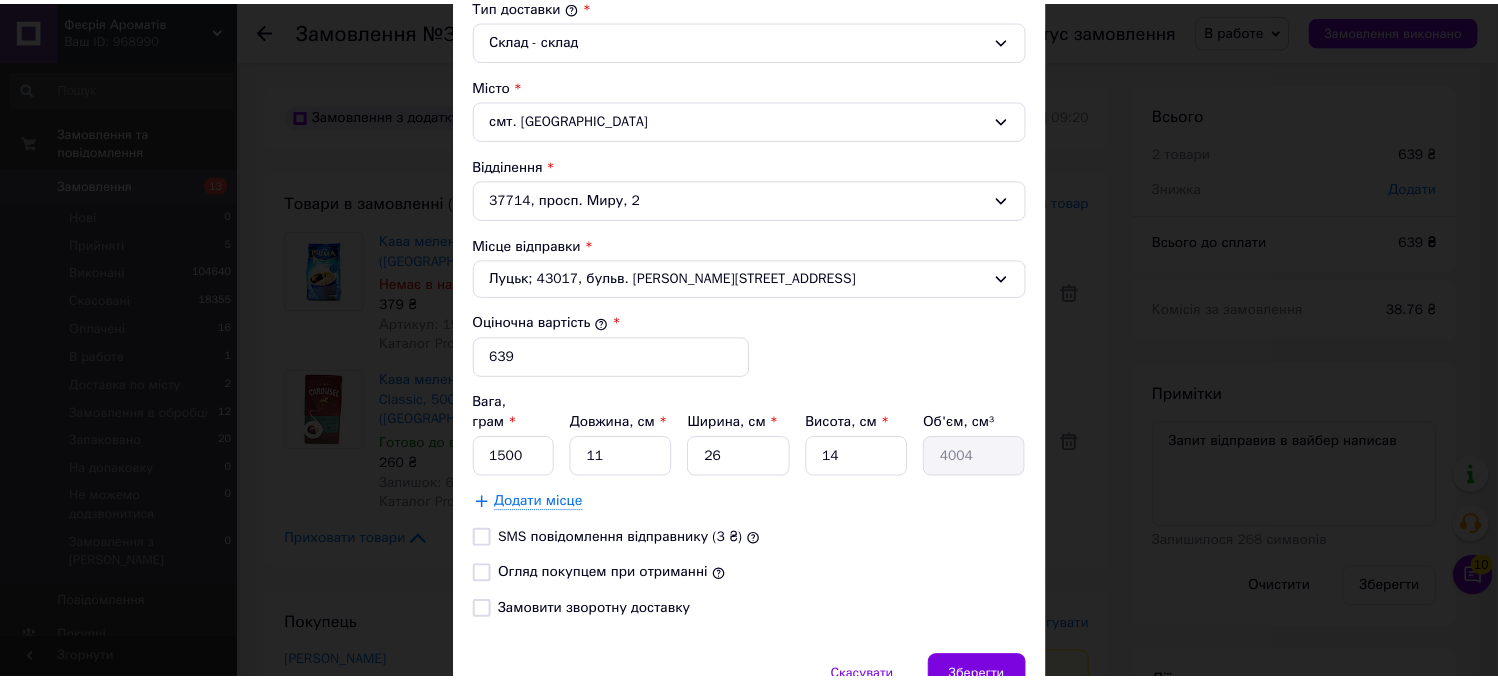 scroll, scrollTop: 645, scrollLeft: 0, axis: vertical 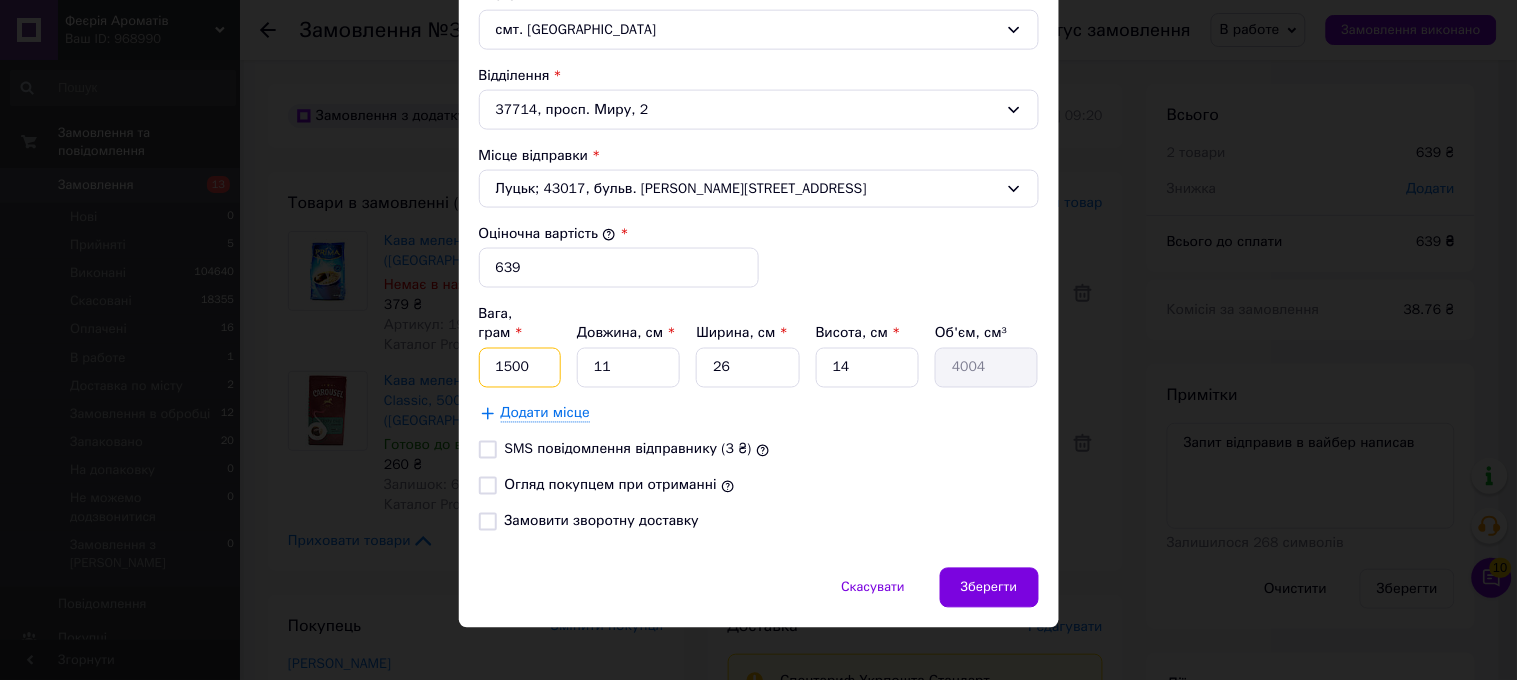 click on "1500" at bounding box center (520, 368) 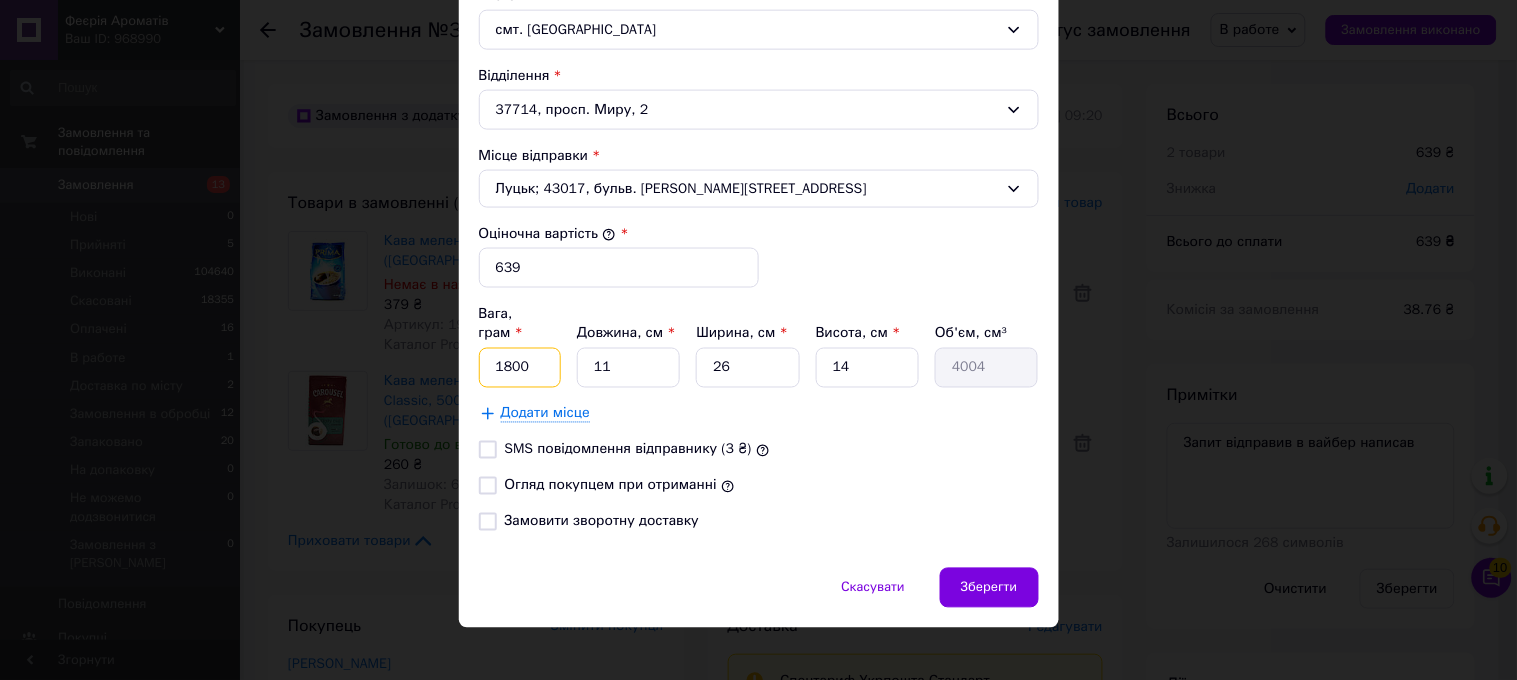 type on "1800" 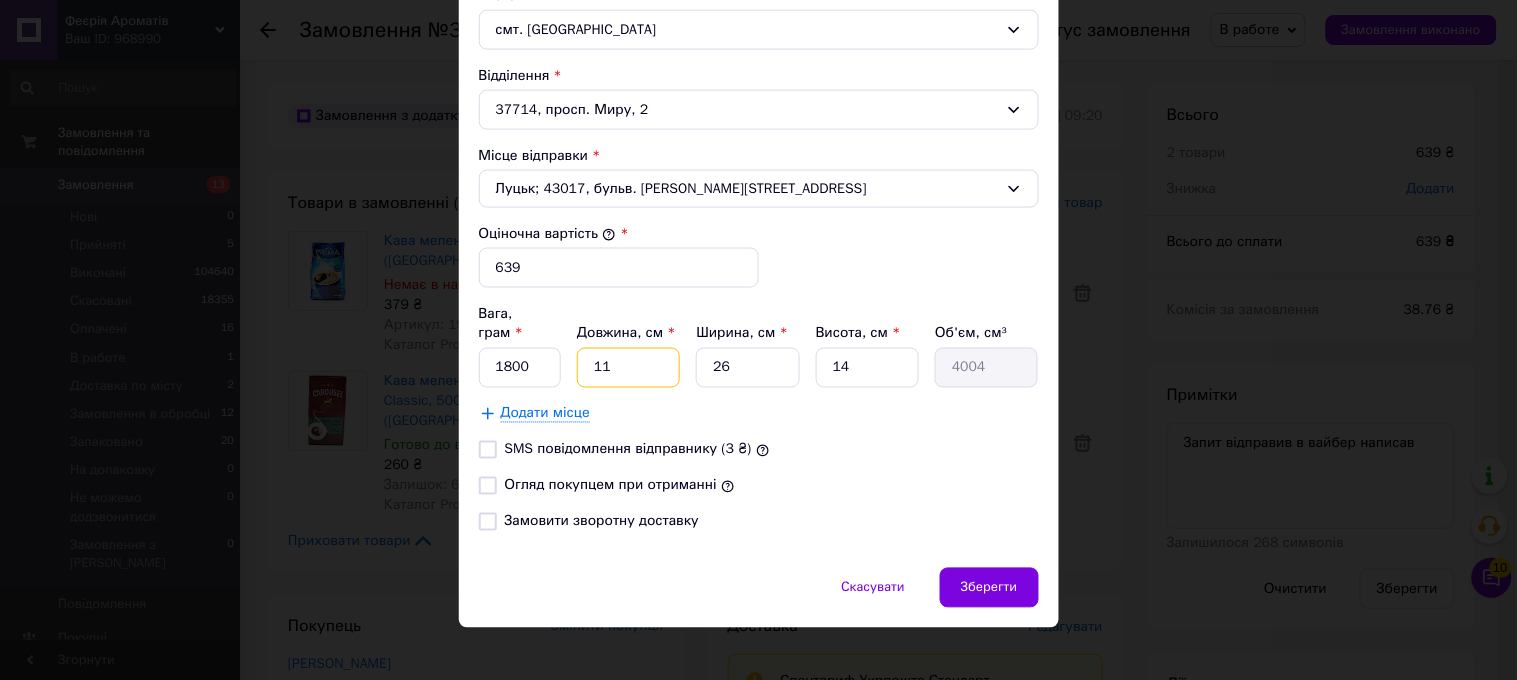 click on "11" at bounding box center [628, 368] 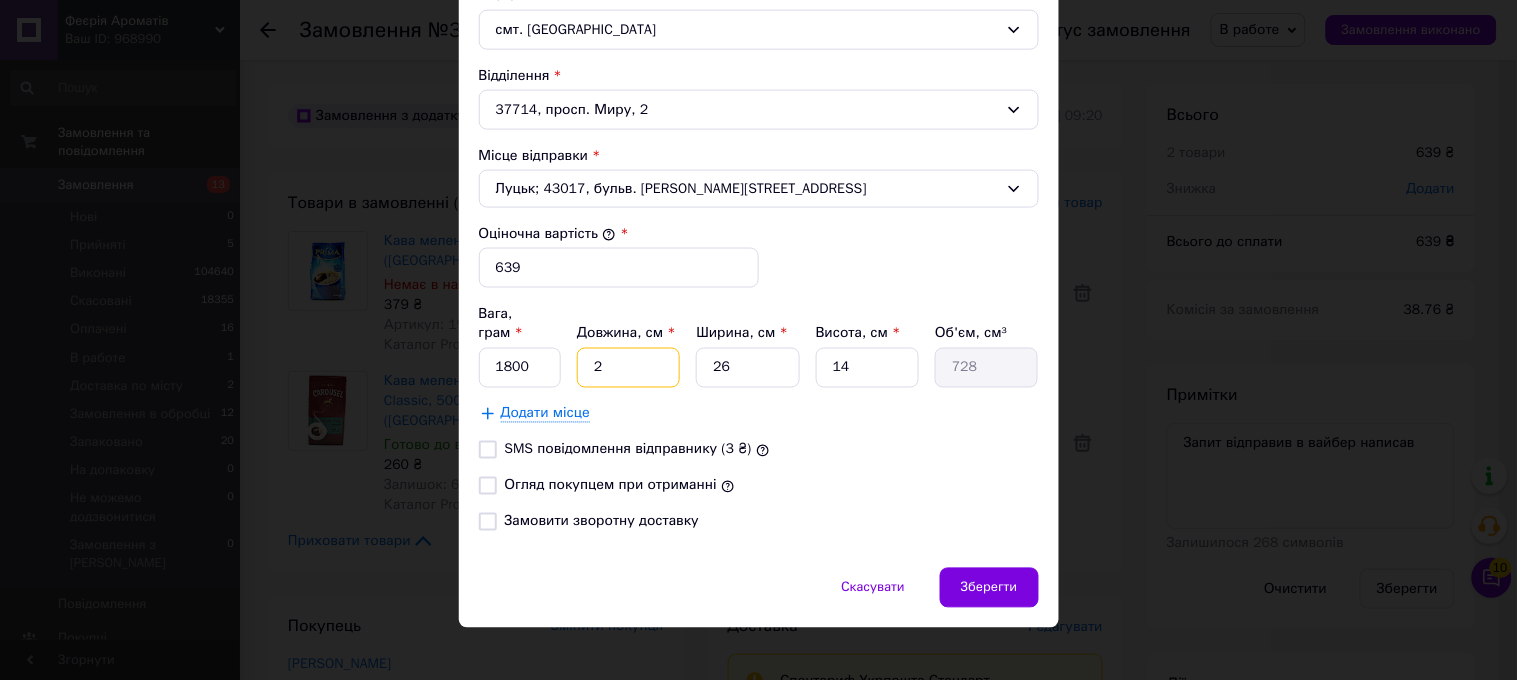 type on "29" 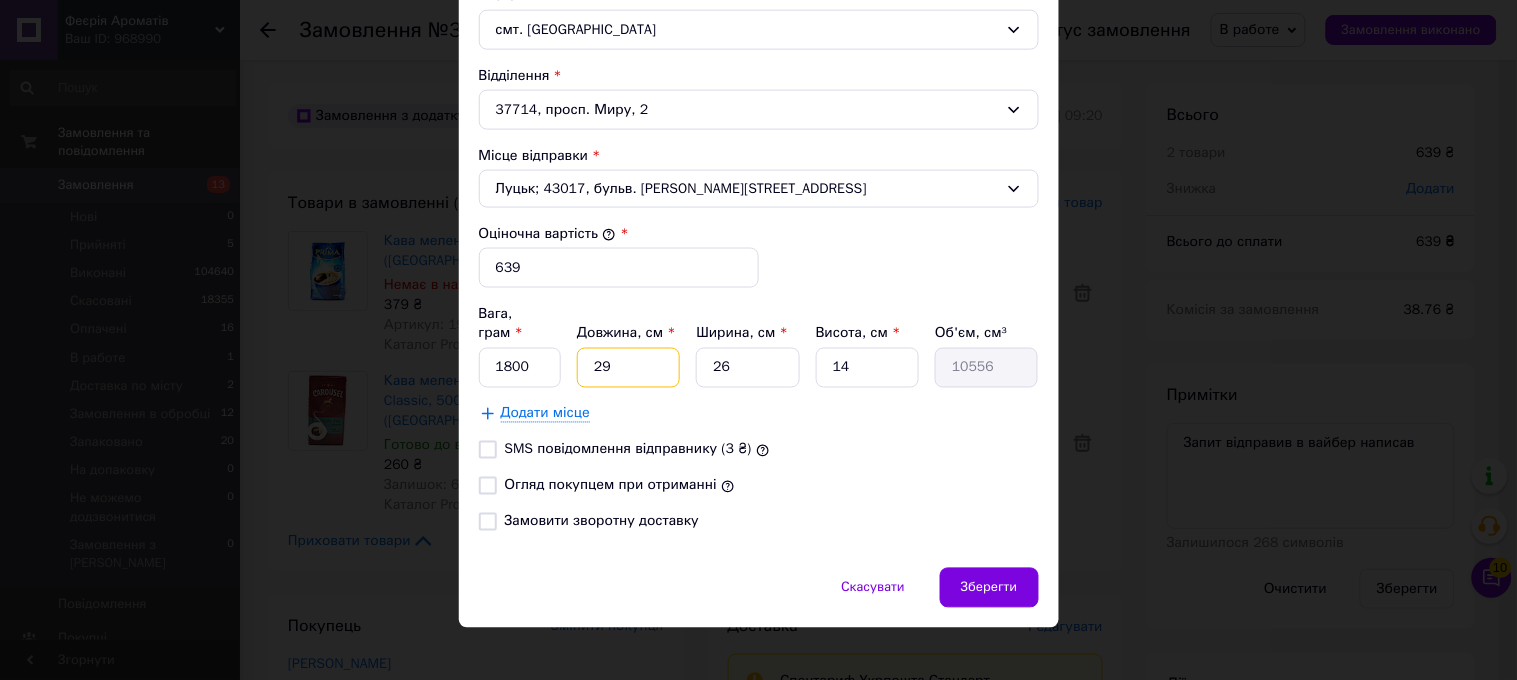 type on "29" 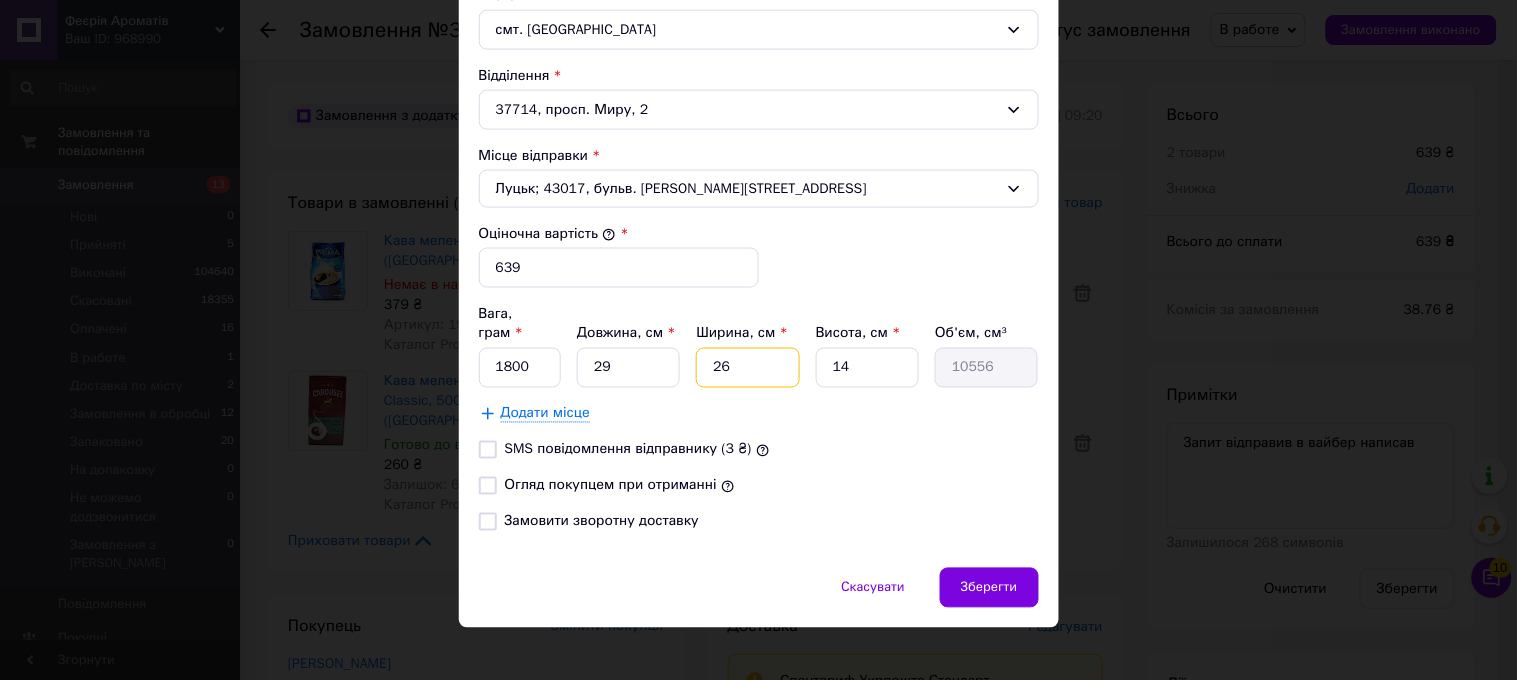 click on "26" at bounding box center (747, 368) 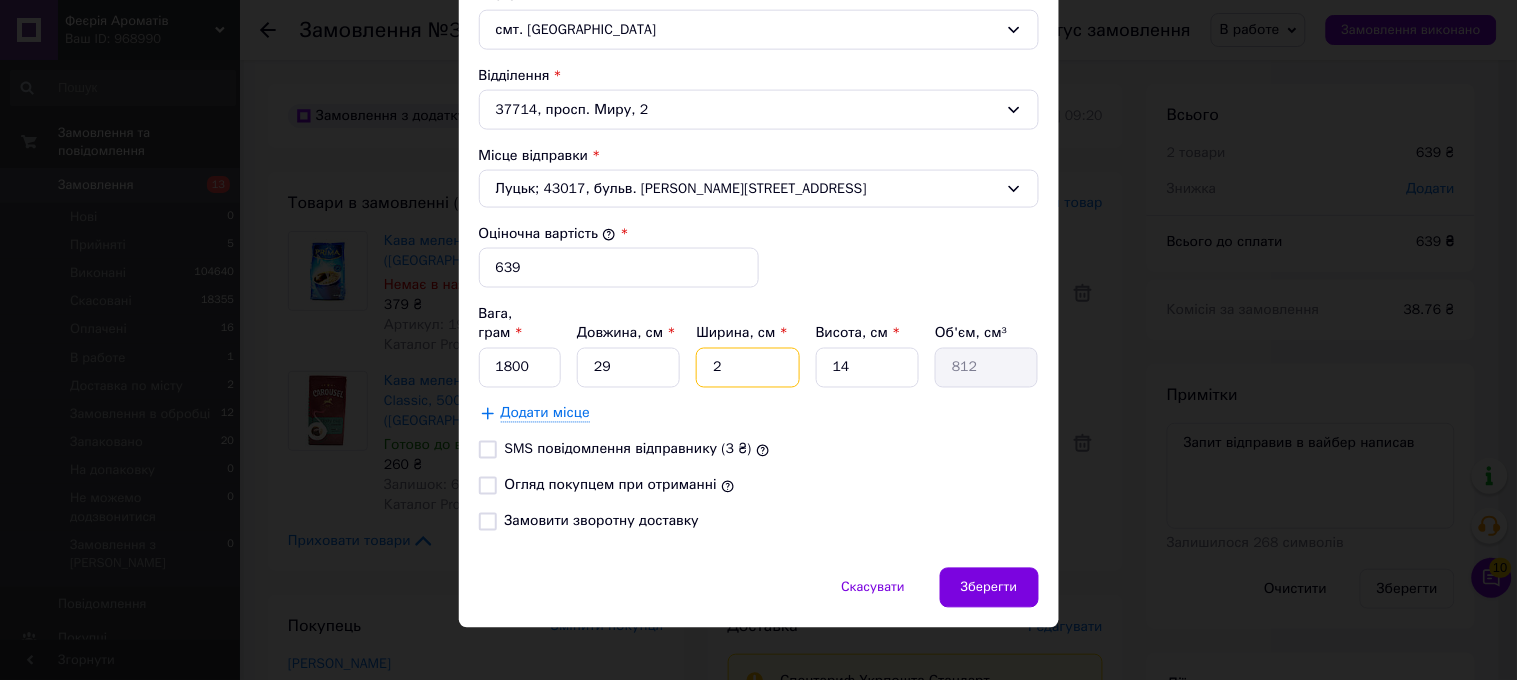 type on "20" 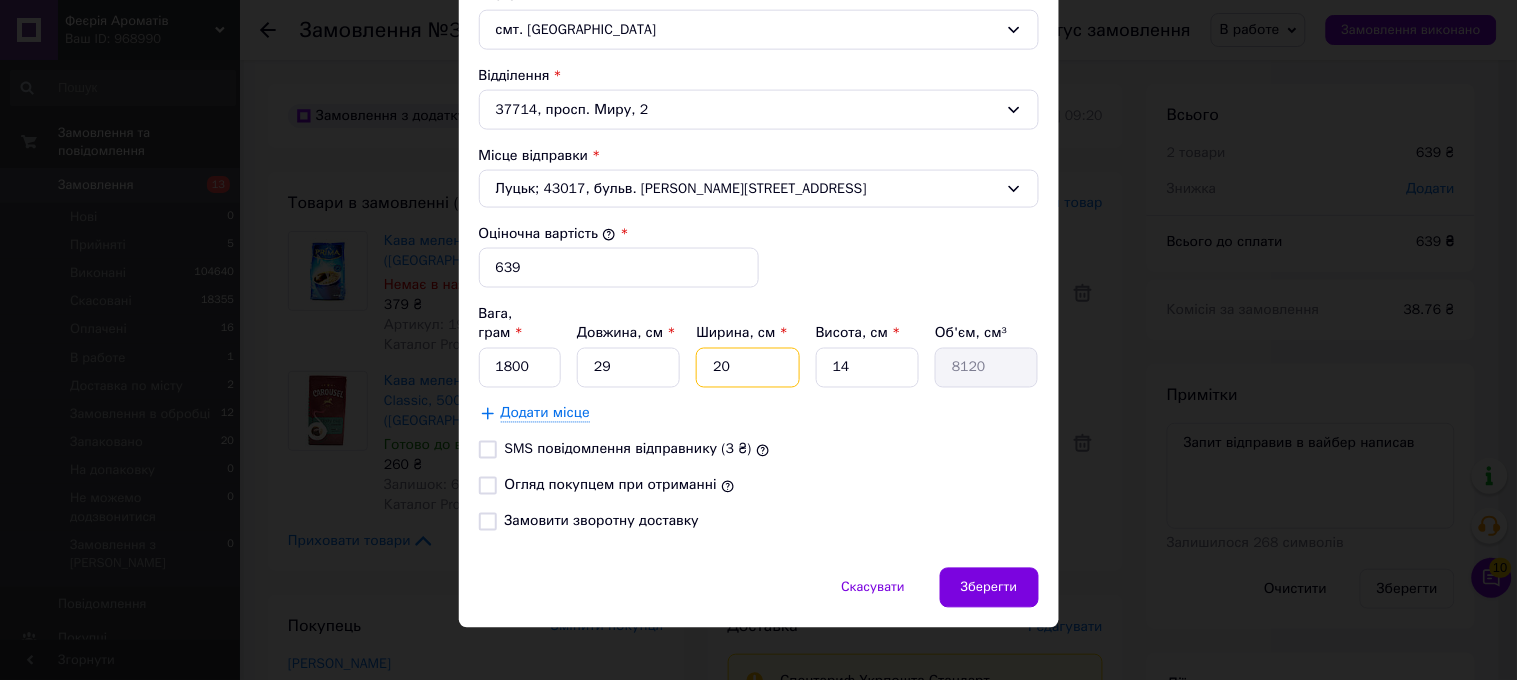 type on "20" 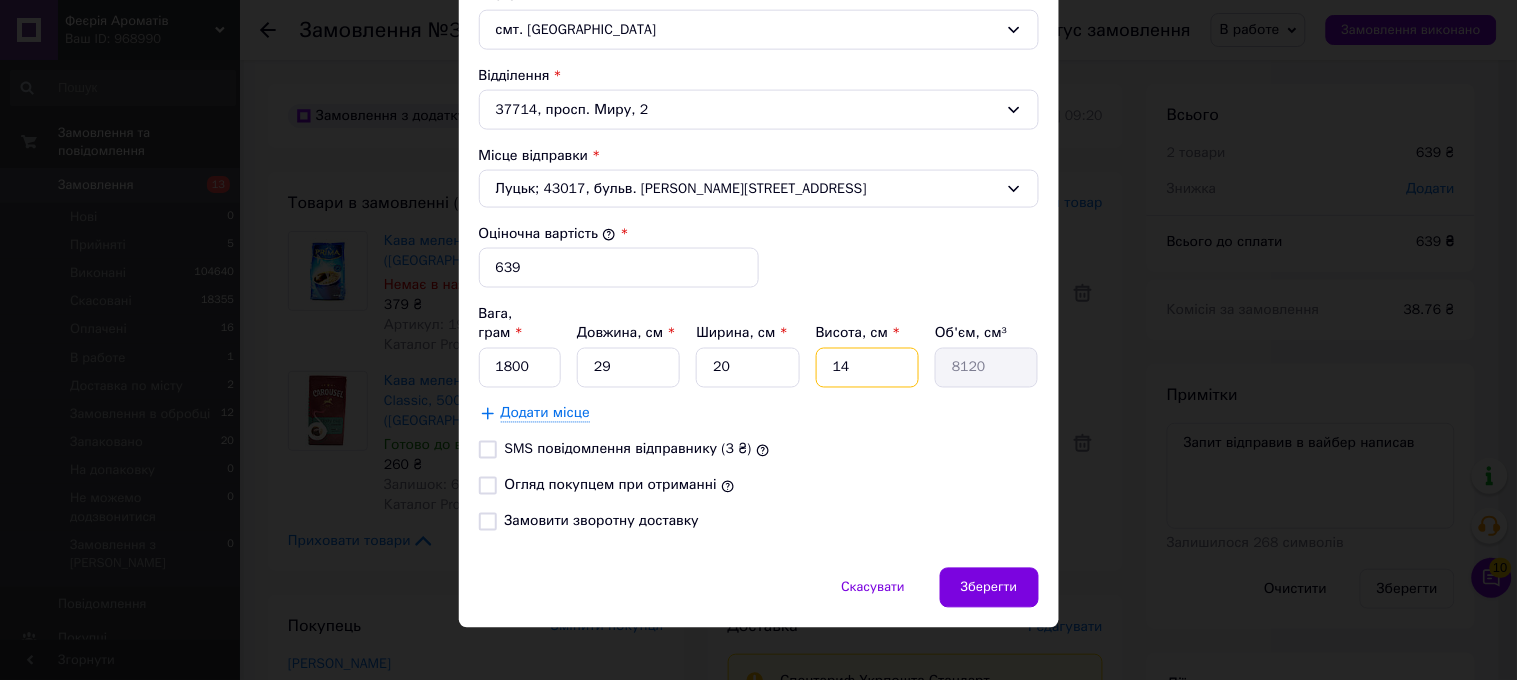click on "14" at bounding box center (867, 368) 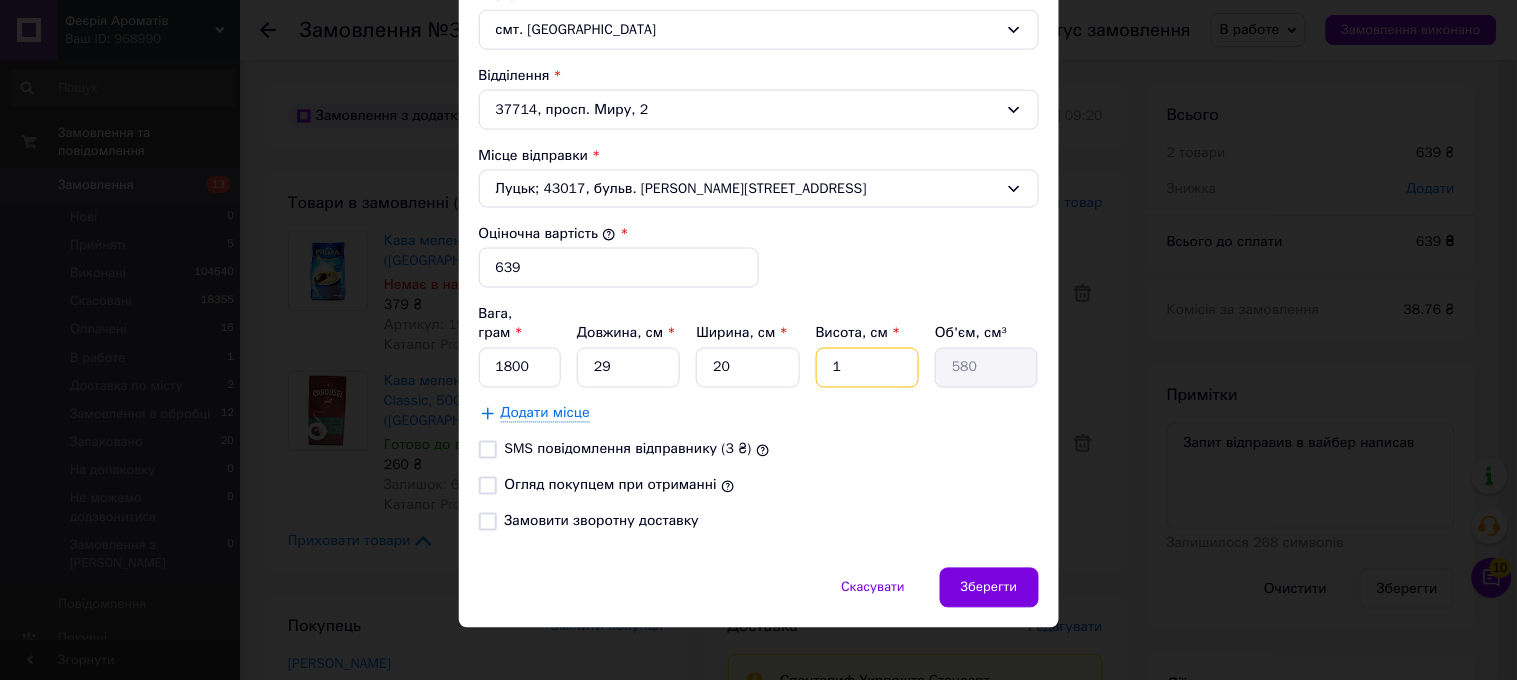 type on "16" 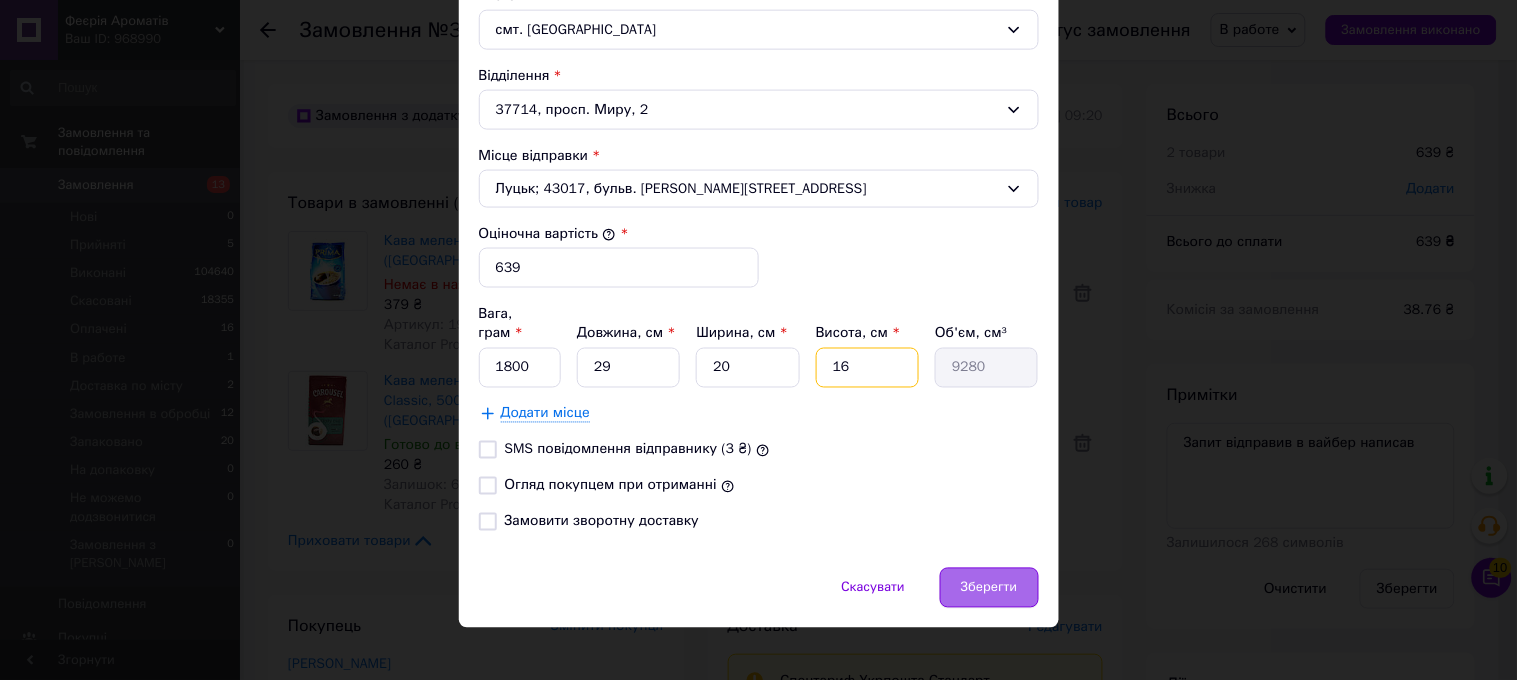 type on "16" 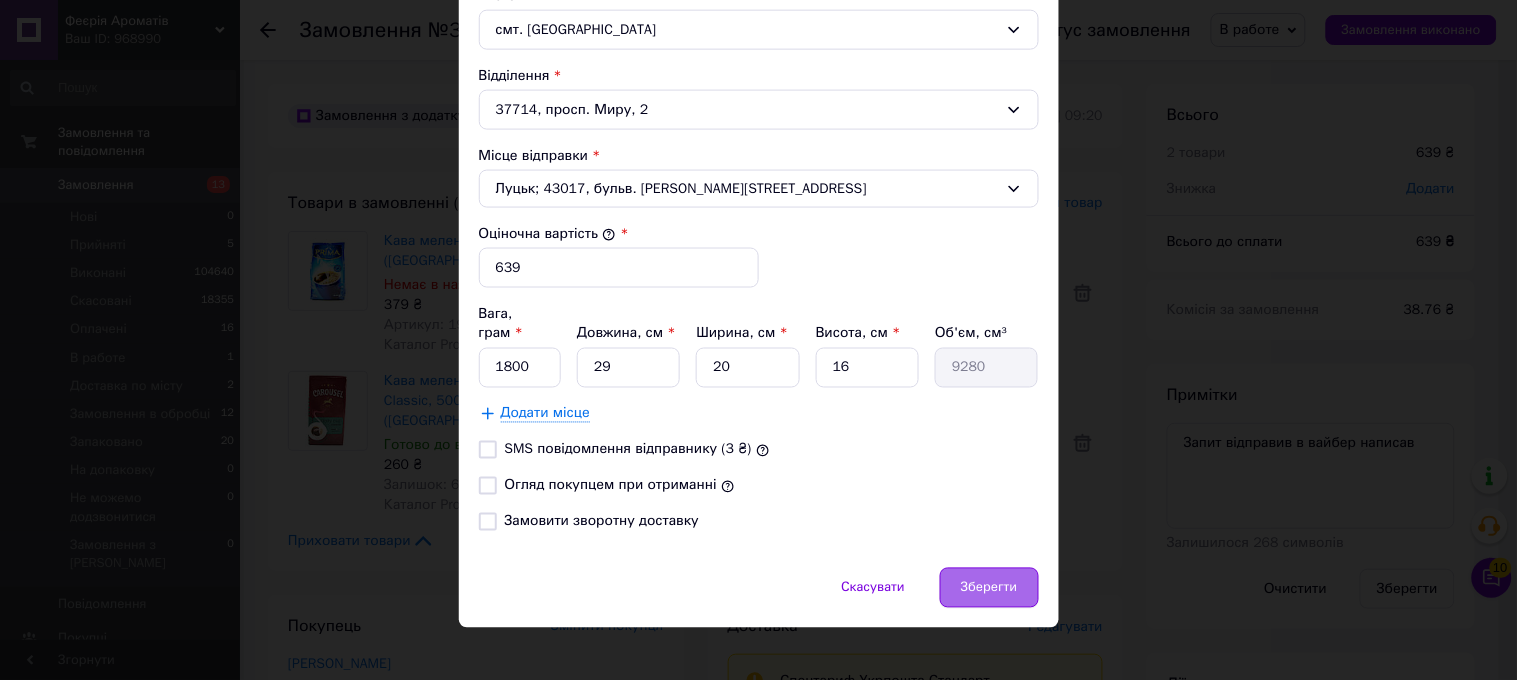 click on "Зберегти" at bounding box center (989, 588) 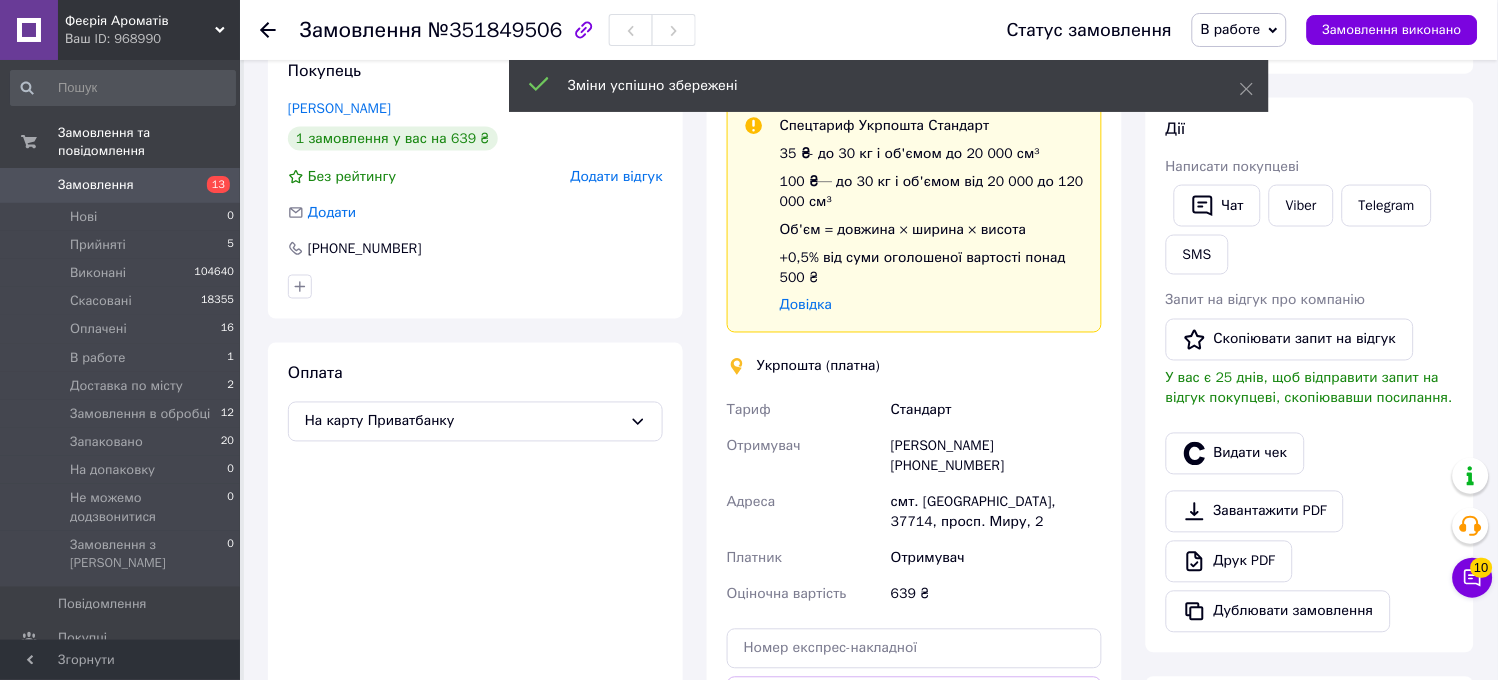 scroll, scrollTop: 666, scrollLeft: 0, axis: vertical 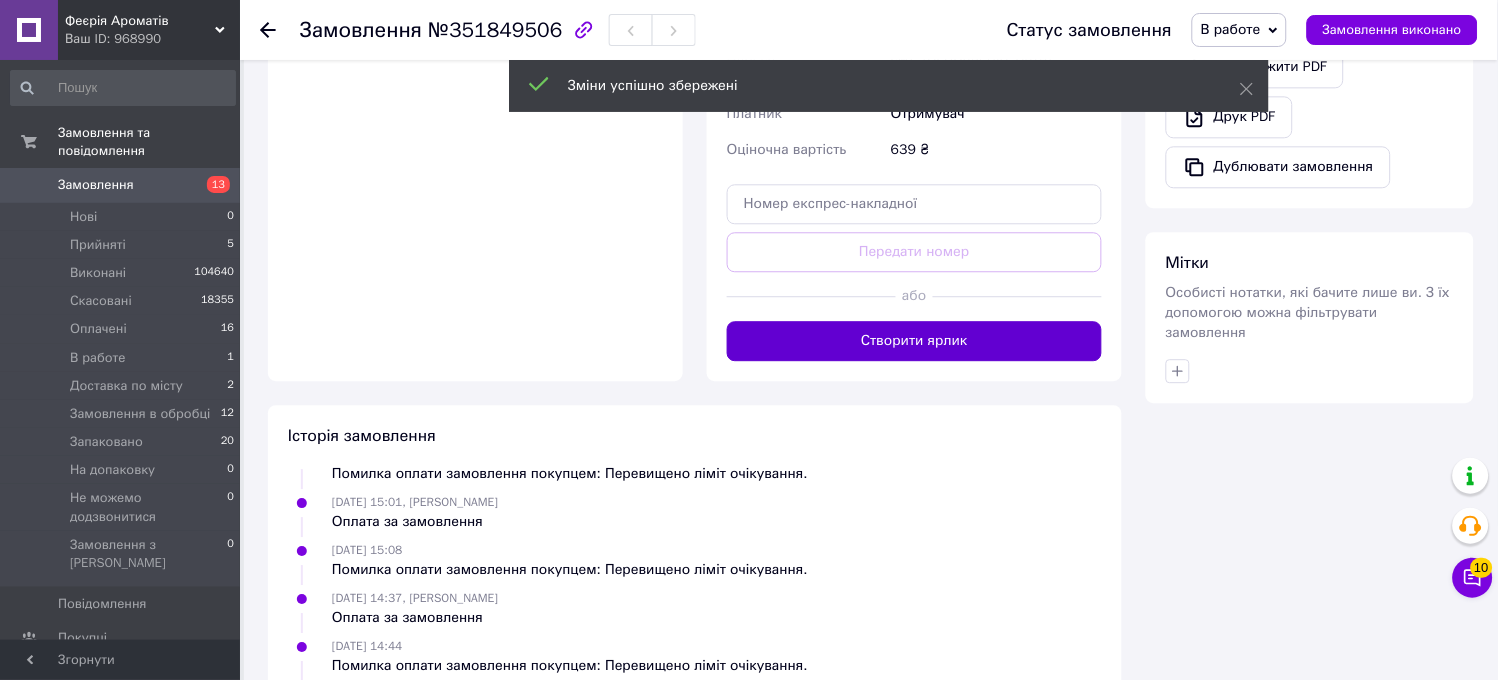 click on "Створити ярлик" at bounding box center [914, 341] 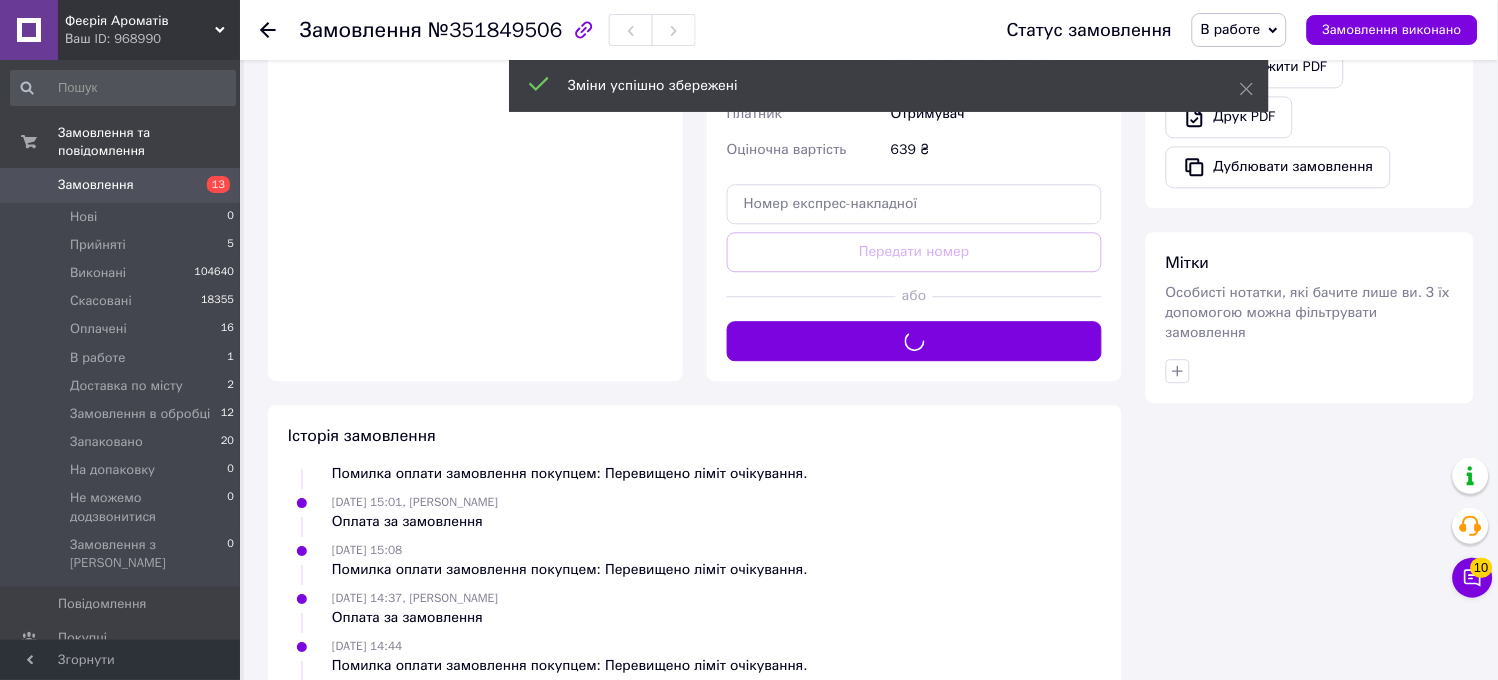click on "В работе" at bounding box center (1239, 30) 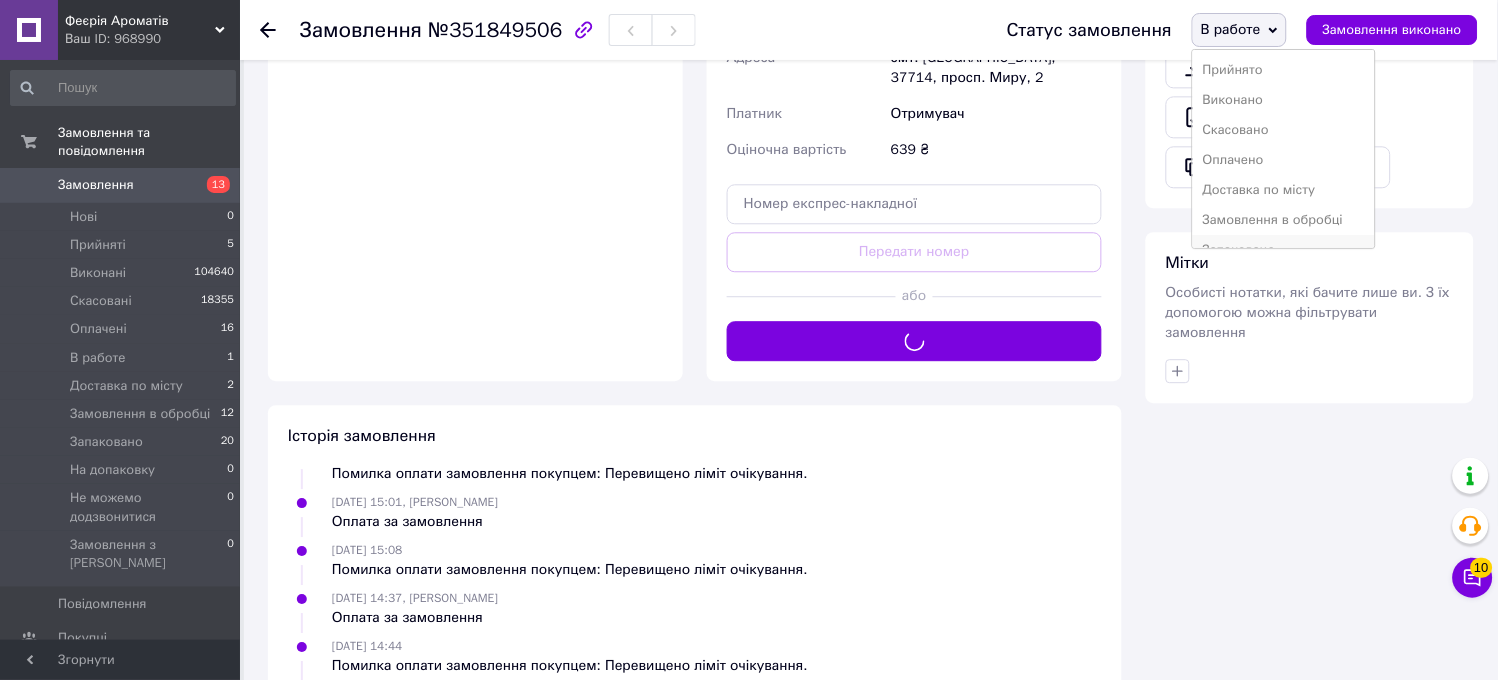 scroll, scrollTop: 82, scrollLeft: 0, axis: vertical 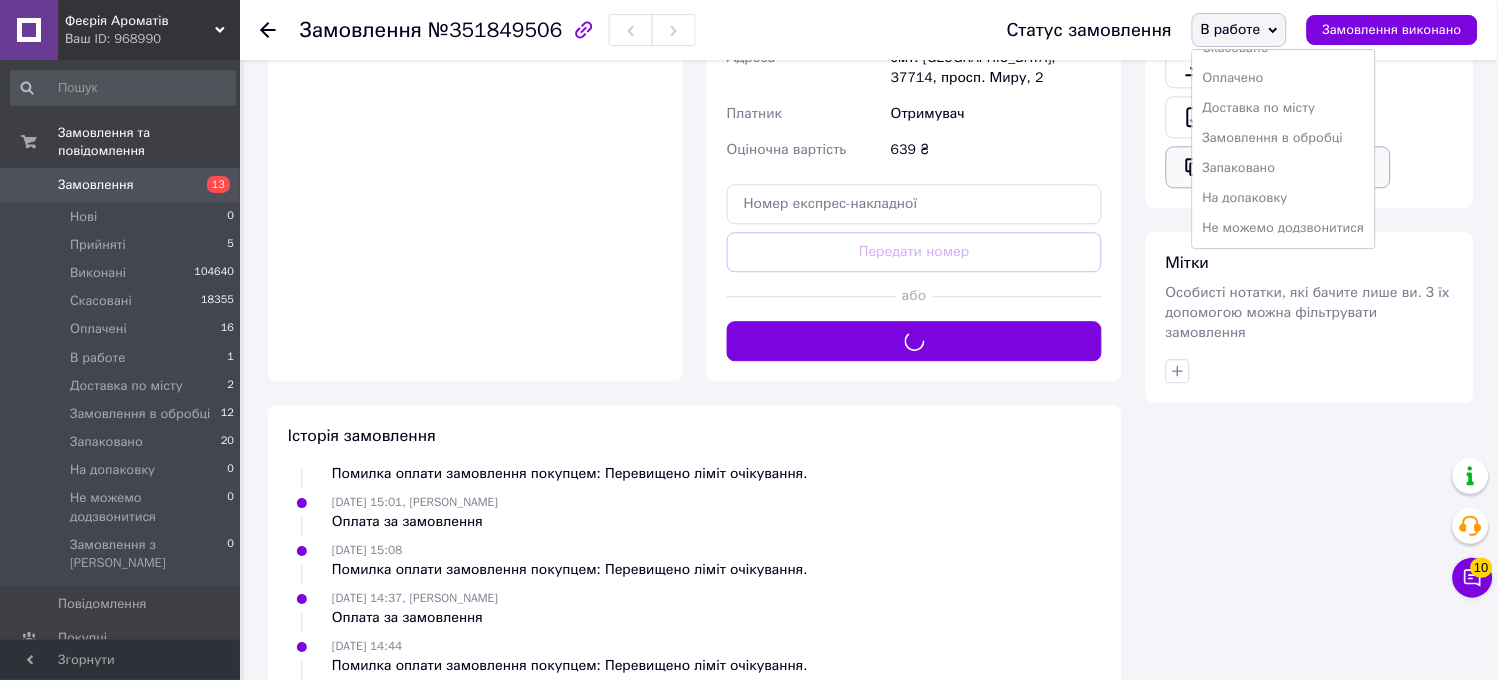 drag, startPoint x: 1234, startPoint y: 161, endPoint x: 1215, endPoint y: 184, distance: 29.832869 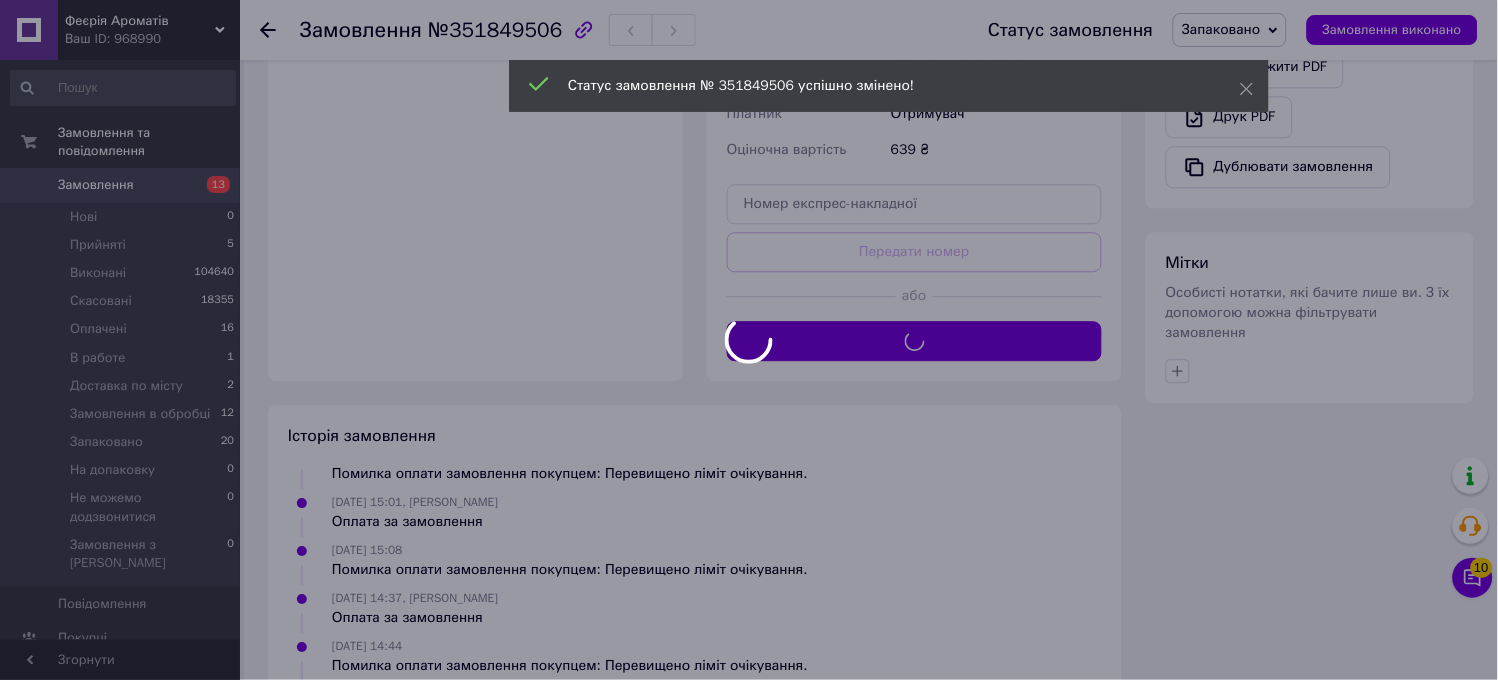 scroll, scrollTop: 547, scrollLeft: 0, axis: vertical 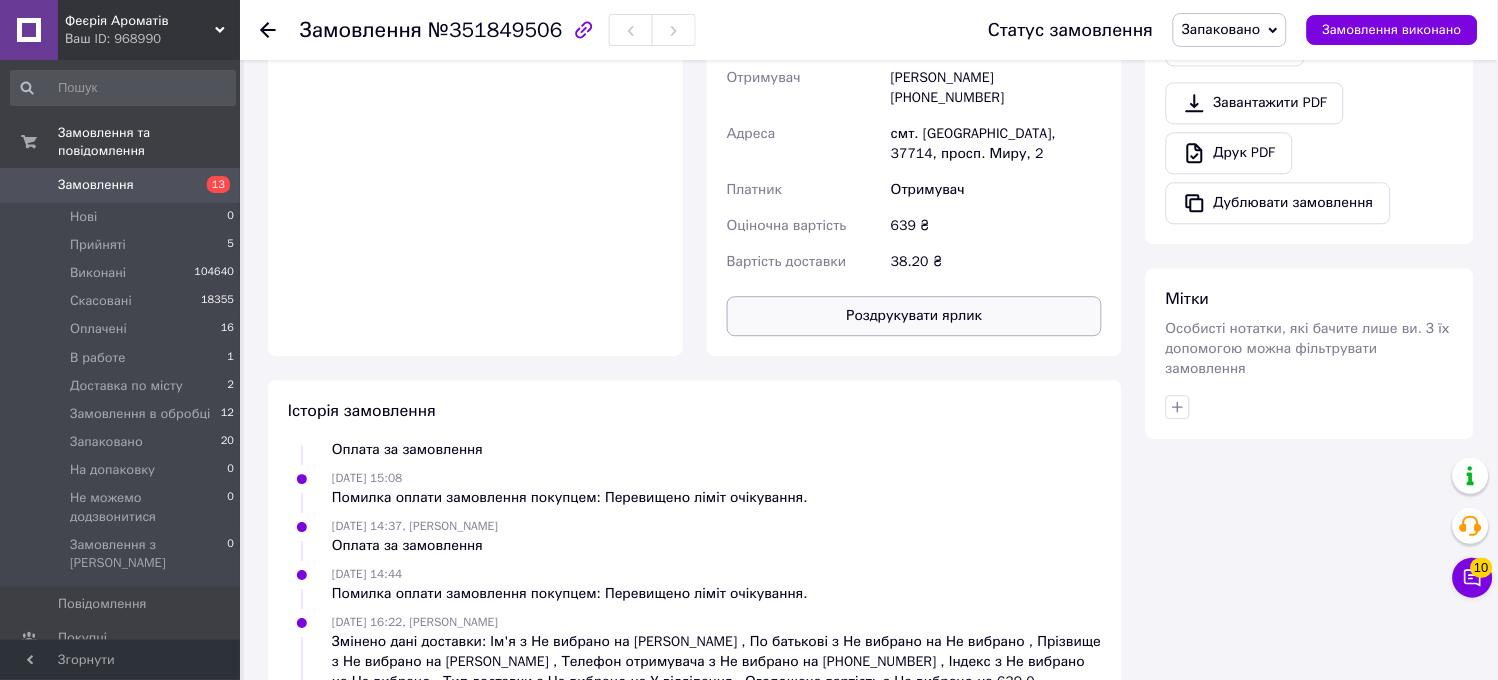 click on "Роздрукувати ярлик" at bounding box center [914, 316] 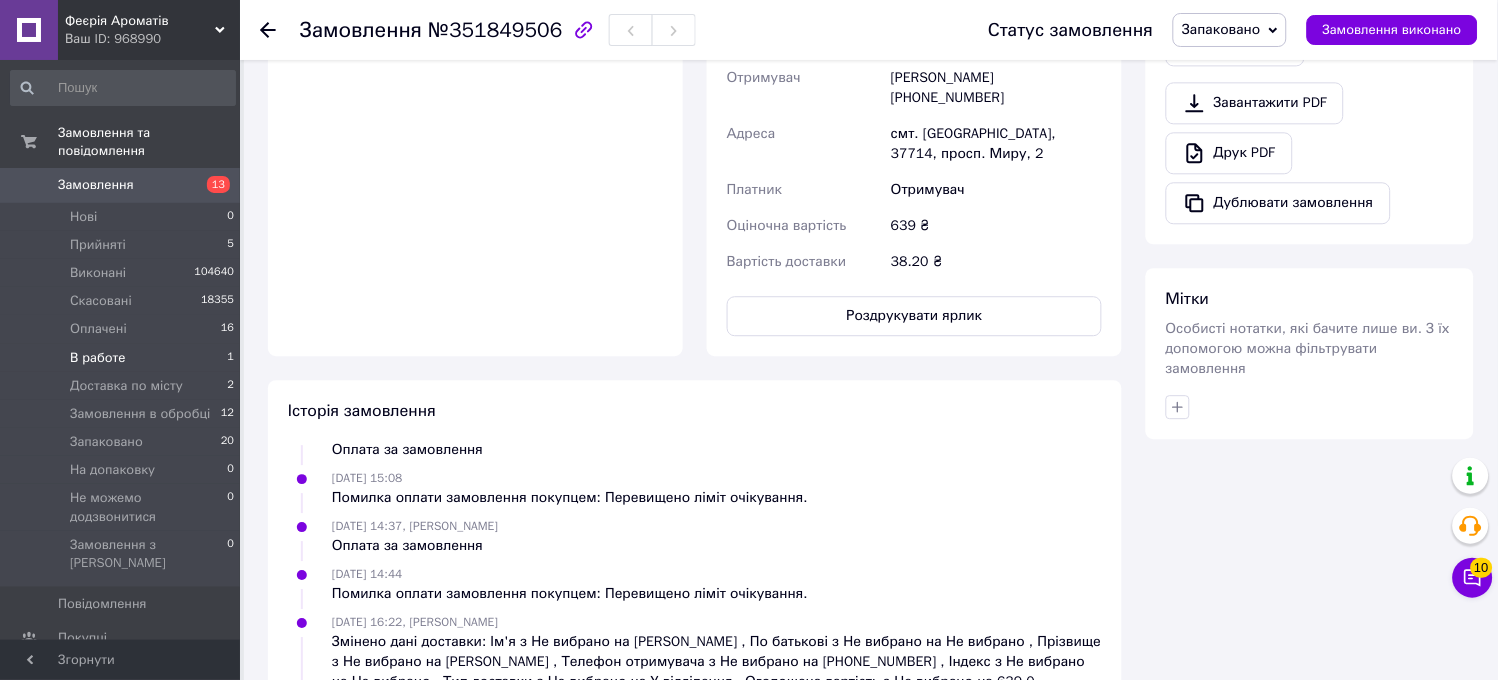 click on "В работе 1" at bounding box center [123, 358] 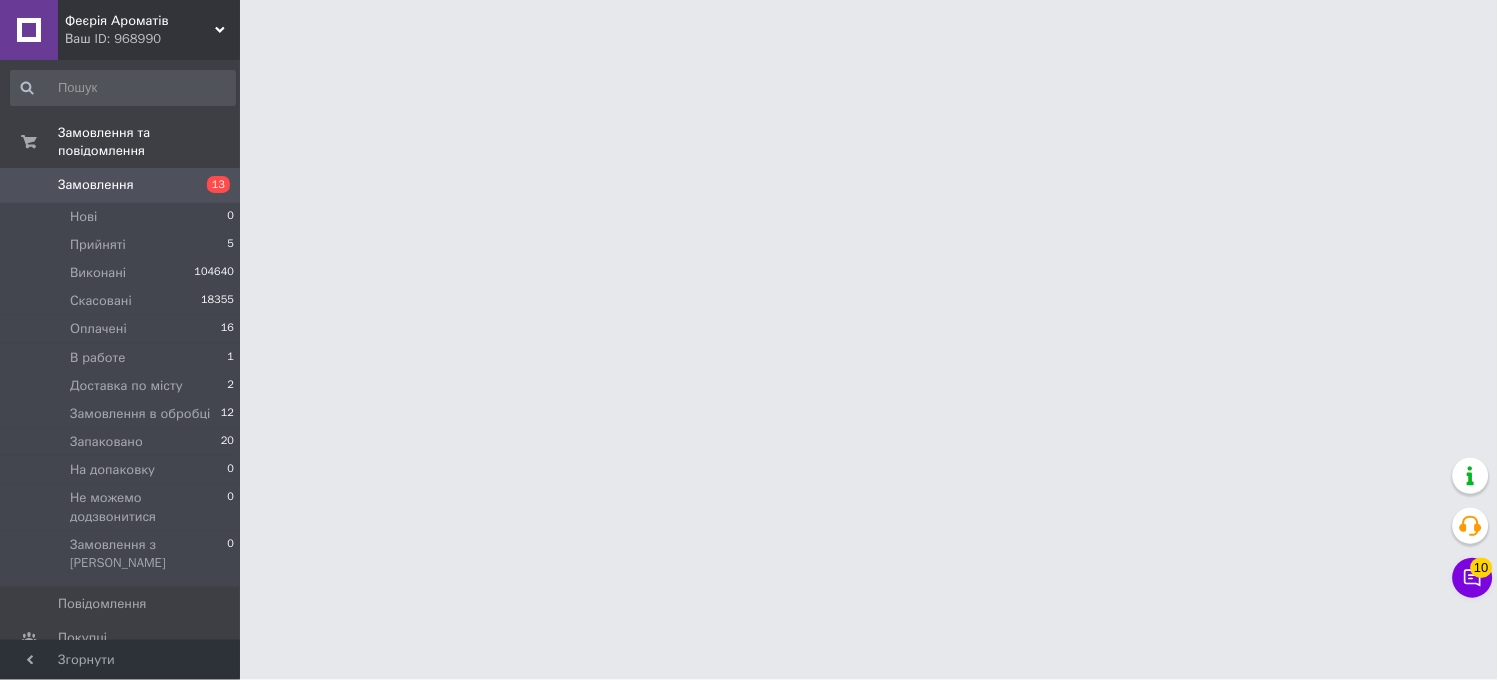 scroll, scrollTop: 0, scrollLeft: 0, axis: both 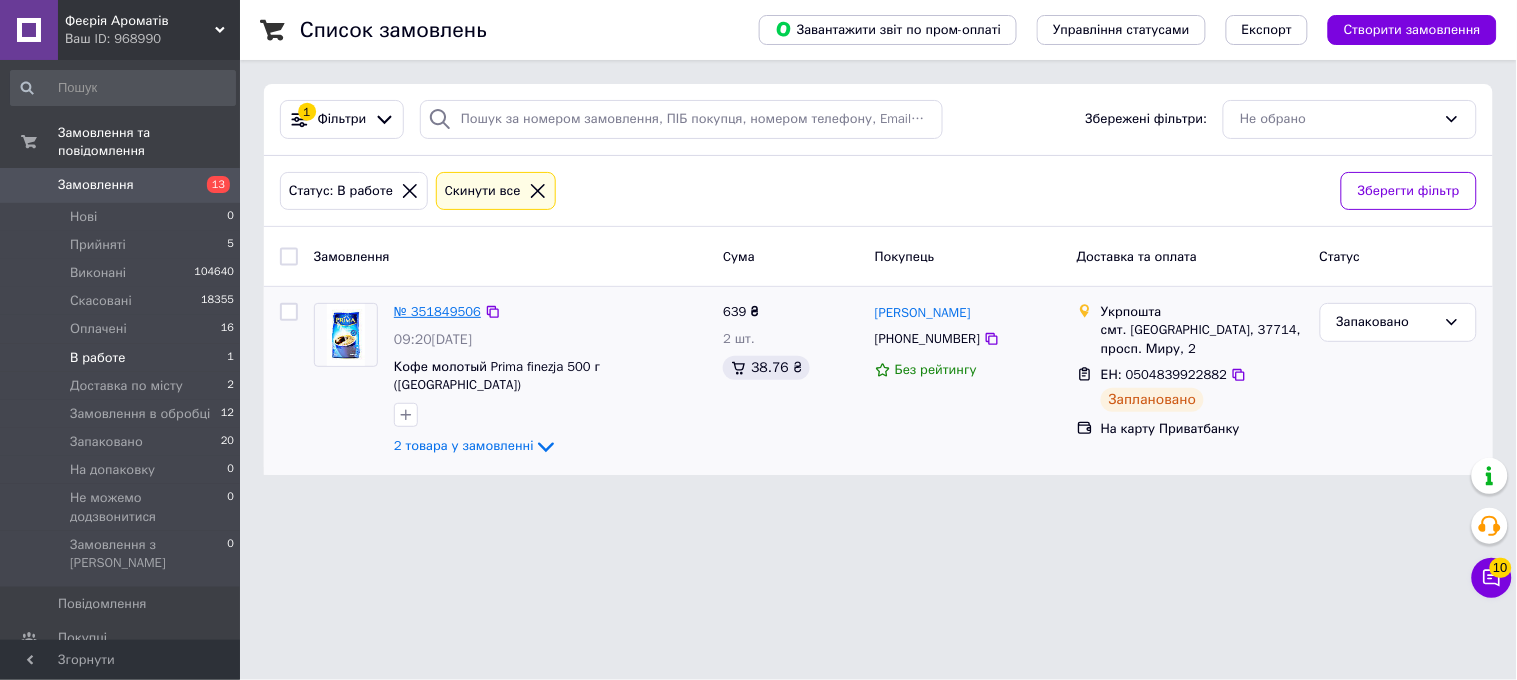 click on "№ 351849506" at bounding box center [437, 311] 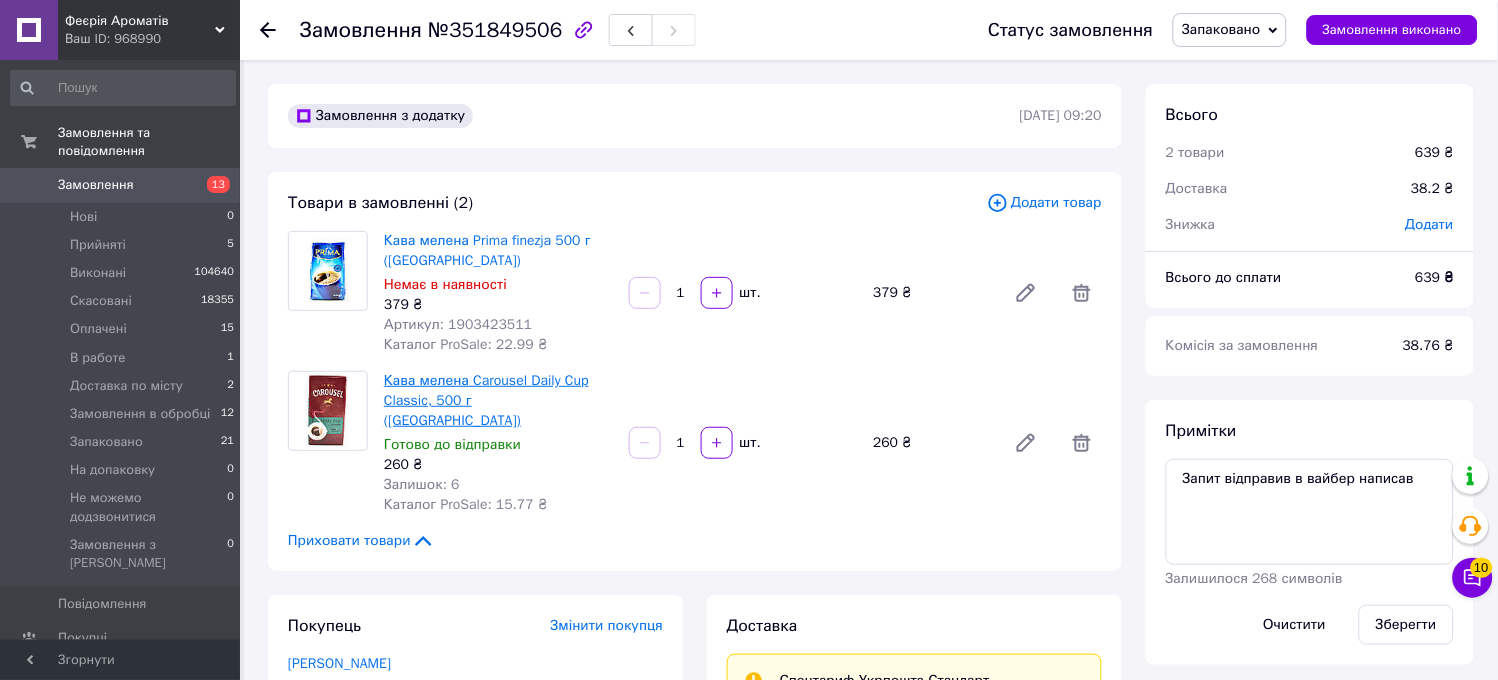 scroll, scrollTop: 595, scrollLeft: 0, axis: vertical 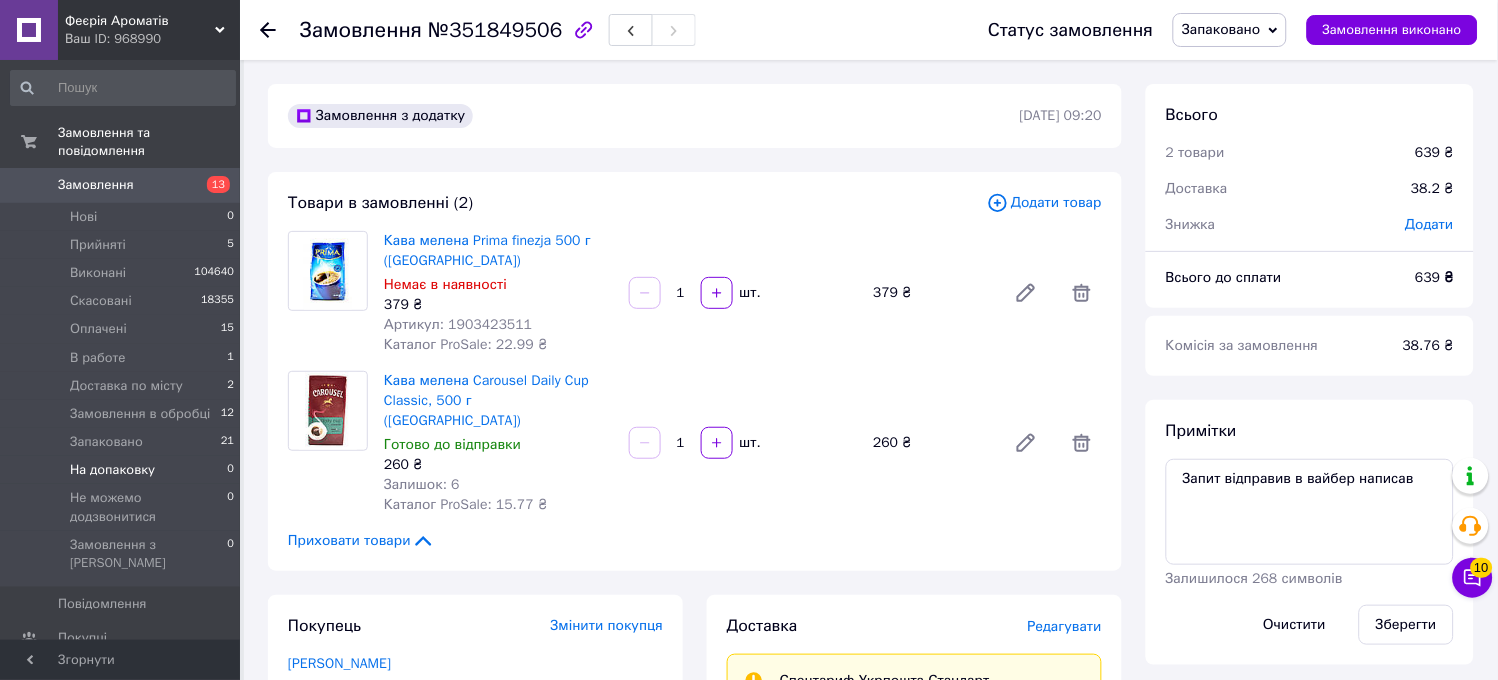 click on "На допаковку 0" at bounding box center [123, 470] 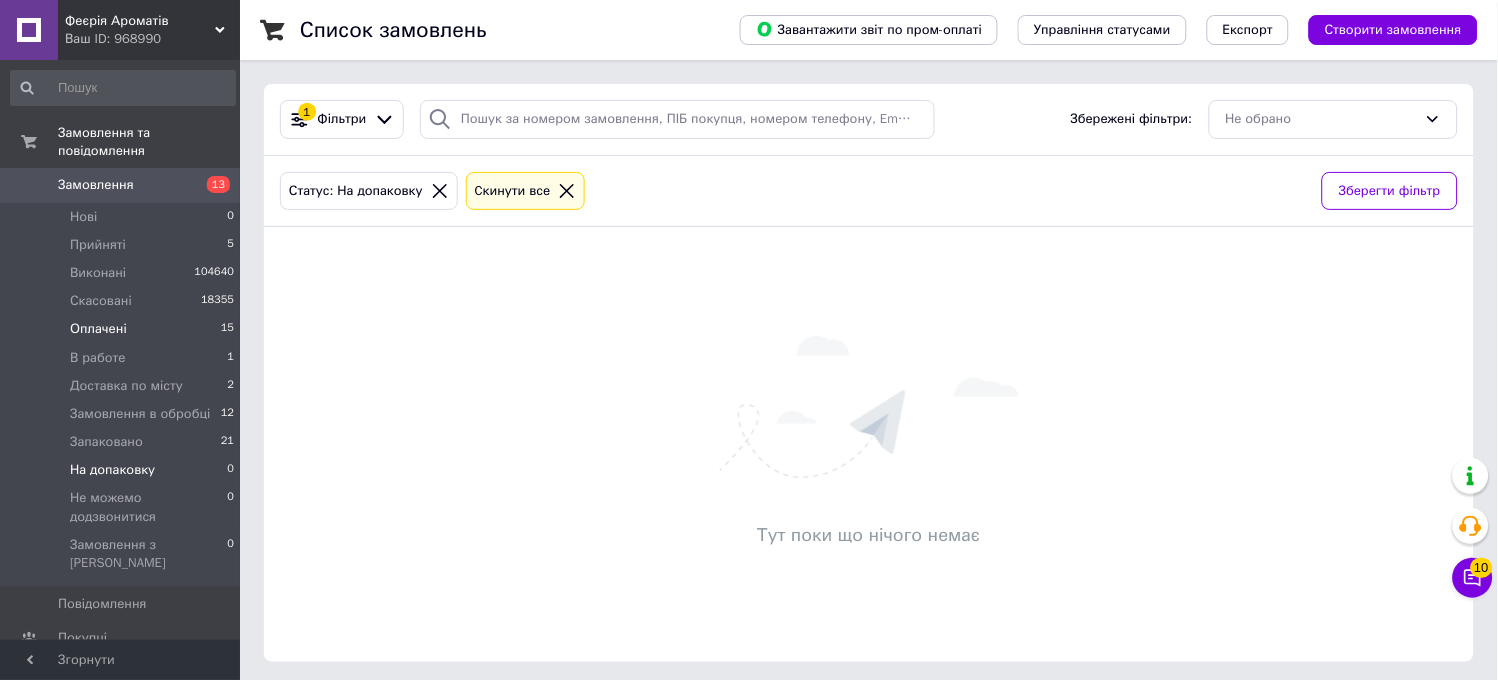 click on "Оплачені 15" at bounding box center [123, 329] 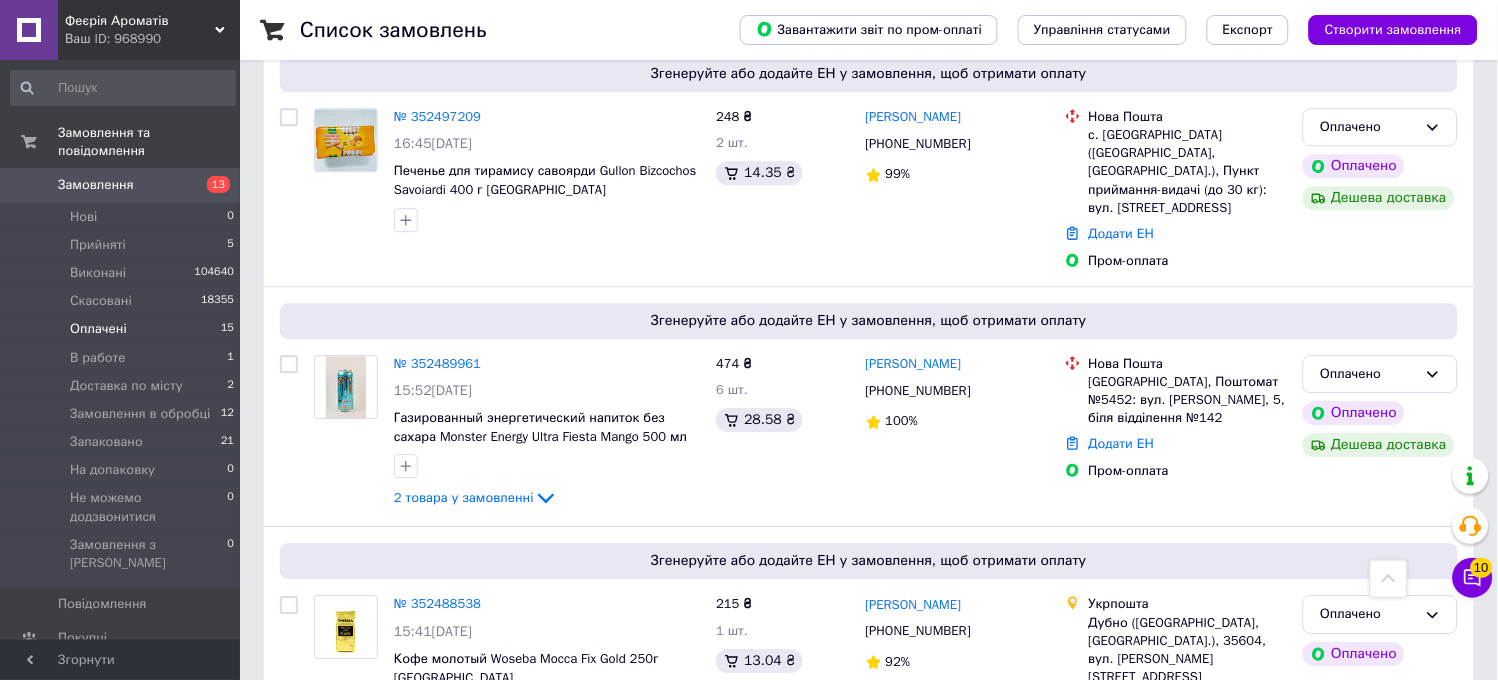 scroll, scrollTop: 2941, scrollLeft: 0, axis: vertical 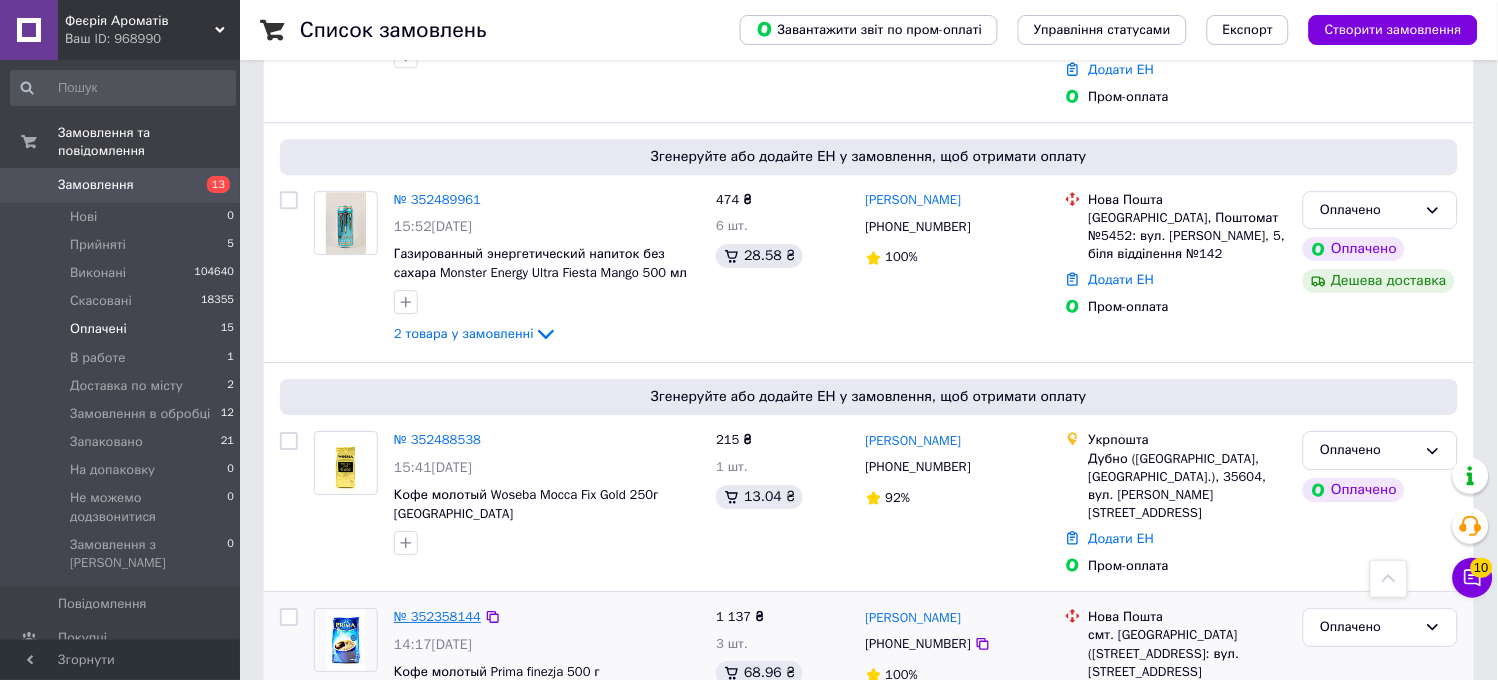 click on "№ 352358144" at bounding box center (437, 616) 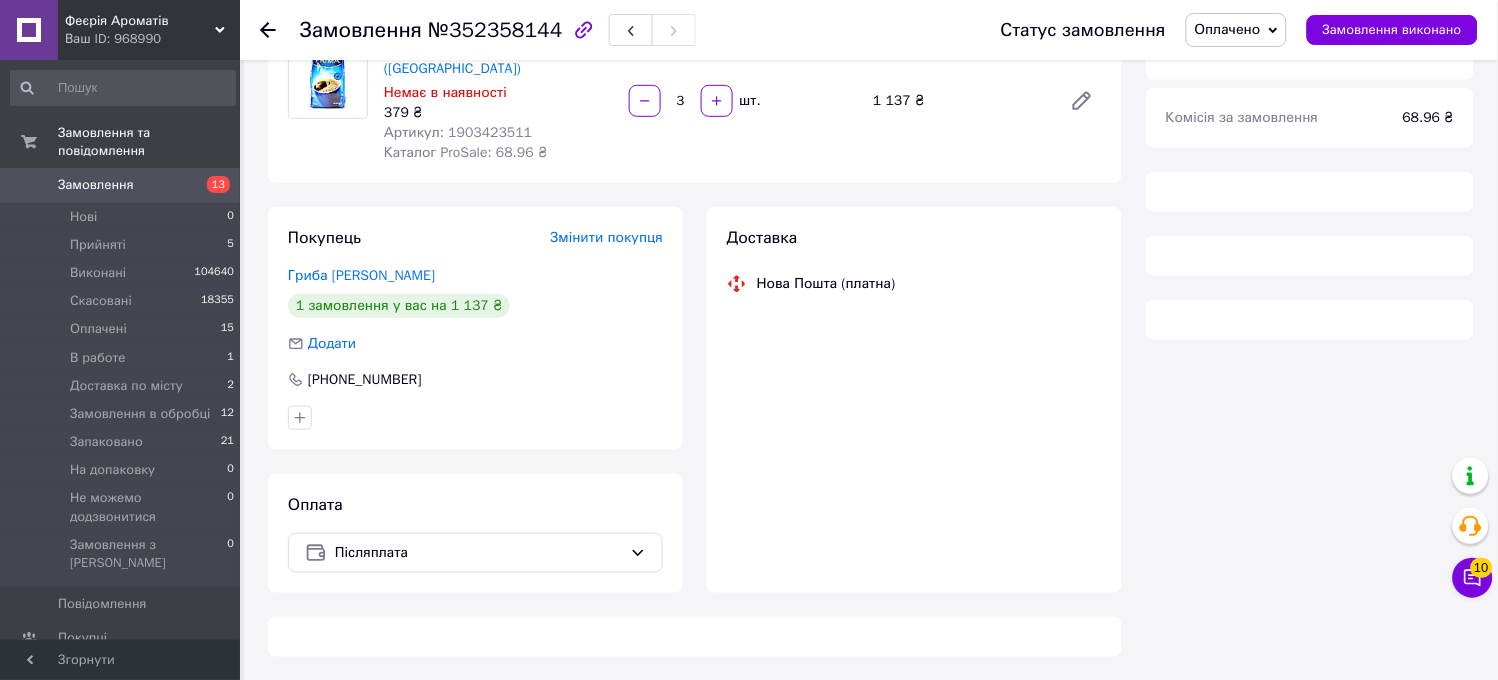 scroll, scrollTop: 867, scrollLeft: 0, axis: vertical 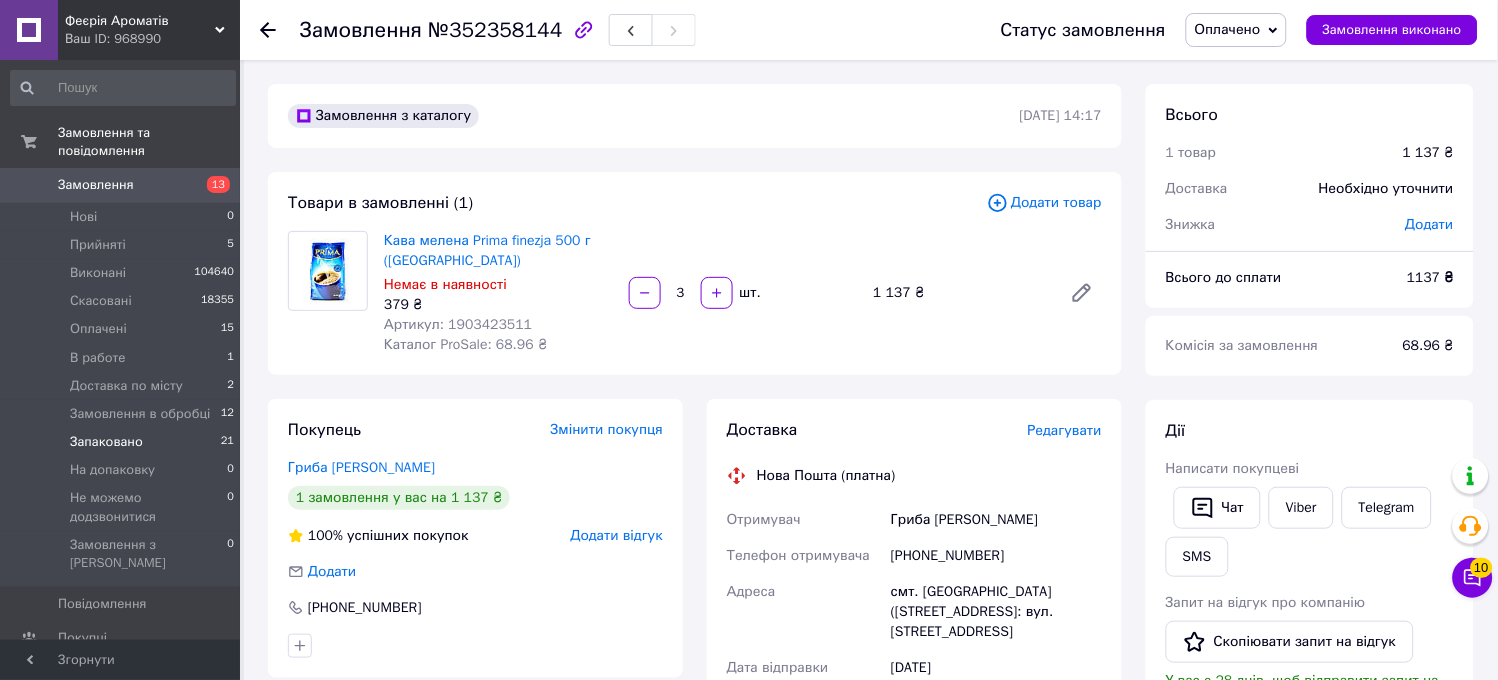 click on "Запаковано" at bounding box center [106, 442] 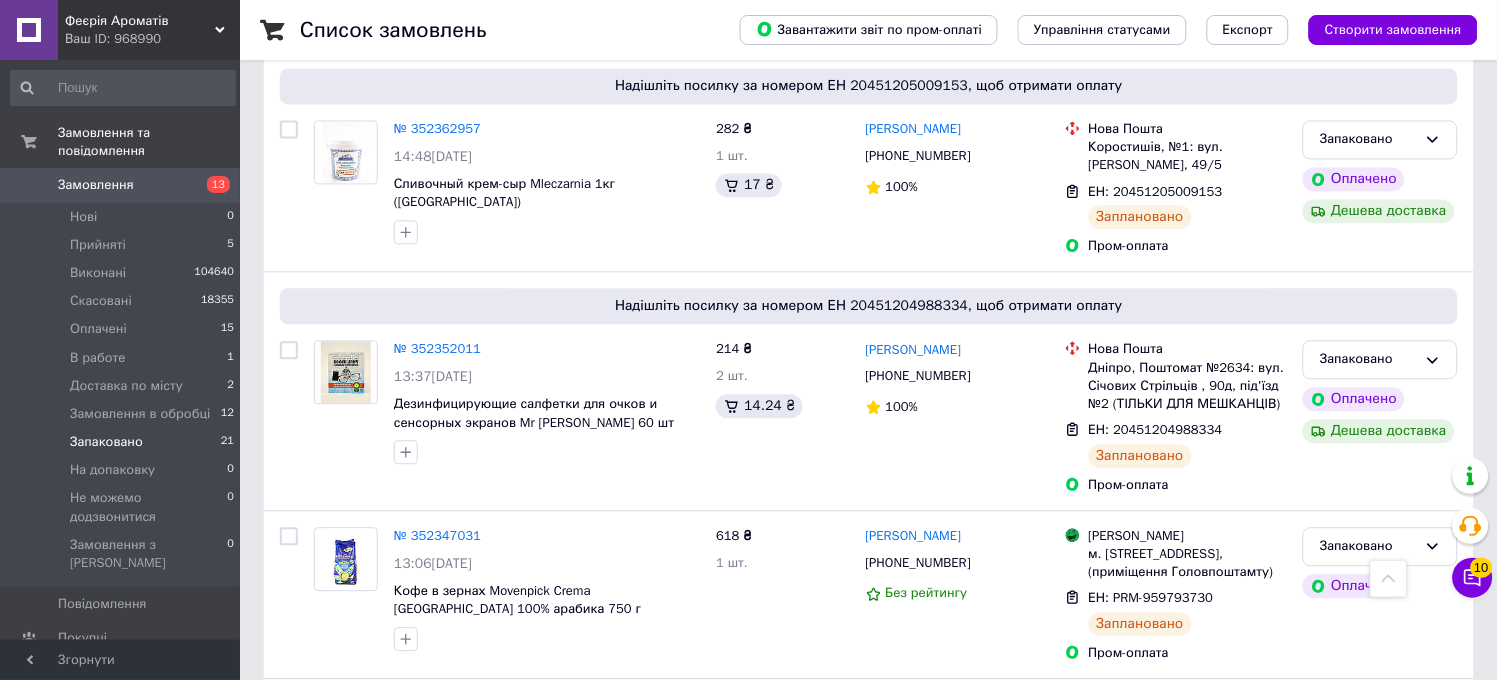 scroll, scrollTop: 4261, scrollLeft: 0, axis: vertical 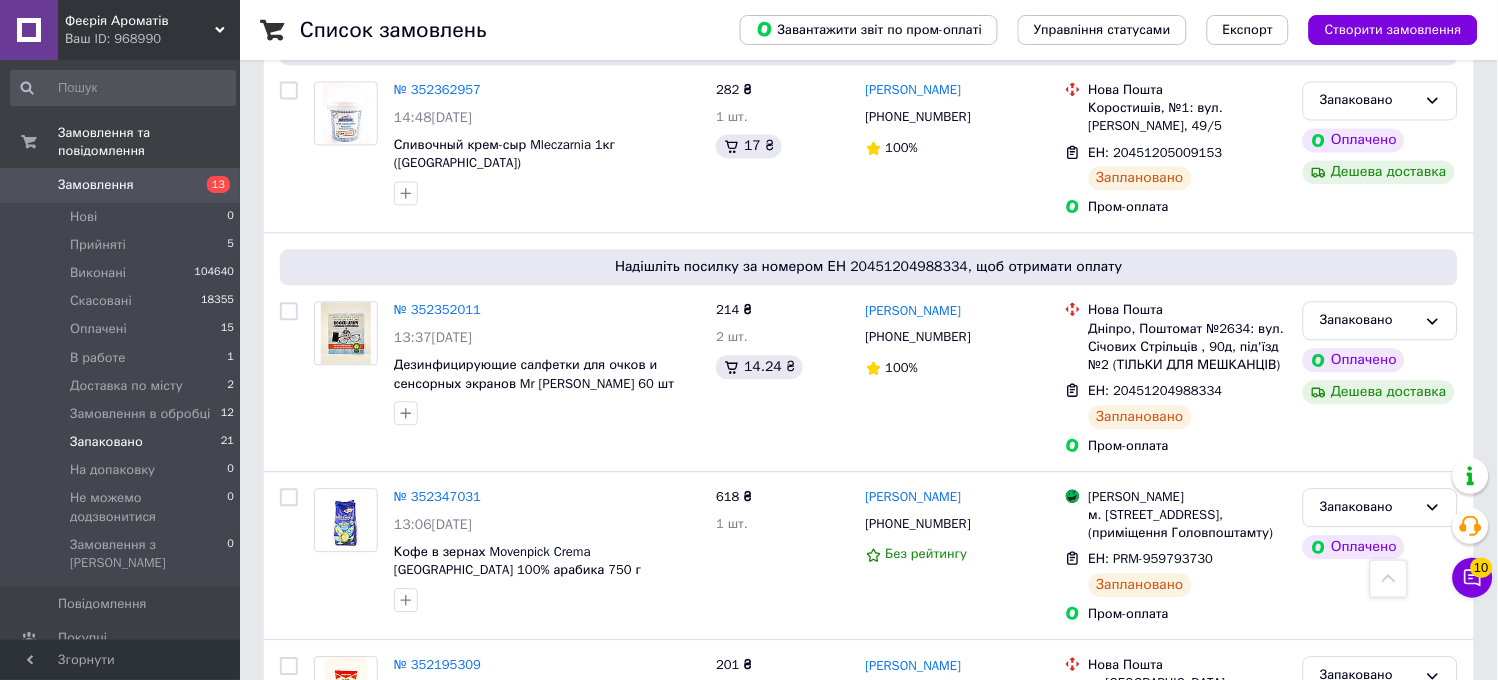 click on "2" at bounding box center [327, 871] 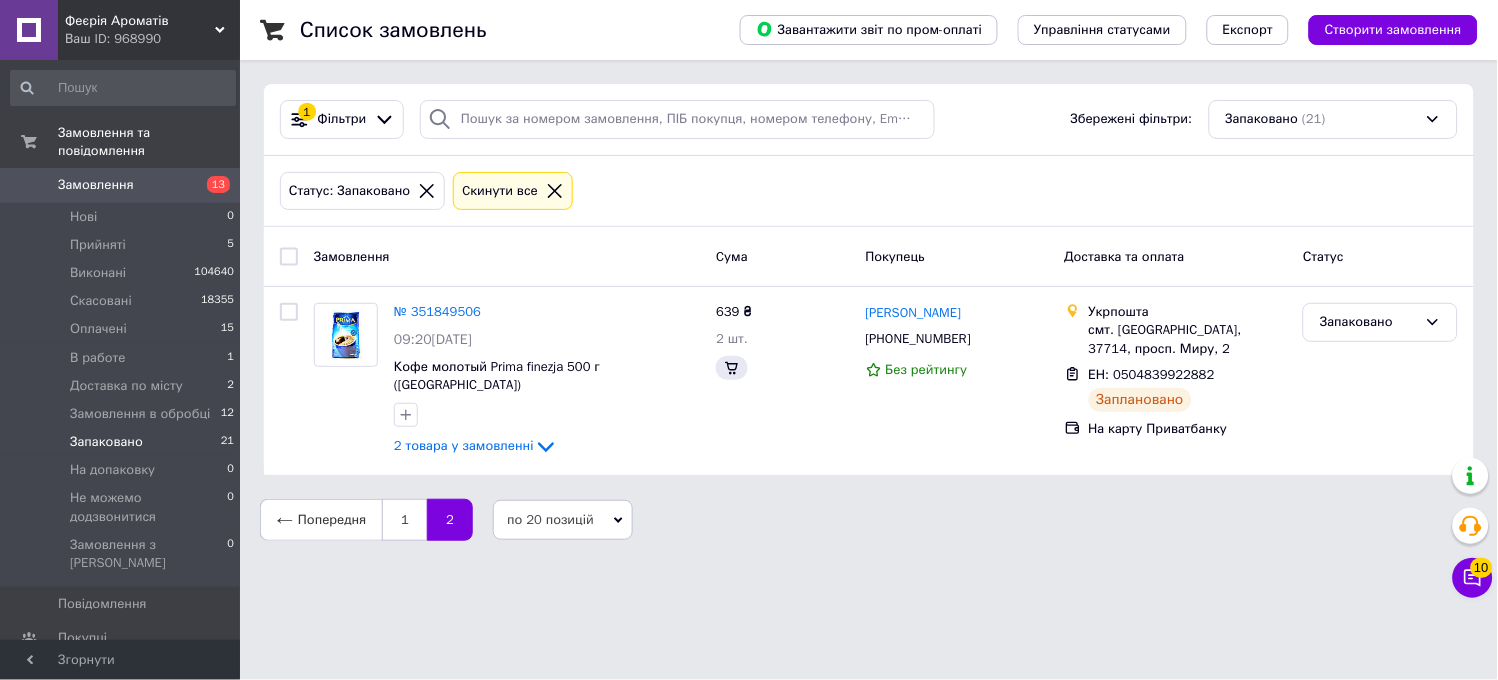 scroll, scrollTop: 0, scrollLeft: 0, axis: both 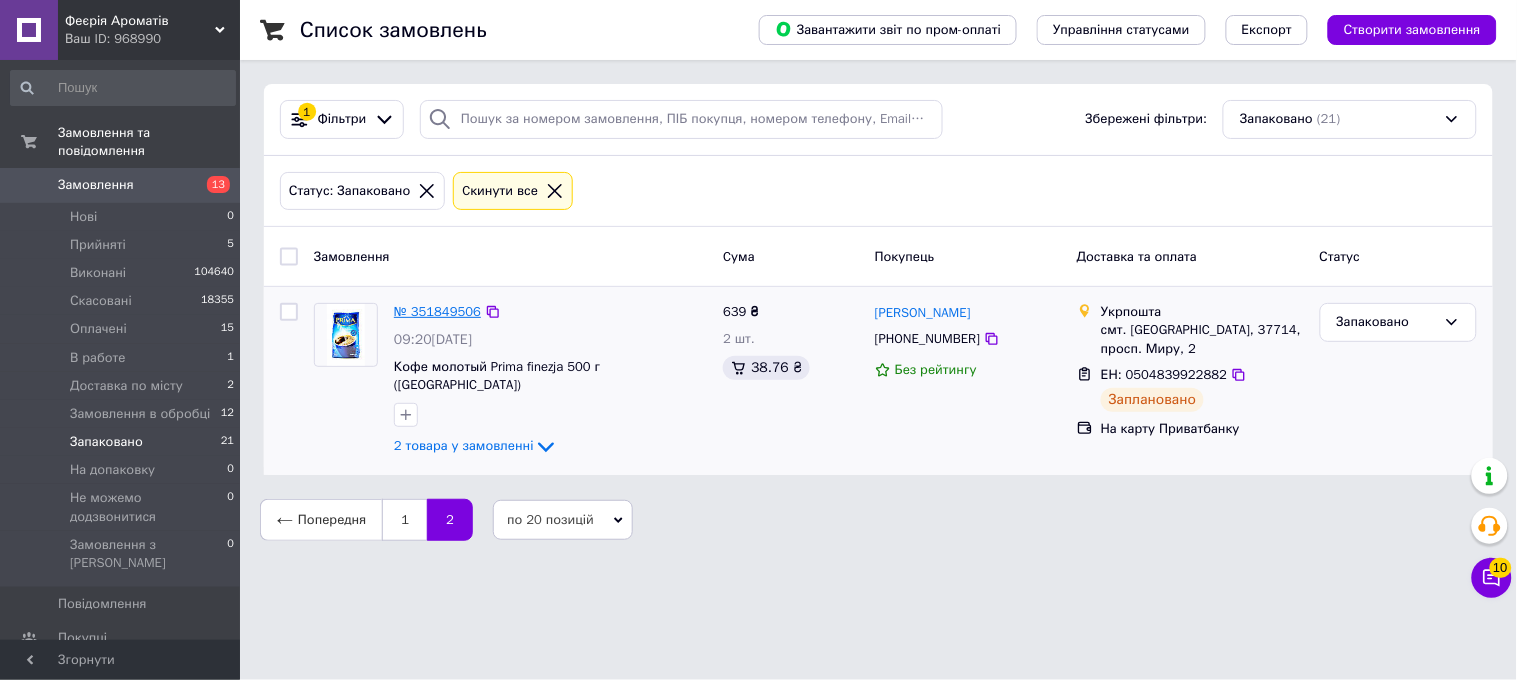 click on "№ 351849506" at bounding box center (437, 311) 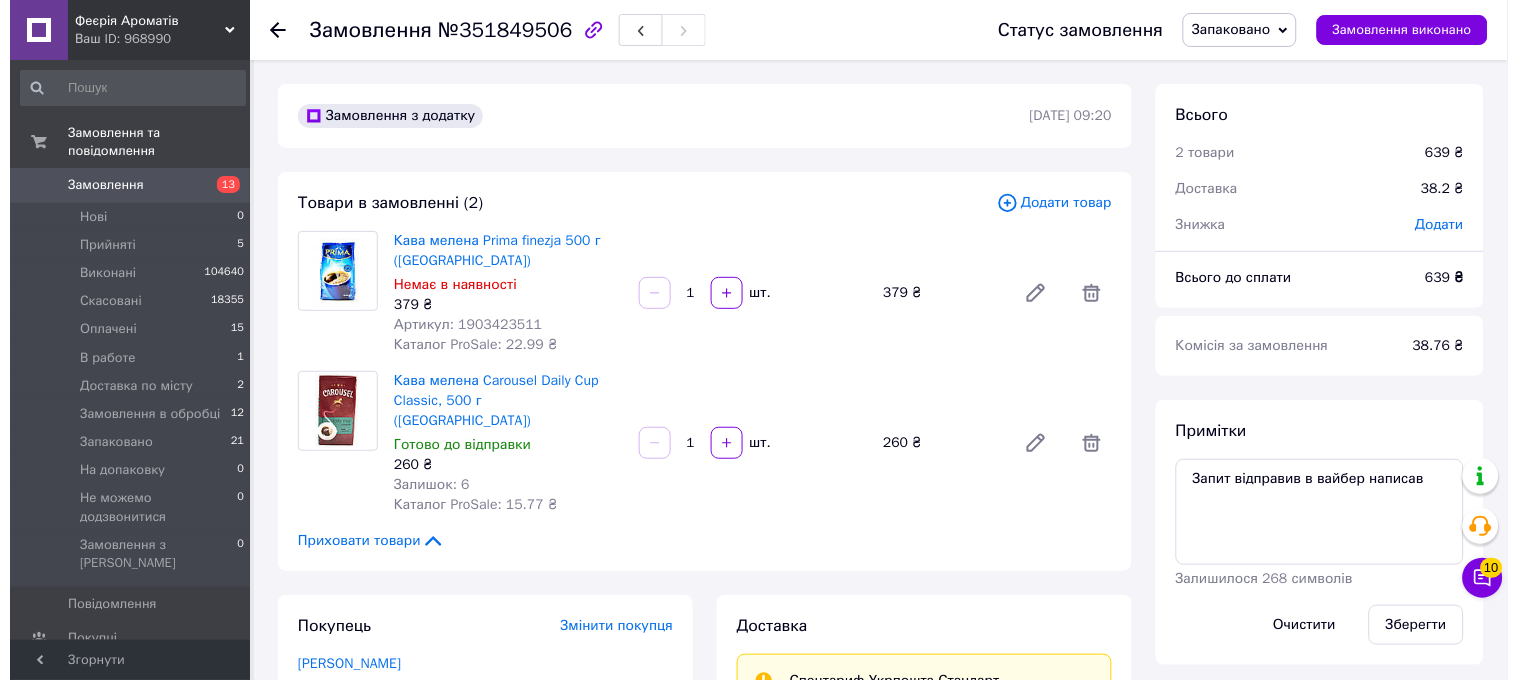 scroll, scrollTop: 595, scrollLeft: 0, axis: vertical 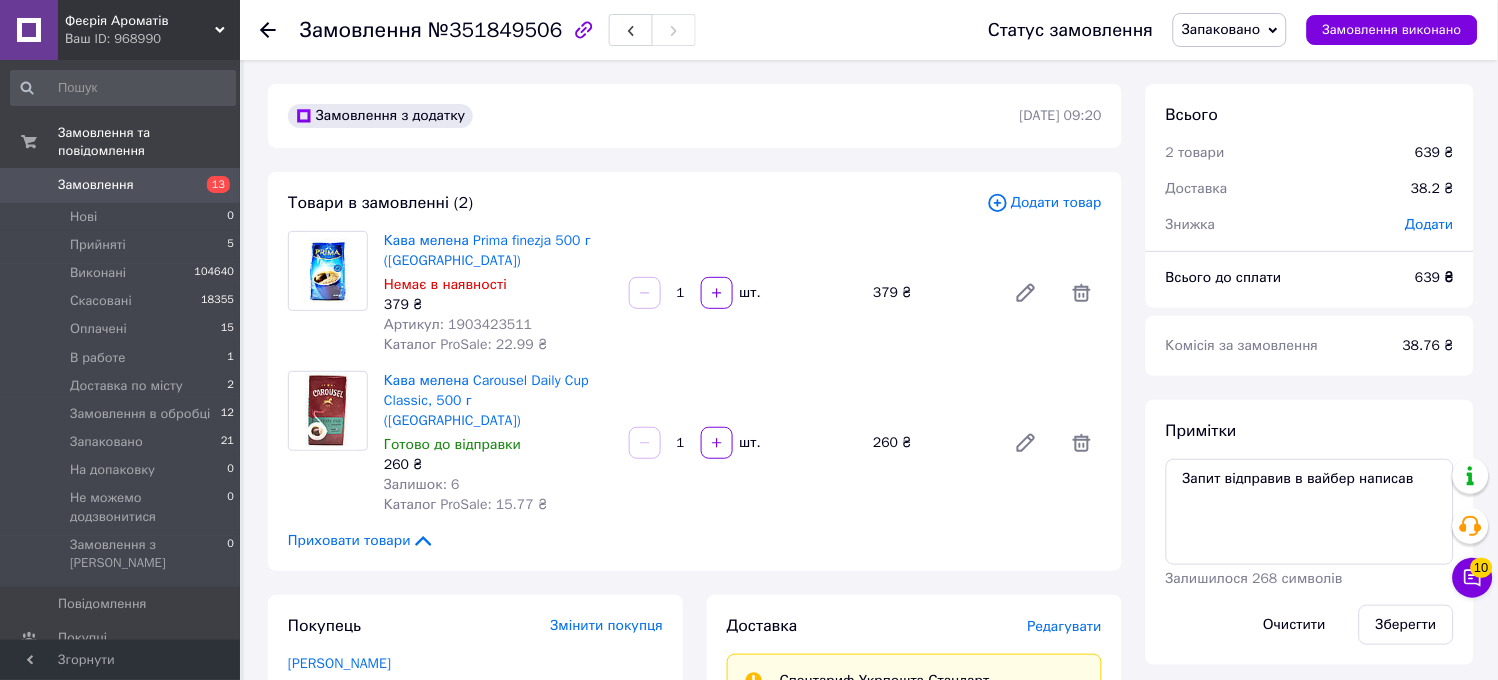 click on "Редагувати" at bounding box center [1065, 626] 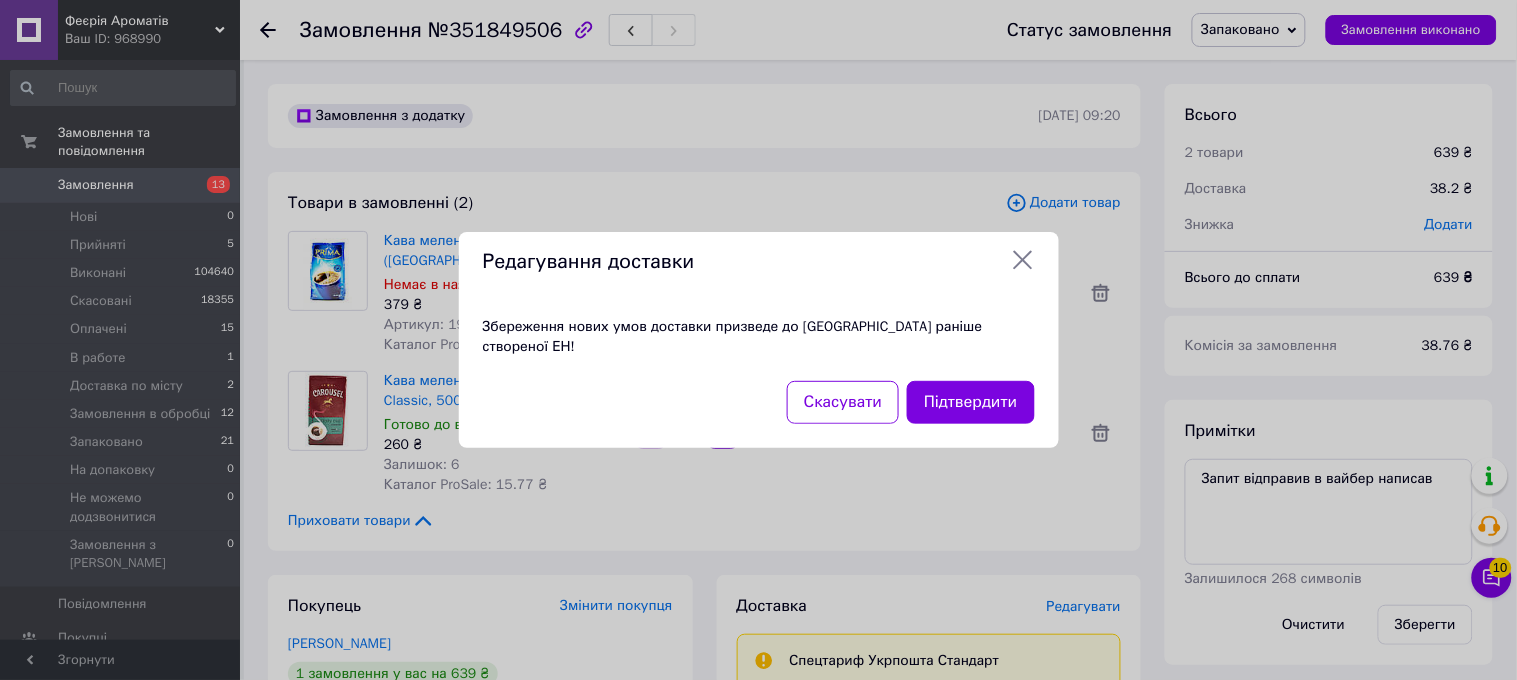 scroll, scrollTop: 575, scrollLeft: 0, axis: vertical 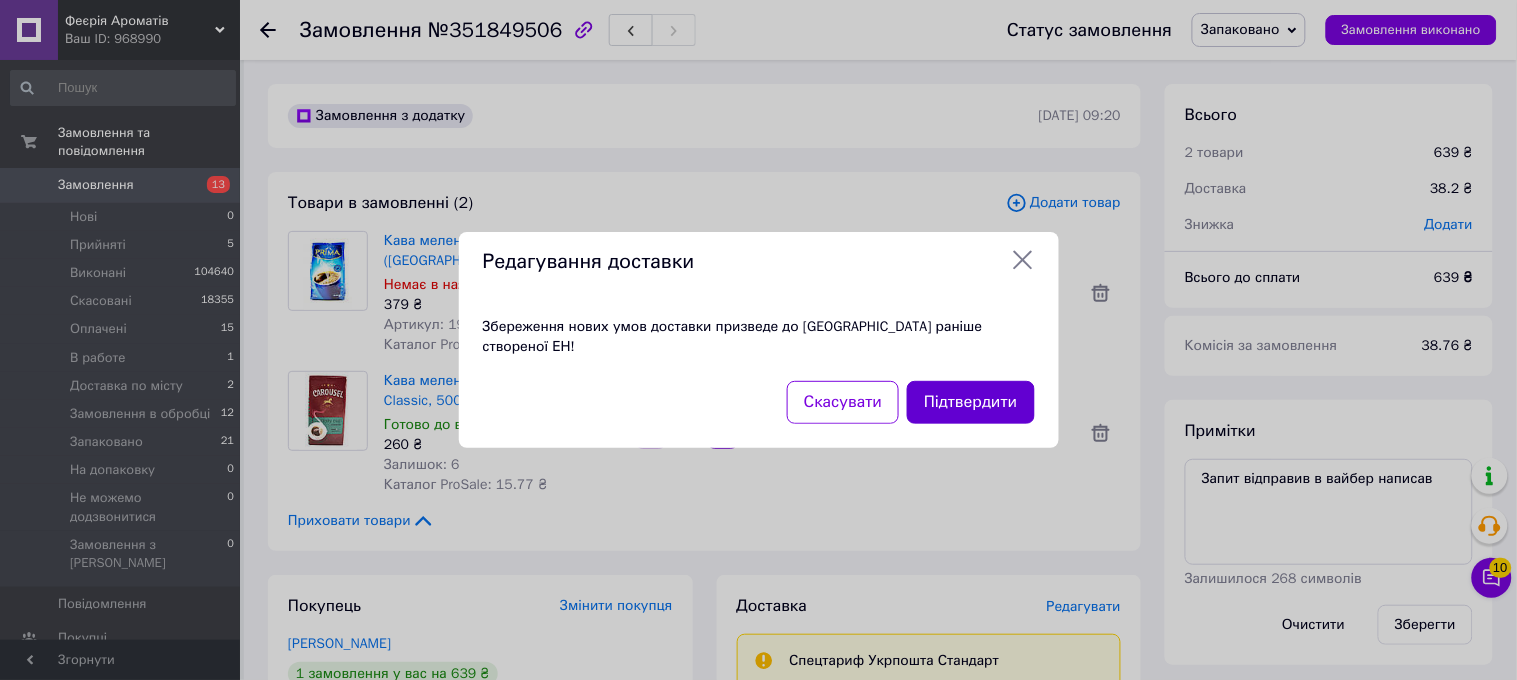 click on "Підтвердити" at bounding box center [970, 402] 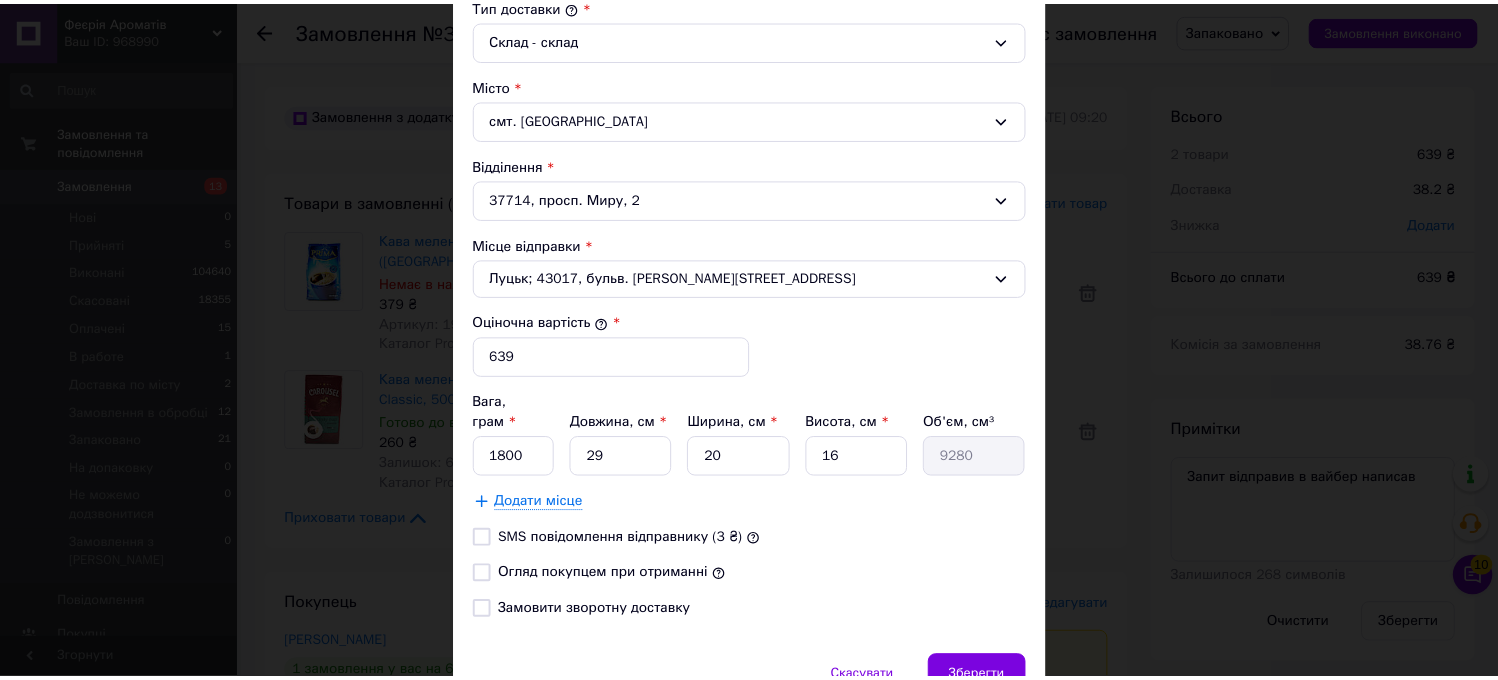 scroll, scrollTop: 645, scrollLeft: 0, axis: vertical 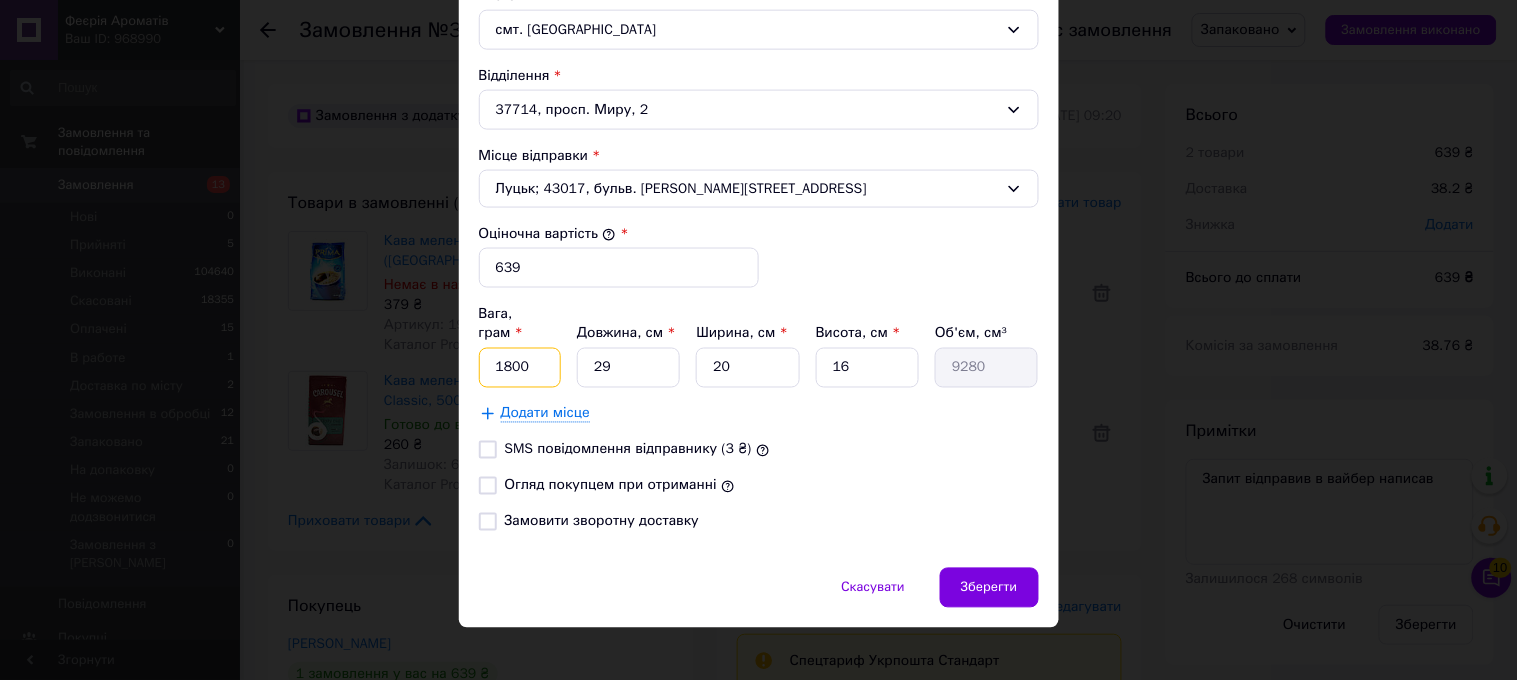 click on "1800" at bounding box center (520, 368) 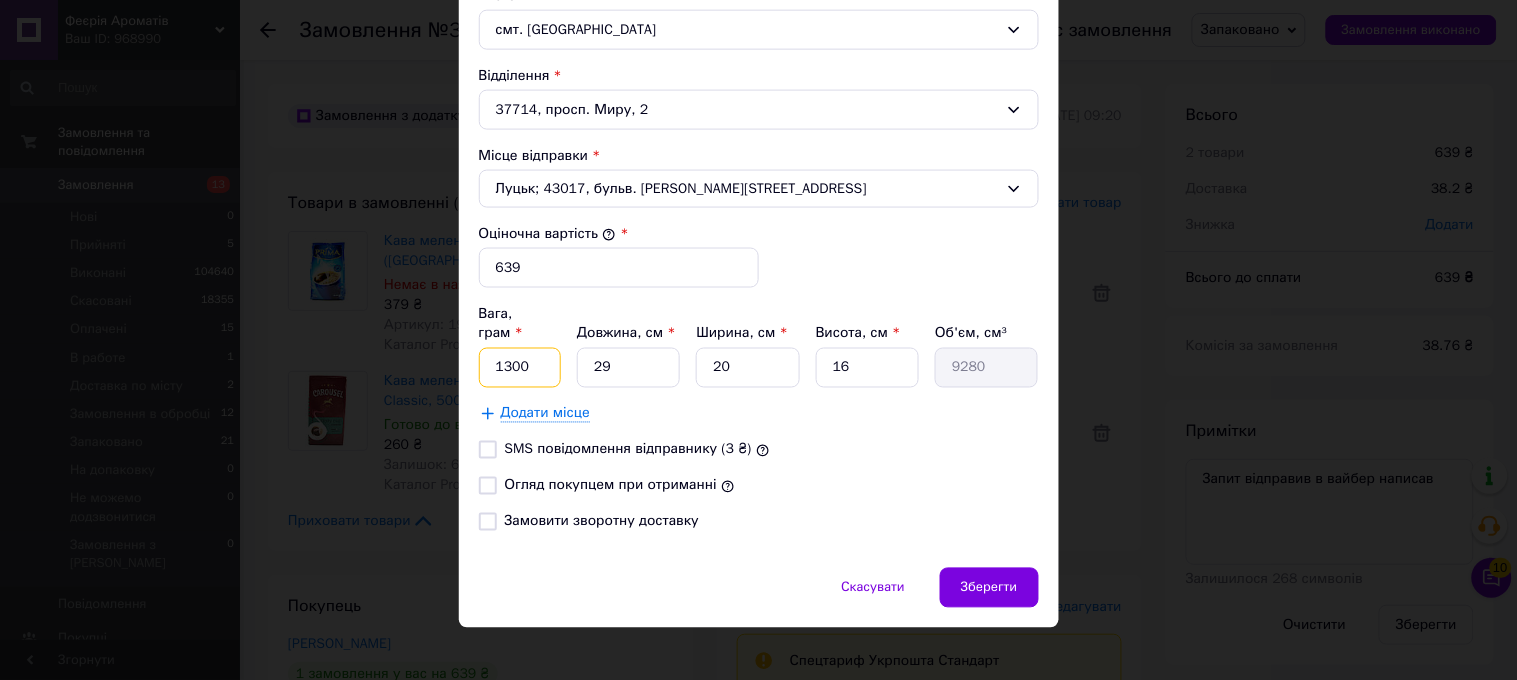 type on "1300" 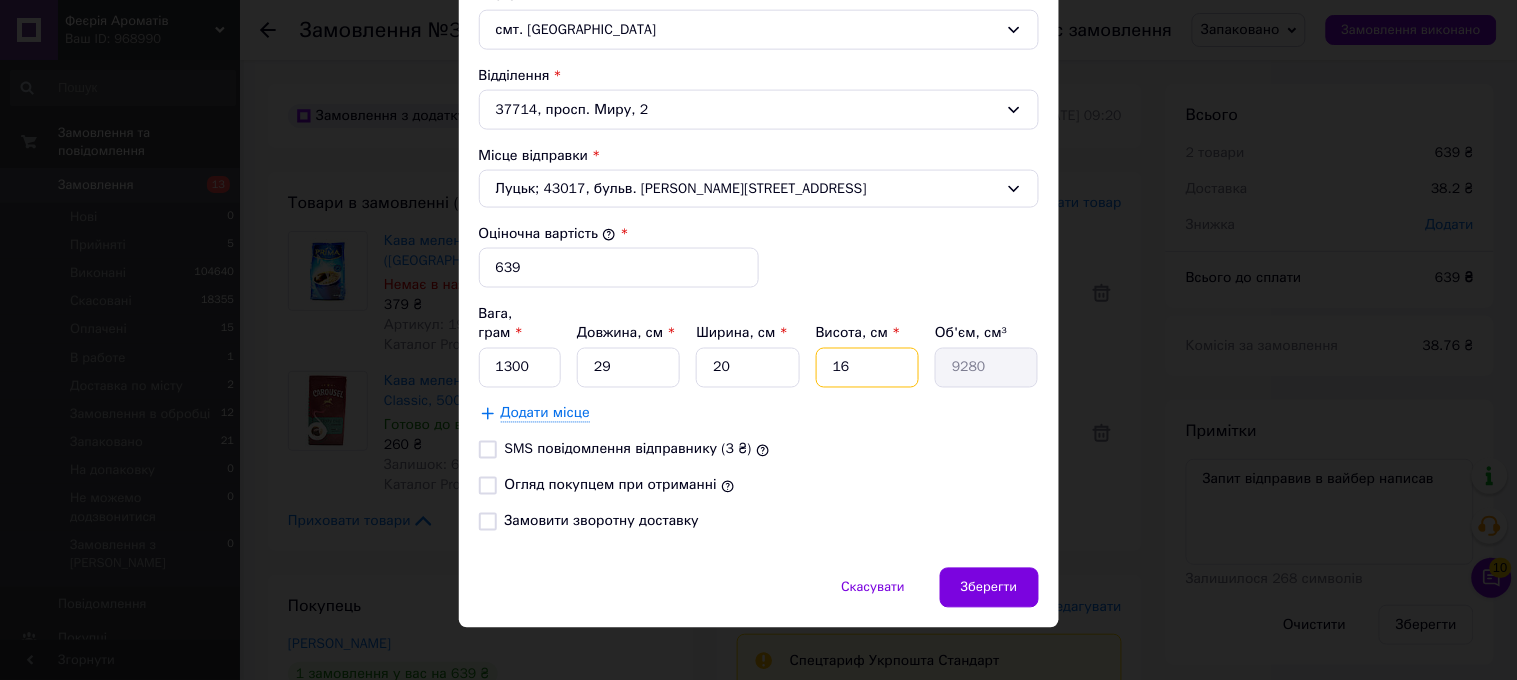click on "16" at bounding box center (867, 368) 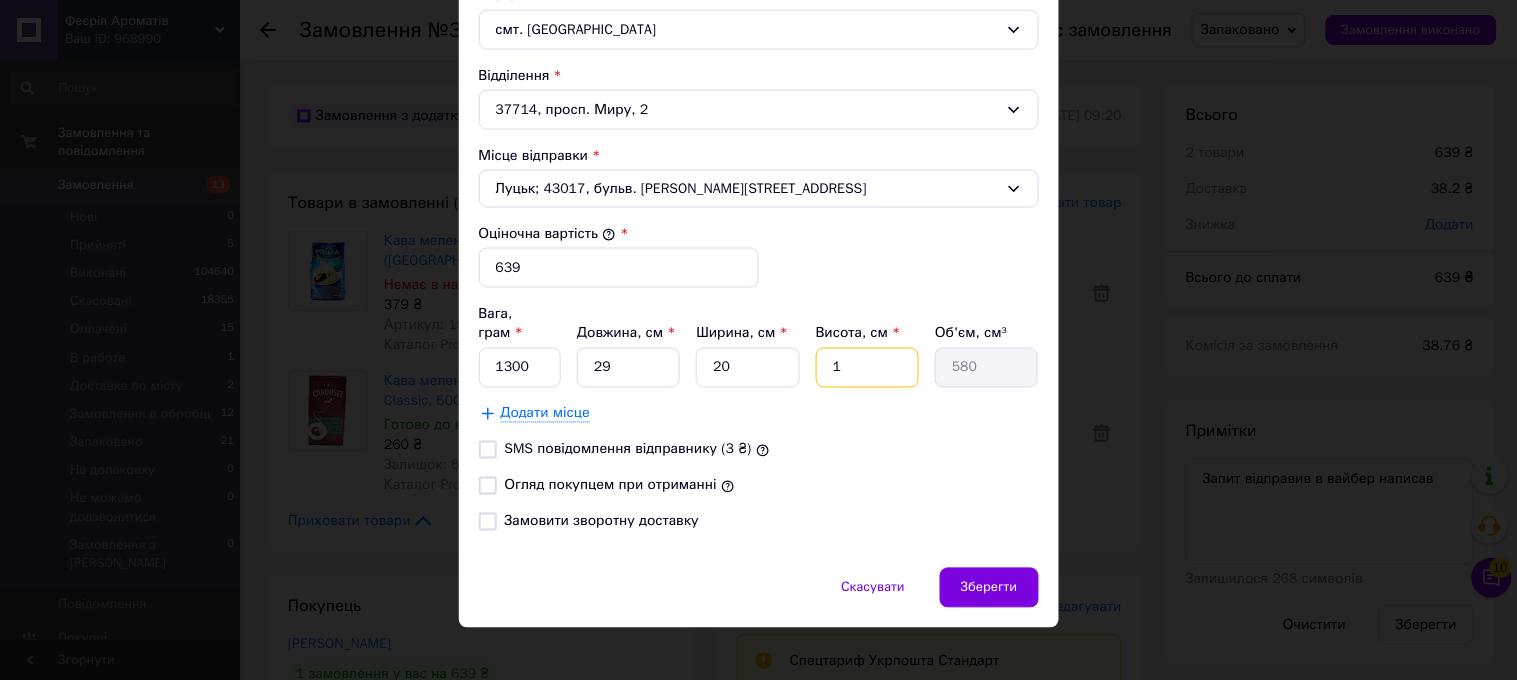 type 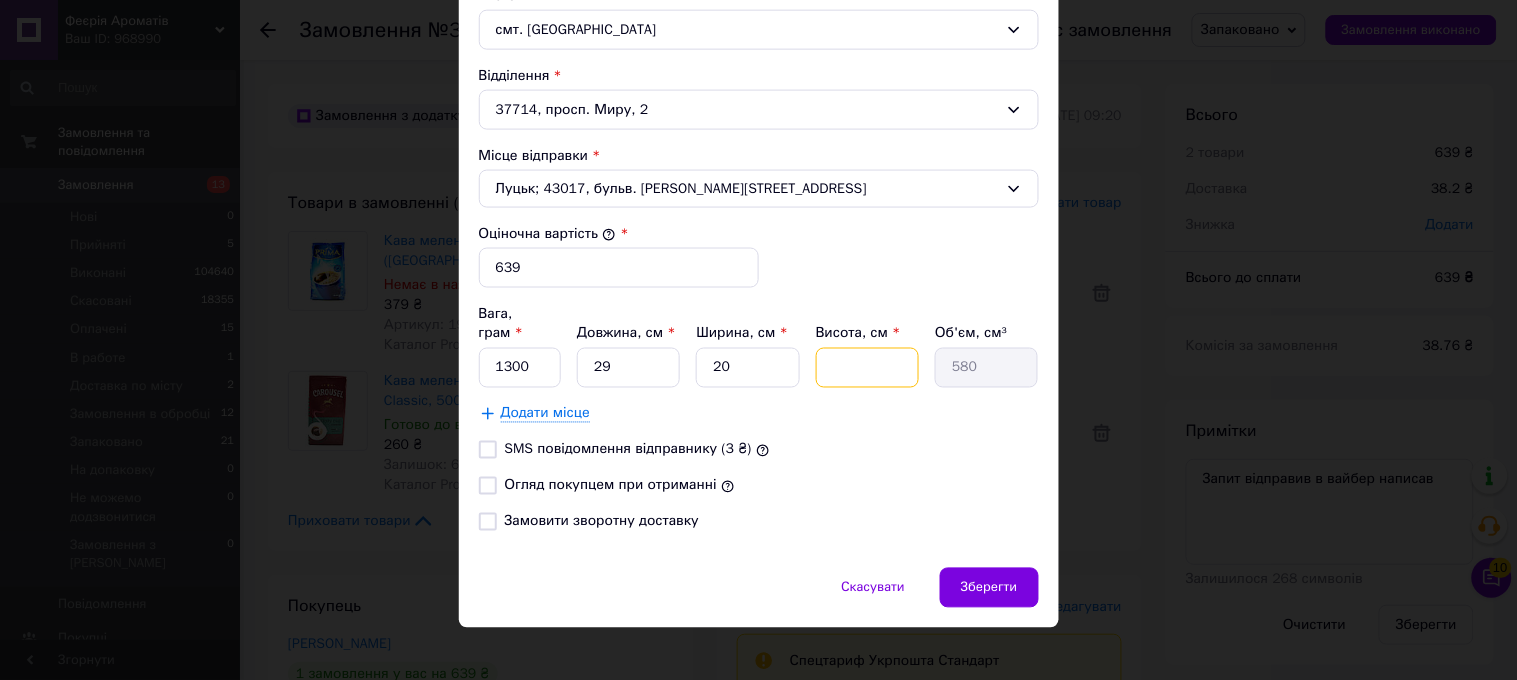 type 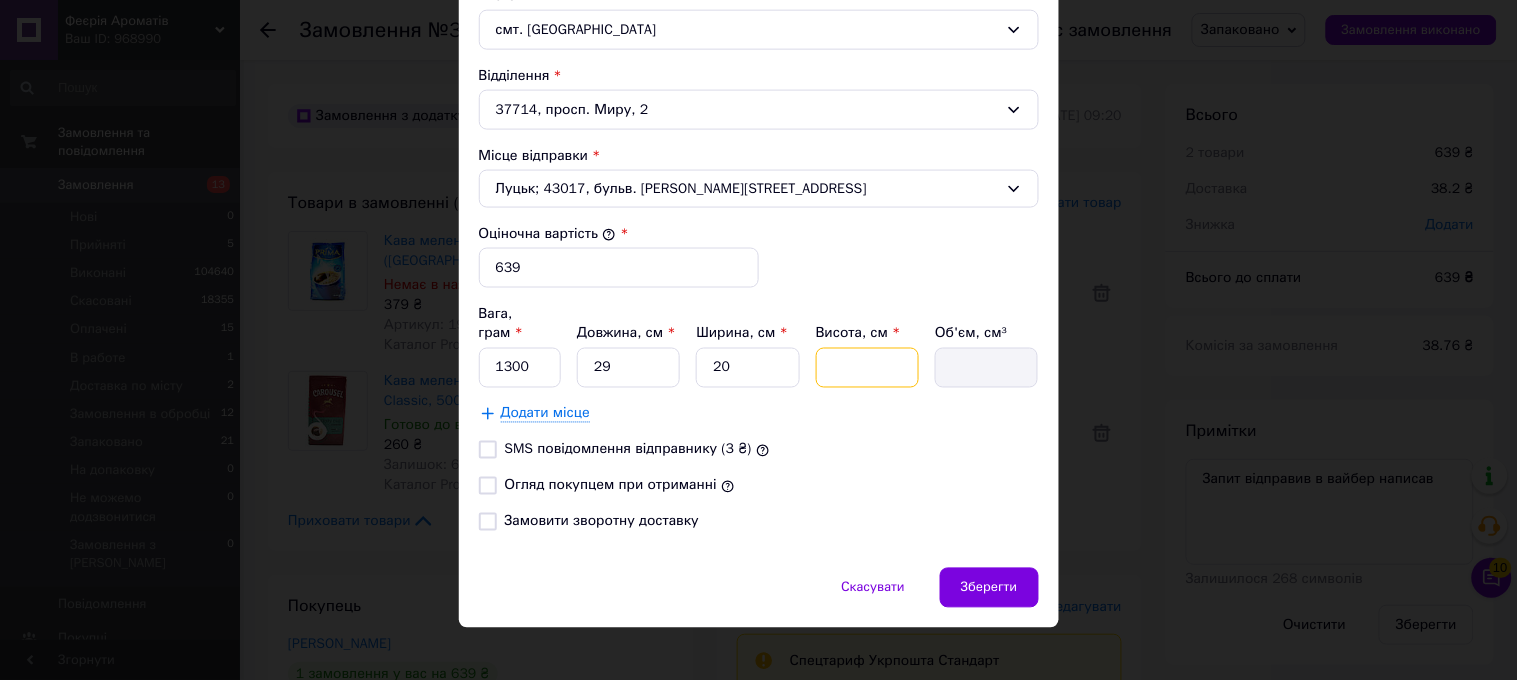type on "1" 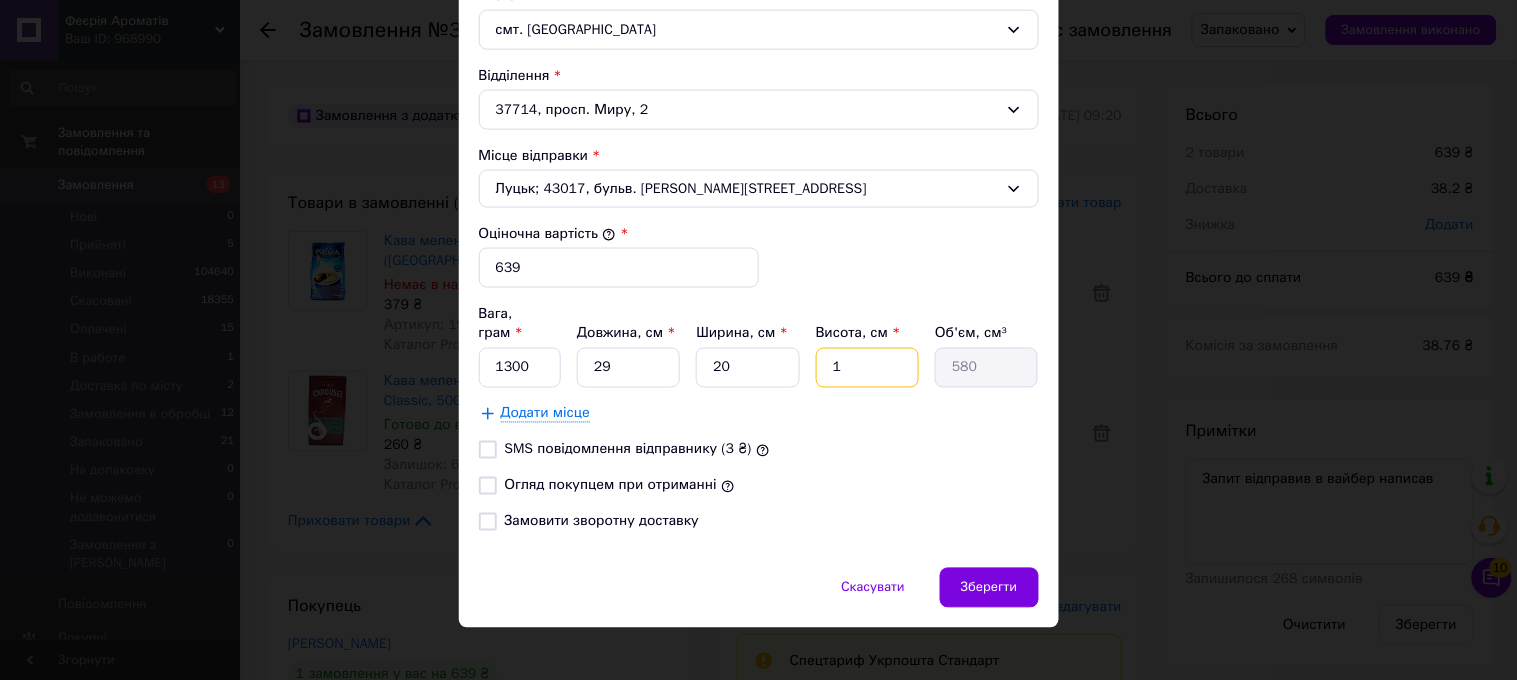 type on "11" 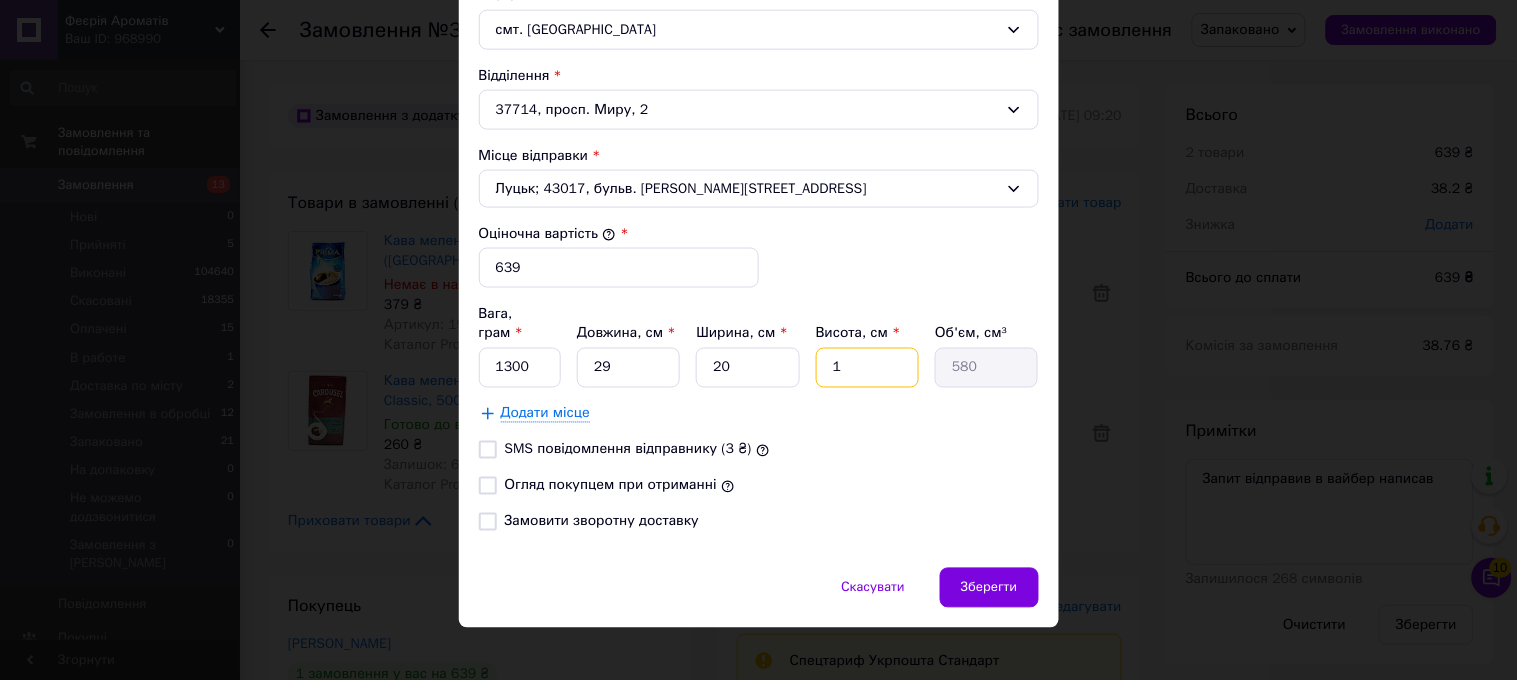 type on "6380" 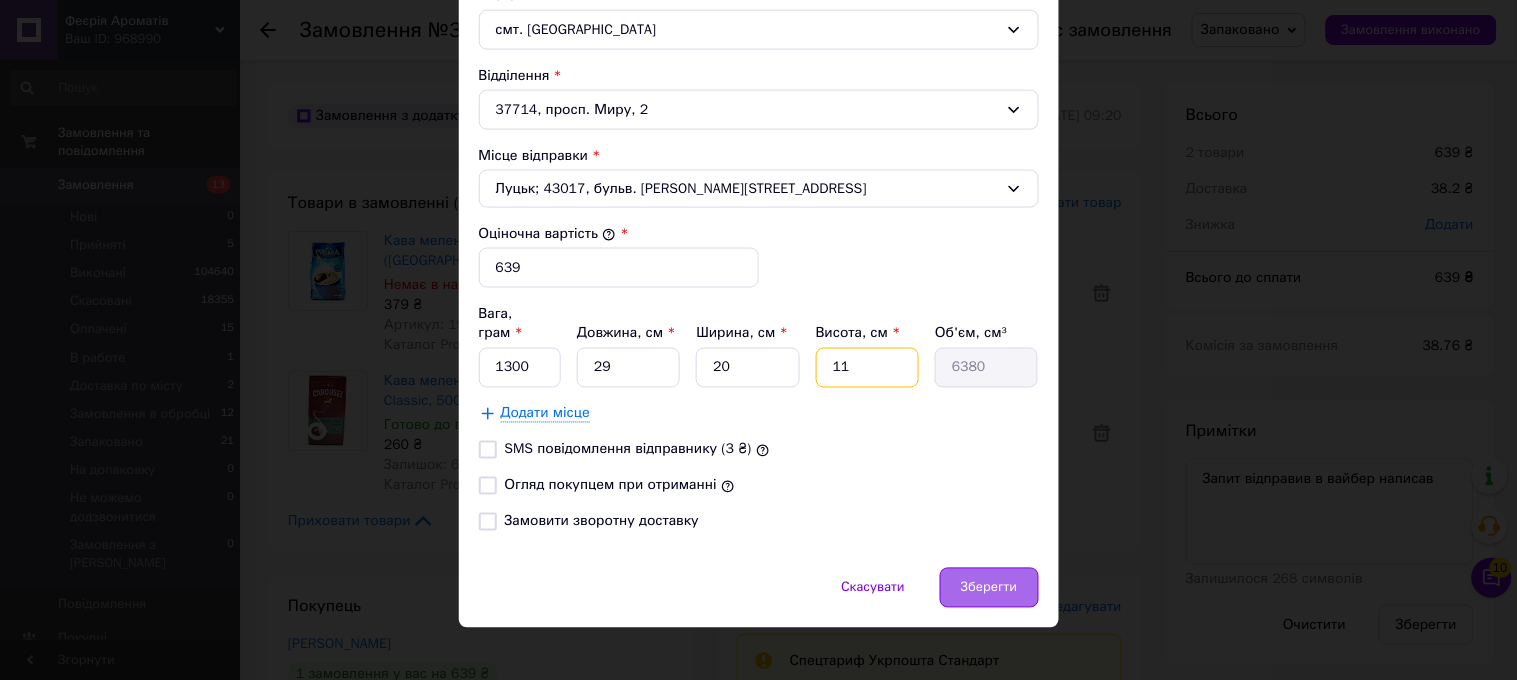 type on "11" 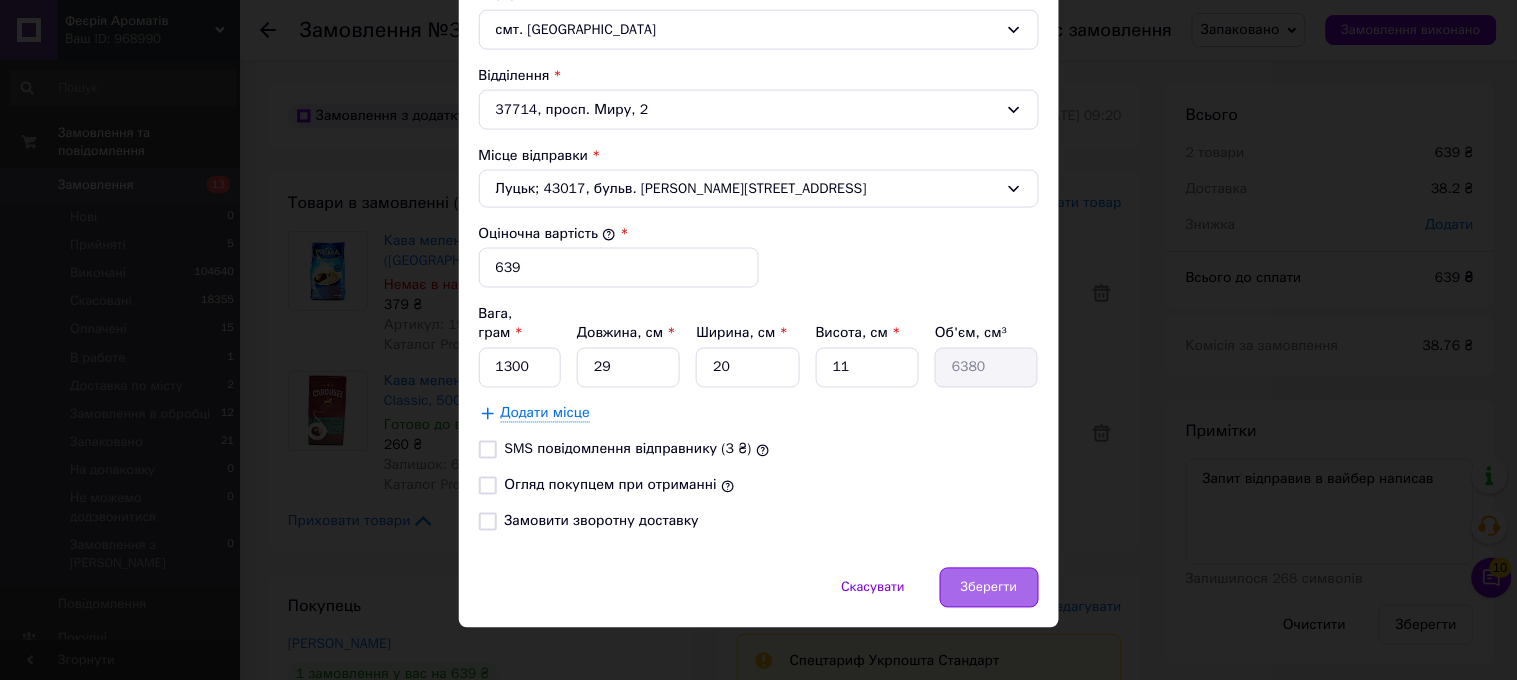 click on "Зберегти" at bounding box center [989, 588] 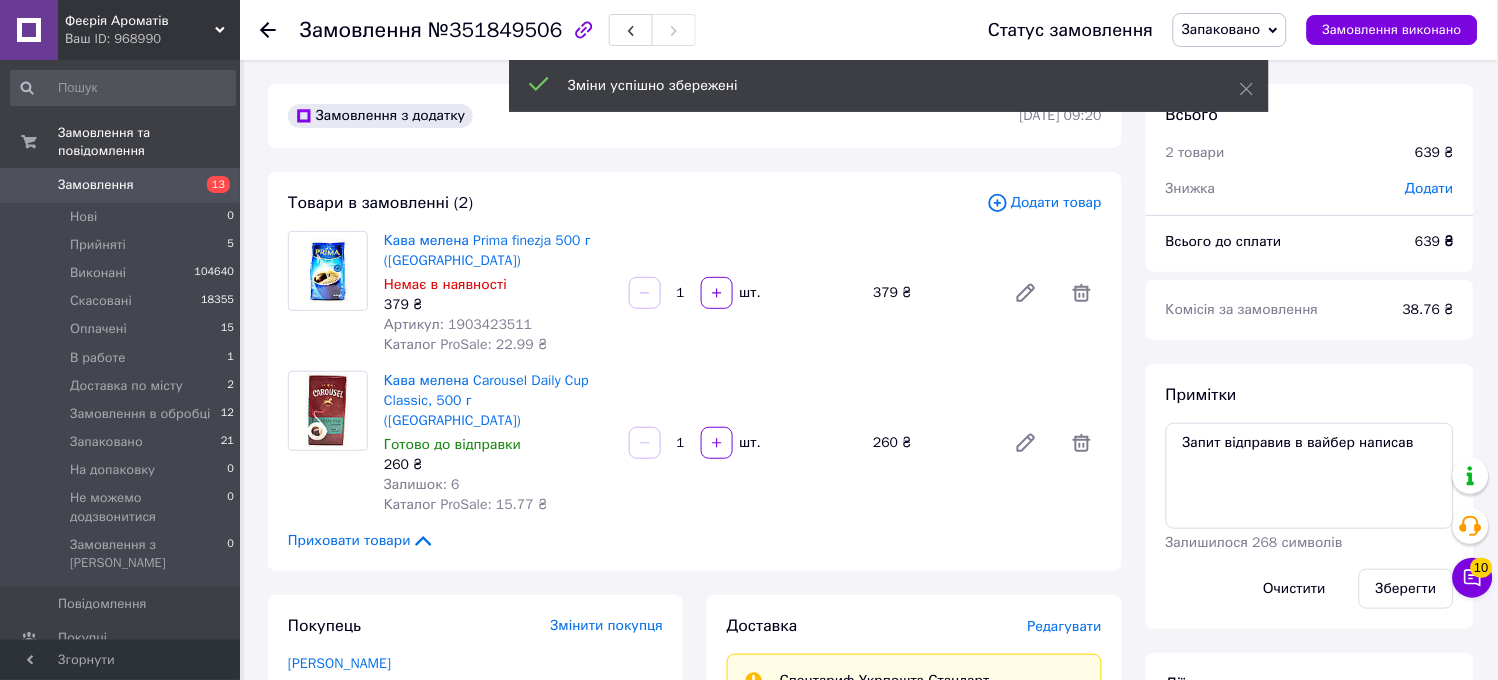 scroll, scrollTop: 691, scrollLeft: 0, axis: vertical 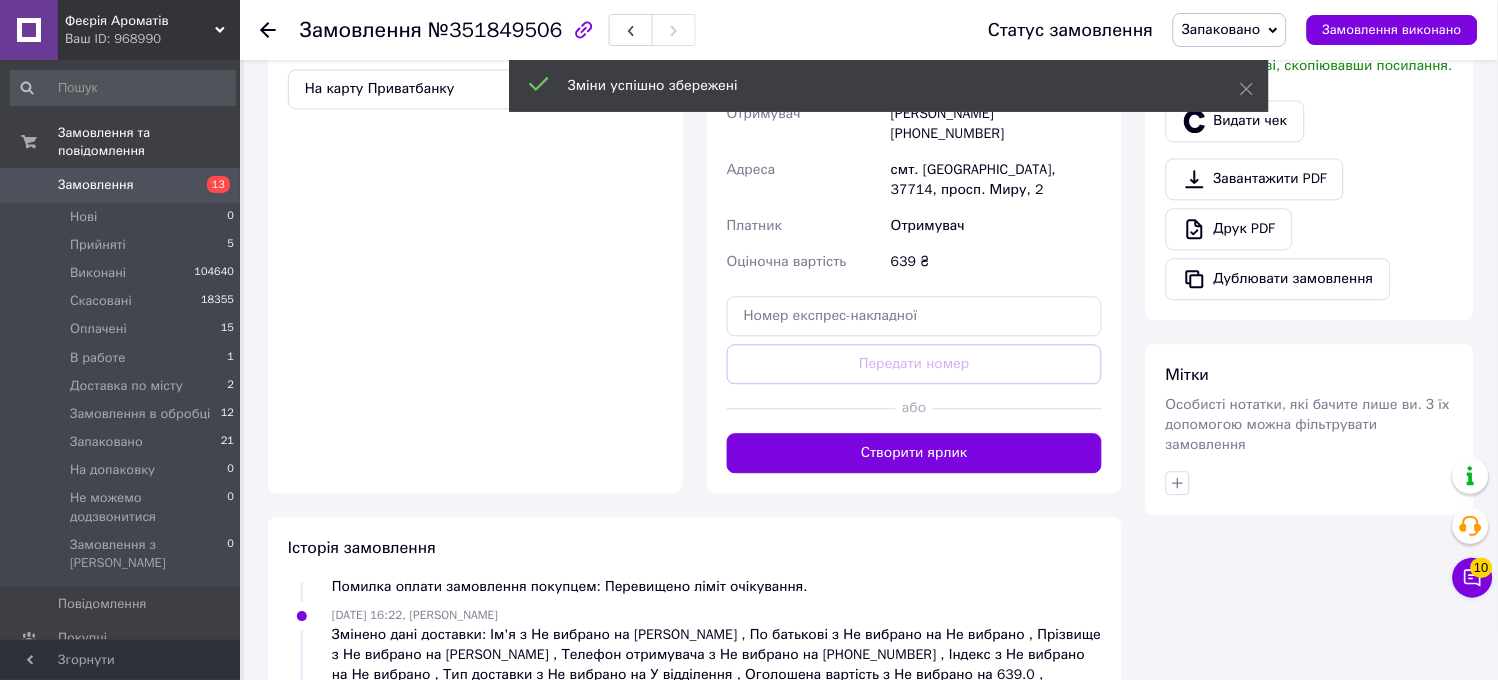 drag, startPoint x: 1034, startPoint y: 440, endPoint x: 1170, endPoint y: 301, distance: 194.46594 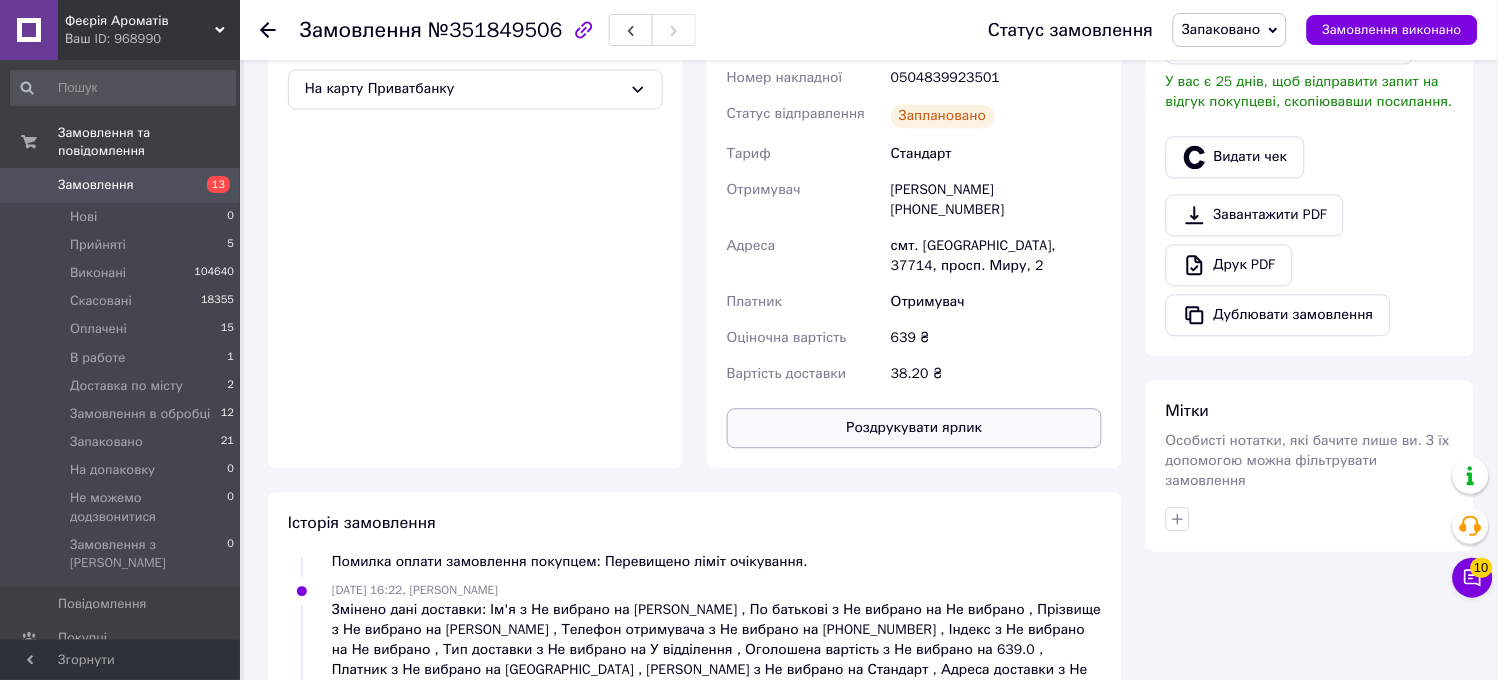 click on "Роздрукувати ярлик" at bounding box center (914, 428) 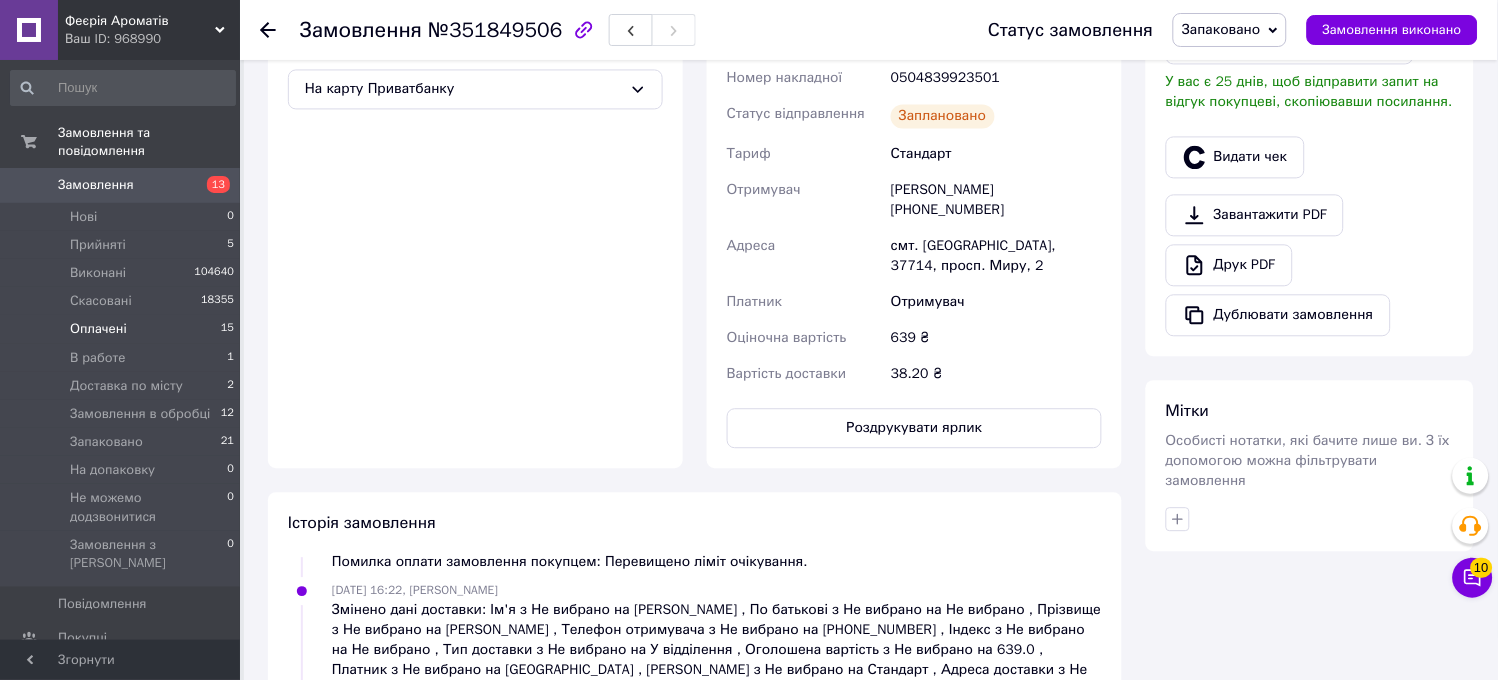 click on "15" at bounding box center [227, 329] 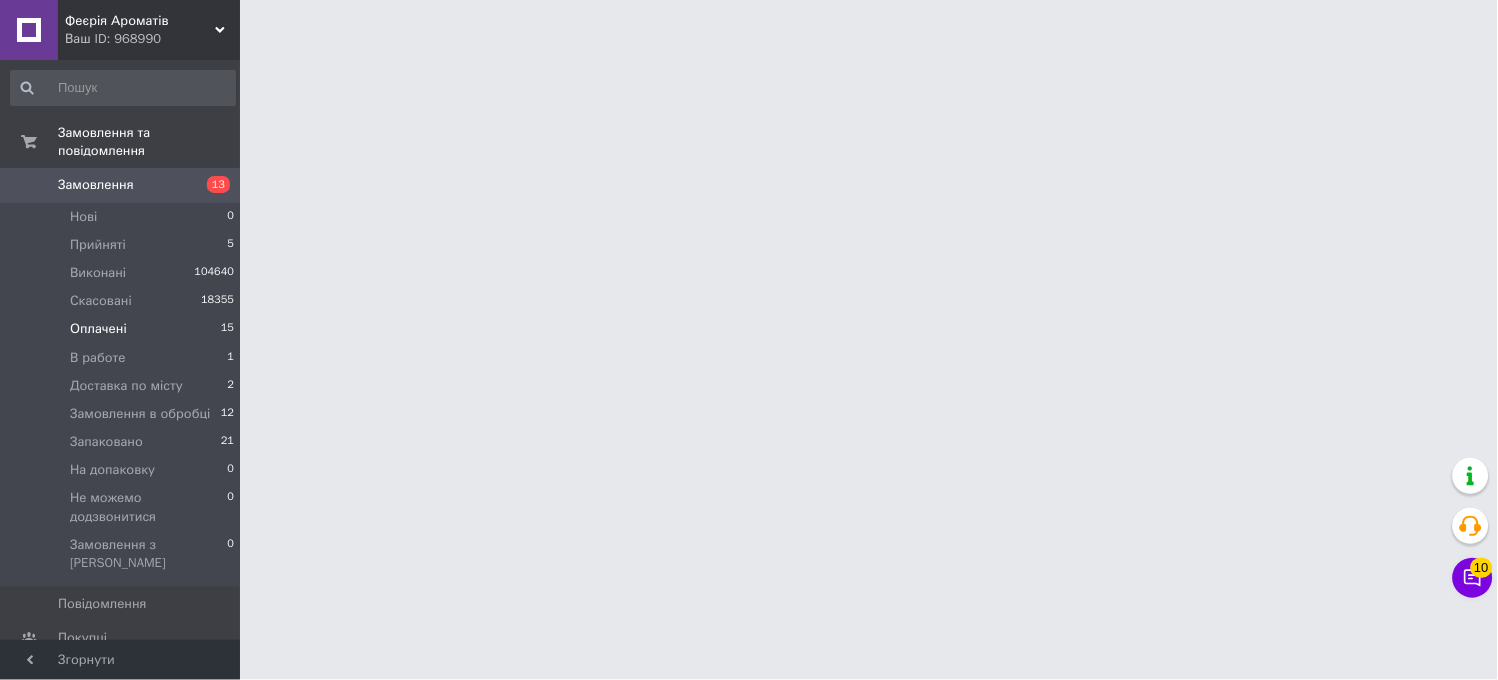 scroll, scrollTop: 0, scrollLeft: 0, axis: both 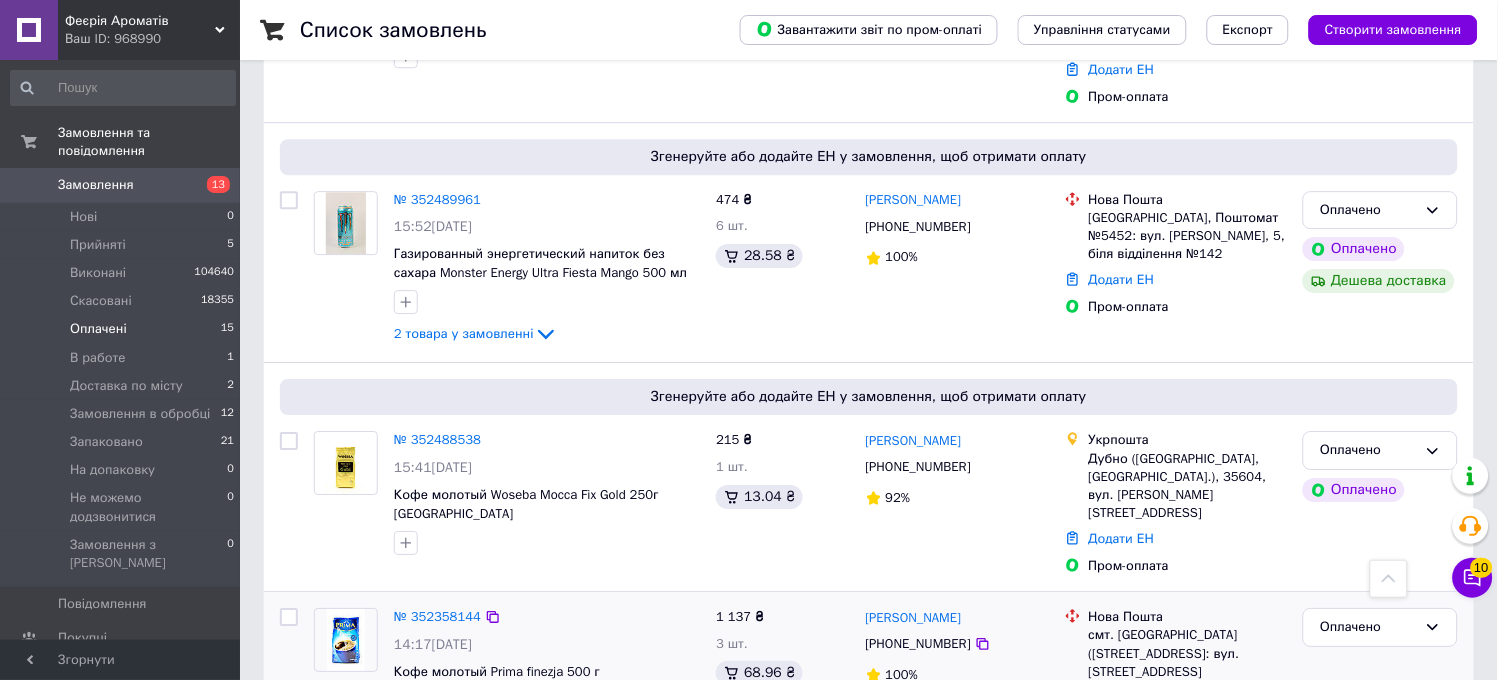 click on "№ 352358144" at bounding box center (437, 617) 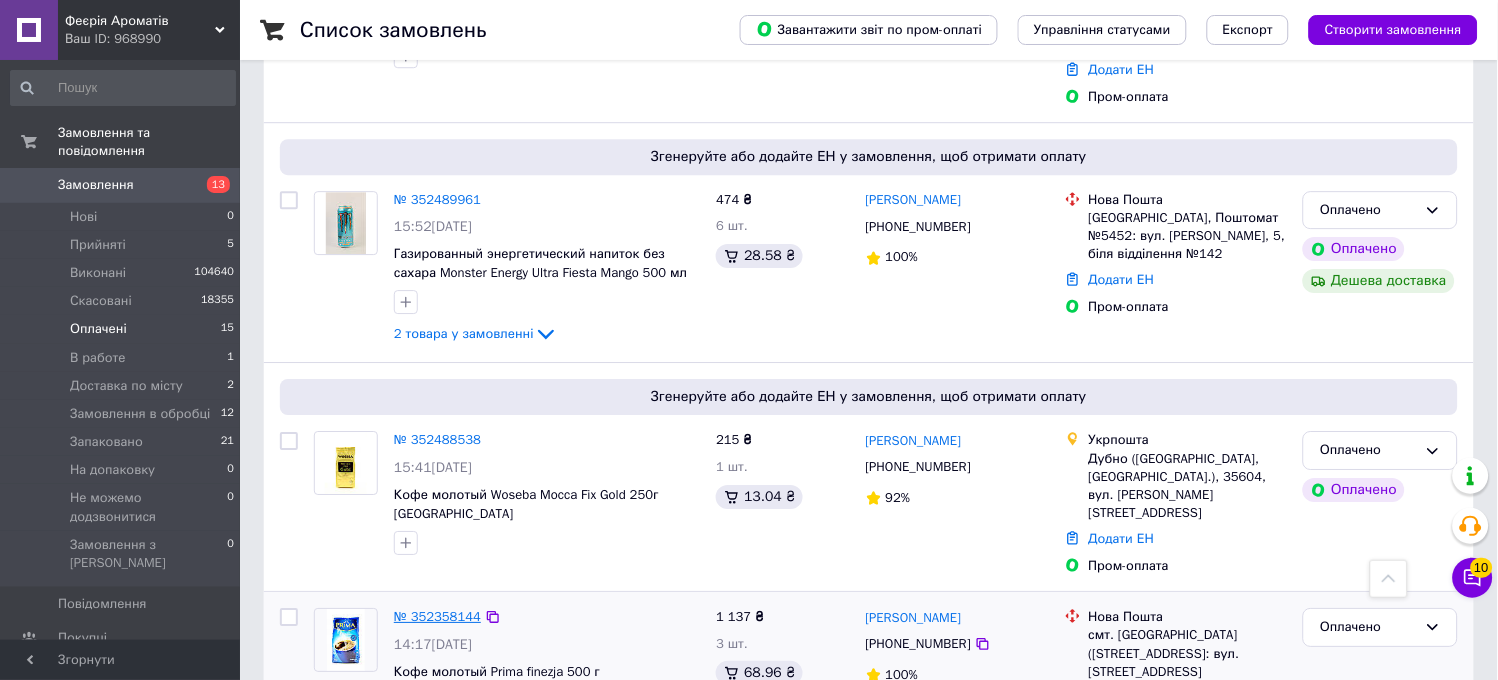 click on "№ 352358144" at bounding box center [437, 616] 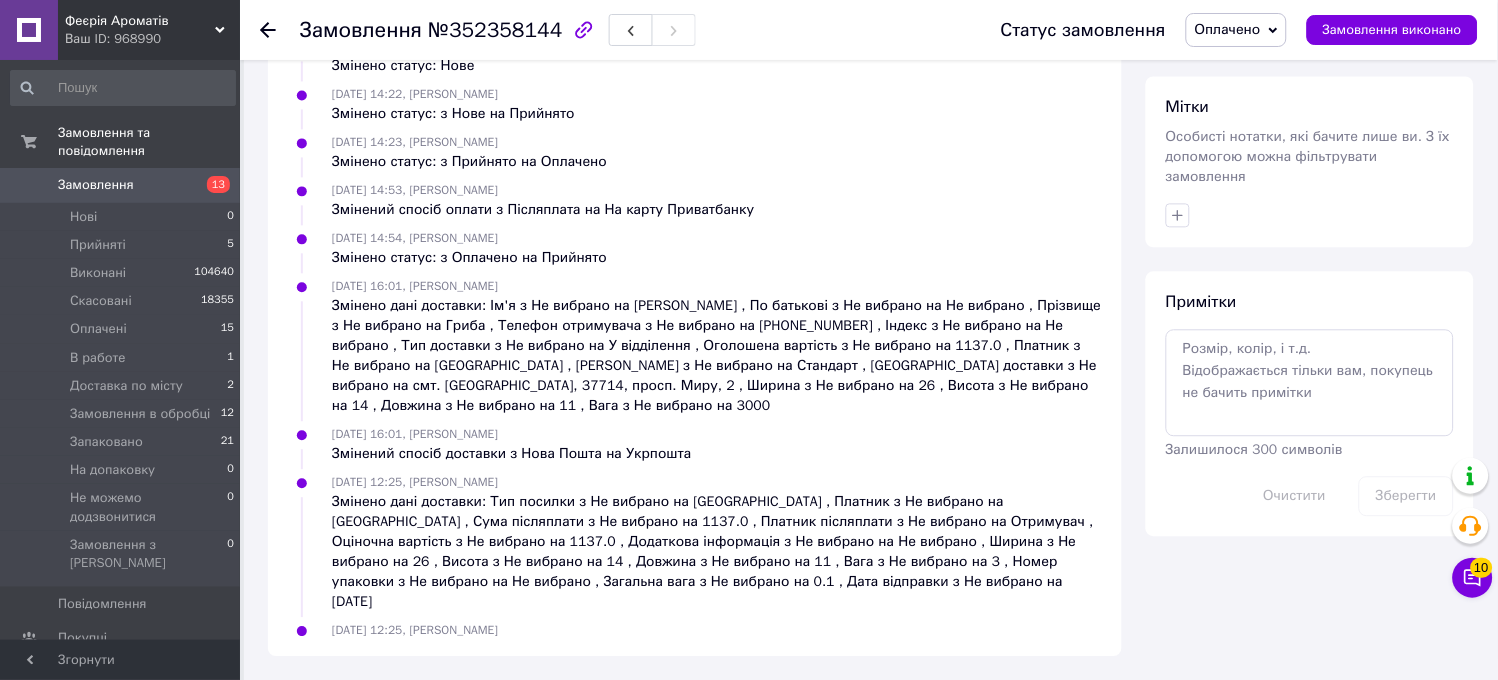 scroll, scrollTop: 534, scrollLeft: 0, axis: vertical 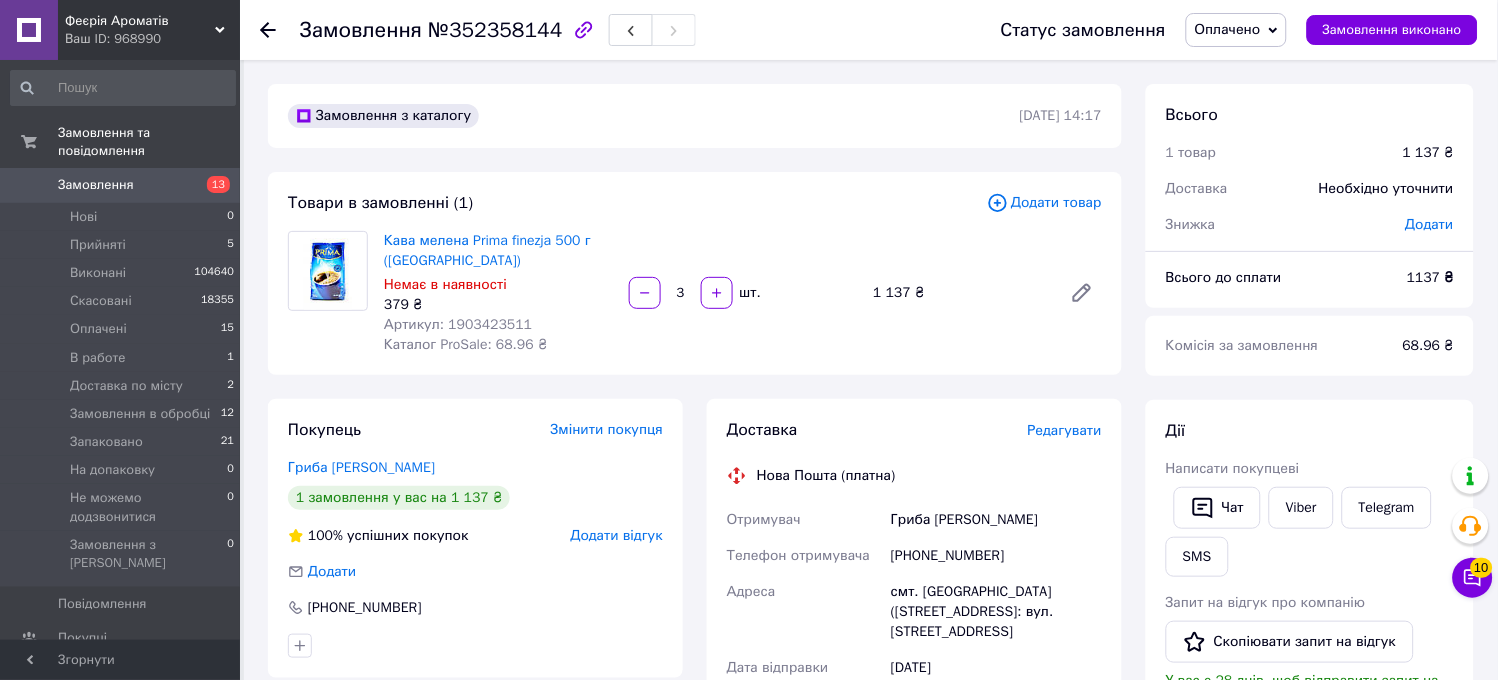 click on "Редагувати" at bounding box center [1065, 430] 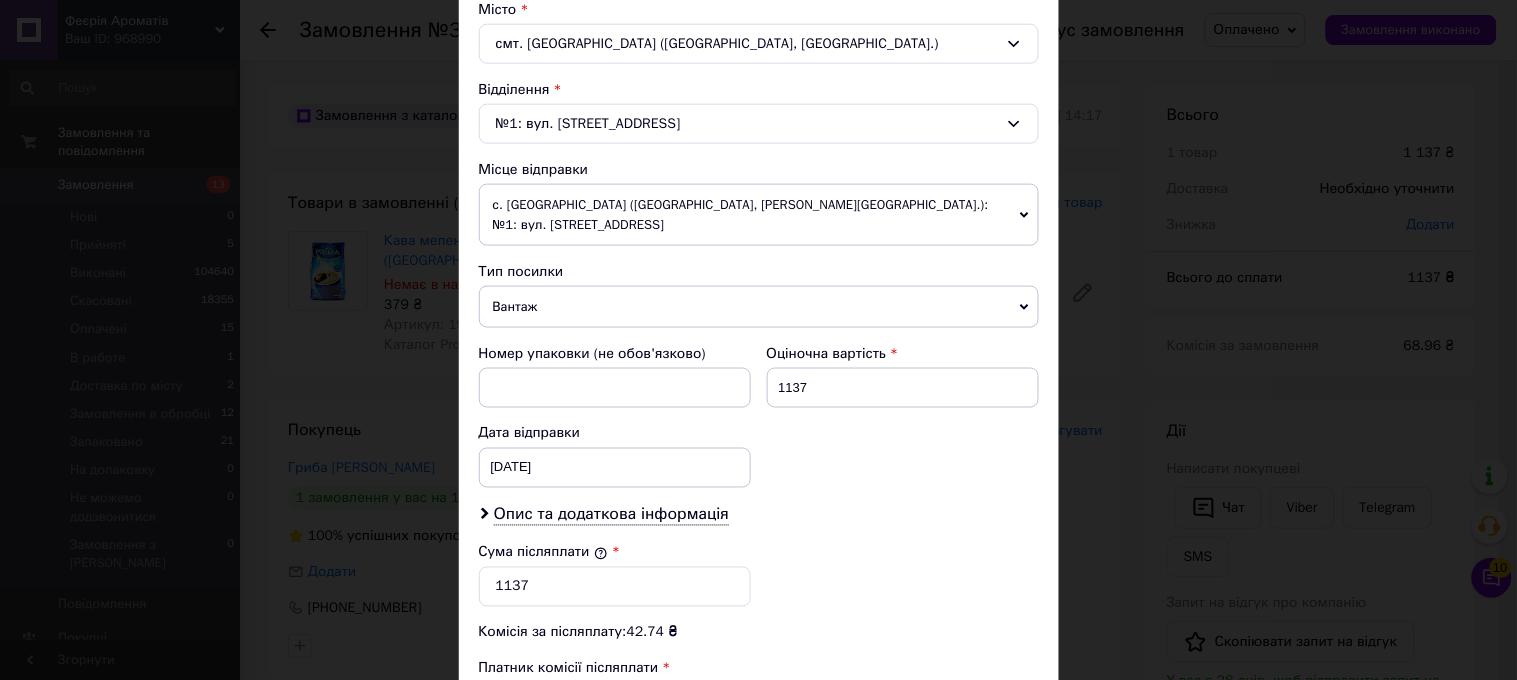 scroll, scrollTop: 848, scrollLeft: 0, axis: vertical 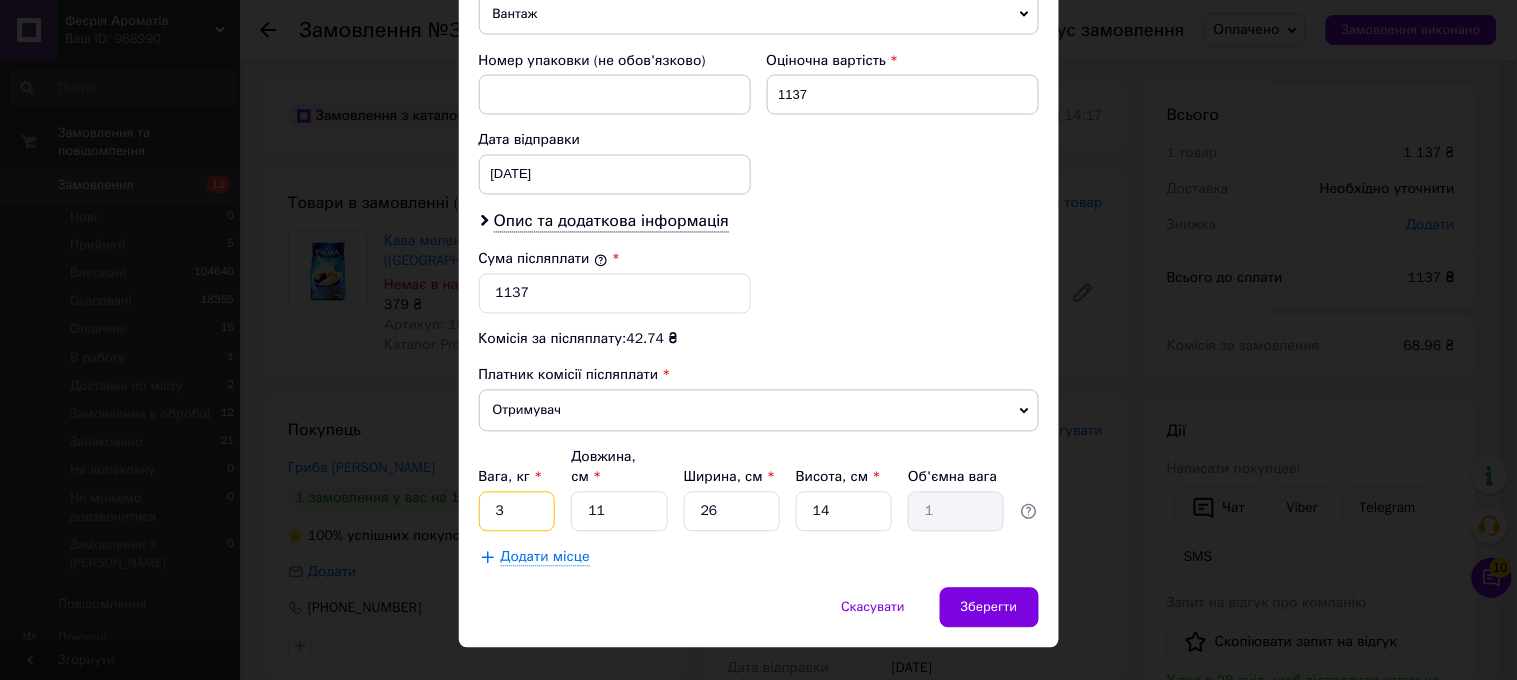 click on "3" at bounding box center [517, 512] 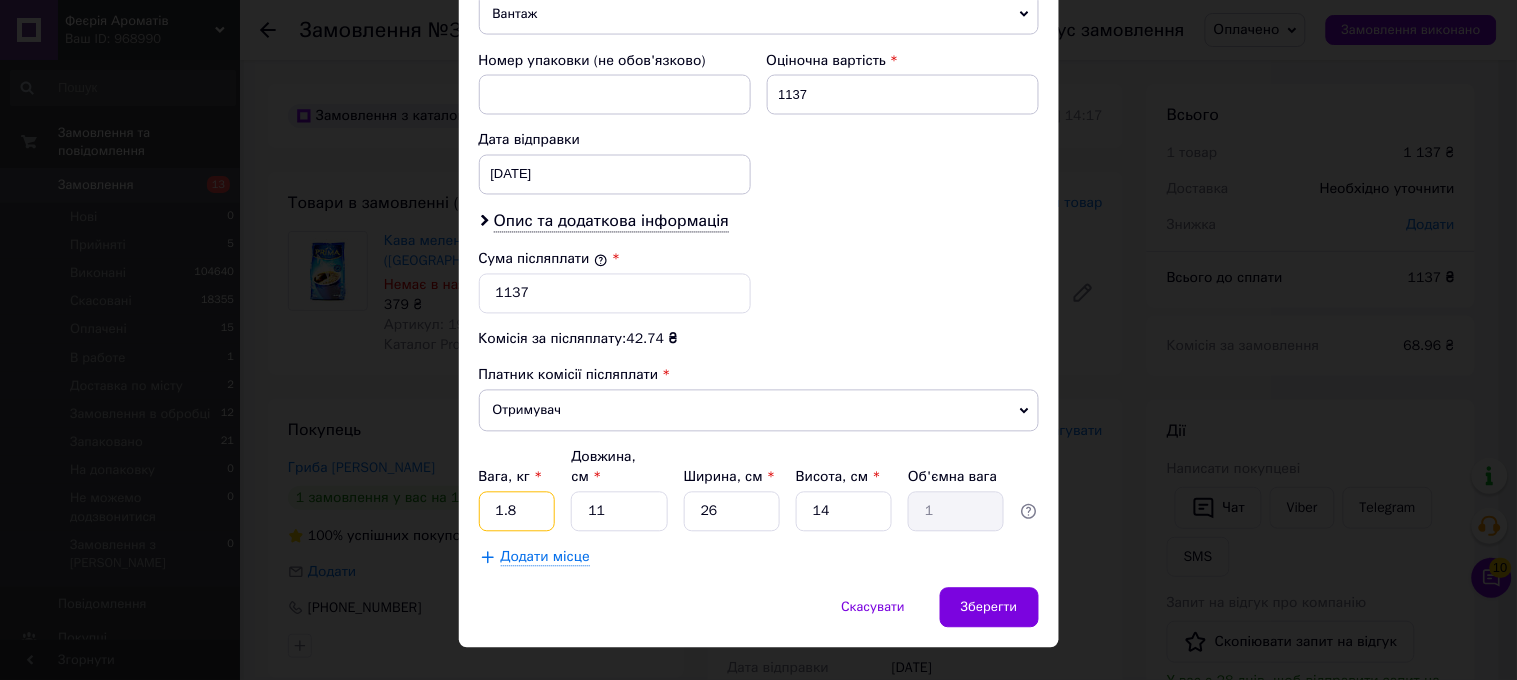 type on "1.8" 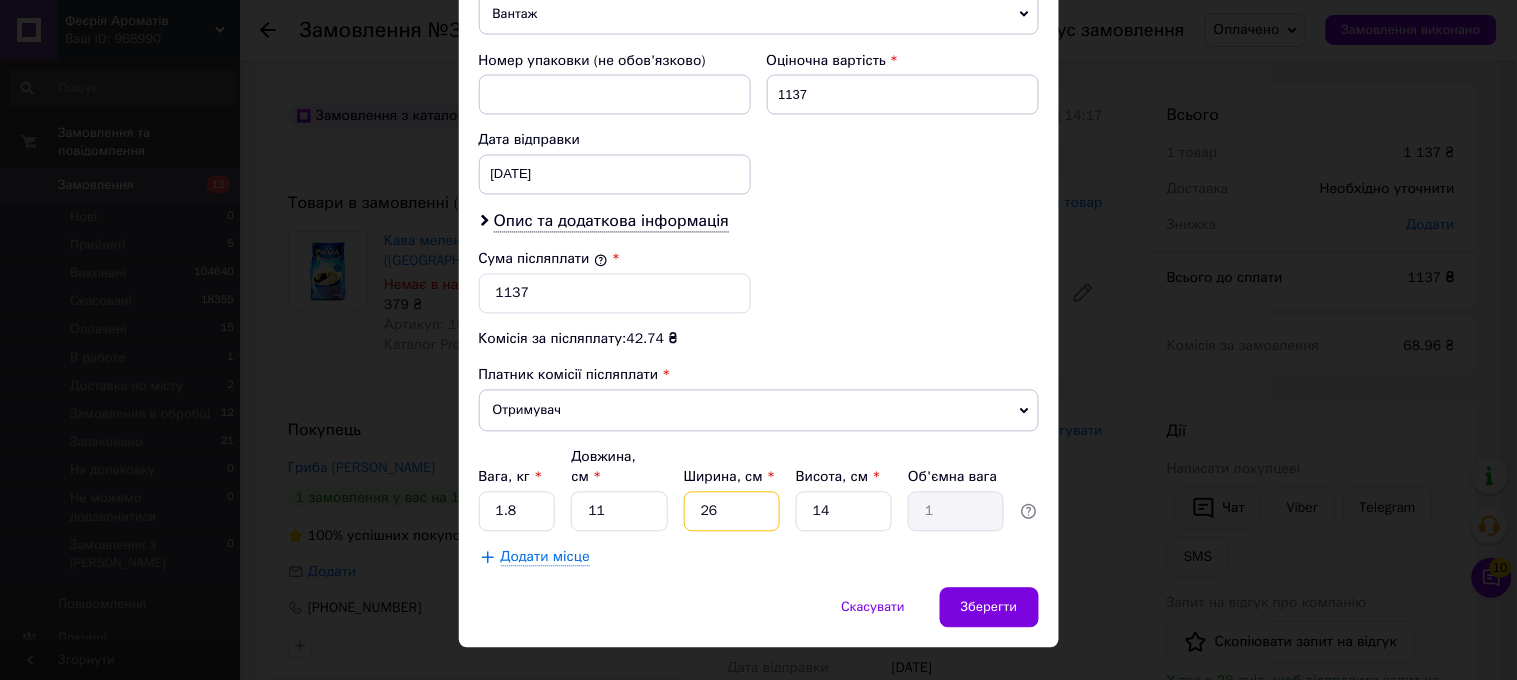 click on "26" at bounding box center (732, 512) 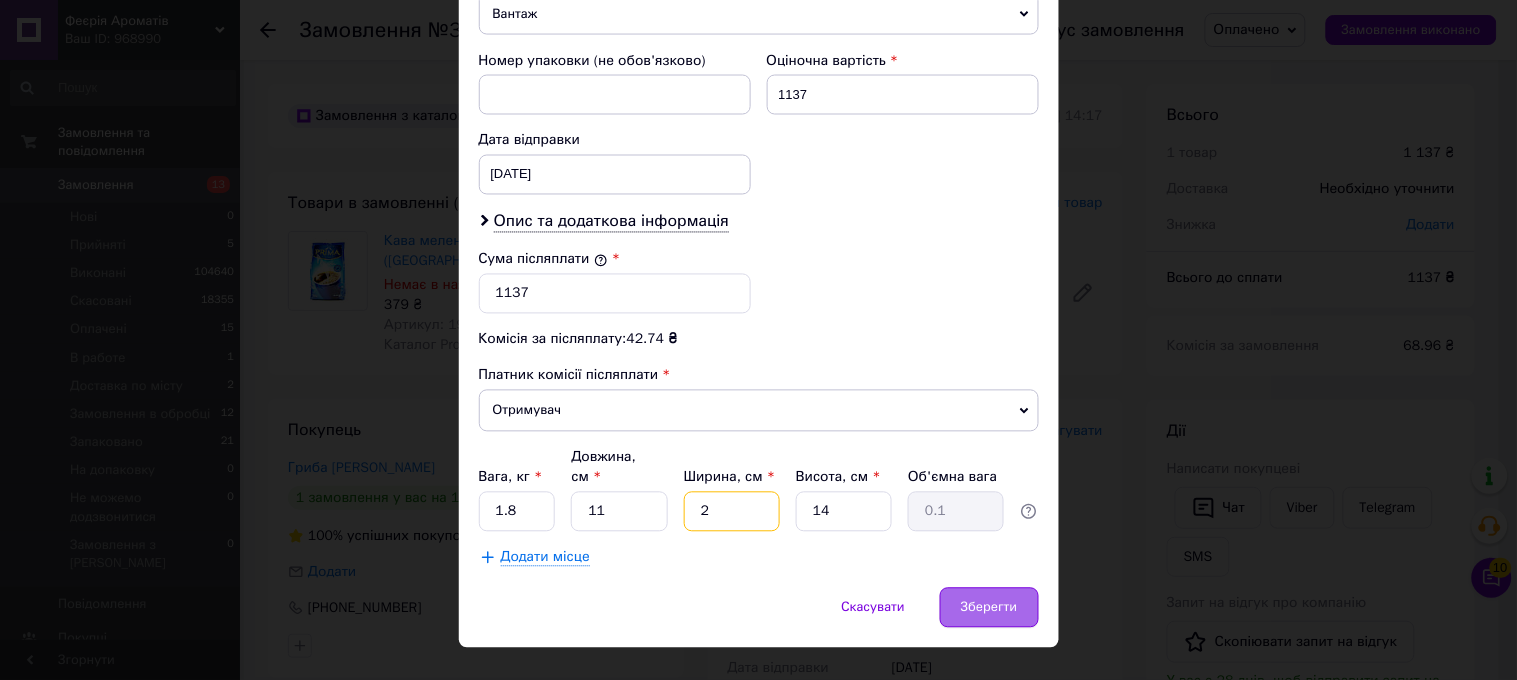 type on "2" 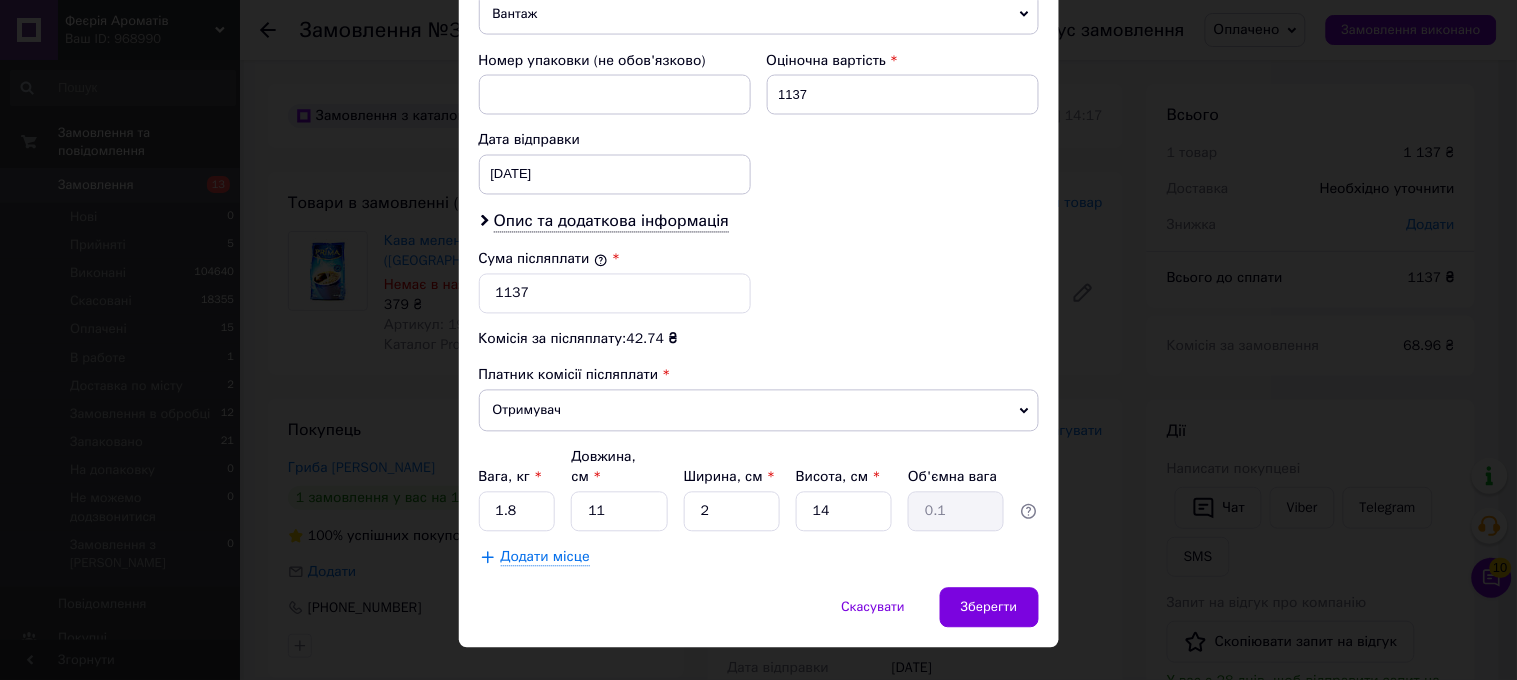 drag, startPoint x: 980, startPoint y: 557, endPoint x: 977, endPoint y: 536, distance: 21.213203 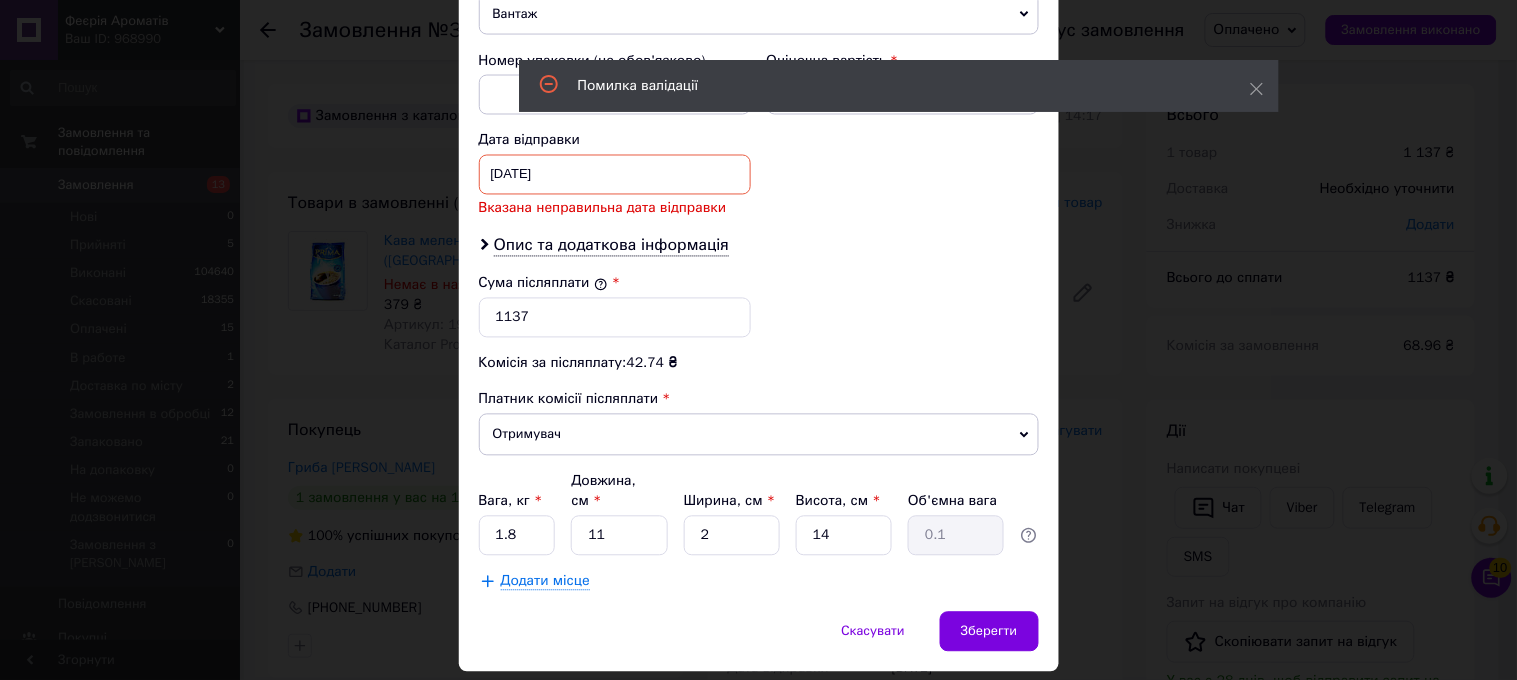 scroll, scrollTop: 872, scrollLeft: 0, axis: vertical 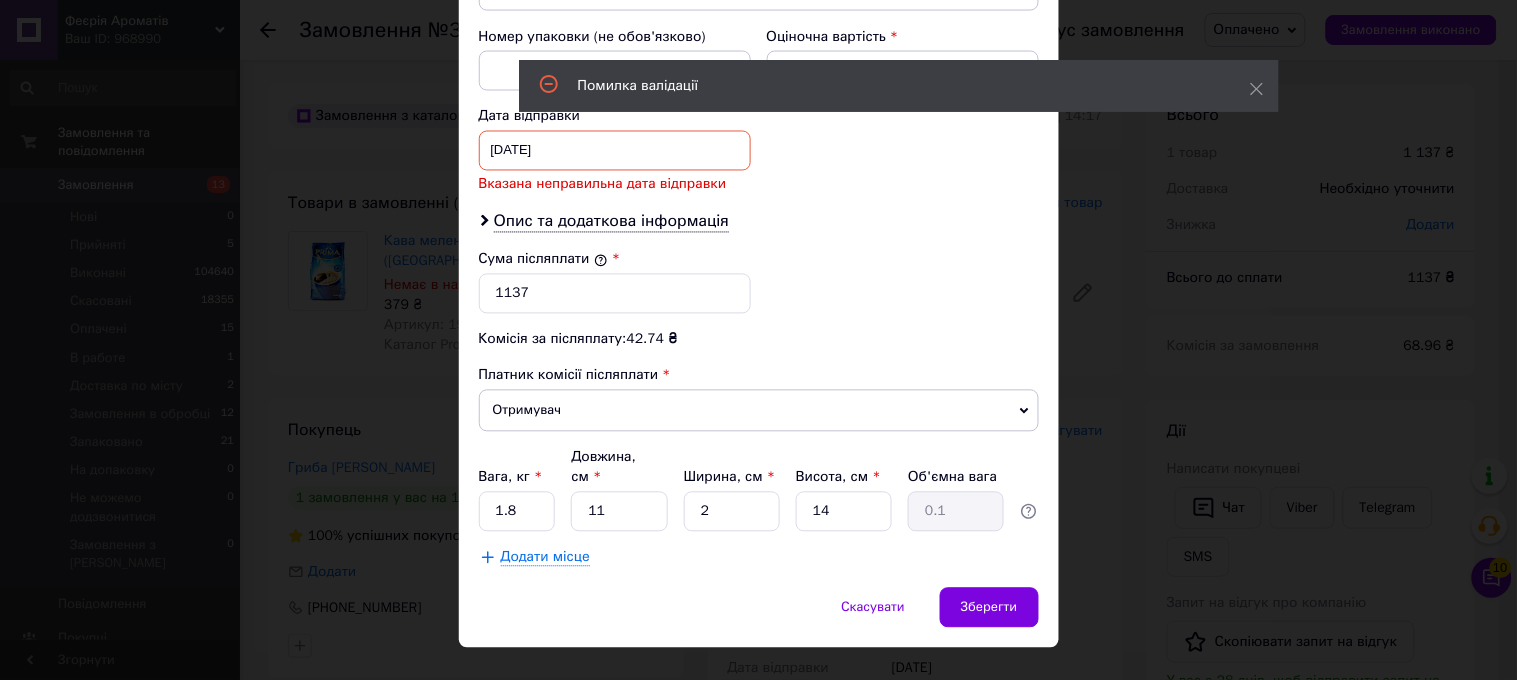 click on "[DATE] < 2025 > < Июль > Пн Вт Ср Чт Пт Сб Вс 30 1 2 3 4 5 6 7 8 9 10 11 12 13 14 15 16 17 18 19 20 21 22 23 24 25 26 27 28 29 30 31 1 2 3 4 5 6 7 8 9 10" at bounding box center [615, 151] 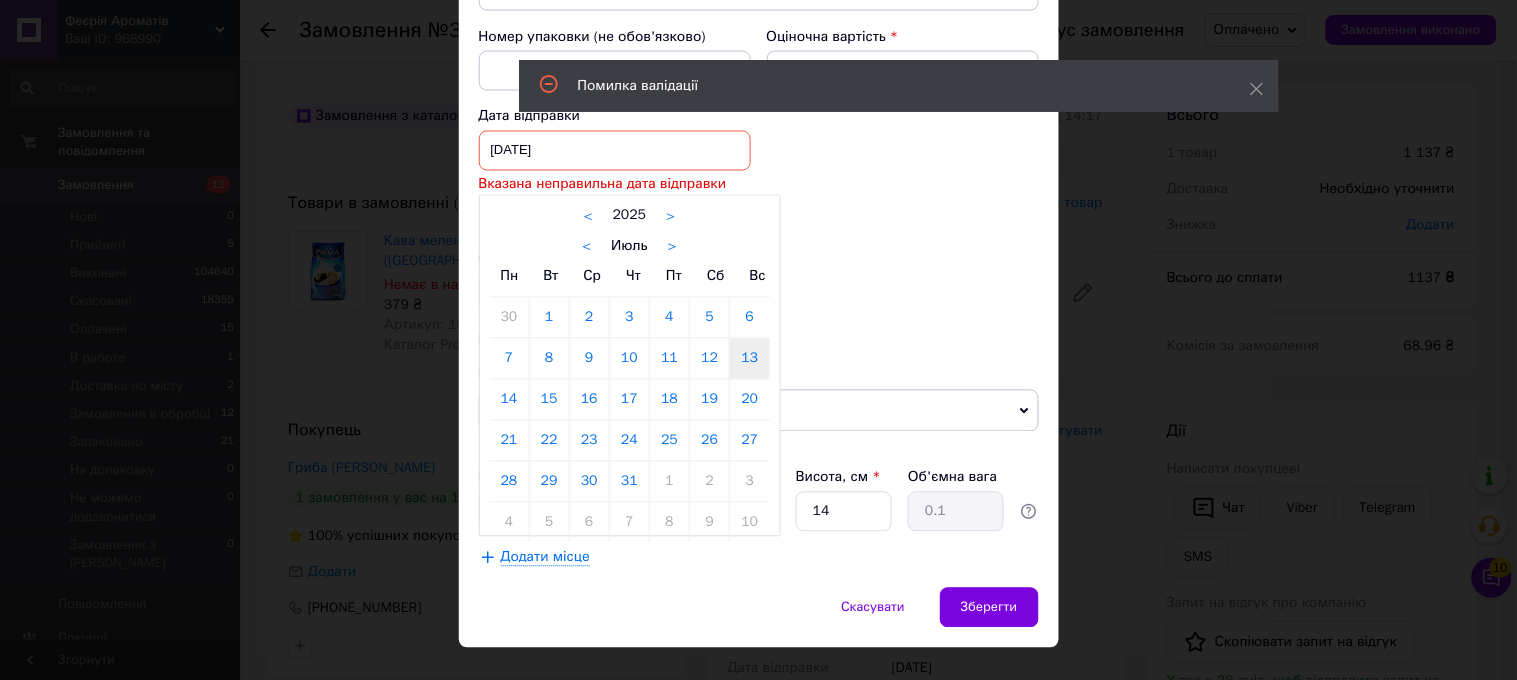 click on "14" at bounding box center (509, 400) 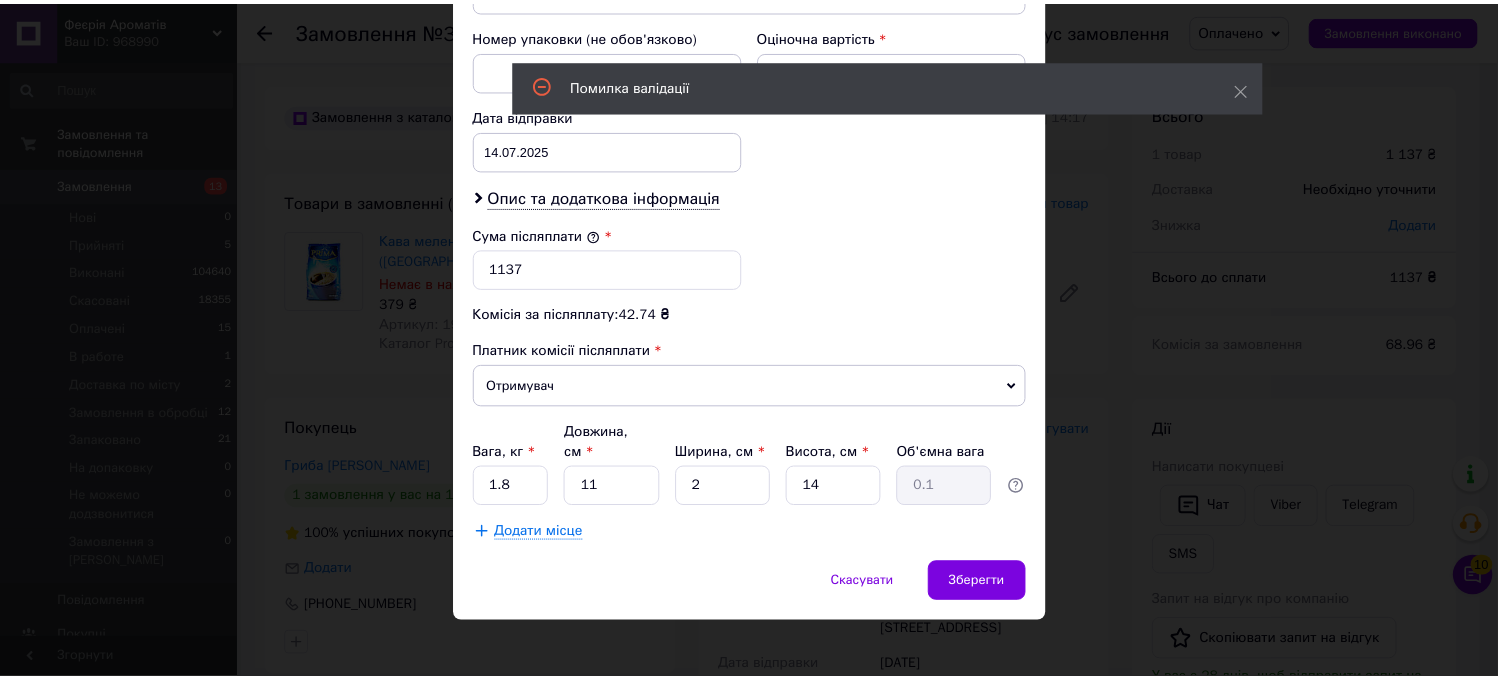 scroll, scrollTop: 848, scrollLeft: 0, axis: vertical 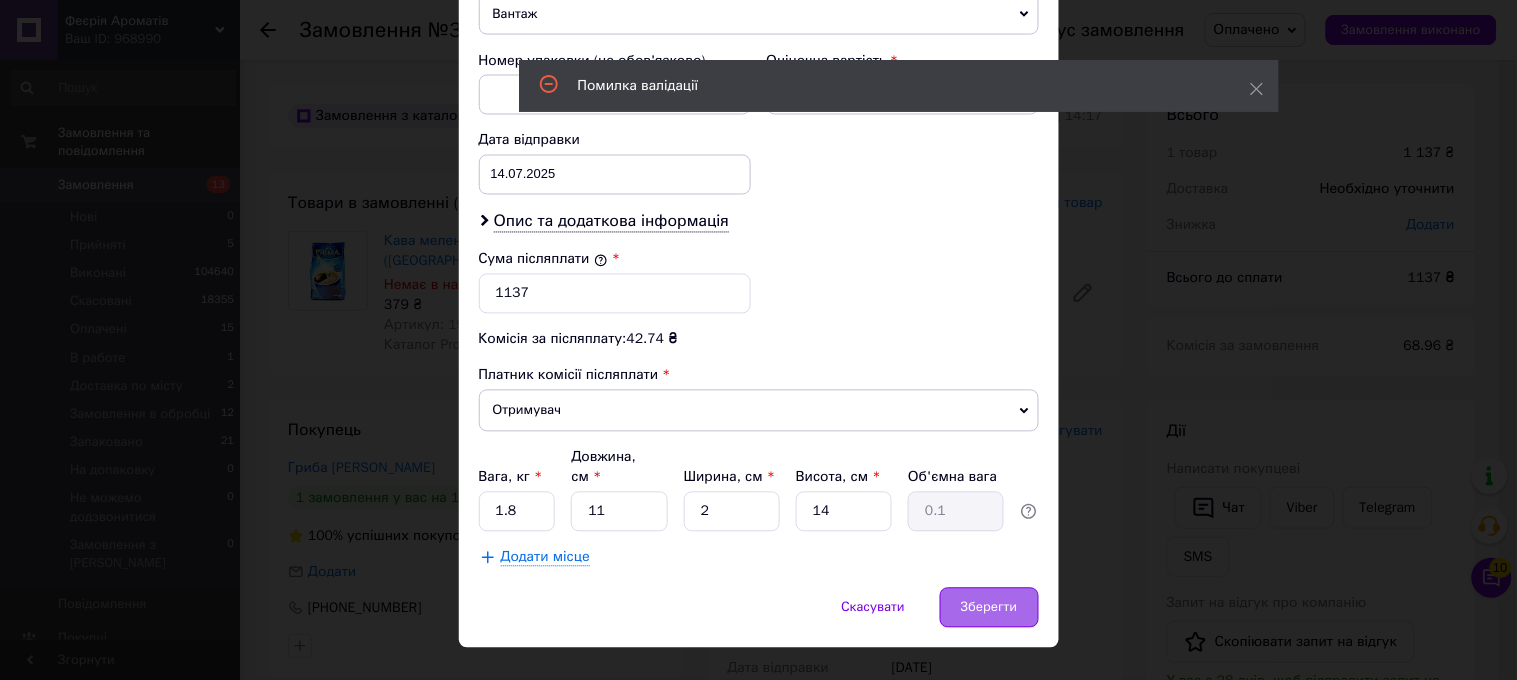 click on "Зберегти" at bounding box center [989, 608] 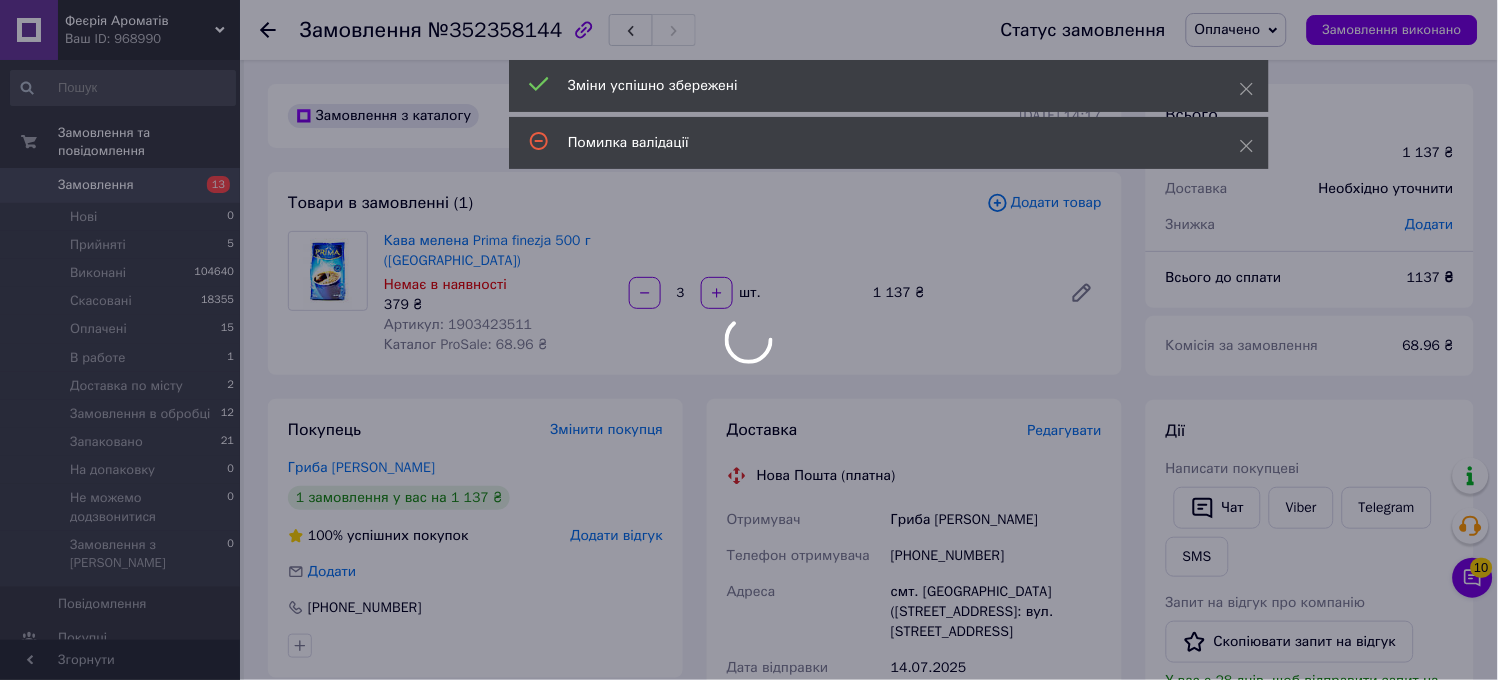 scroll, scrollTop: 333, scrollLeft: 0, axis: vertical 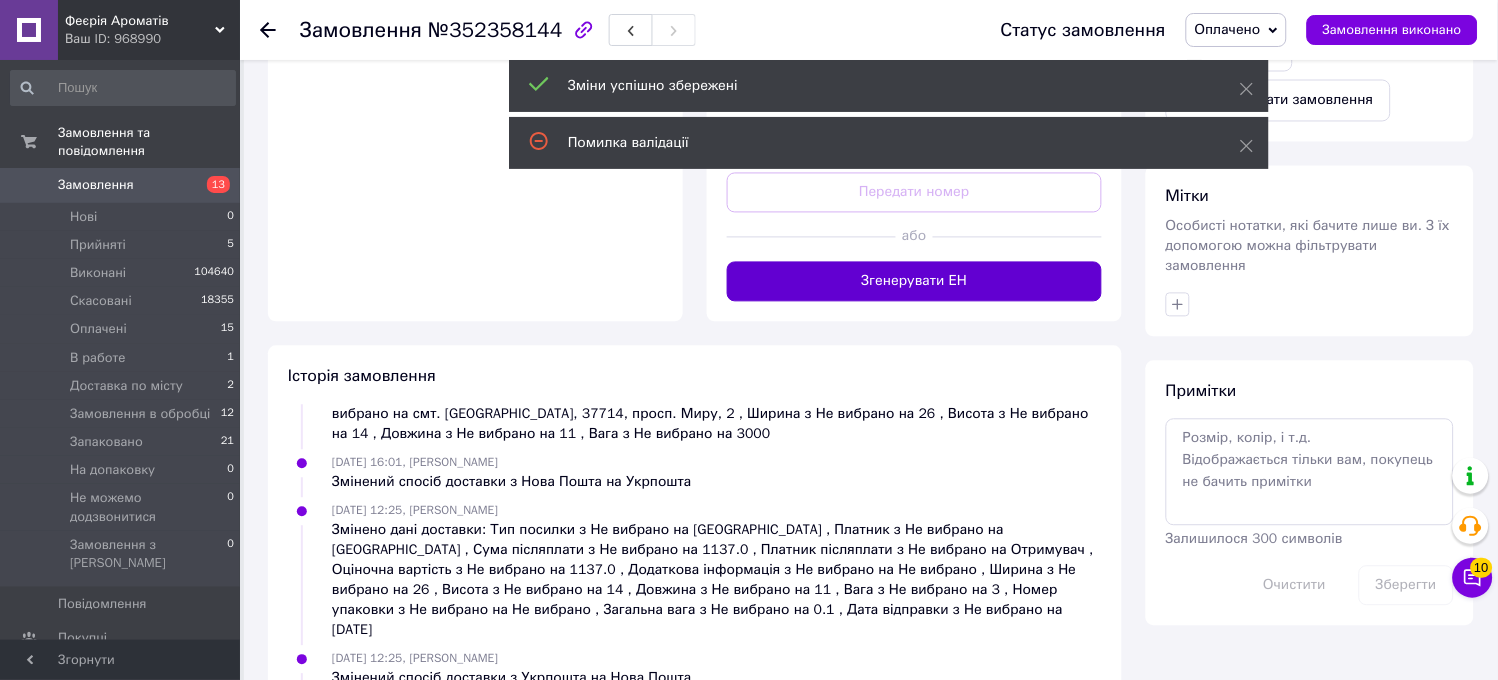 click on "Згенерувати ЕН" at bounding box center (914, 282) 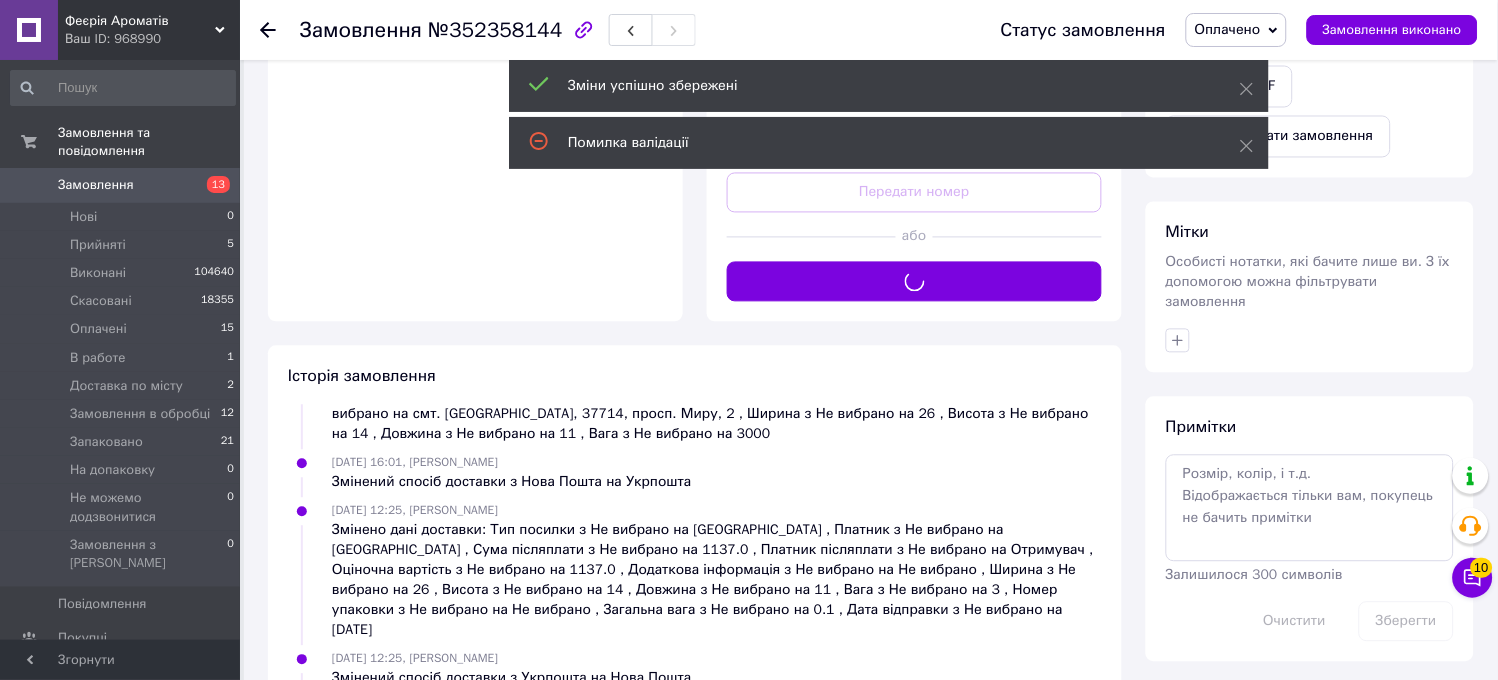 click on "Оплачено" at bounding box center [1236, 30] 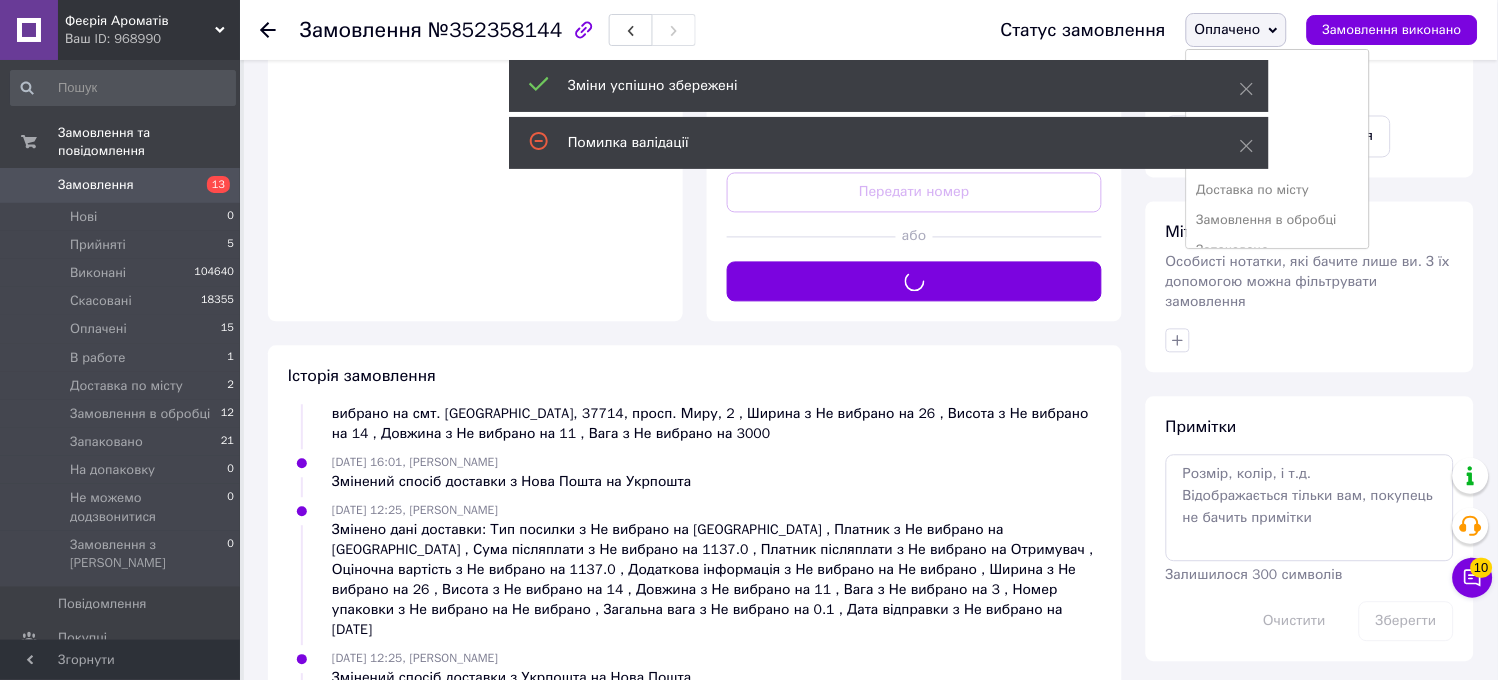 scroll, scrollTop: 1111, scrollLeft: 0, axis: vertical 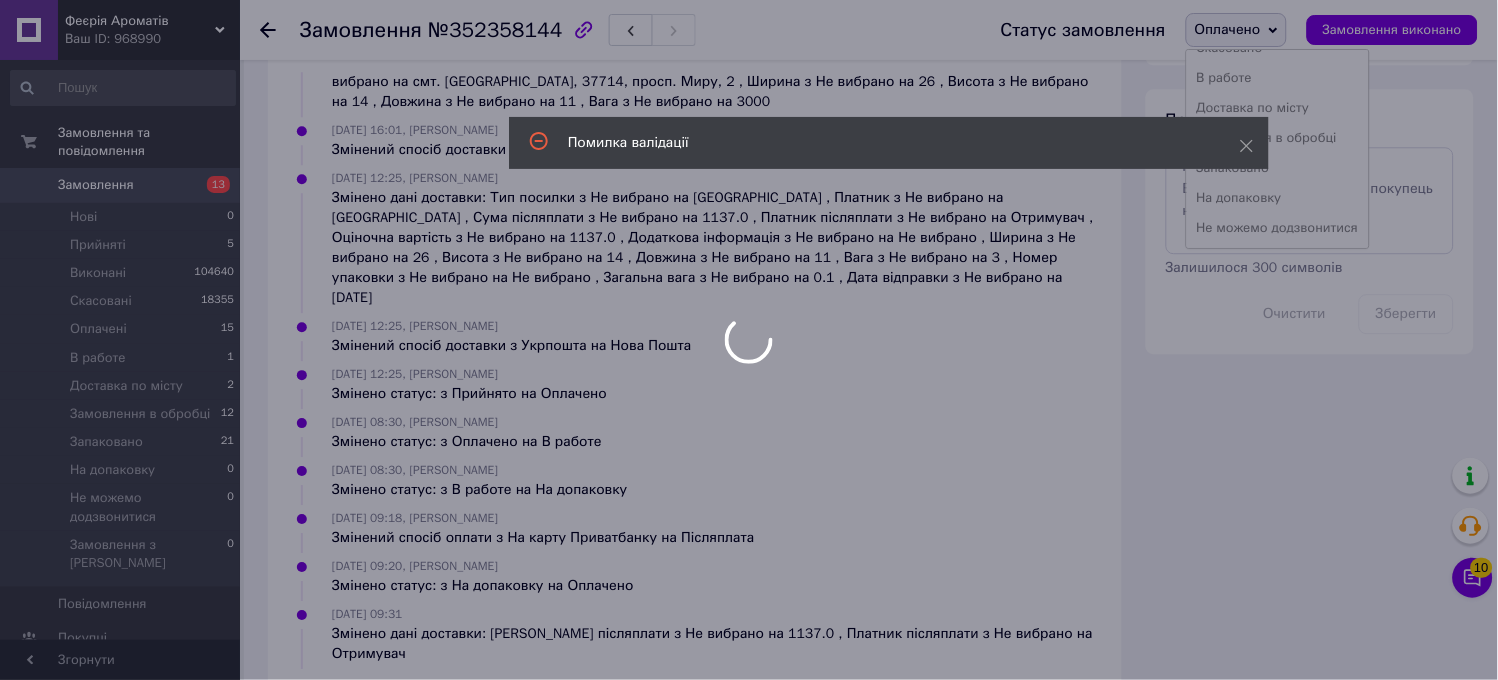 click at bounding box center [749, 340] 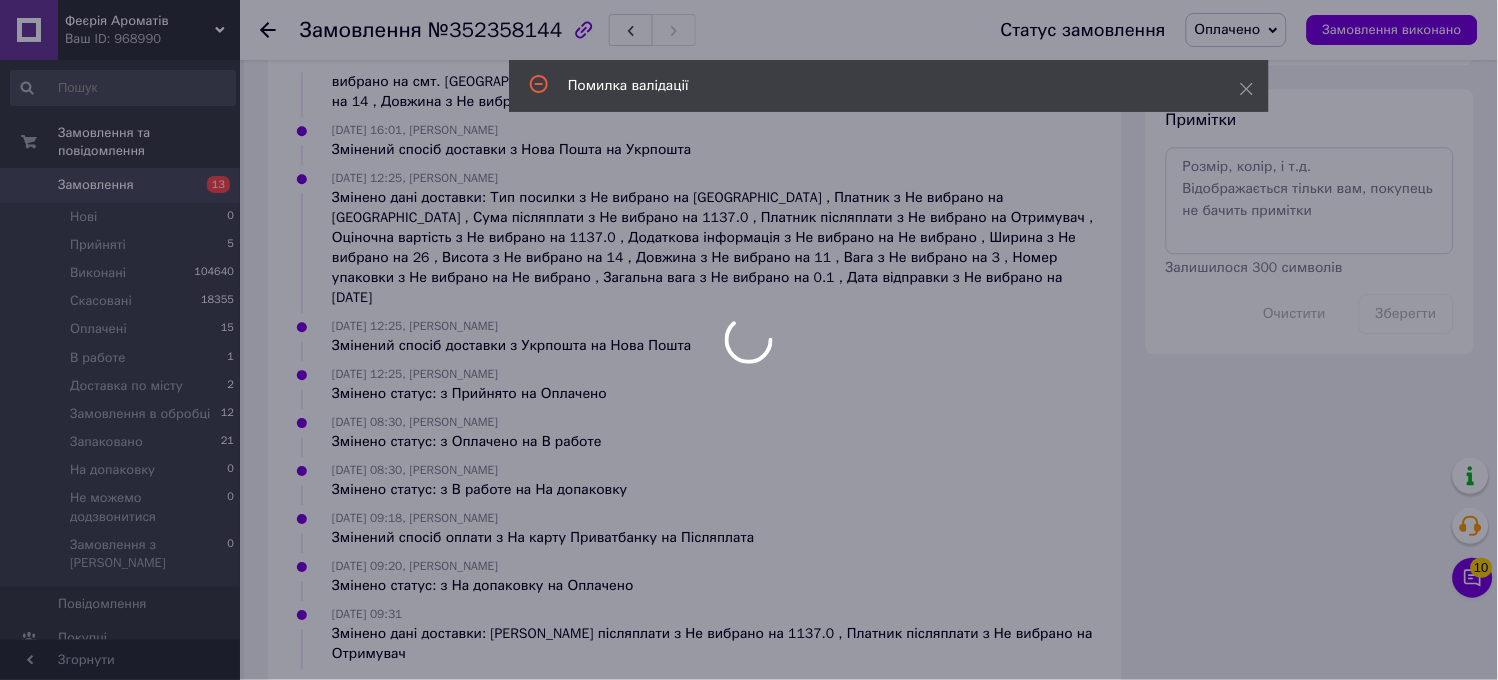 scroll, scrollTop: 641, scrollLeft: 0, axis: vertical 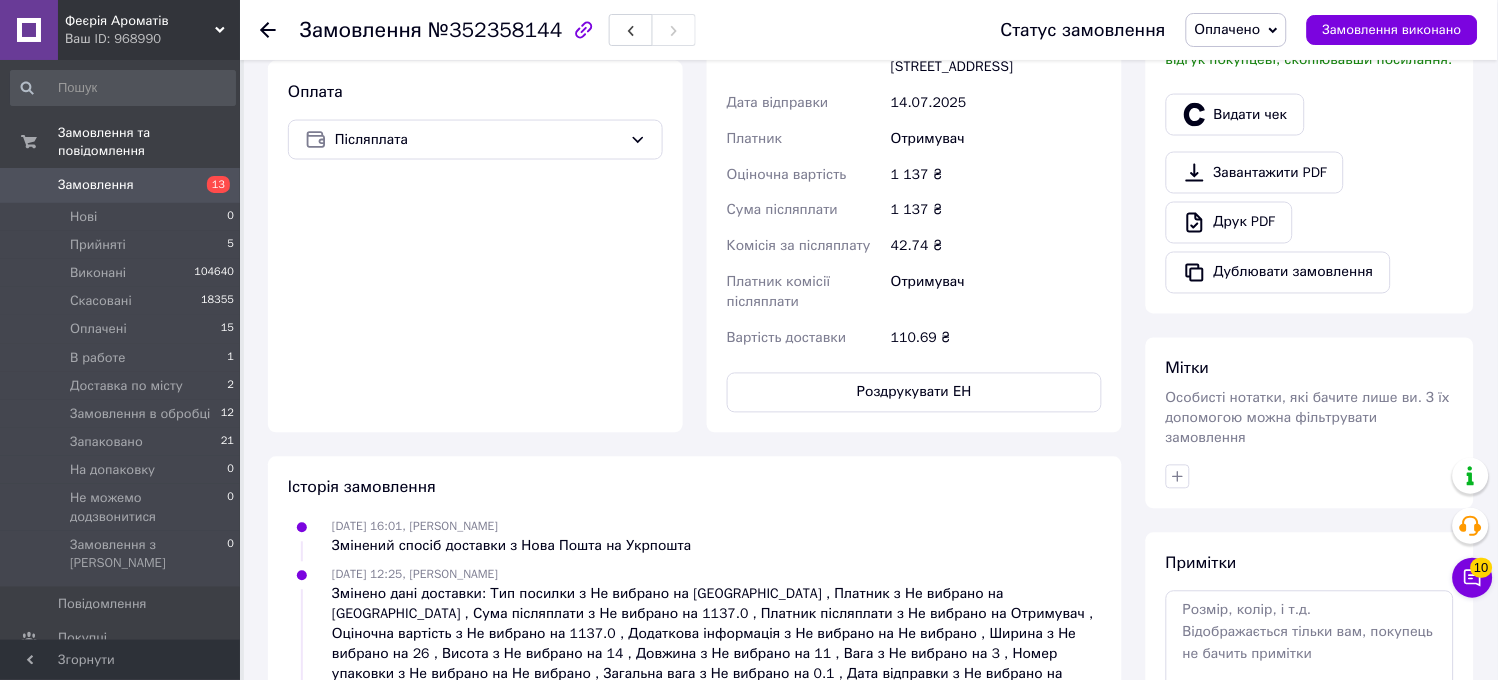 click on "Оплачено" at bounding box center (1228, 29) 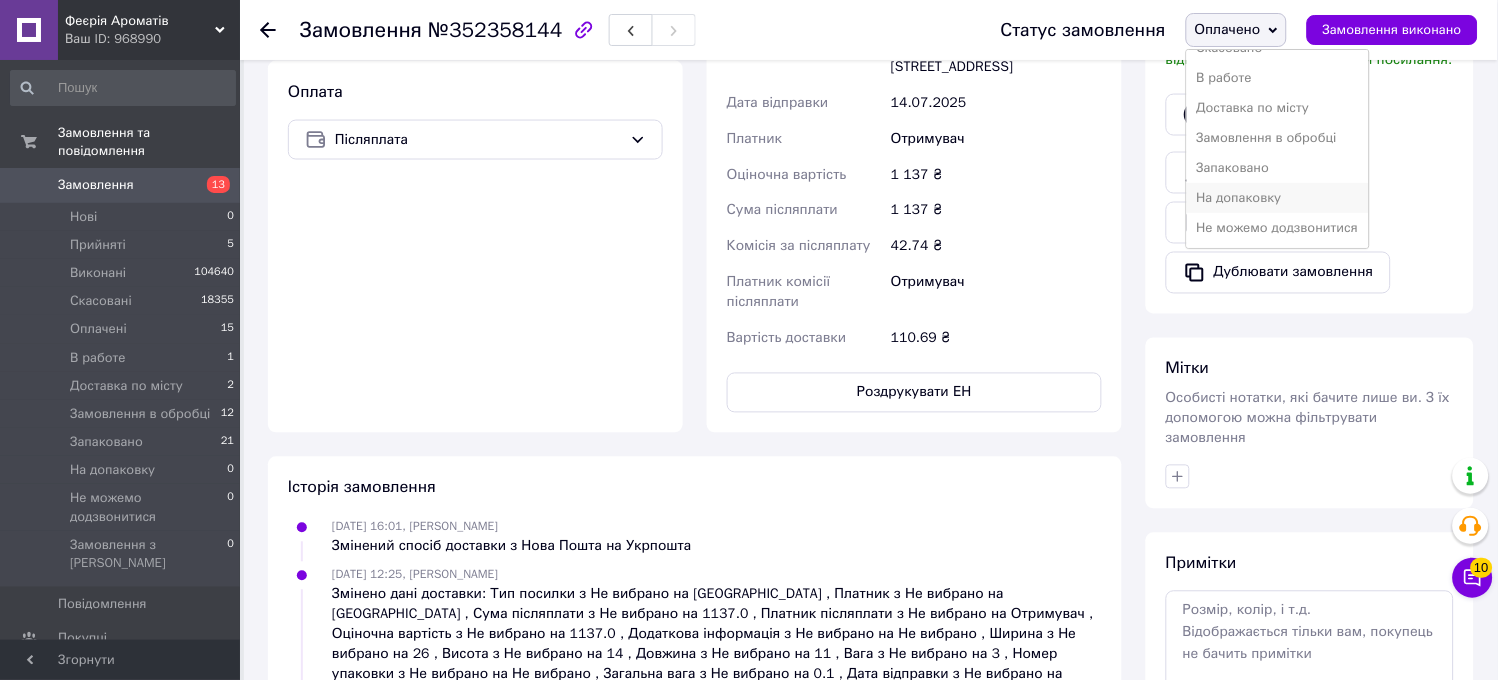 scroll, scrollTop: 974, scrollLeft: 0, axis: vertical 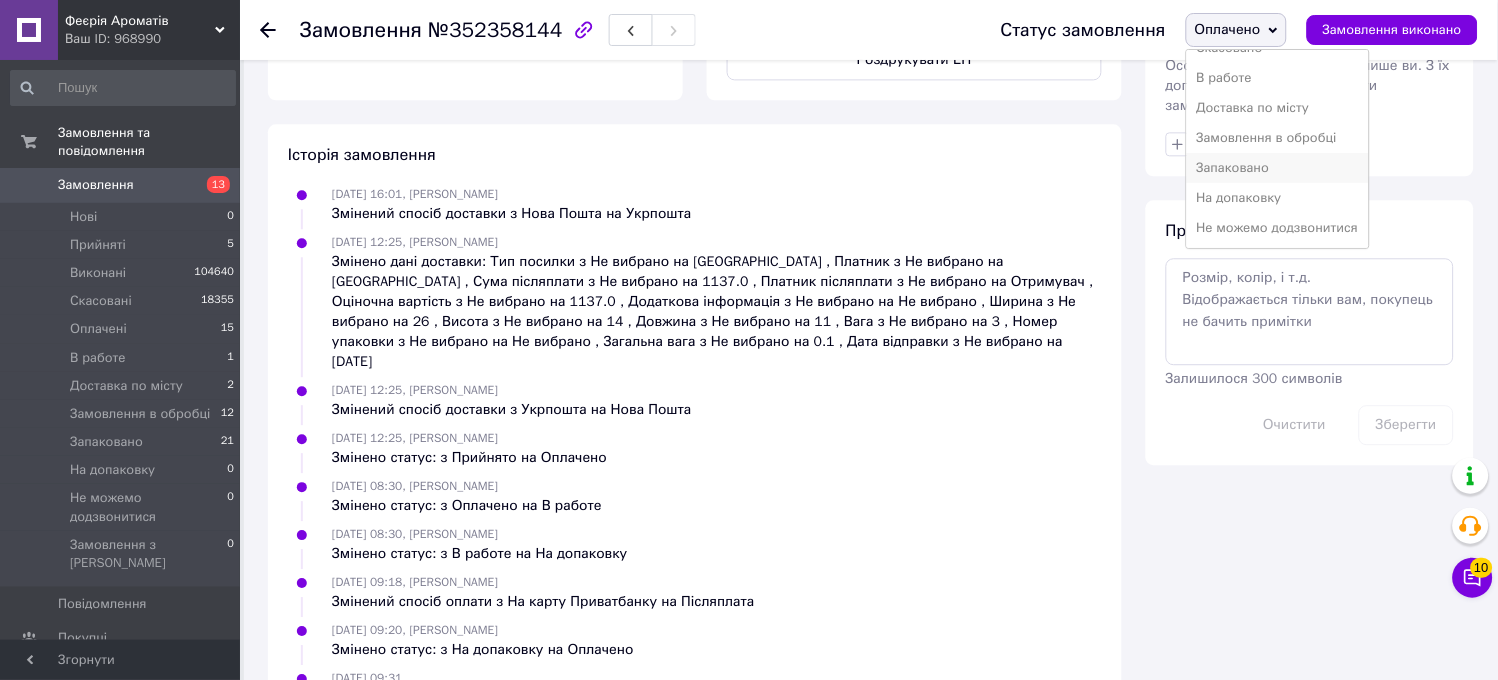 click on "Запаковано" at bounding box center [1278, 168] 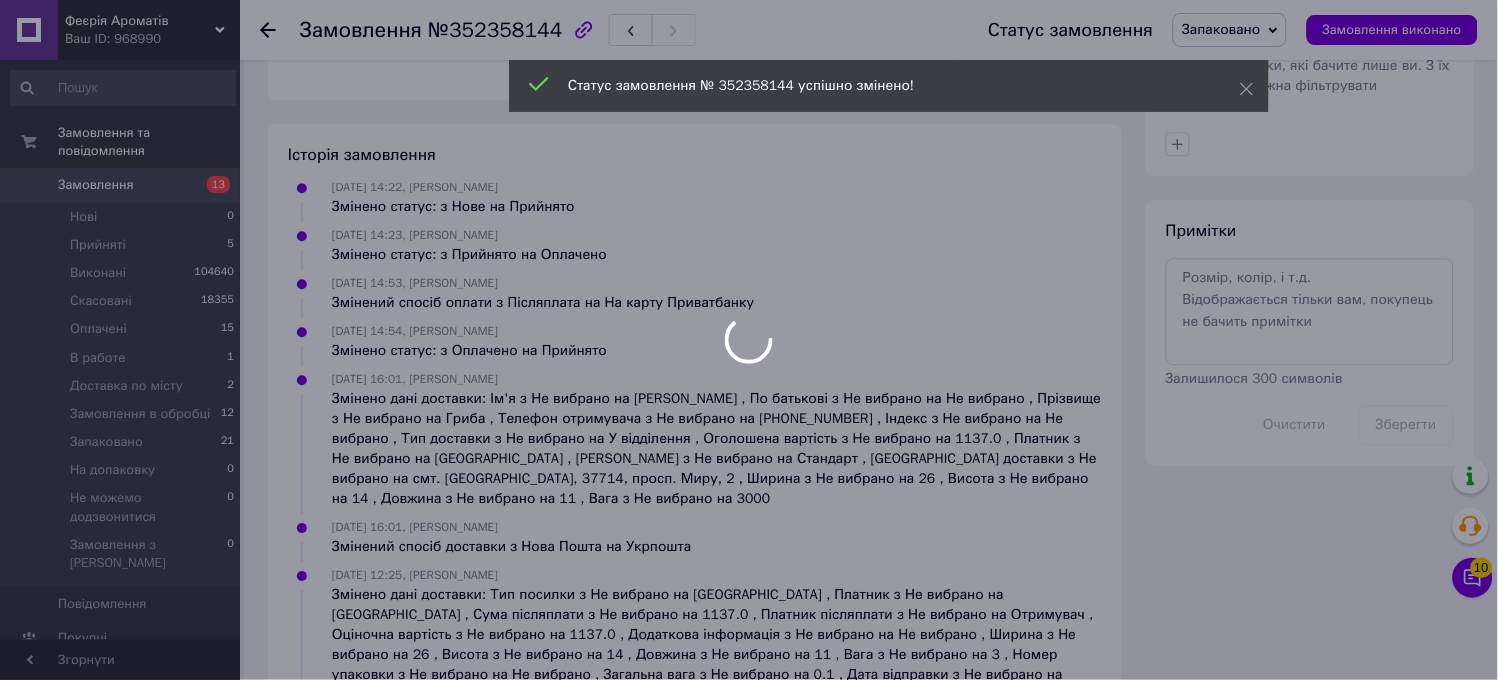 scroll, scrollTop: 0, scrollLeft: 0, axis: both 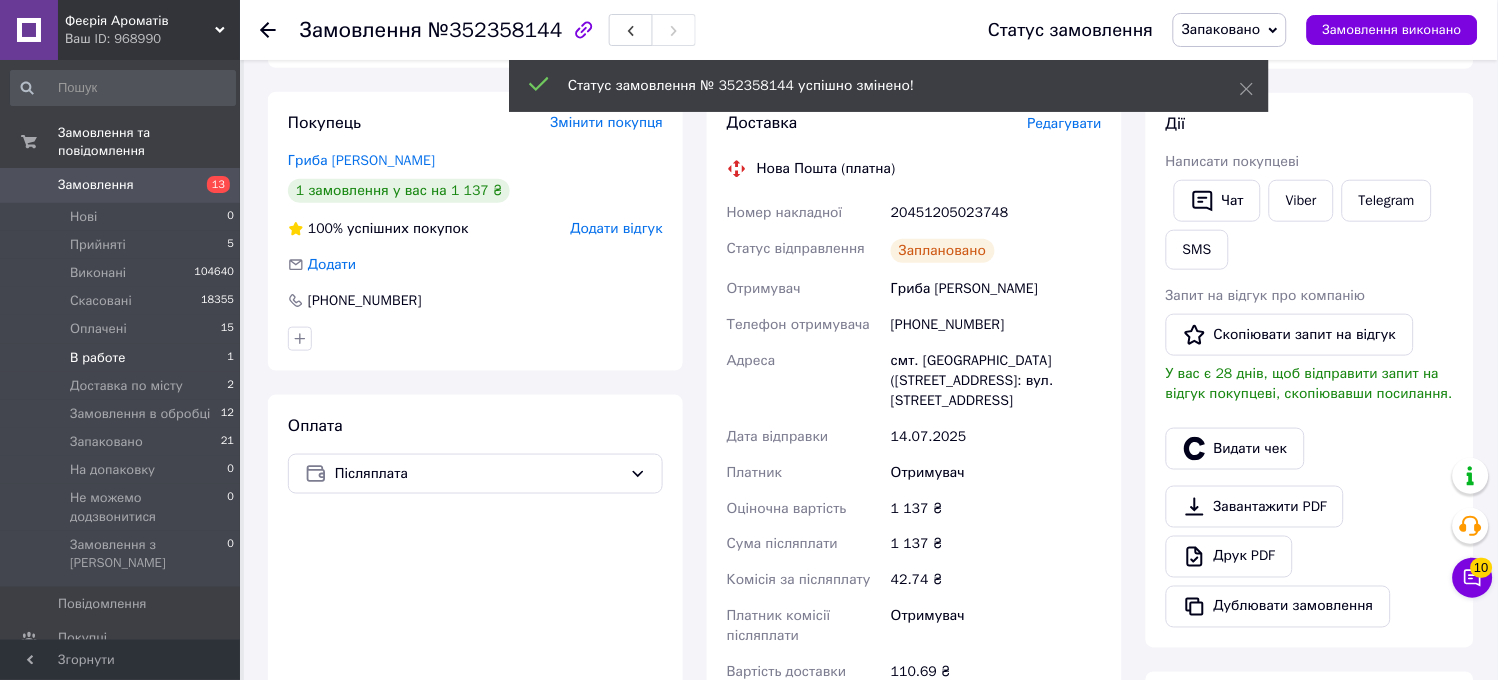 click on "В работе 1" at bounding box center (123, 358) 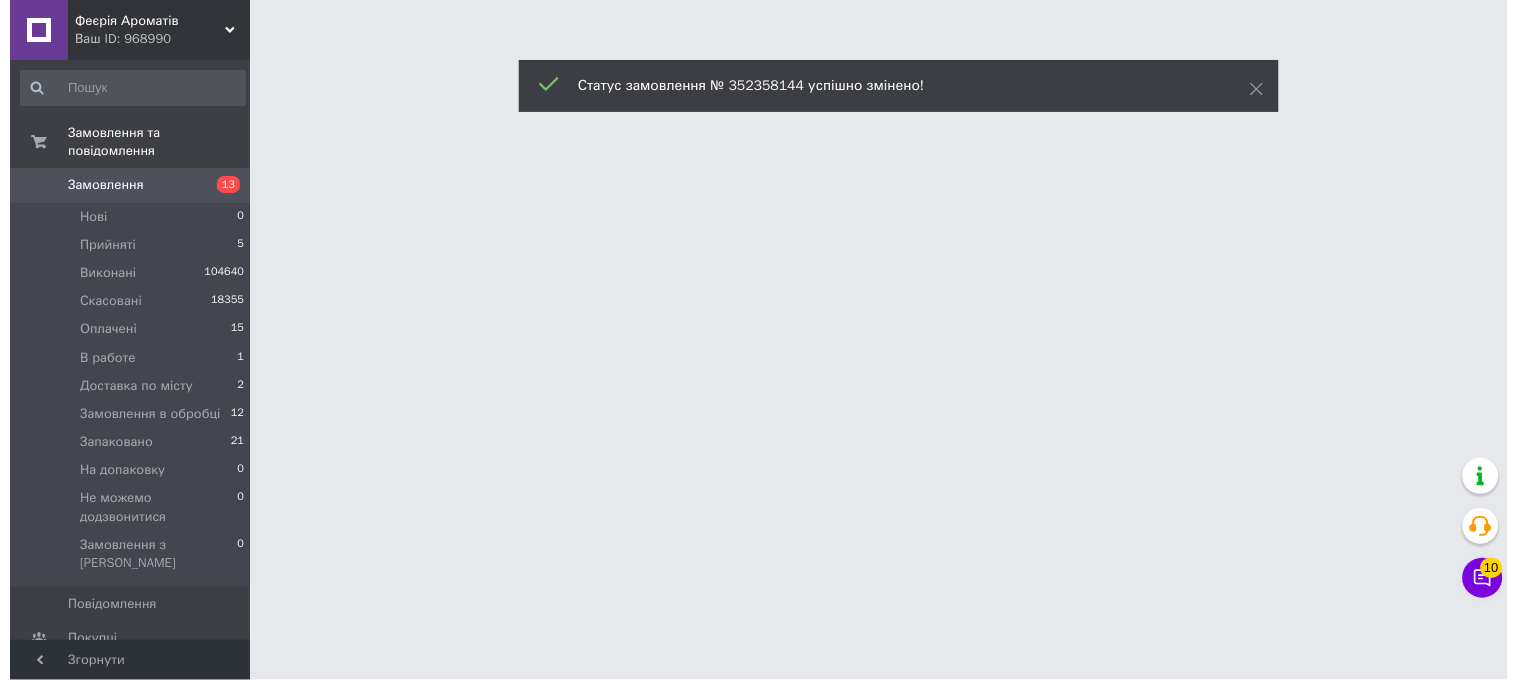 scroll, scrollTop: 0, scrollLeft: 0, axis: both 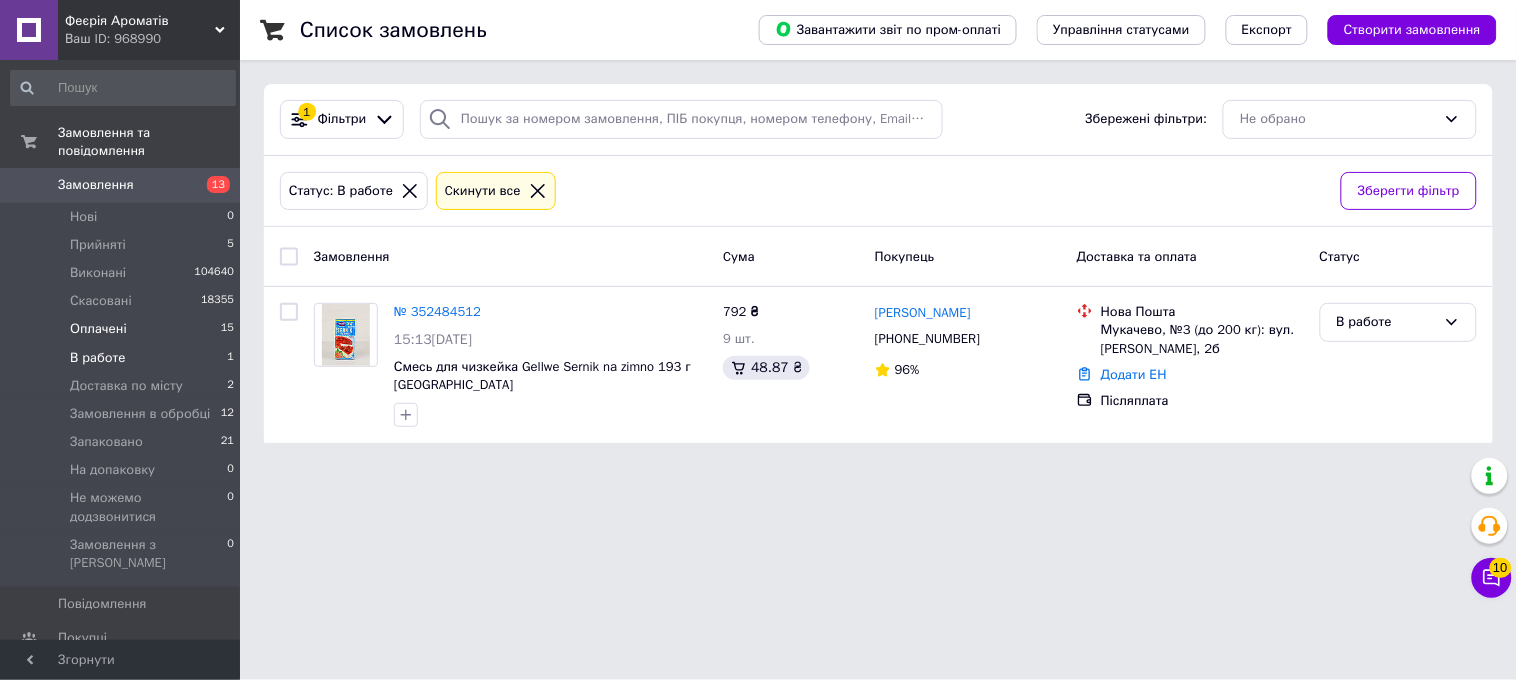 click on "Оплачені 15" at bounding box center (123, 329) 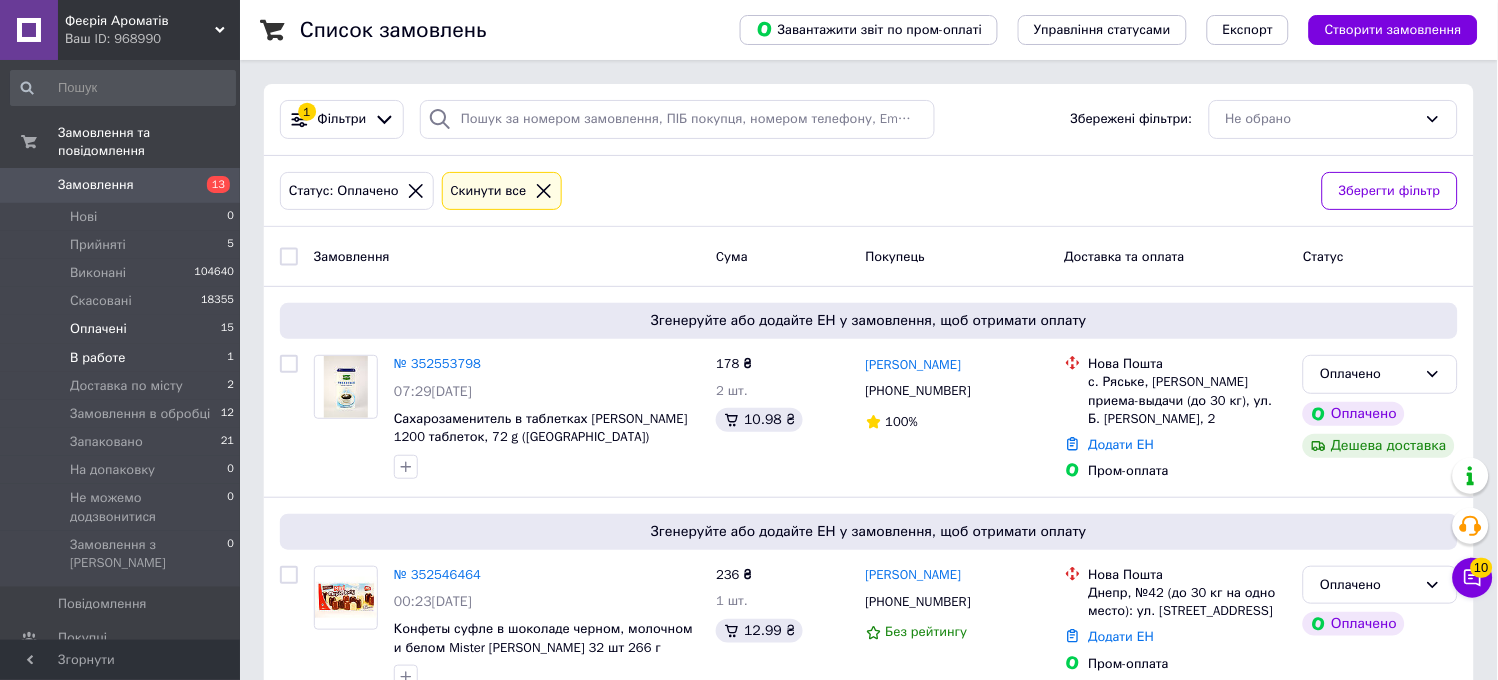 click on "В работе" at bounding box center (98, 358) 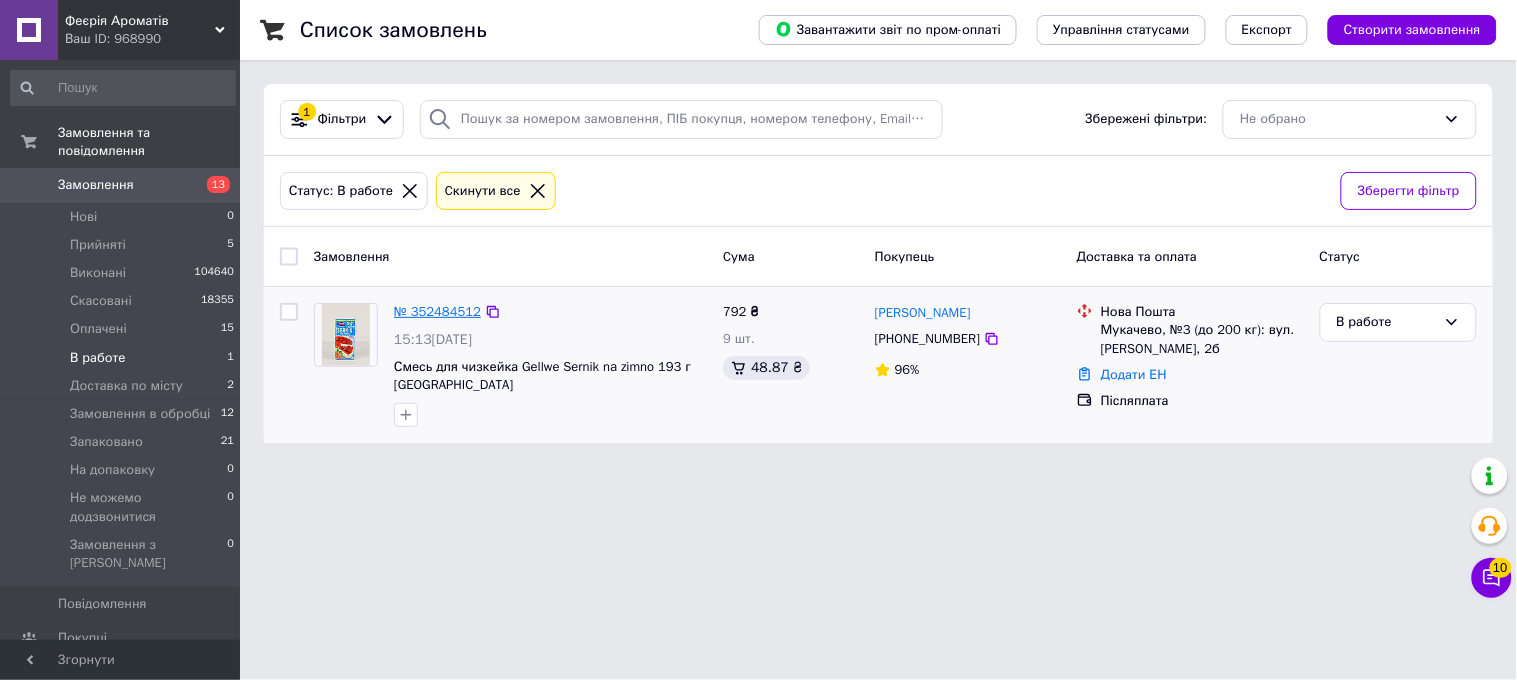 click on "№ 352484512" at bounding box center [437, 311] 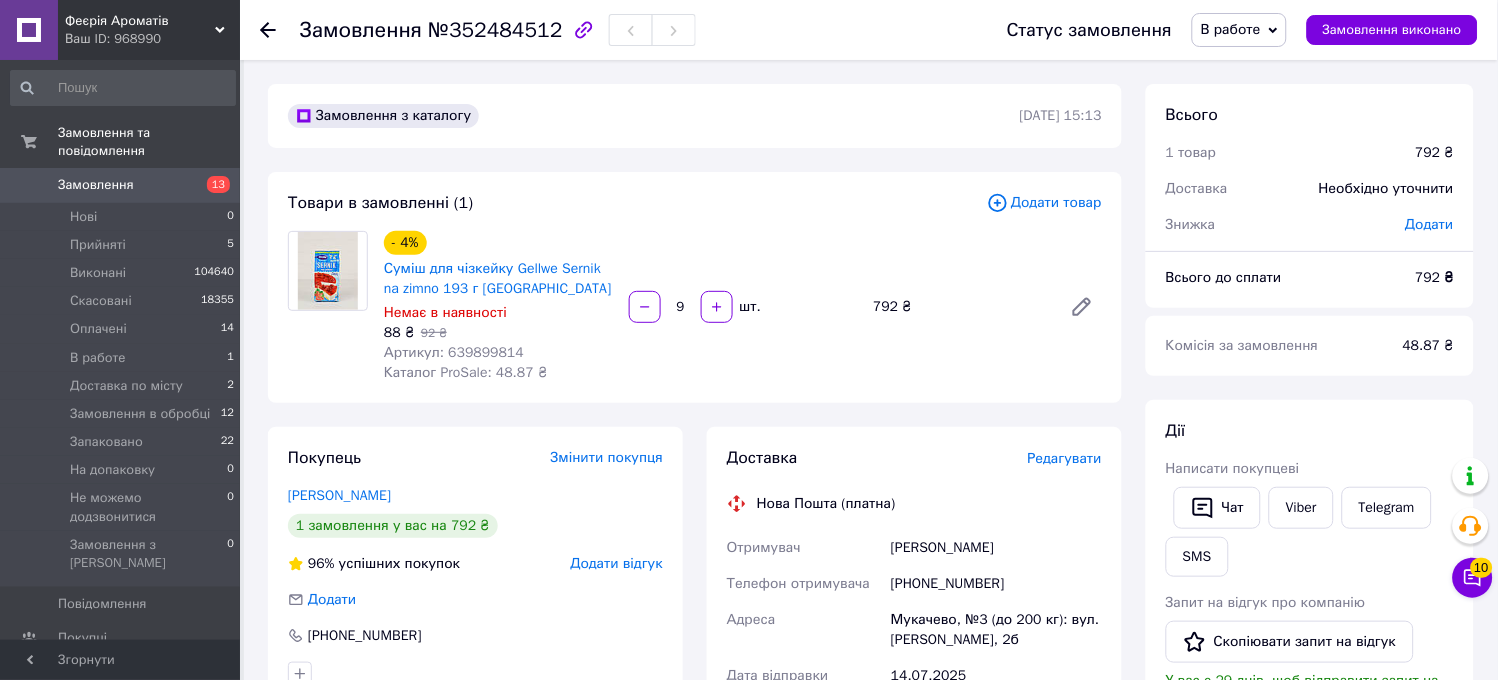 click on "Редагувати" at bounding box center [1065, 458] 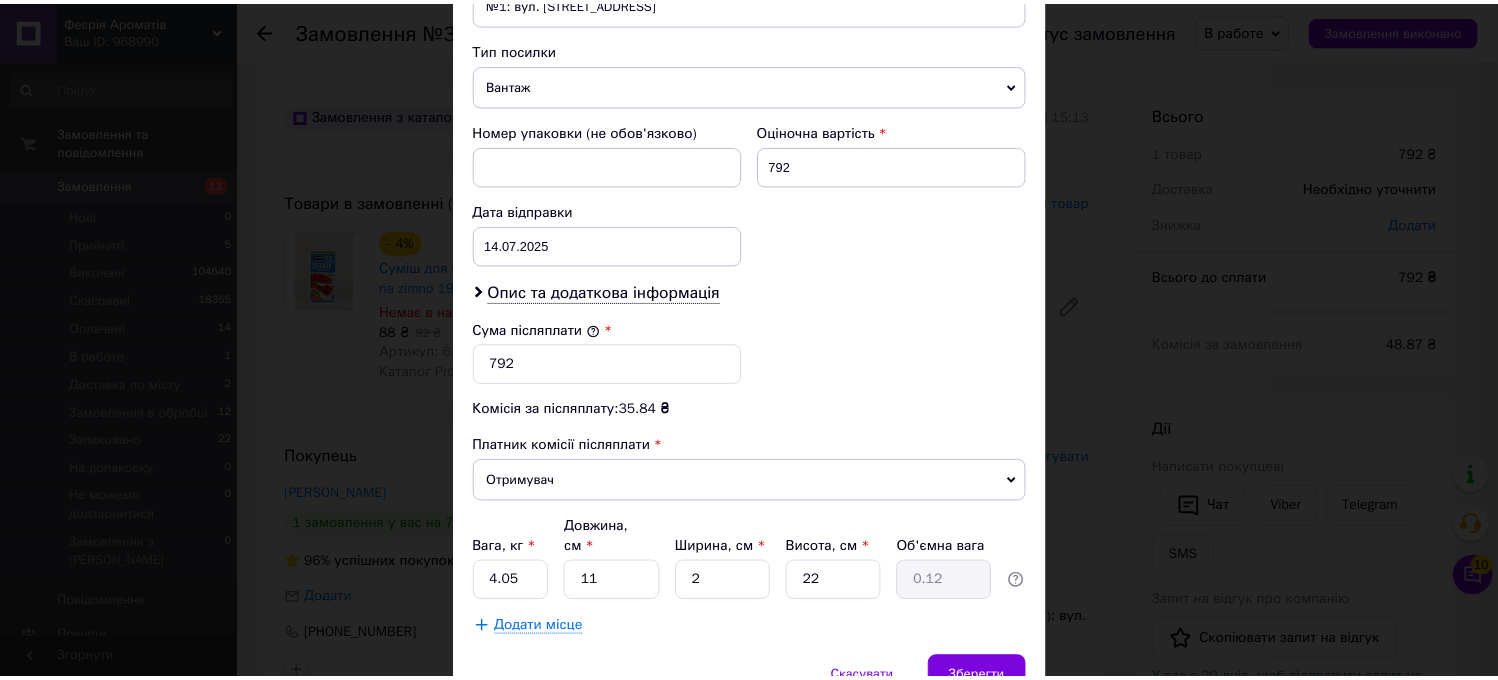 scroll, scrollTop: 848, scrollLeft: 0, axis: vertical 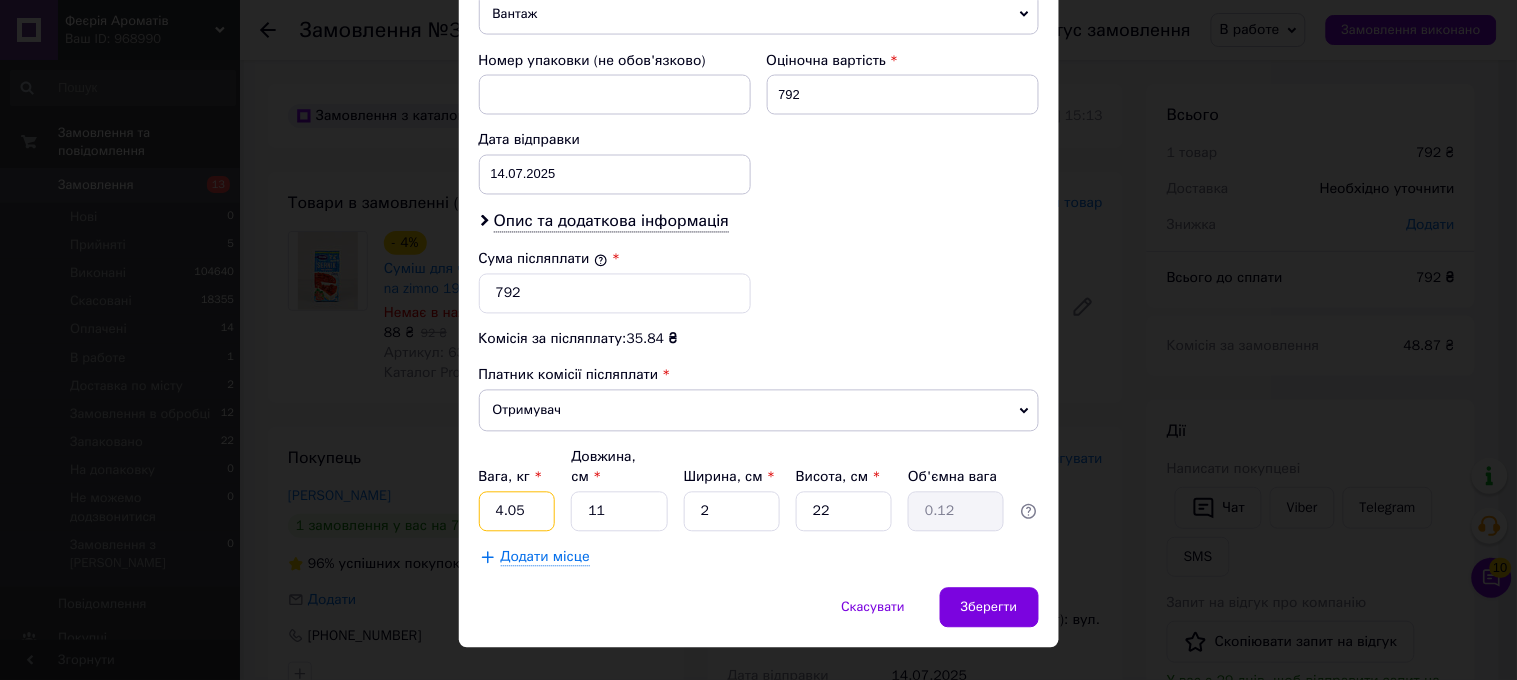 click on "4.05" at bounding box center [517, 512] 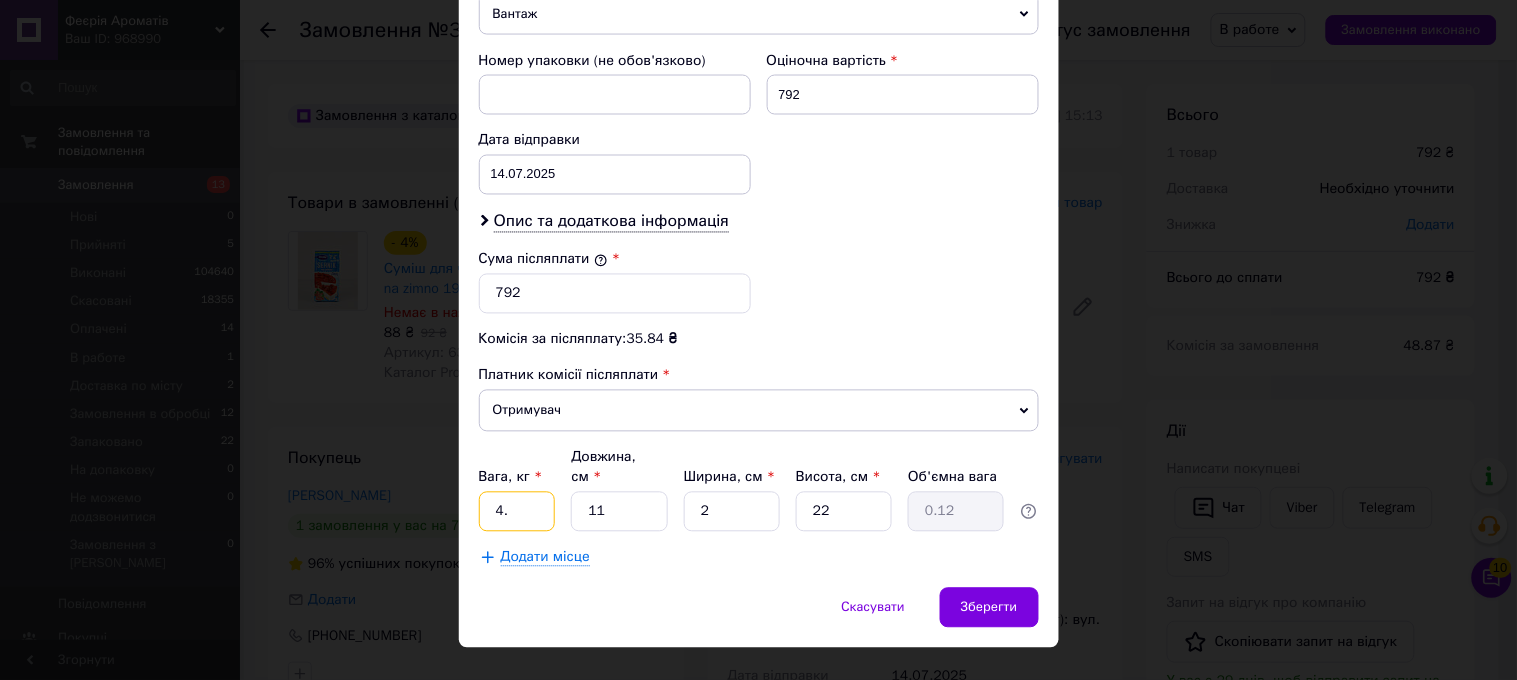 type on "4" 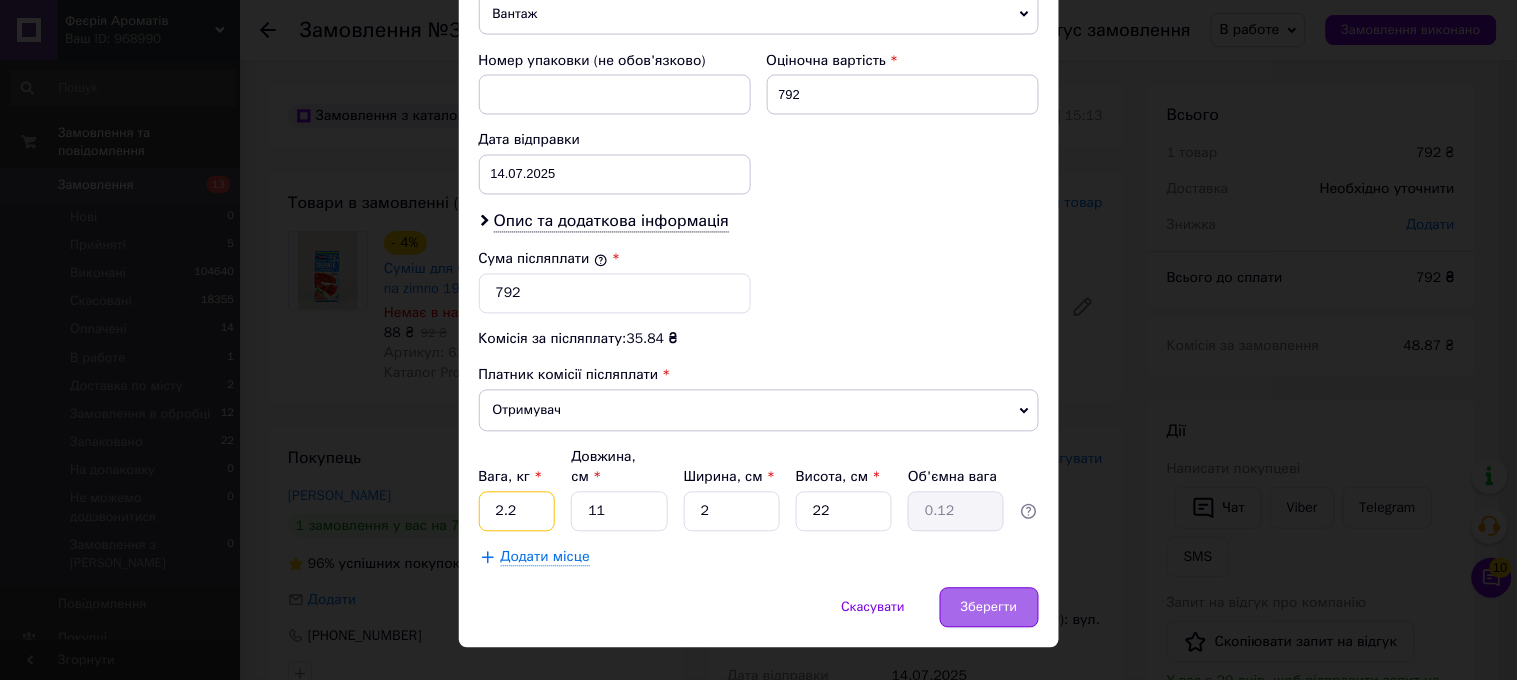 type on "2.2" 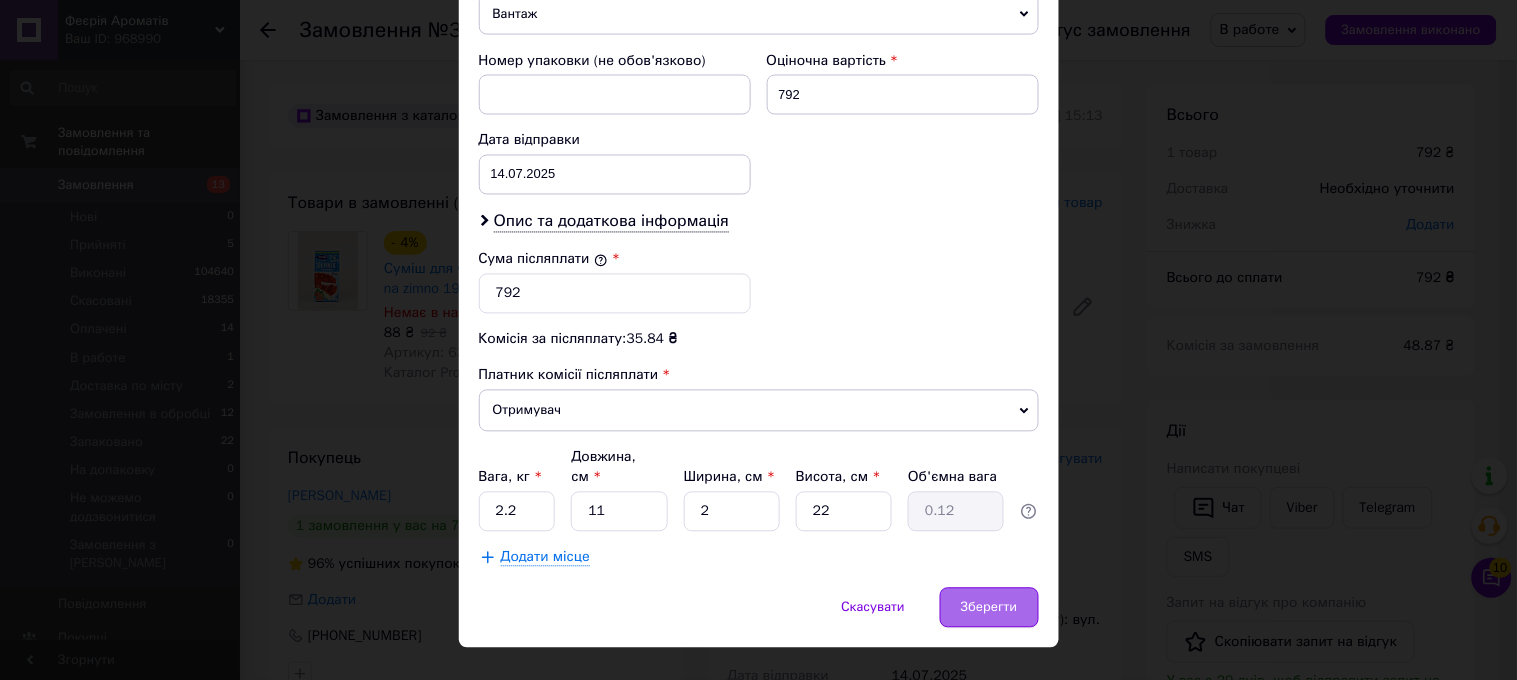 click on "Зберегти" at bounding box center (989, 608) 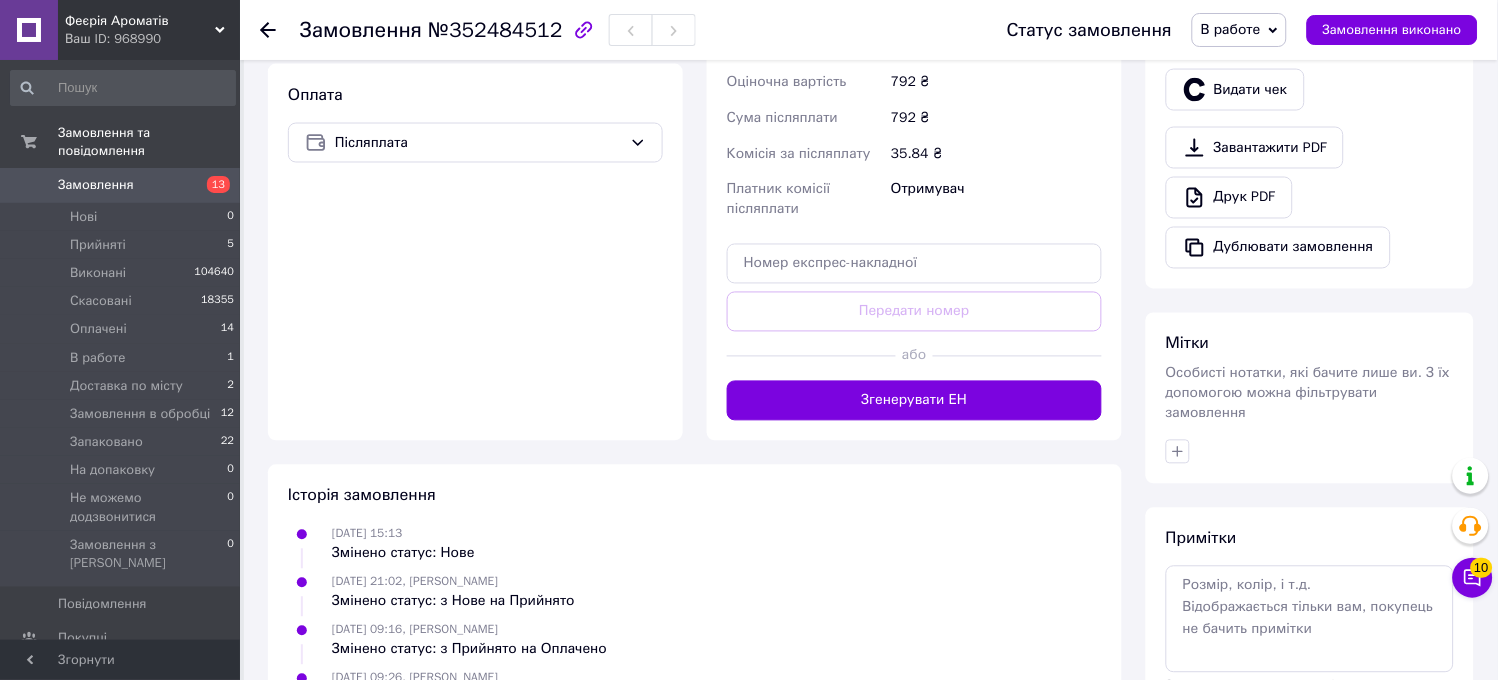 scroll, scrollTop: 777, scrollLeft: 0, axis: vertical 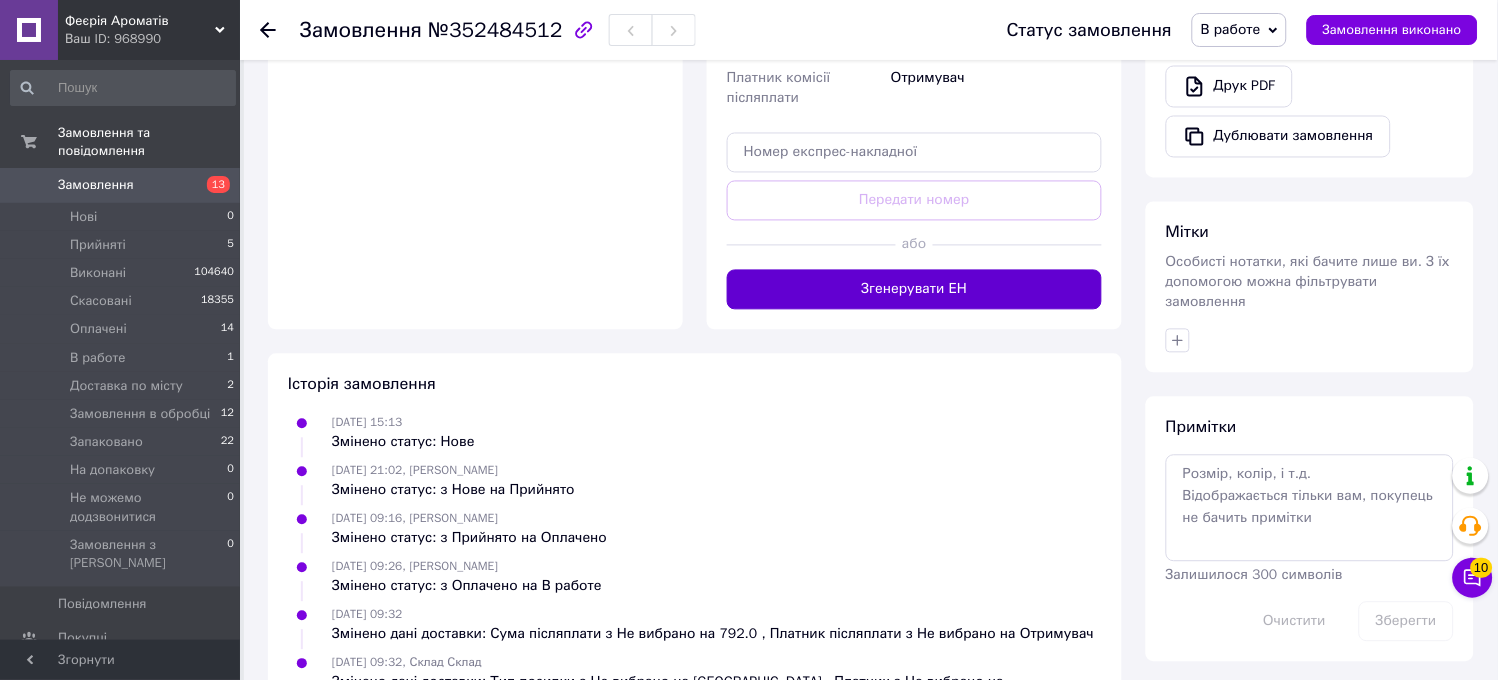 click on "Згенерувати ЕН" at bounding box center [914, 290] 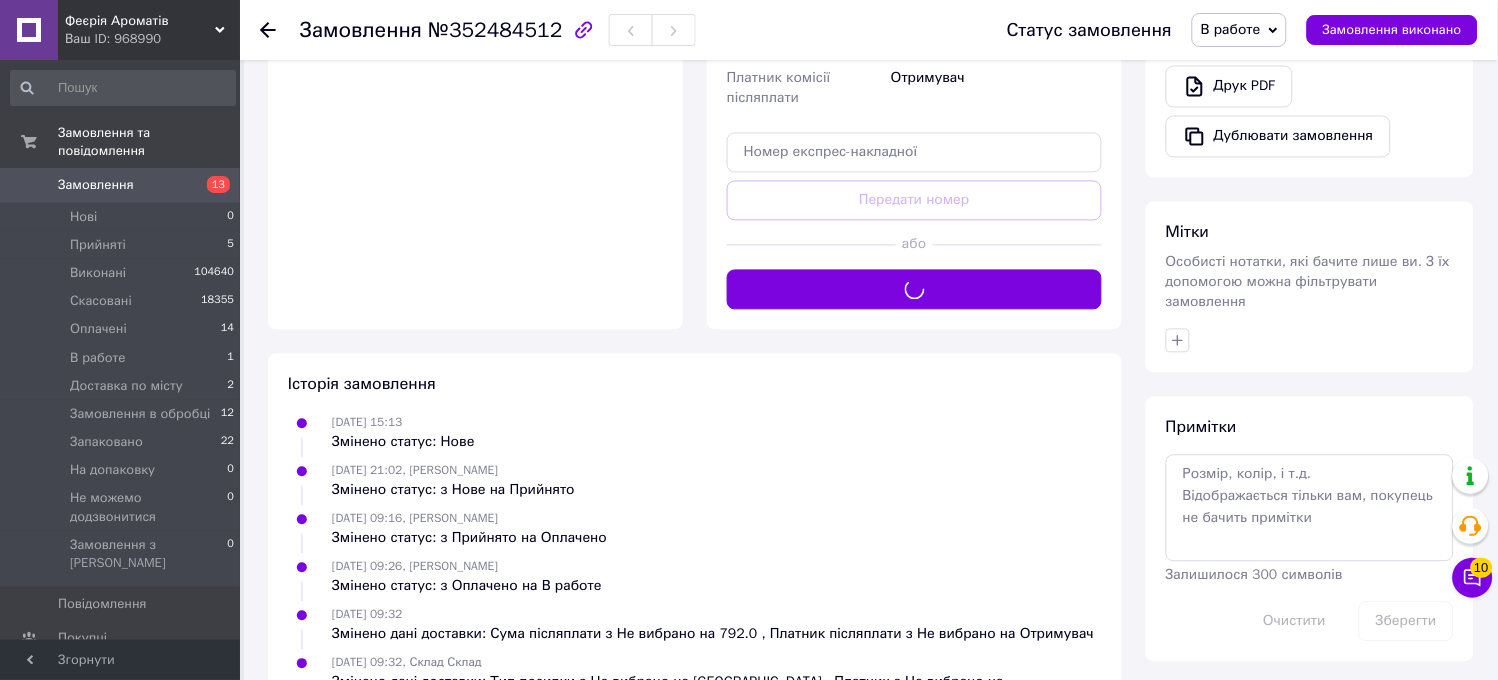 click on "В работе" at bounding box center [1239, 30] 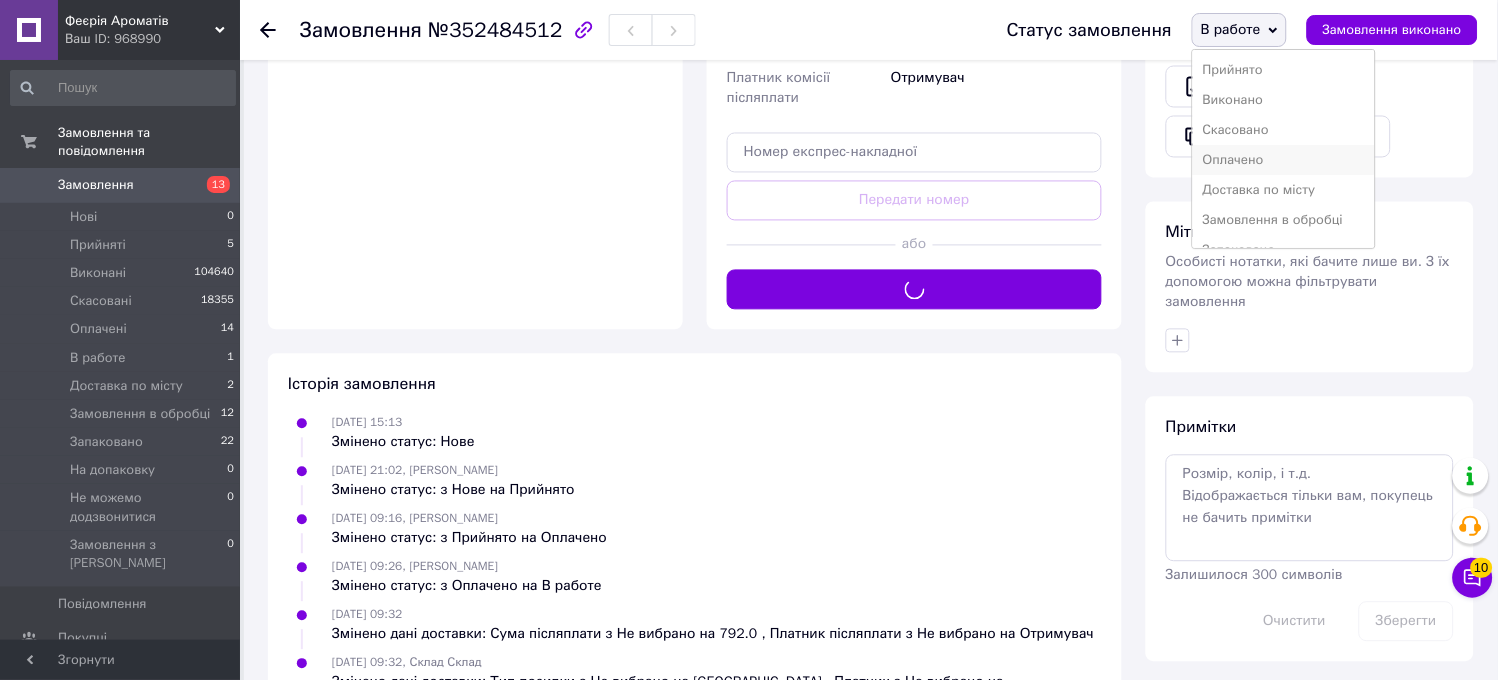 scroll, scrollTop: 82, scrollLeft: 0, axis: vertical 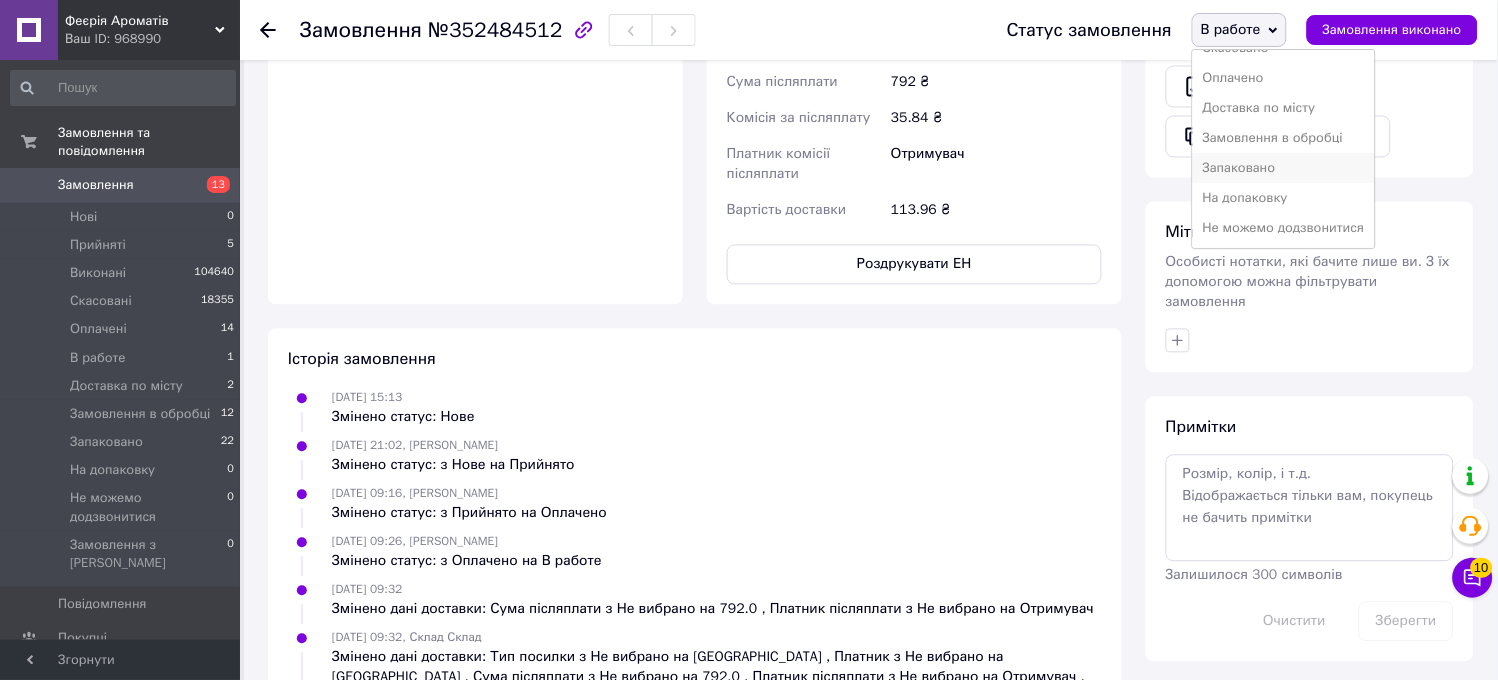 click on "Запаковано" at bounding box center (1284, 168) 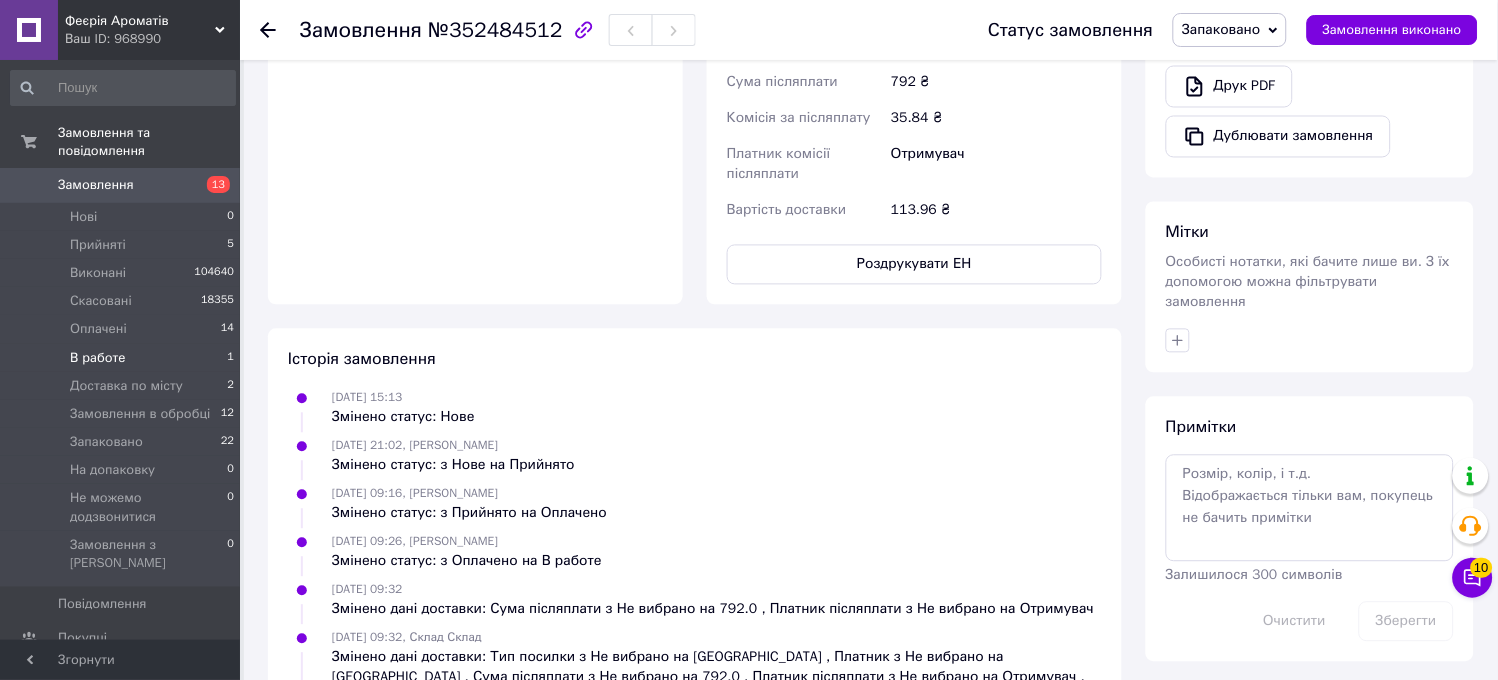 click on "В работе 1" at bounding box center (123, 358) 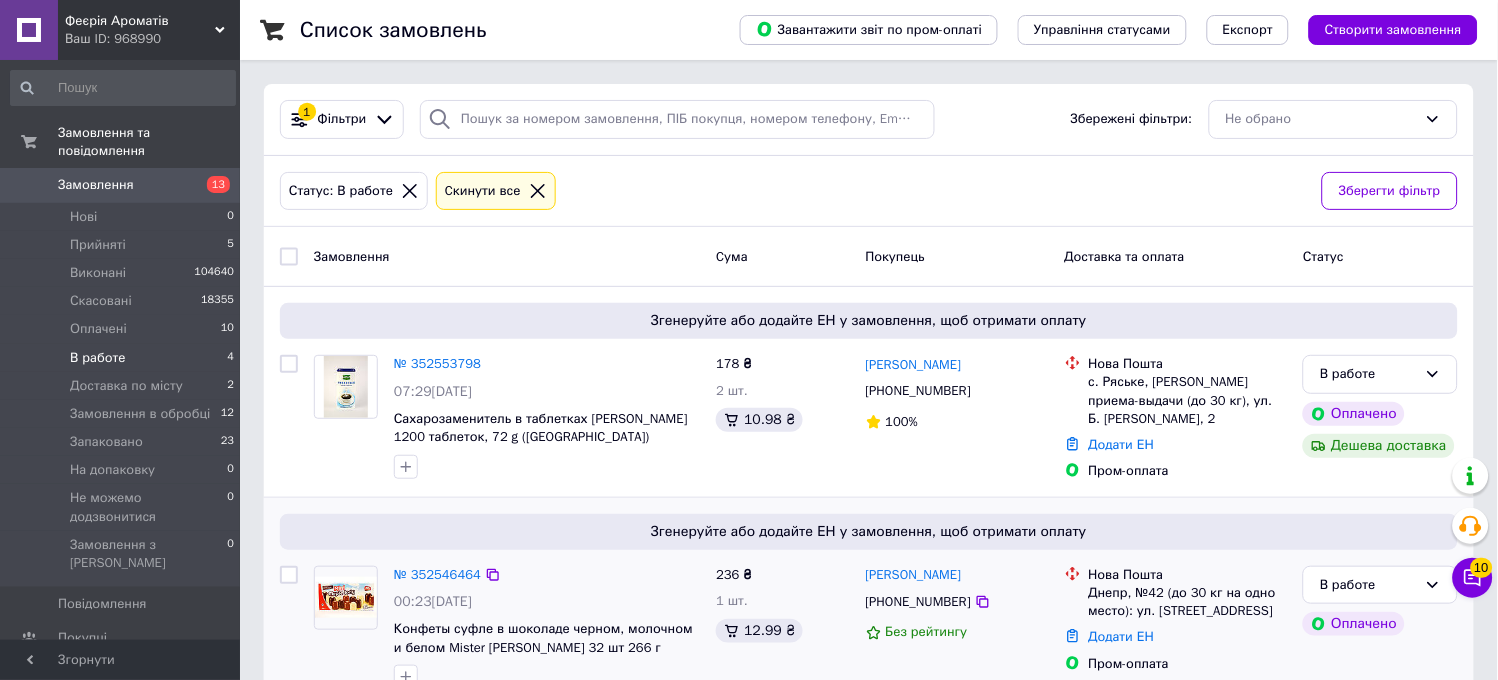scroll, scrollTop: 258, scrollLeft: 0, axis: vertical 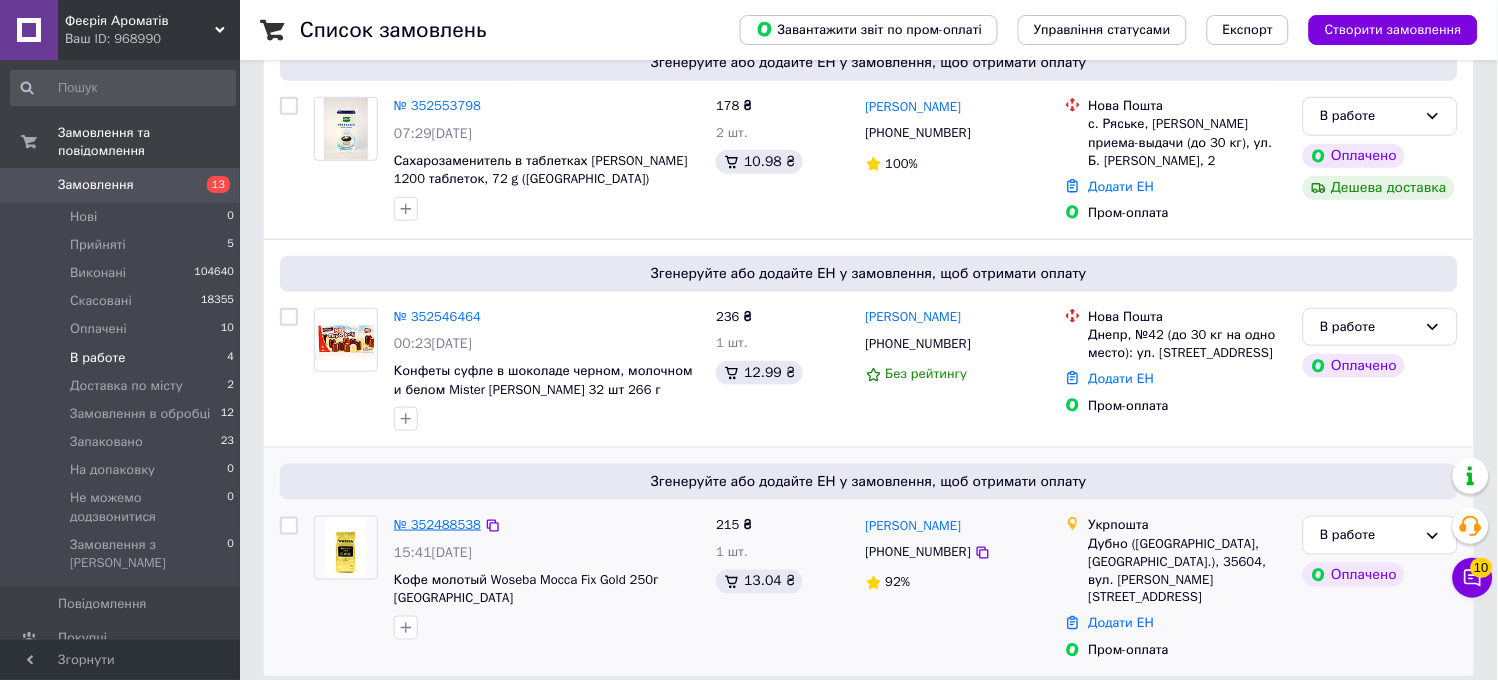 click on "№ 352488538" at bounding box center [437, 524] 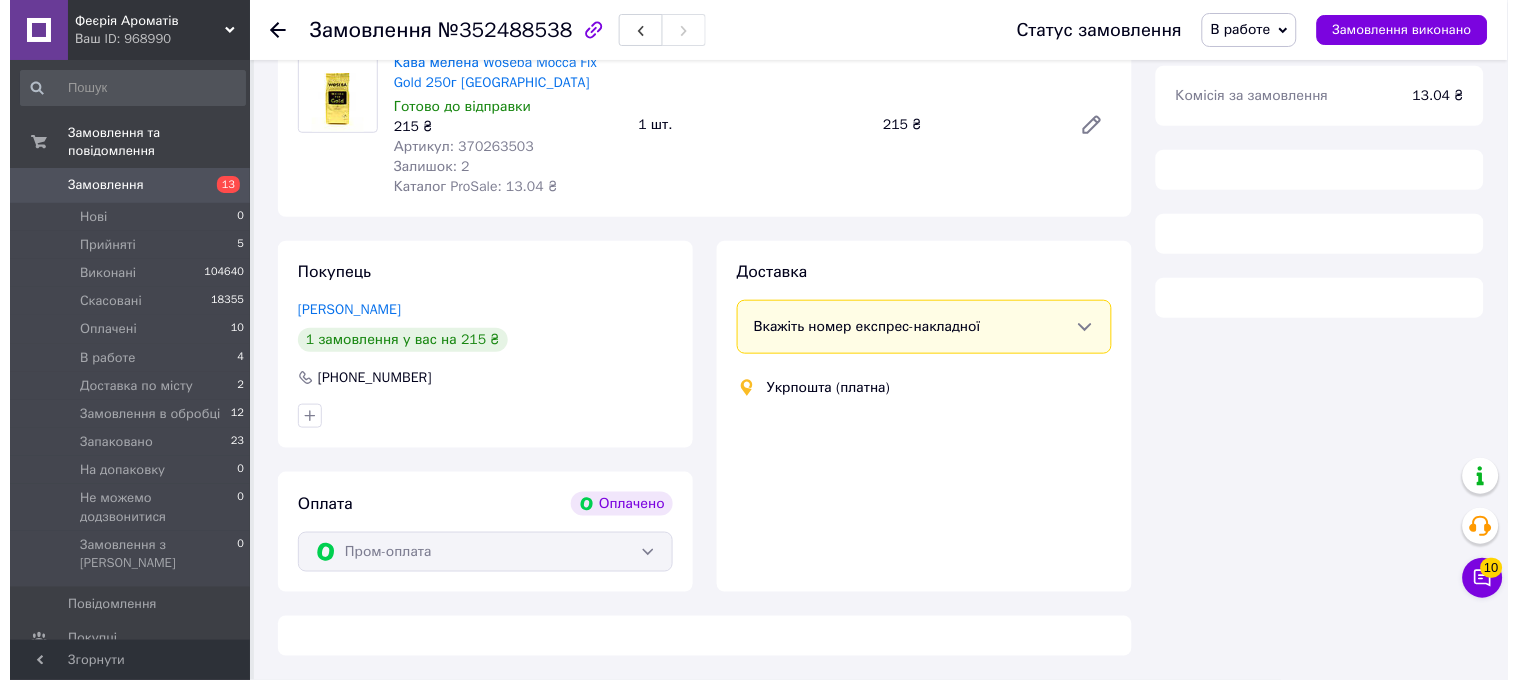 scroll, scrollTop: 258, scrollLeft: 0, axis: vertical 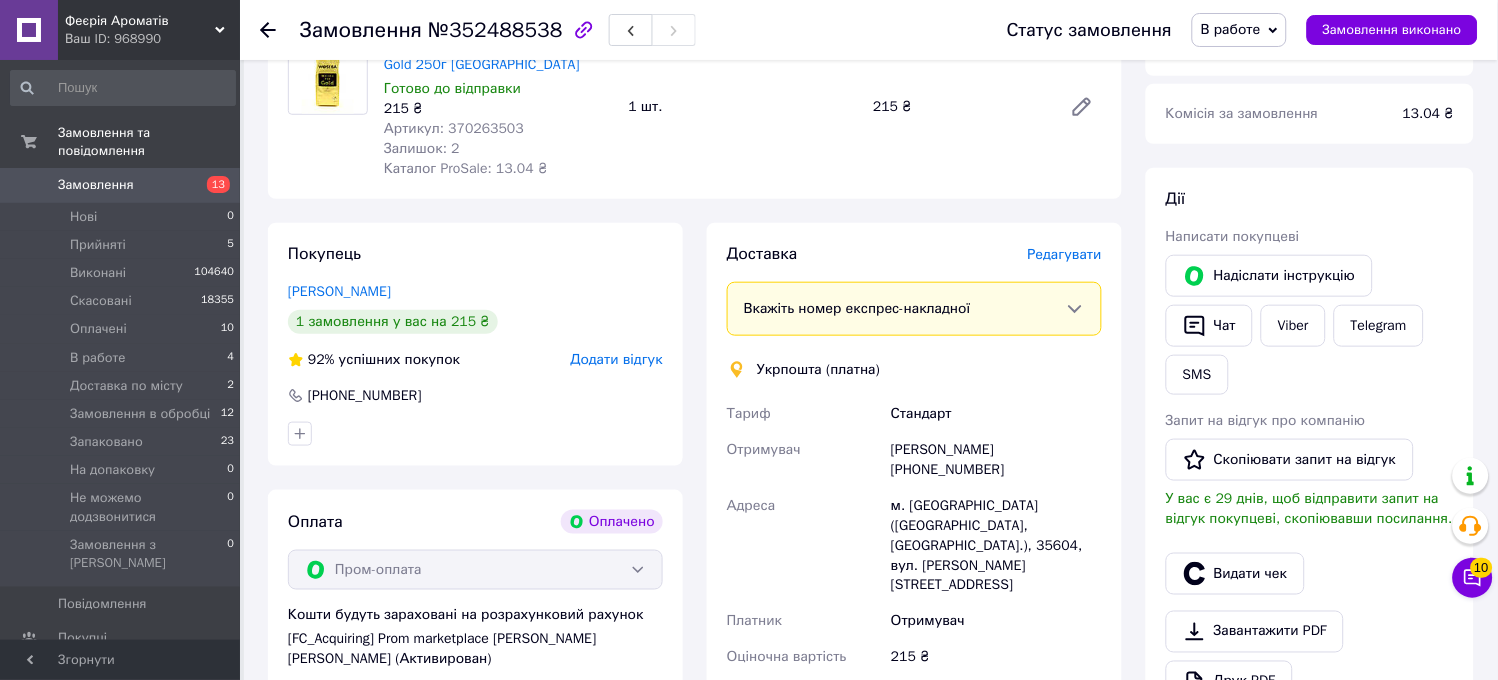 click on "Редагувати" at bounding box center (1065, 254) 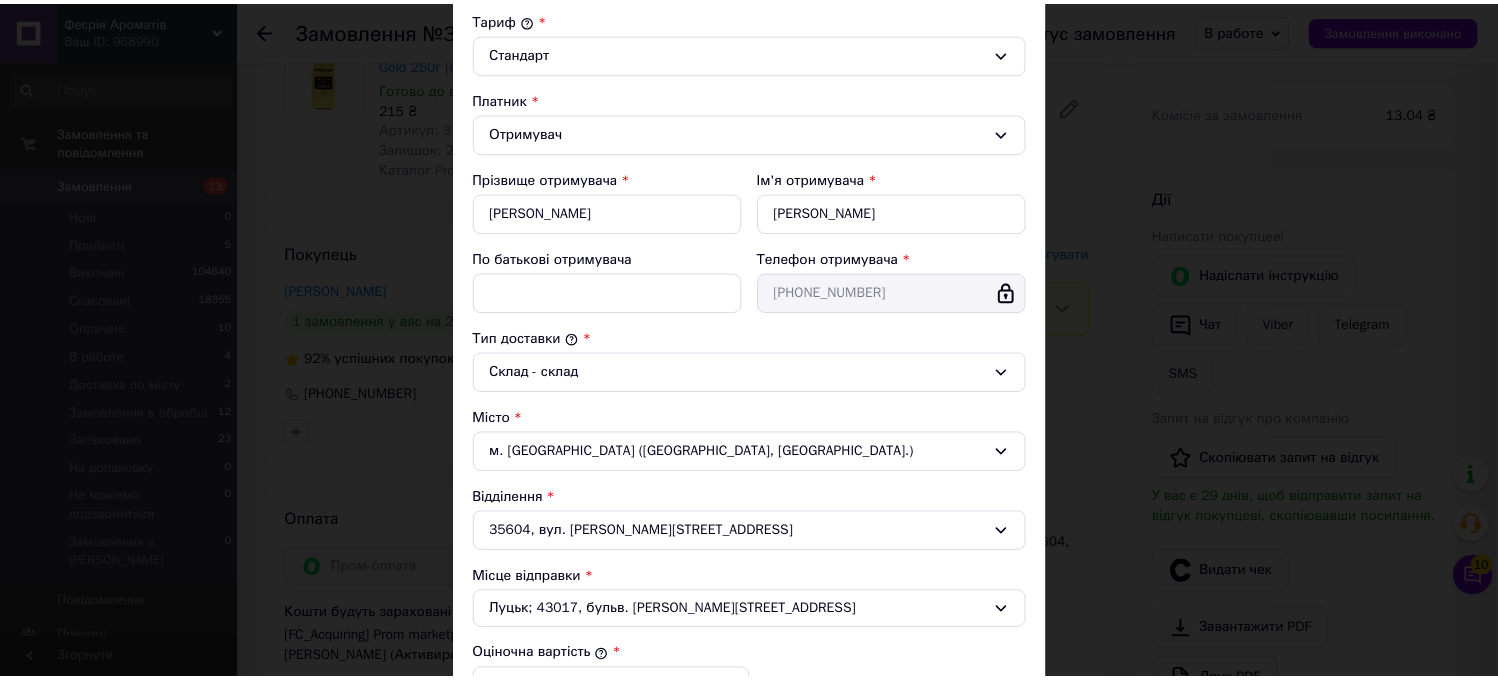 scroll, scrollTop: 573, scrollLeft: 0, axis: vertical 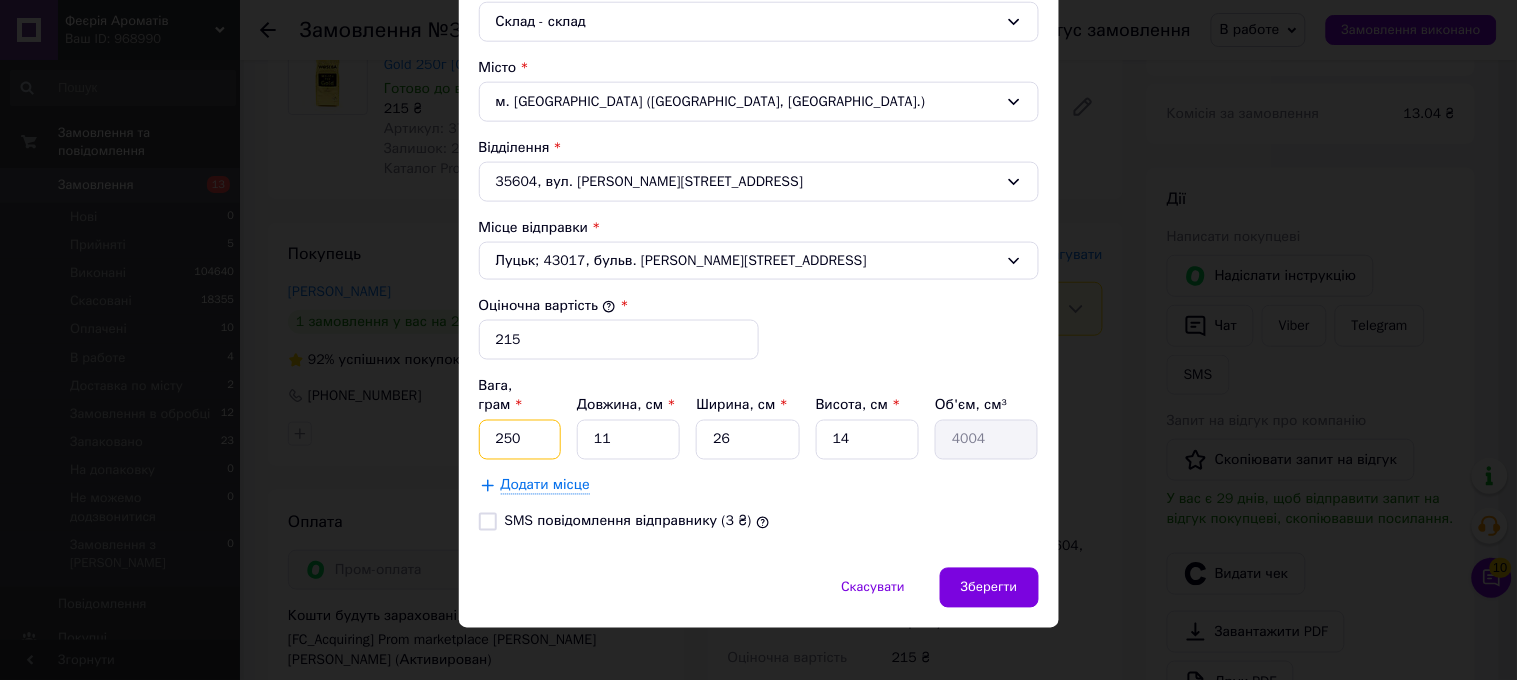 click on "250" at bounding box center (520, 440) 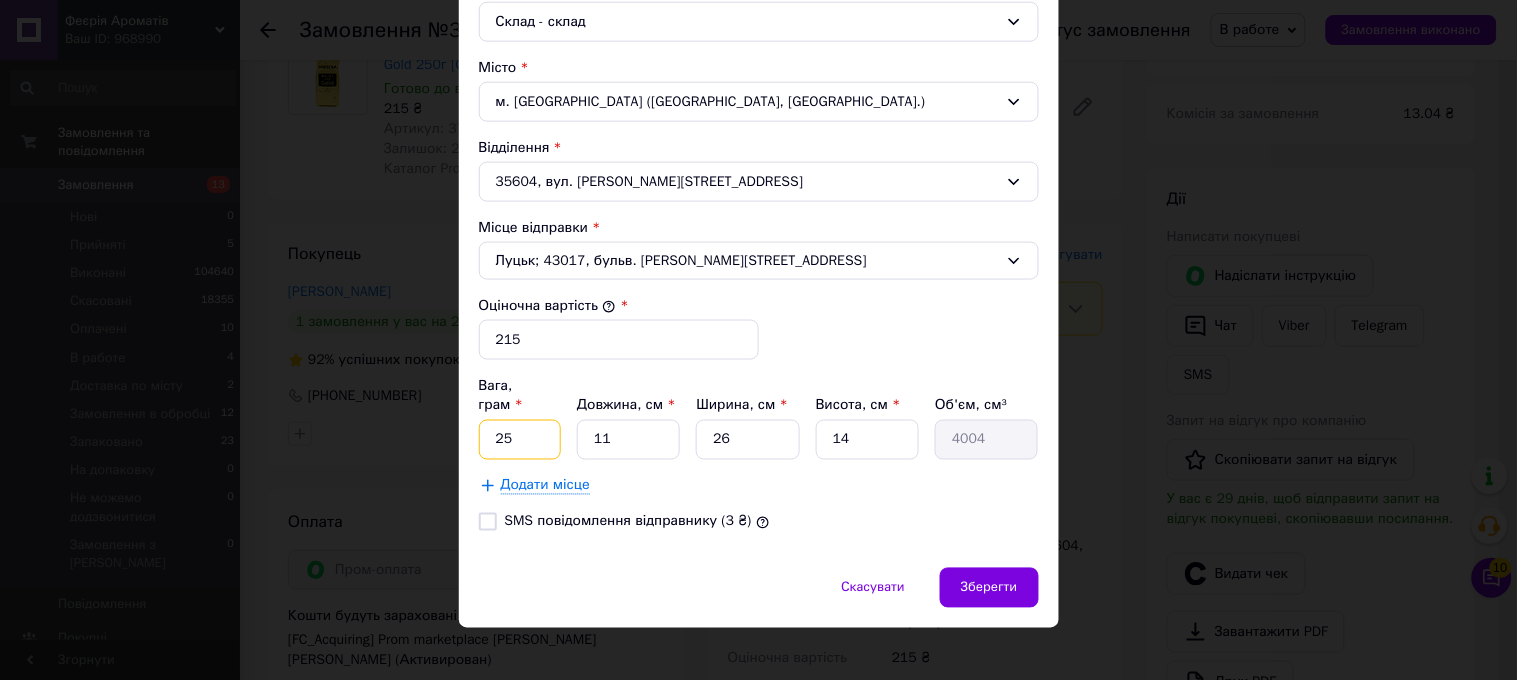 type on "2" 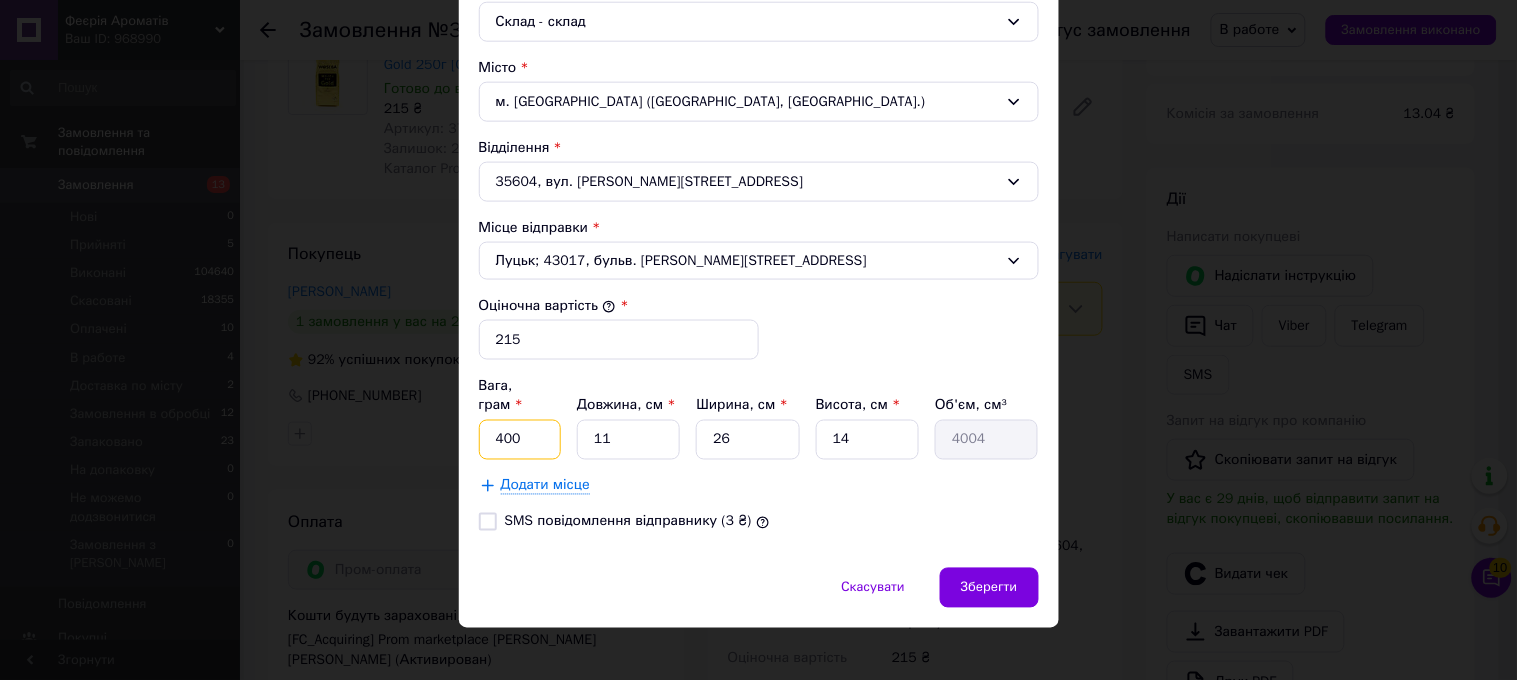 type on "400" 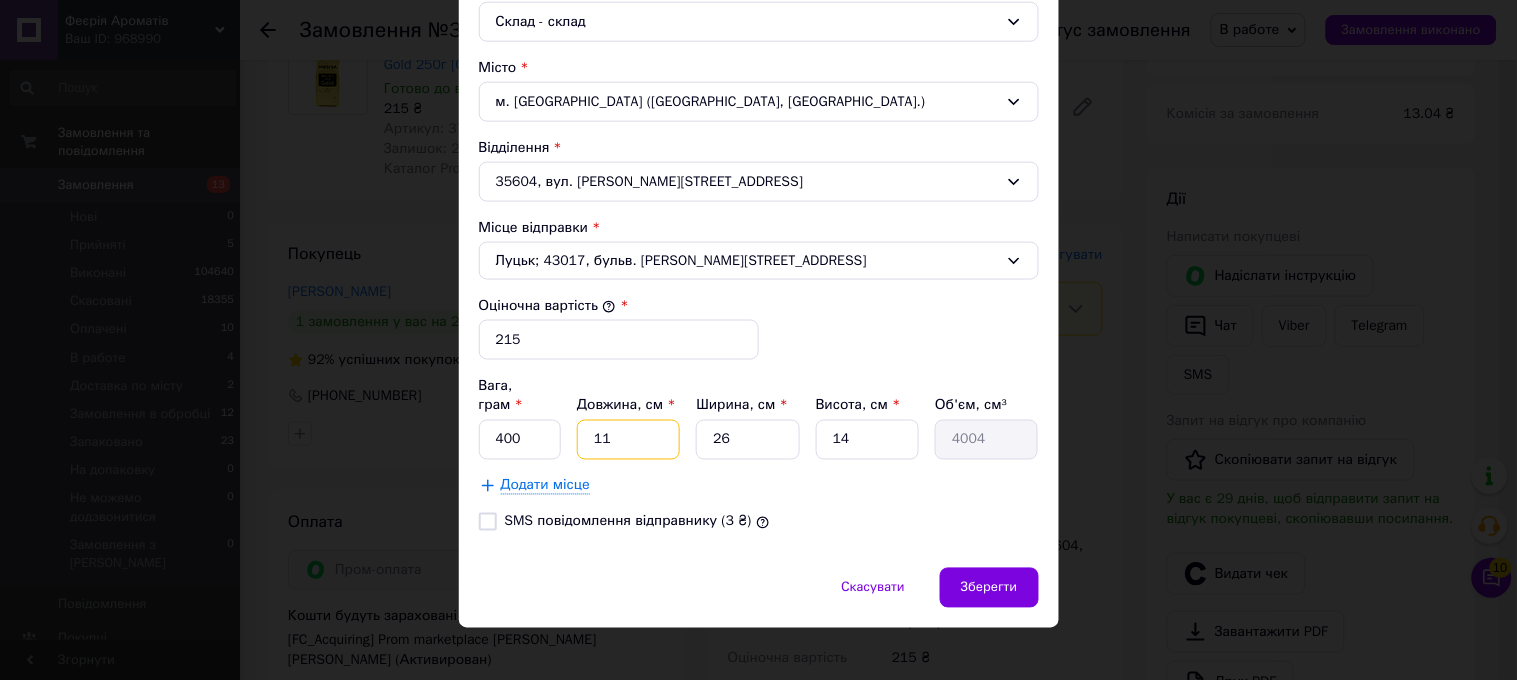 click on "11" at bounding box center [628, 440] 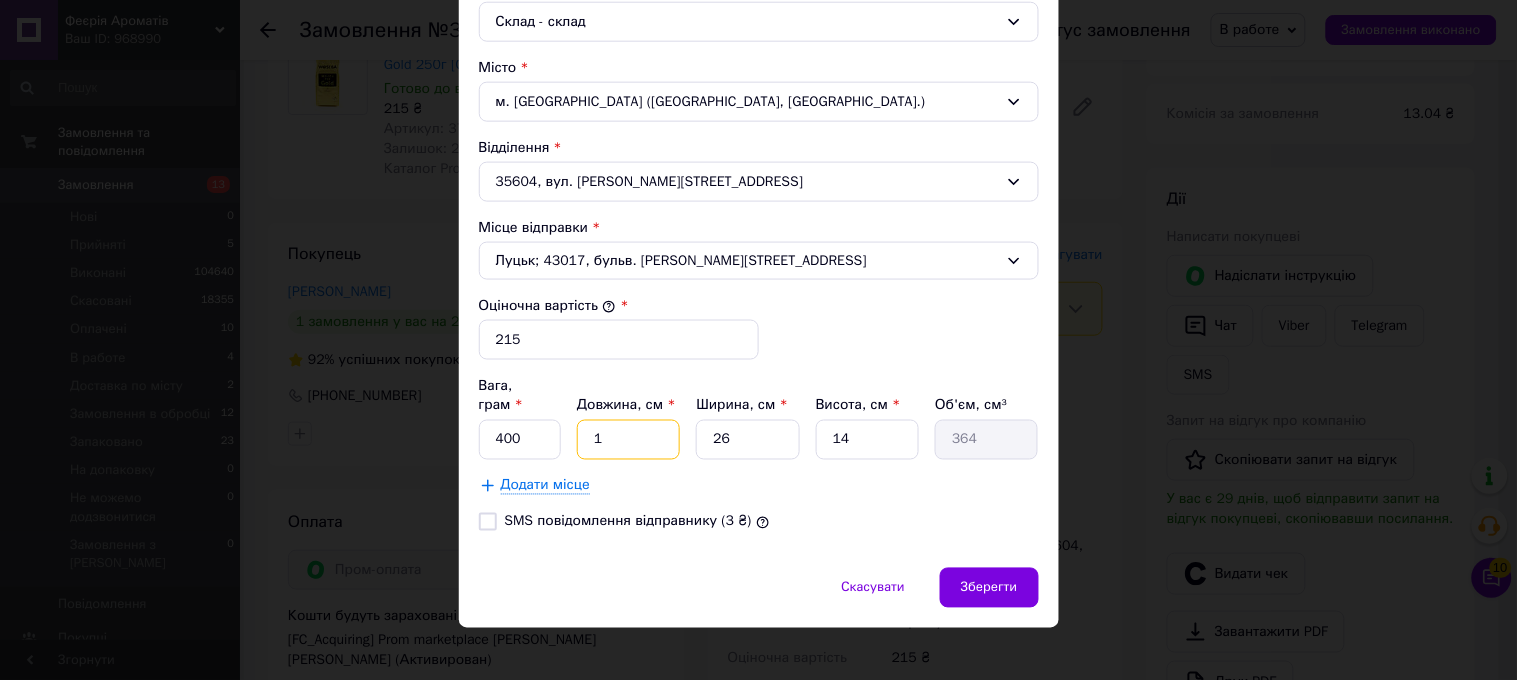 type 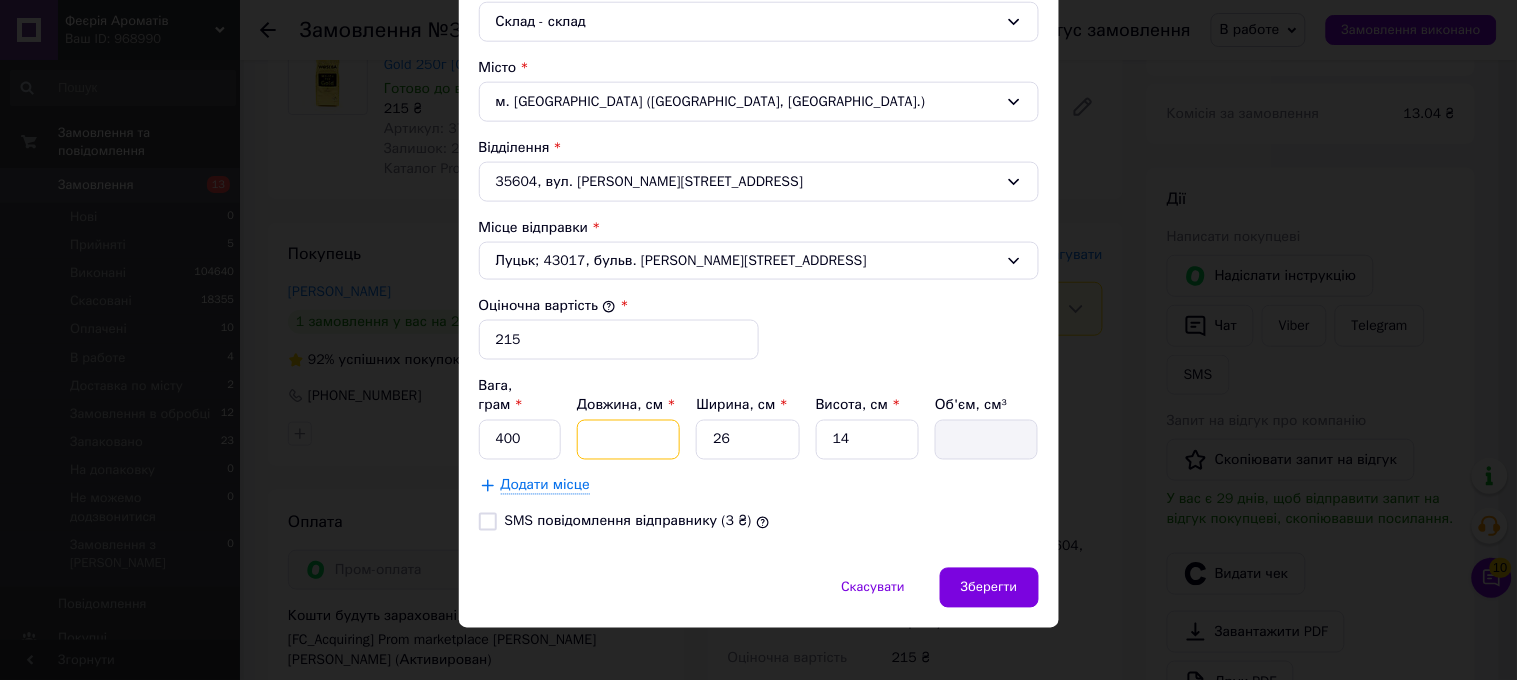 type on "2" 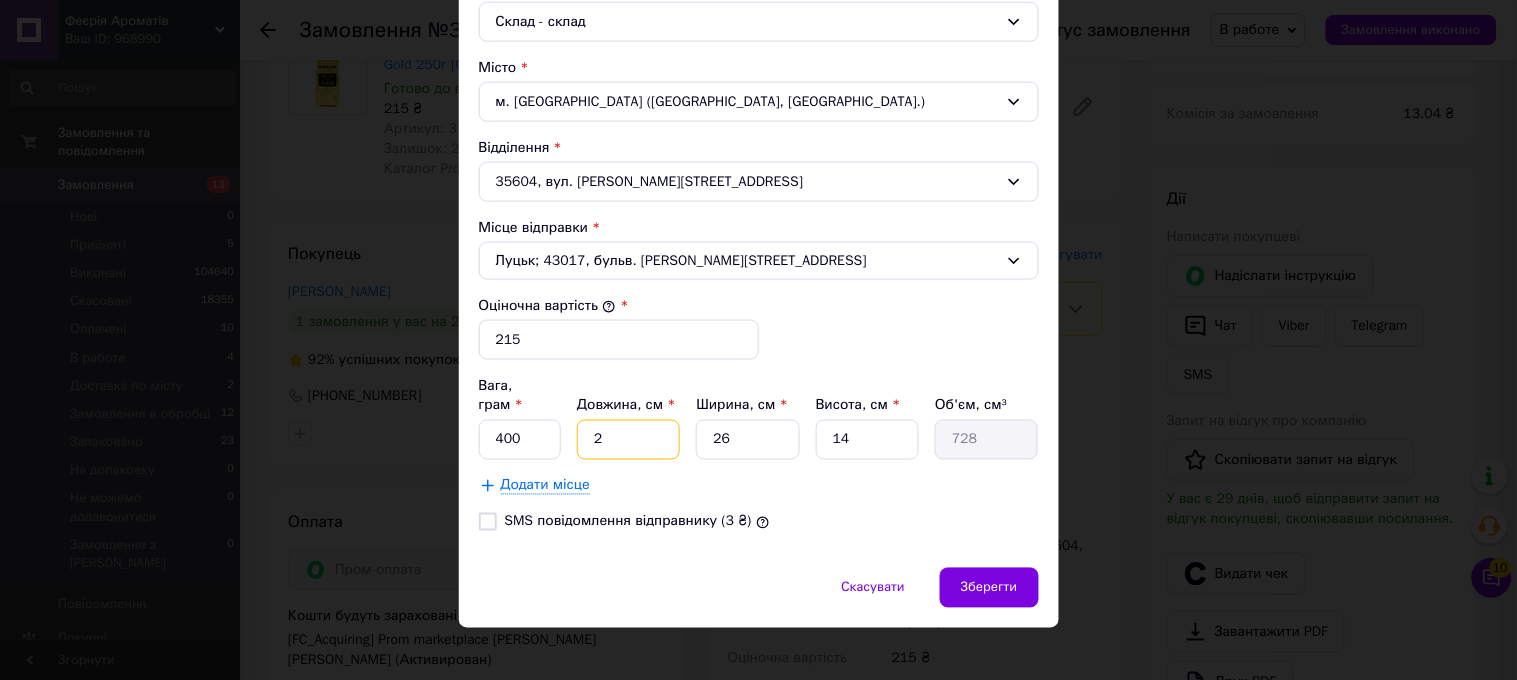 type on "20" 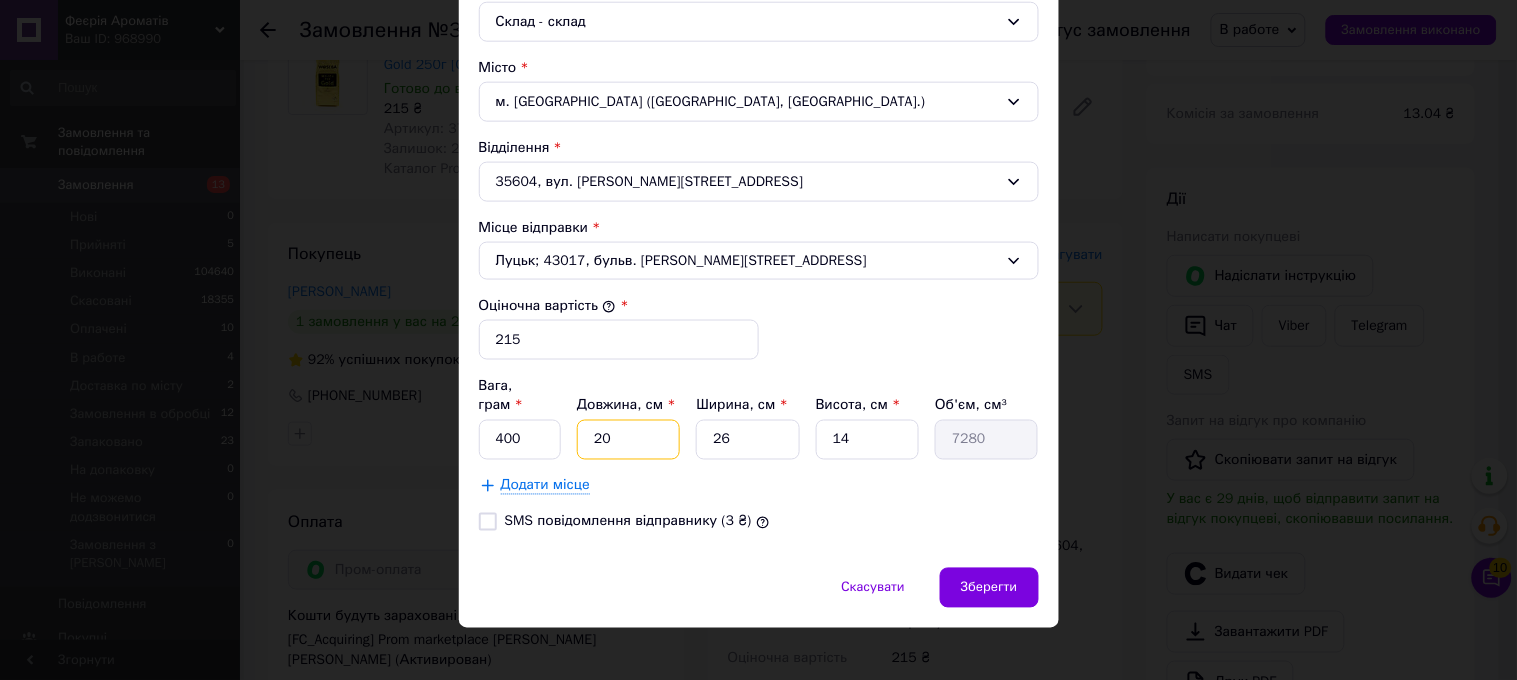 type on "20" 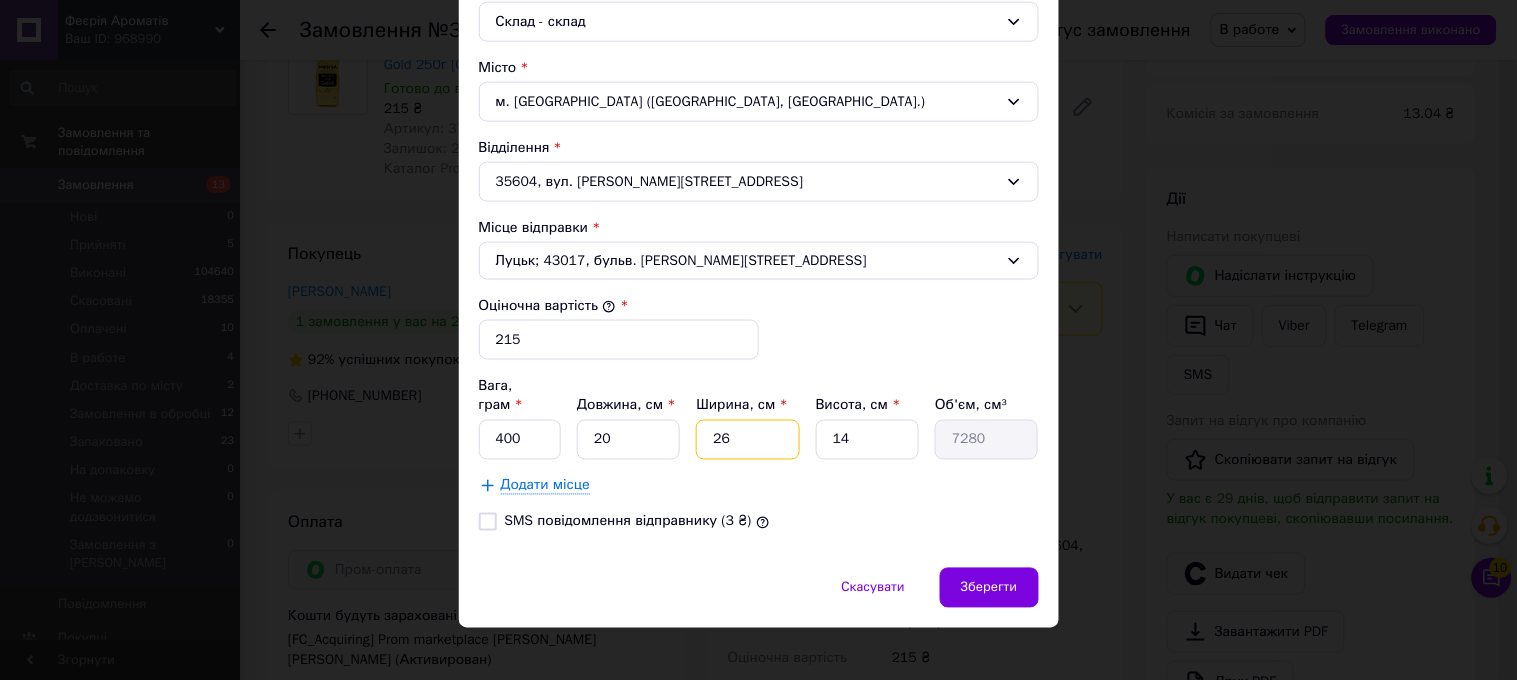 click on "26" at bounding box center (747, 440) 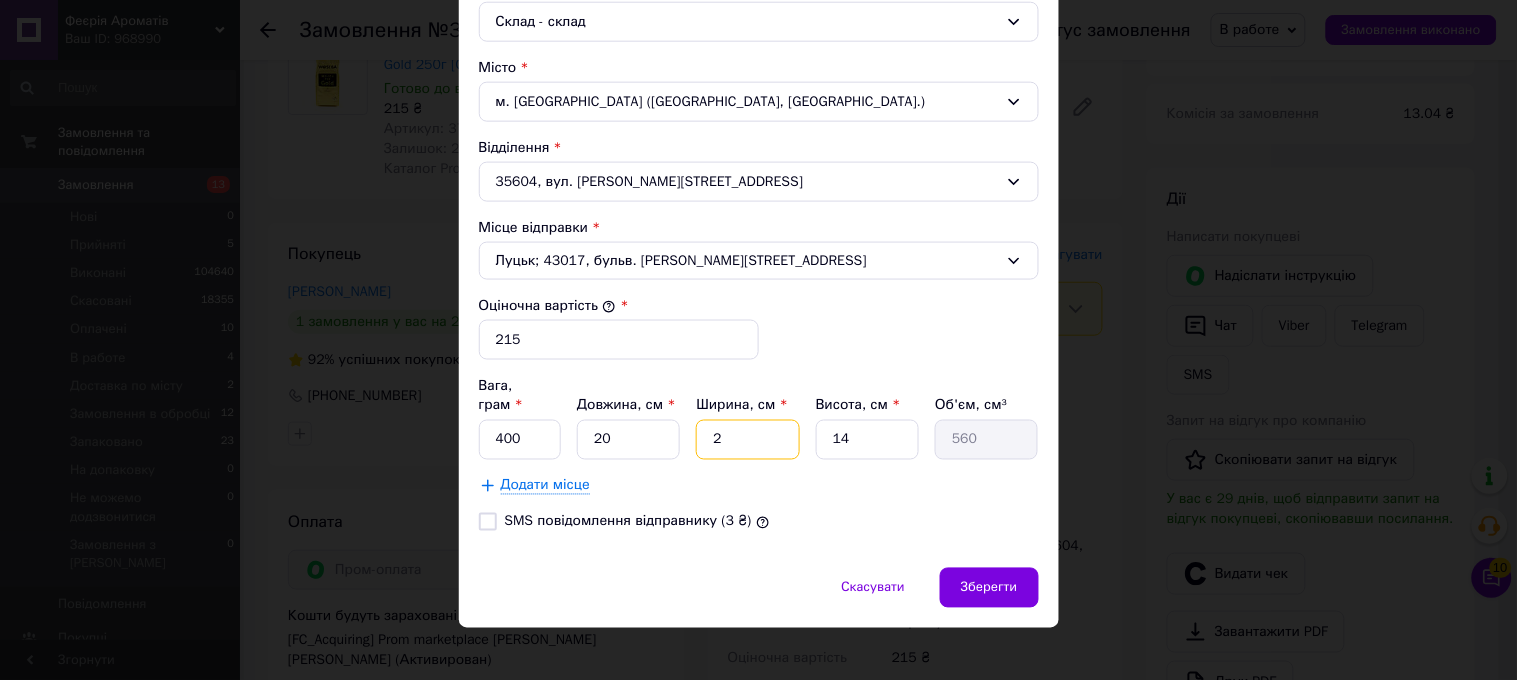 type 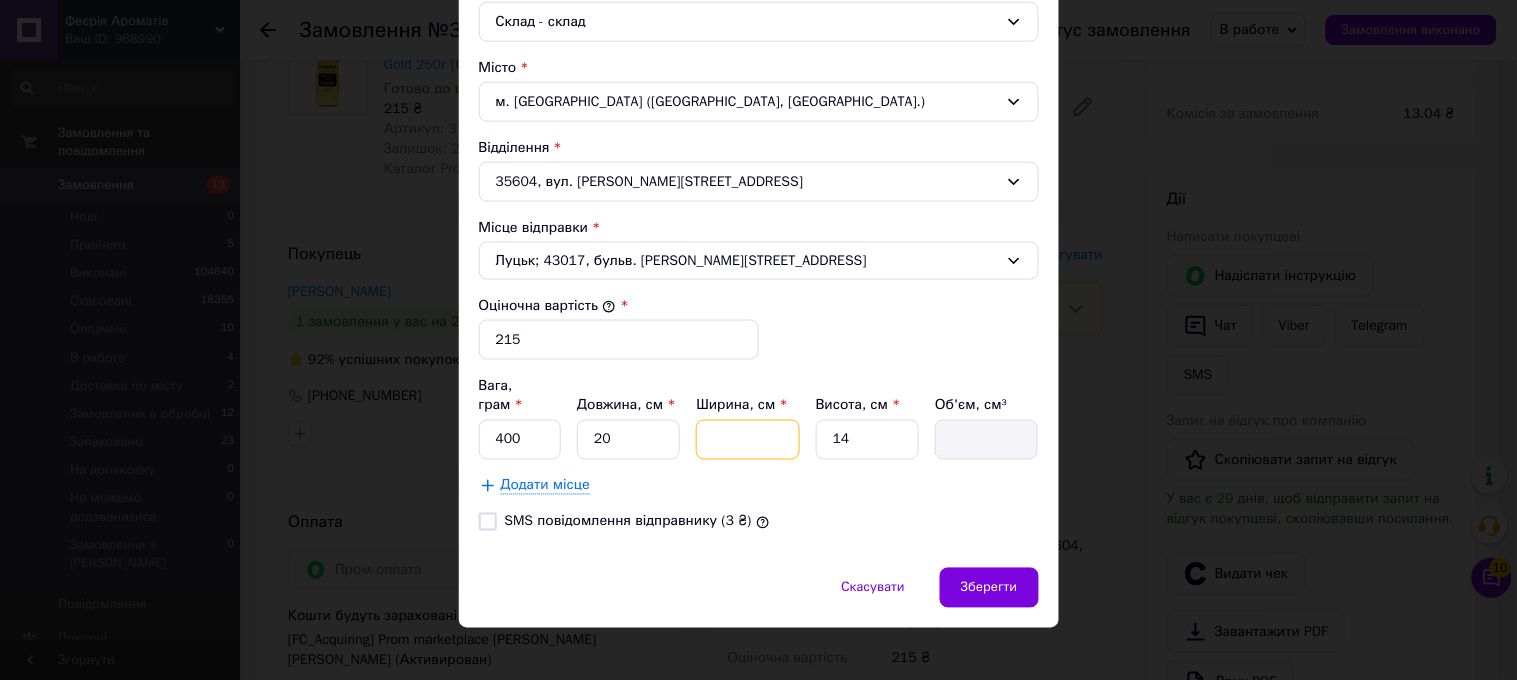 type on "1" 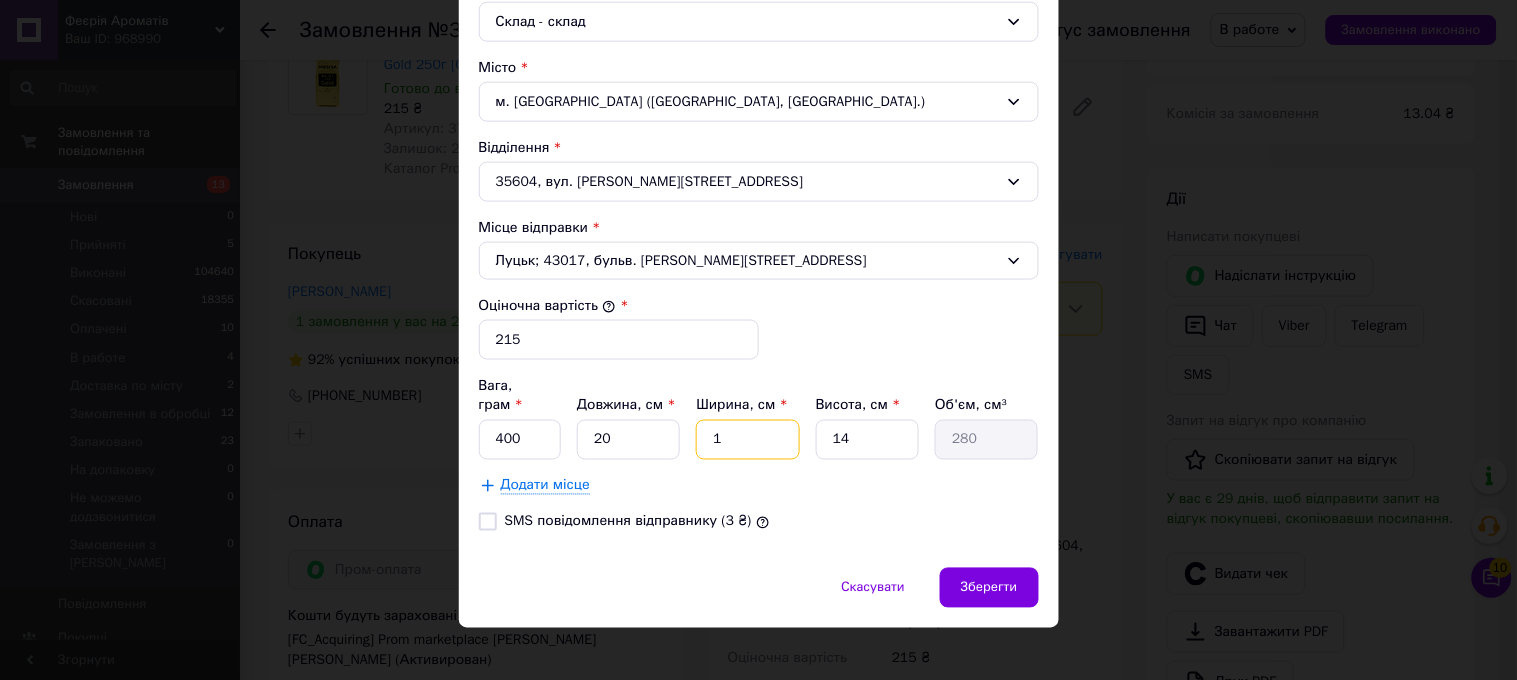 type on "10" 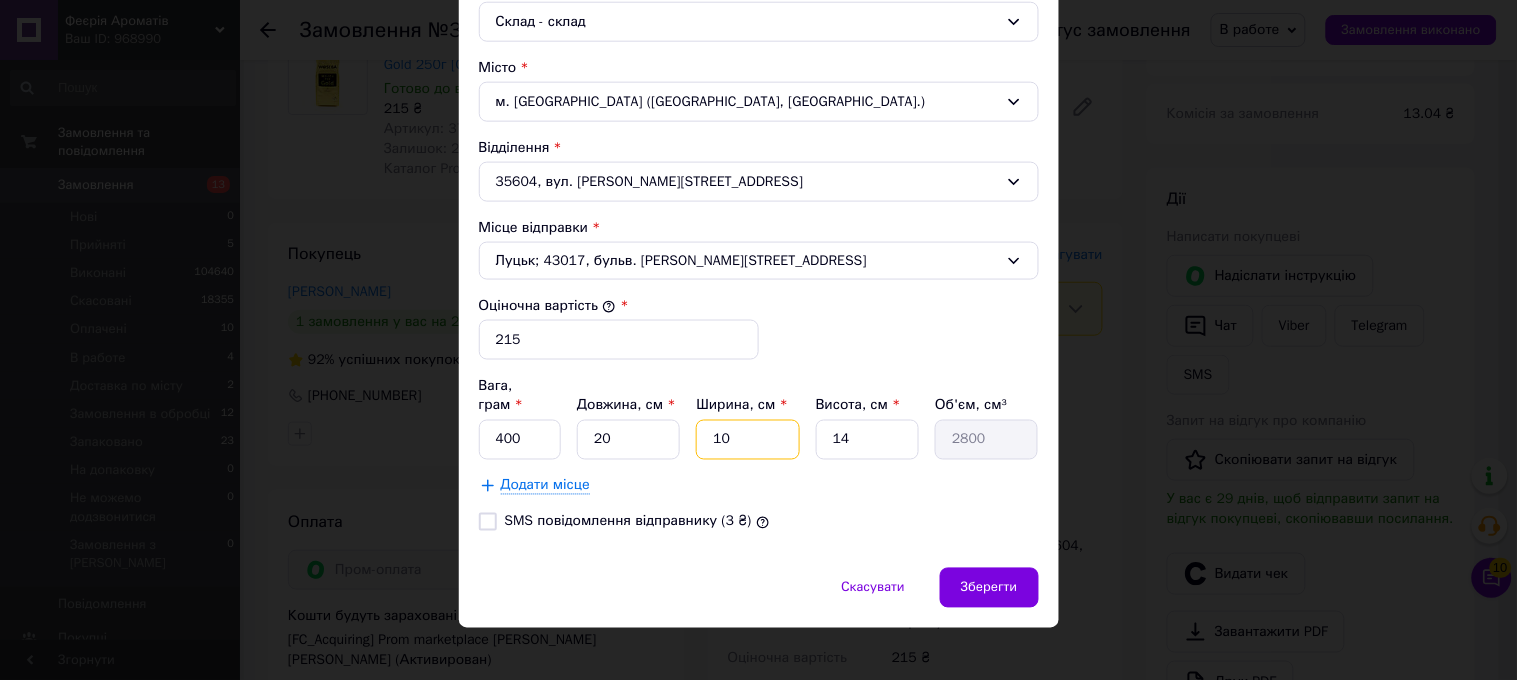 type on "10" 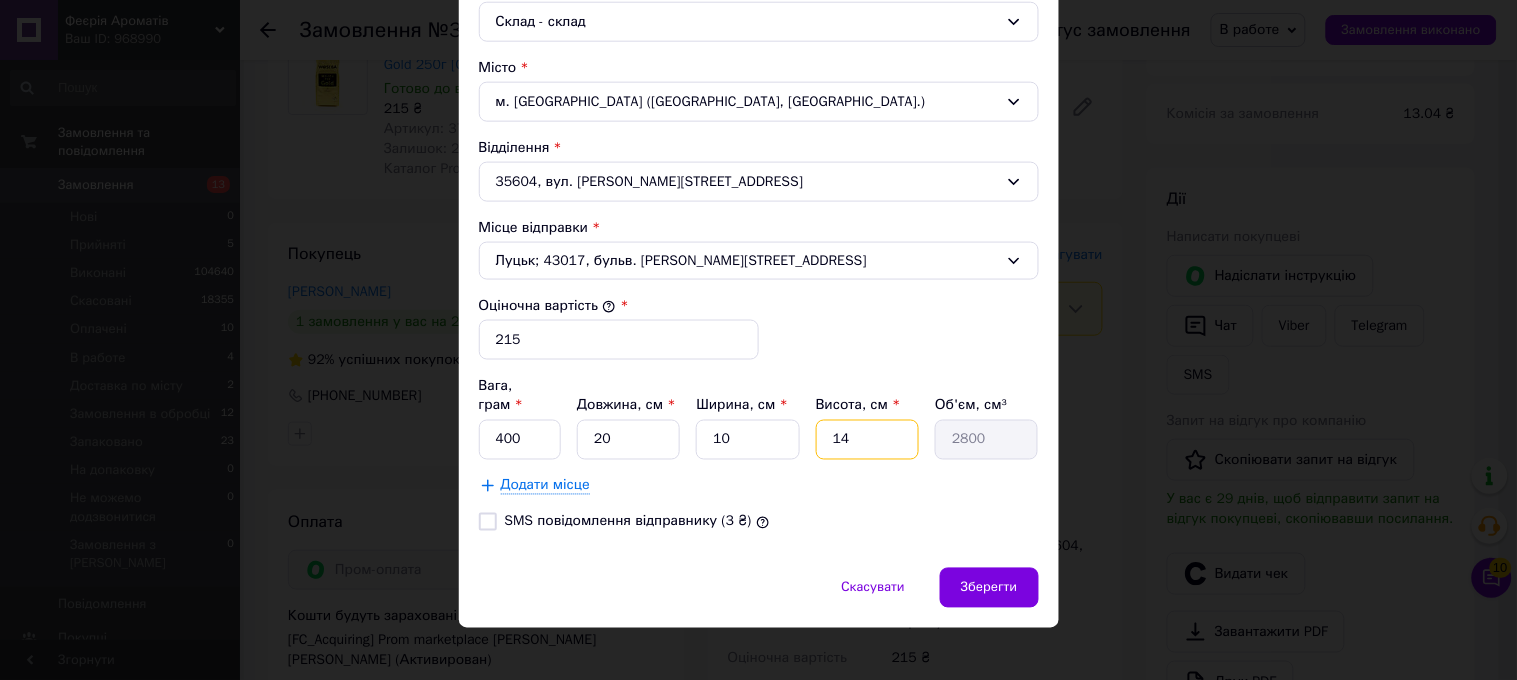click on "14" at bounding box center (867, 440) 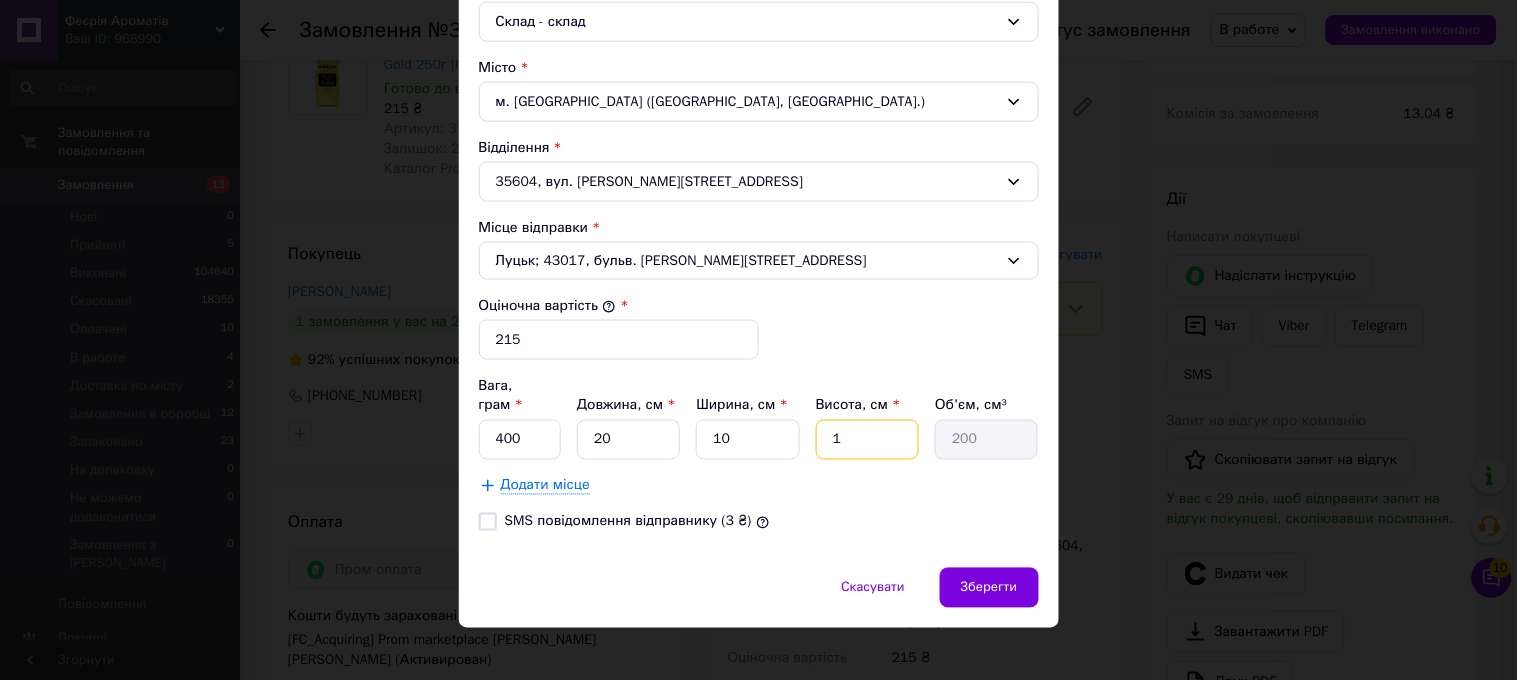 type 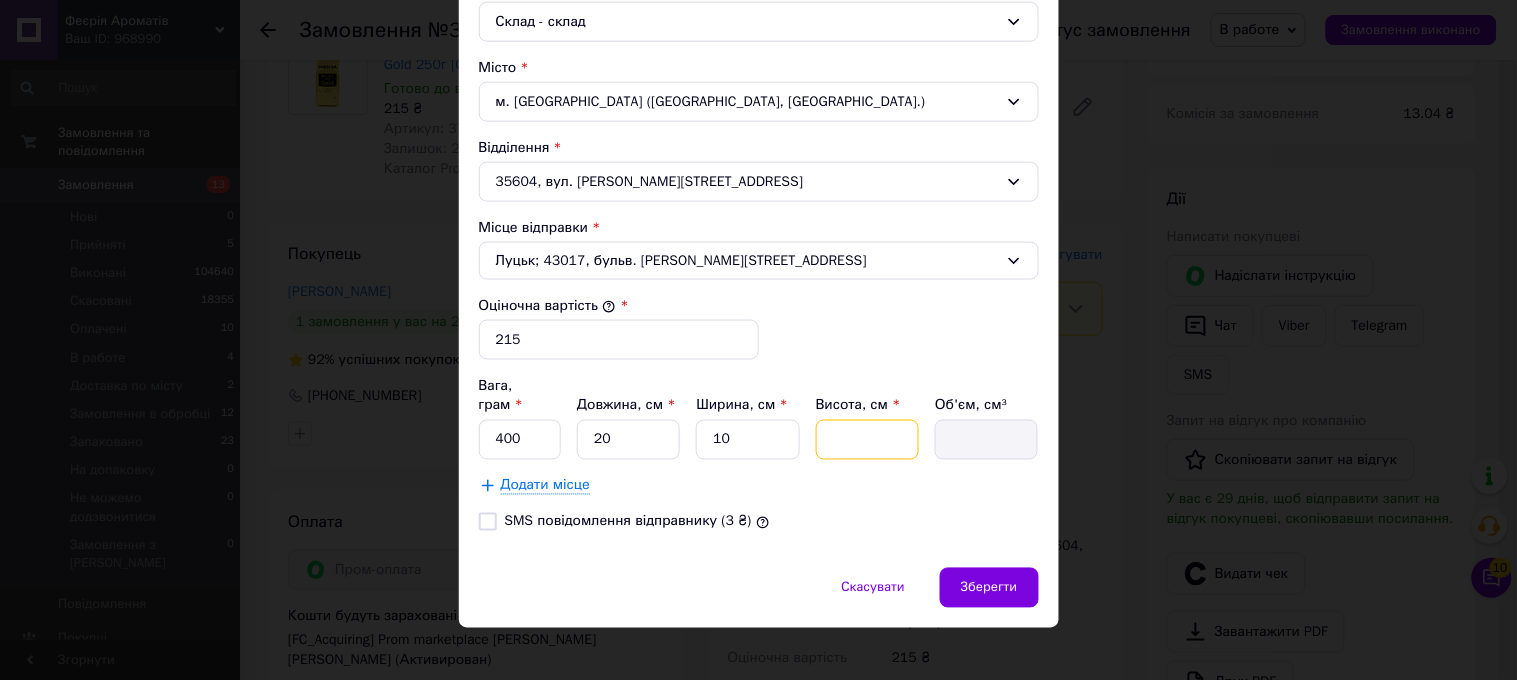 type on "6" 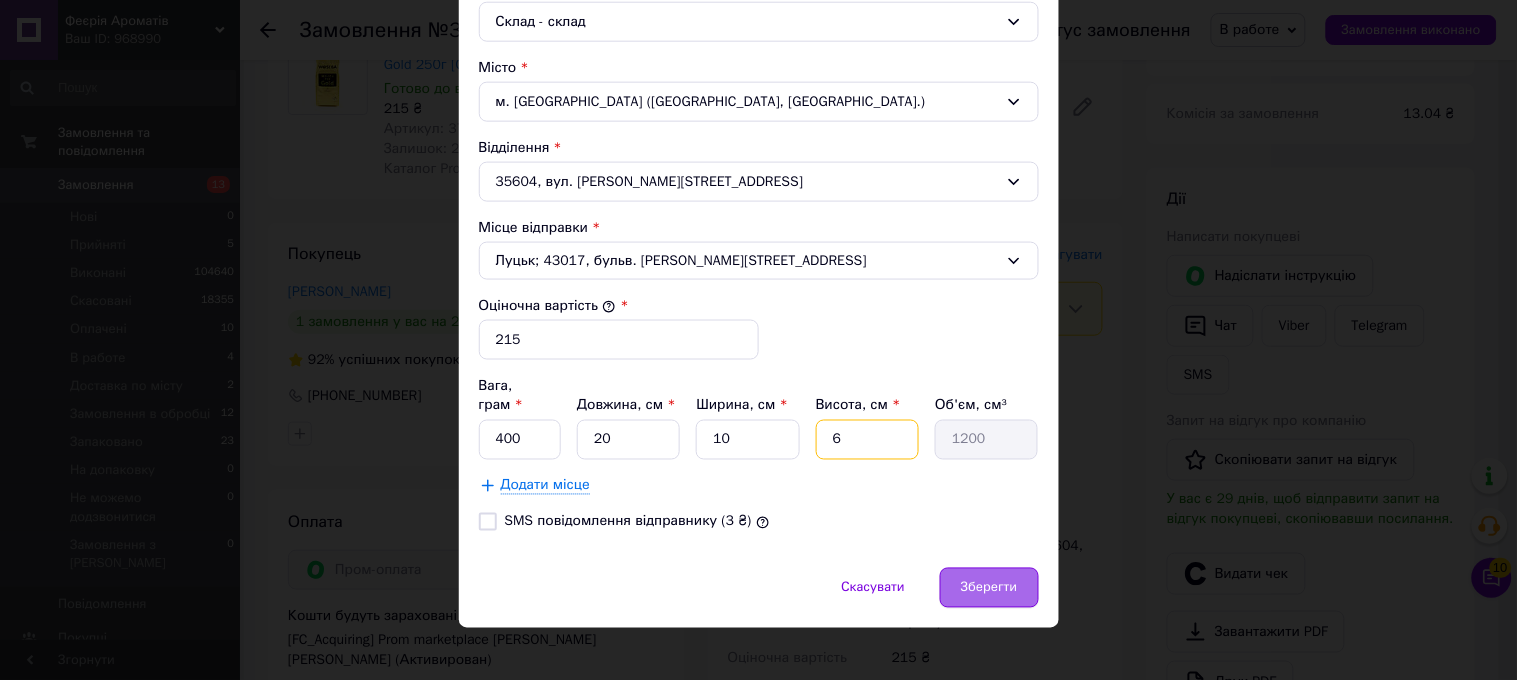 type on "6" 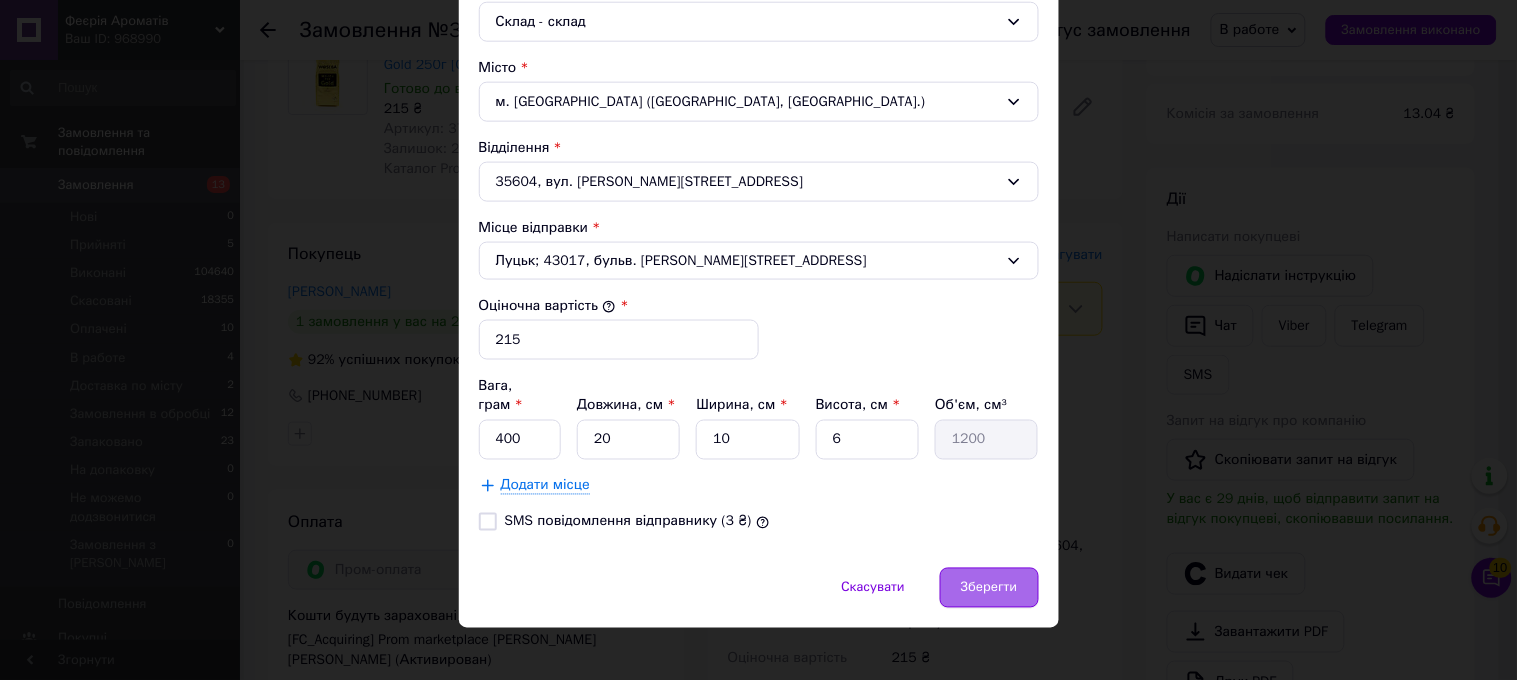 click on "Зберегти" at bounding box center (989, 588) 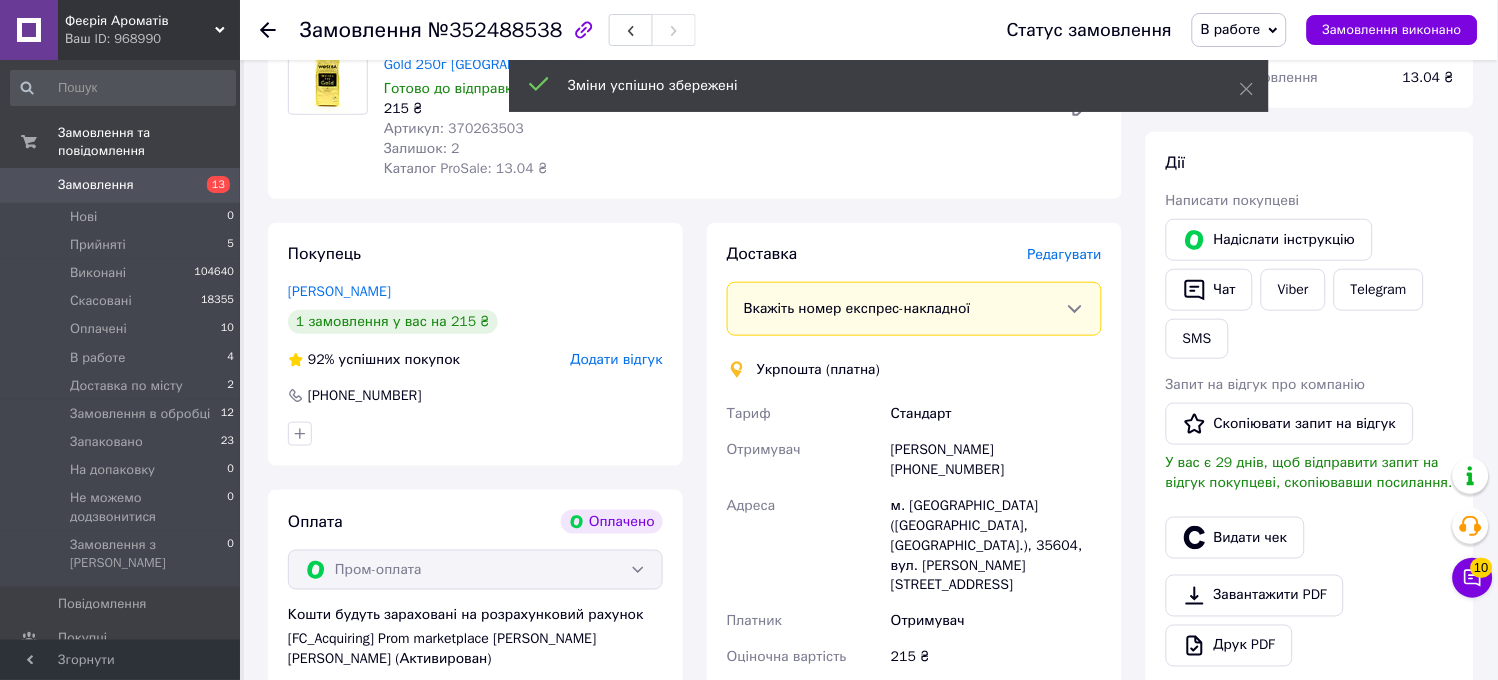 scroll, scrollTop: 703, scrollLeft: 0, axis: vertical 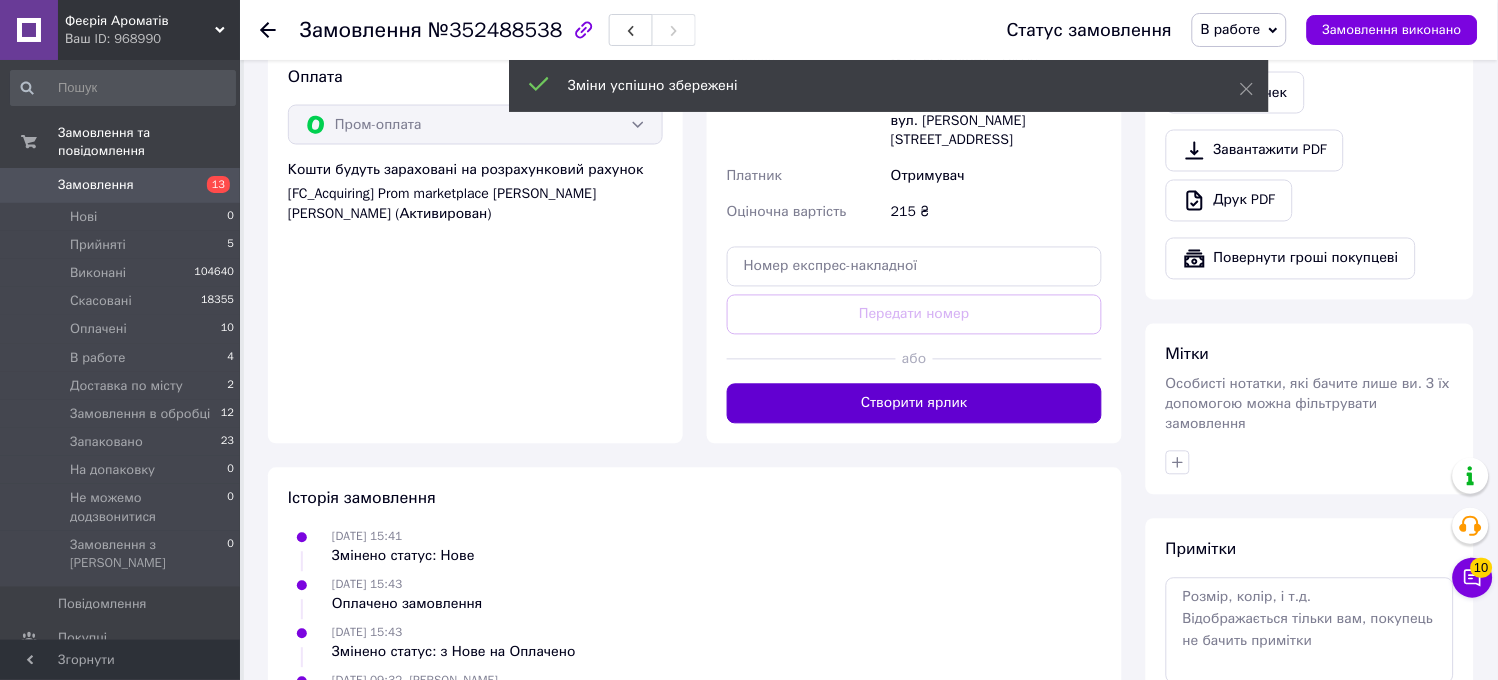 click on "Створити ярлик" at bounding box center (914, 404) 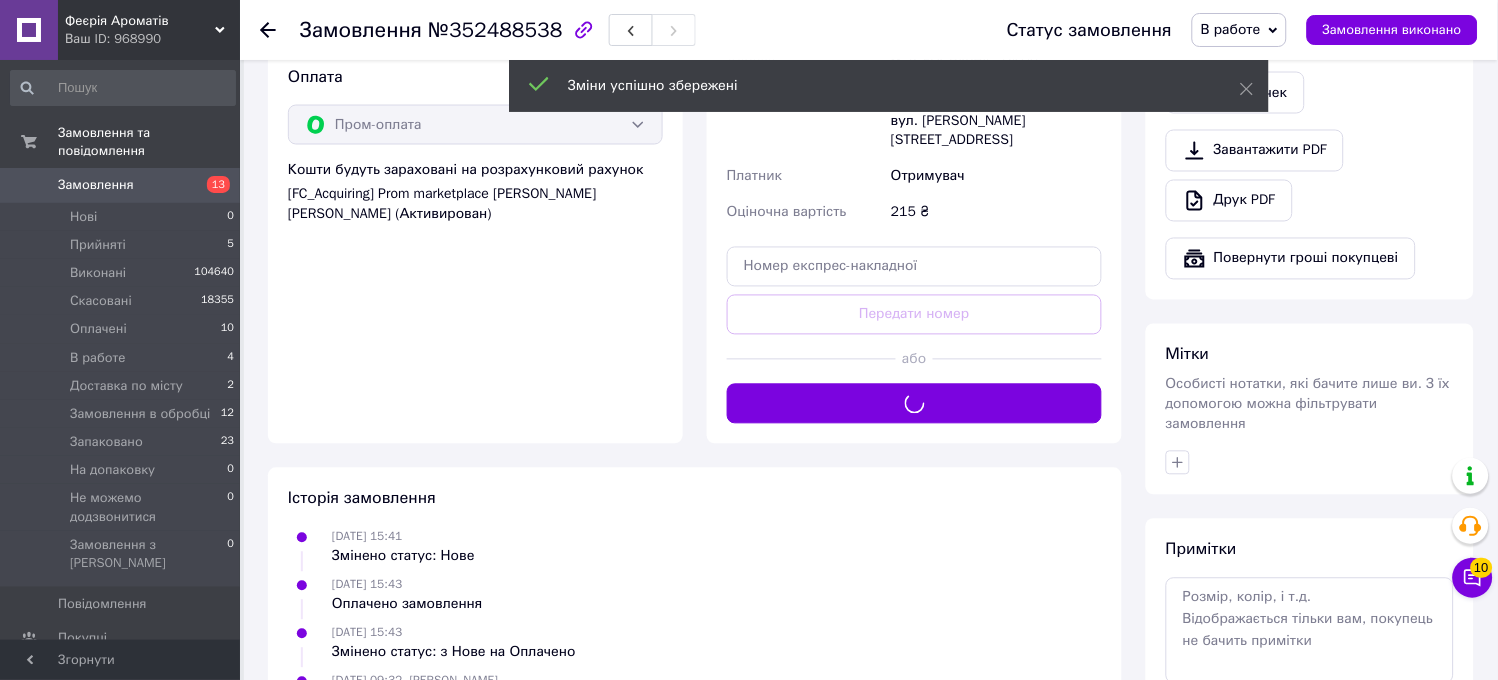 drag, startPoint x: 1215, startPoint y: 21, endPoint x: 1236, endPoint y: 68, distance: 51.47815 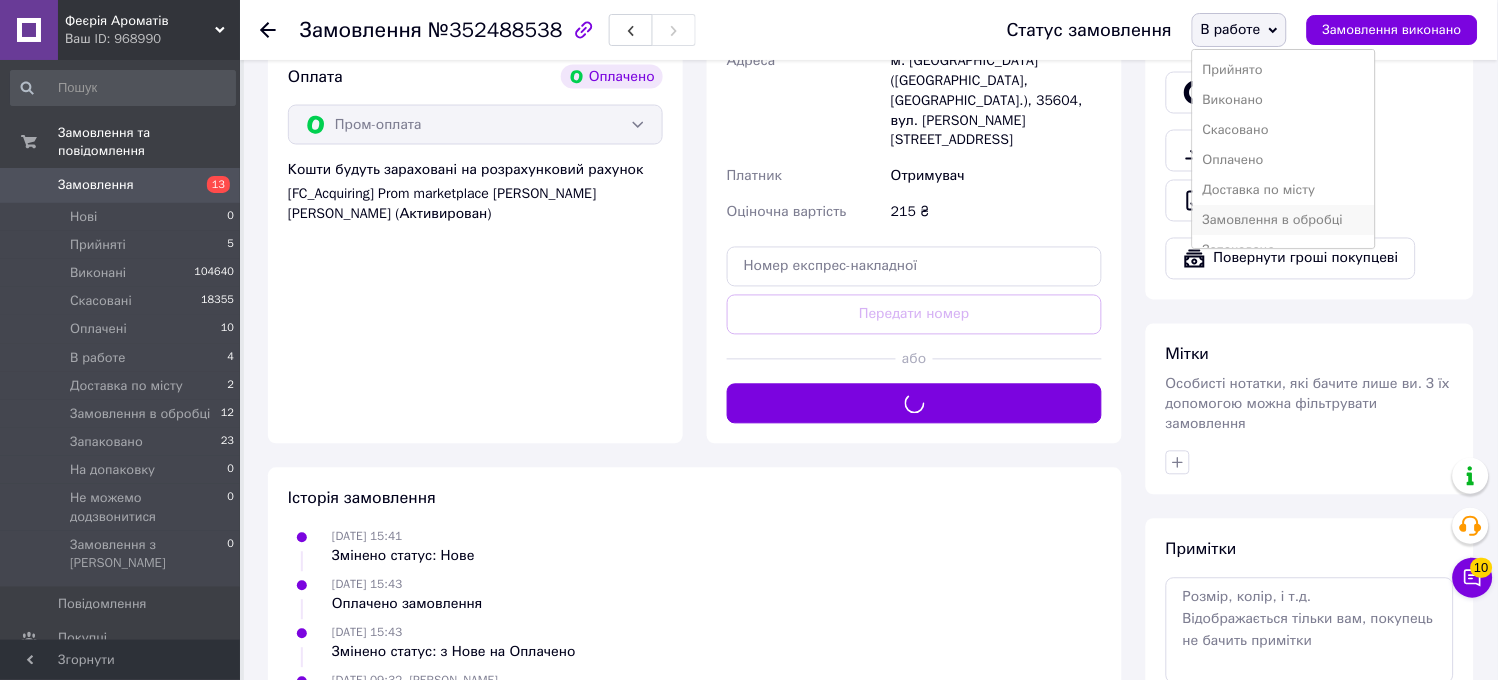 scroll, scrollTop: 82, scrollLeft: 0, axis: vertical 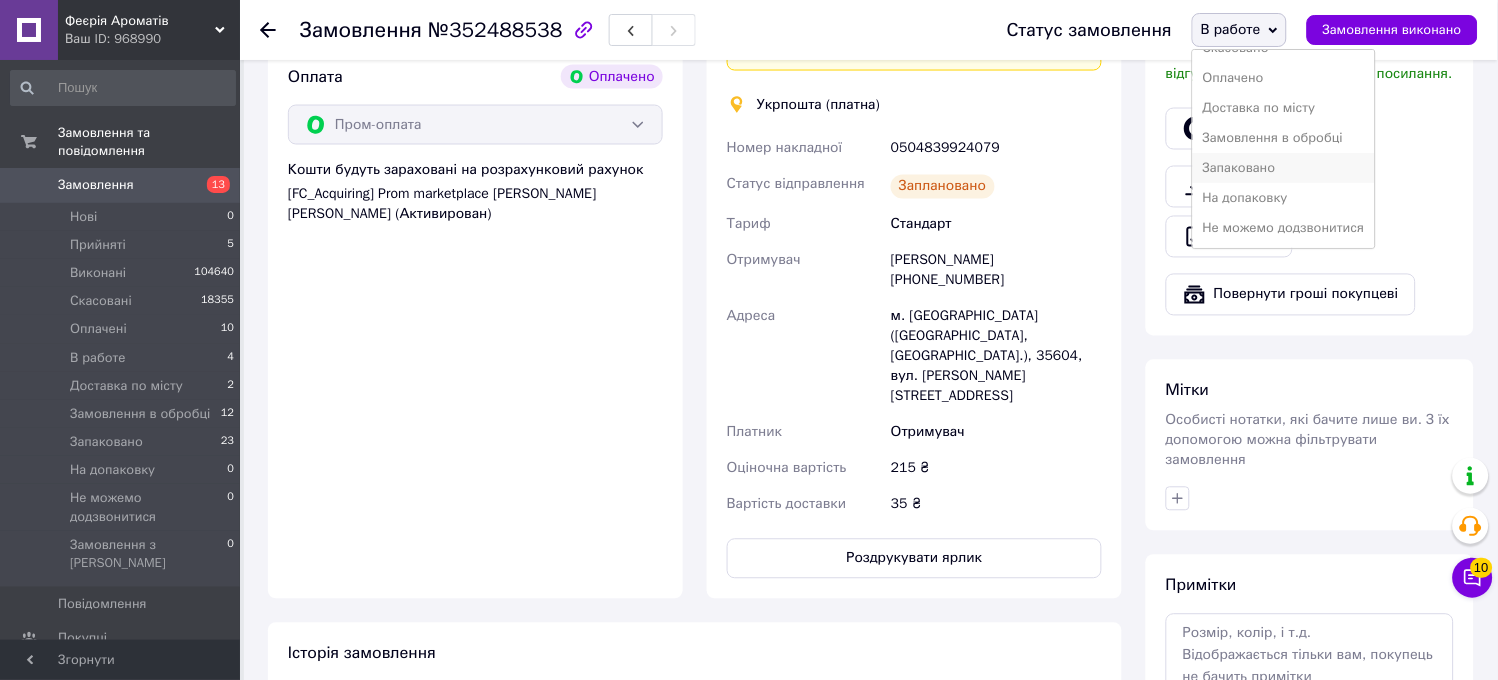 click on "Запаковано" at bounding box center [1284, 168] 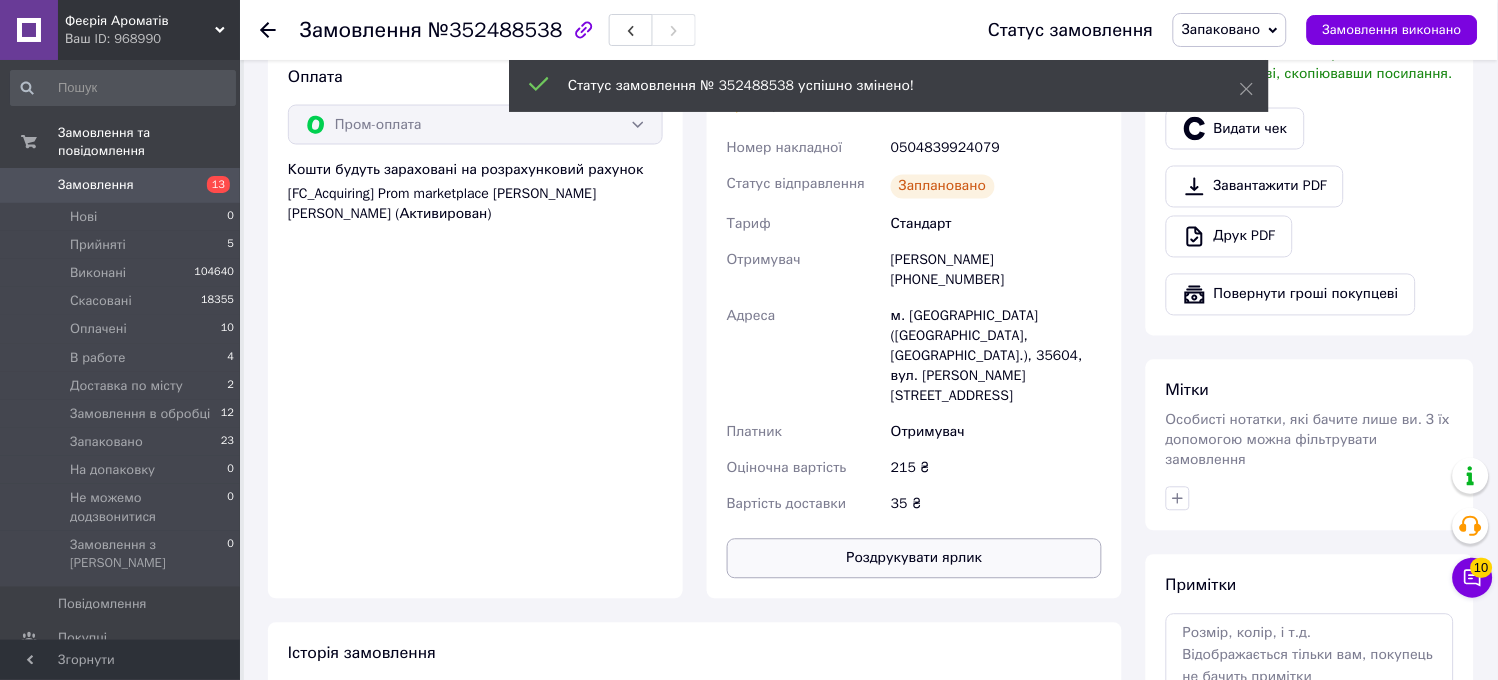 click on "Роздрукувати ярлик" at bounding box center (914, 559) 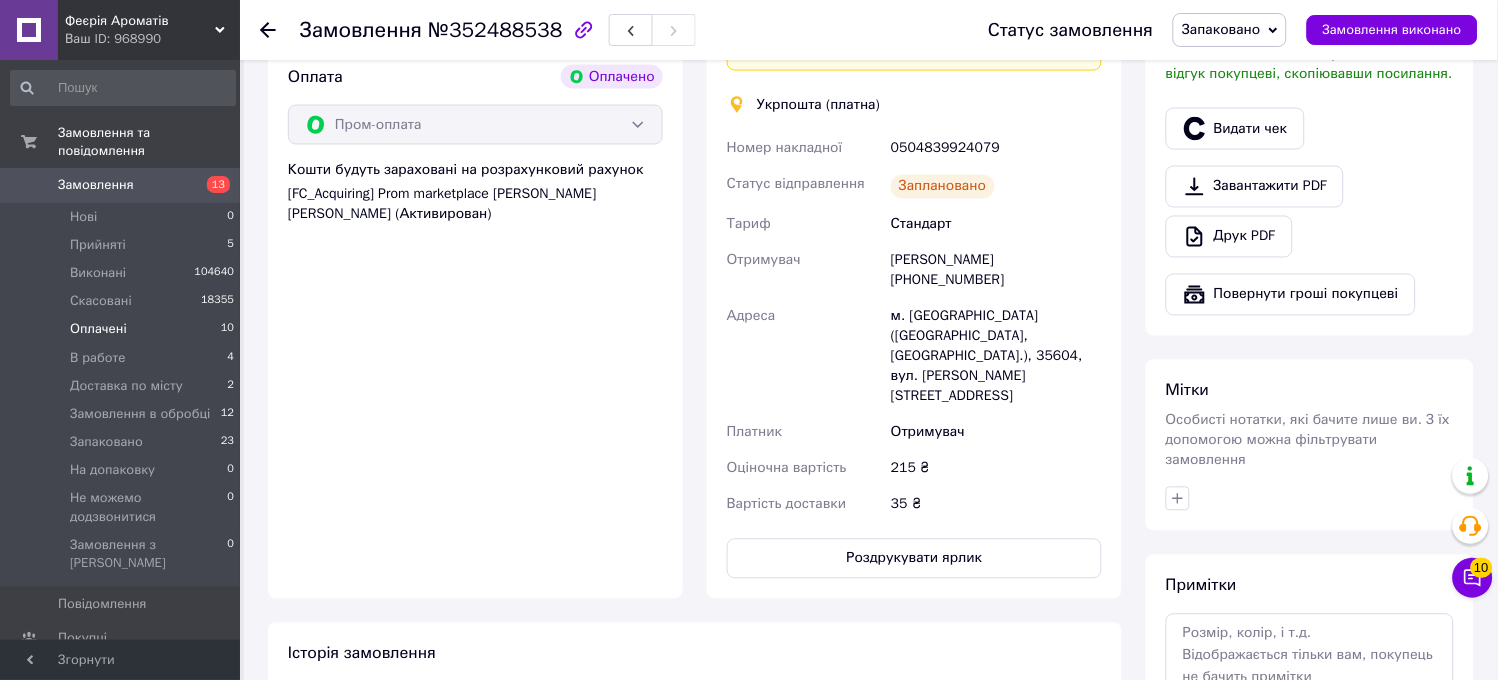 click on "Оплачені 10" at bounding box center (123, 329) 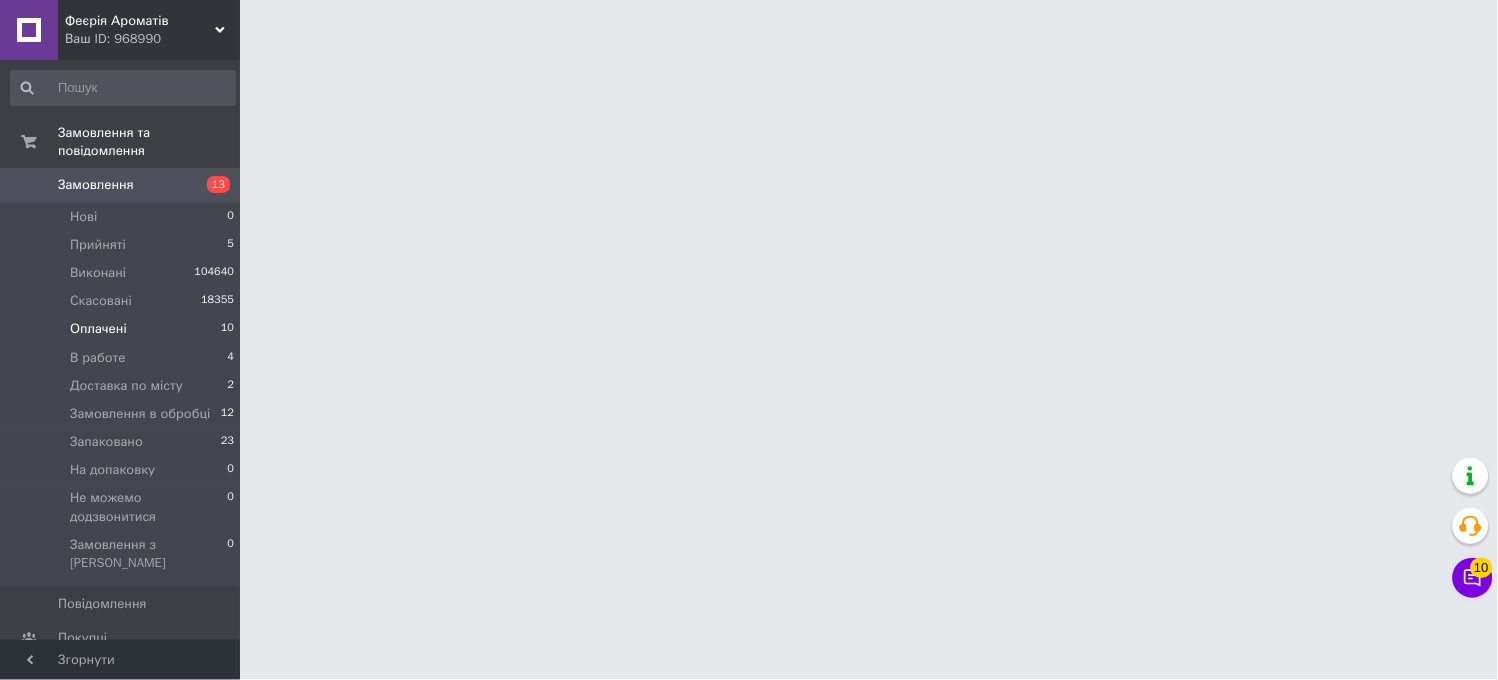 scroll, scrollTop: 0, scrollLeft: 0, axis: both 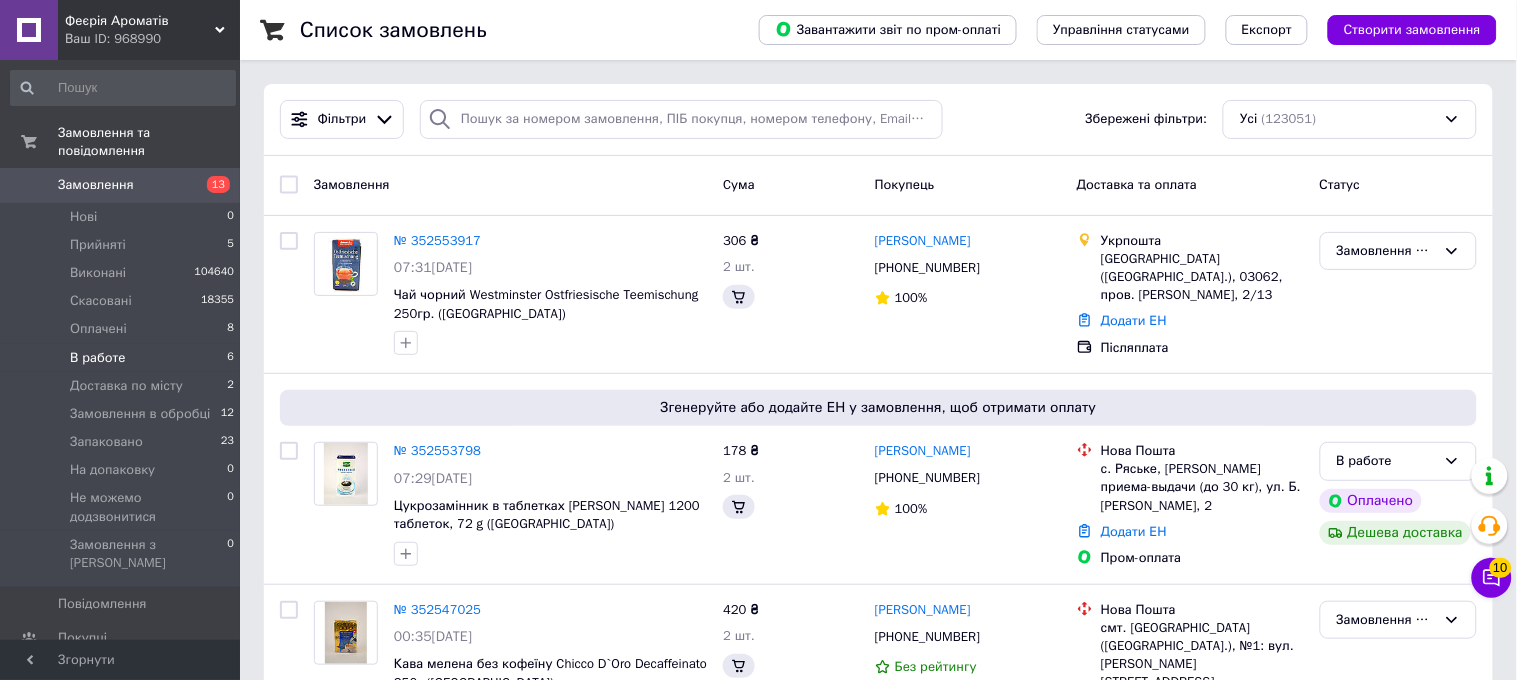 click on "В работе 6" at bounding box center (123, 358) 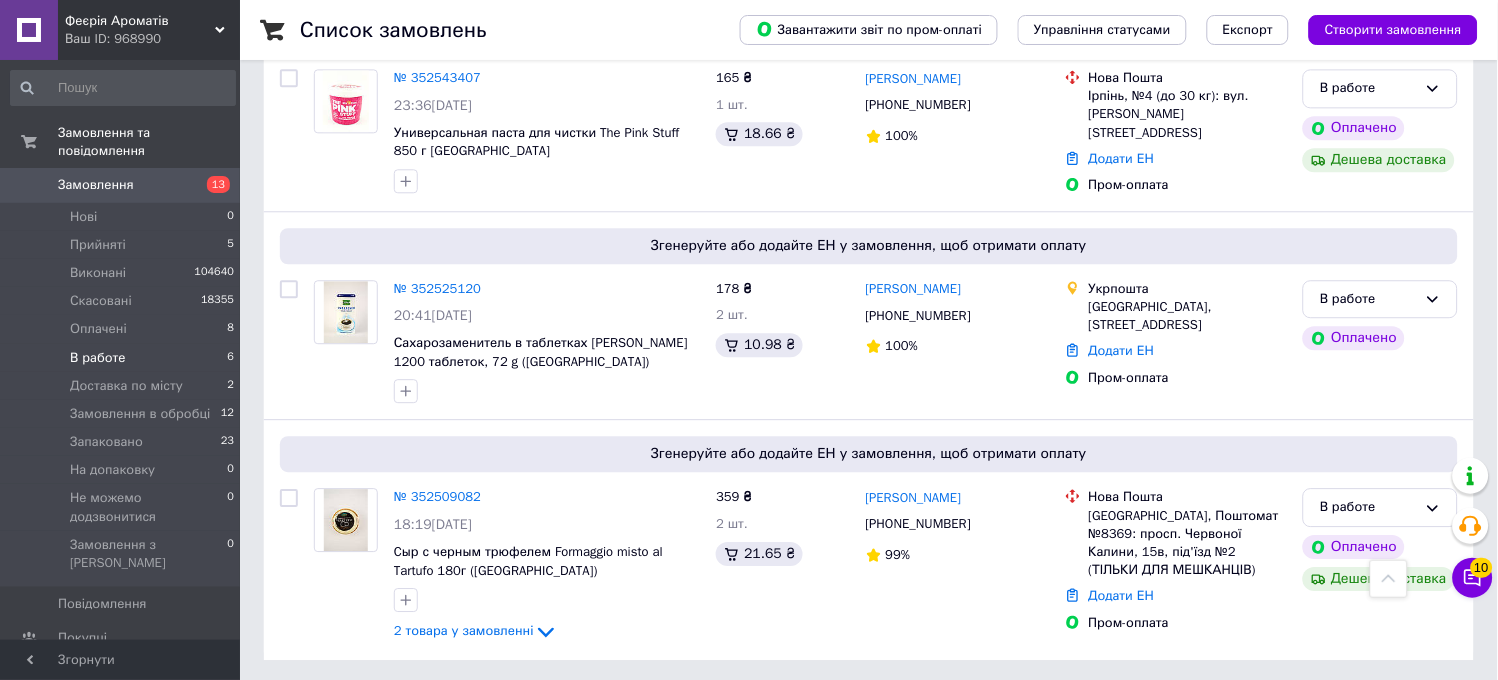 scroll, scrollTop: 216, scrollLeft: 0, axis: vertical 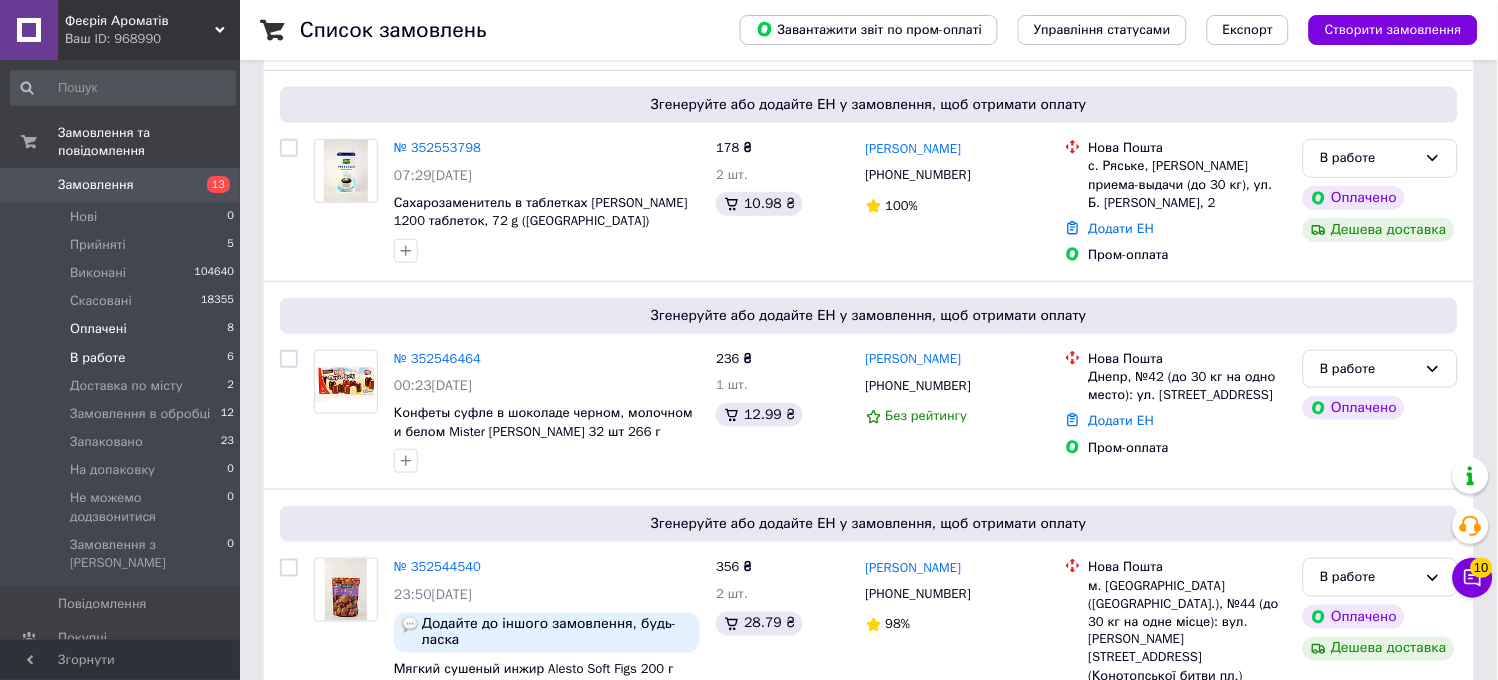click on "Оплачені 8" at bounding box center (123, 329) 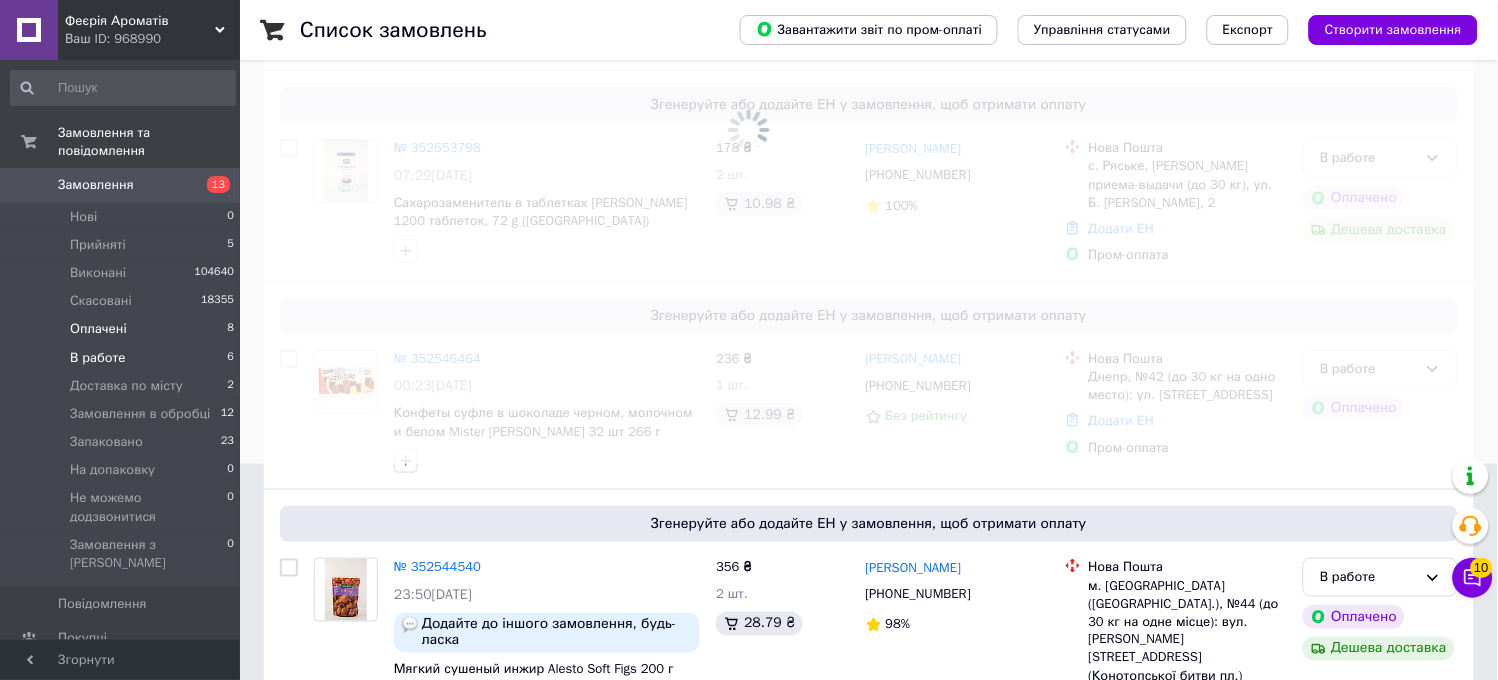 click on "В работе 6" at bounding box center (123, 358) 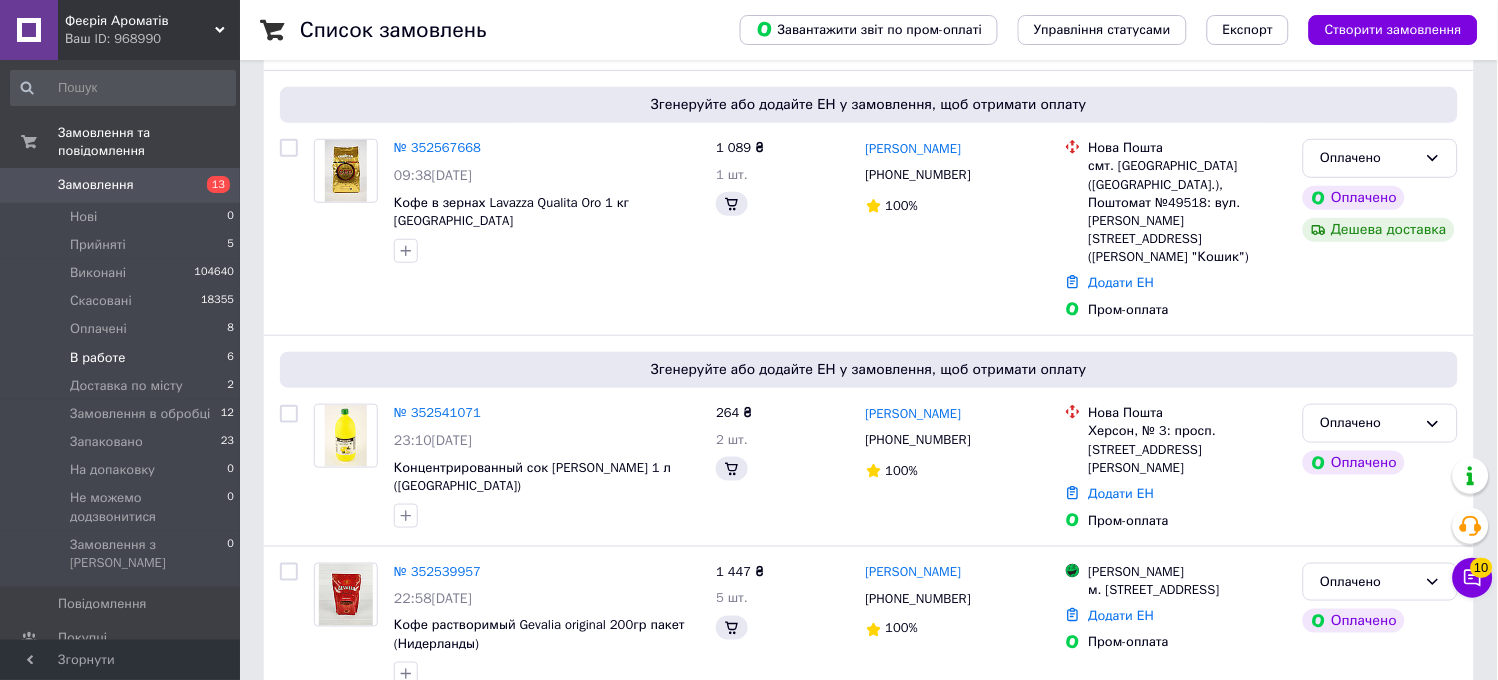 scroll, scrollTop: 0, scrollLeft: 0, axis: both 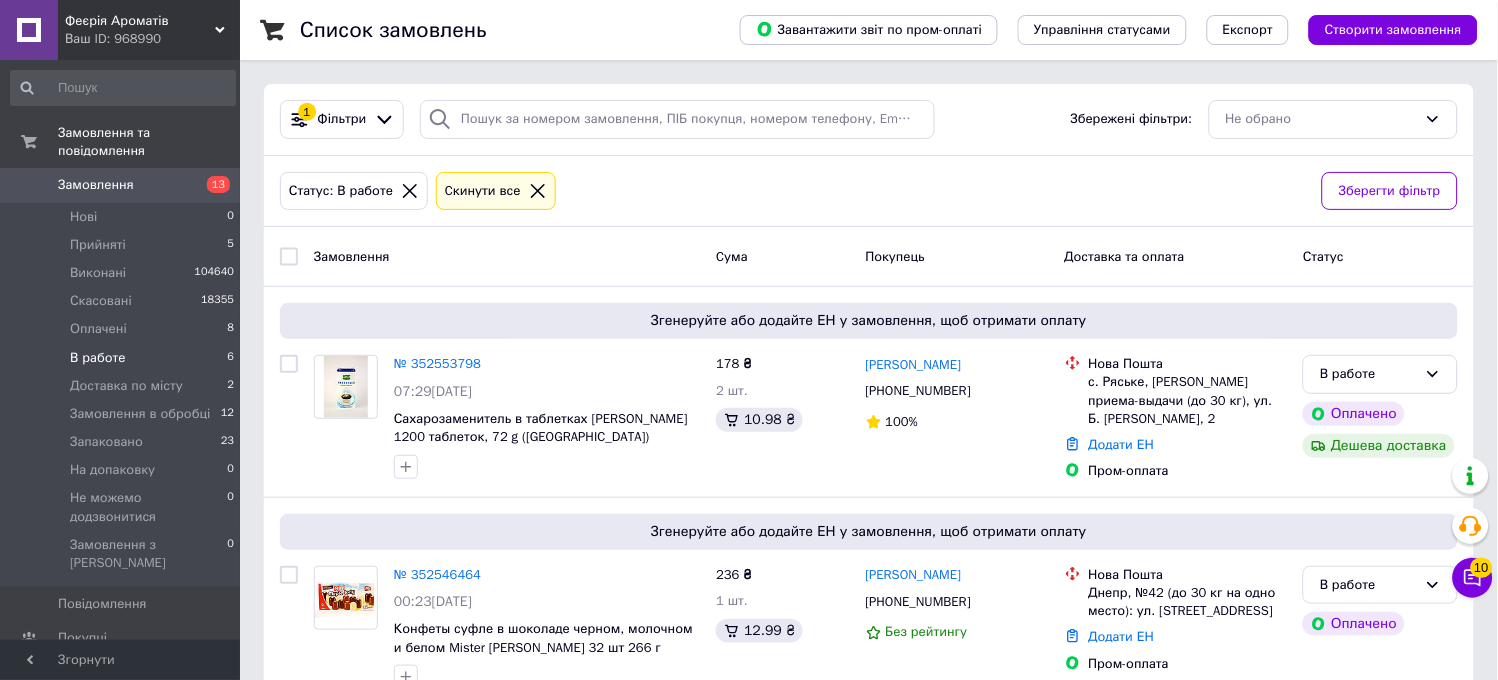click on "В работе 6" at bounding box center (123, 358) 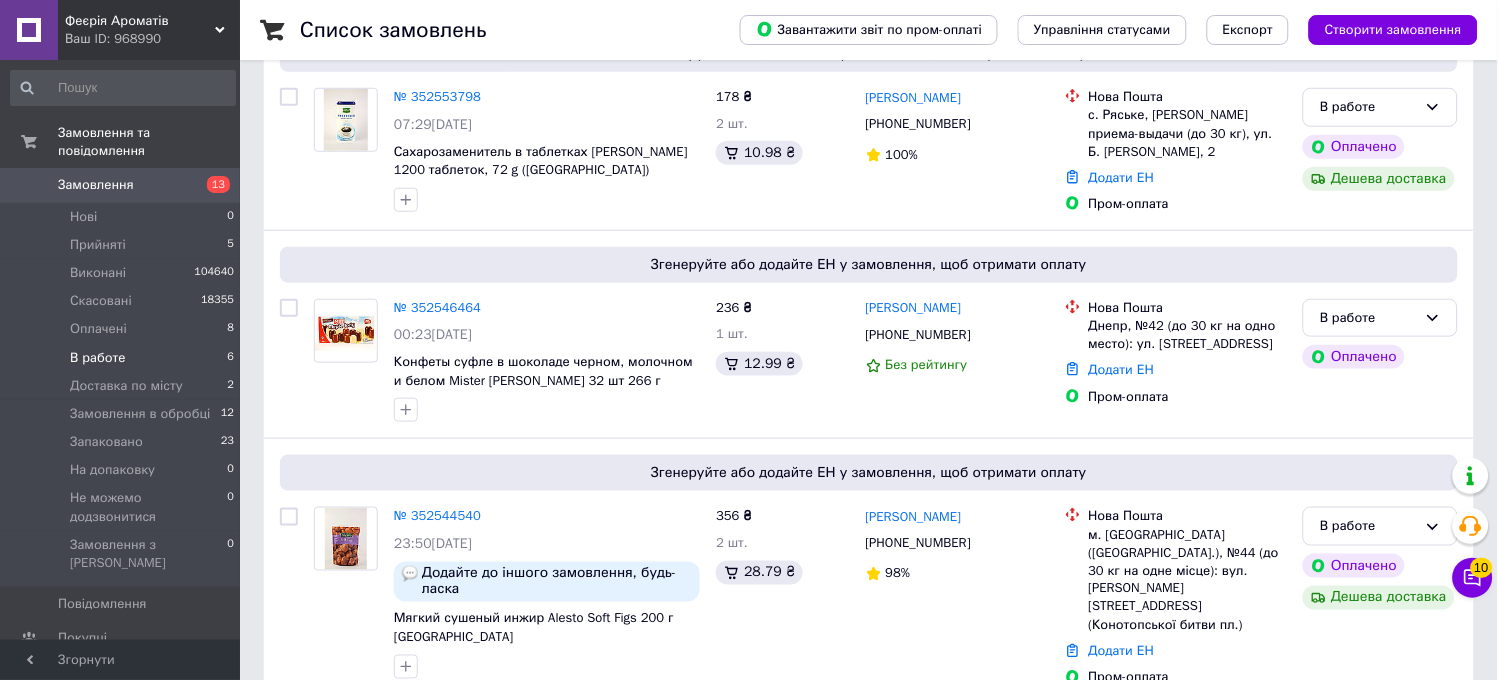 scroll, scrollTop: 0, scrollLeft: 0, axis: both 